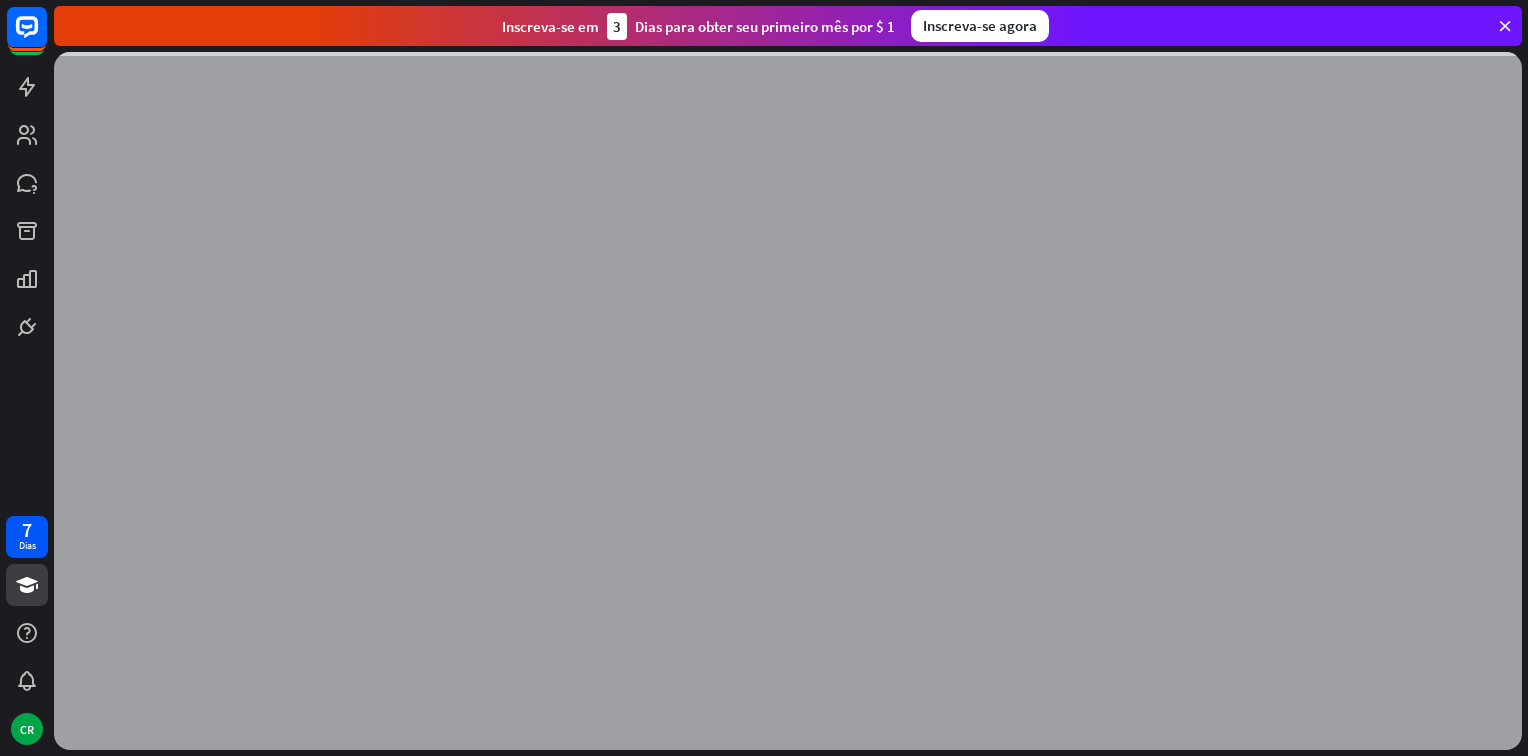 scroll, scrollTop: 0, scrollLeft: 0, axis: both 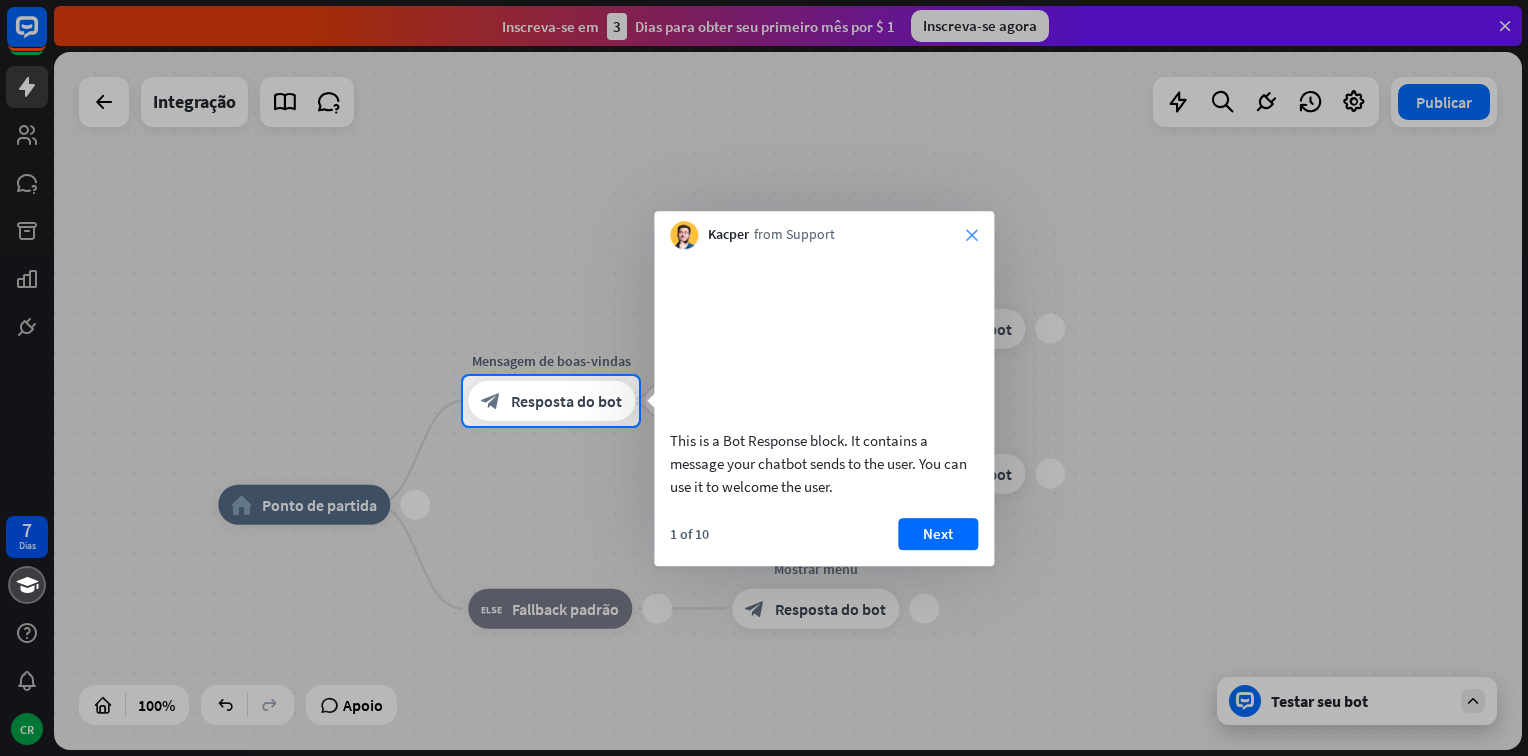 click on "close" at bounding box center [972, 235] 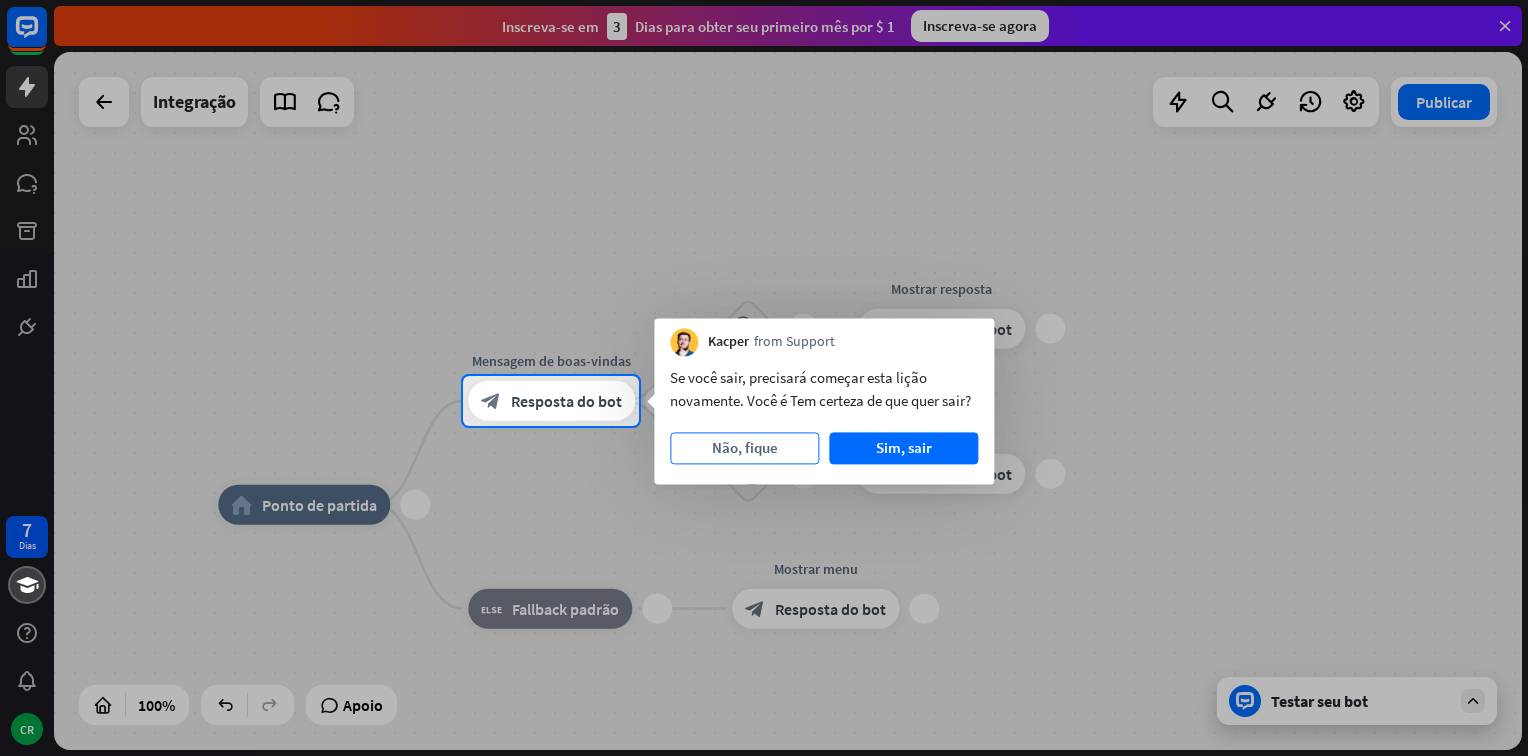 click on "Não, fique" at bounding box center [745, 448] 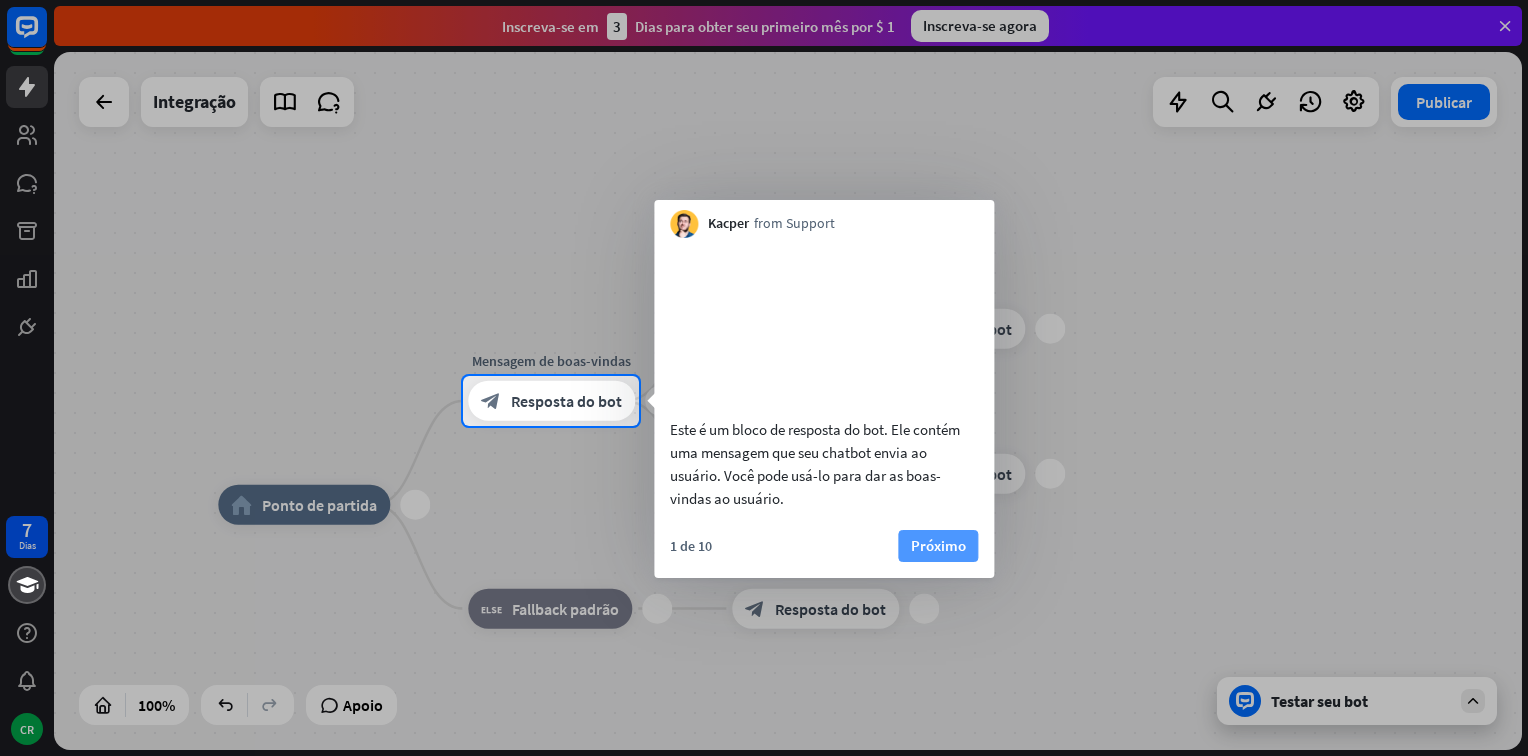 click on "Próximo" at bounding box center [938, 546] 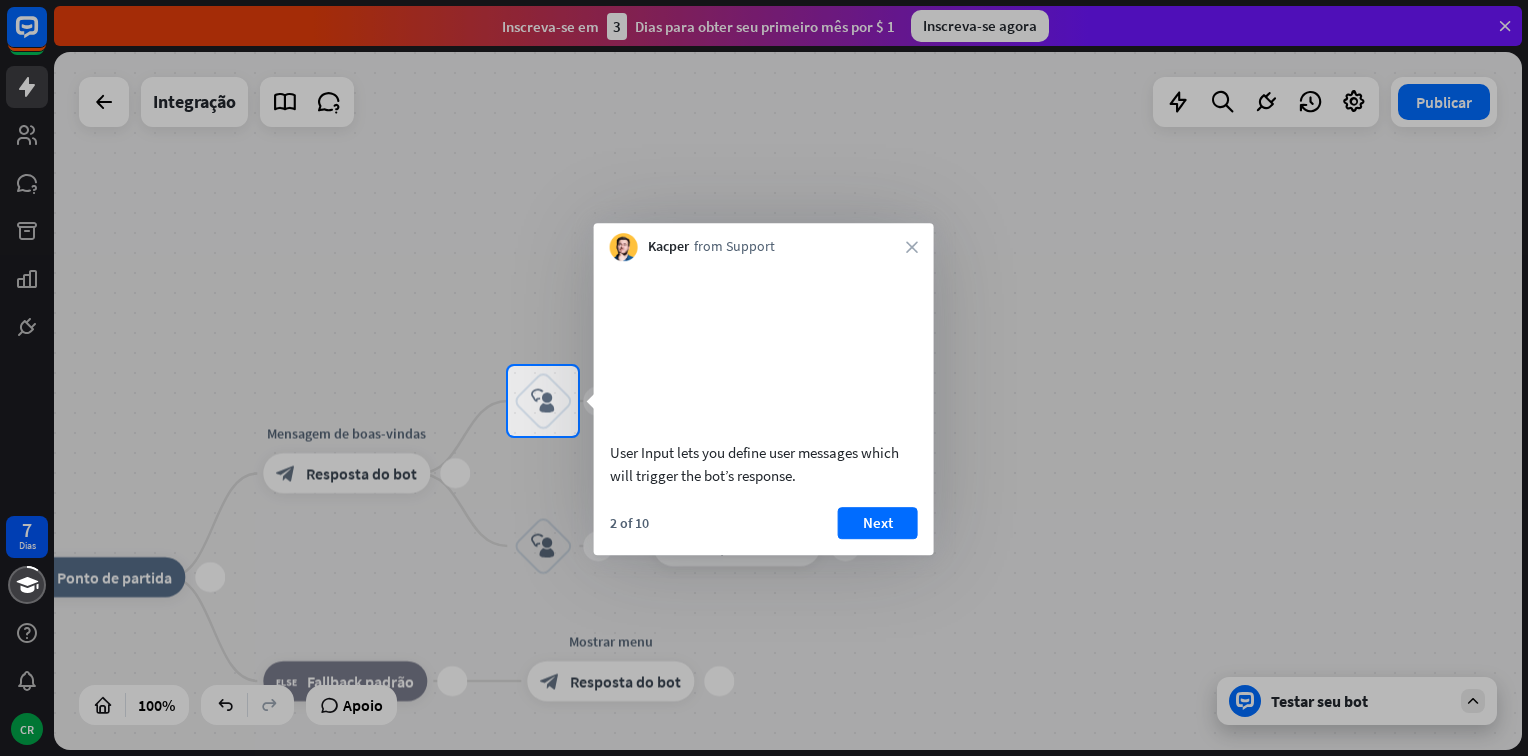 drag, startPoint x: 608, startPoint y: 474, endPoint x: 820, endPoint y: 510, distance: 215.03488 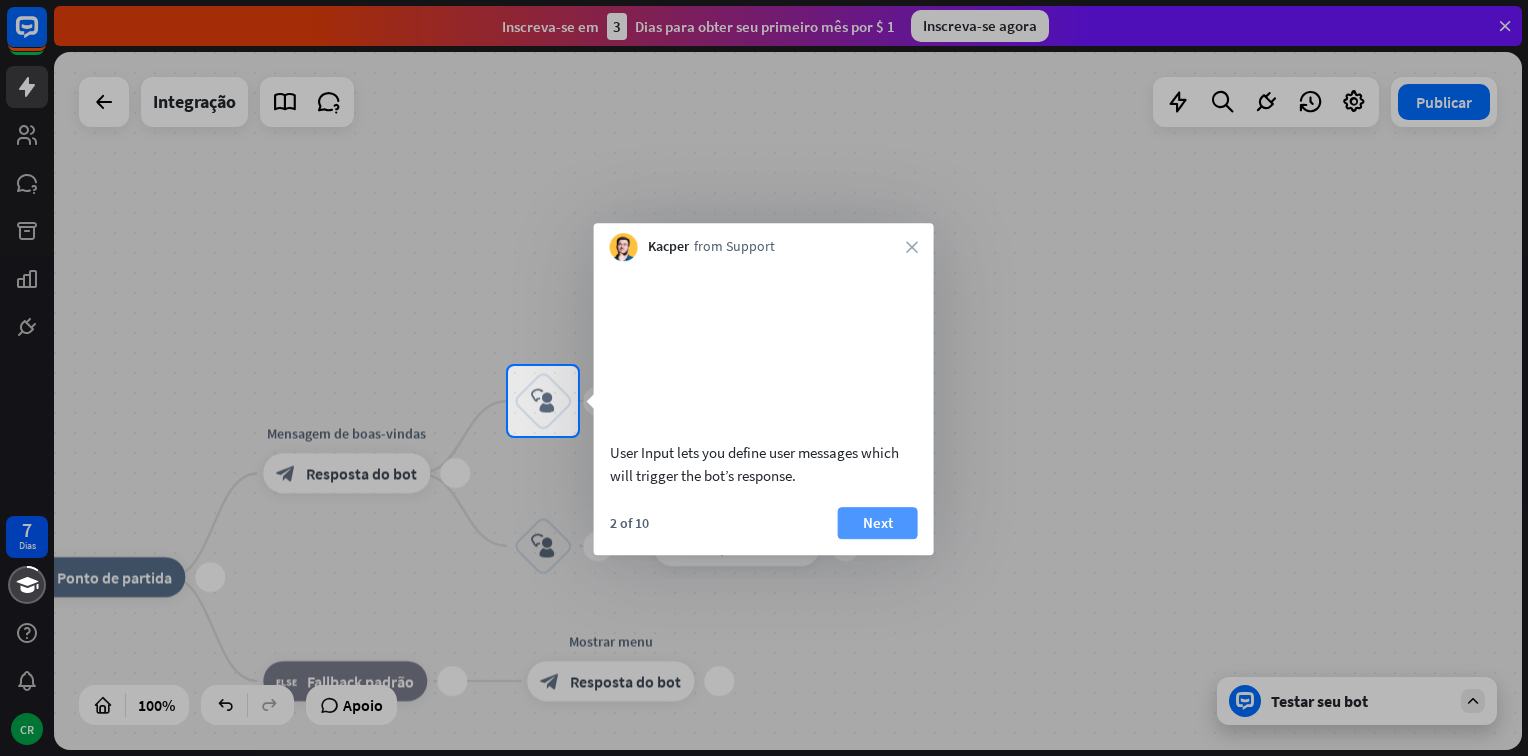 click on "Next" at bounding box center [878, 523] 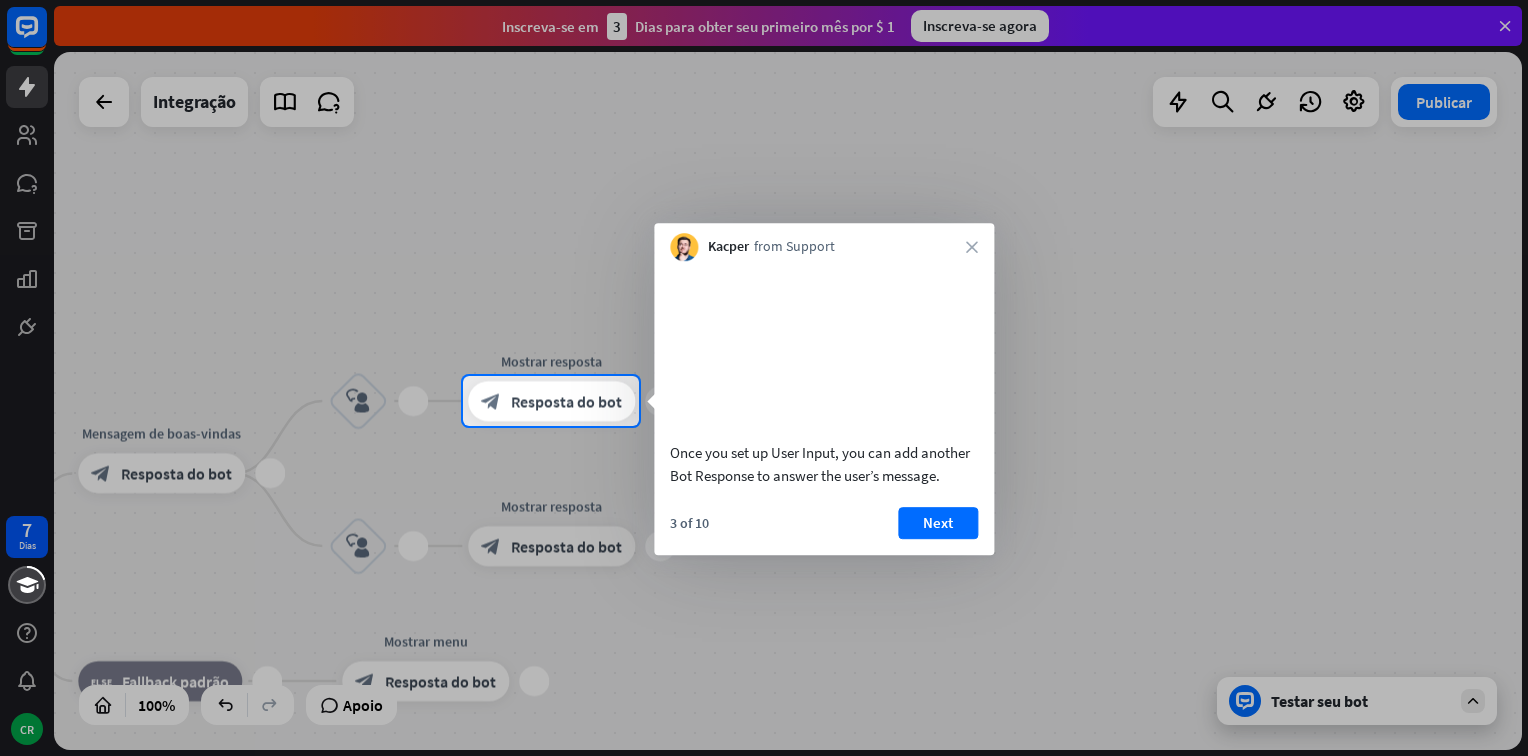 click on "Next" at bounding box center (938, 523) 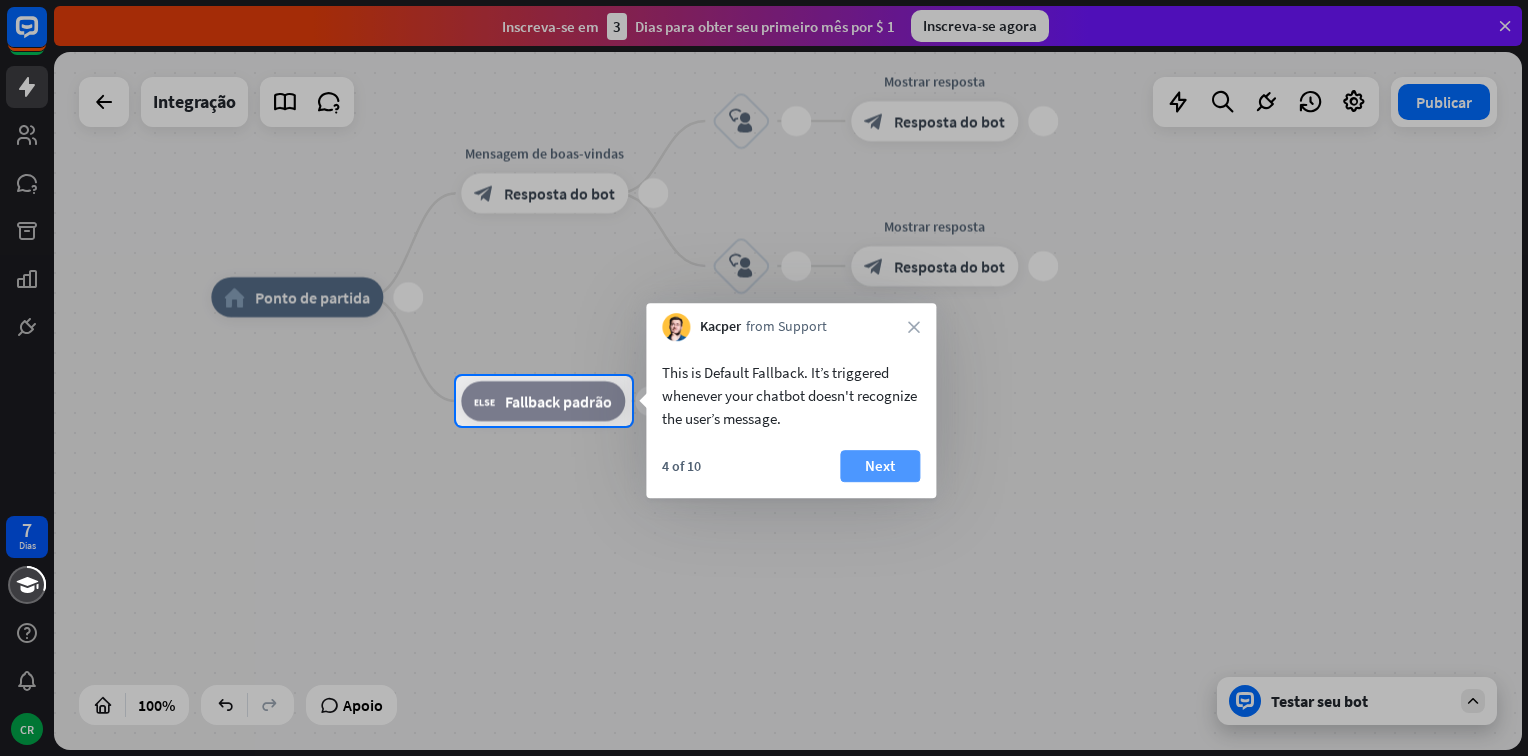 click on "Next" at bounding box center [880, 466] 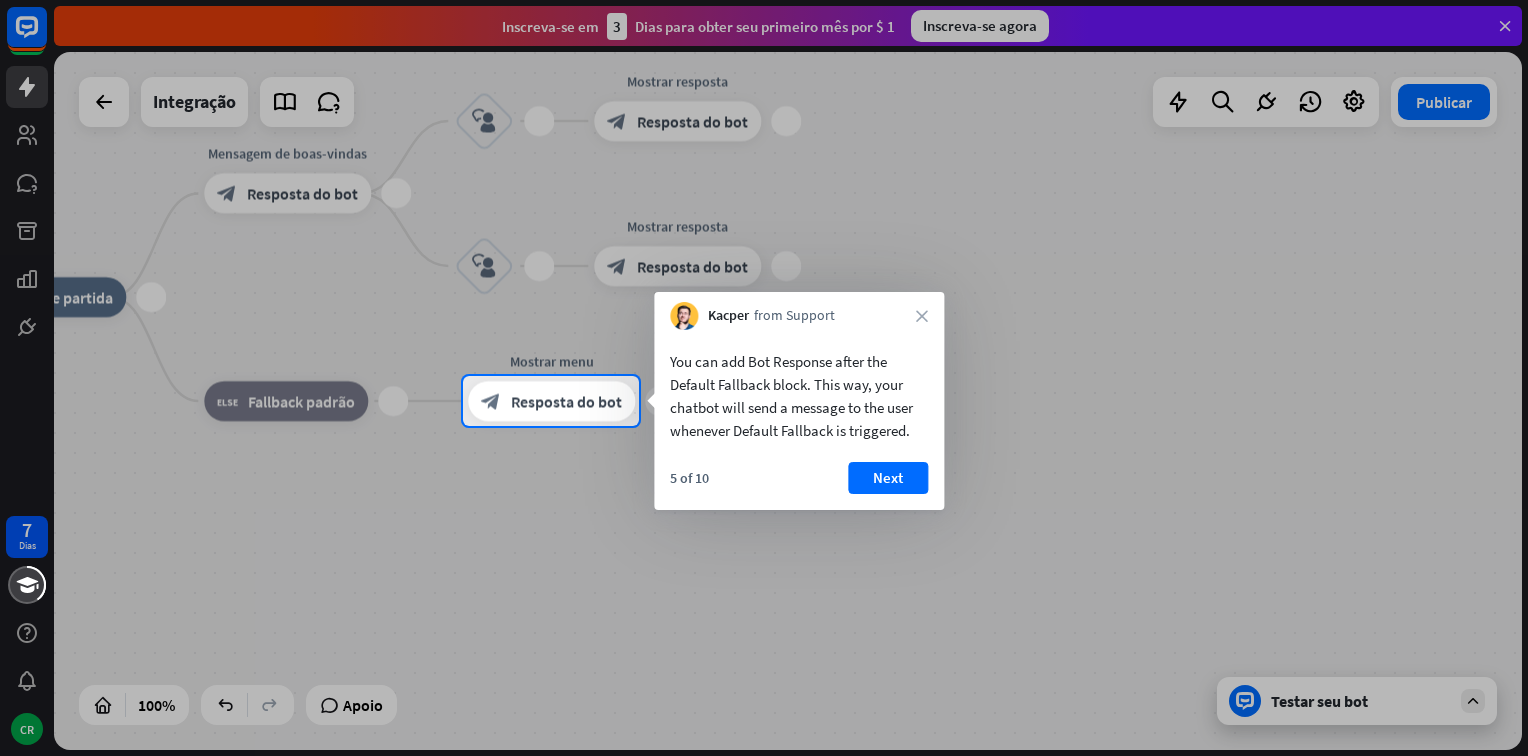 click on "Next" at bounding box center [888, 478] 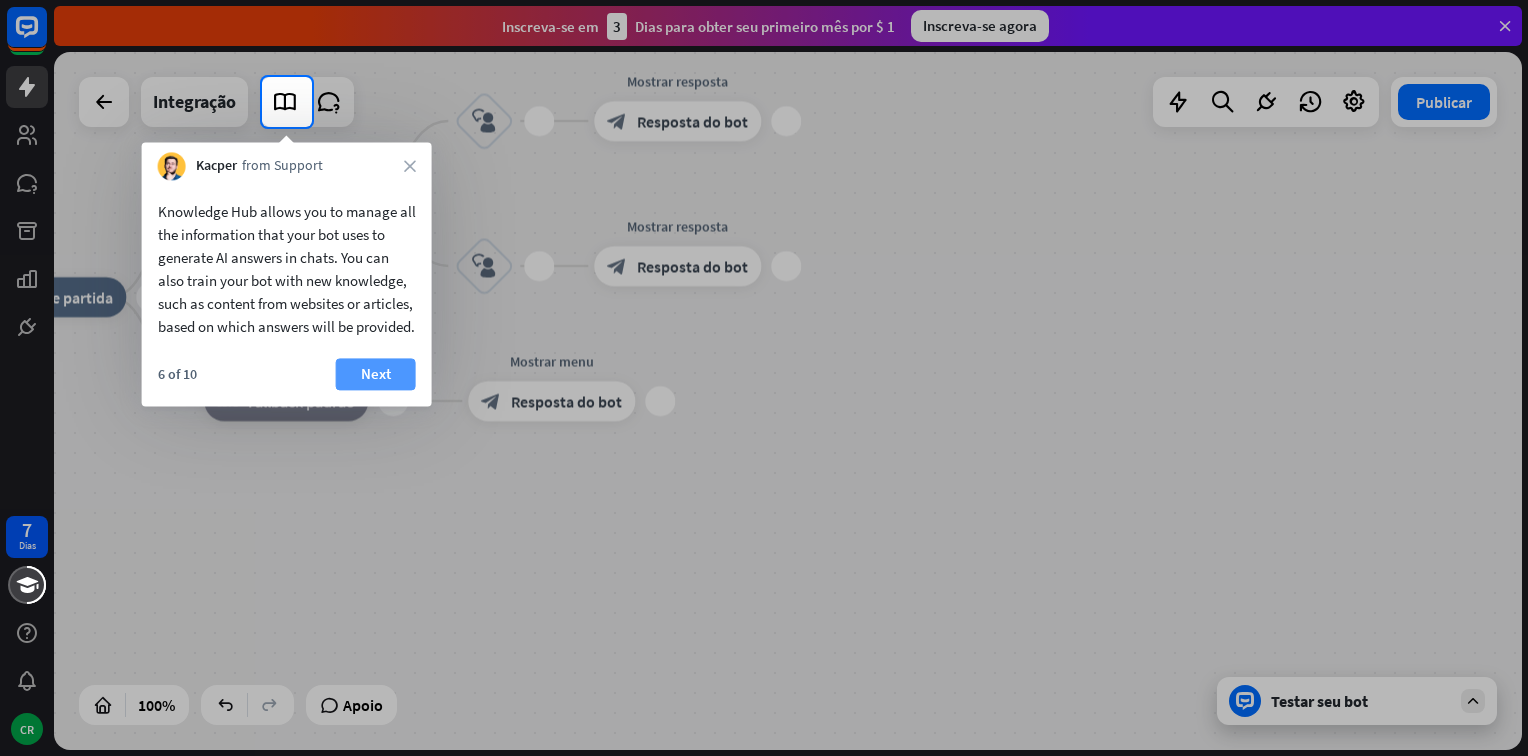 click on "Next" at bounding box center [376, 374] 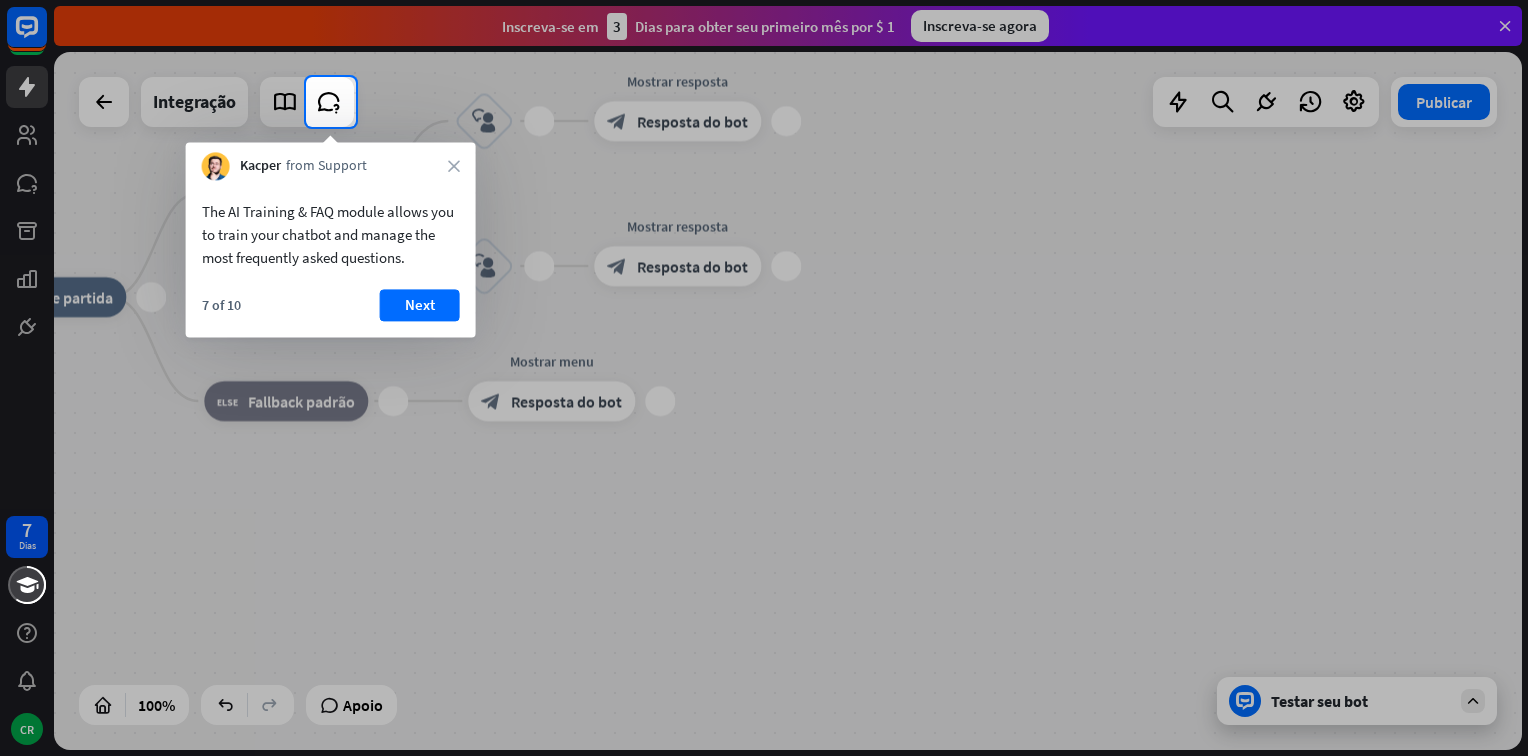 click on "The AI Training & FAQ module allows you to train your chatbot and manage the most frequently asked questions." at bounding box center [331, 234] 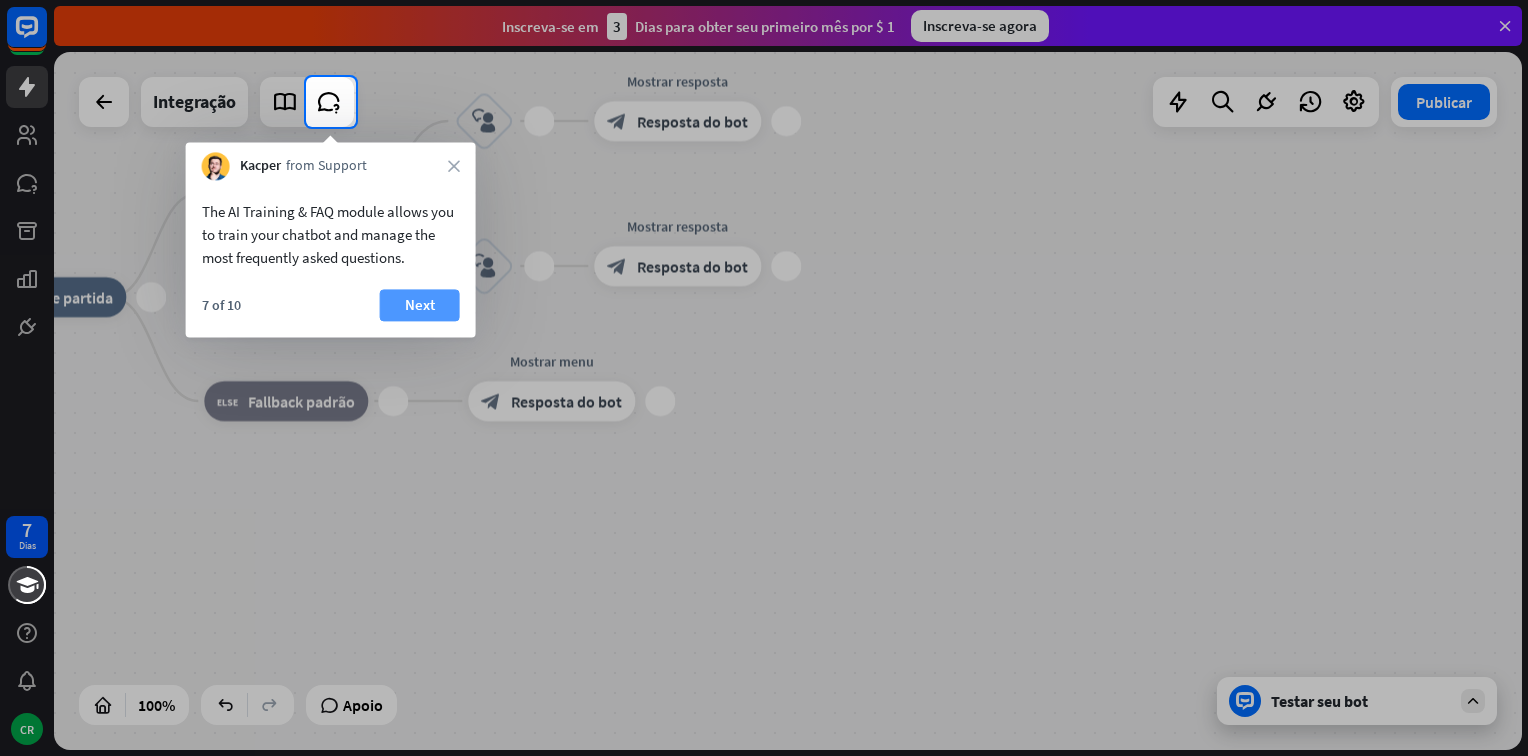 click on "Next" at bounding box center [420, 305] 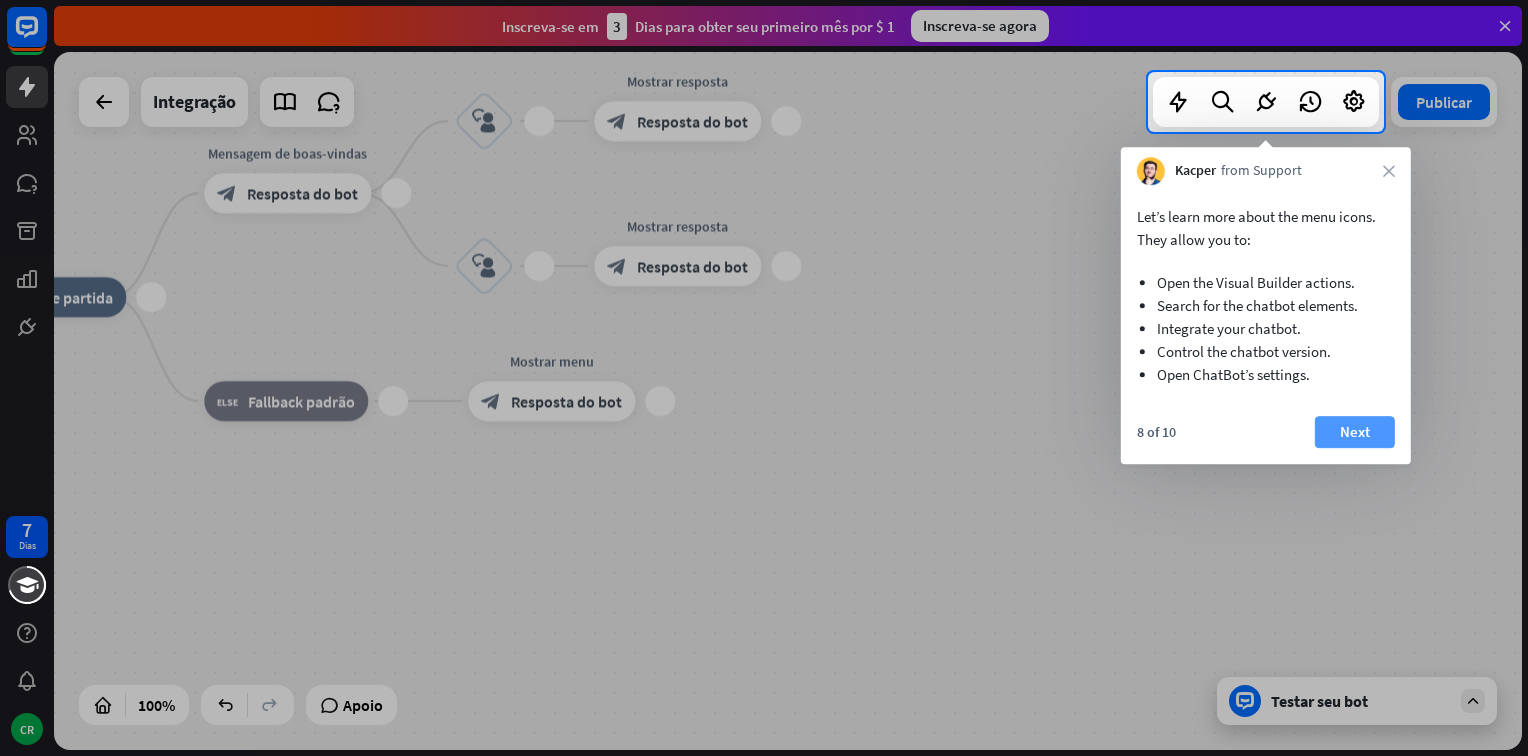 click on "Next" at bounding box center [1355, 432] 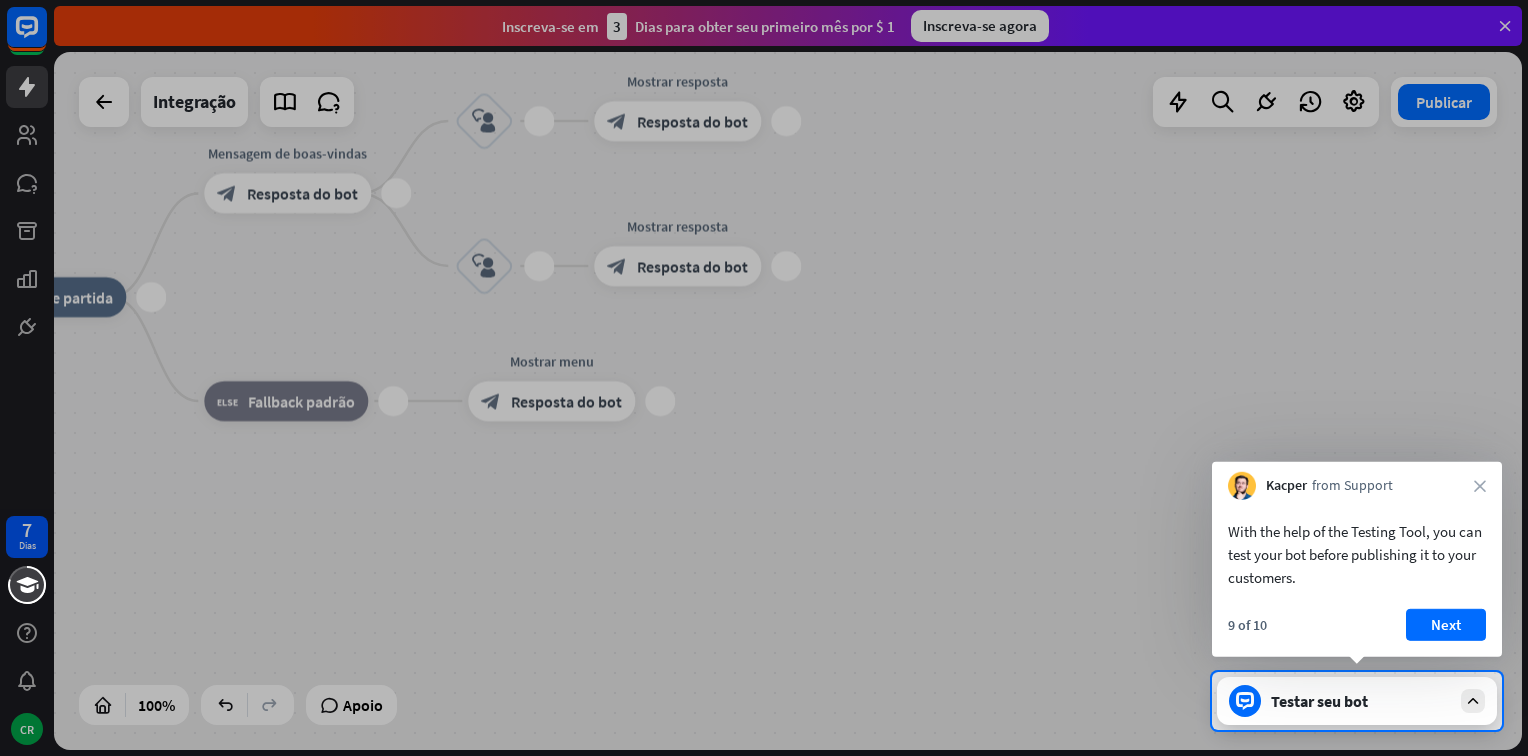 click on "Next" at bounding box center [1446, 625] 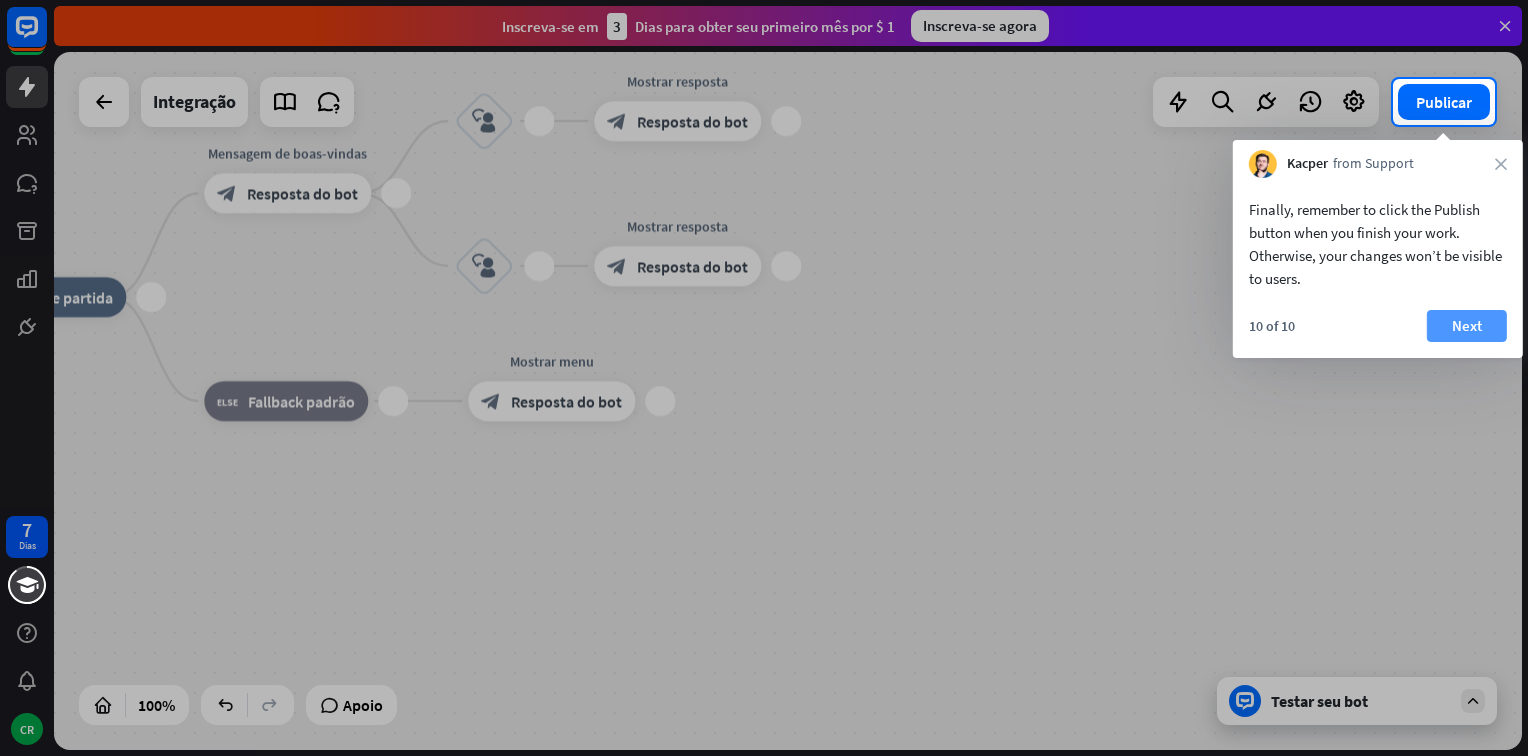 click on "Next" at bounding box center [1467, 326] 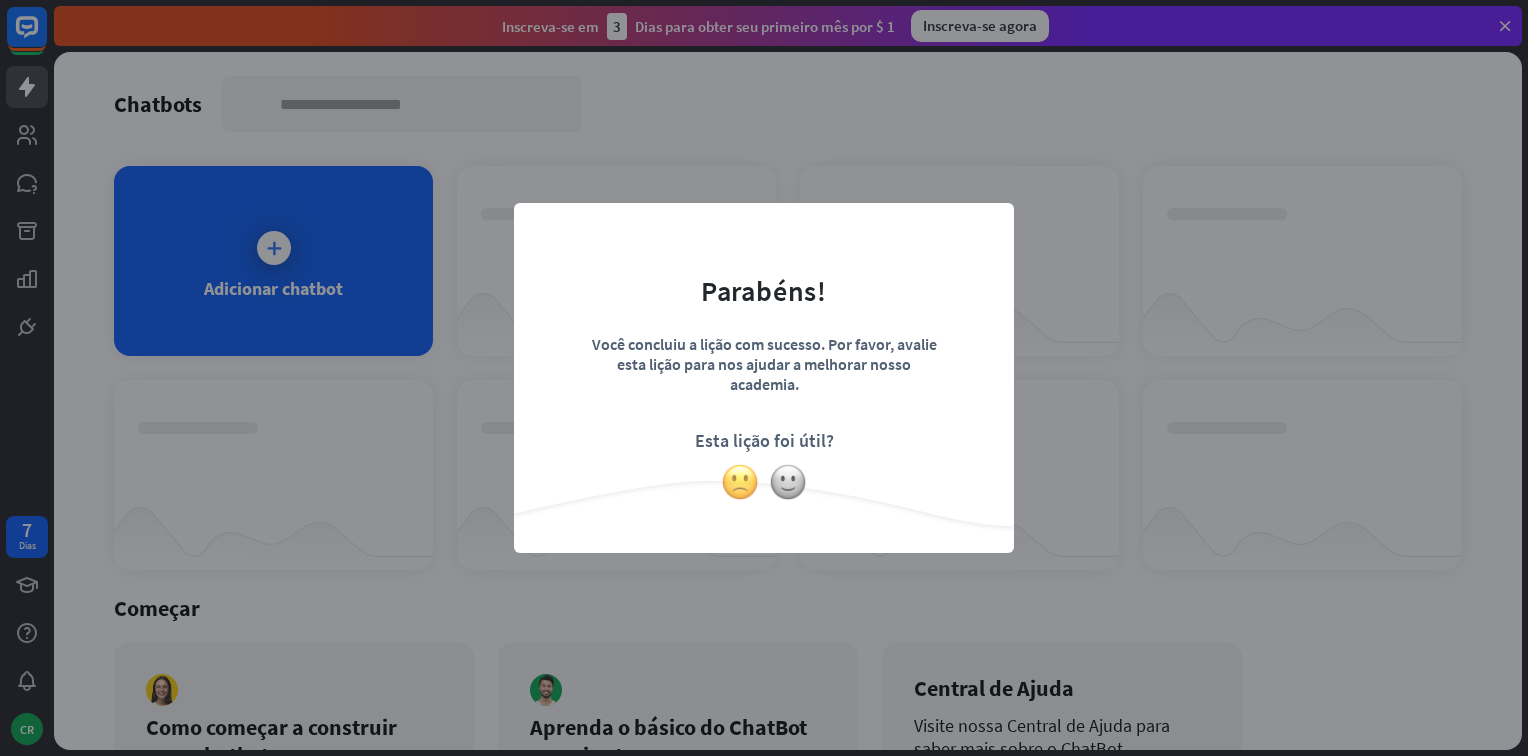 click at bounding box center (740, 482) 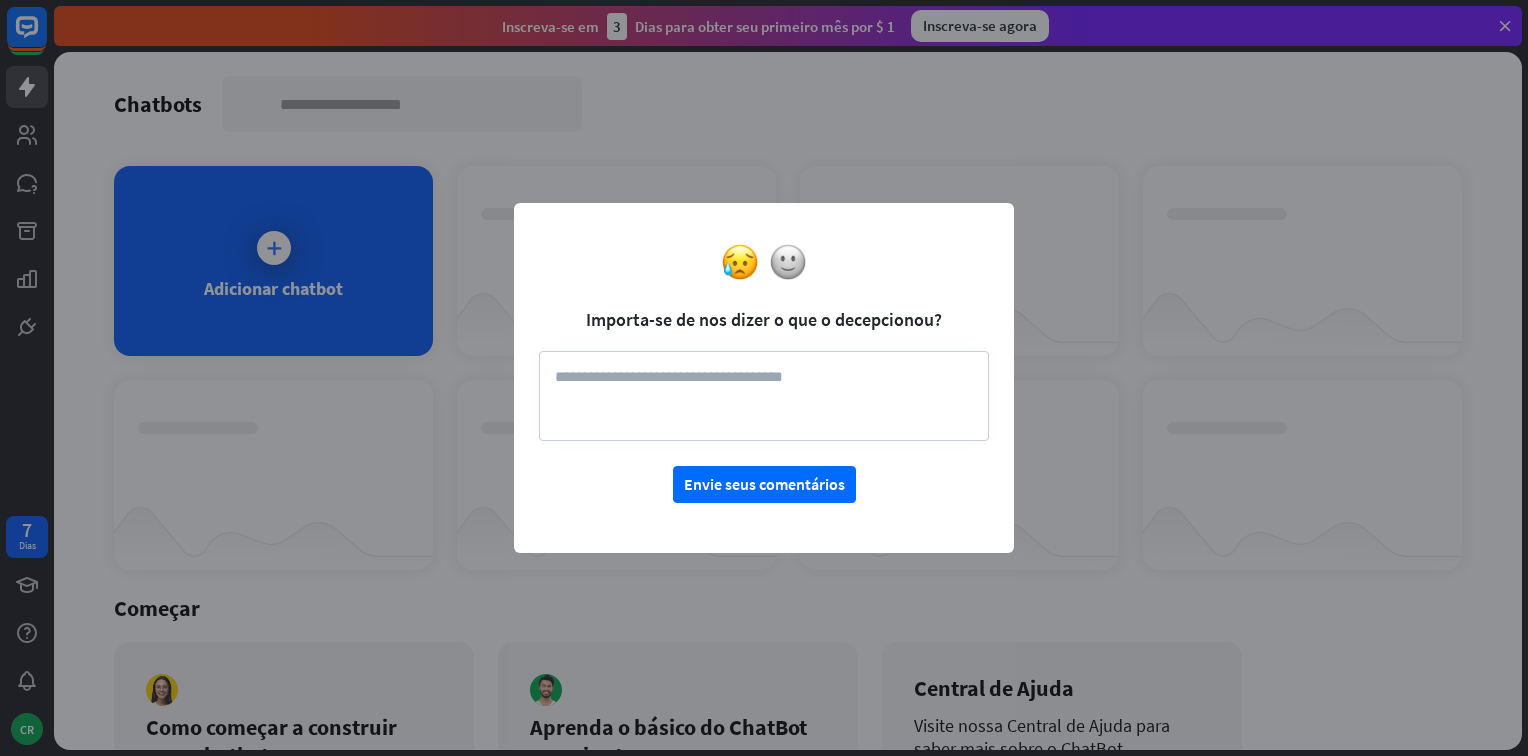 click at bounding box center [764, 396] 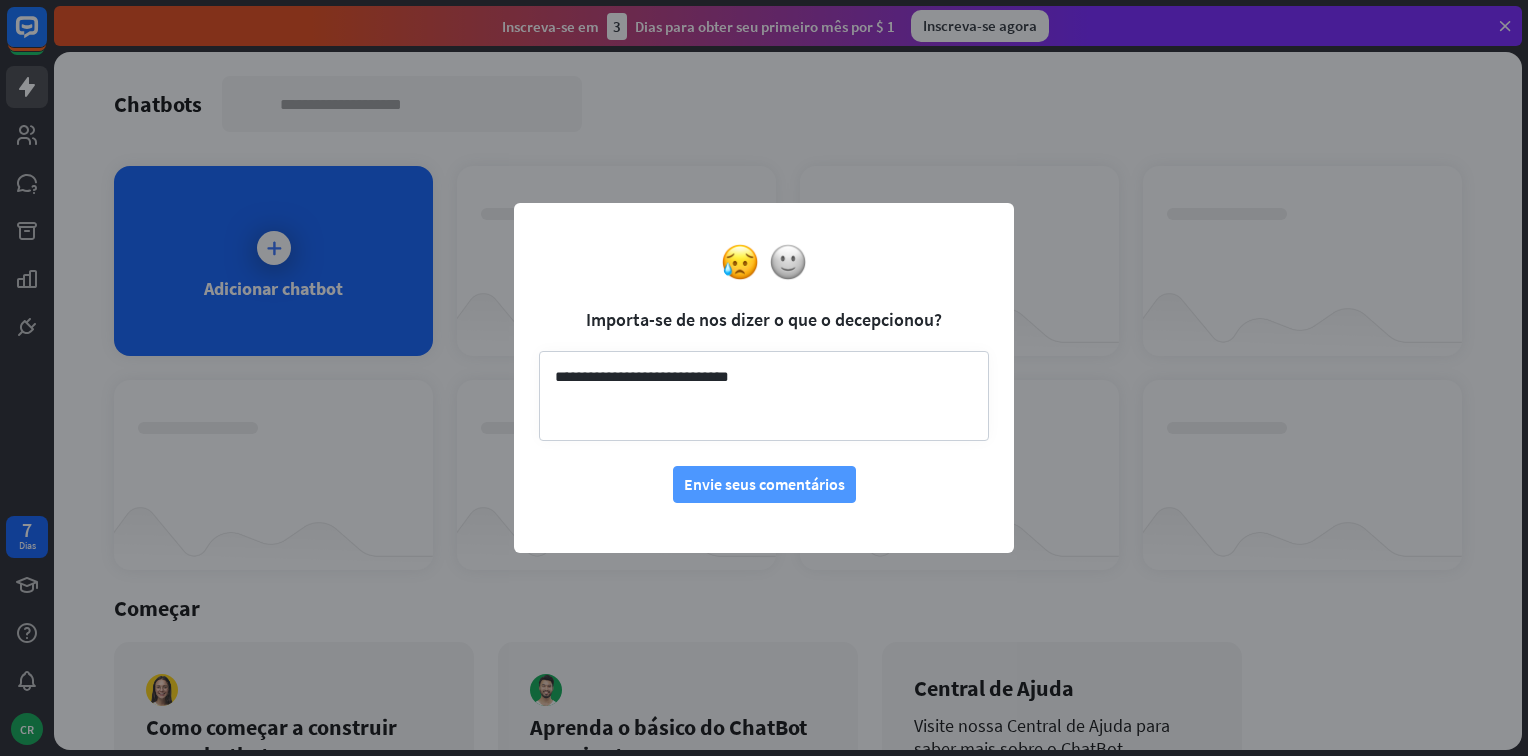 type on "**********" 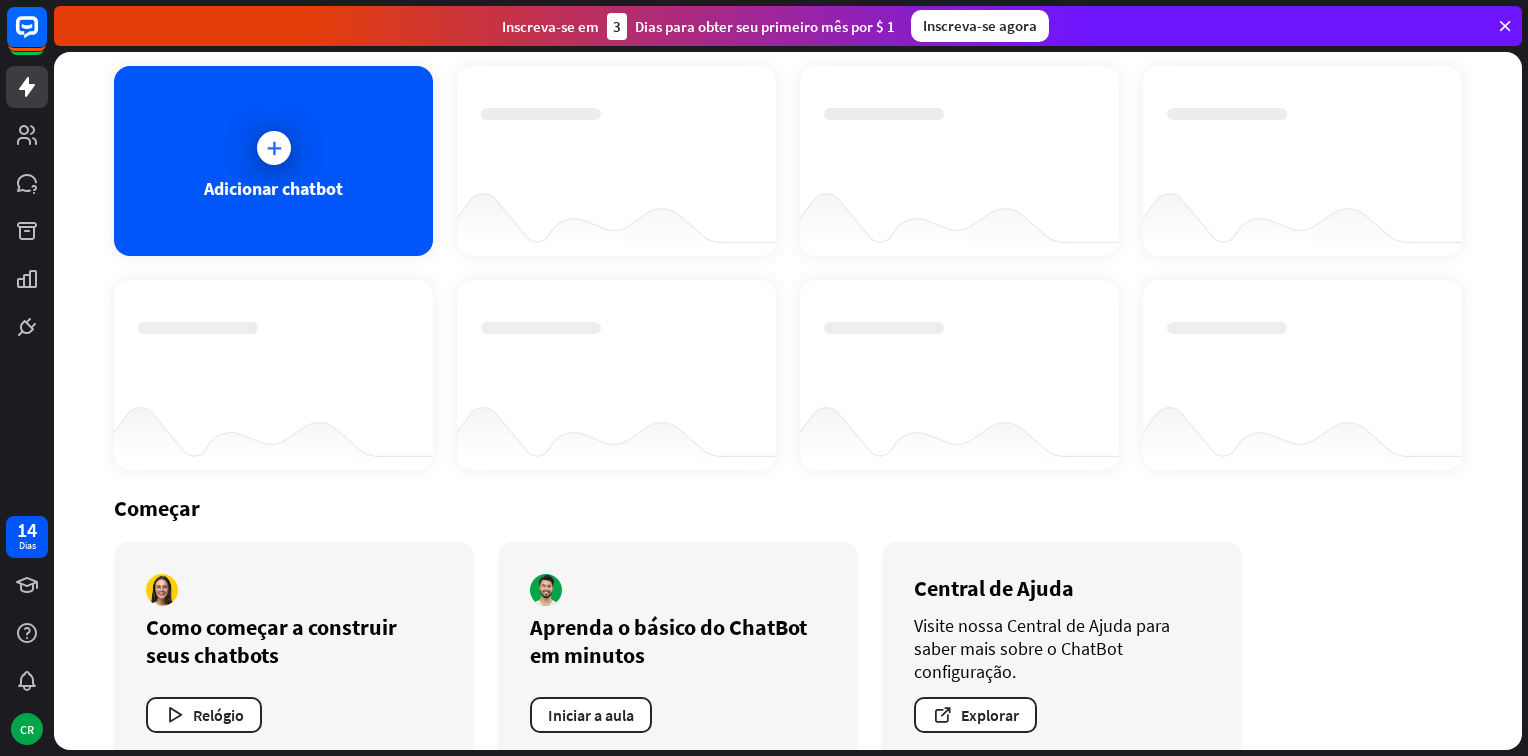 scroll, scrollTop: 0, scrollLeft: 0, axis: both 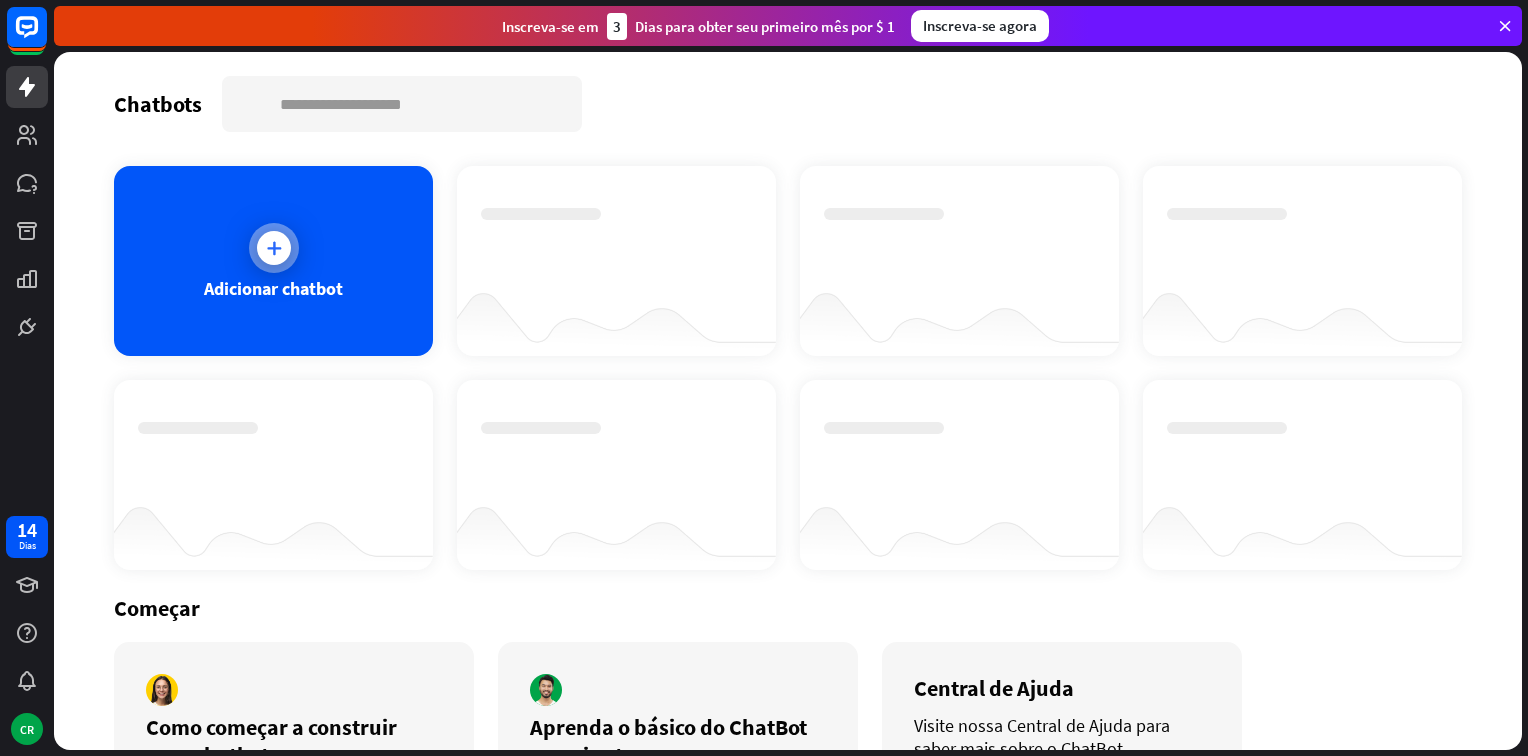 click on "Adicionar chatbot" at bounding box center [273, 261] 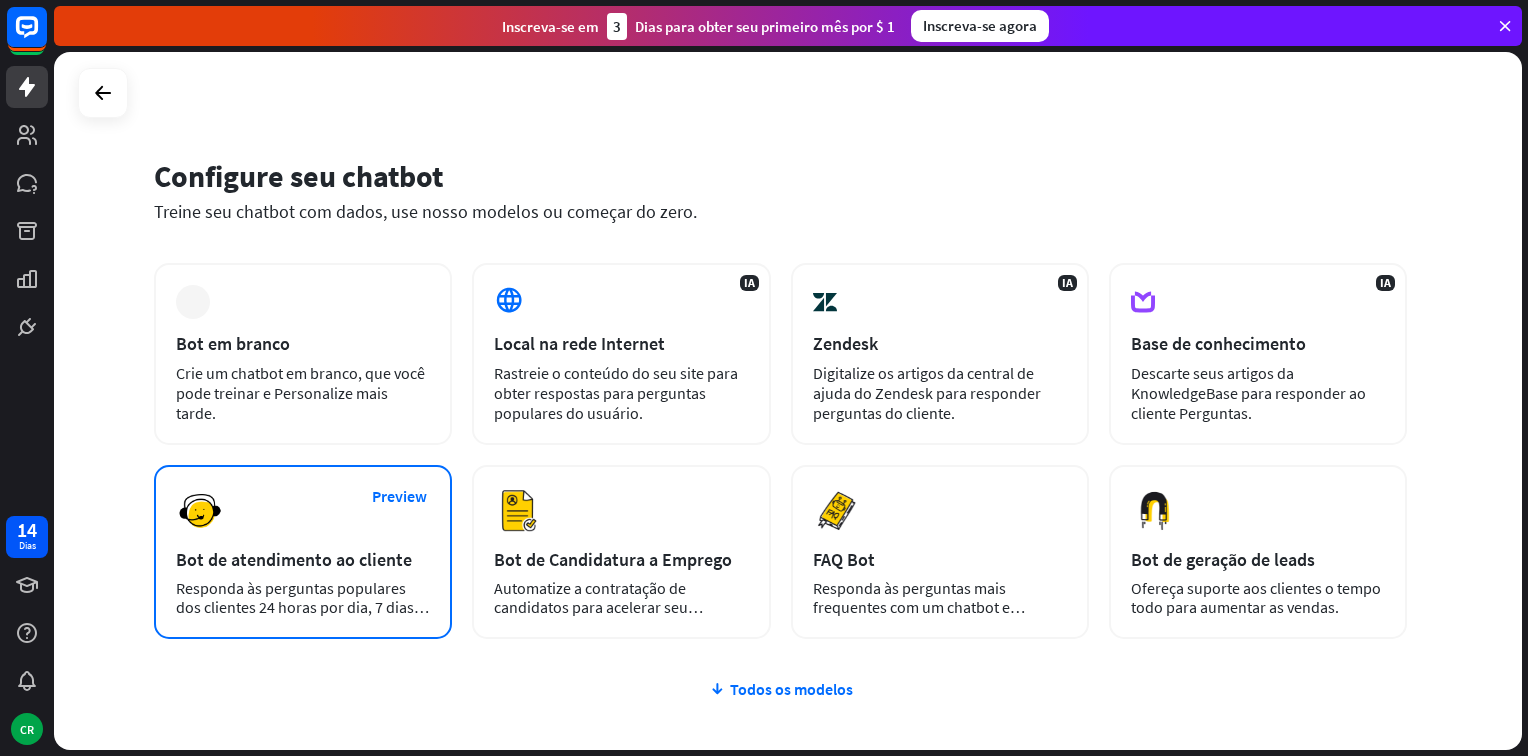 click on "Responda às perguntas populares dos clientes 24 horas por dia, 7 dias por semana." at bounding box center (303, 598) 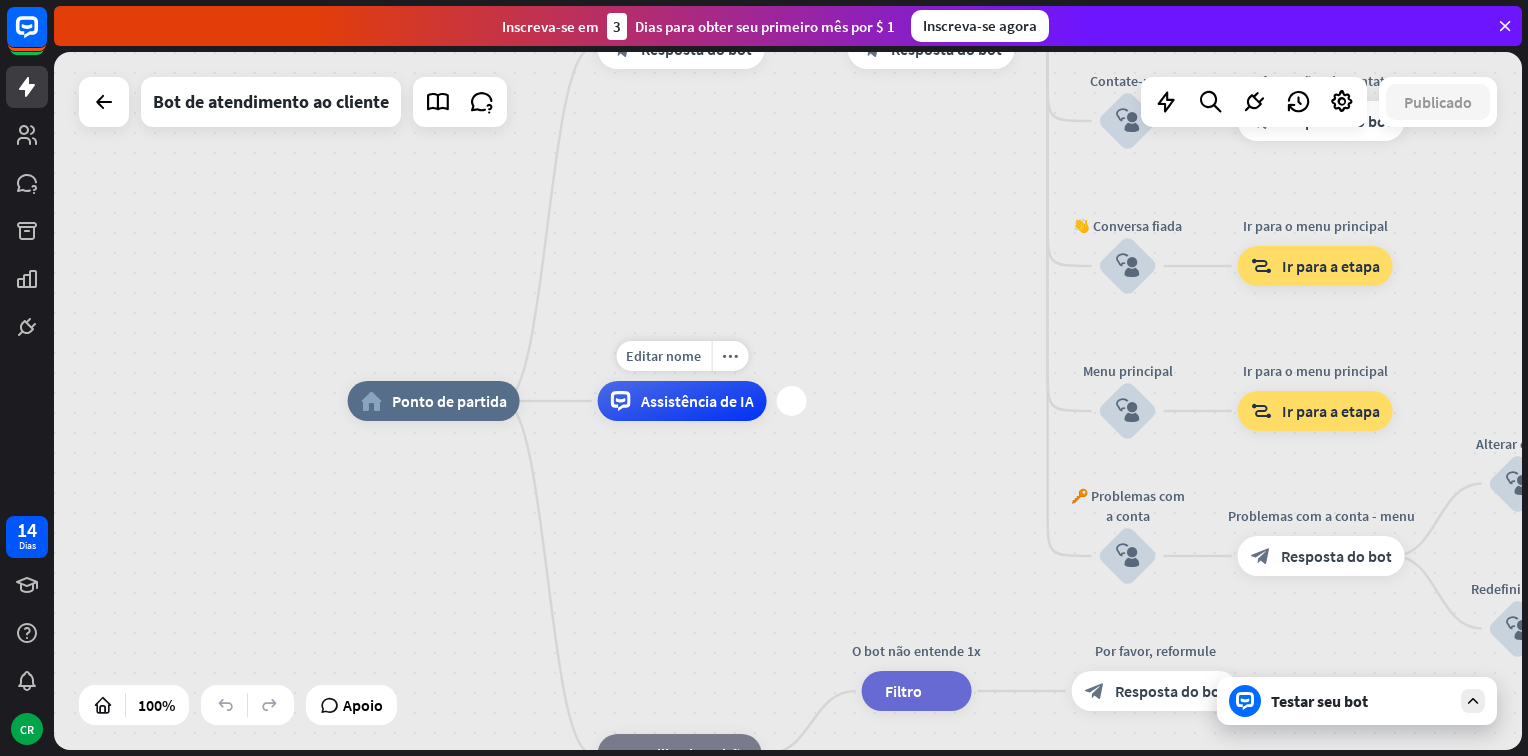 click on "Assistência de IA" at bounding box center (697, 401) 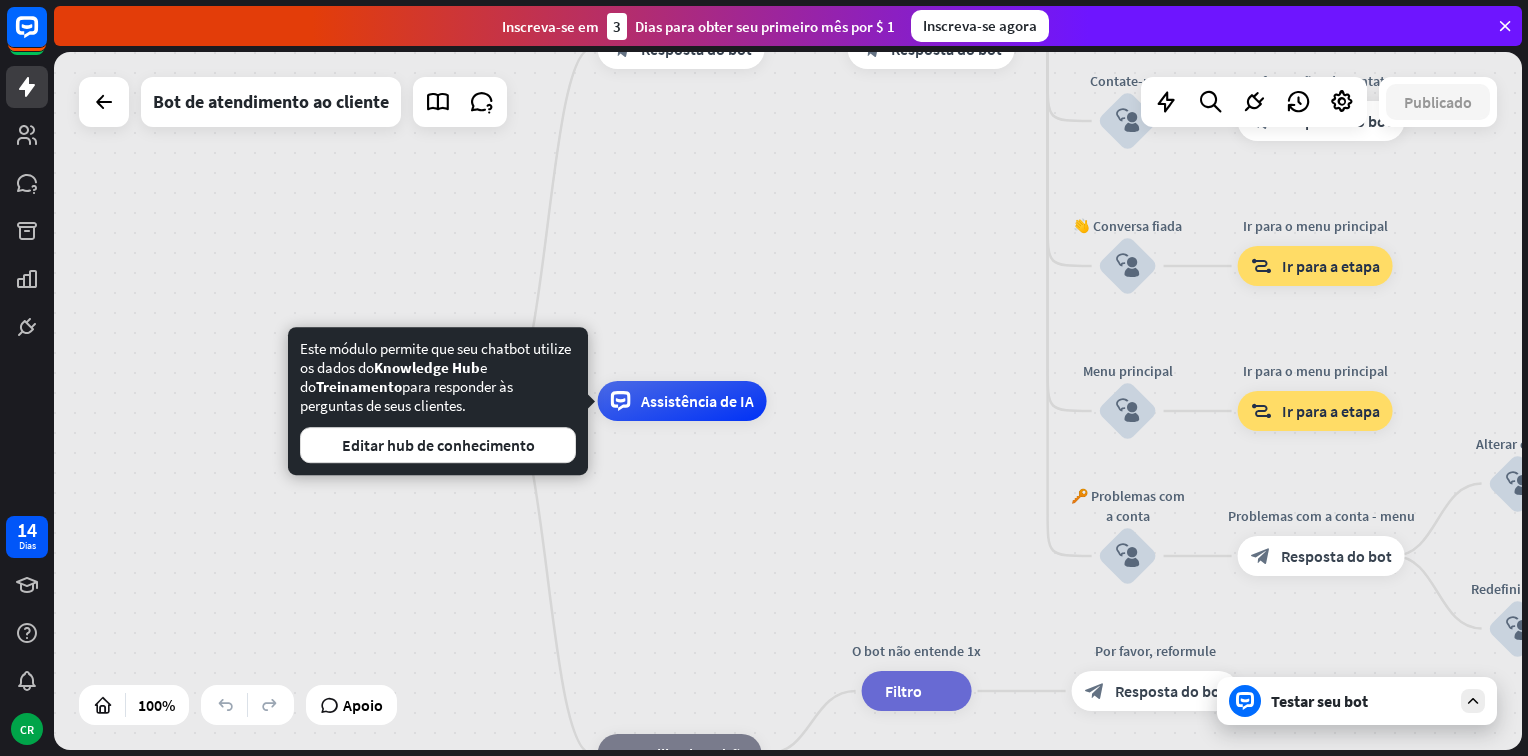 click on "home_2   Ponto de partida                 Mensagem de boas-vindas   block_bot_response   Resposta do bot                 🔙 Menu principal   block_bot_response   Resposta do bot                 Our offer   block_user_input                 Select product category   block_bot_response   Bot Response                 ❓ Question   block_user_input                 How can I help you?   block_bot_response   Bot Response                 FAQ   block_user_input                 Type your question   block_bot_response   Bot Response                 Popular questions   block_faq                 Feedback   block_user_input                 Feedback flow   builder_tree   Flow                 Newsletter   block_user_input                 Newsletter flow   builder_tree   Flow                 Contate-nos   block_user_input                 Informações de contato   block_bot_response   Resposta do bot                 👋 Conversa fiada   block_user_input                 Ir para o menu principal" at bounding box center (788, 401) 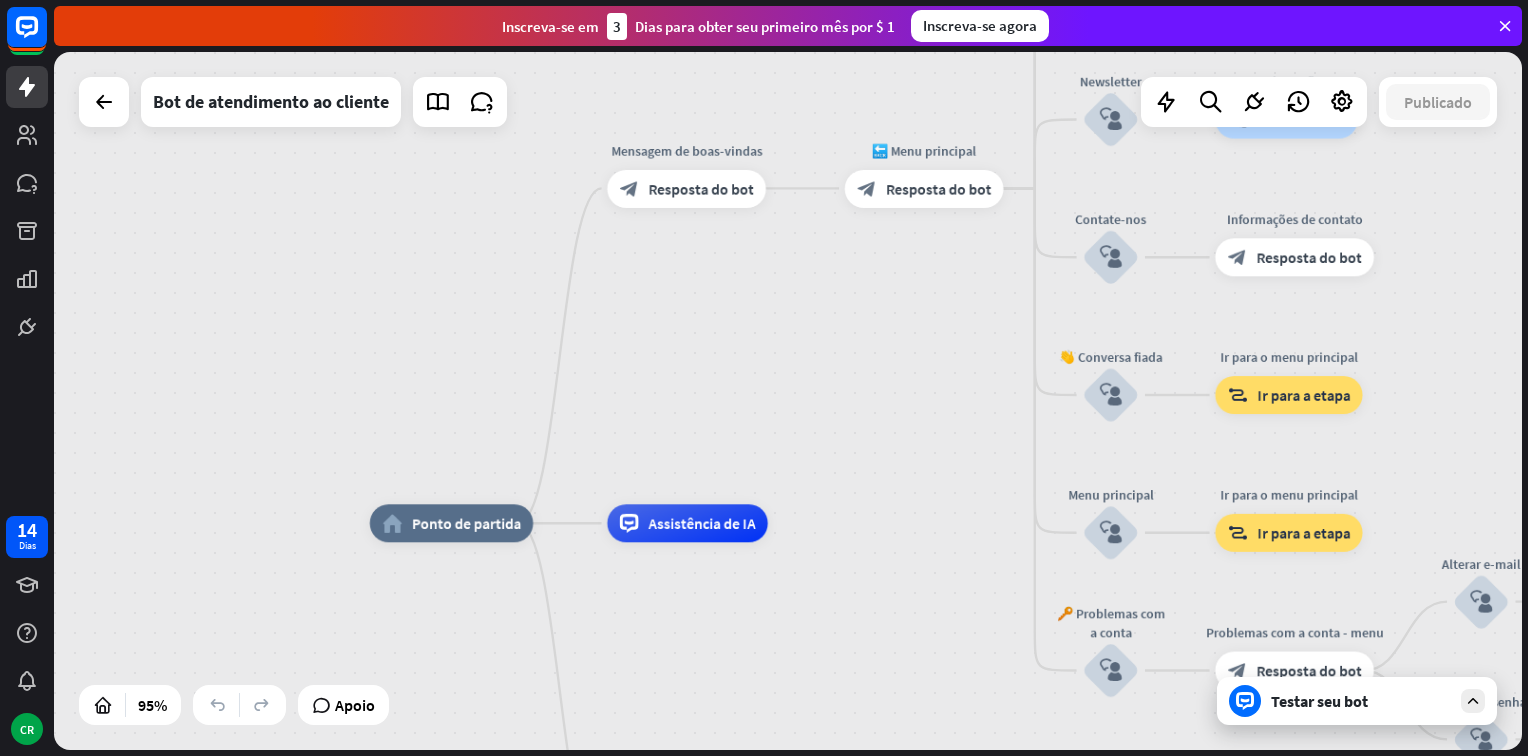 drag, startPoint x: 684, startPoint y: 571, endPoint x: 672, endPoint y: 638, distance: 68.06615 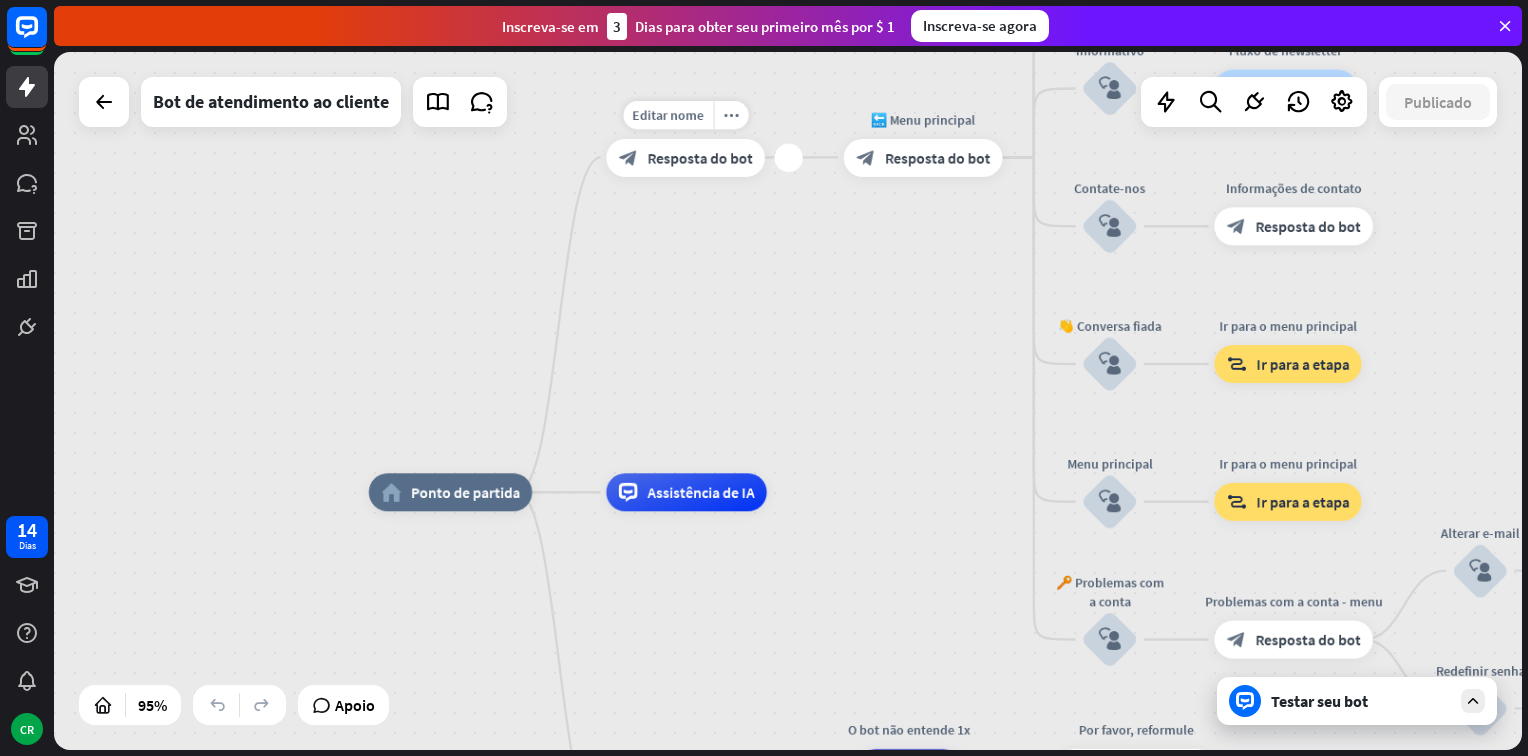 click on "Resposta do bot" at bounding box center (699, 157) 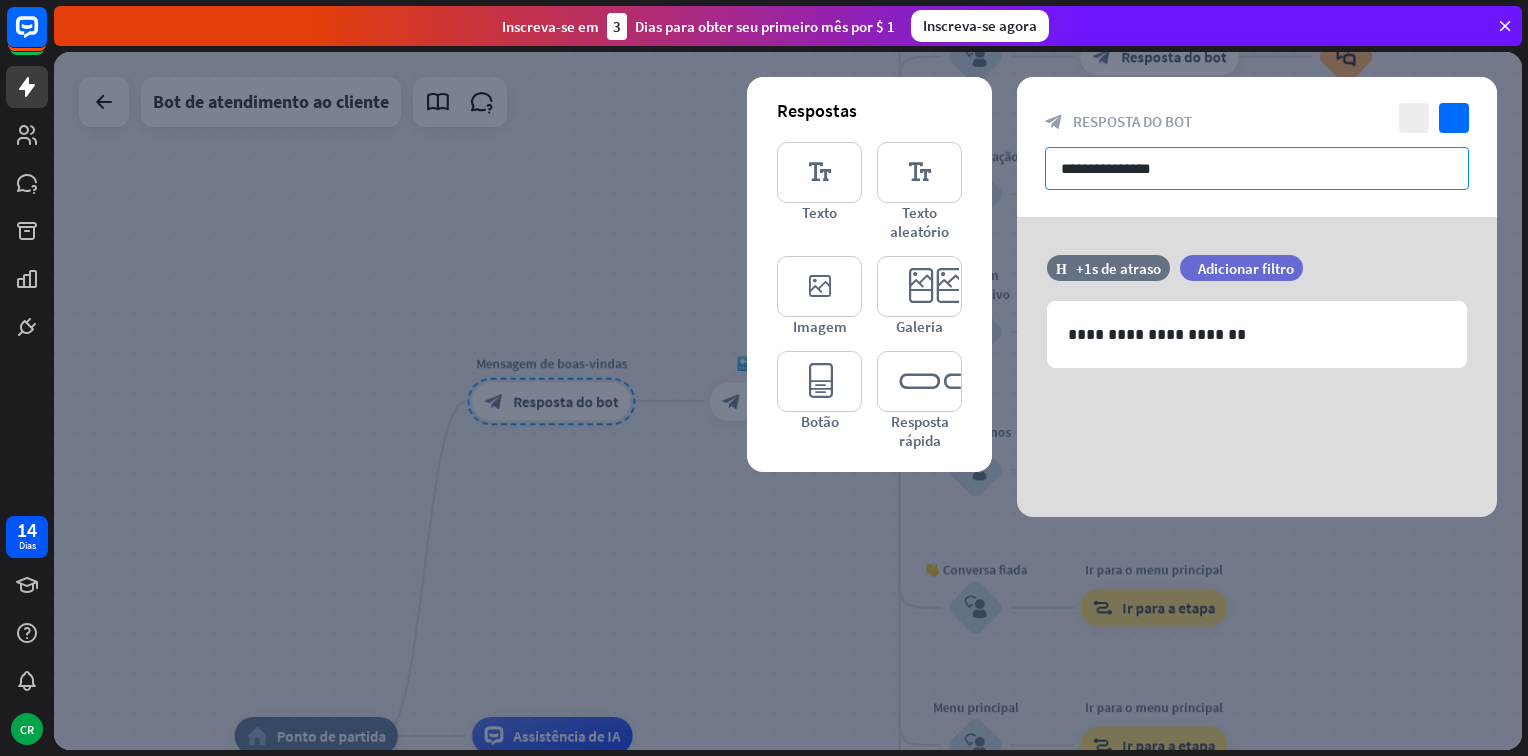 click on "**********" at bounding box center (1257, 168) 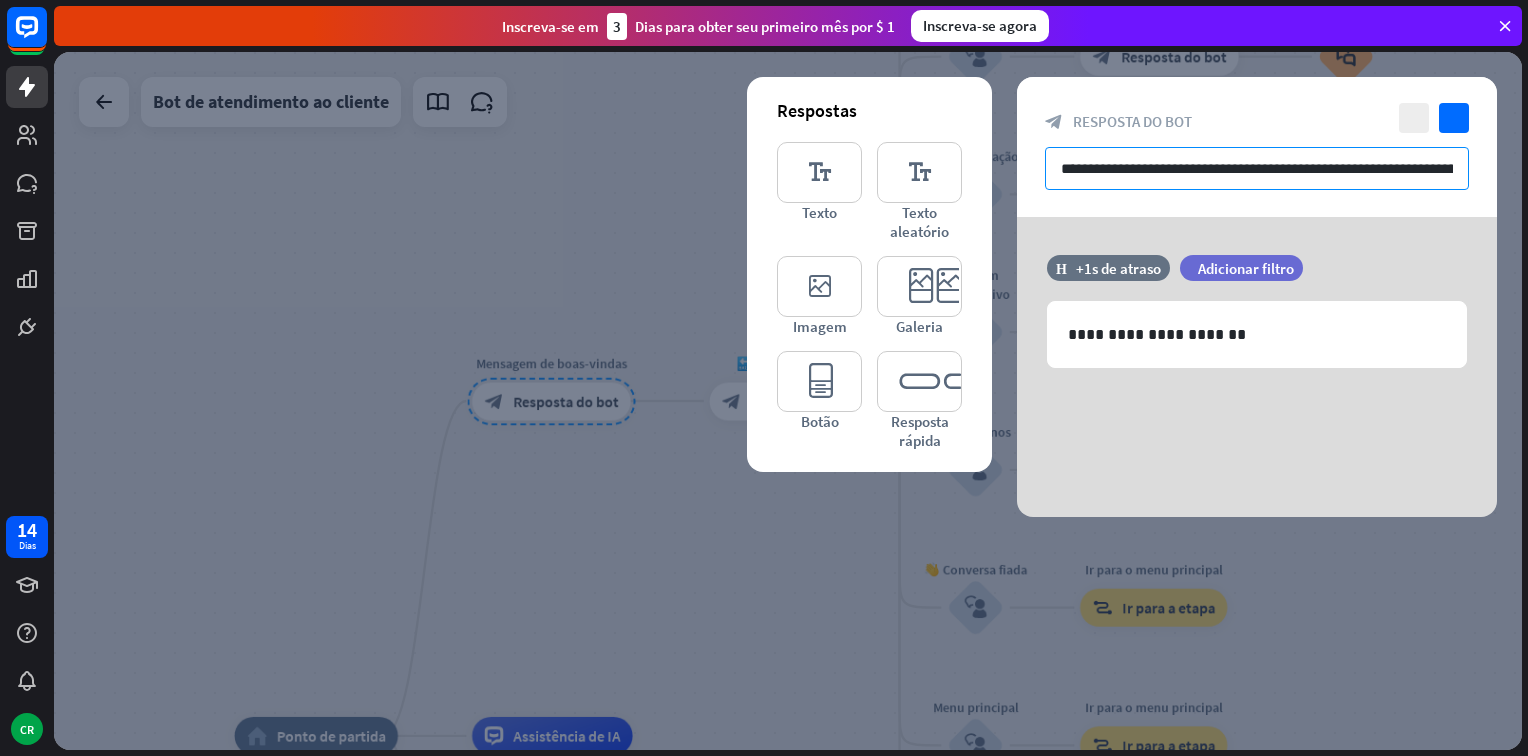 scroll, scrollTop: 0, scrollLeft: 441, axis: horizontal 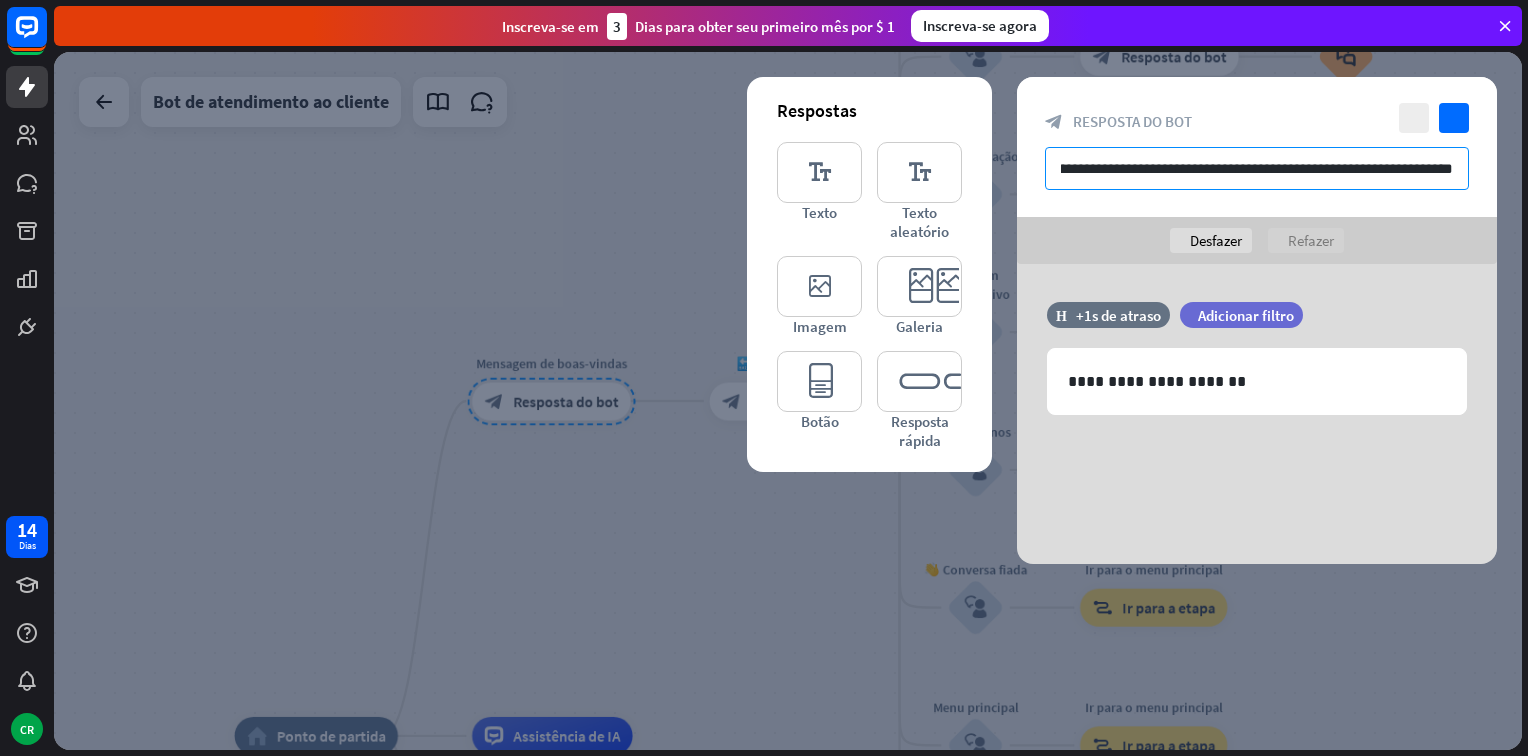 drag, startPoint x: 1078, startPoint y: 161, endPoint x: 1112, endPoint y: 160, distance: 34.0147 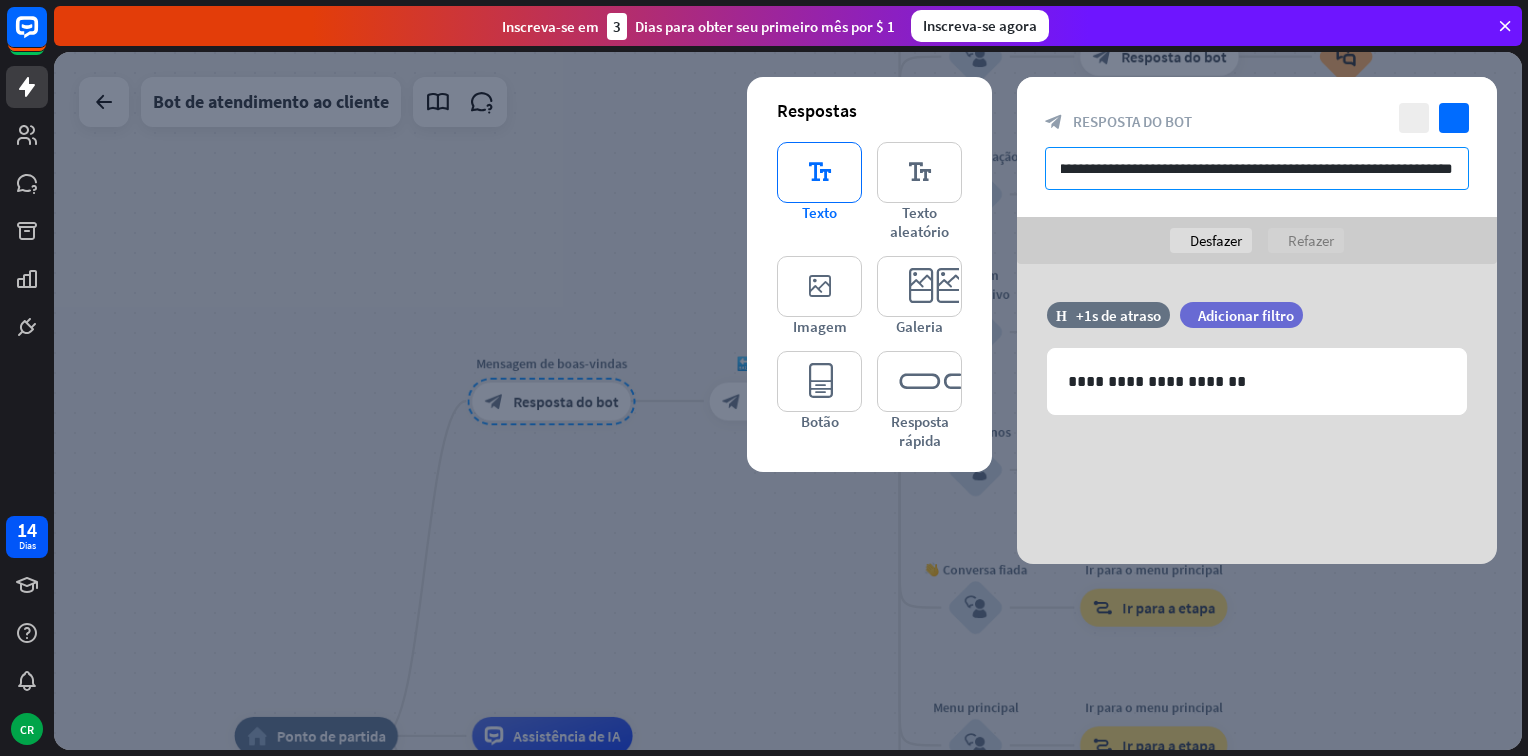 scroll, scrollTop: 0, scrollLeft: 0, axis: both 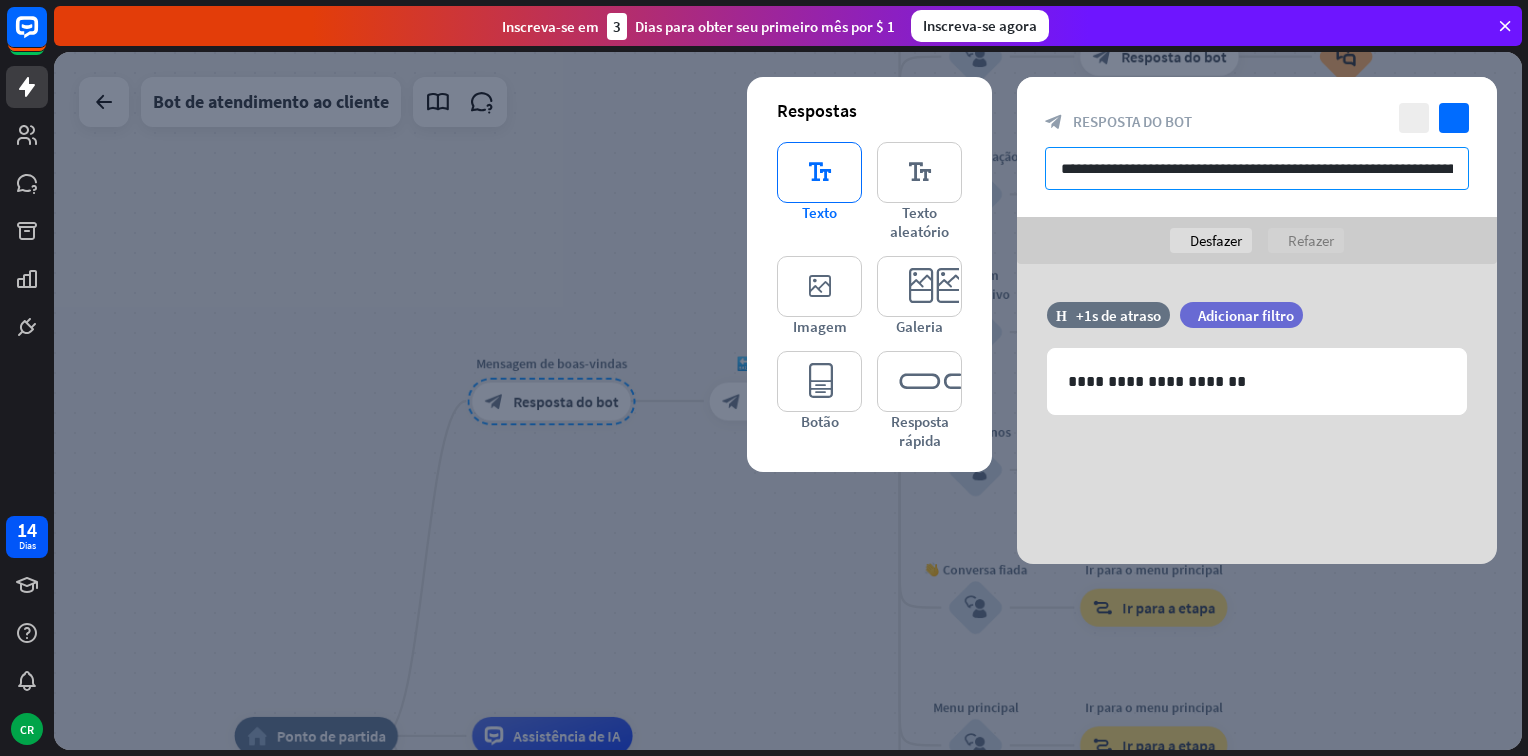 drag, startPoint x: 1083, startPoint y: 169, endPoint x: 856, endPoint y: 151, distance: 227.71254 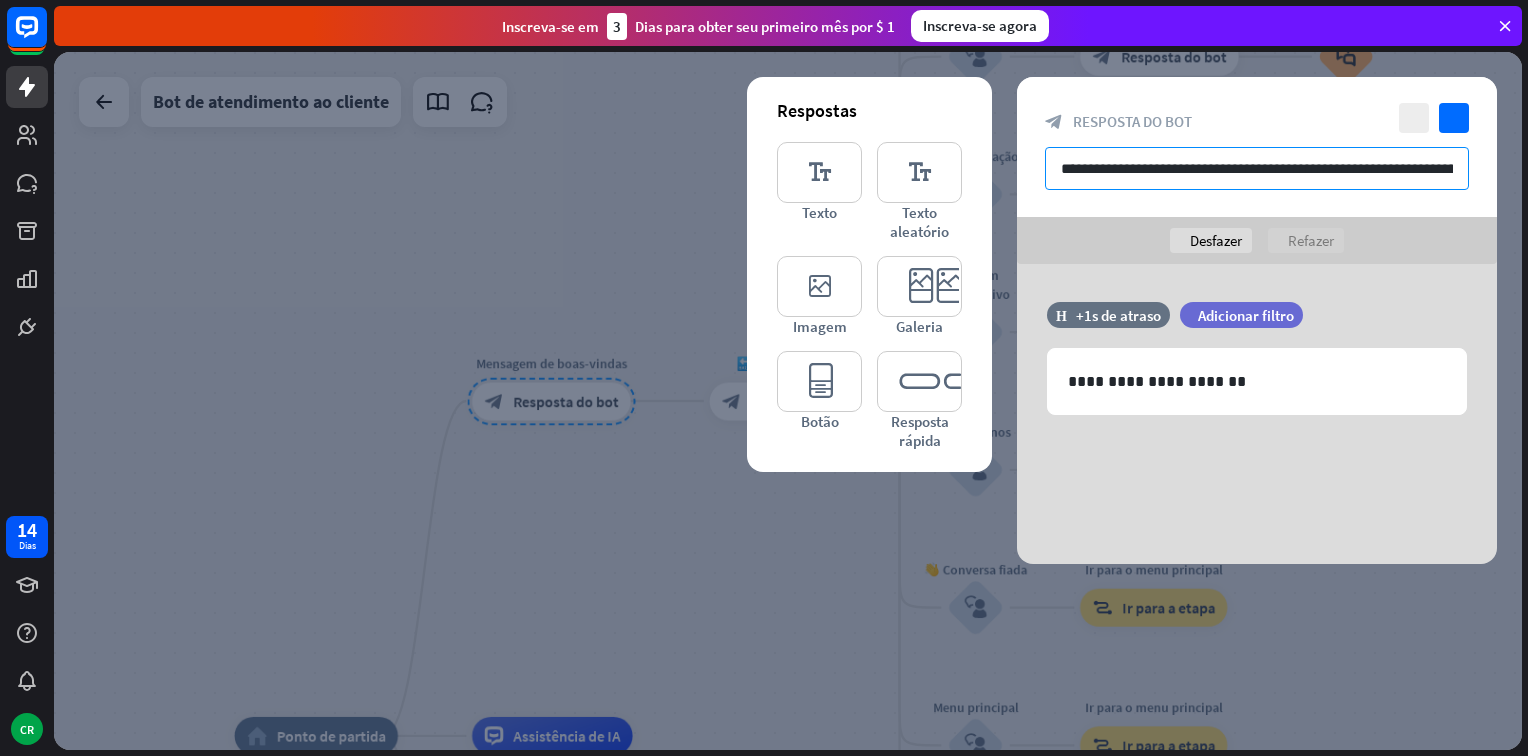 click on "**********" at bounding box center [1257, 168] 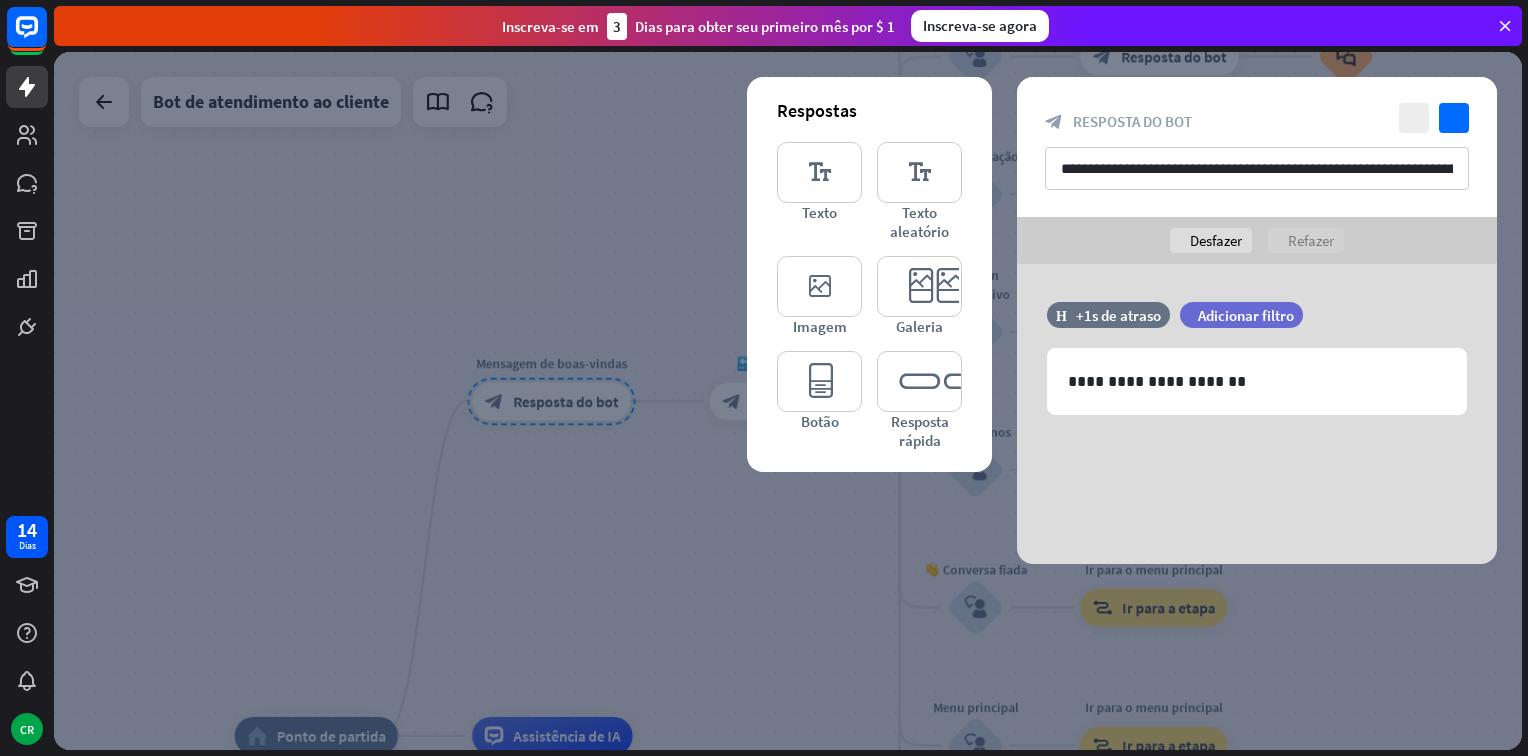 click on "**********" at bounding box center (1257, 414) 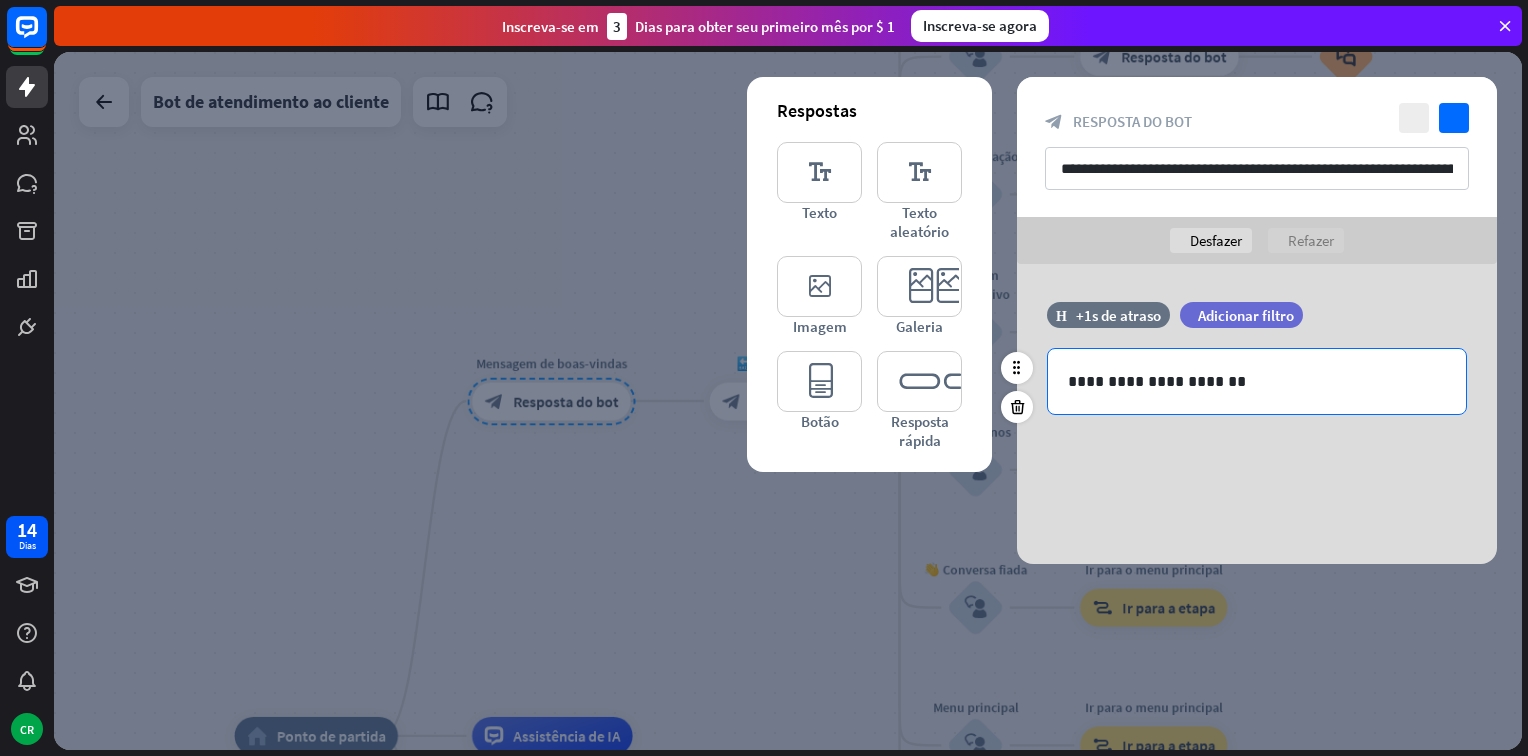 drag, startPoint x: 1288, startPoint y: 414, endPoint x: 1280, endPoint y: 402, distance: 14.422205 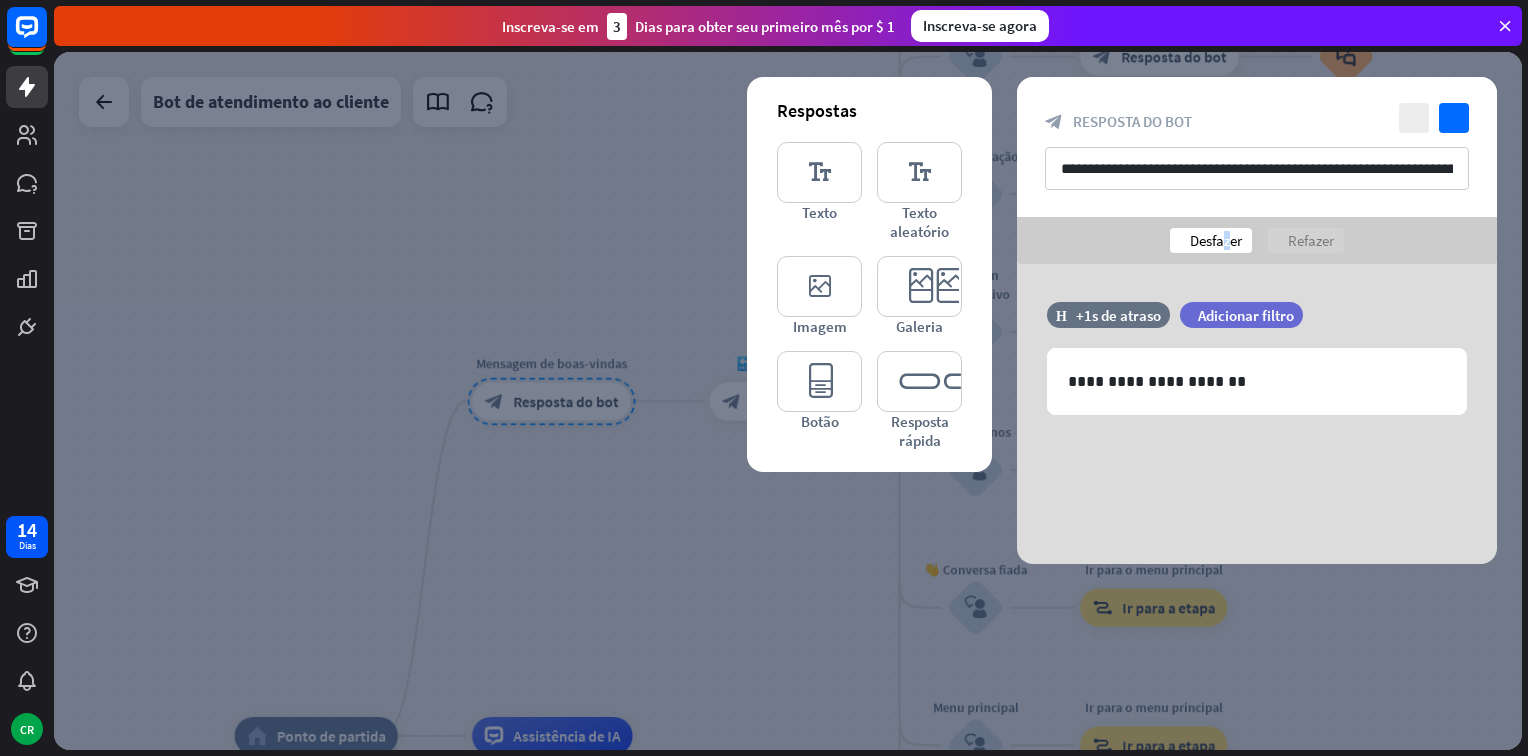 click on "Desfazer" at bounding box center (1216, 240) 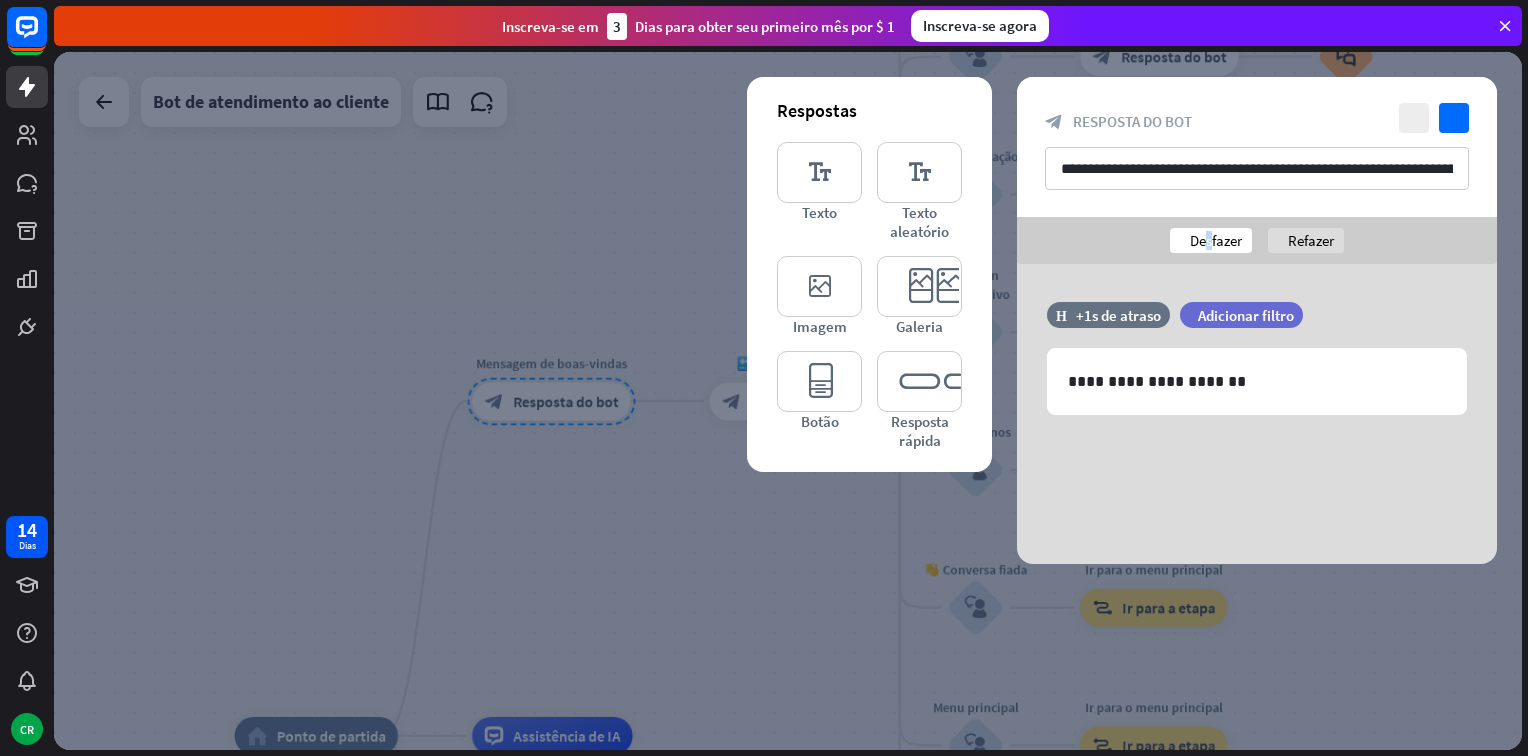 drag, startPoint x: 1217, startPoint y: 241, endPoint x: 1202, endPoint y: 235, distance: 16.155495 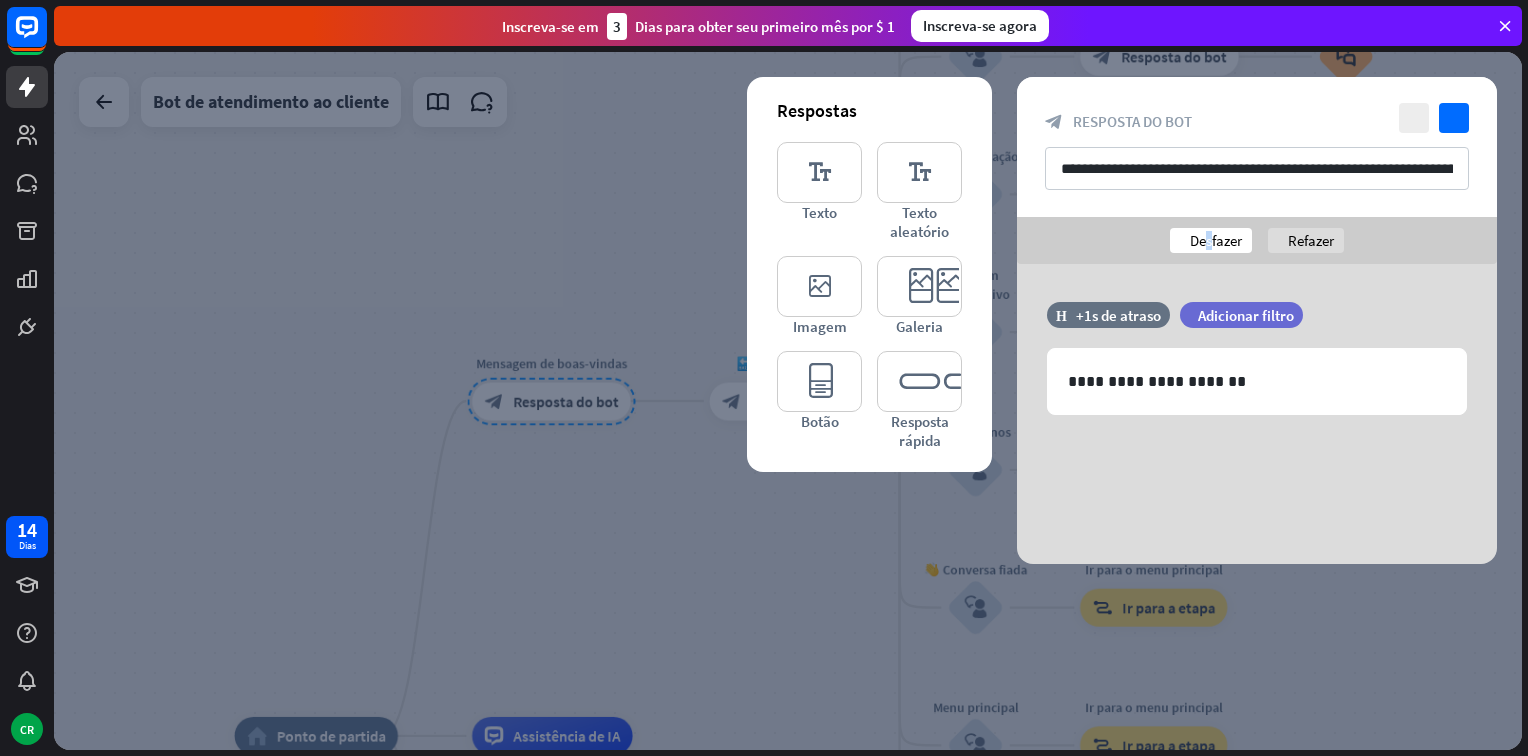 drag, startPoint x: 1202, startPoint y: 235, endPoint x: 1195, endPoint y: 243, distance: 10.630146 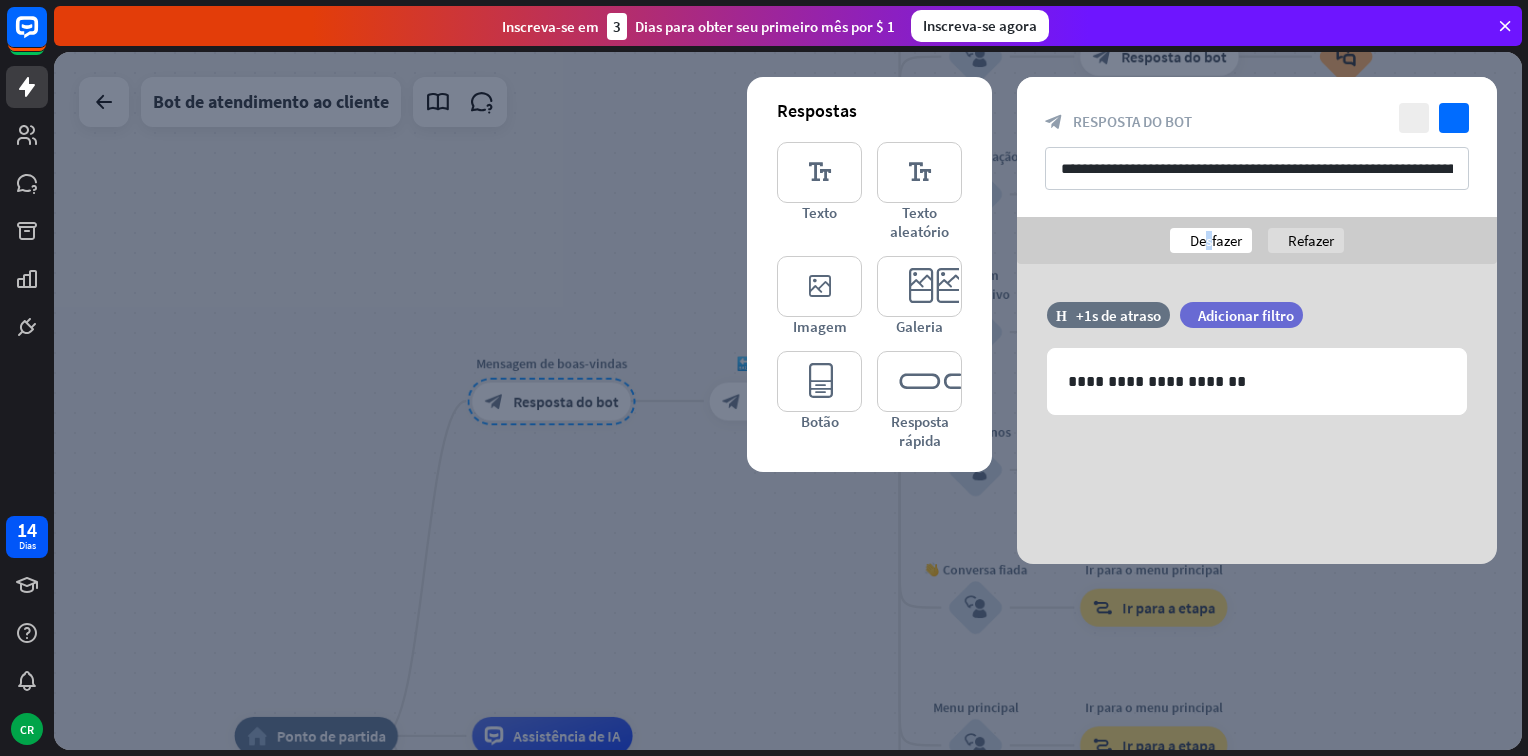 click on "Desfazer" at bounding box center [1216, 240] 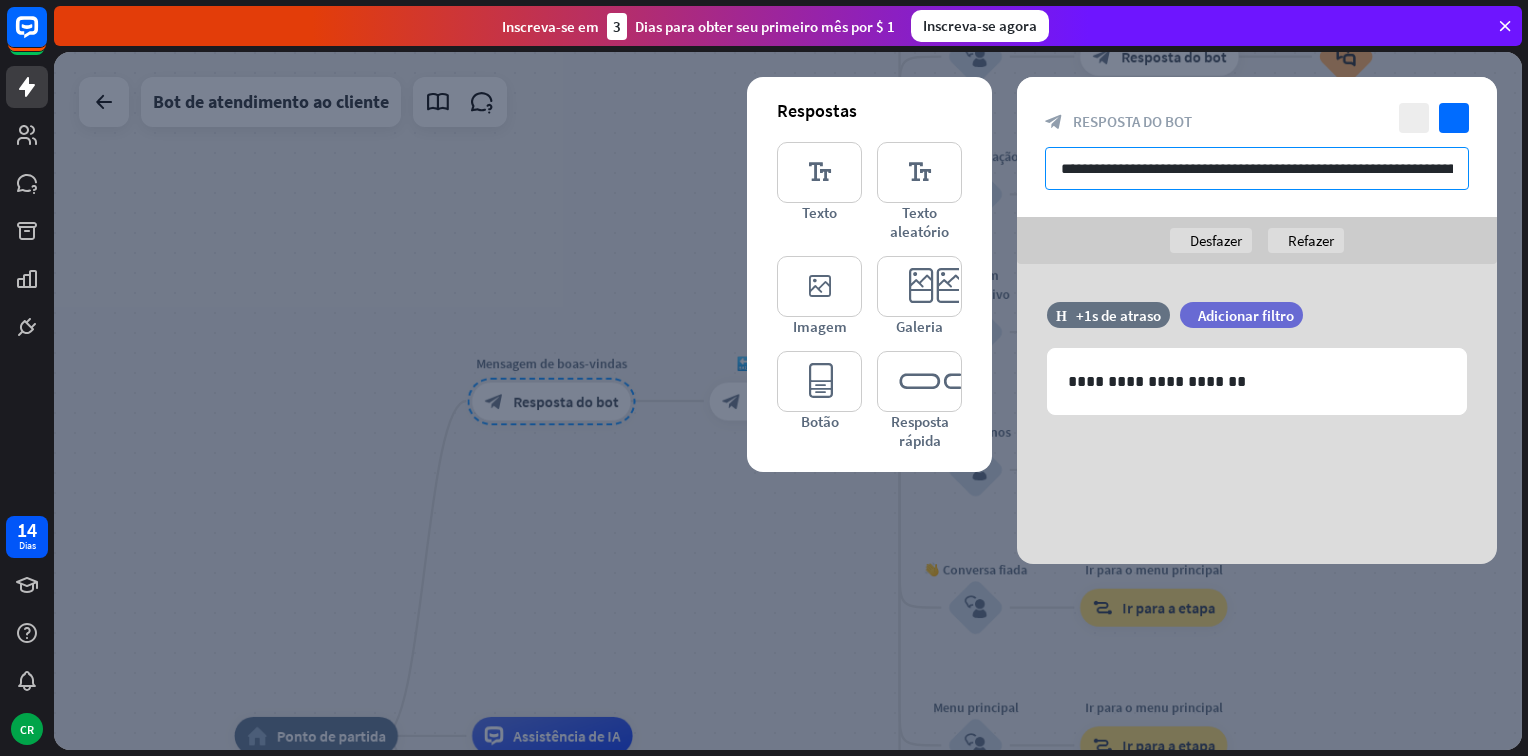 drag, startPoint x: 1195, startPoint y: 243, endPoint x: 1124, endPoint y: 162, distance: 107.71258 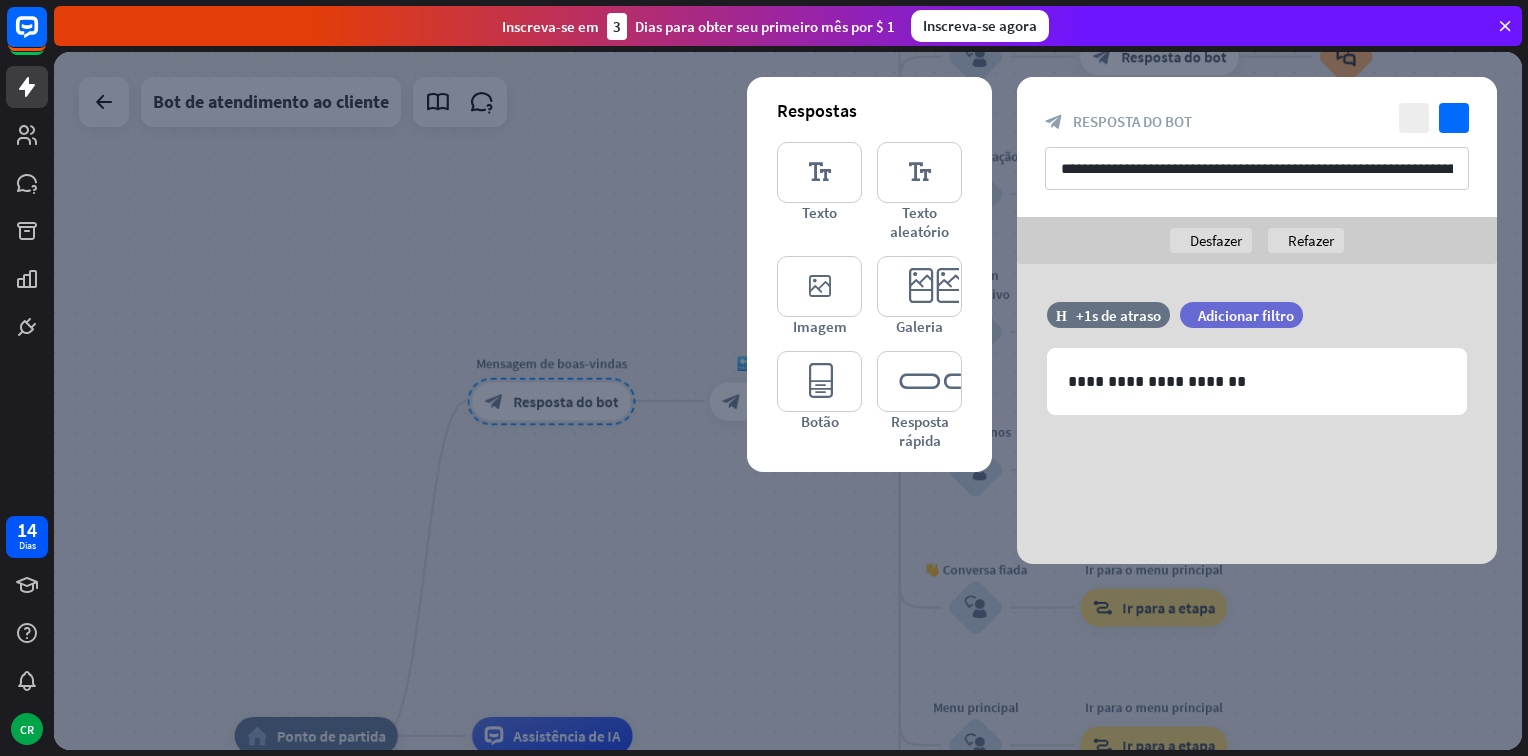 drag, startPoint x: 998, startPoint y: 173, endPoint x: 1027, endPoint y: 175, distance: 29.068884 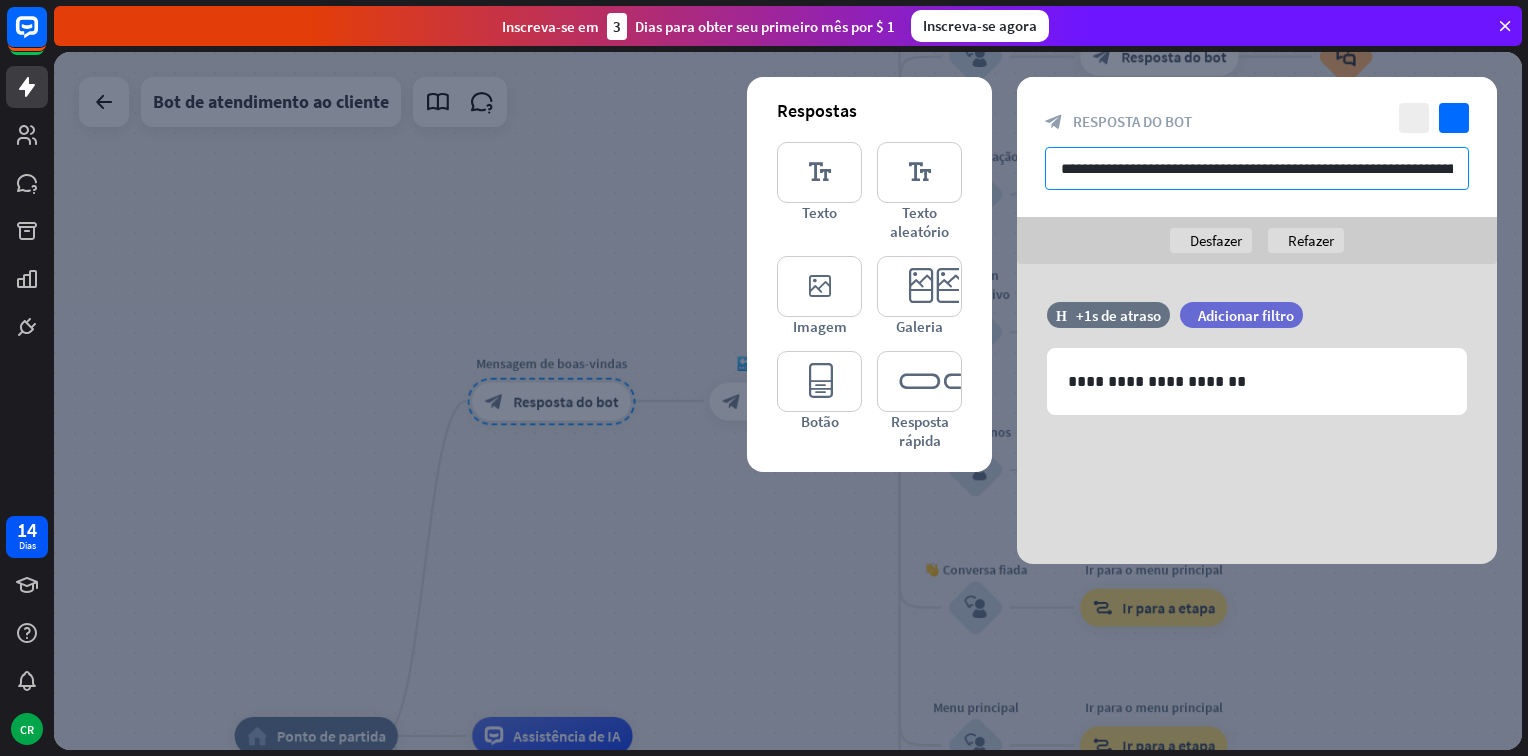 drag, startPoint x: 1027, startPoint y: 175, endPoint x: 1054, endPoint y: 174, distance: 27.018513 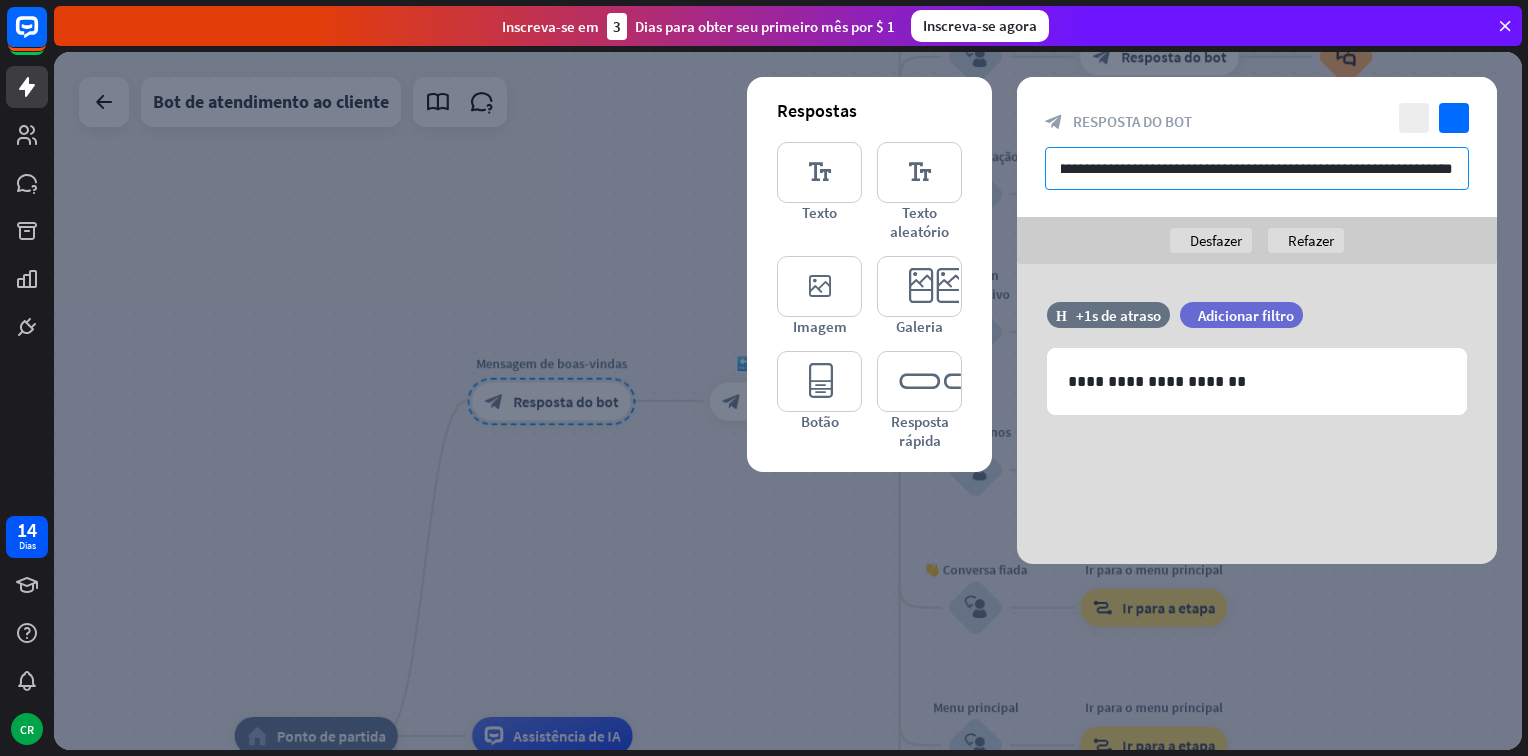 drag, startPoint x: 1061, startPoint y: 174, endPoint x: 1531, endPoint y: 159, distance: 470.2393 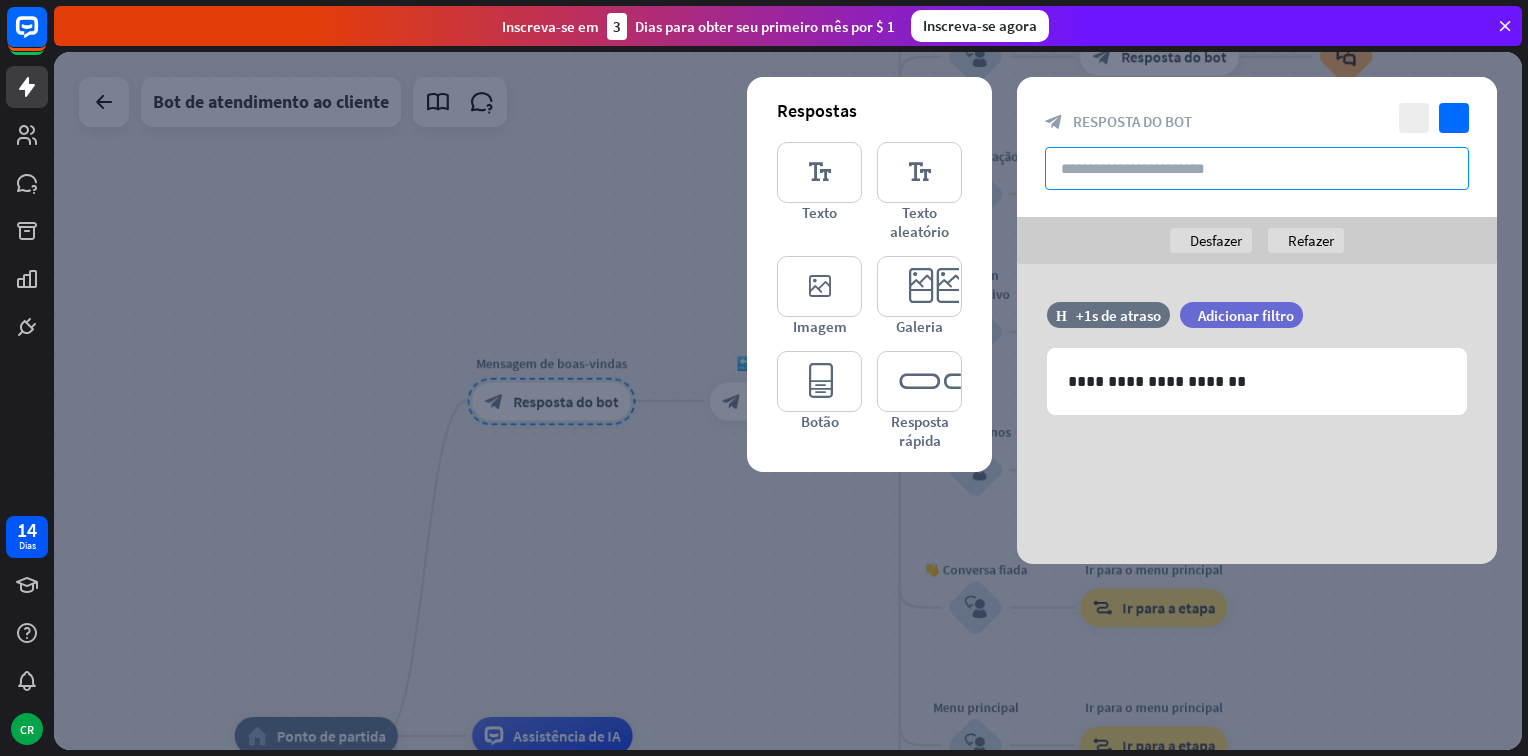 scroll, scrollTop: 0, scrollLeft: 0, axis: both 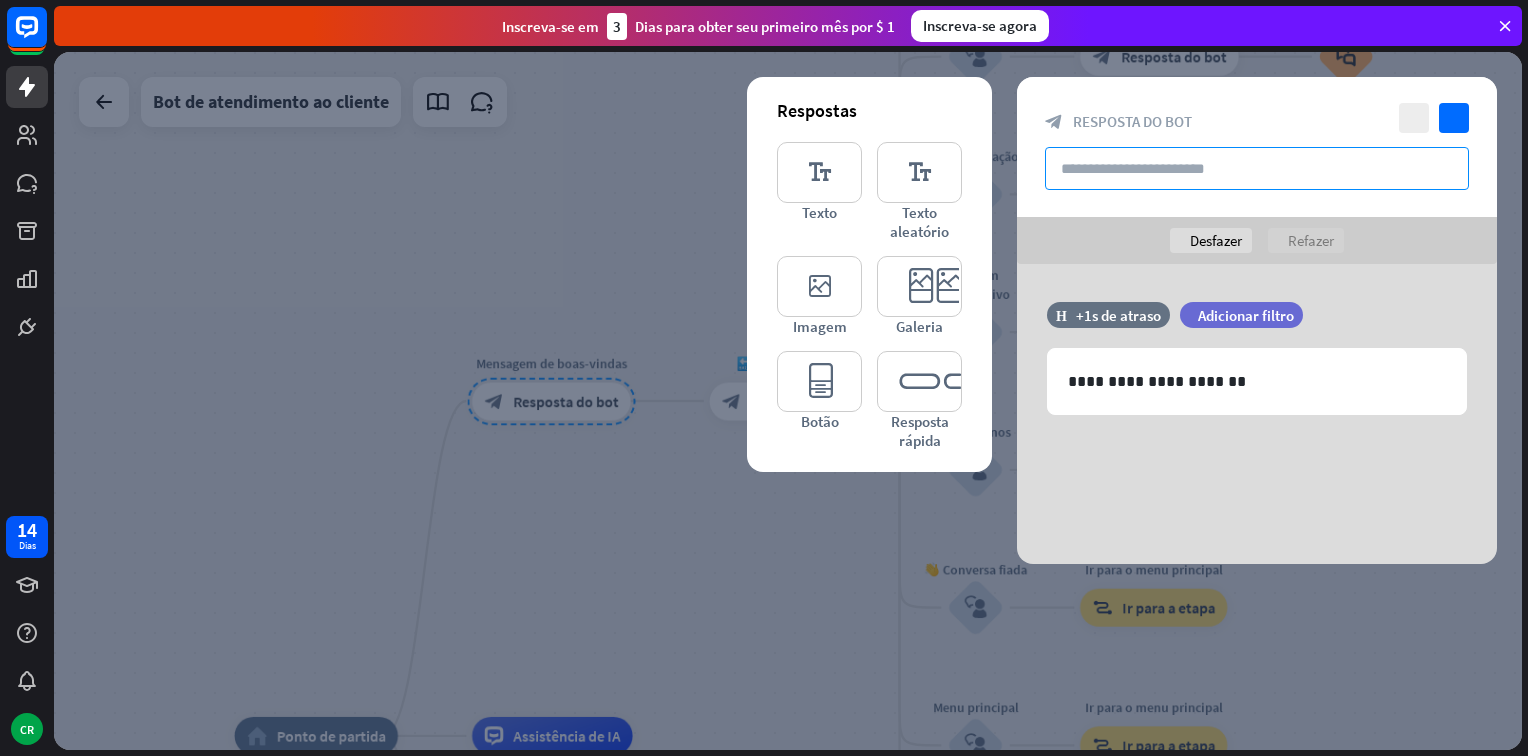 type 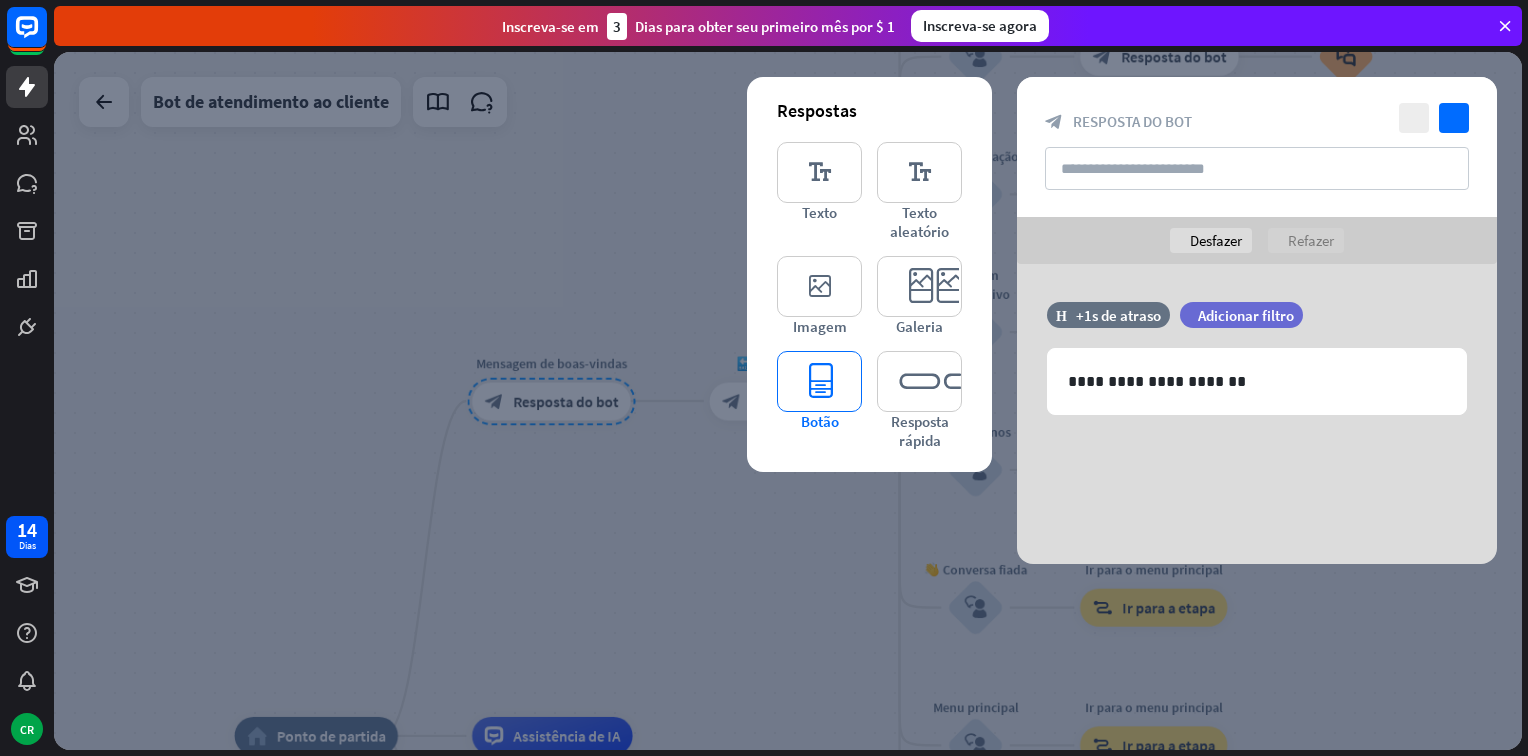 click on "Botão" at bounding box center [820, 421] 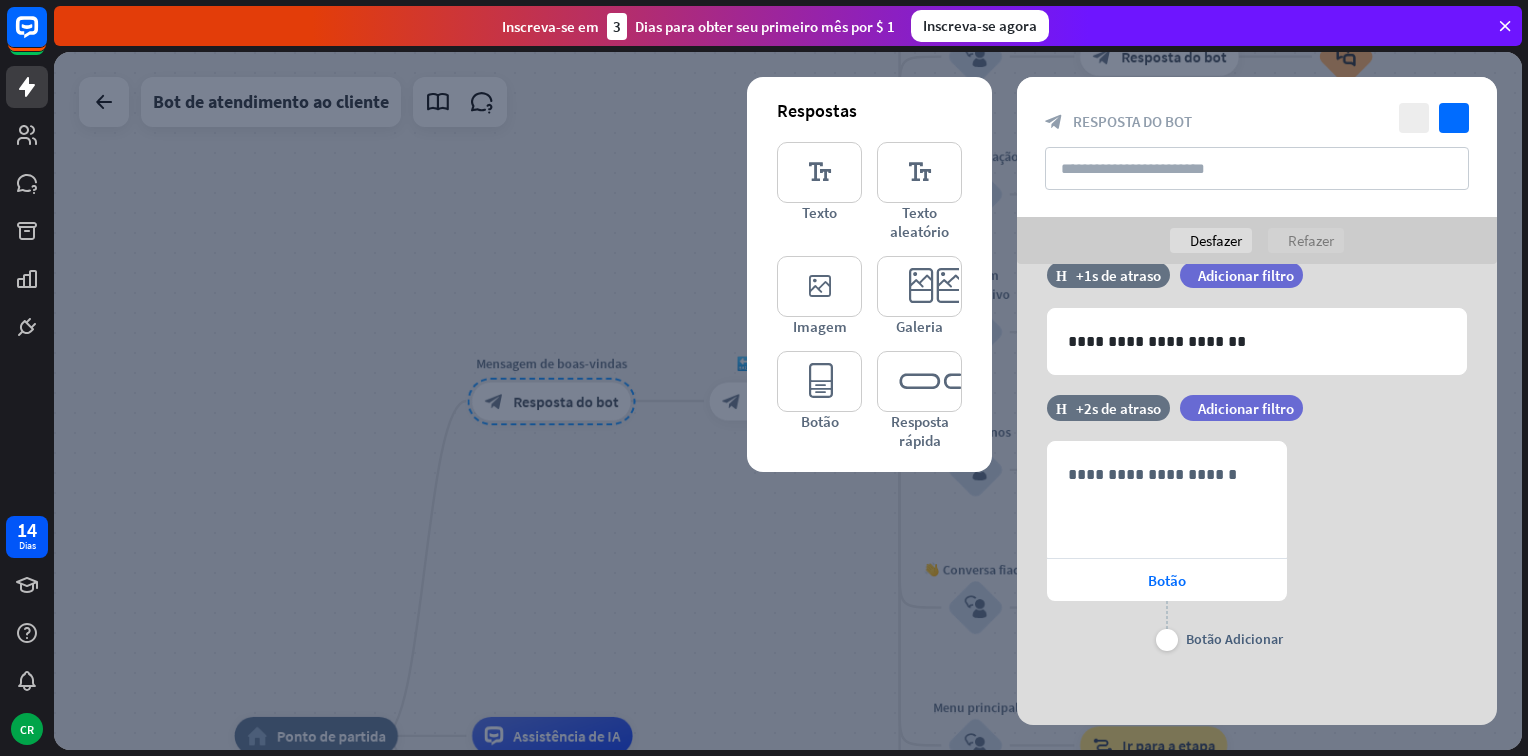 scroll, scrollTop: 0, scrollLeft: 0, axis: both 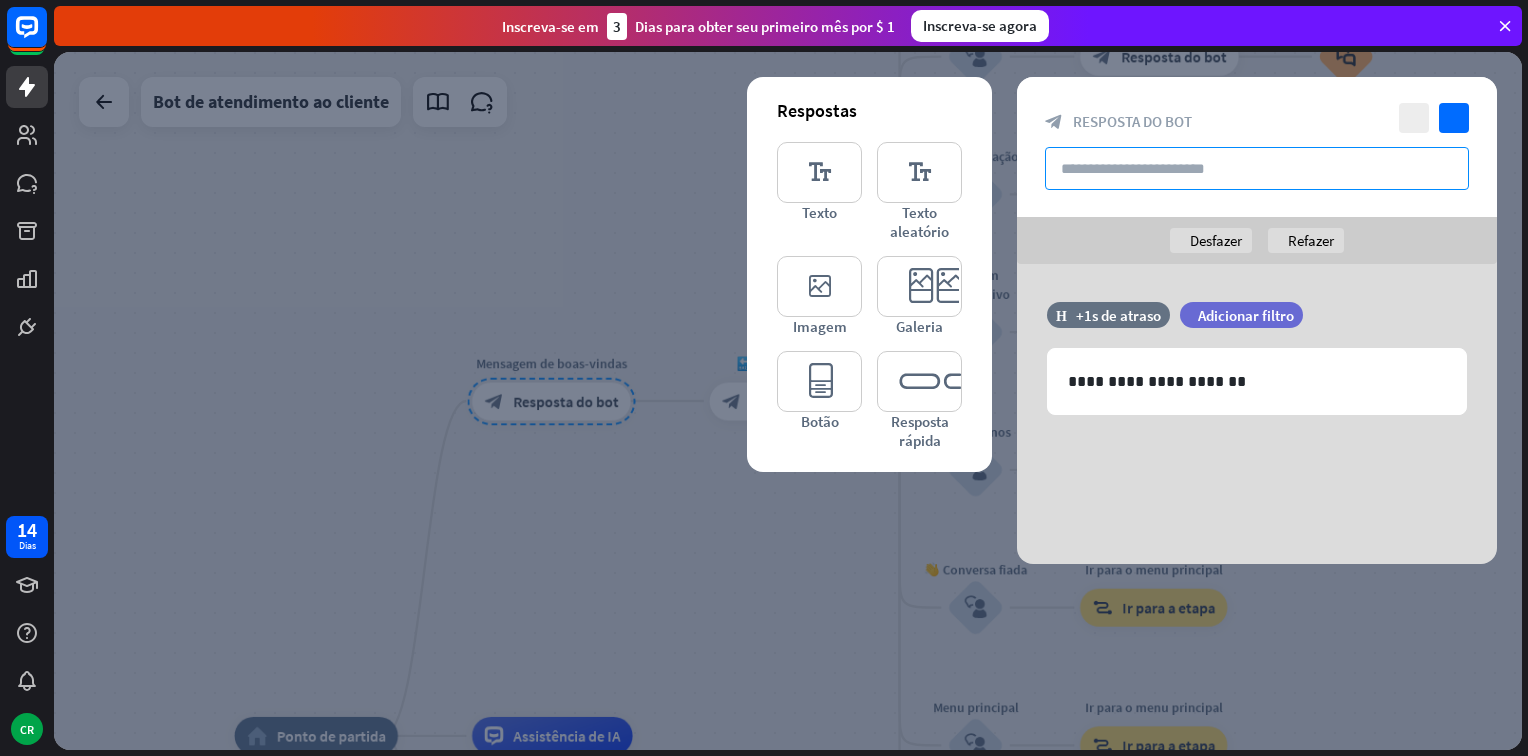 click at bounding box center (1257, 168) 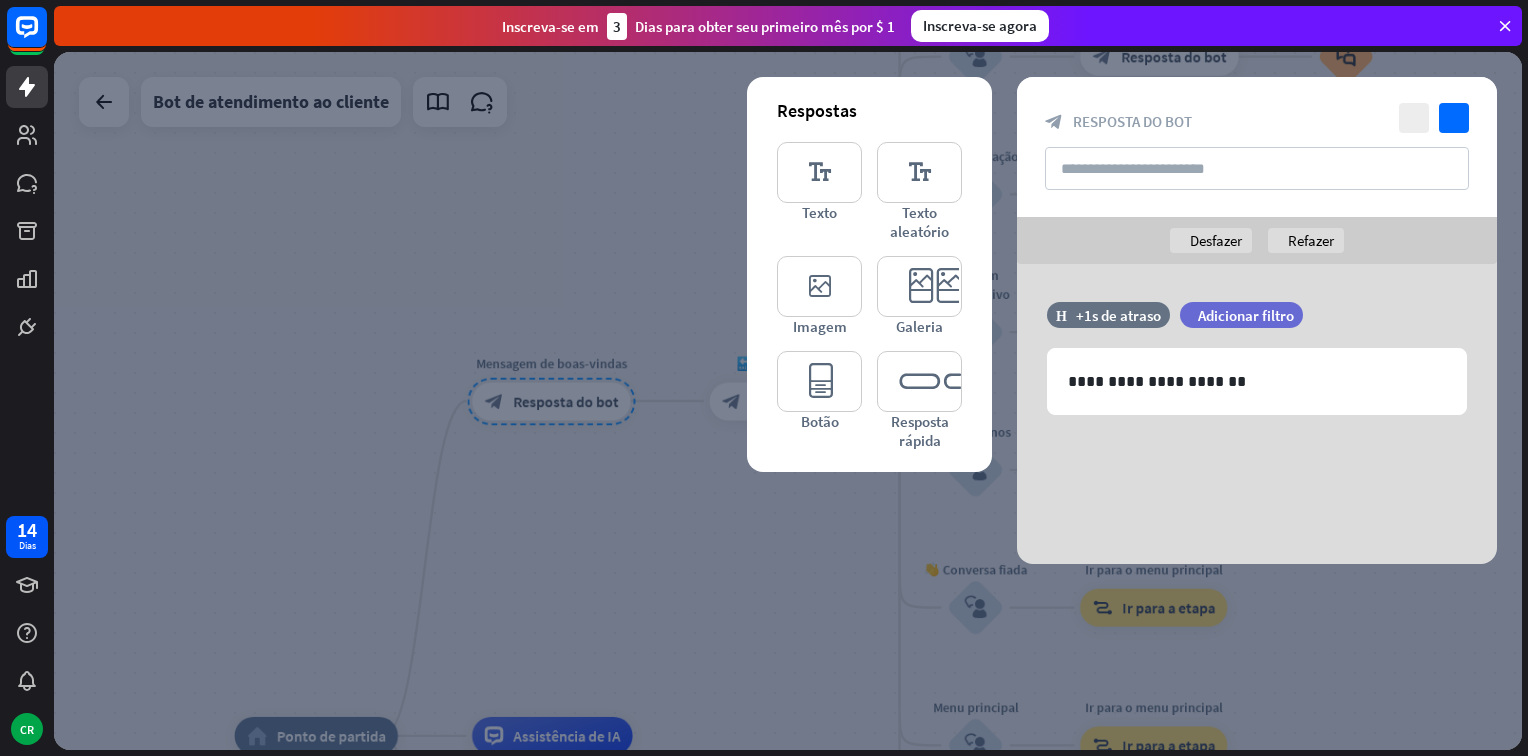 drag, startPoint x: 1515, startPoint y: 34, endPoint x: 1503, endPoint y: 45, distance: 16.27882 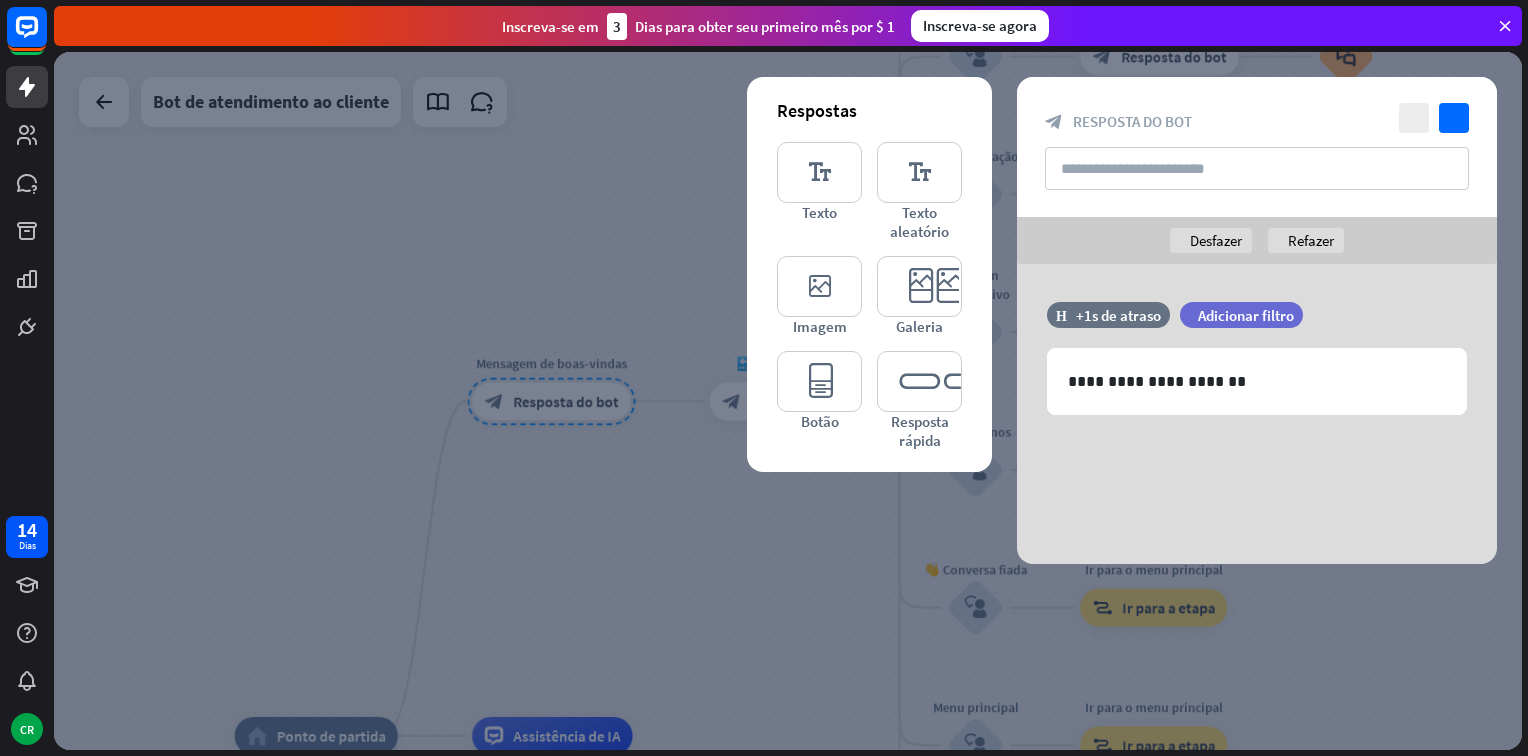 click at bounding box center [788, 401] 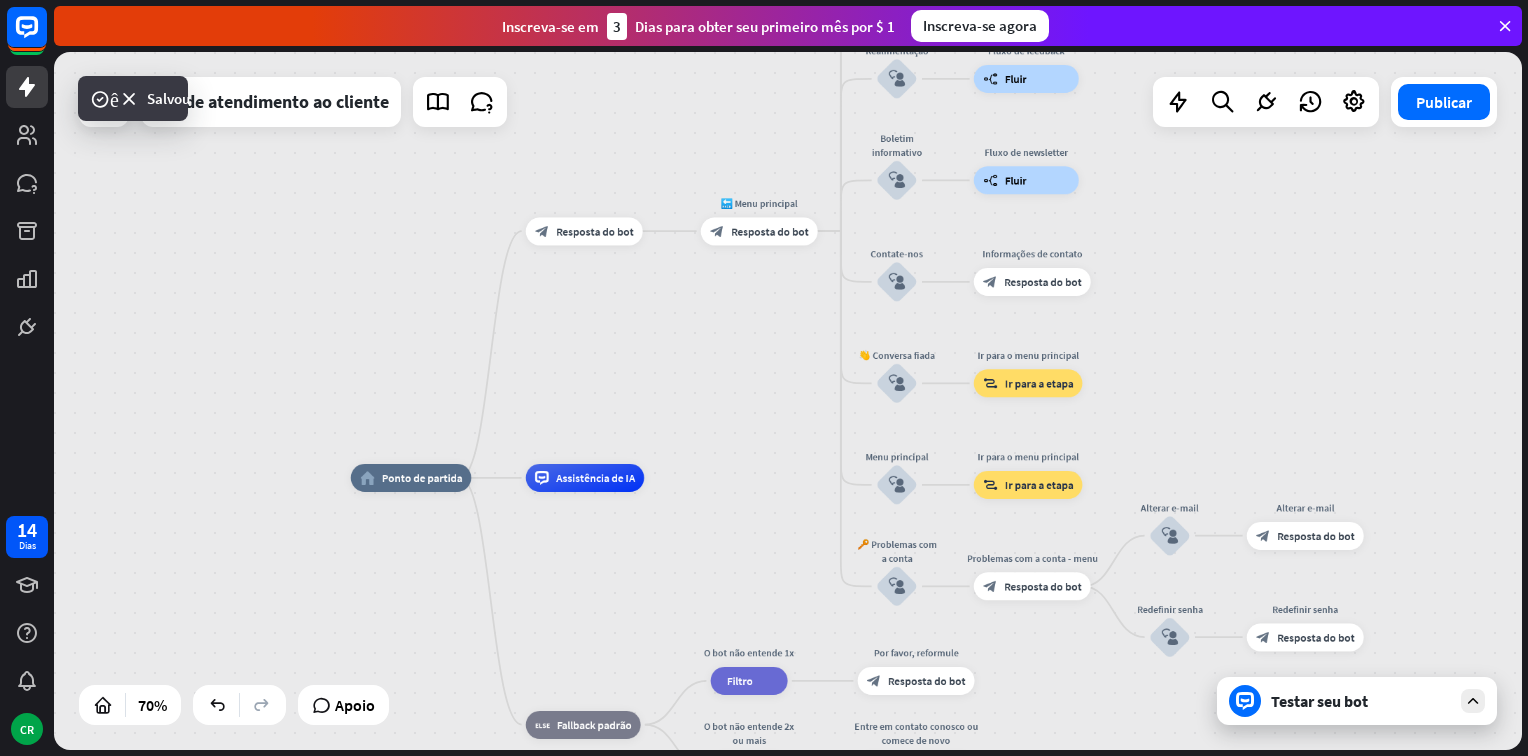 drag, startPoint x: 638, startPoint y: 561, endPoint x: 634, endPoint y: 414, distance: 147.05441 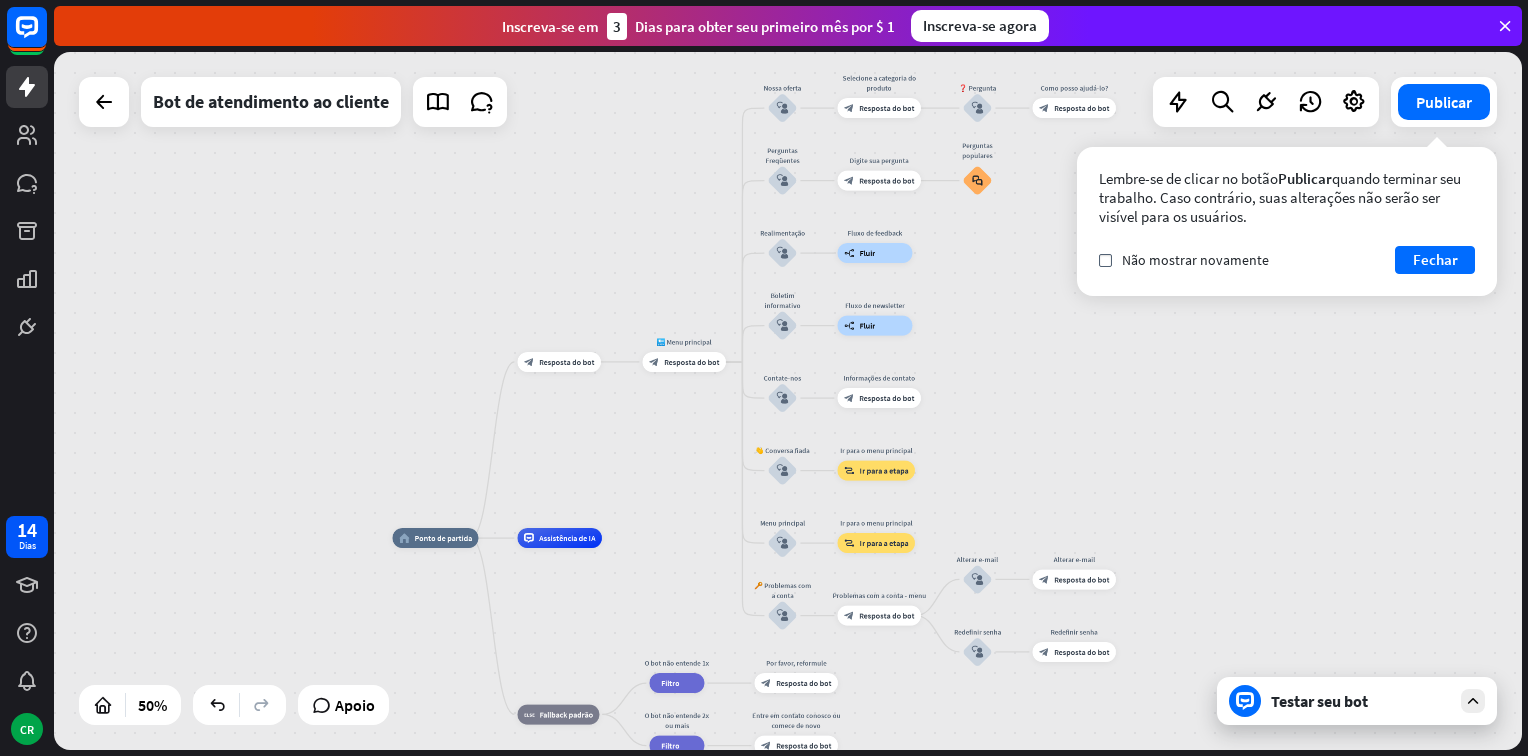 drag, startPoint x: 1052, startPoint y: 375, endPoint x: 1014, endPoint y: 445, distance: 79.64923 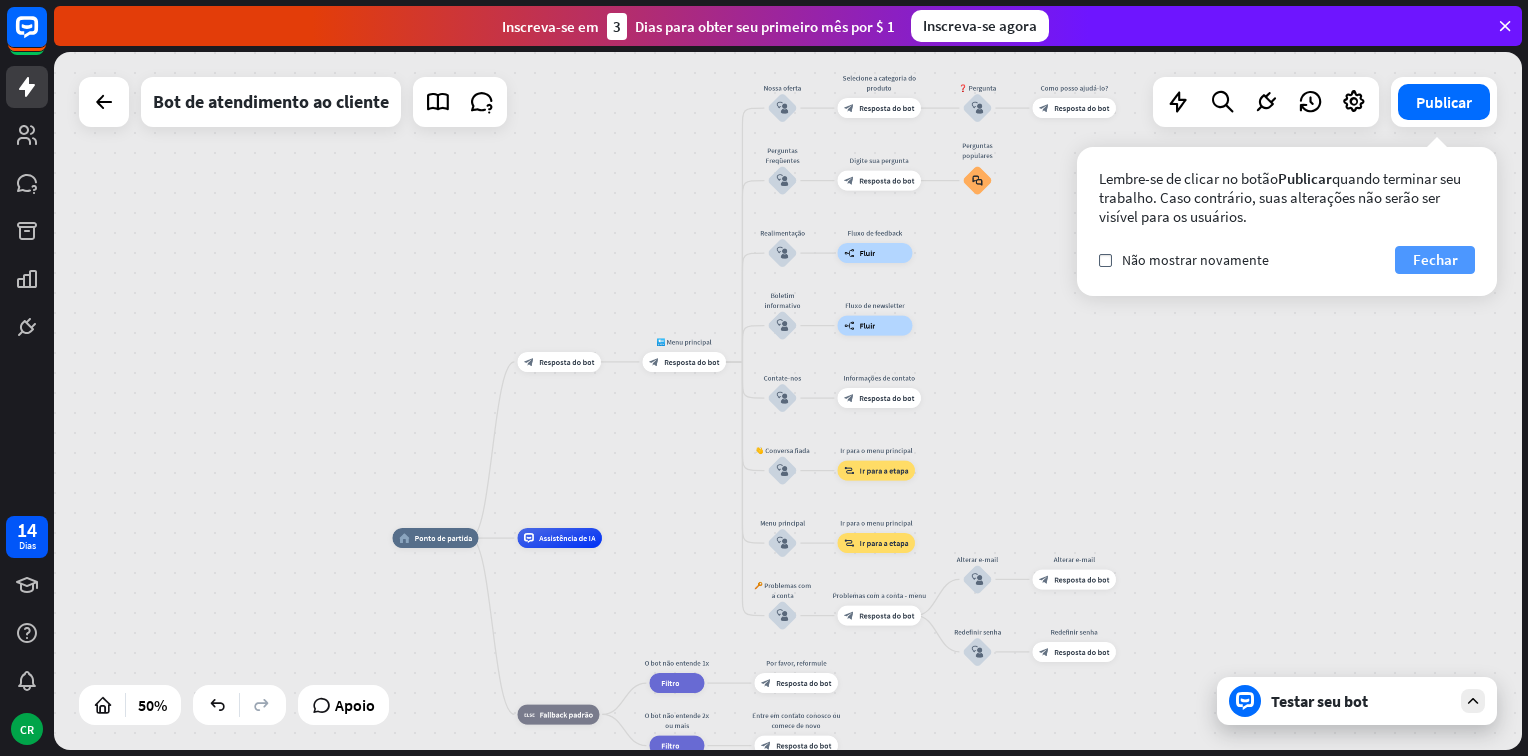 click on "Fechar" at bounding box center (1435, 260) 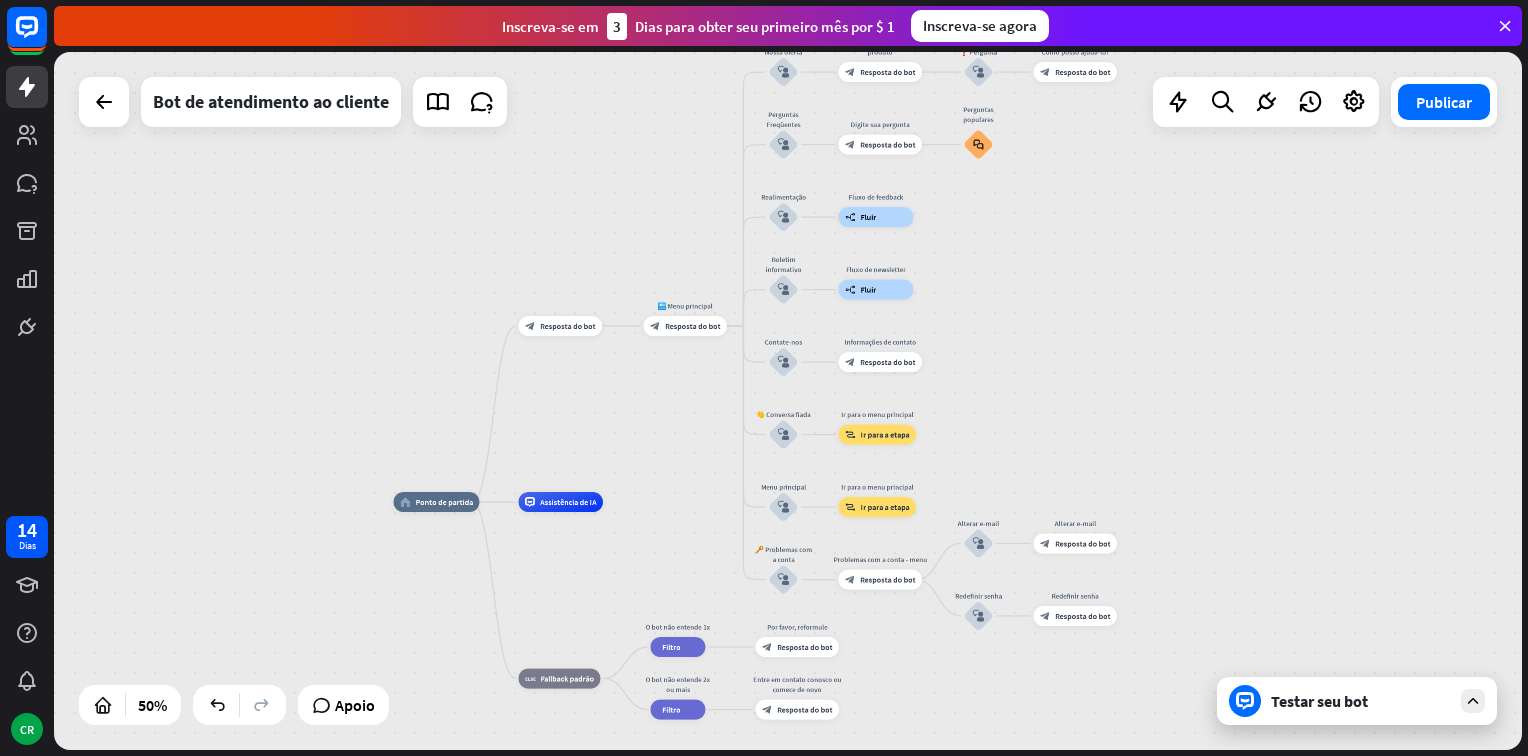 drag, startPoint x: 1213, startPoint y: 401, endPoint x: 1214, endPoint y: 370, distance: 31.016125 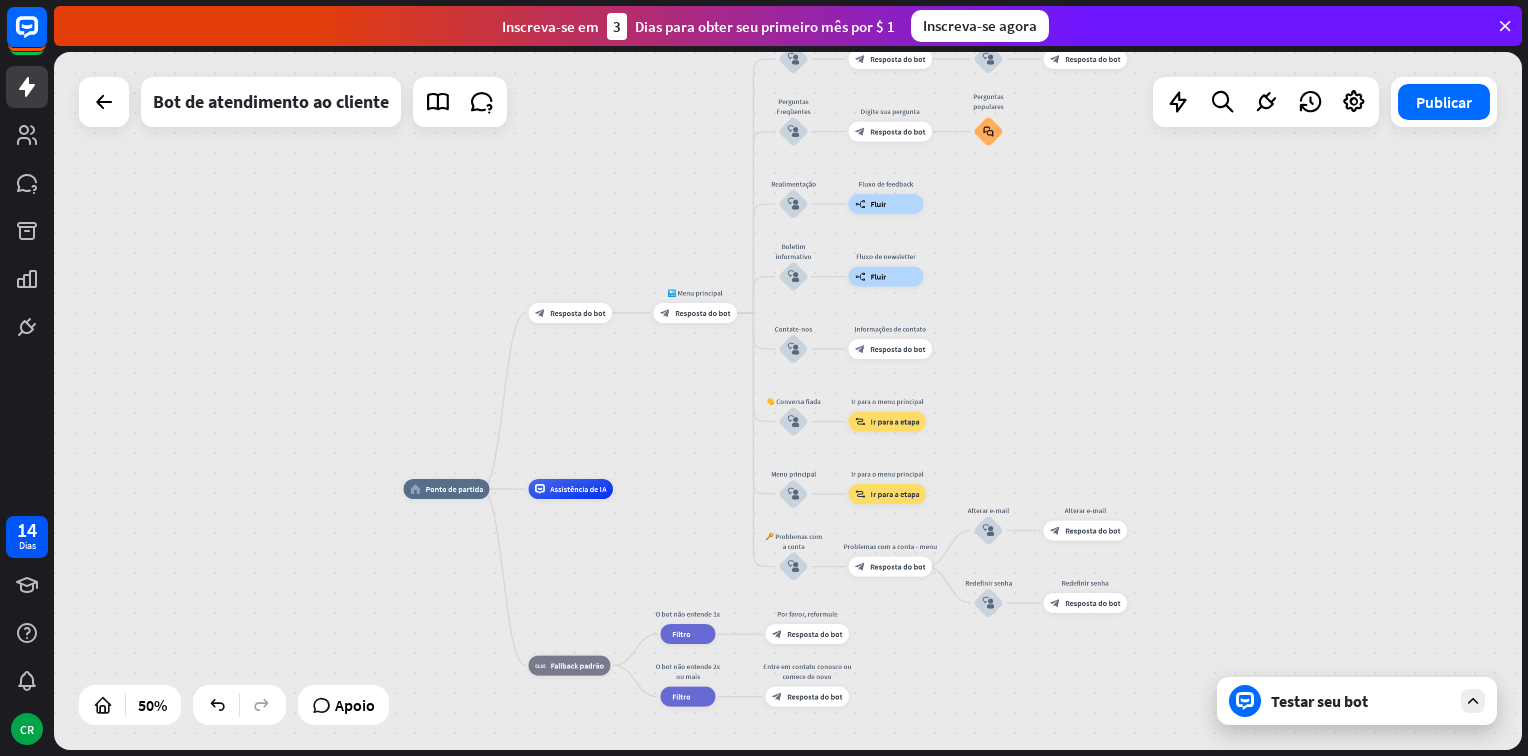 drag, startPoint x: 1208, startPoint y: 337, endPoint x: 1218, endPoint y: 324, distance: 16.40122 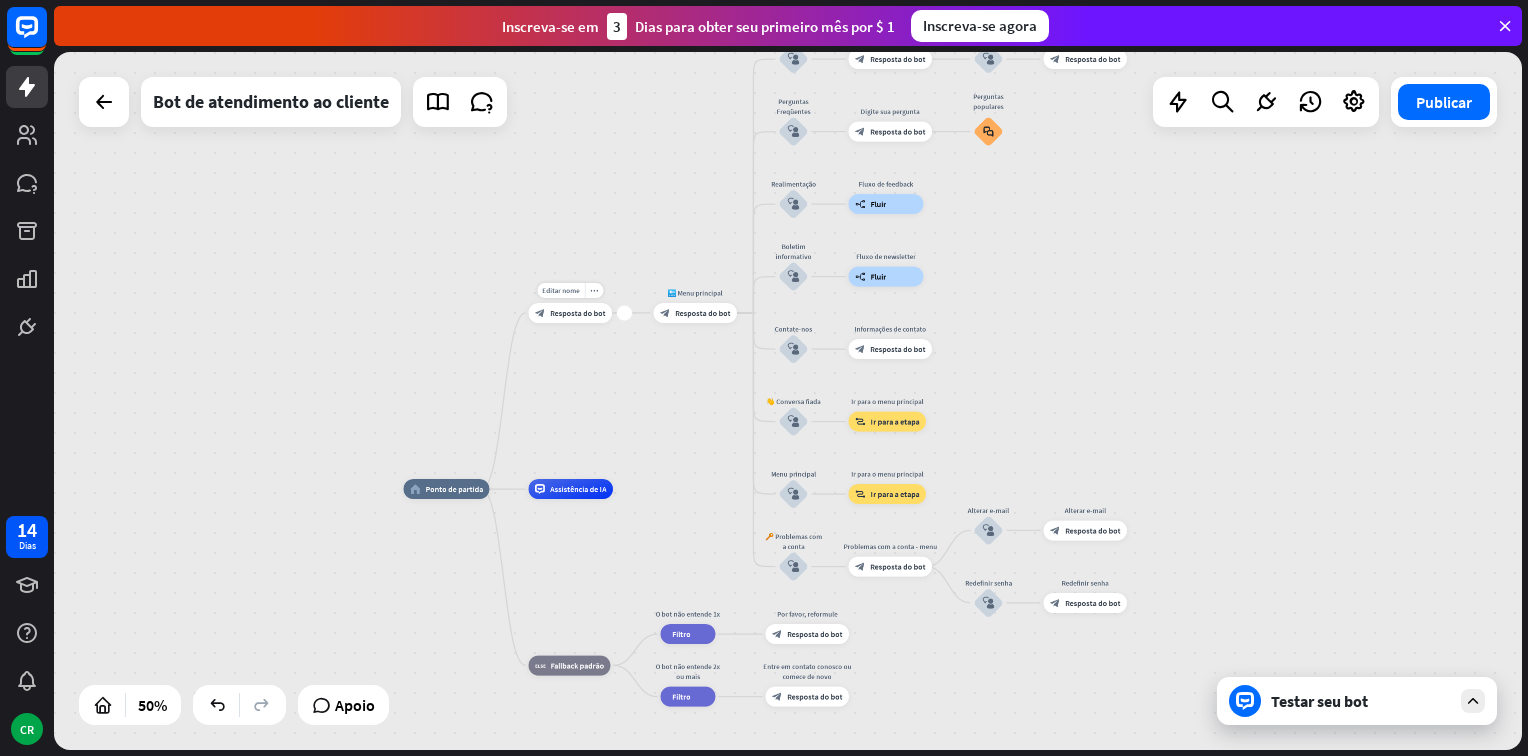 click on "block_bot_response   Resposta do bot" at bounding box center (570, 313) 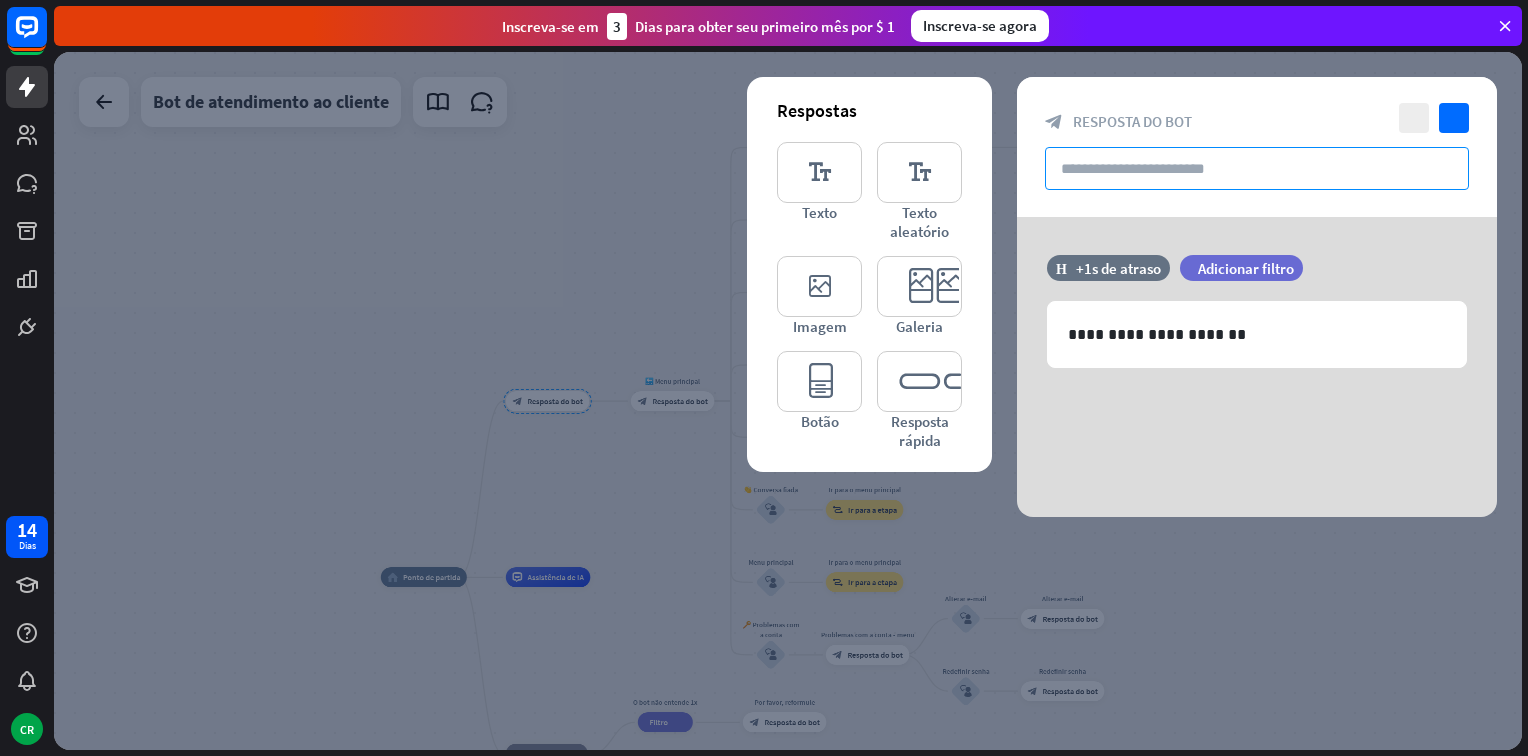 click at bounding box center (1257, 168) 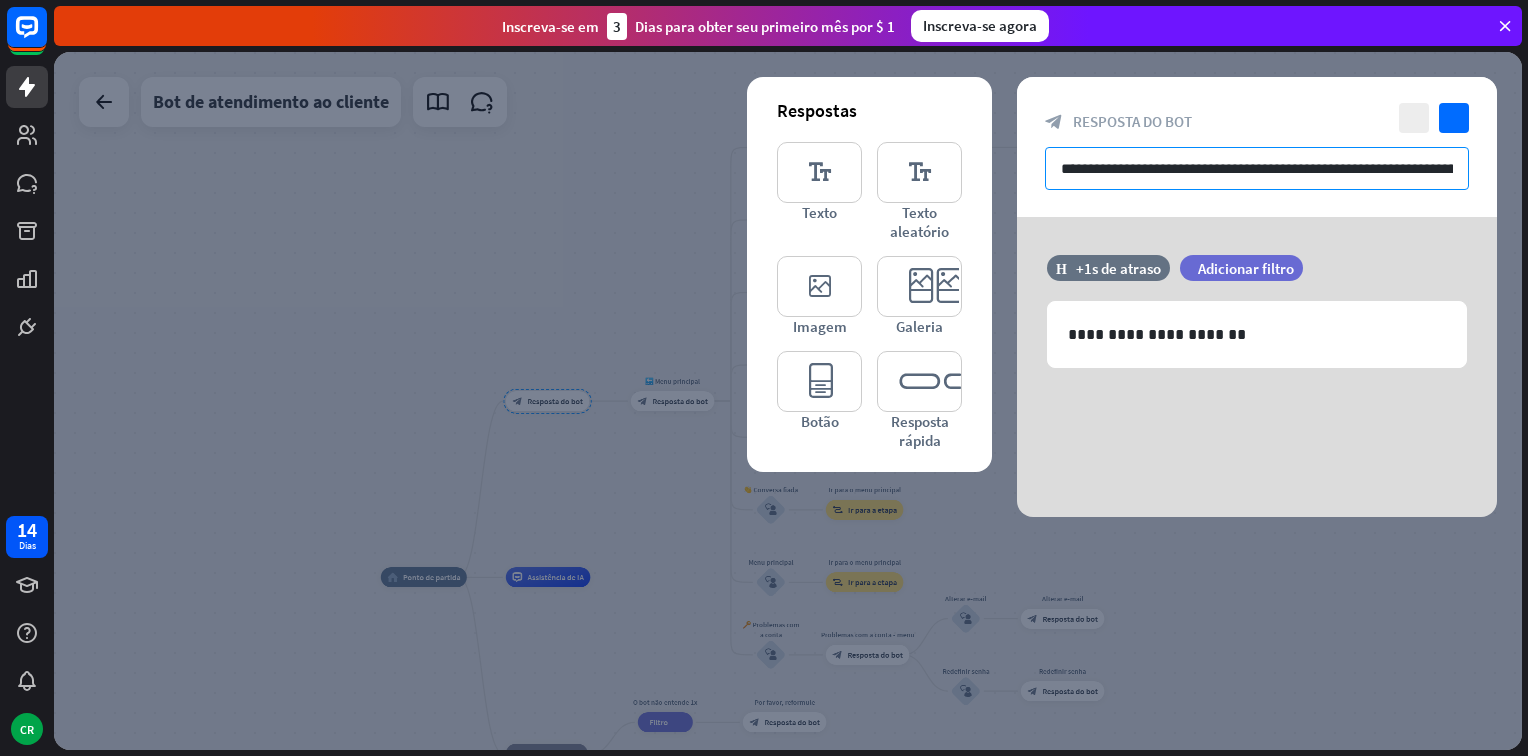 scroll, scrollTop: 0, scrollLeft: 428, axis: horizontal 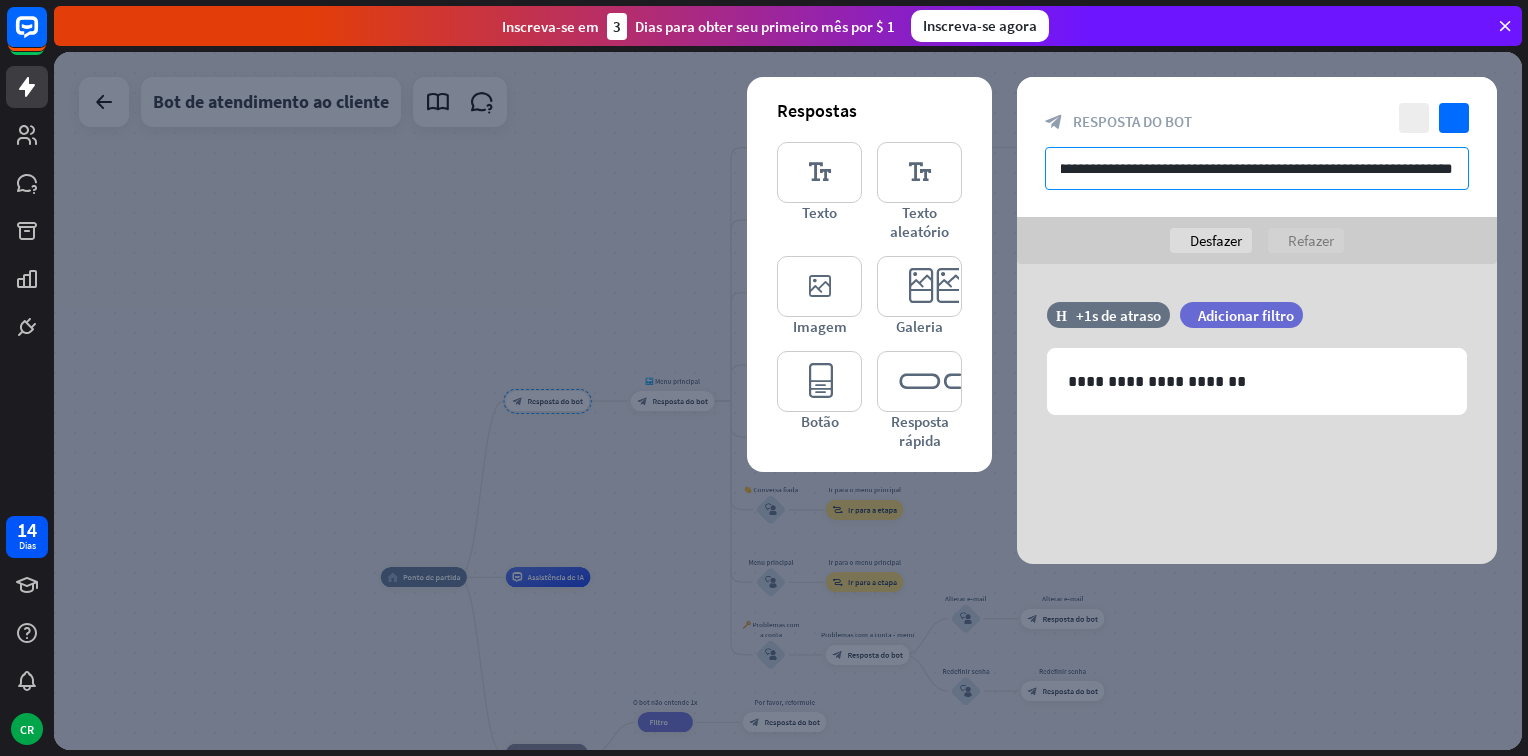 click on "**********" at bounding box center [1257, 168] 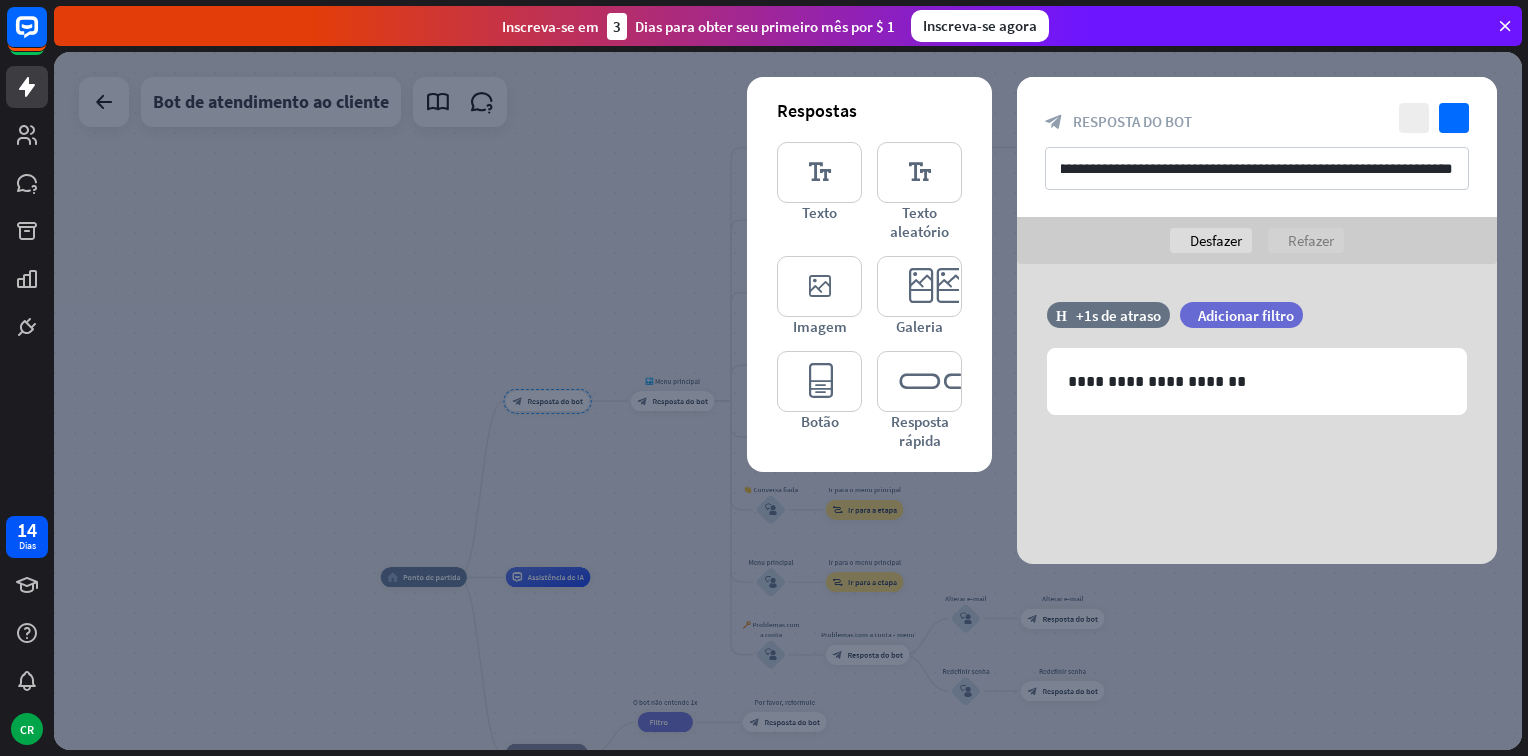click at bounding box center (788, 401) 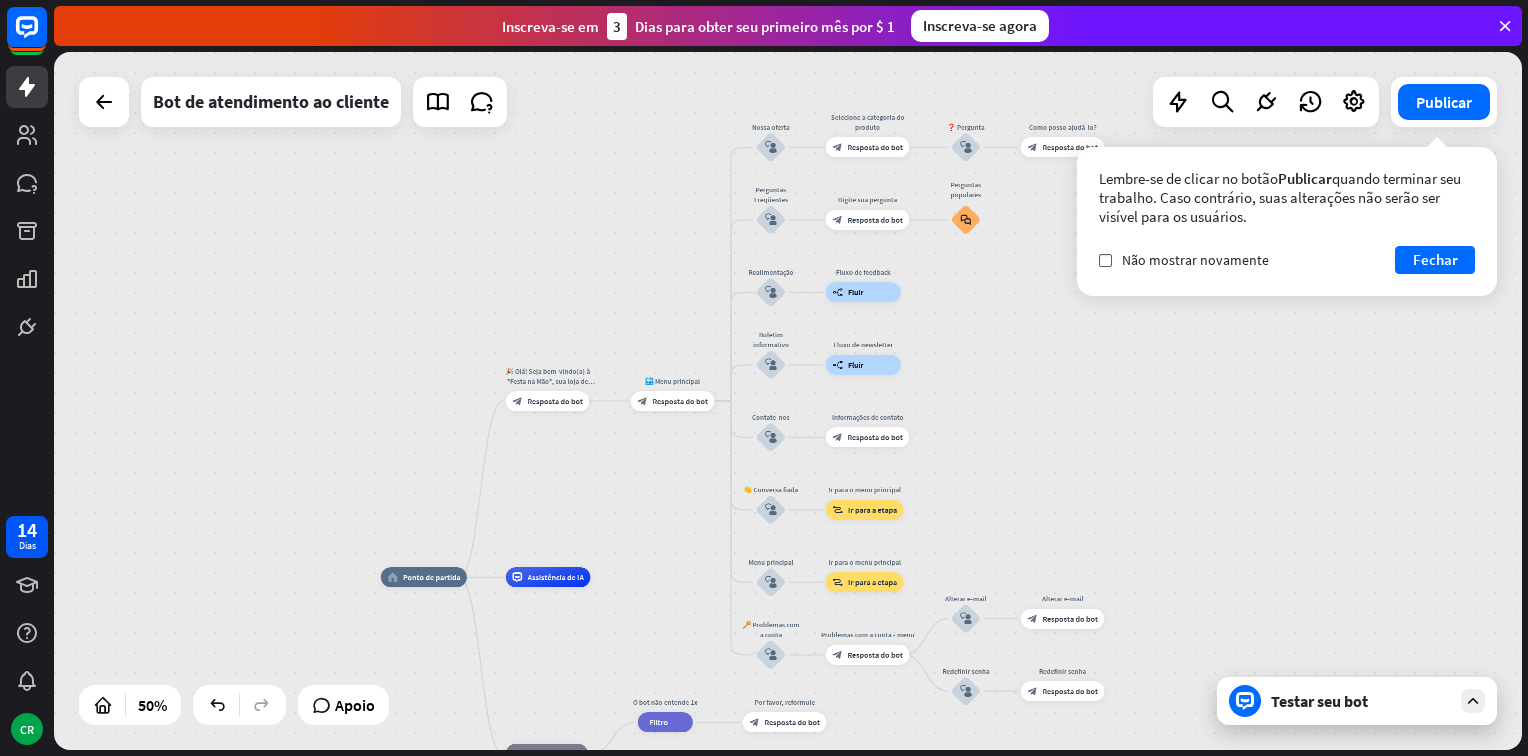 click on "Testar seu bot" at bounding box center [1361, 701] 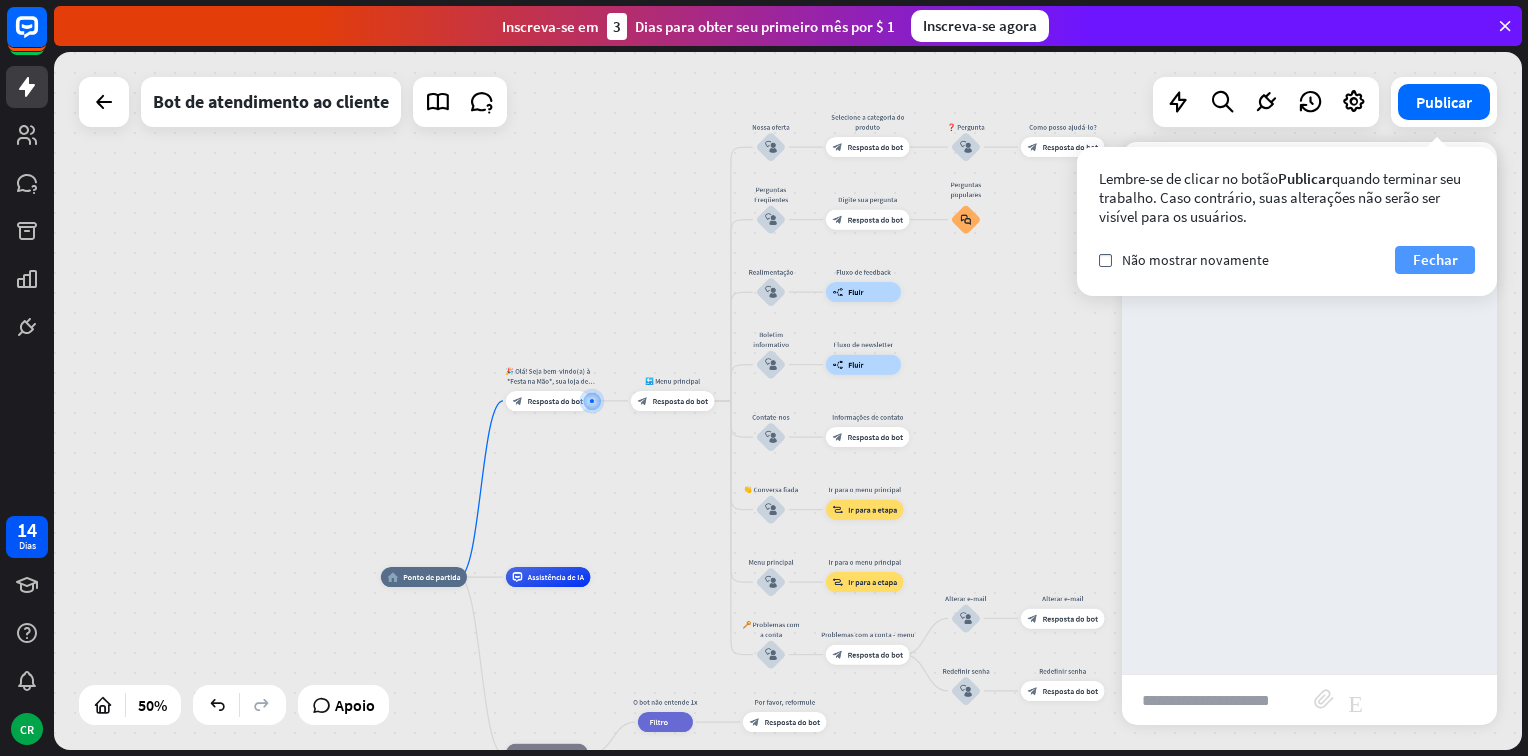 click on "Fechar" at bounding box center [1435, 260] 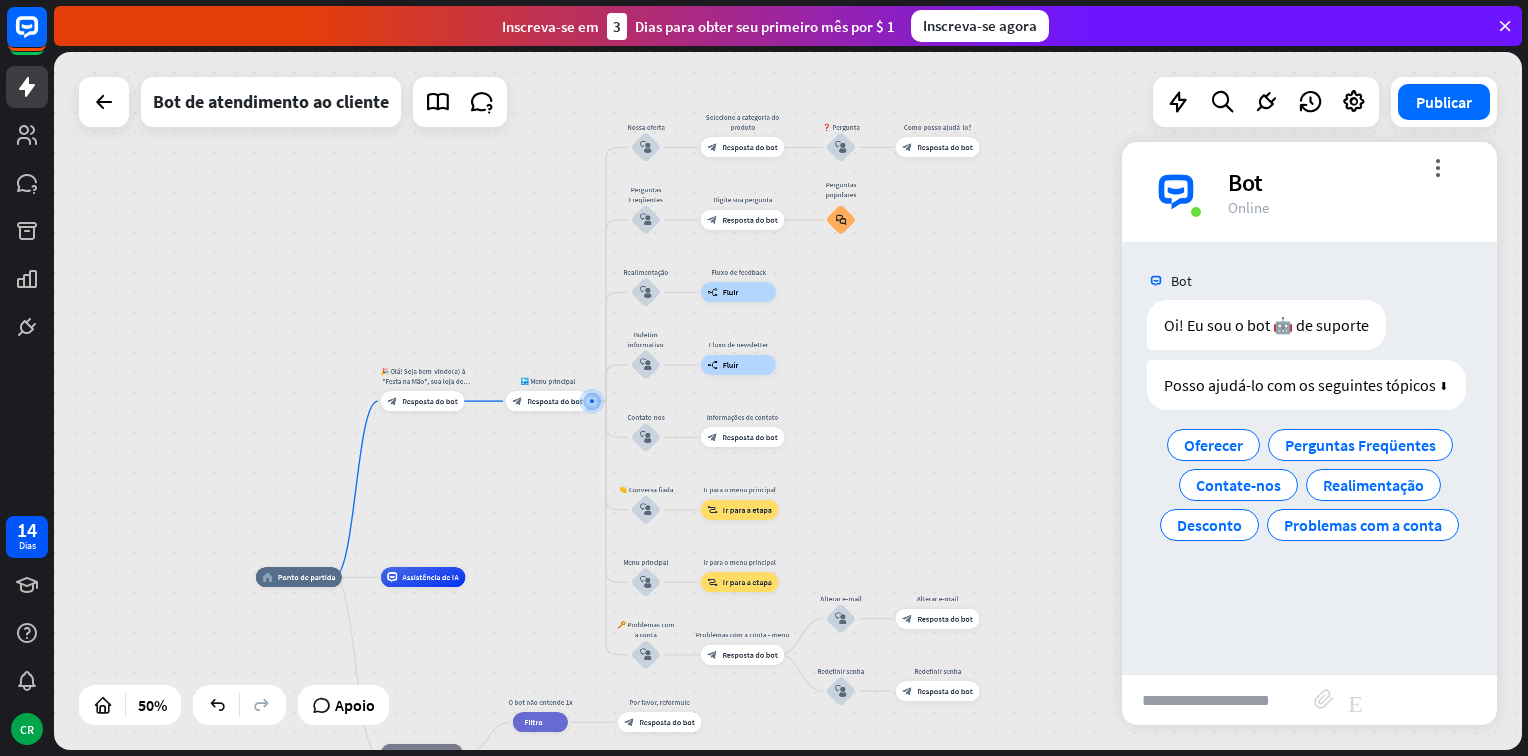 click on "home_2   Ponto de partida                 🎉 Olá! Seja bem-vindo(a) à *Festa na Mão*, sua loja de locação e decoração de festas ✨  Como podemos te ajudar hoje?  1️⃣ Ver n   block_bot_response   Resposta do bot                 🔙 Menu principal   block_bot_response   Resposta do bot                     Nossa oferta   block_user_input                 Selecione a categoria do produto   block_bot_response   Resposta do bot                 ❓ Pergunta   block_user_input                 Como posso ajudá-lo?   block_bot_response   Resposta do bot                 Perguntas Freqüentes   block_user_input                 Digite sua pergunta   block_bot_response   Resposta do bot                 Perguntas populares   block_faq                 Realimentação   block_user_input                 Fluxo de feedback   builder_tree   Fluir                 Boletim informativo   block_user_input                 Fluxo de newsletter   builder_tree   Fluir                 Contate-nos" at bounding box center (788, 401) 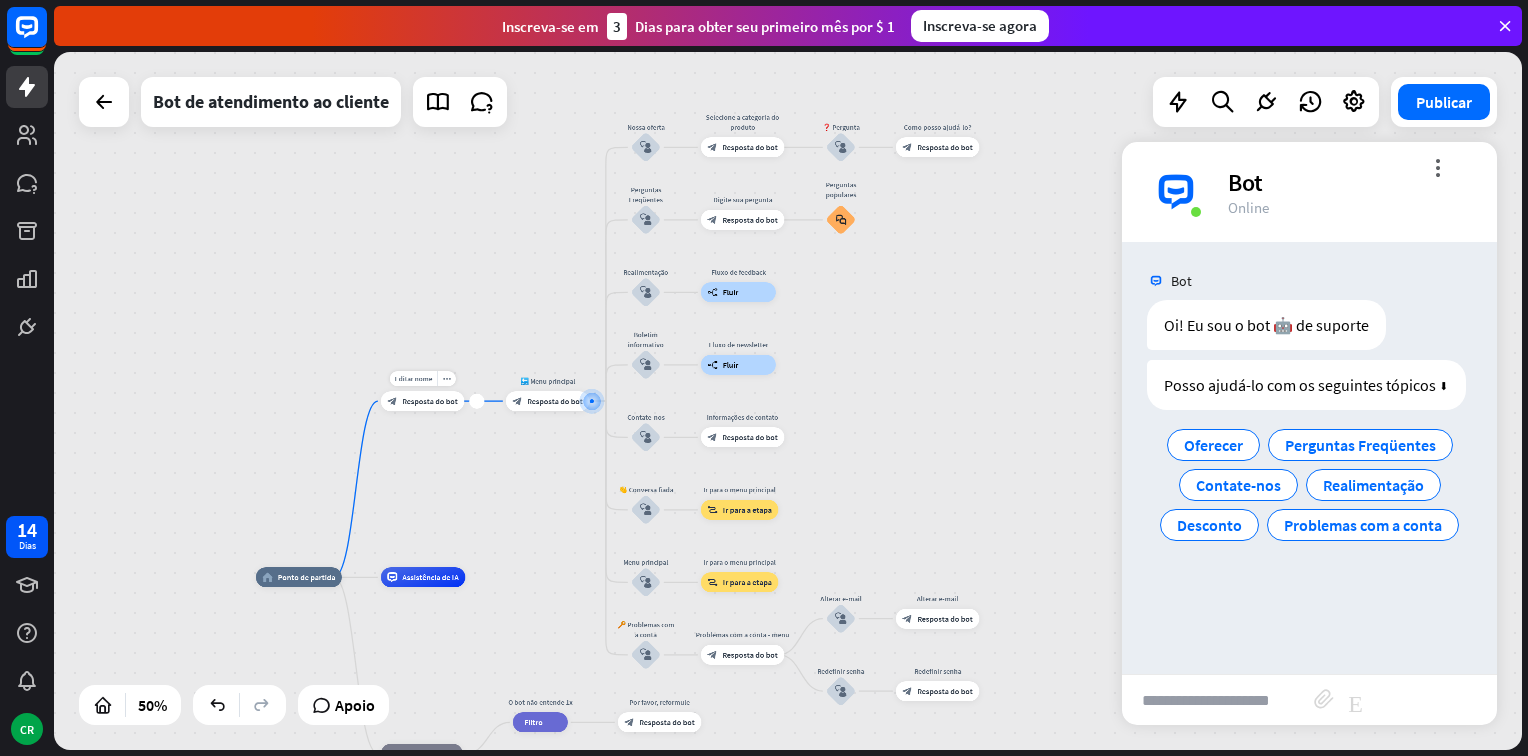 click on "Resposta do bot" at bounding box center (430, 401) 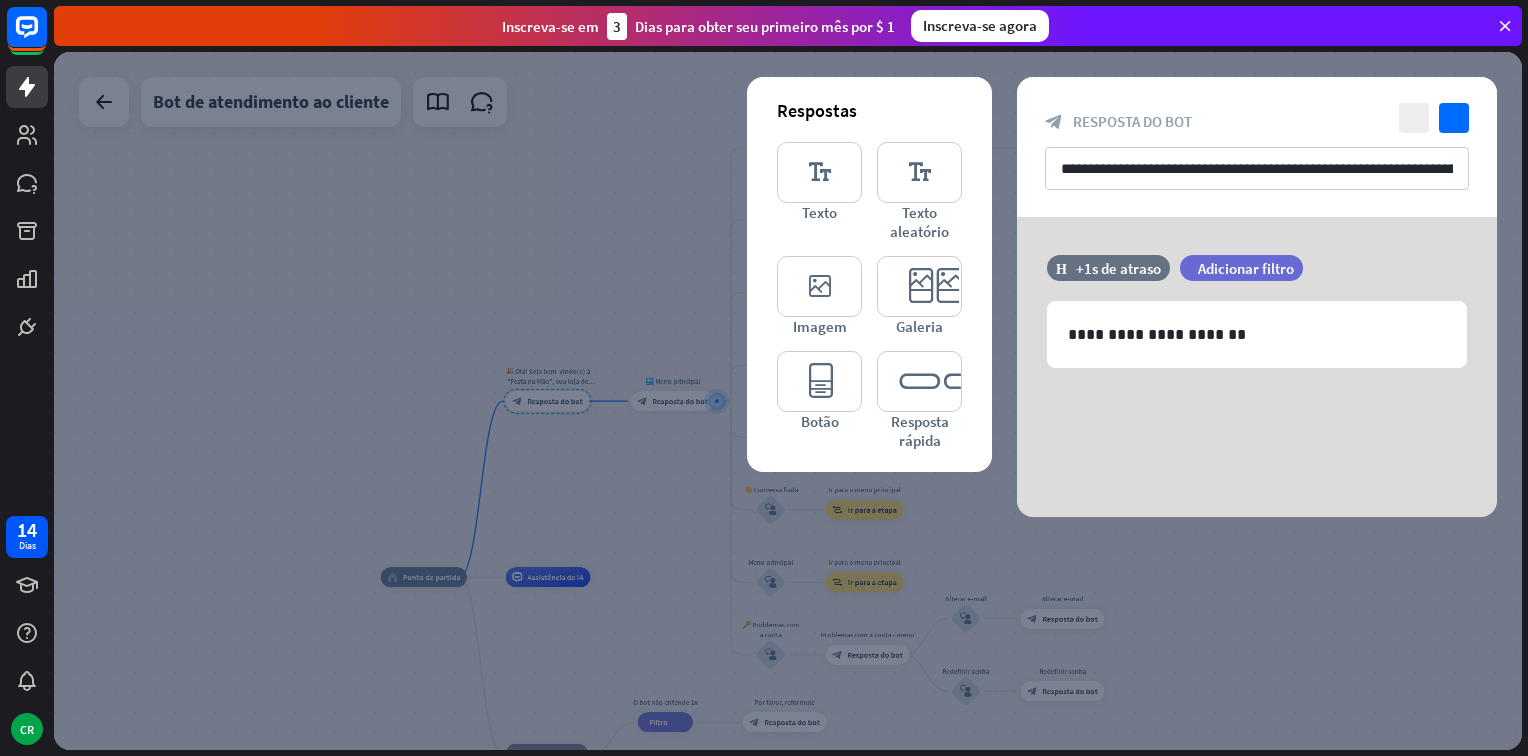 click at bounding box center [788, 401] 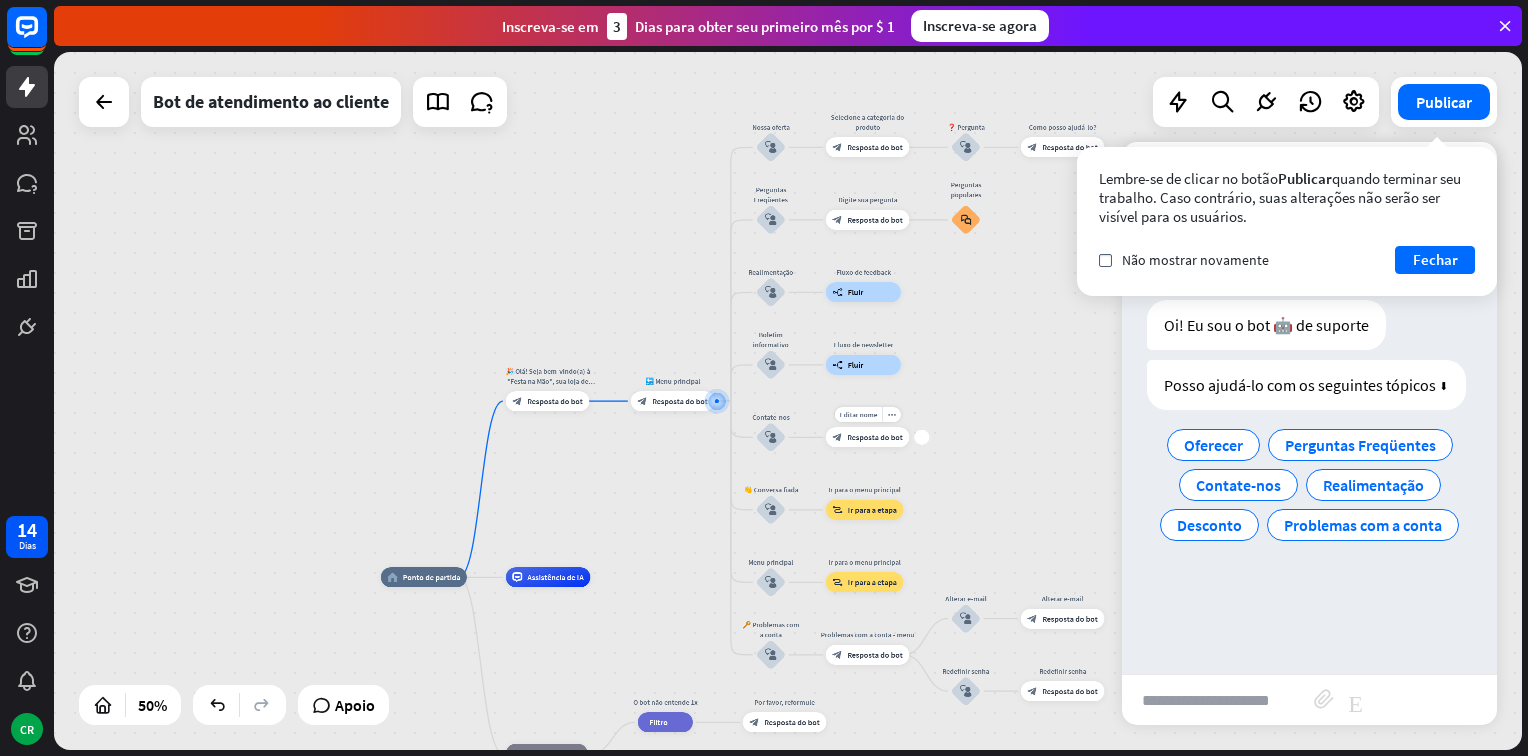click on "Editar nome   more_horiz         mais   Informações de contato   block_bot_response   Resposta do bot" at bounding box center [868, 437] 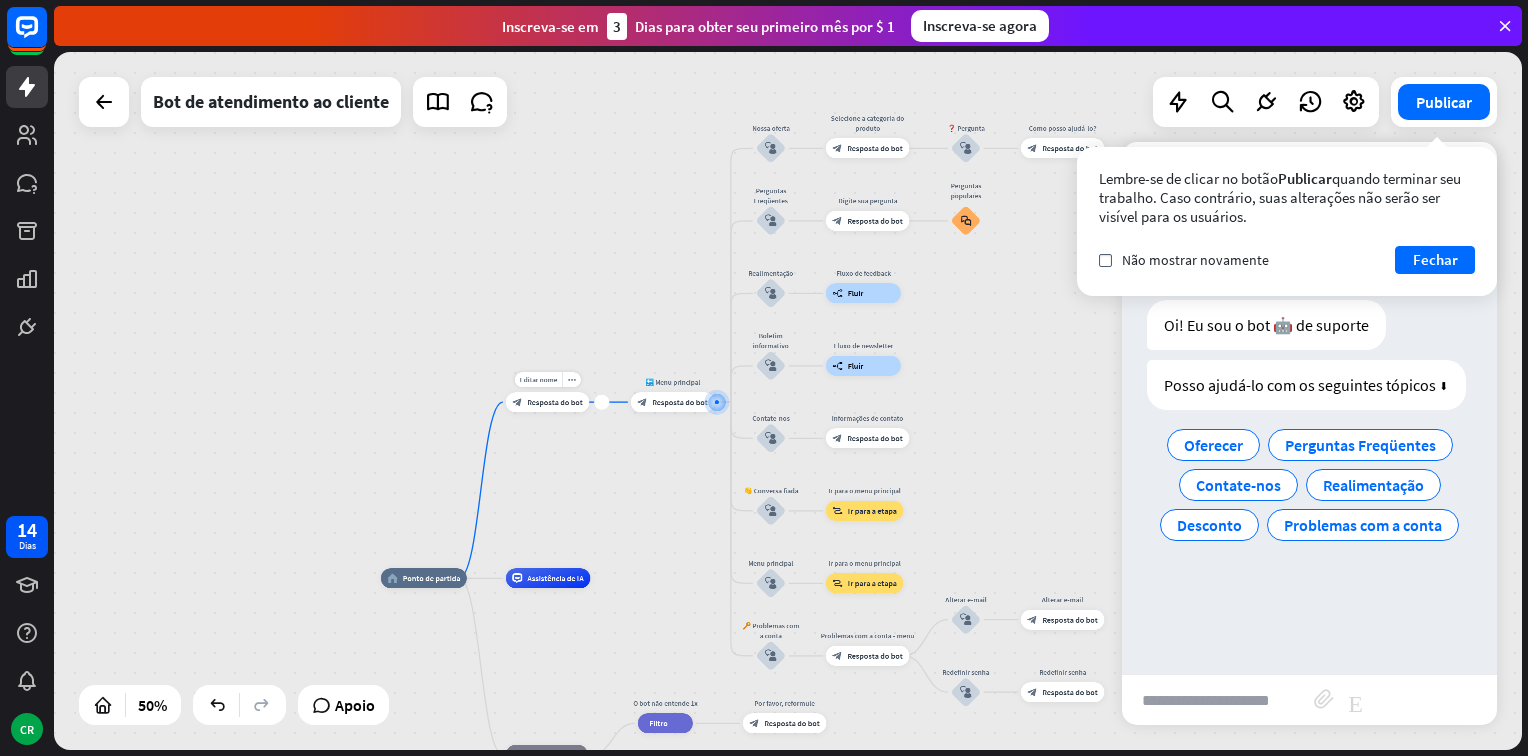 click on "block_bot_response   Resposta do bot" at bounding box center (547, 402) 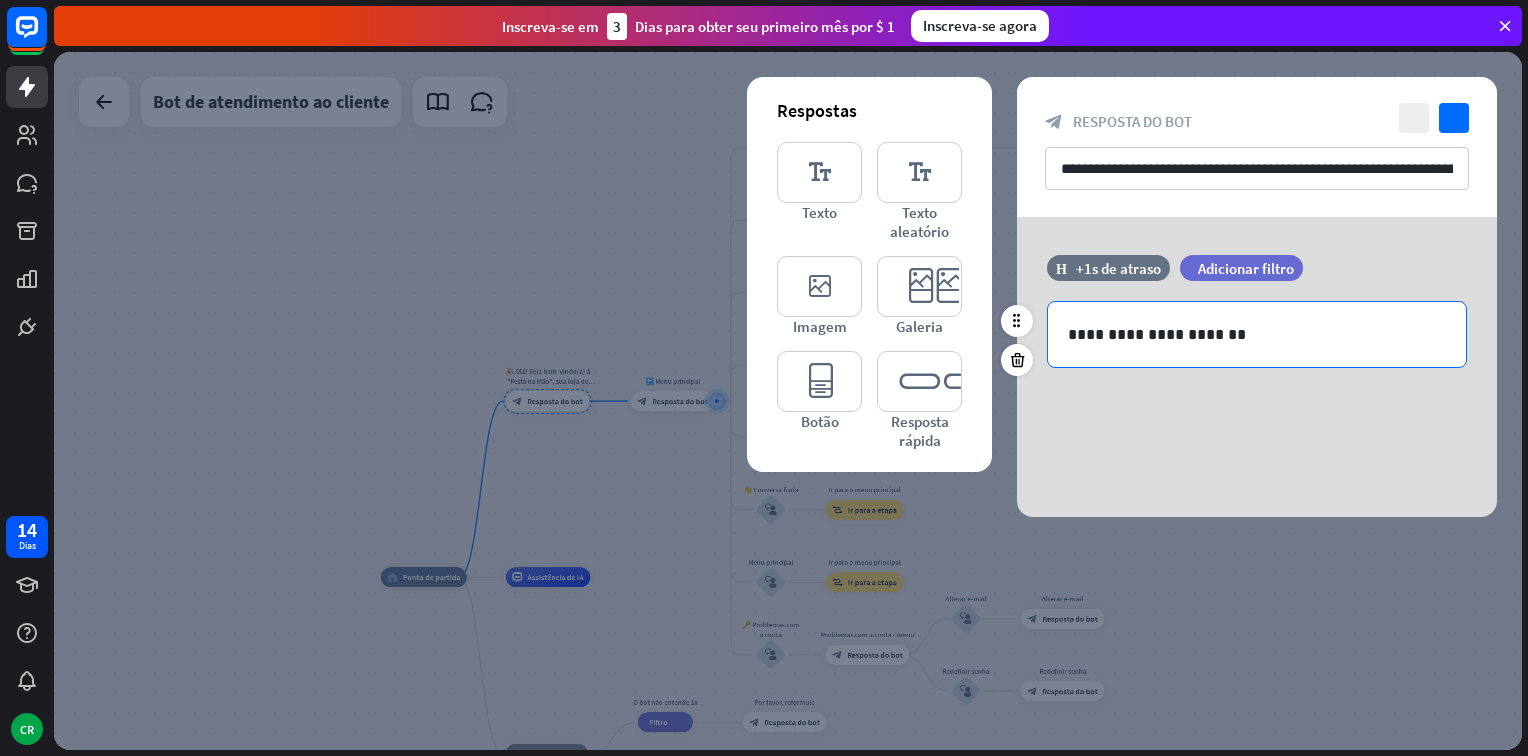 click on "**********" at bounding box center (1257, 334) 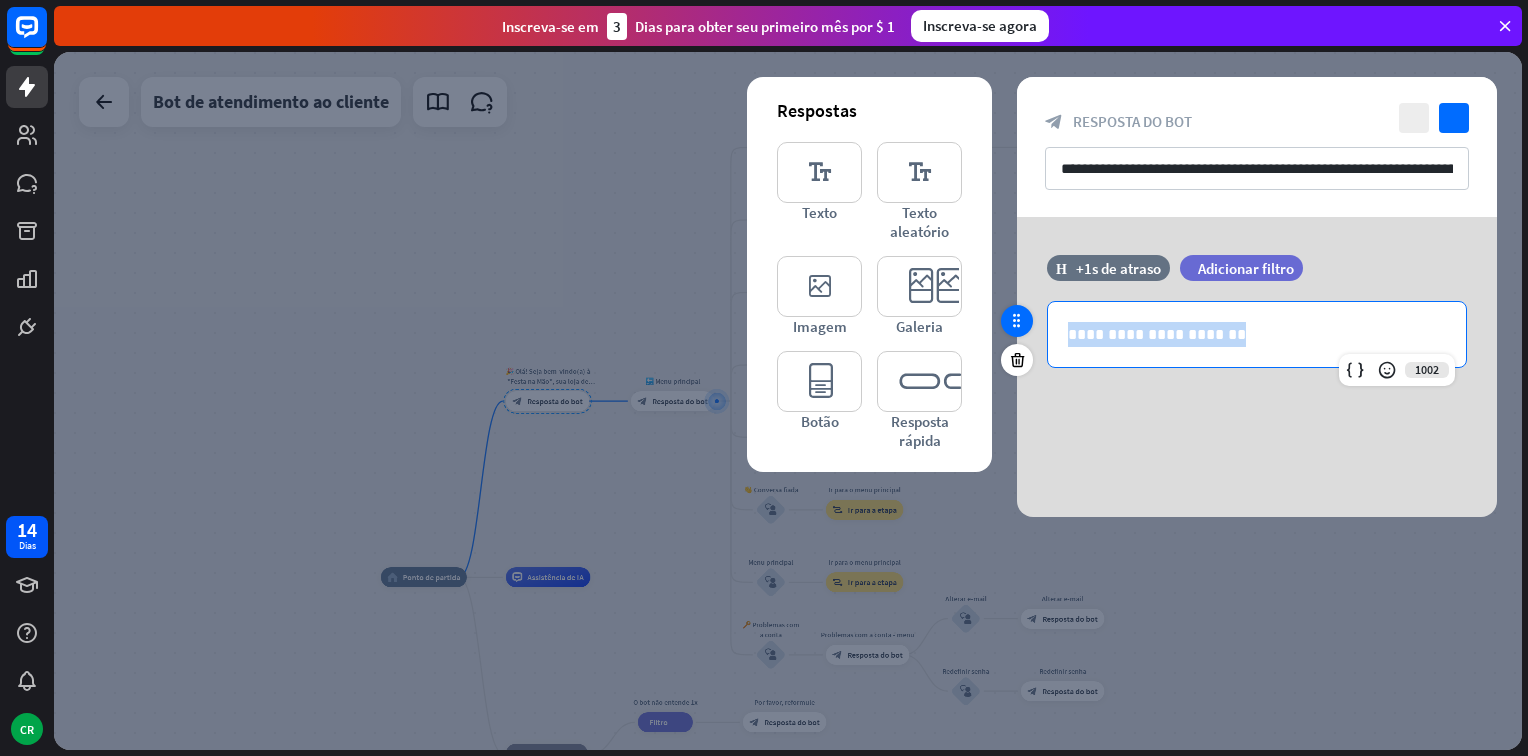 drag, startPoint x: 1051, startPoint y: 300, endPoint x: 1021, endPoint y: 309, distance: 31.320919 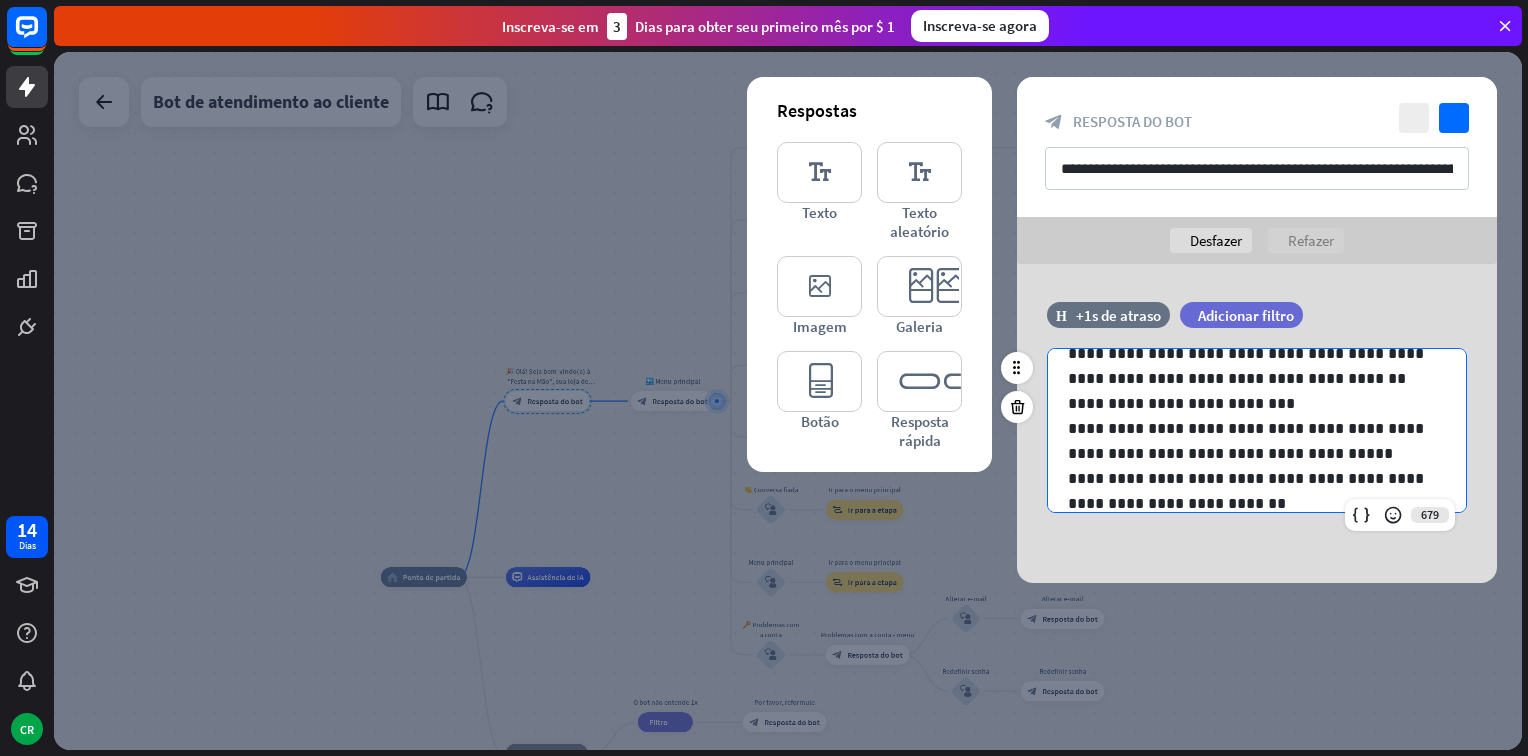scroll, scrollTop: 0, scrollLeft: 0, axis: both 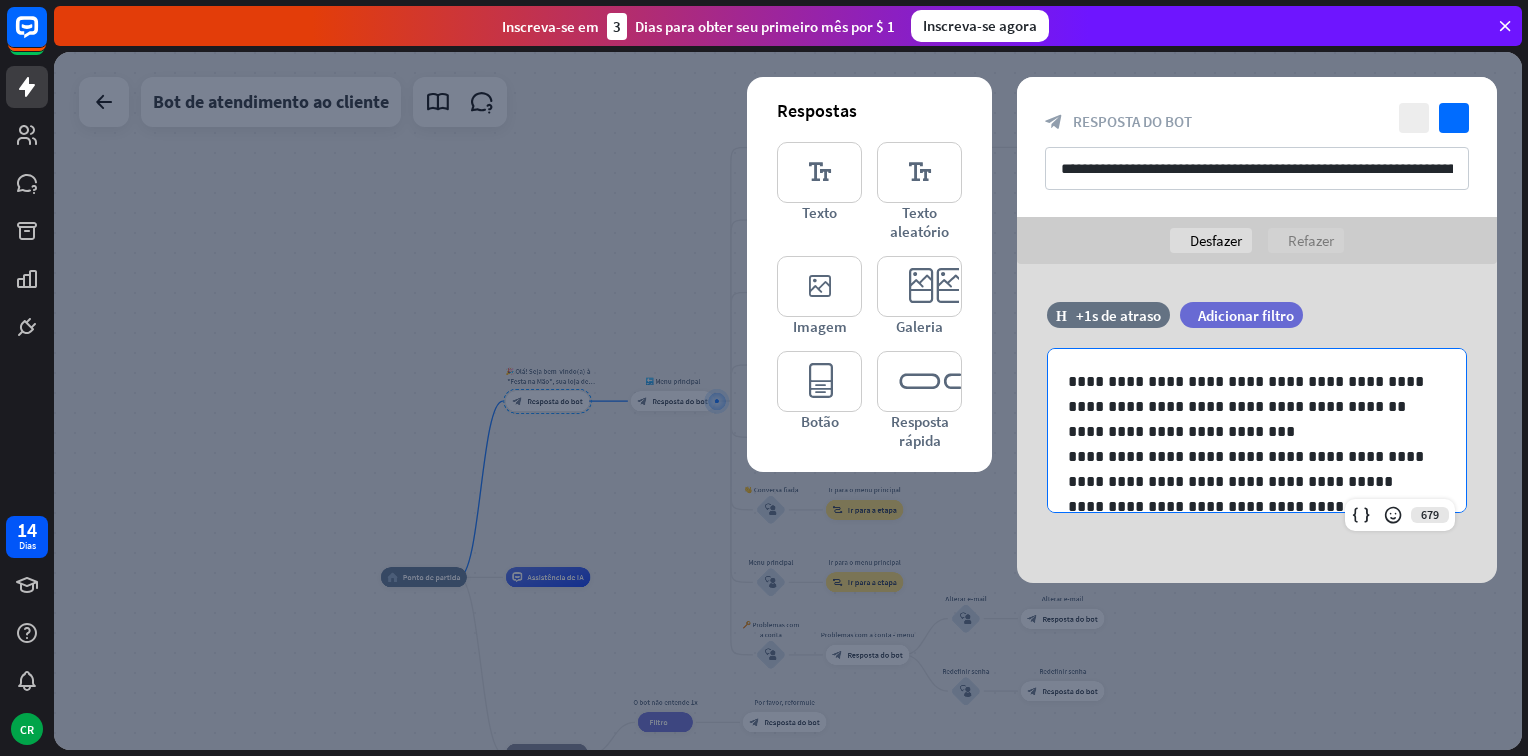 click on "desfazer  Desfazer    refazer  Refazer" at bounding box center (1257, 240) 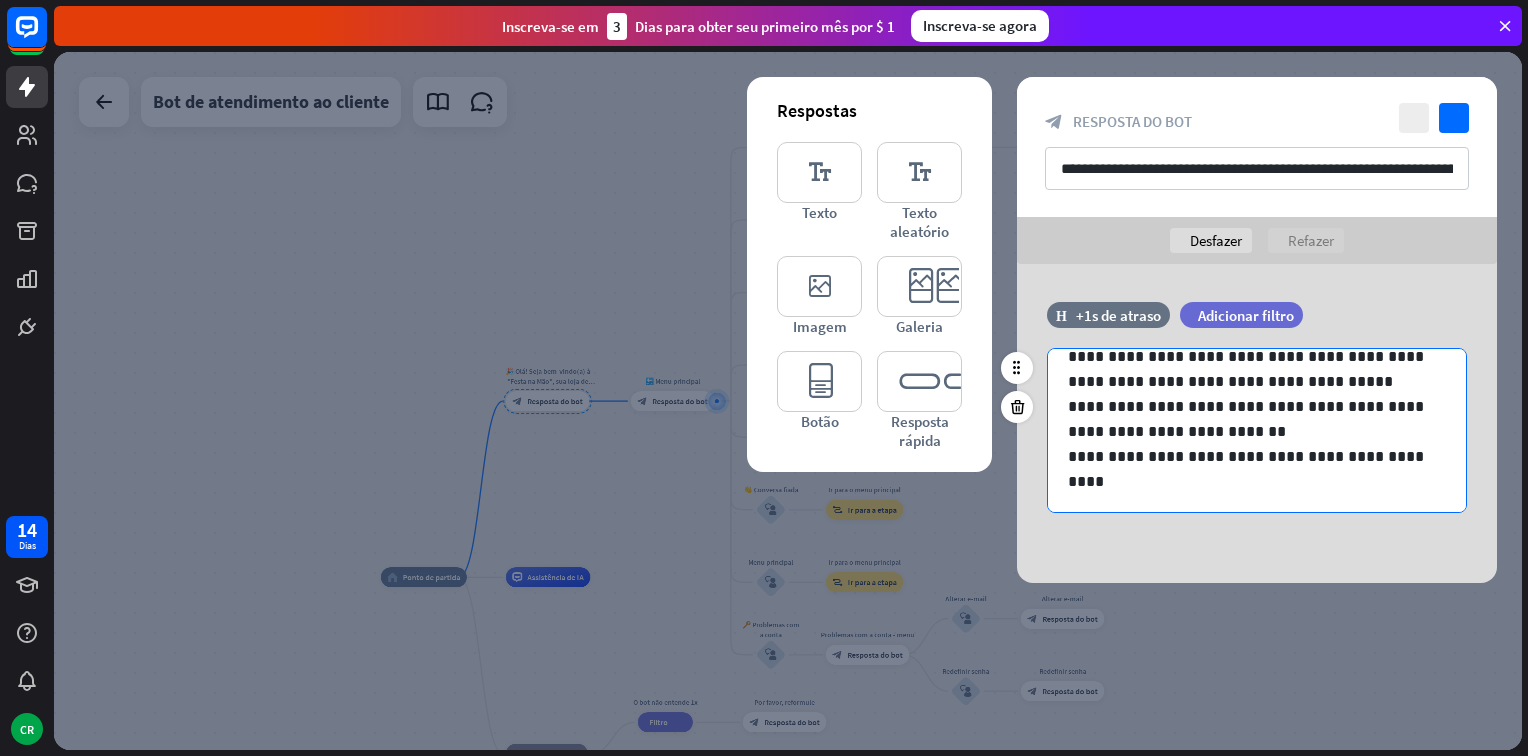 scroll, scrollTop: 0, scrollLeft: 0, axis: both 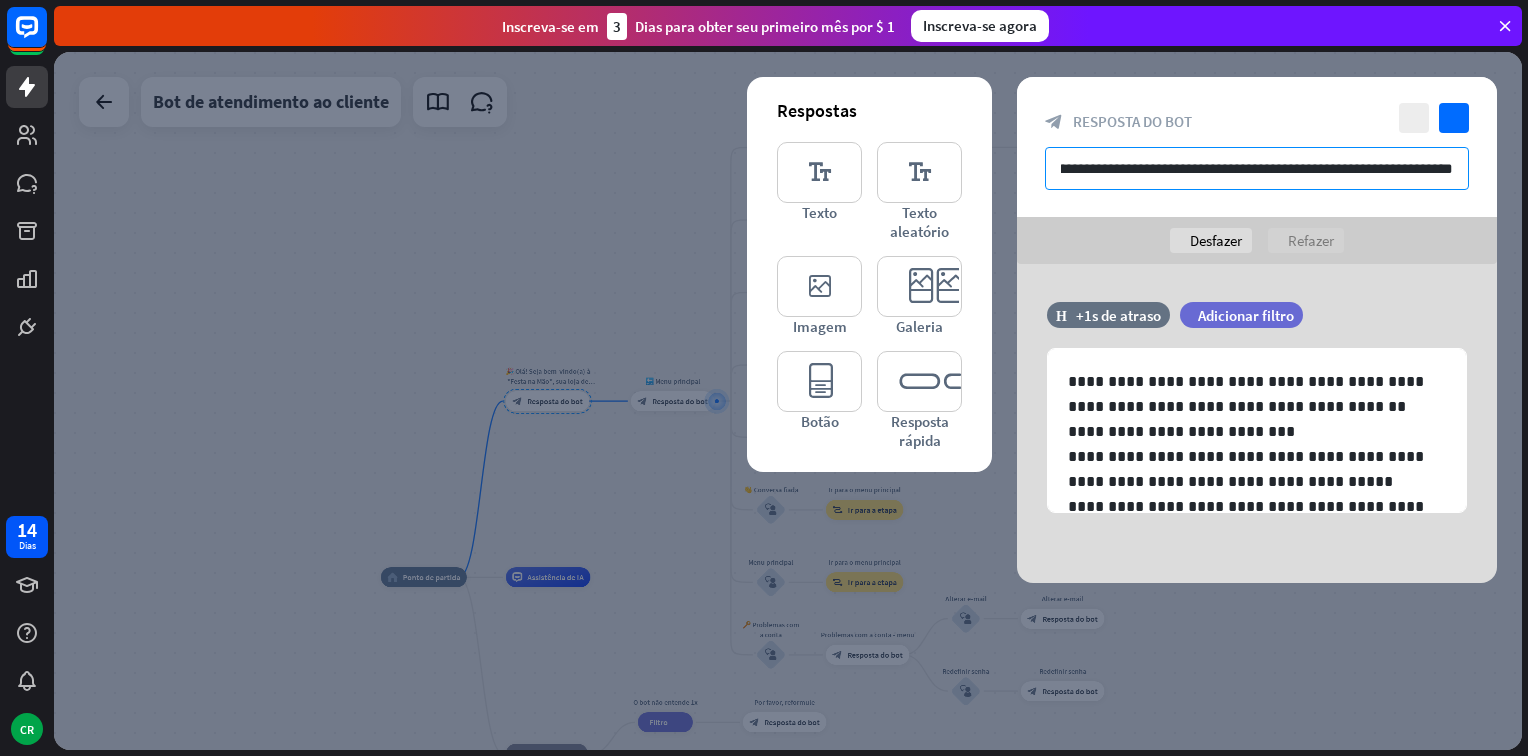 drag, startPoint x: 1048, startPoint y: 174, endPoint x: 1524, endPoint y: 254, distance: 482.67587 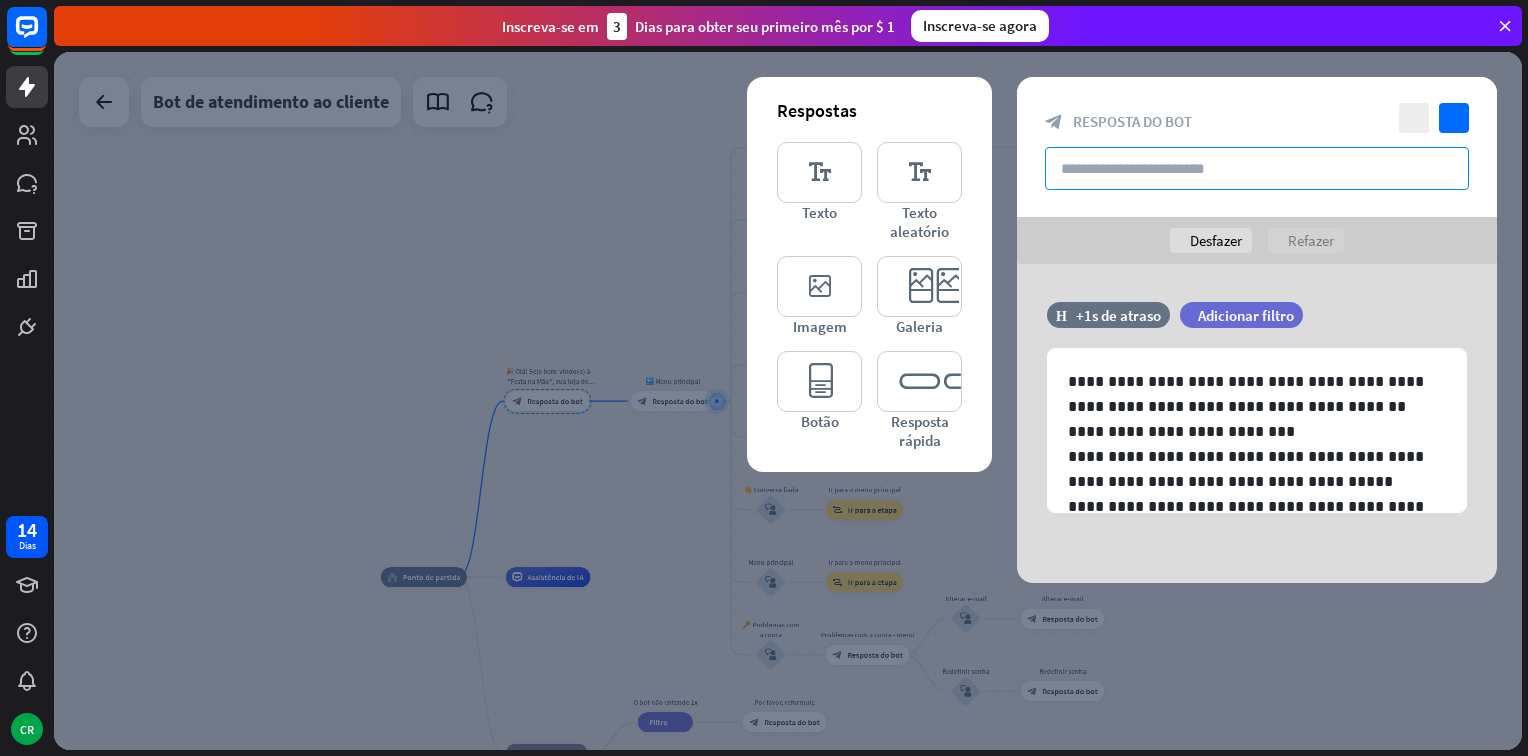 scroll, scrollTop: 0, scrollLeft: 0, axis: both 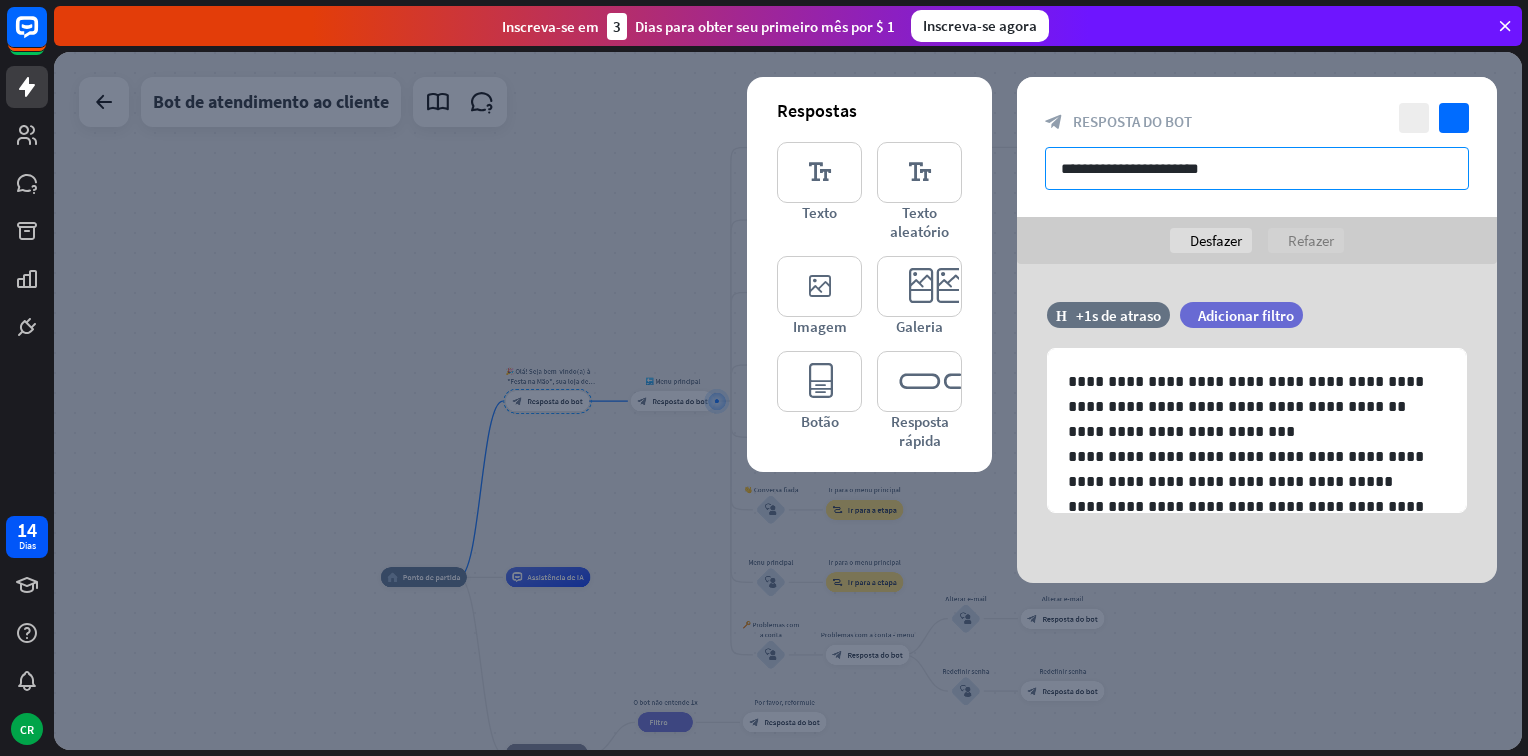 type on "**********" 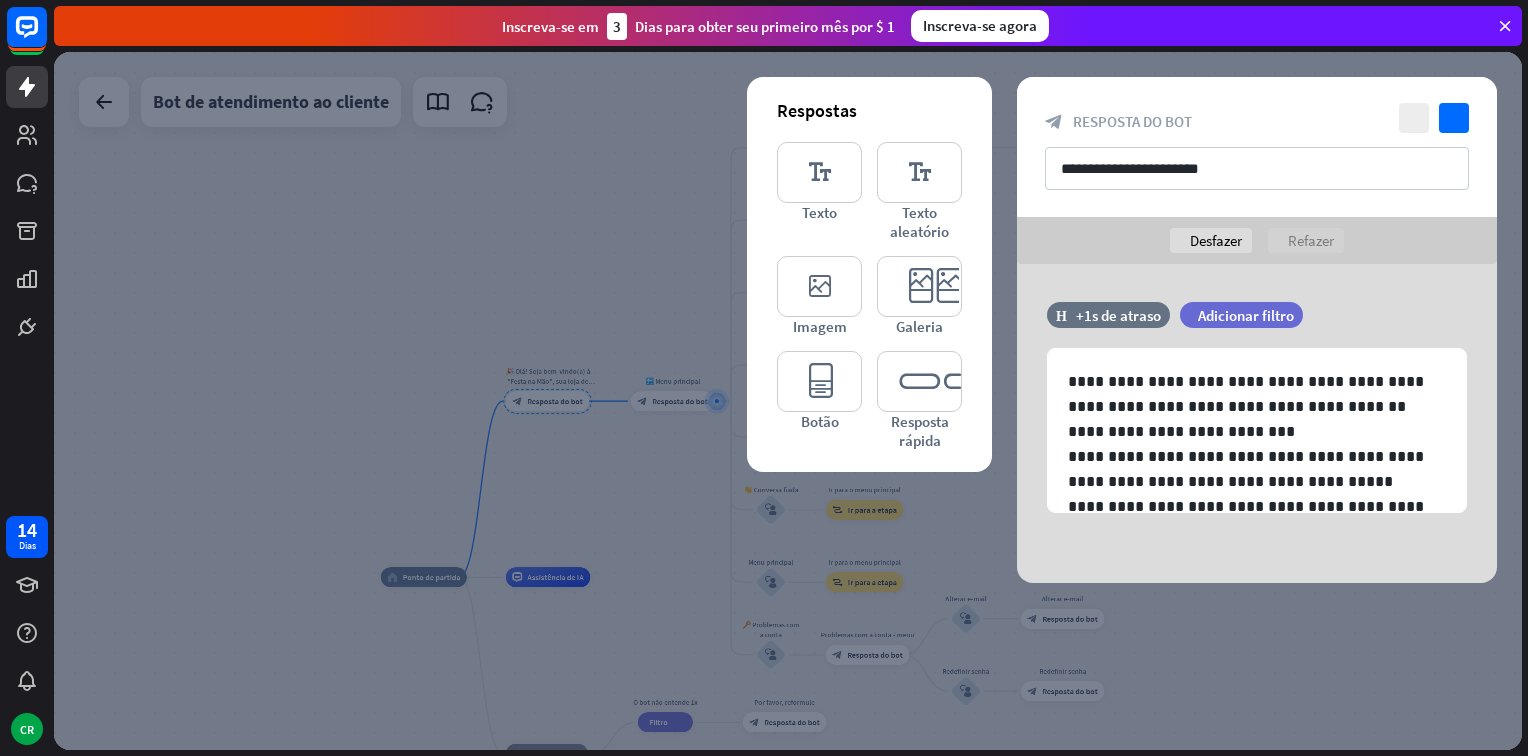 click on "**********" at bounding box center (1257, 423) 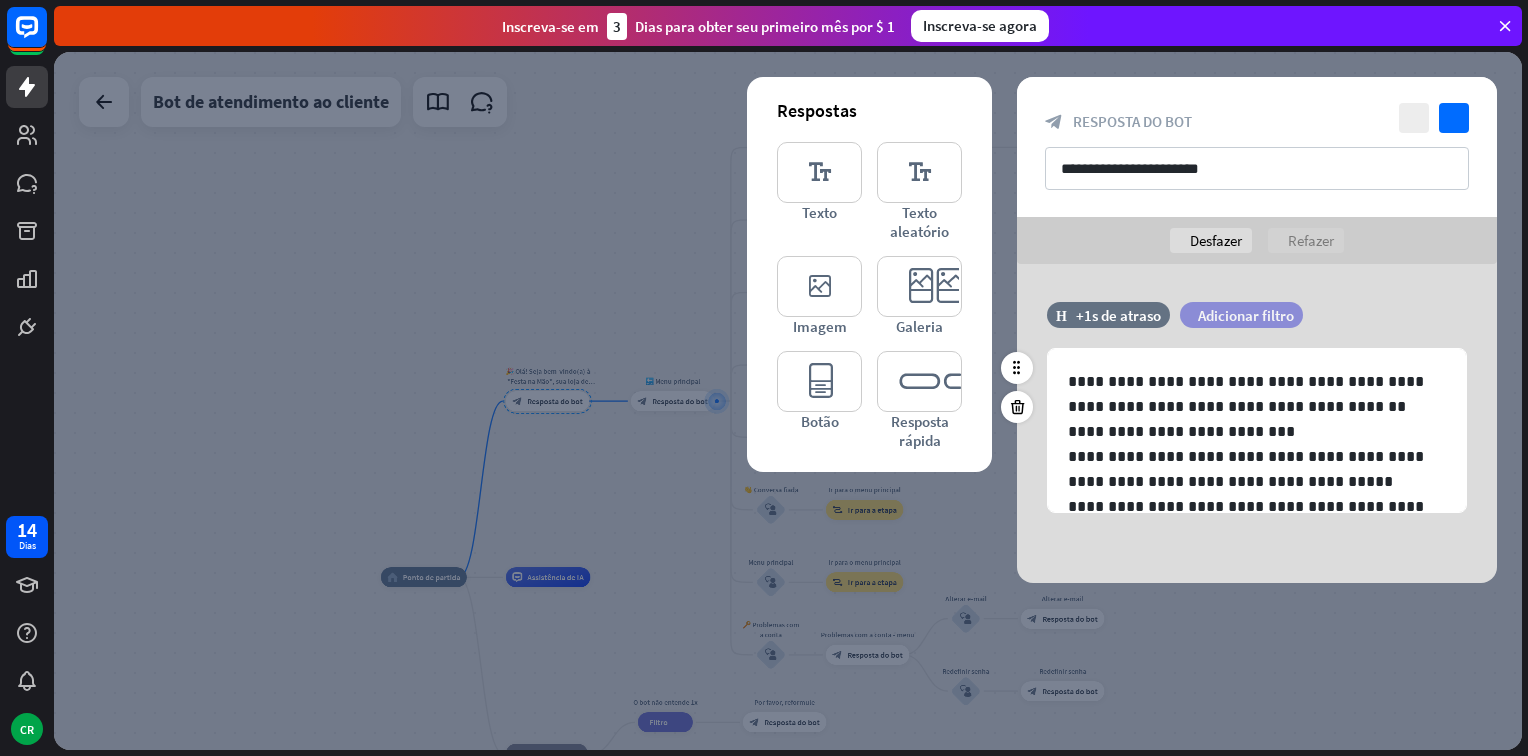 click on "Adicionar filtro" at bounding box center [1246, 315] 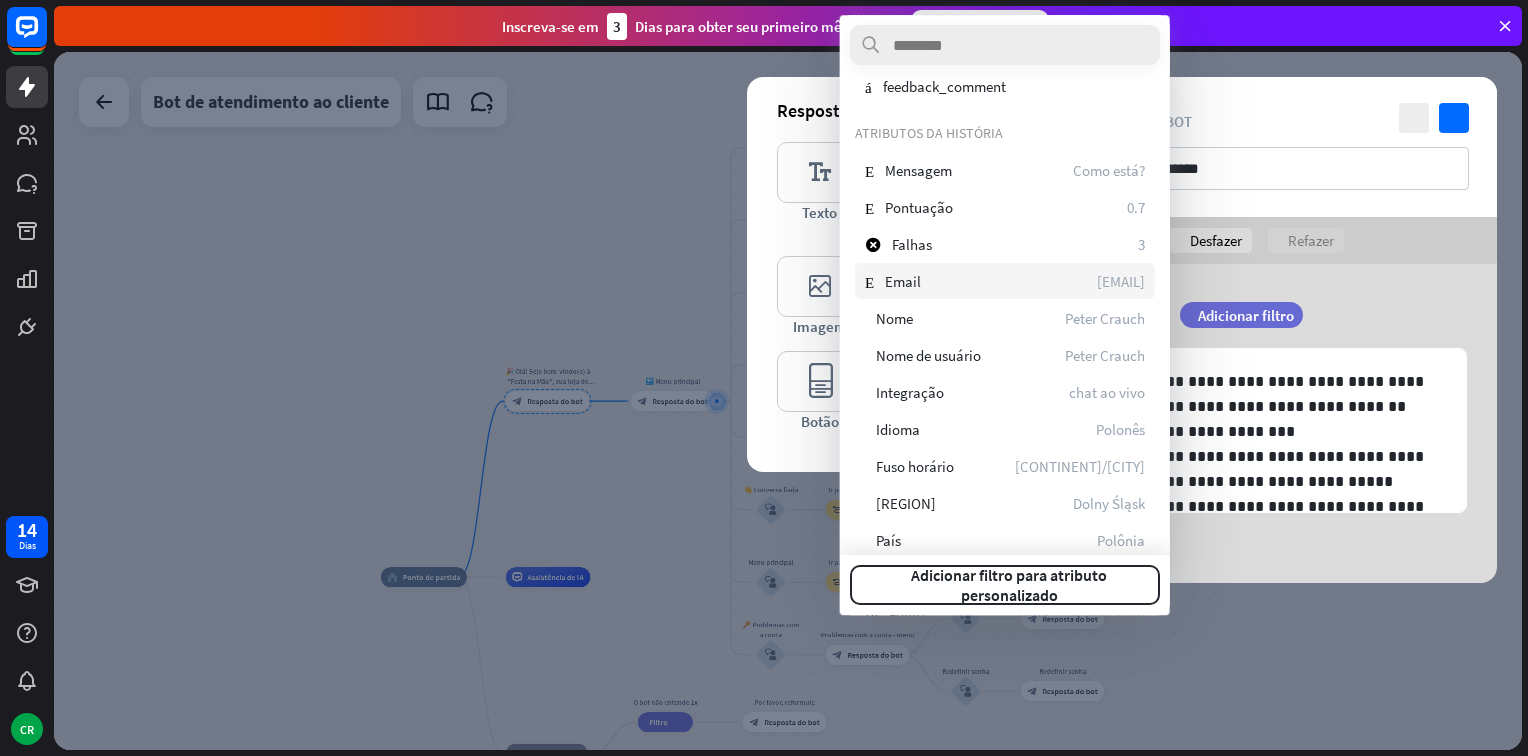 scroll, scrollTop: 200, scrollLeft: 0, axis: vertical 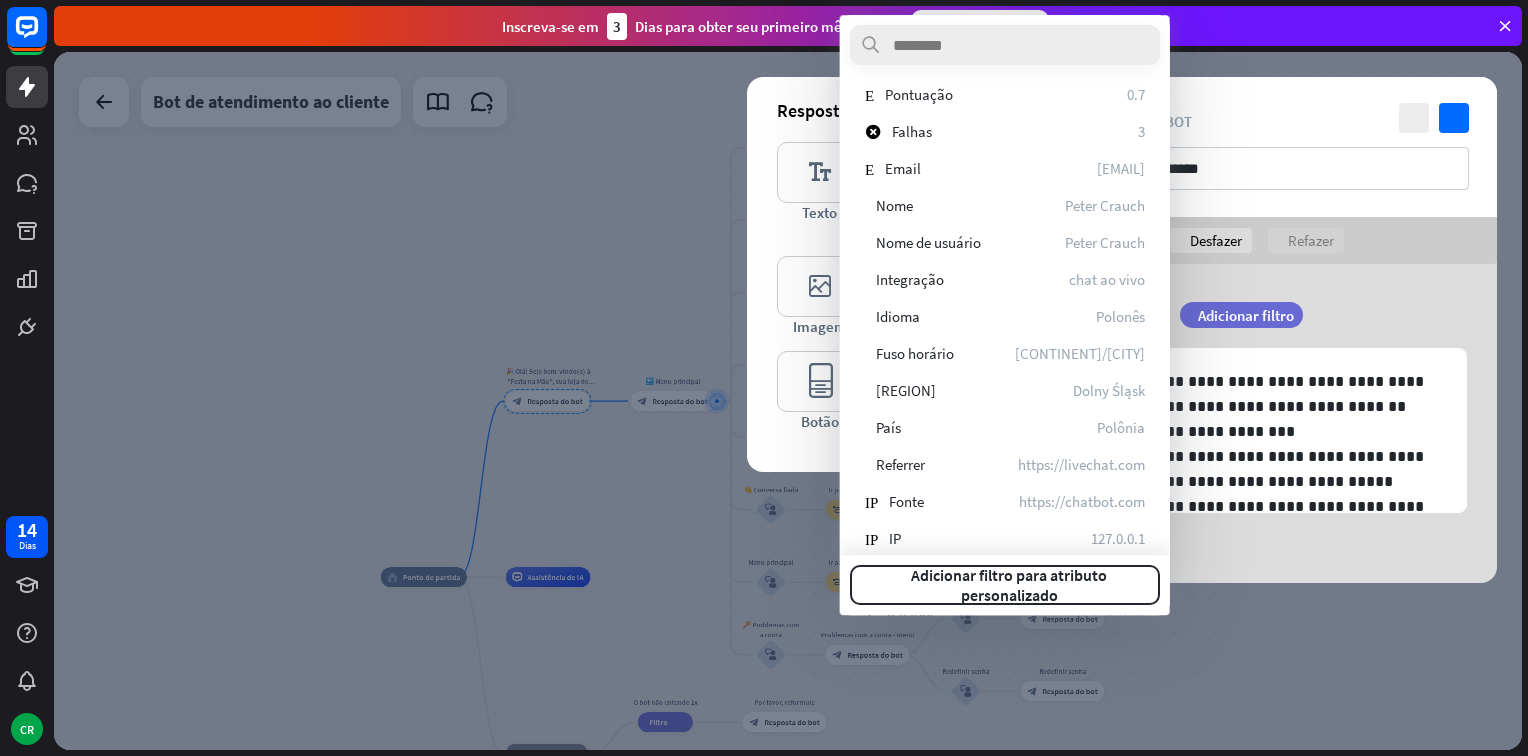 click on "filtro   Adicionar filtro" at bounding box center (1291, 315) 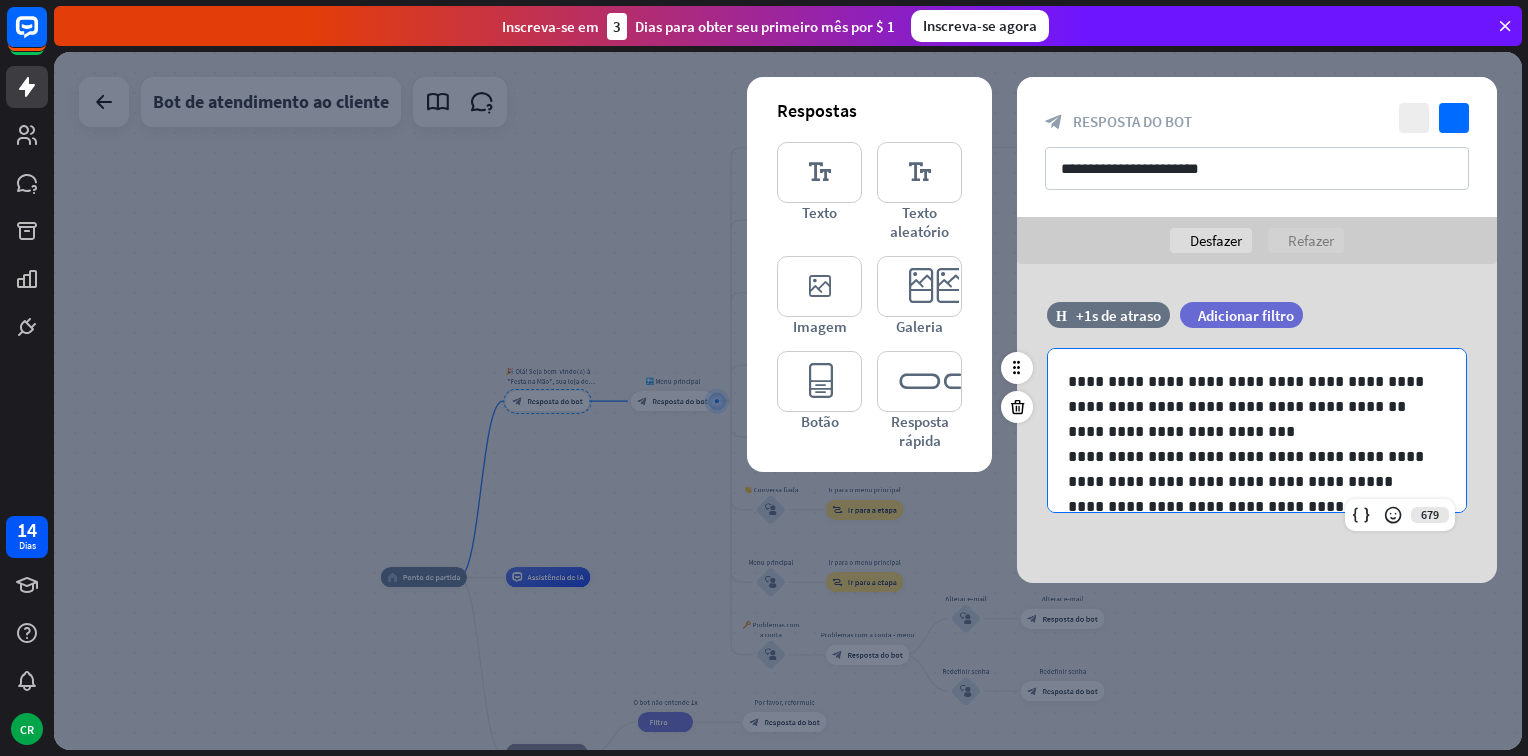 click on "**********" at bounding box center (1249, 394) 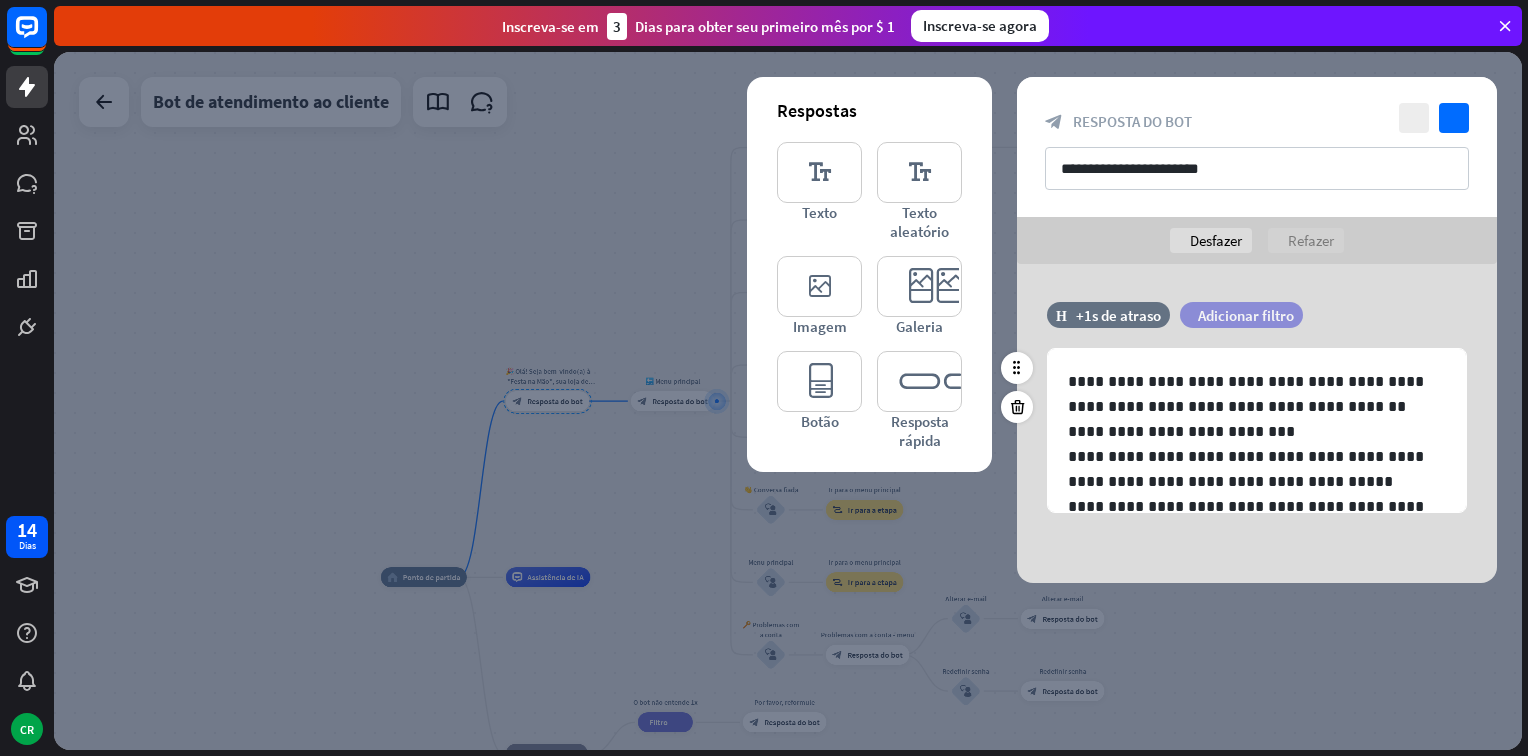 click on "filtro   Adicionar filtro" at bounding box center (1241, 315) 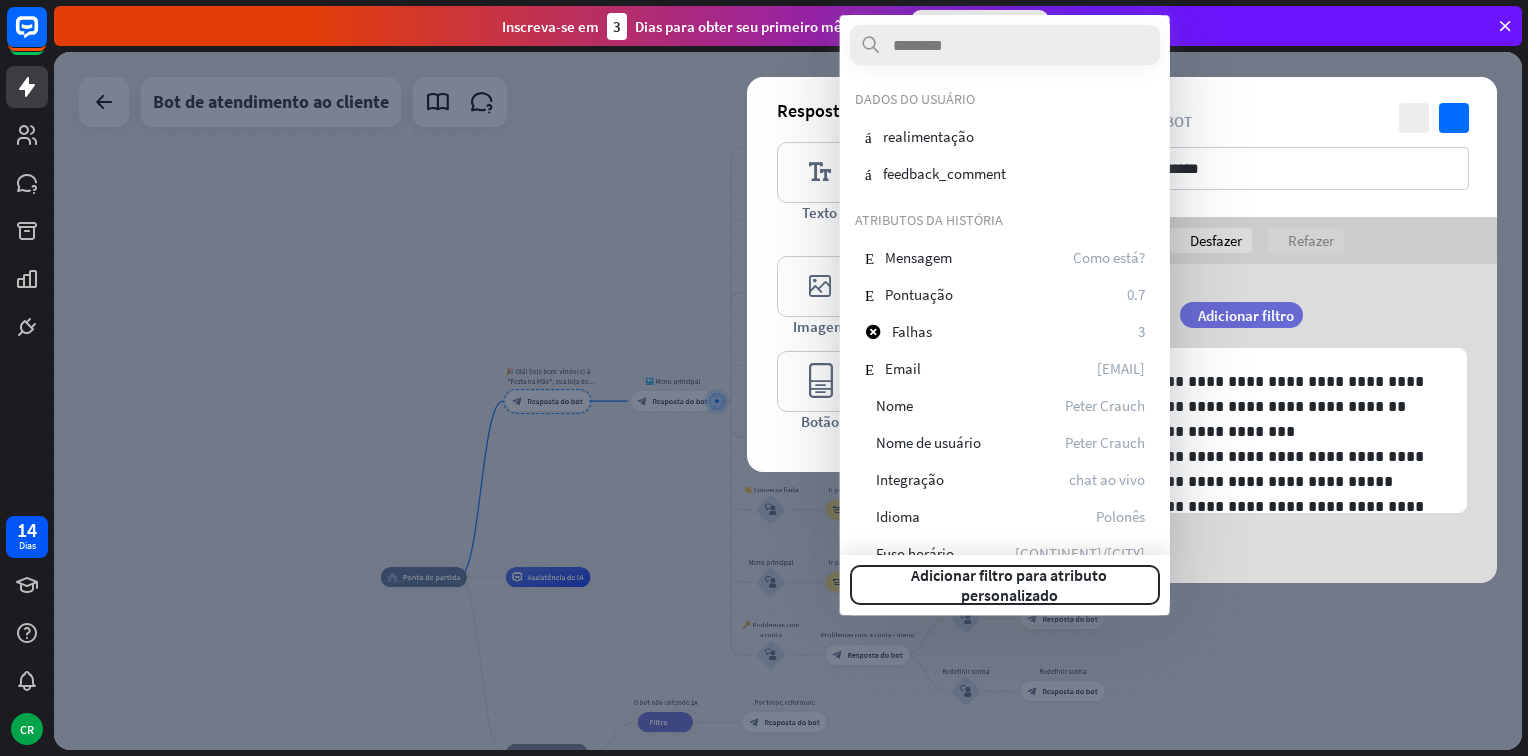 click on "**********" at bounding box center (1257, 423) 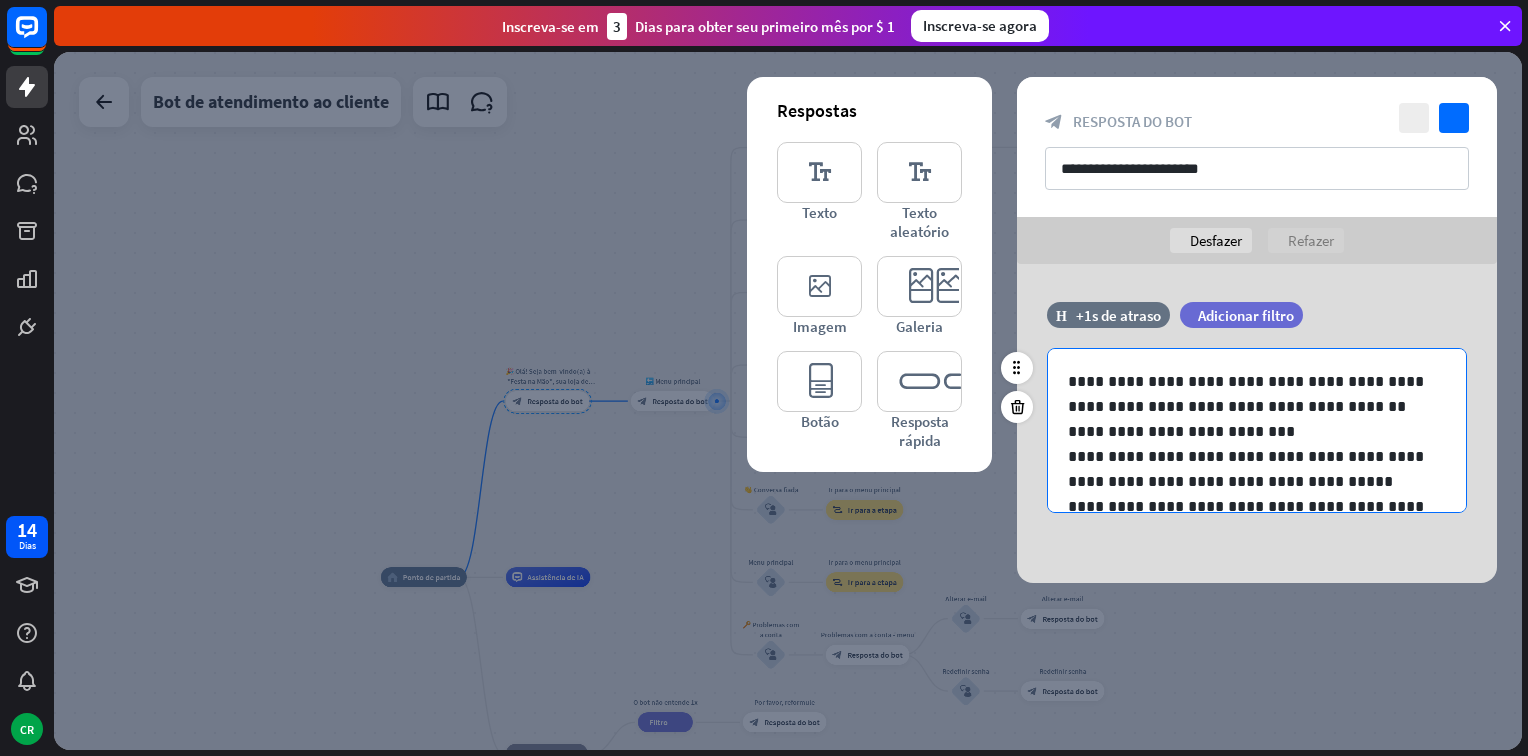 scroll, scrollTop: 101, scrollLeft: 0, axis: vertical 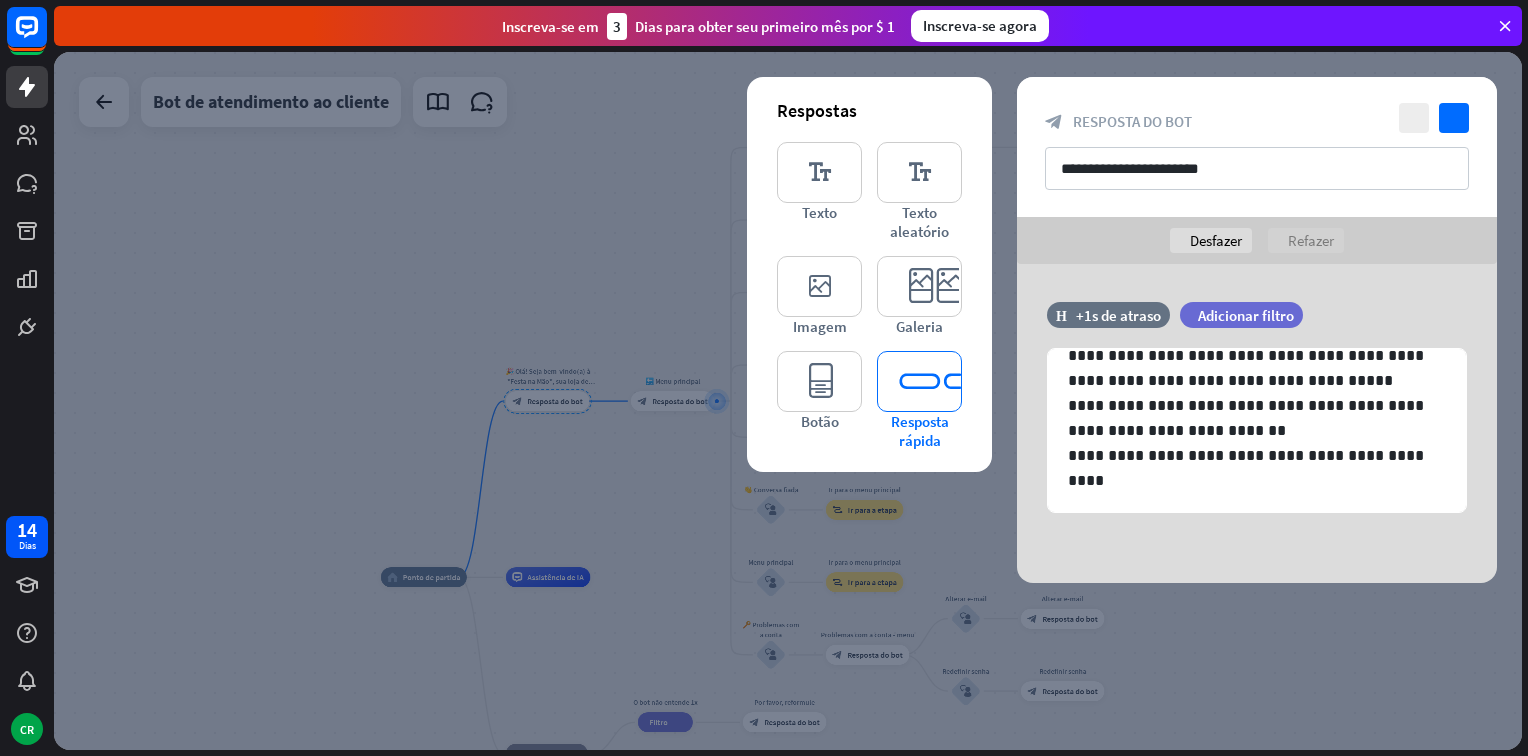 click on "editor_quick_replies" at bounding box center (919, 381) 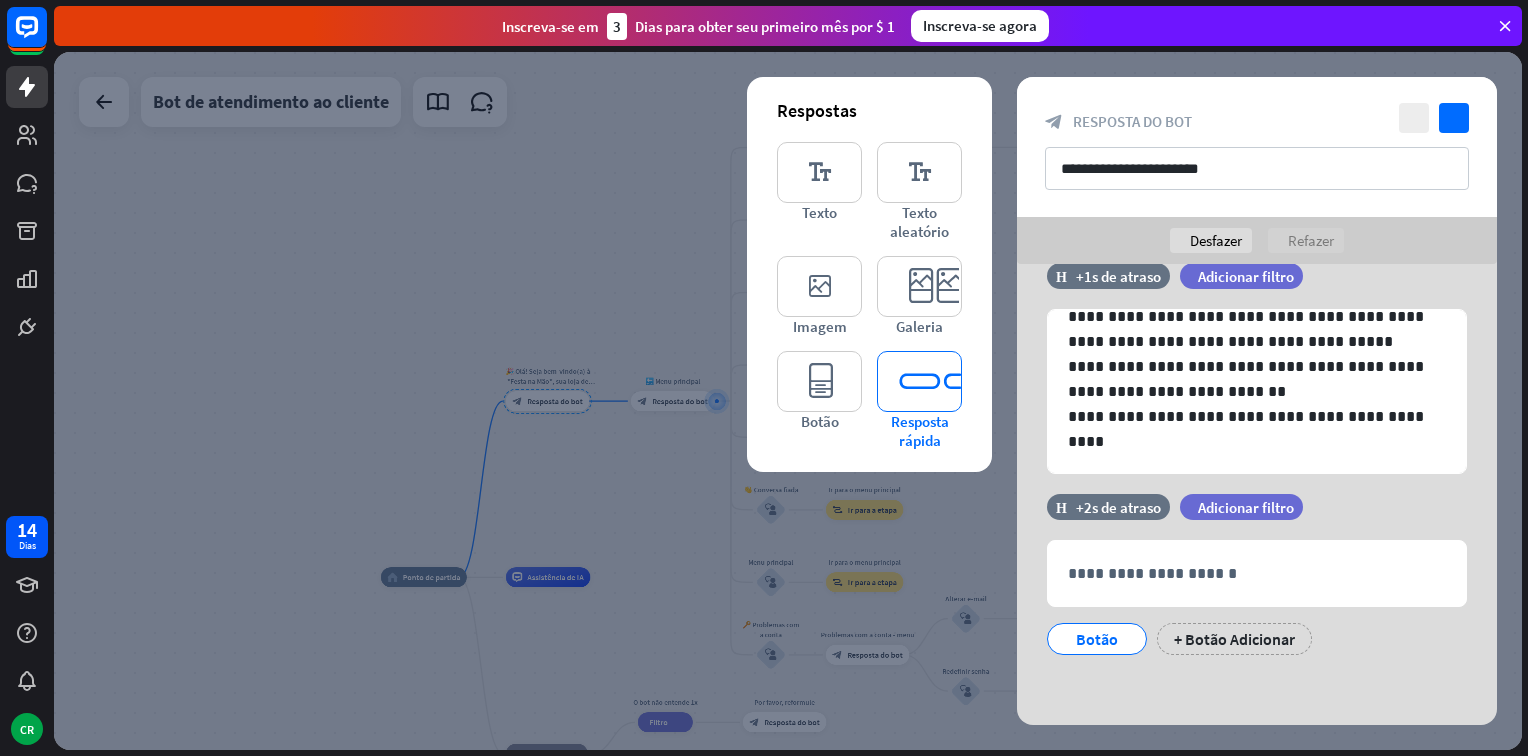 scroll, scrollTop: 39, scrollLeft: 0, axis: vertical 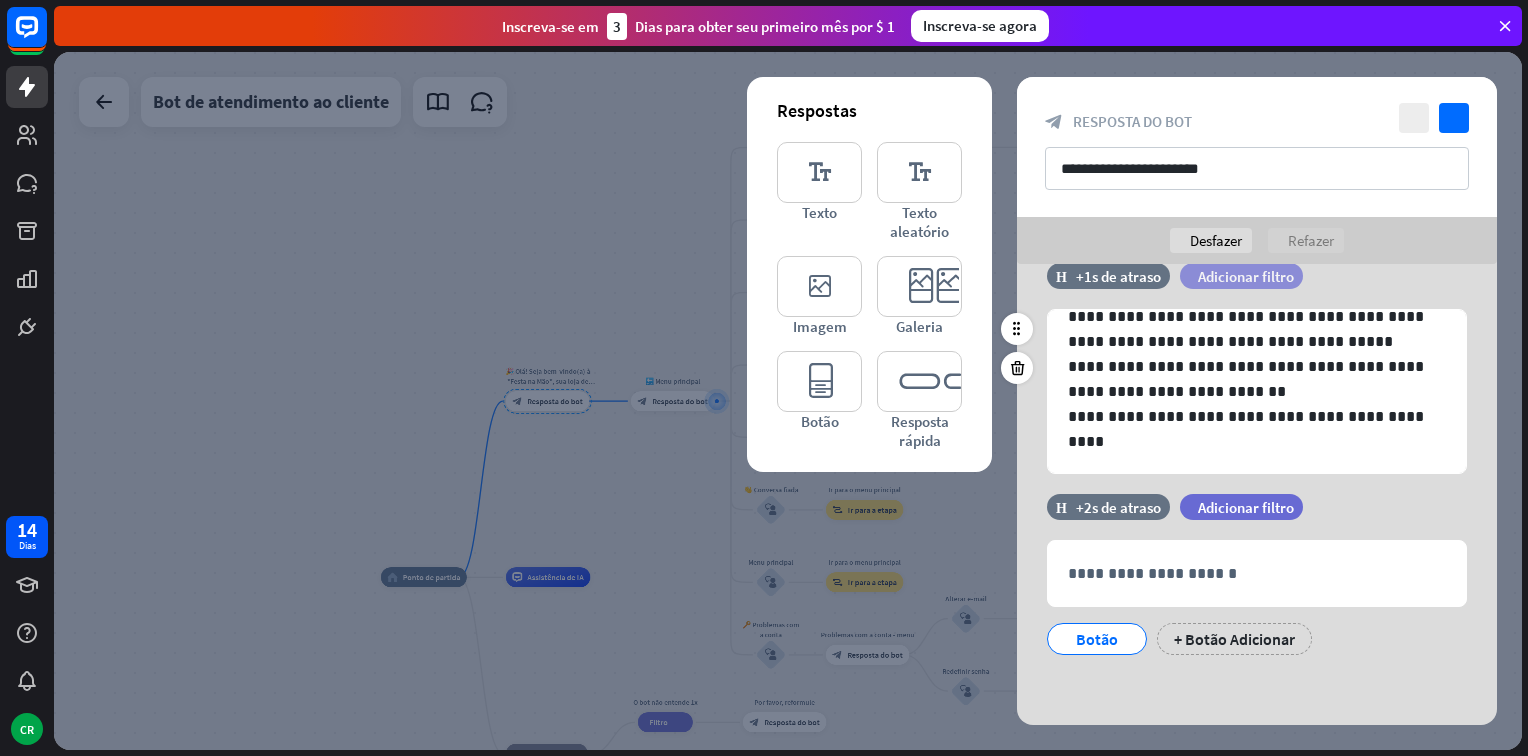 click on "Adicionar filtro" at bounding box center [1246, 276] 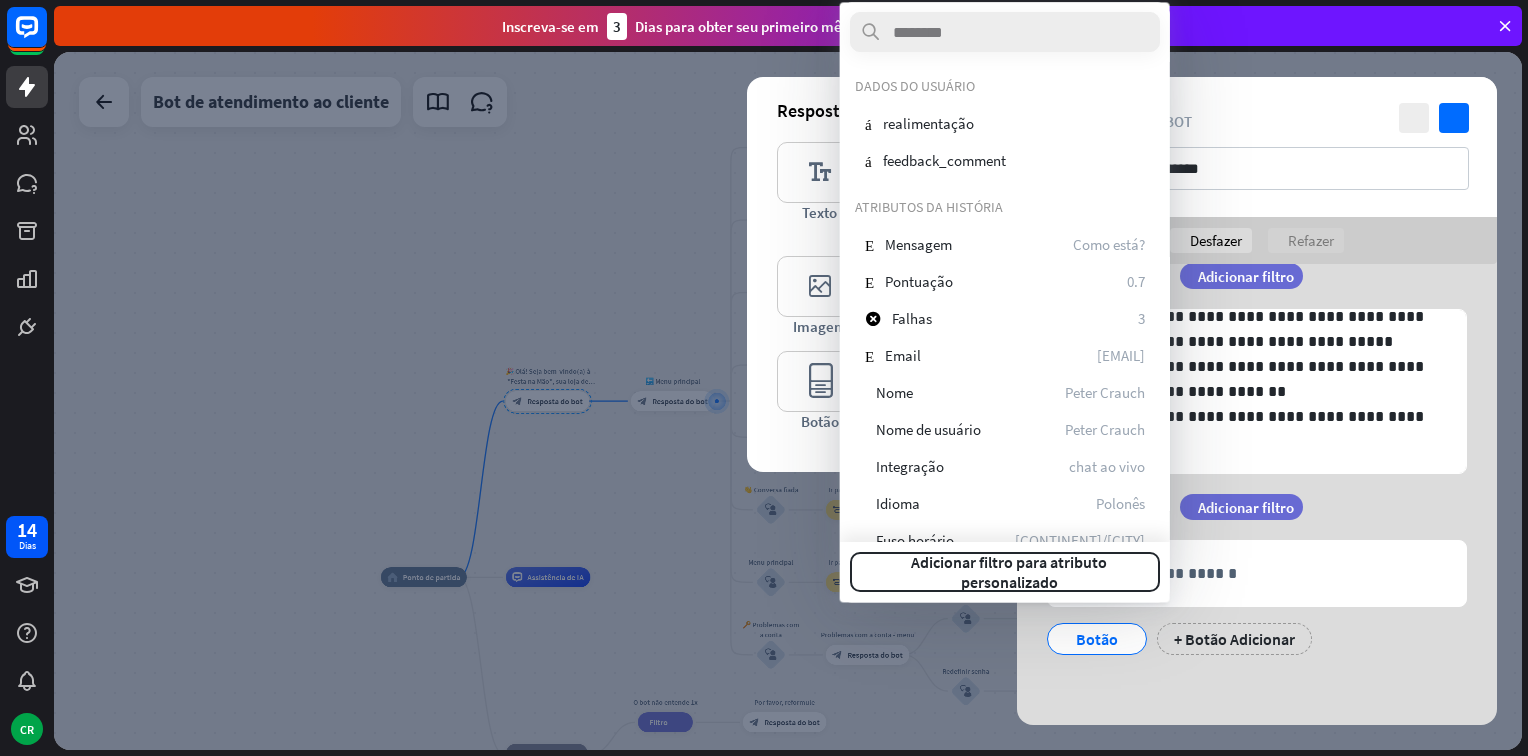 click on "**********" at bounding box center [1257, 378] 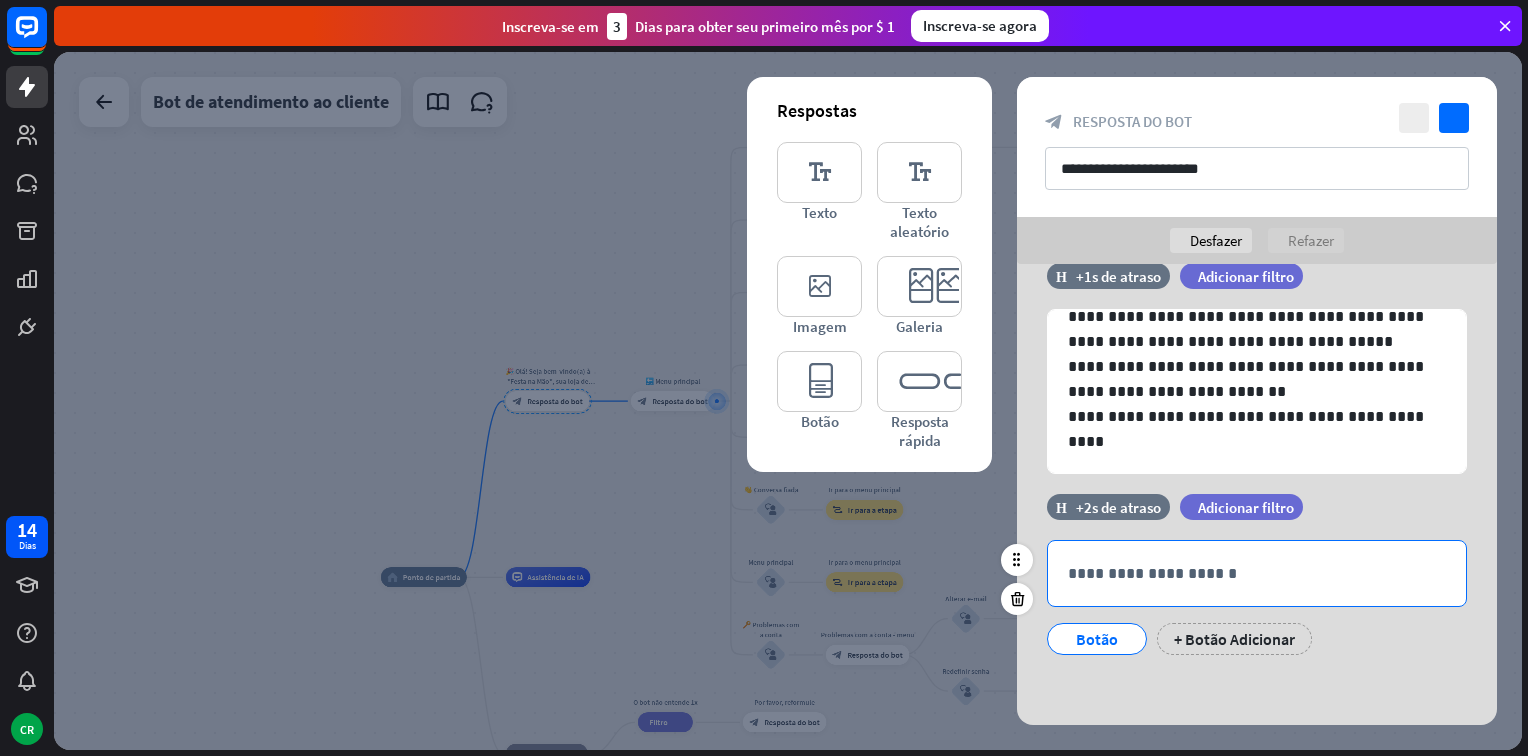 click on "**********" at bounding box center (1257, 573) 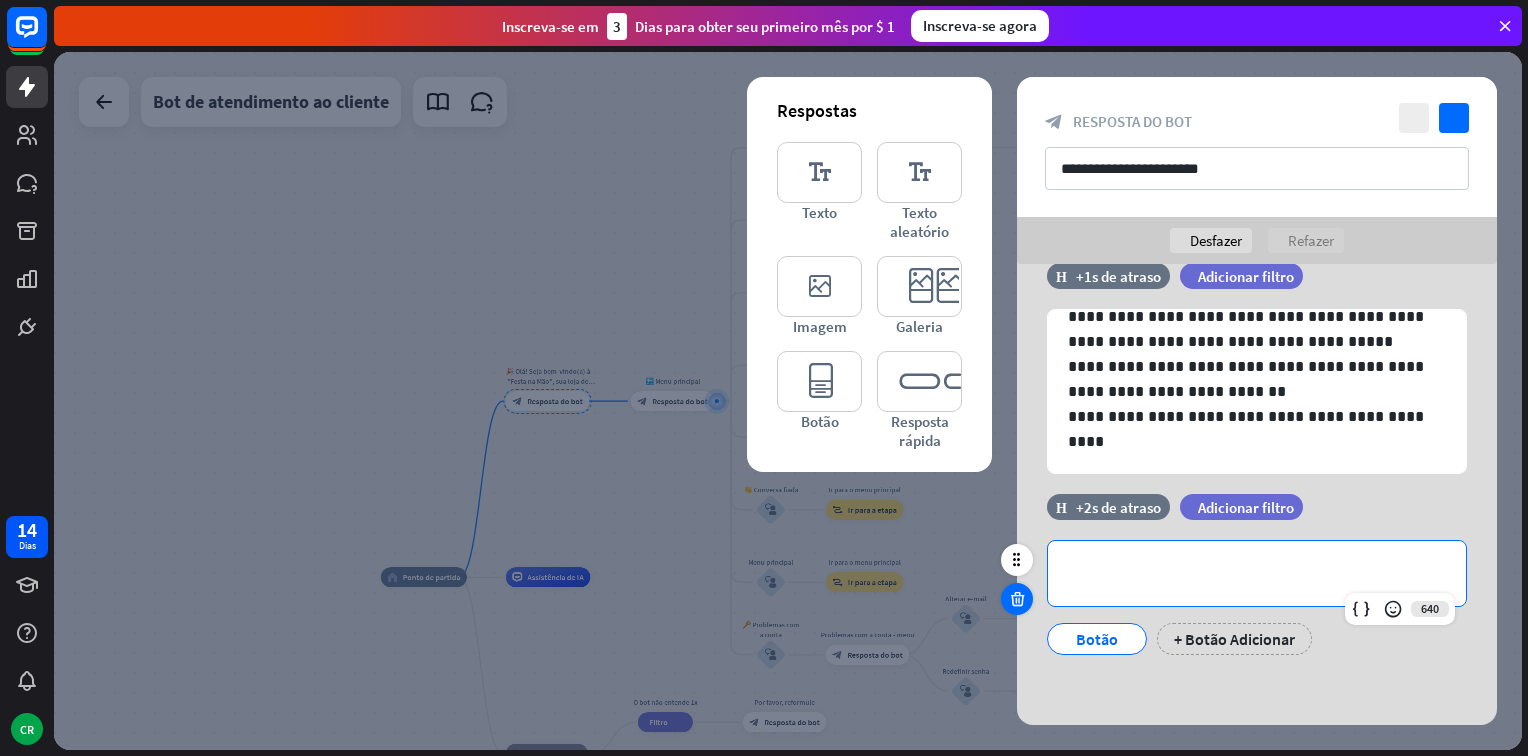 click at bounding box center (1017, 599) 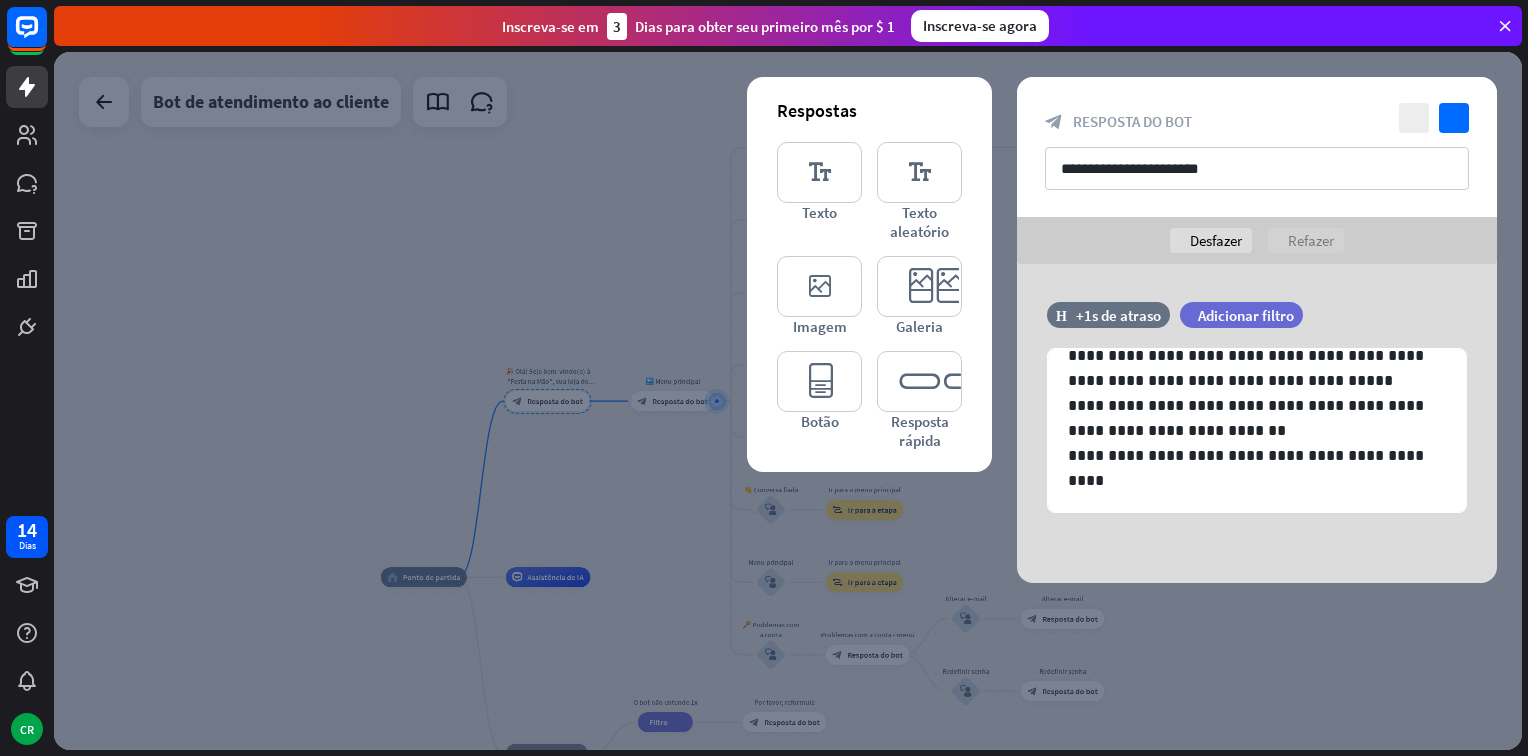 scroll, scrollTop: 0, scrollLeft: 0, axis: both 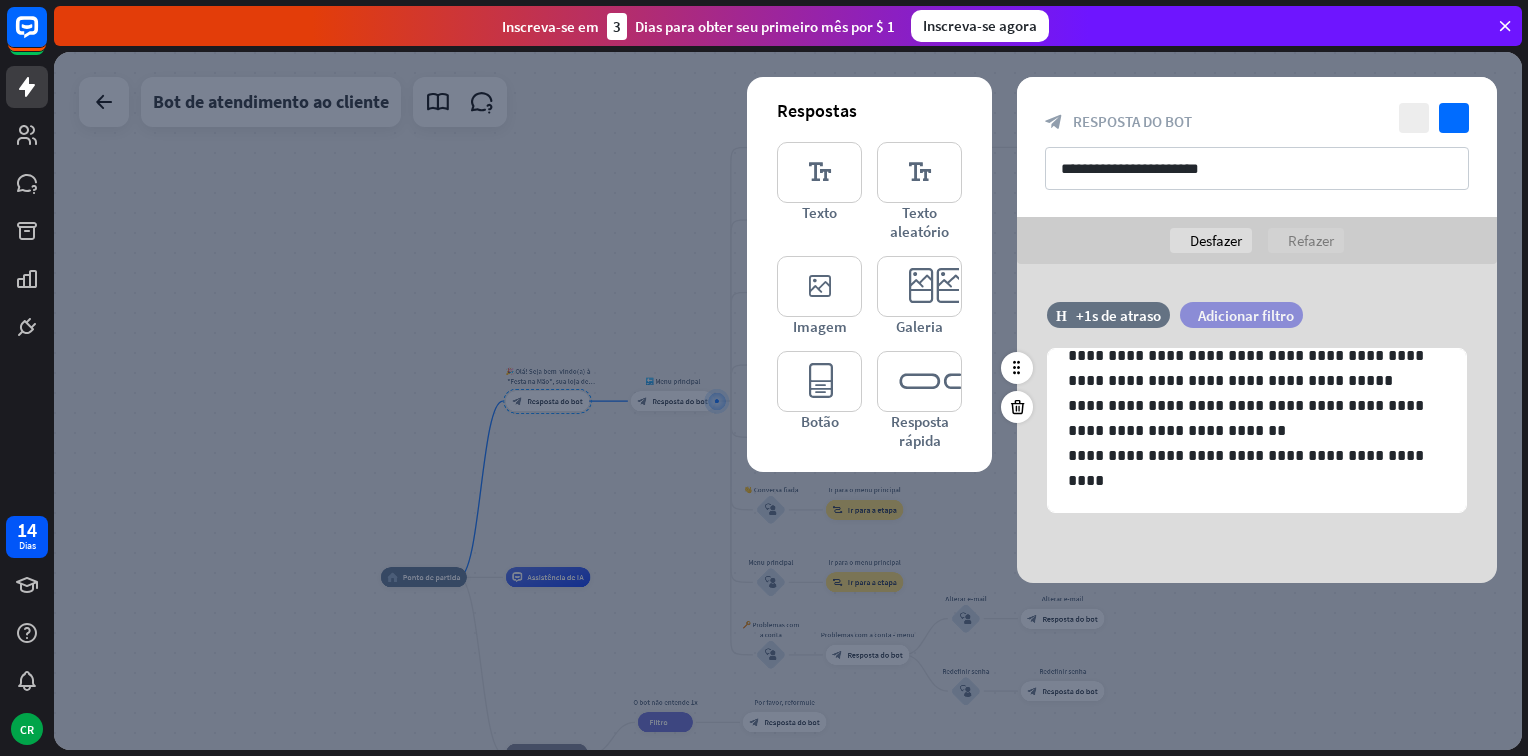 click on "Adicionar filtro" at bounding box center (1246, 315) 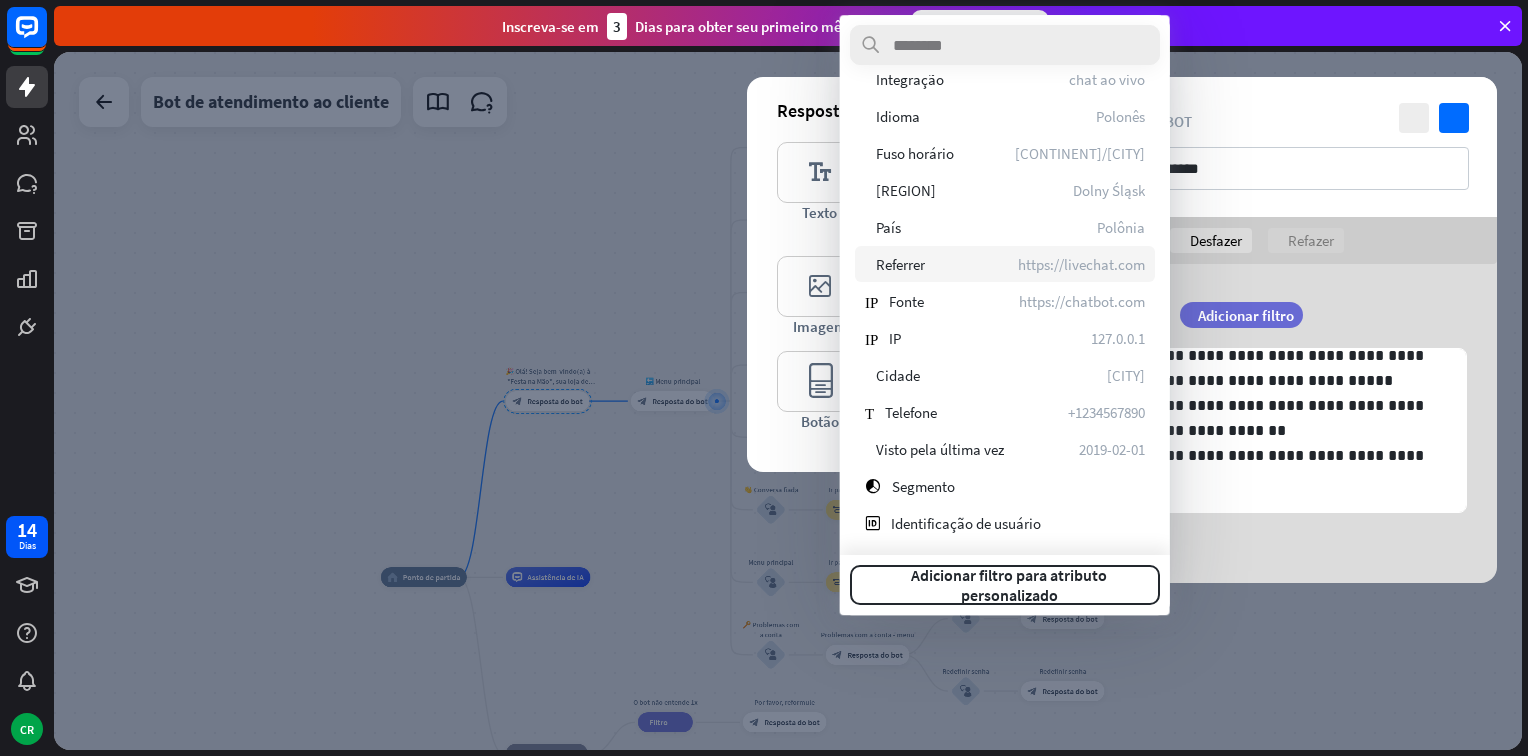 scroll, scrollTop: 402, scrollLeft: 0, axis: vertical 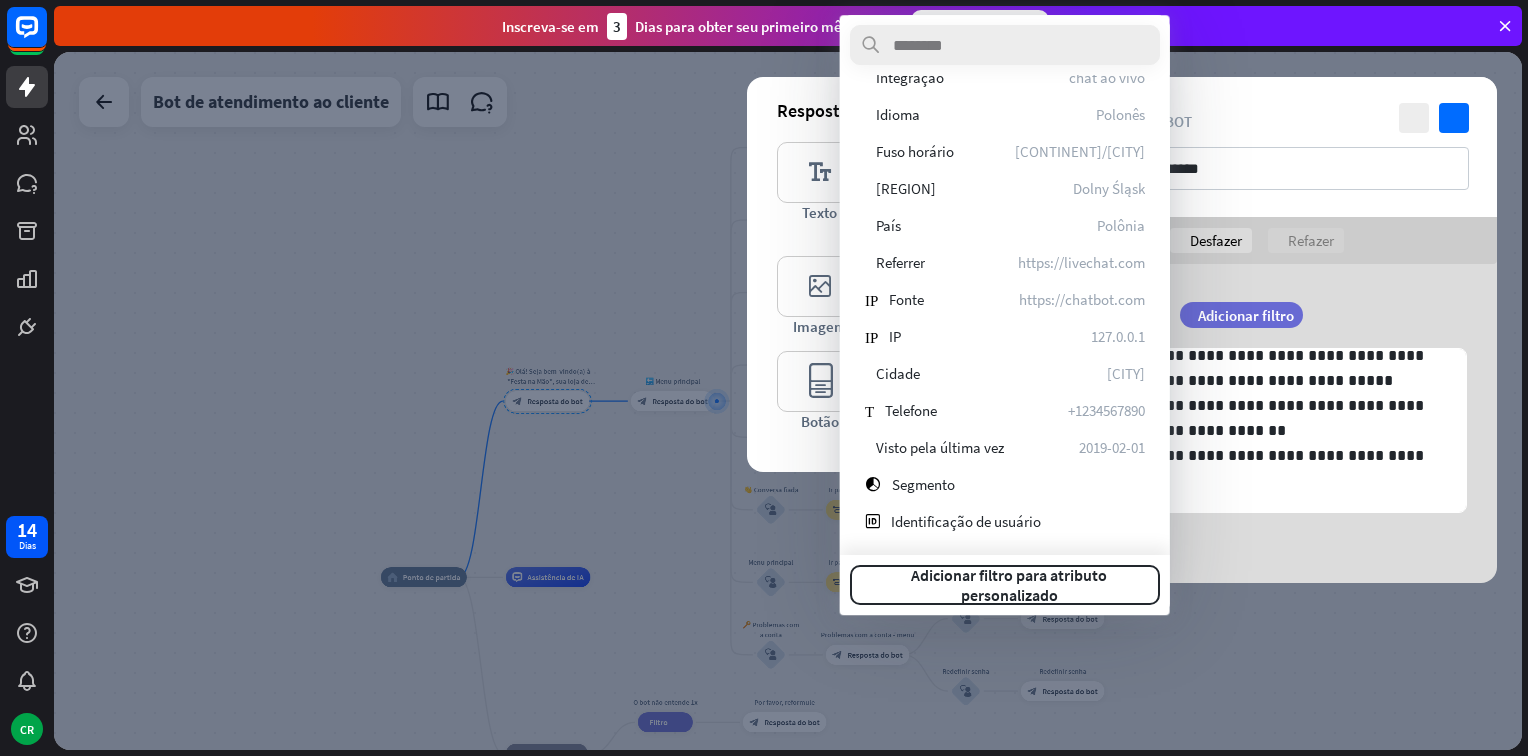 click on "filtro   Adicionar filtro" at bounding box center [1291, 315] 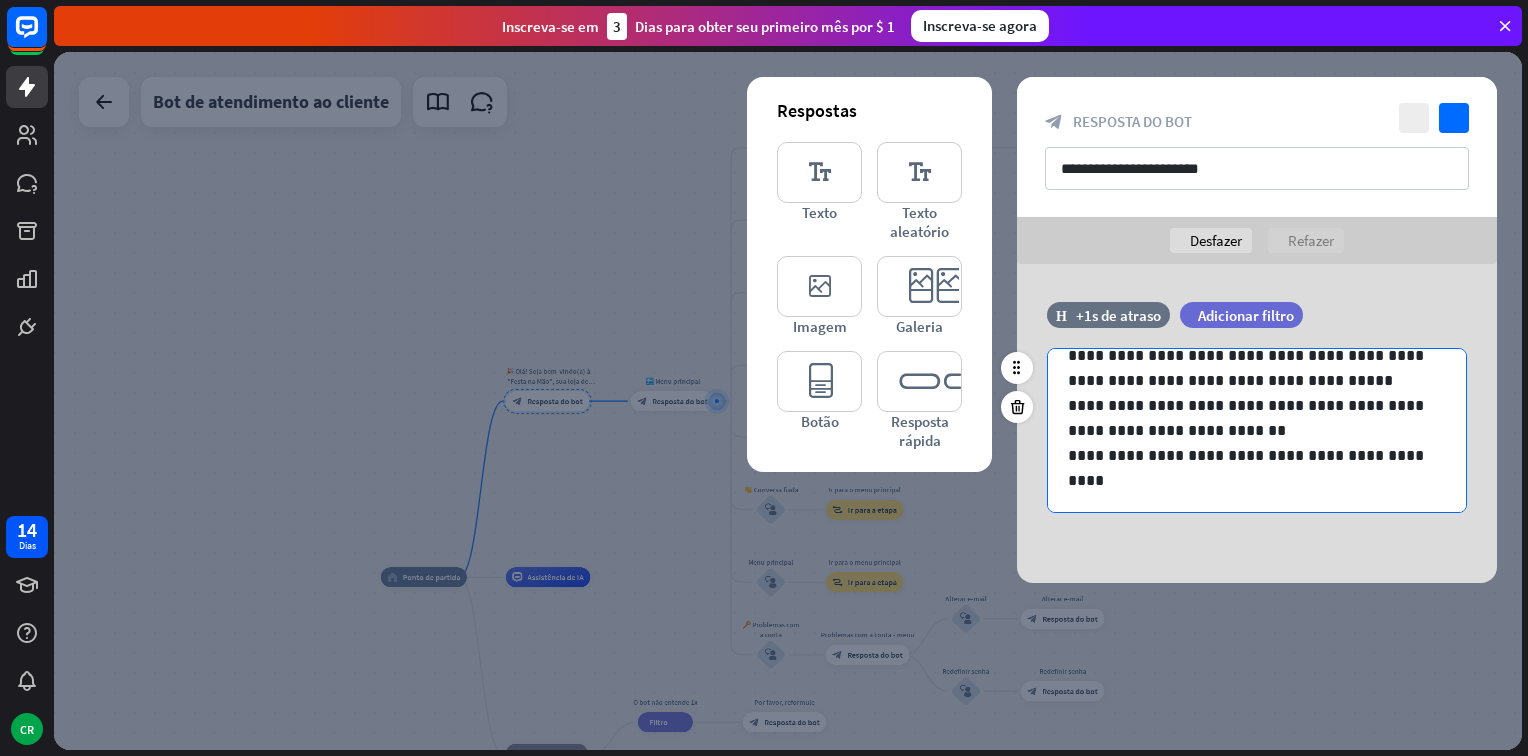 click at bounding box center [1257, 480] 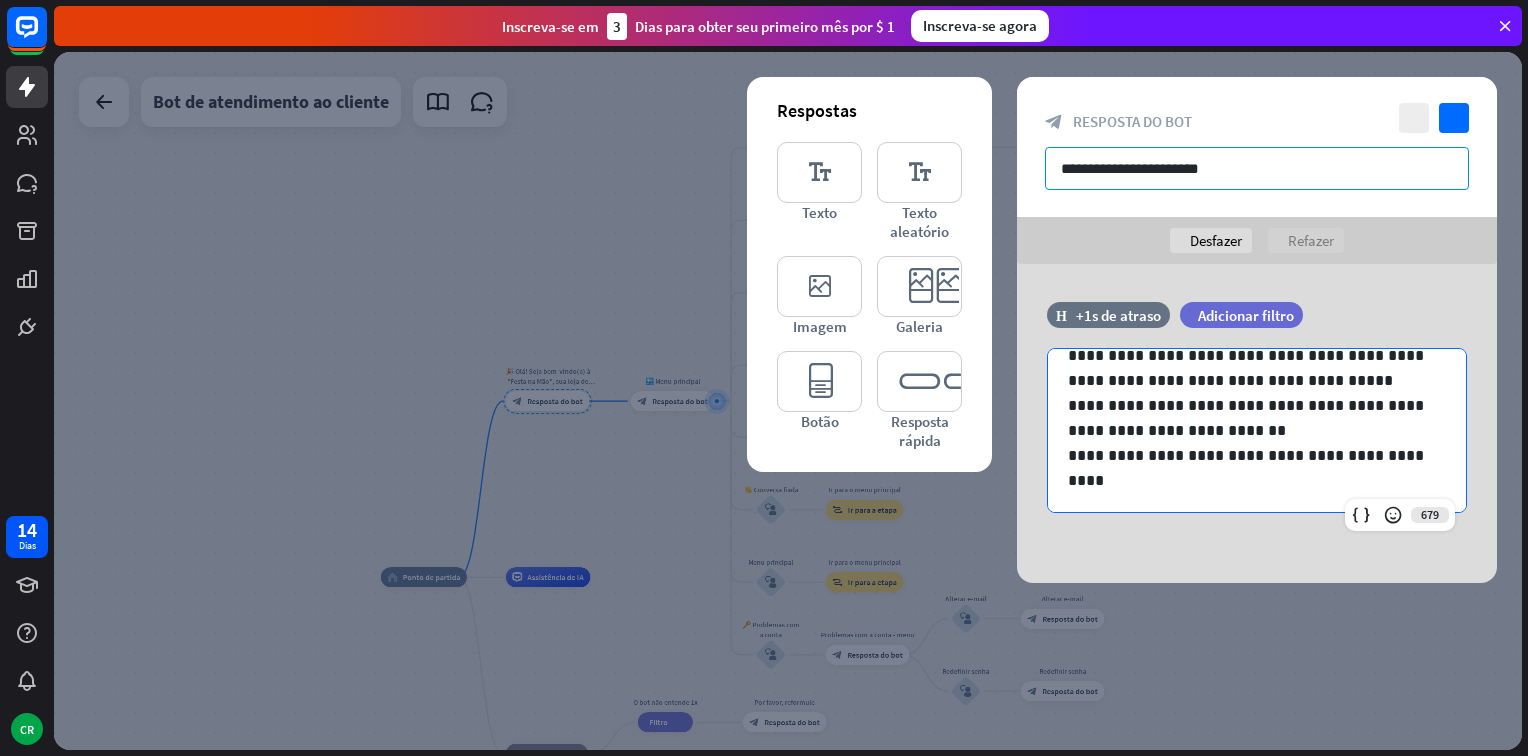 click on "**********" at bounding box center (1257, 168) 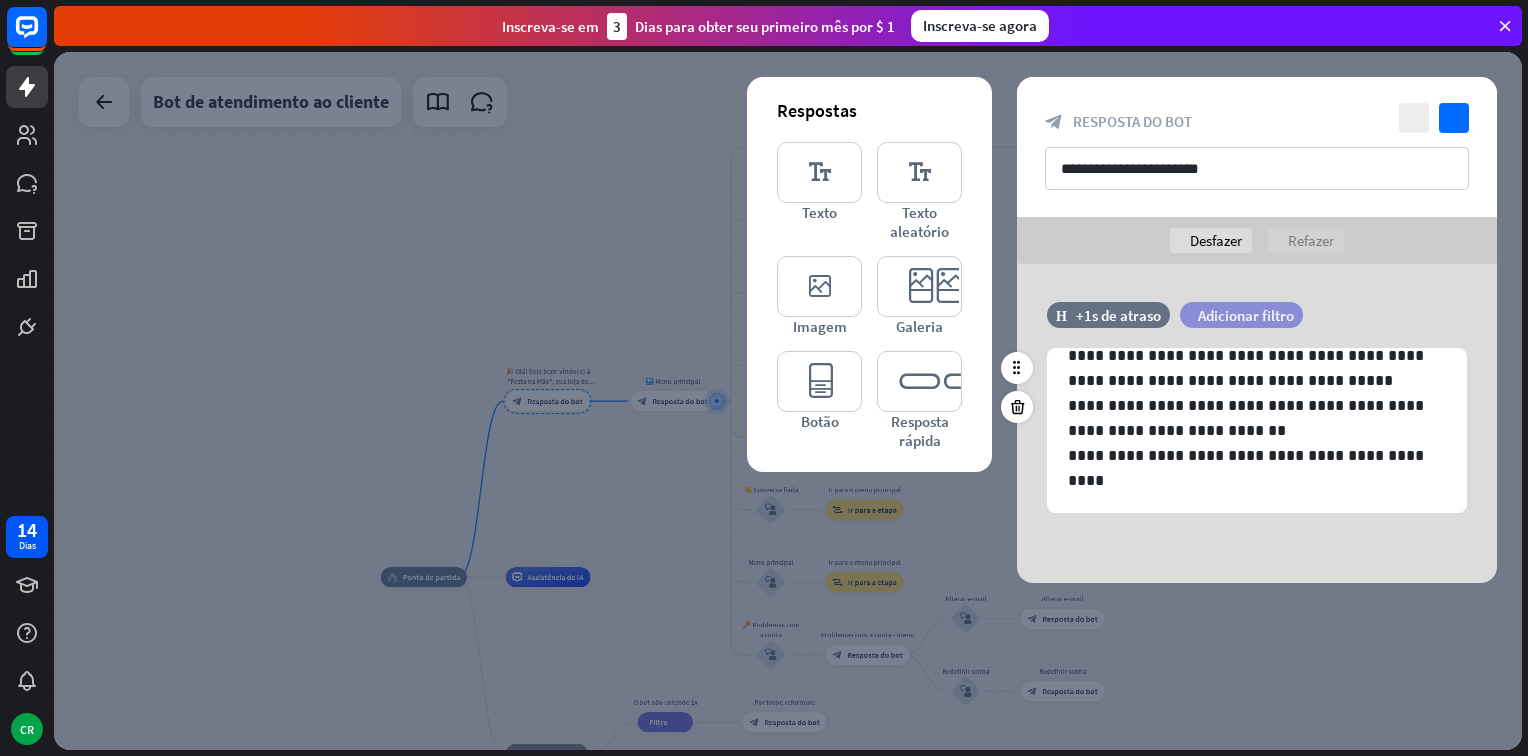 click on "Adicionar filtro" at bounding box center (1246, 315) 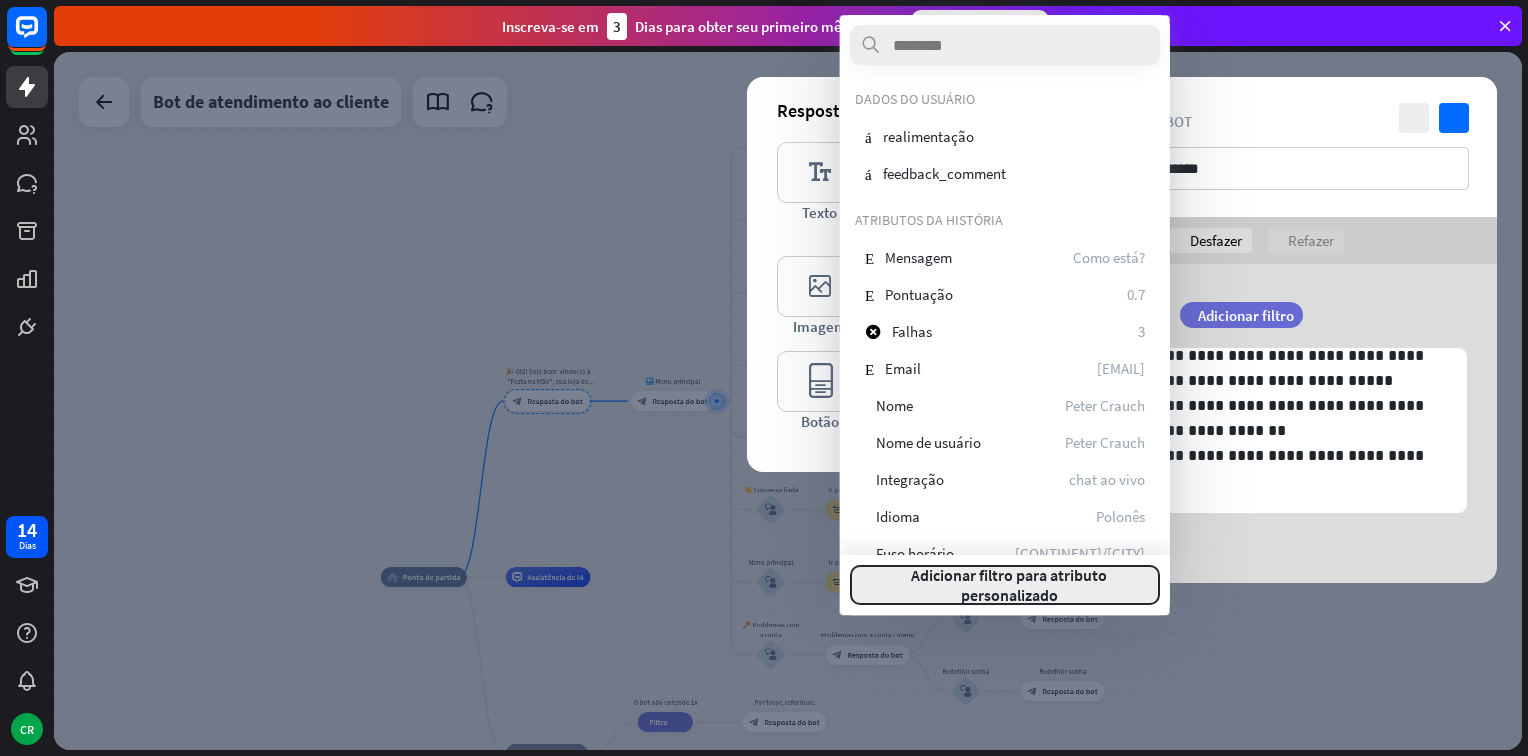 click on "Adicionar filtro para atributo personalizado" at bounding box center (1009, 585) 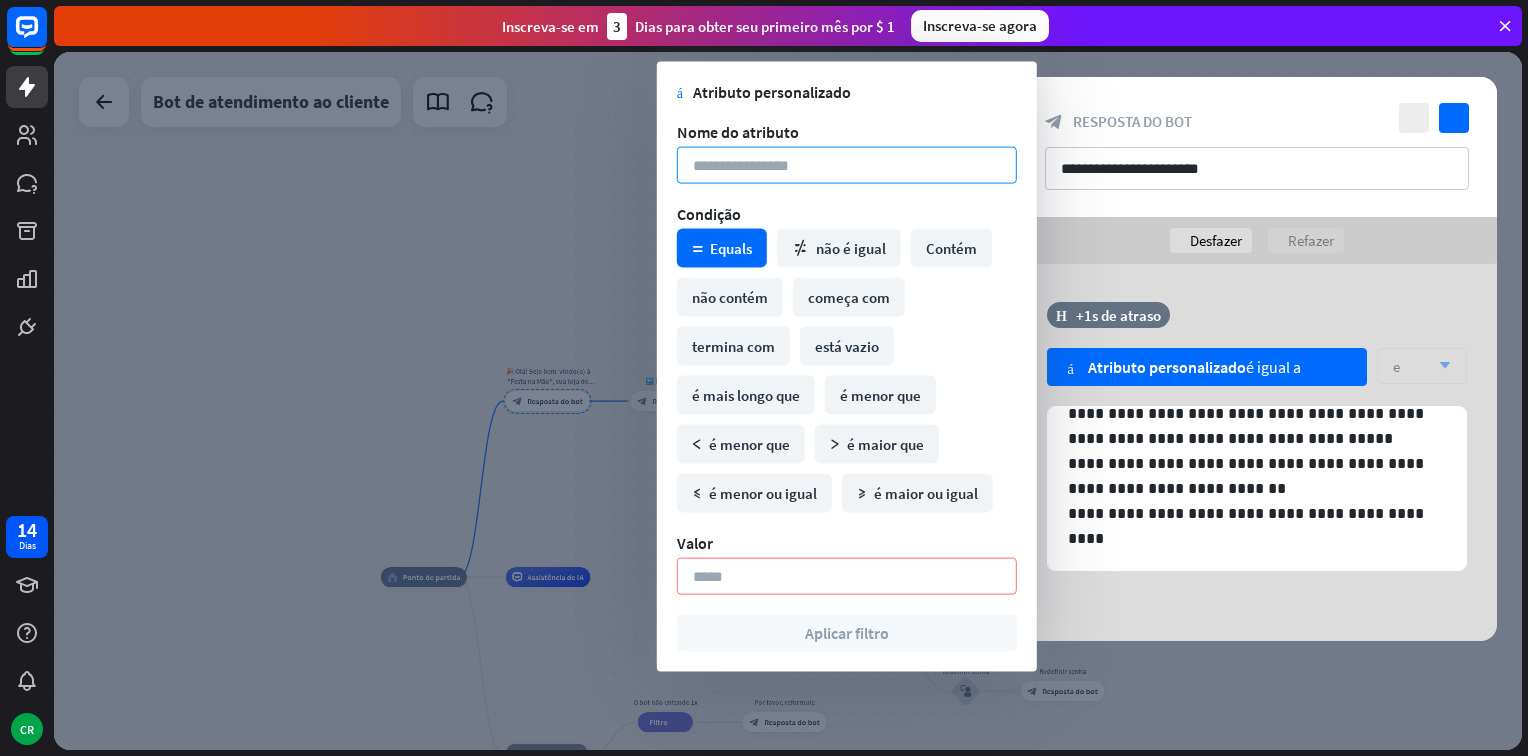 click at bounding box center [847, 165] 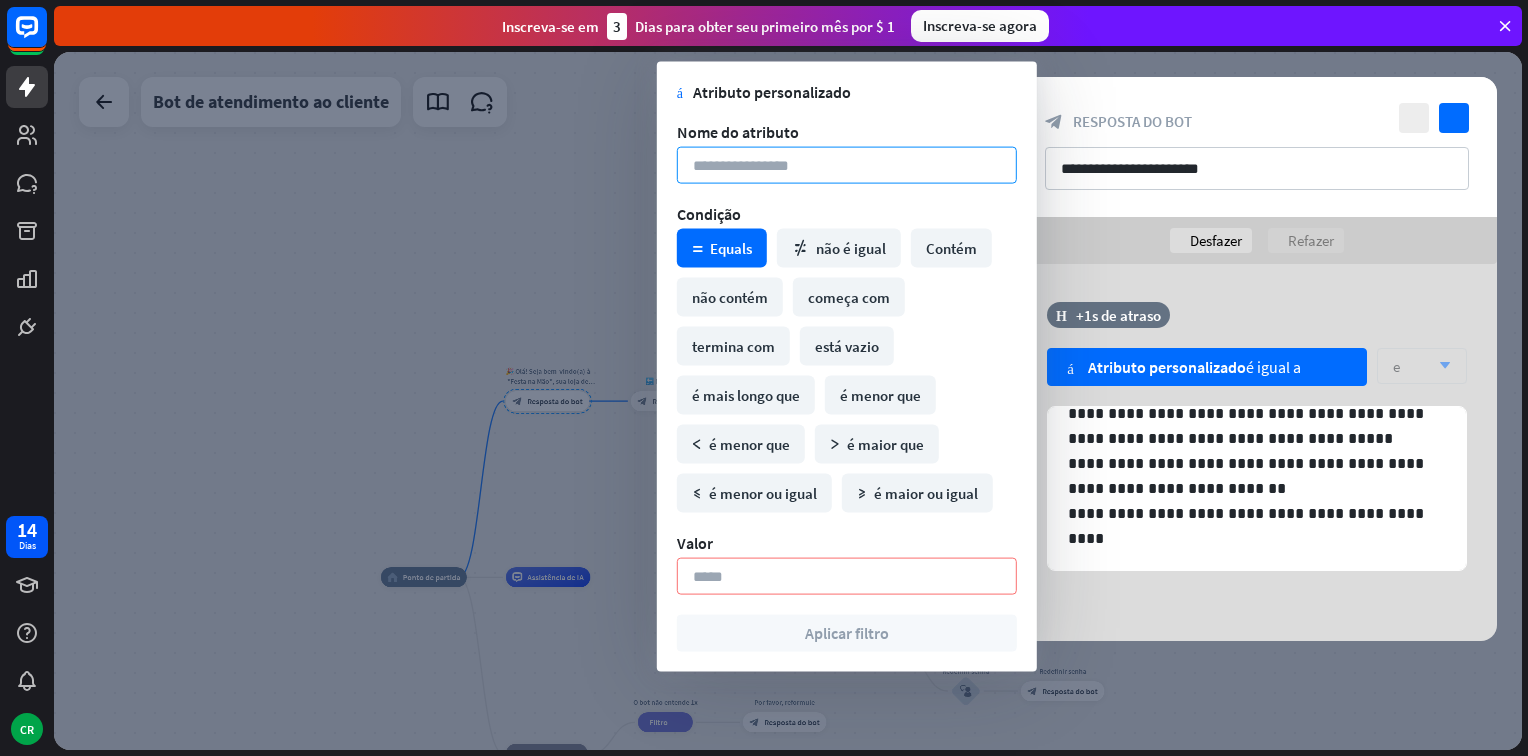 paste on "**********" 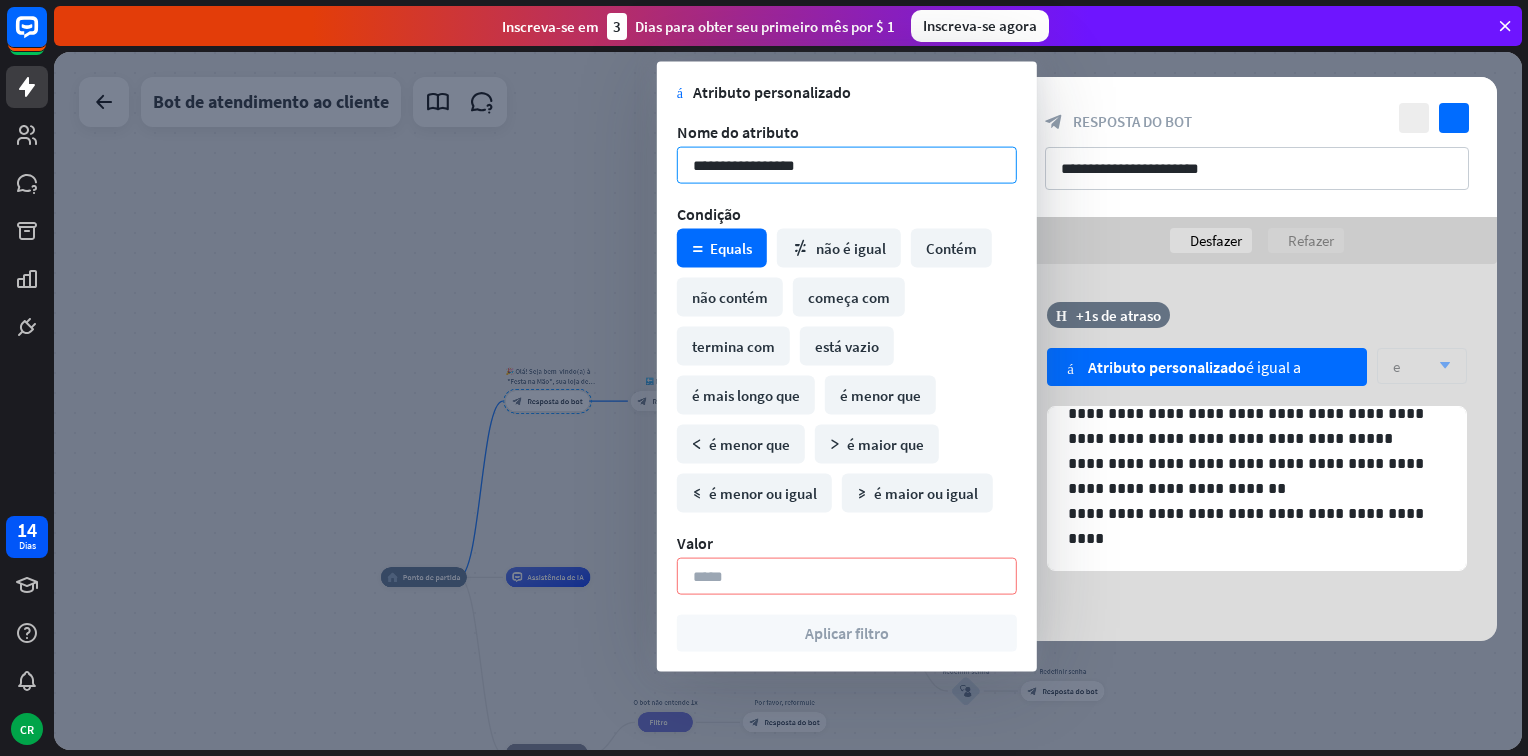 type on "**********" 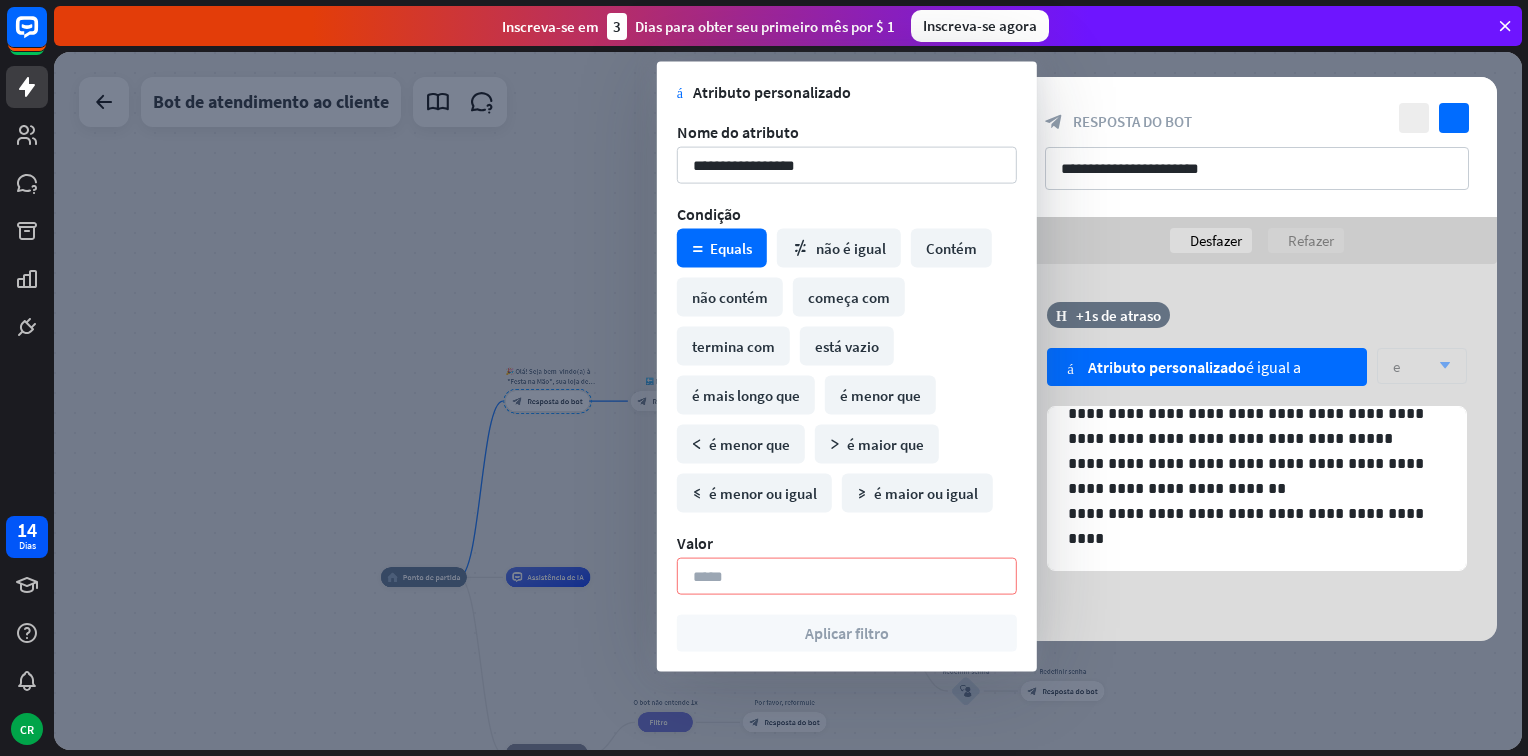 click on "Equals" at bounding box center [731, 248] 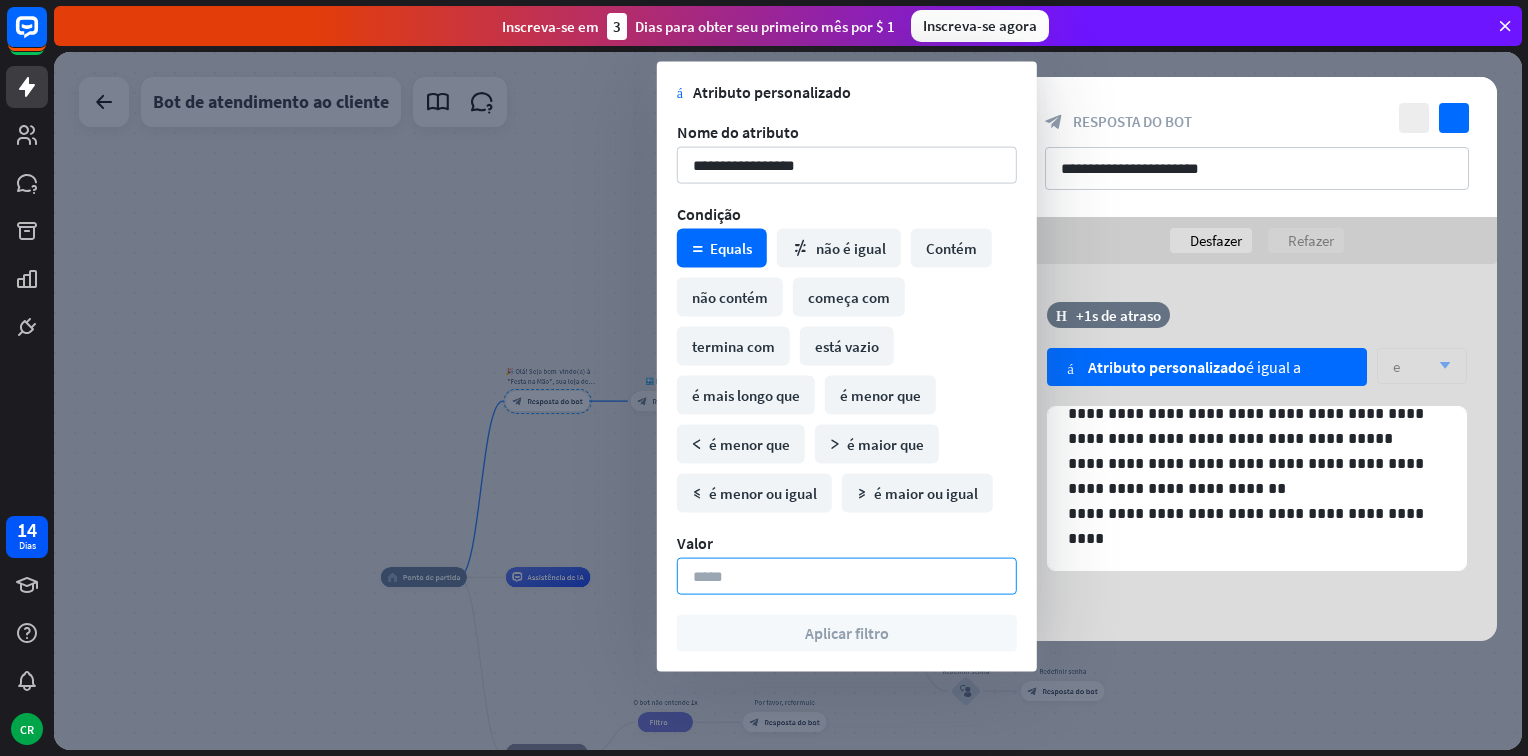 click at bounding box center (847, 576) 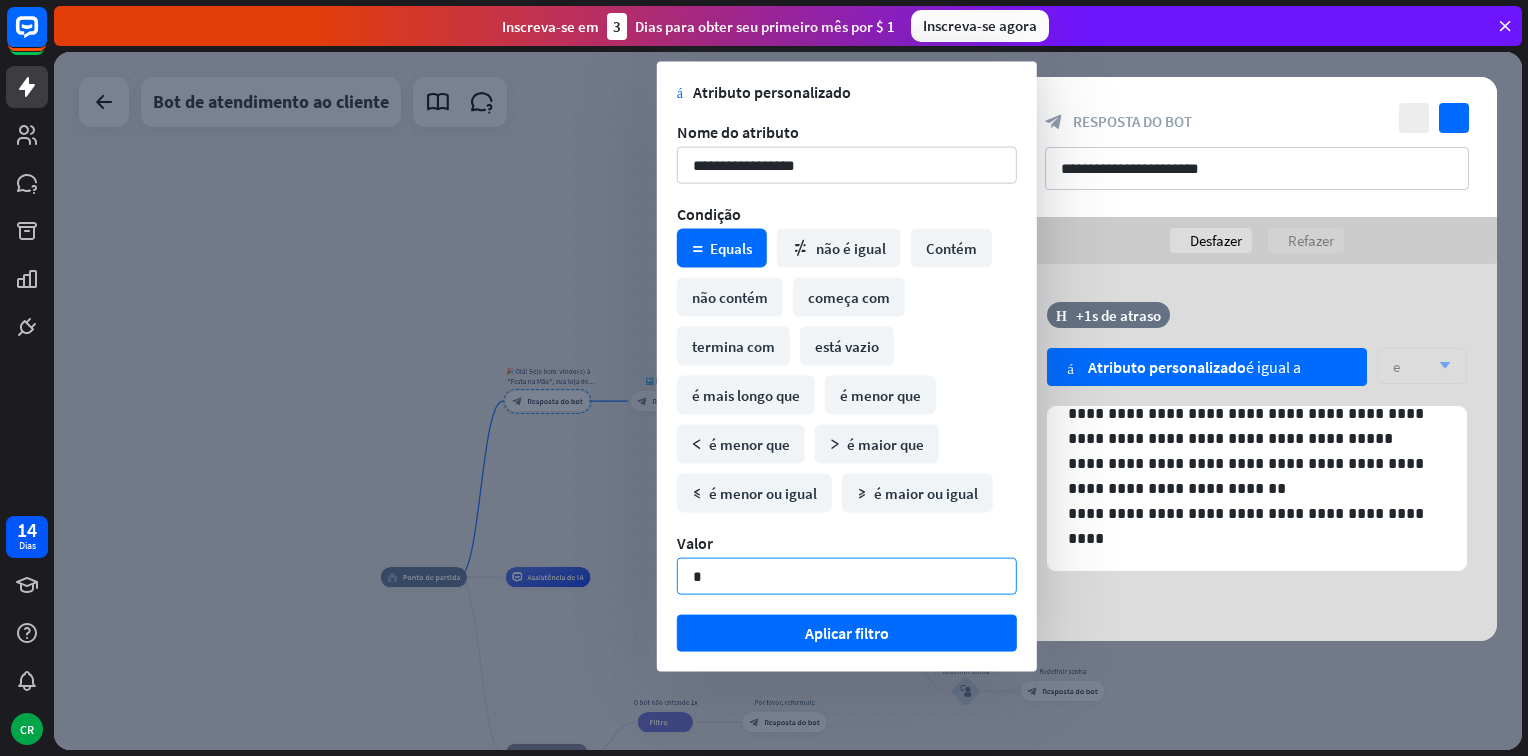 type on "*" 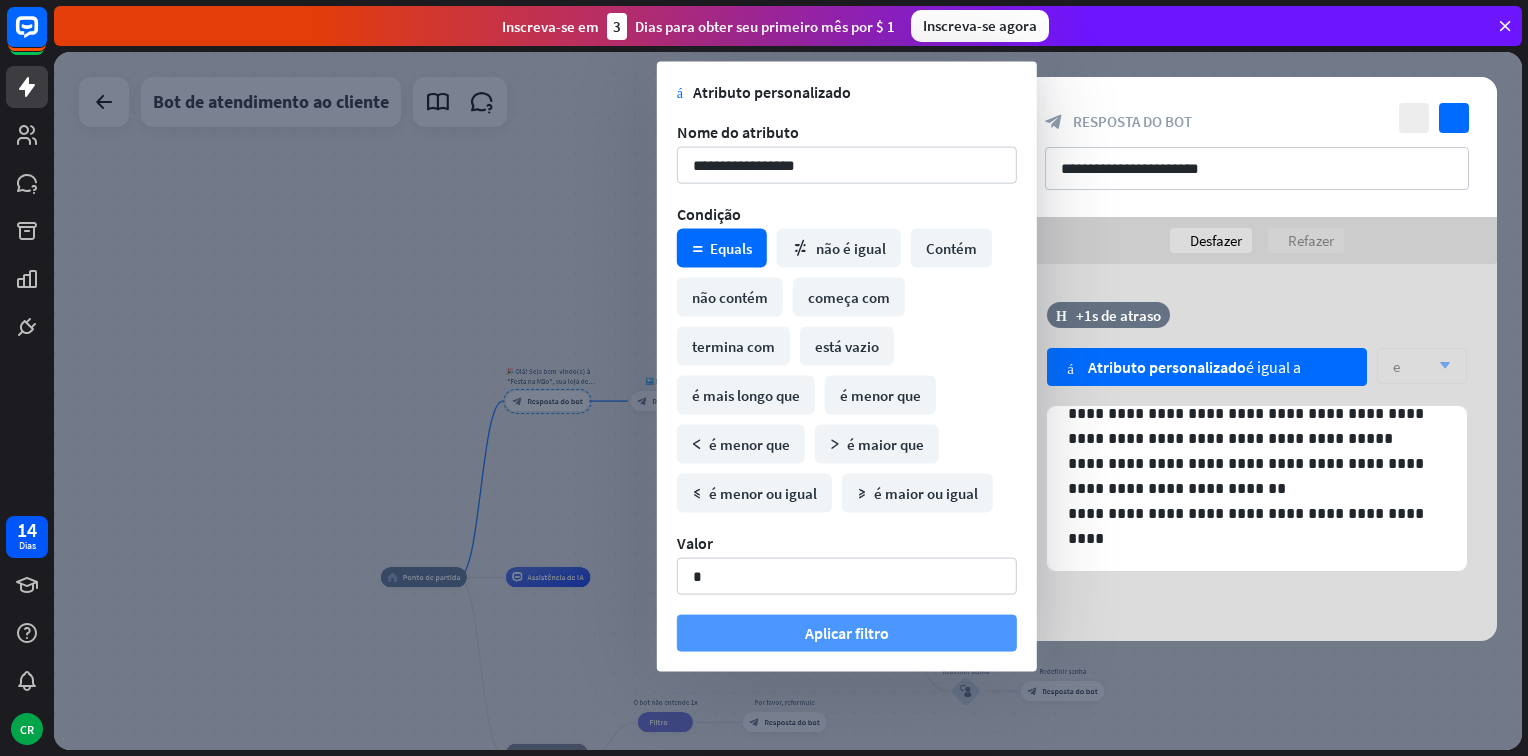 click on "Aplicar filtro" at bounding box center (847, 633) 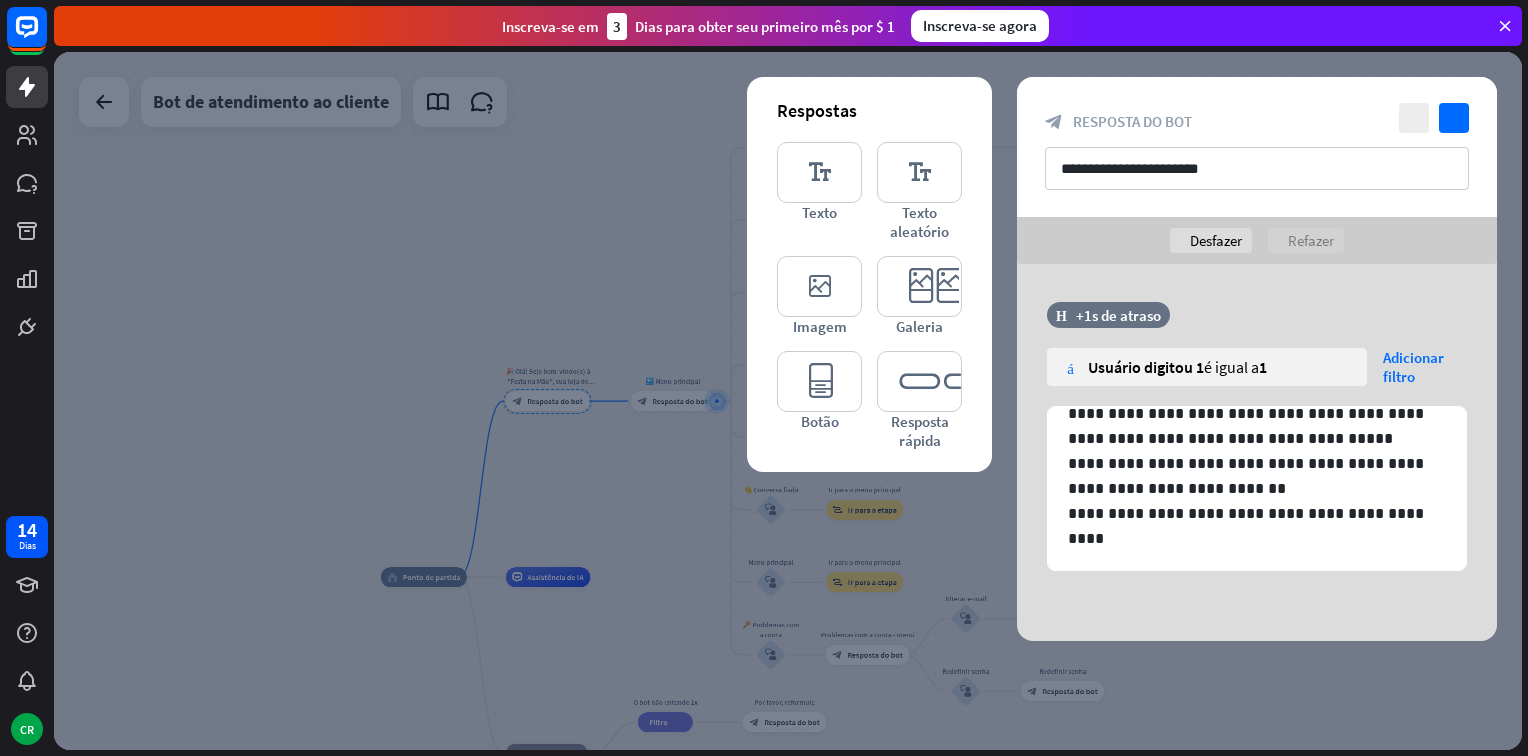 click at bounding box center (788, 401) 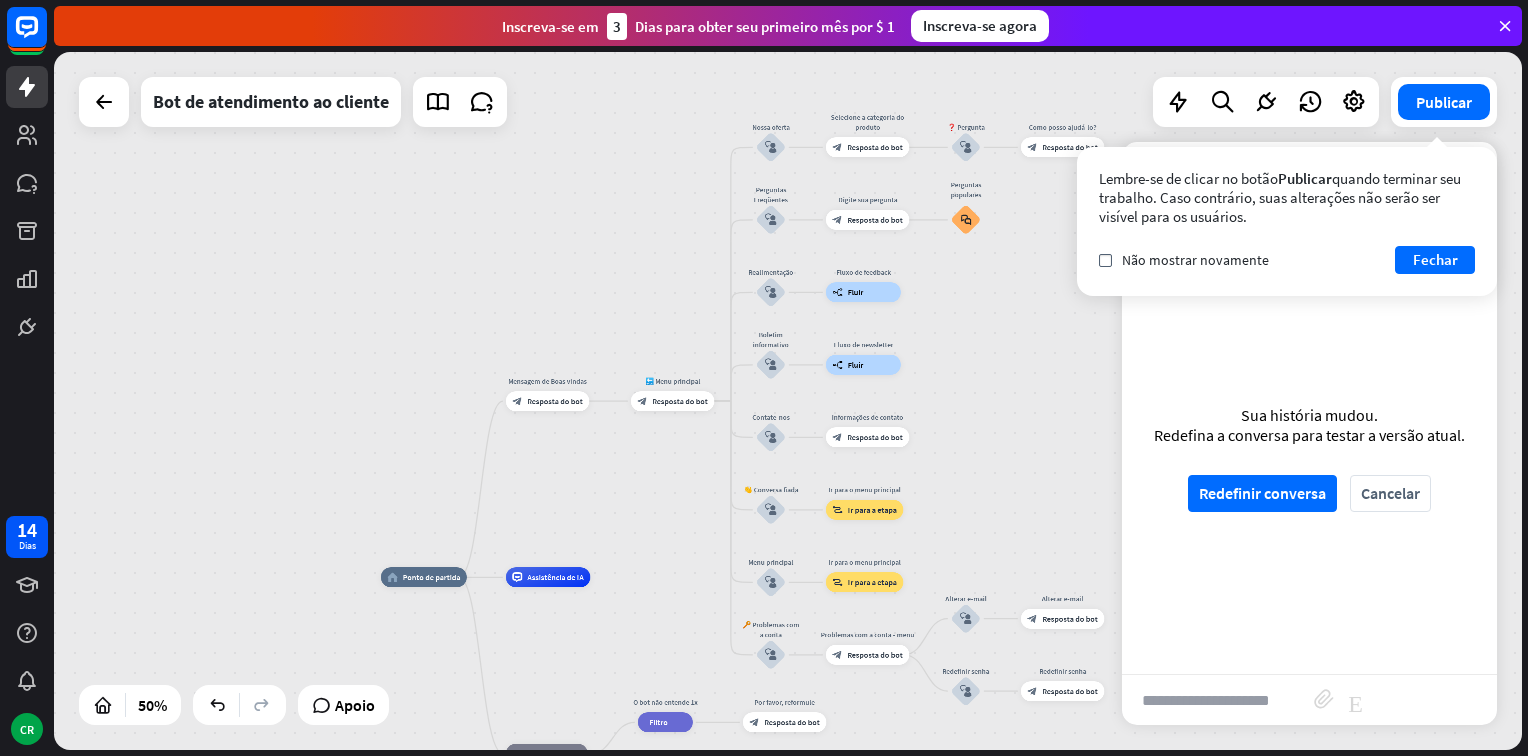 click on "Lembre-se de clicar no botão  Publicar  quando terminar seu trabalho. Caso contrário, suas alterações não serão
ser visível para os usuários.      verificar   Não mostrar novamente    Fechar" at bounding box center (1287, 221) 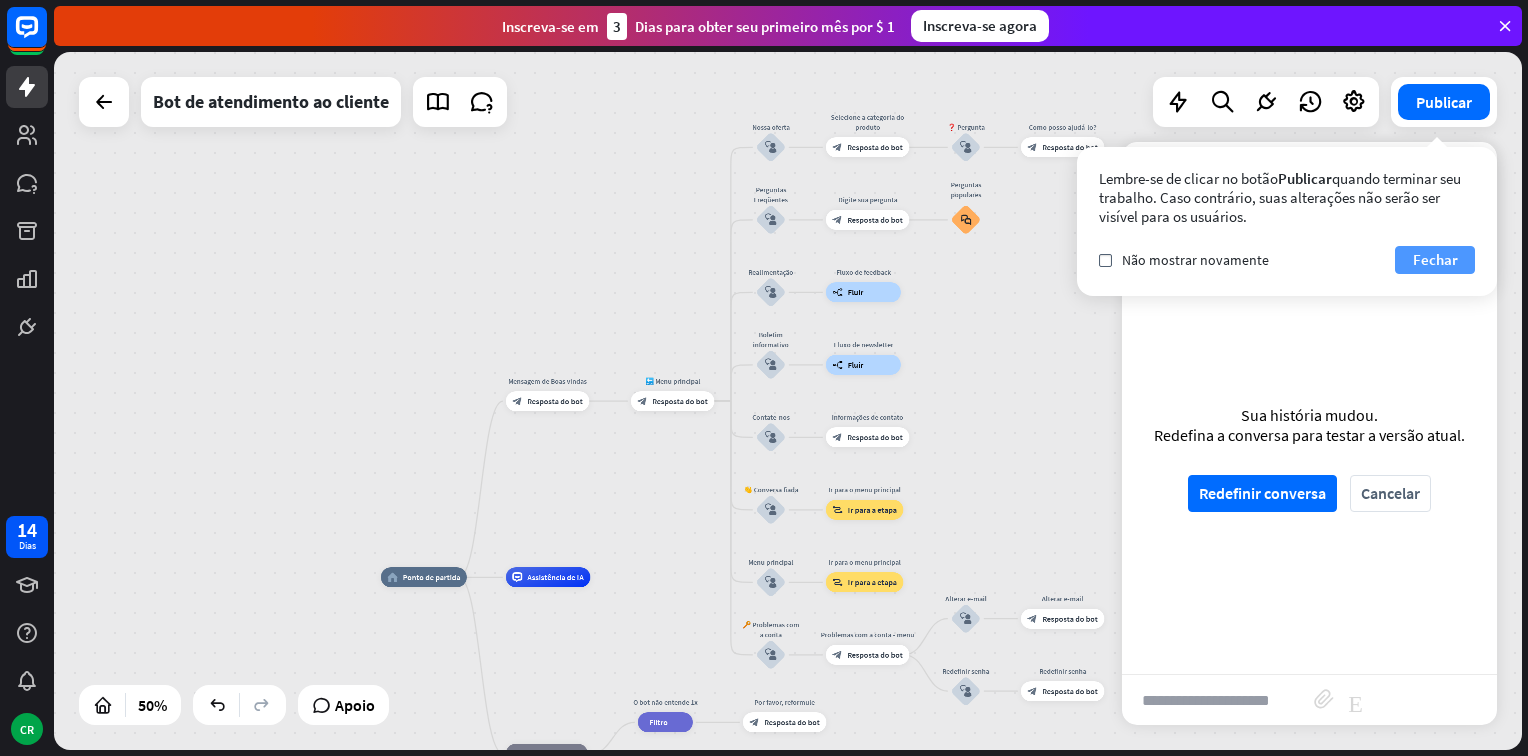 click on "Fechar" at bounding box center (1435, 260) 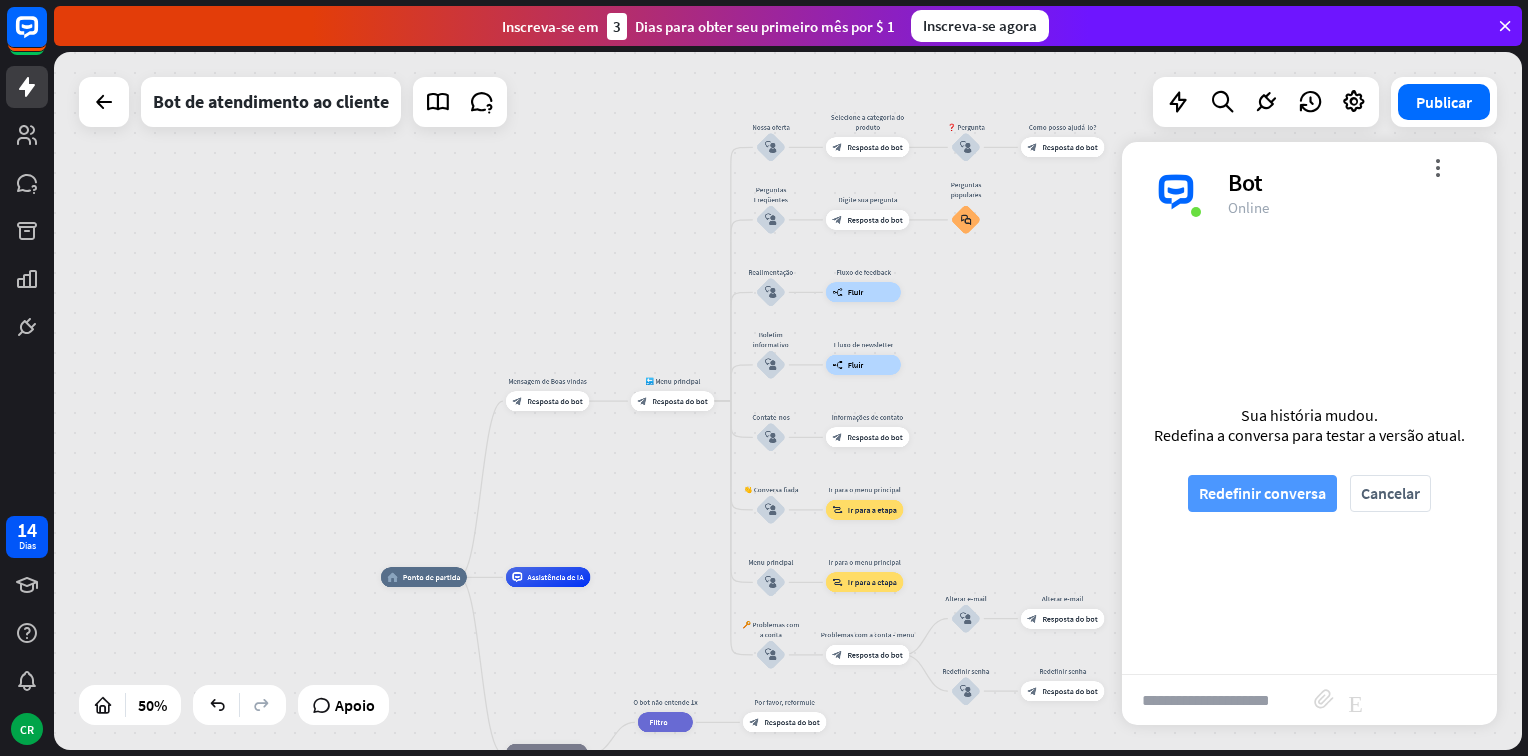 click on "Redefinir conversa" at bounding box center [1262, 493] 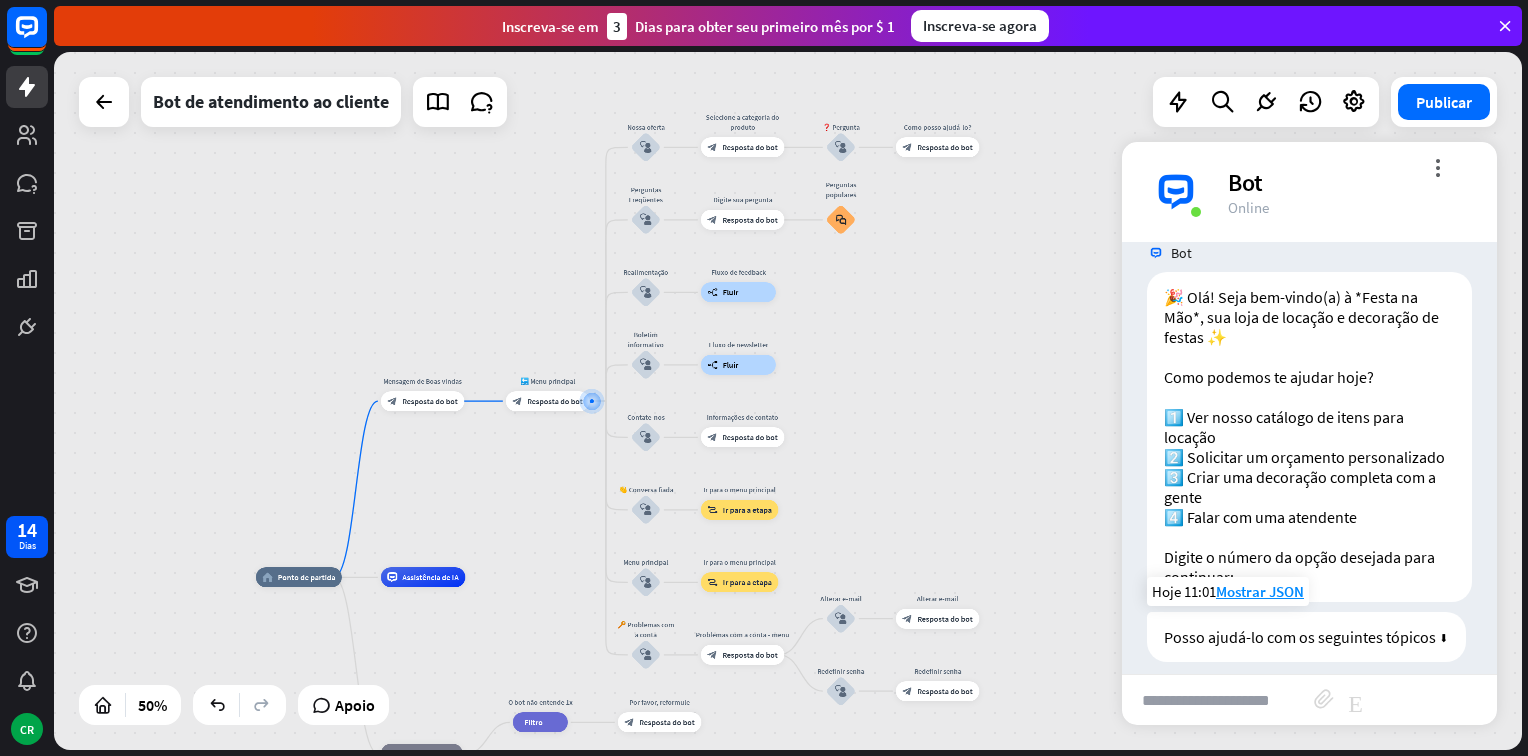scroll, scrollTop: 20, scrollLeft: 0, axis: vertical 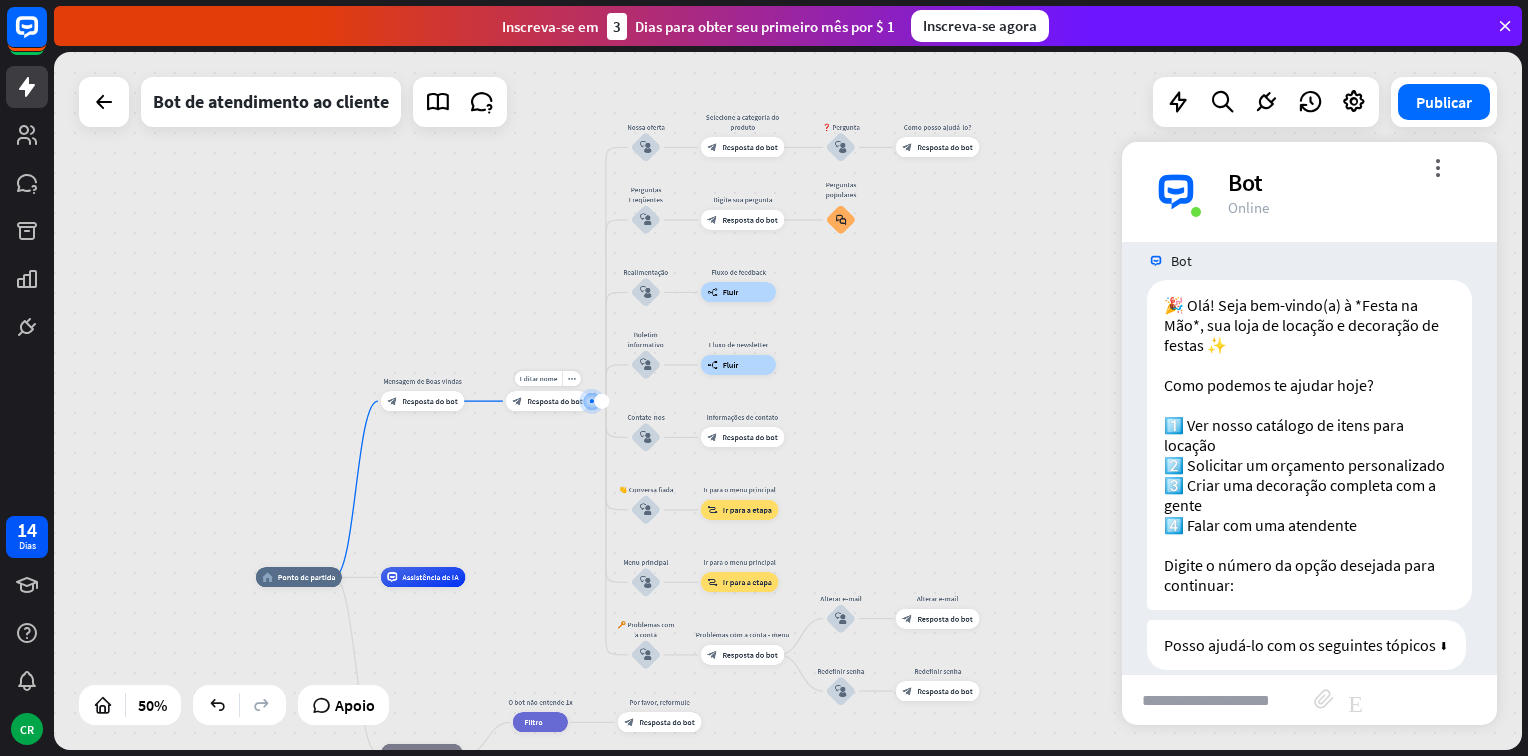 click on "Resposta do bot" at bounding box center (555, 401) 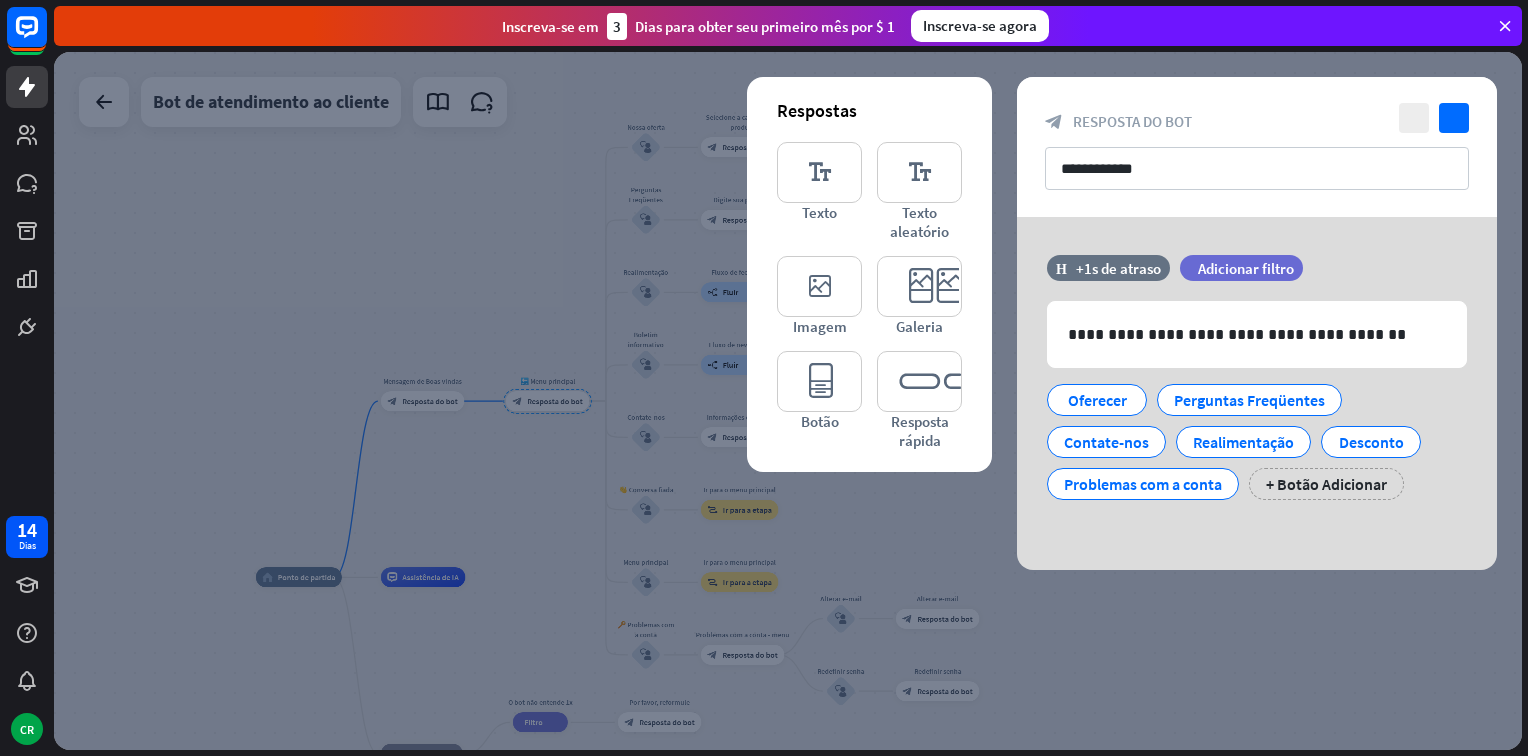 click at bounding box center [788, 401] 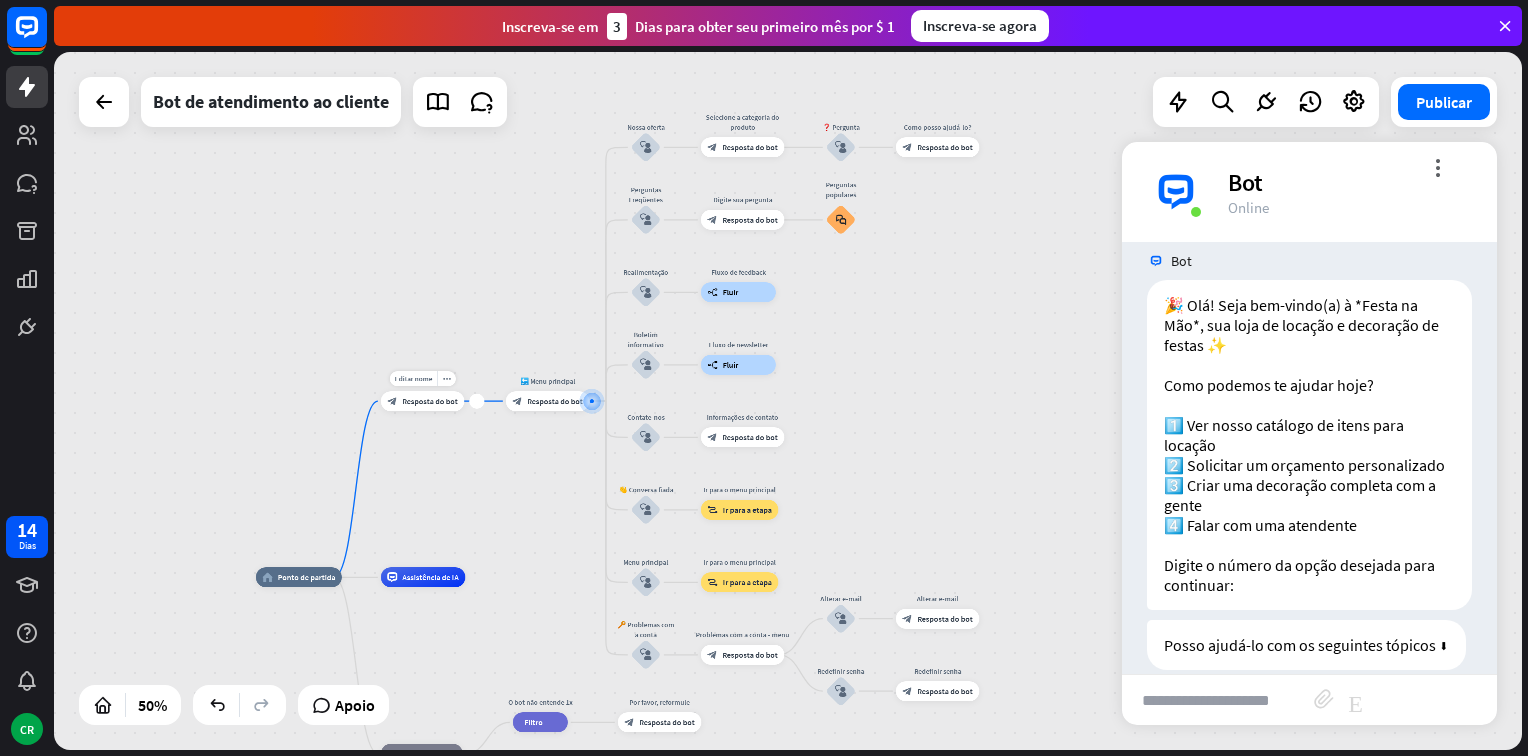 click on "Editar nome   more_horiz         mais   Mensagem de Boas vindas   block_bot_response   Resposta do bot" at bounding box center [423, 401] 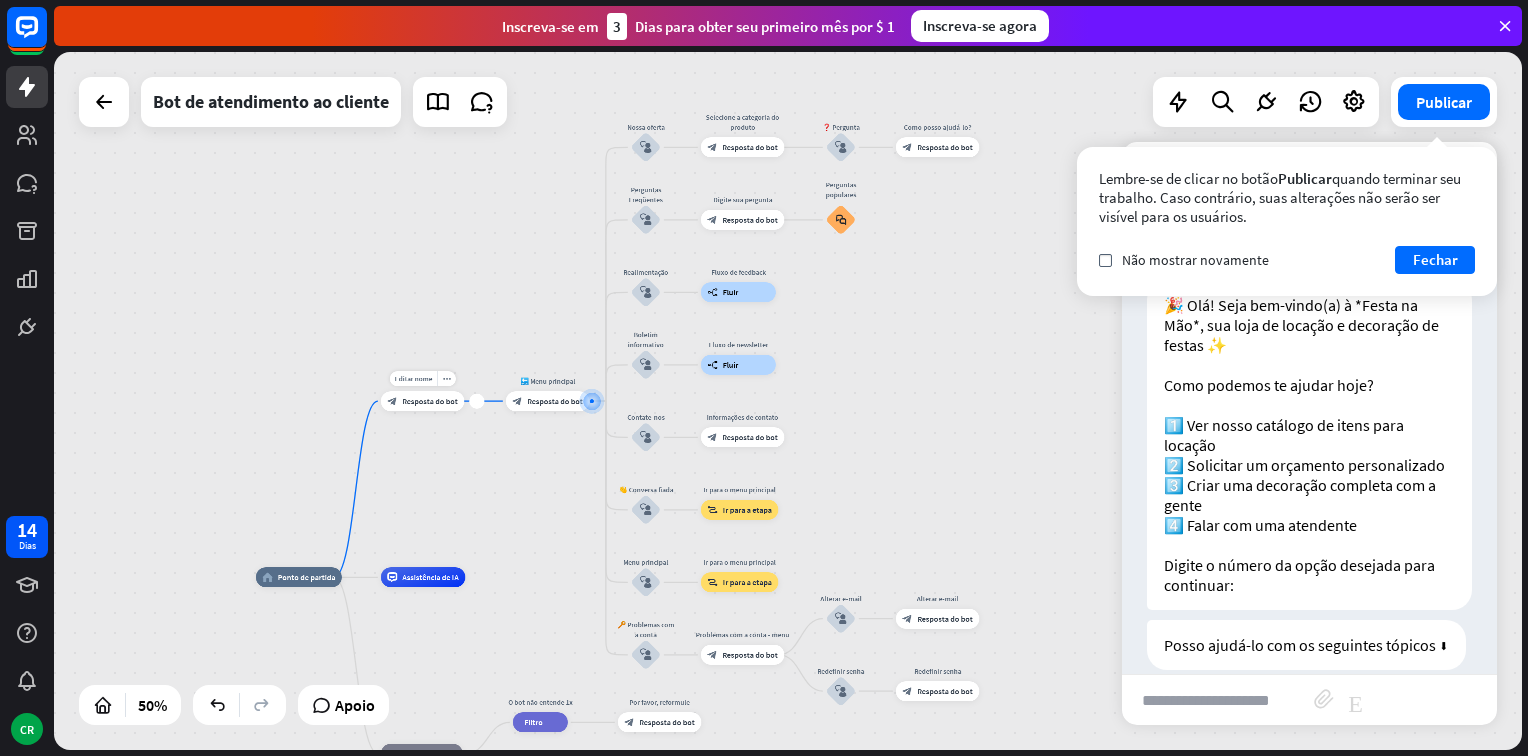 click on "Resposta do bot" at bounding box center (430, 401) 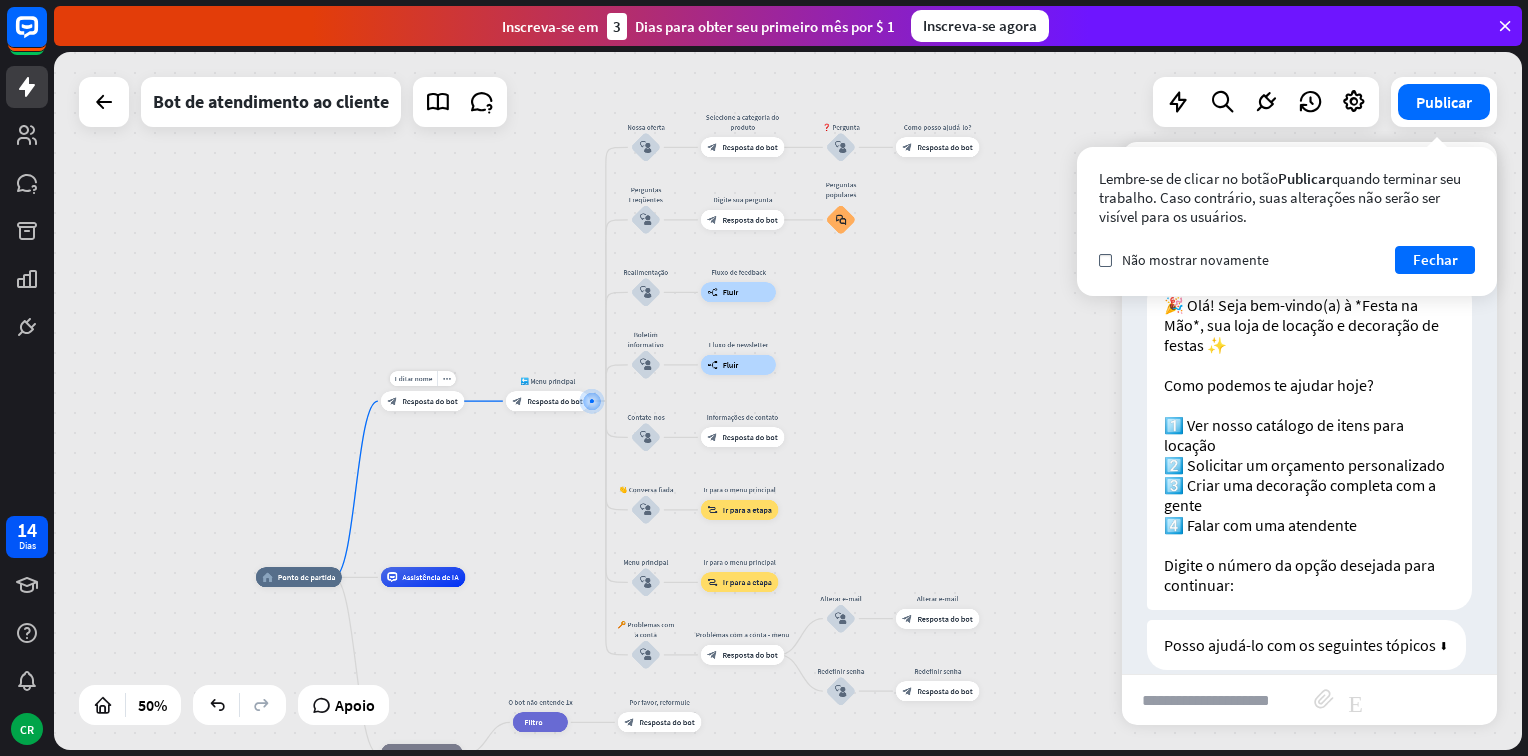click at bounding box center [788, 401] 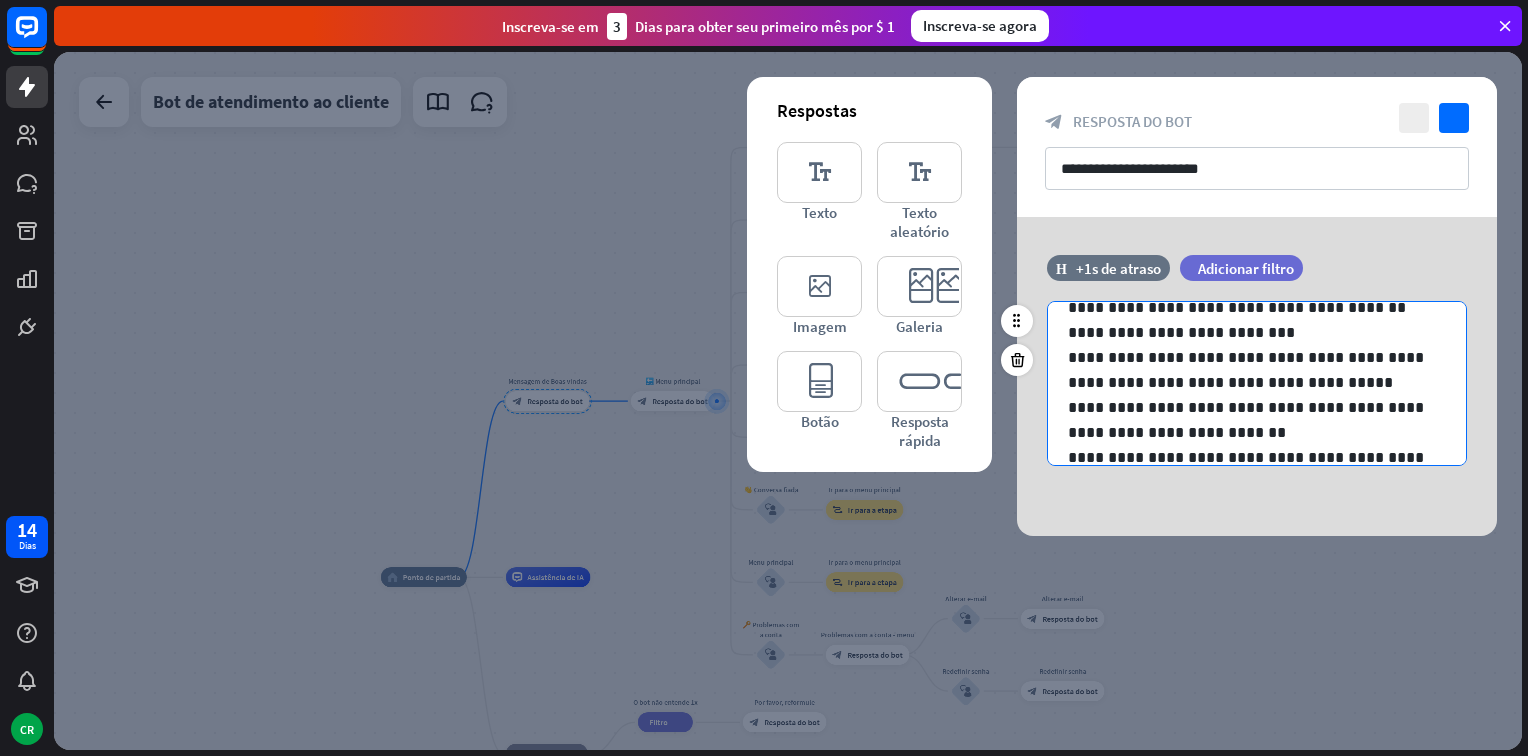 scroll, scrollTop: 76, scrollLeft: 0, axis: vertical 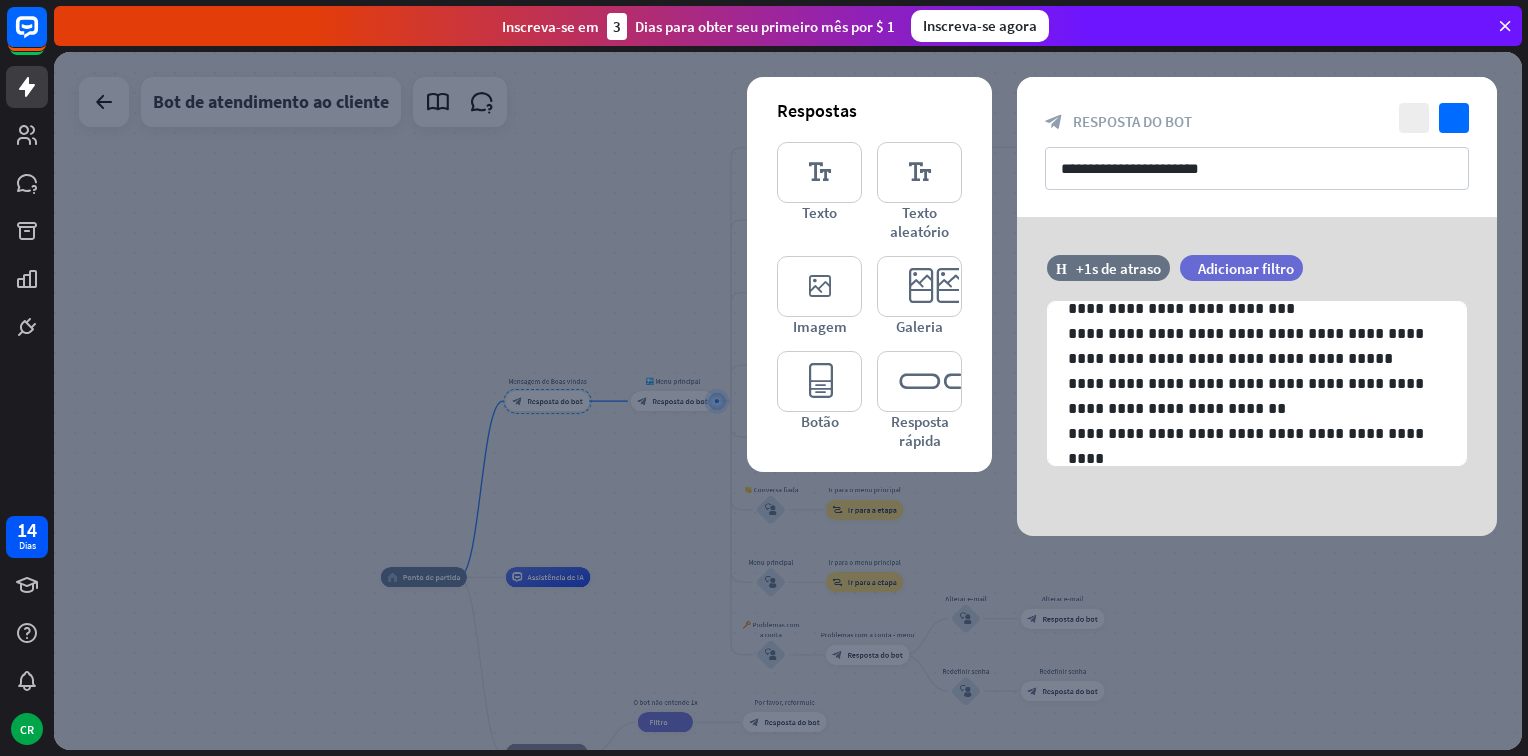 click at bounding box center (788, 401) 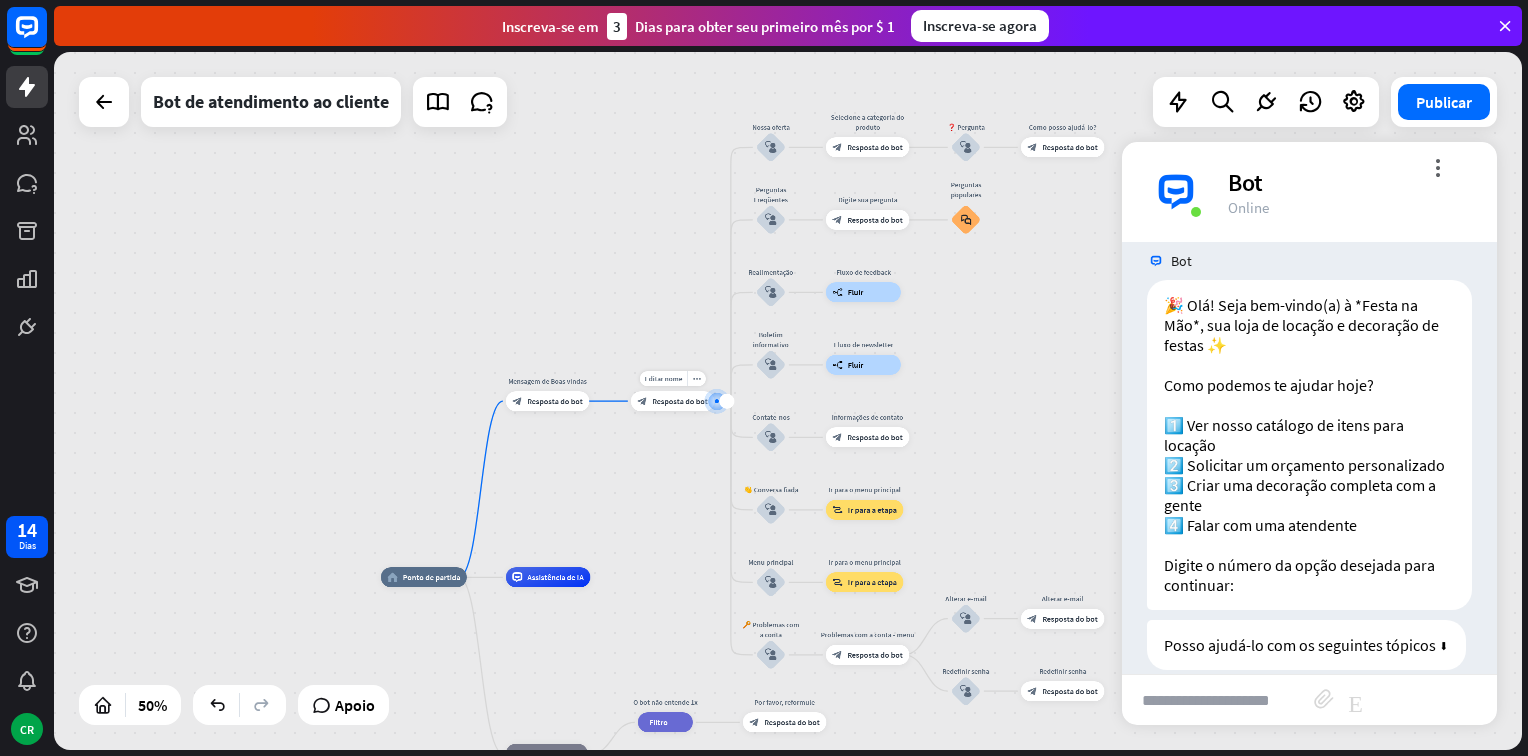 click on "Resposta do bot" at bounding box center [680, 401] 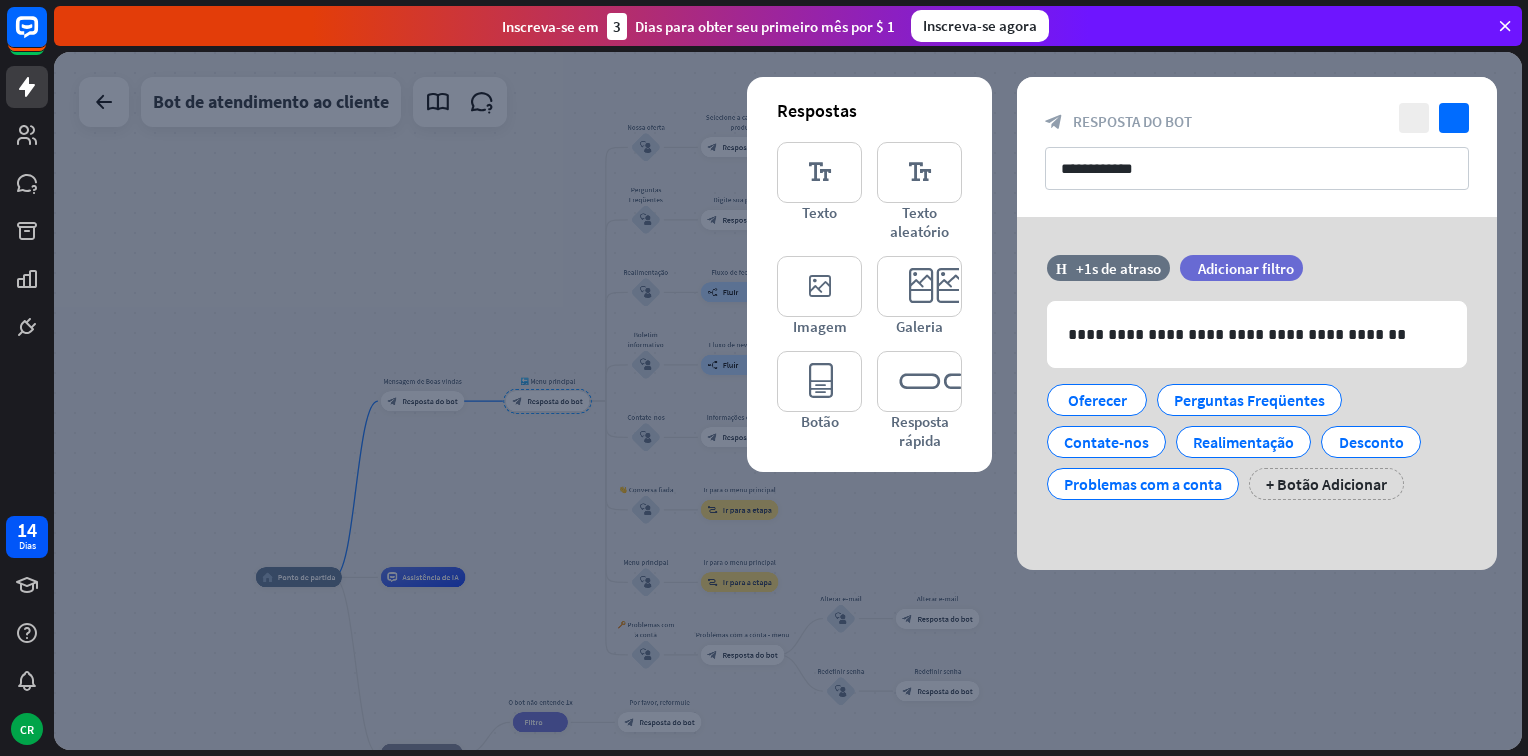 click at bounding box center [788, 401] 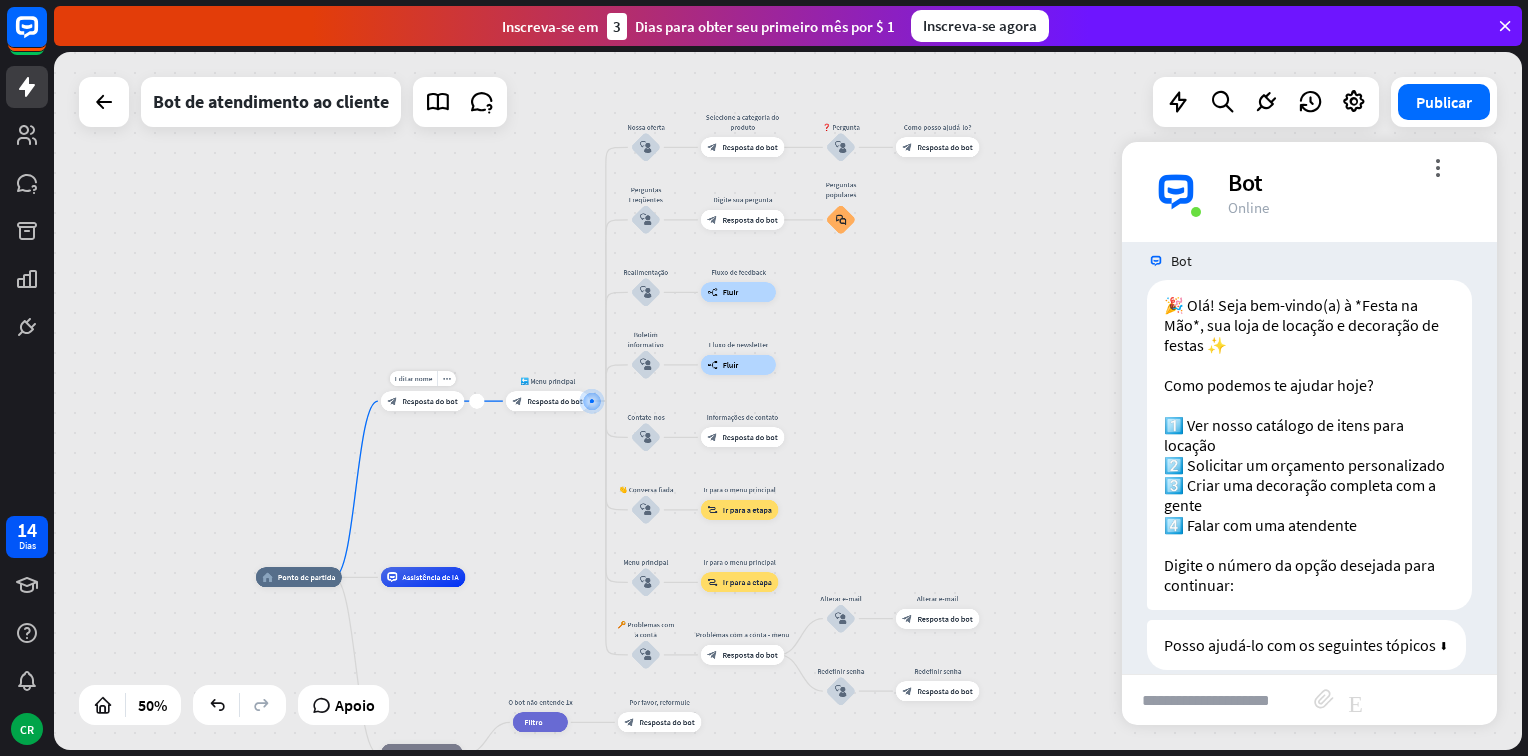 click on "Resposta do bot" at bounding box center [430, 401] 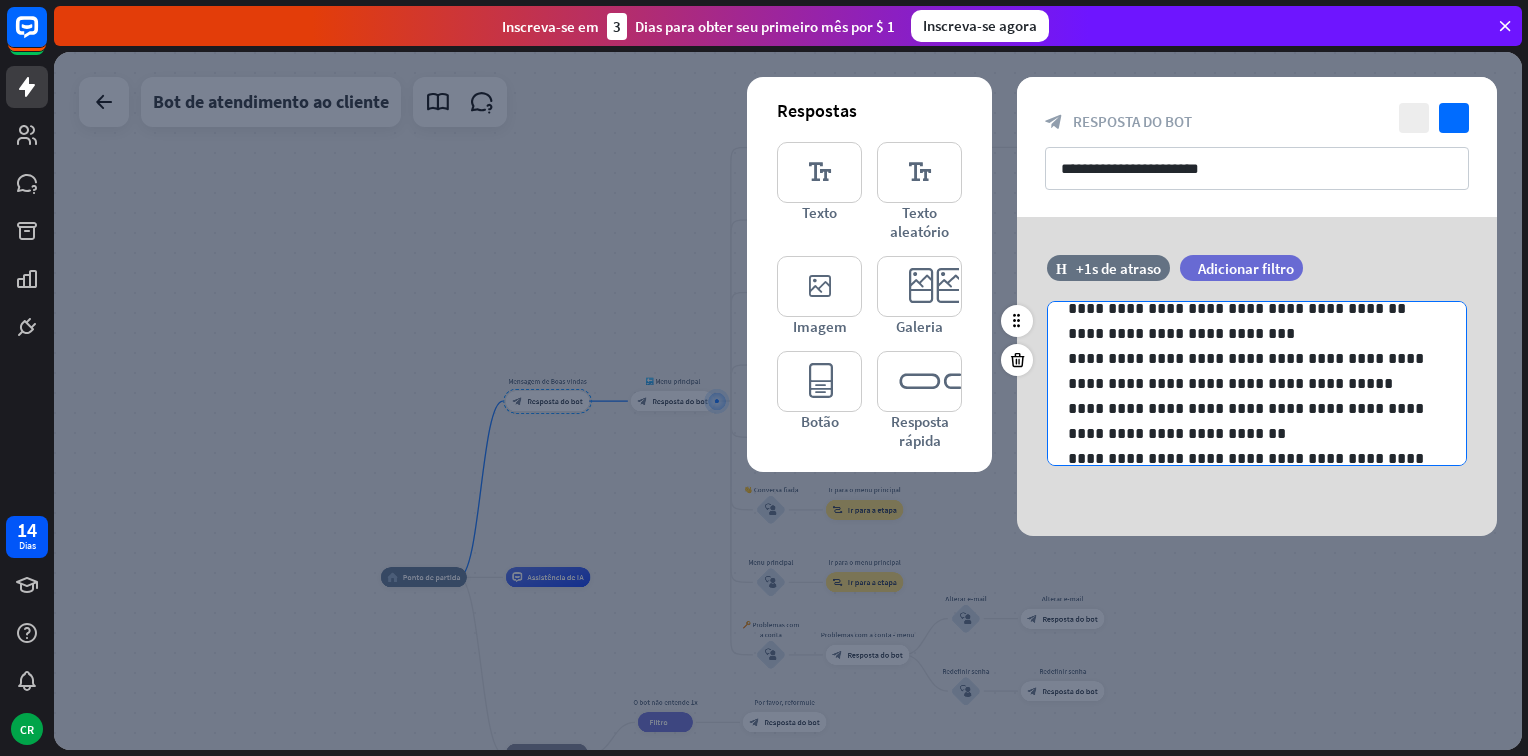 scroll, scrollTop: 76, scrollLeft: 0, axis: vertical 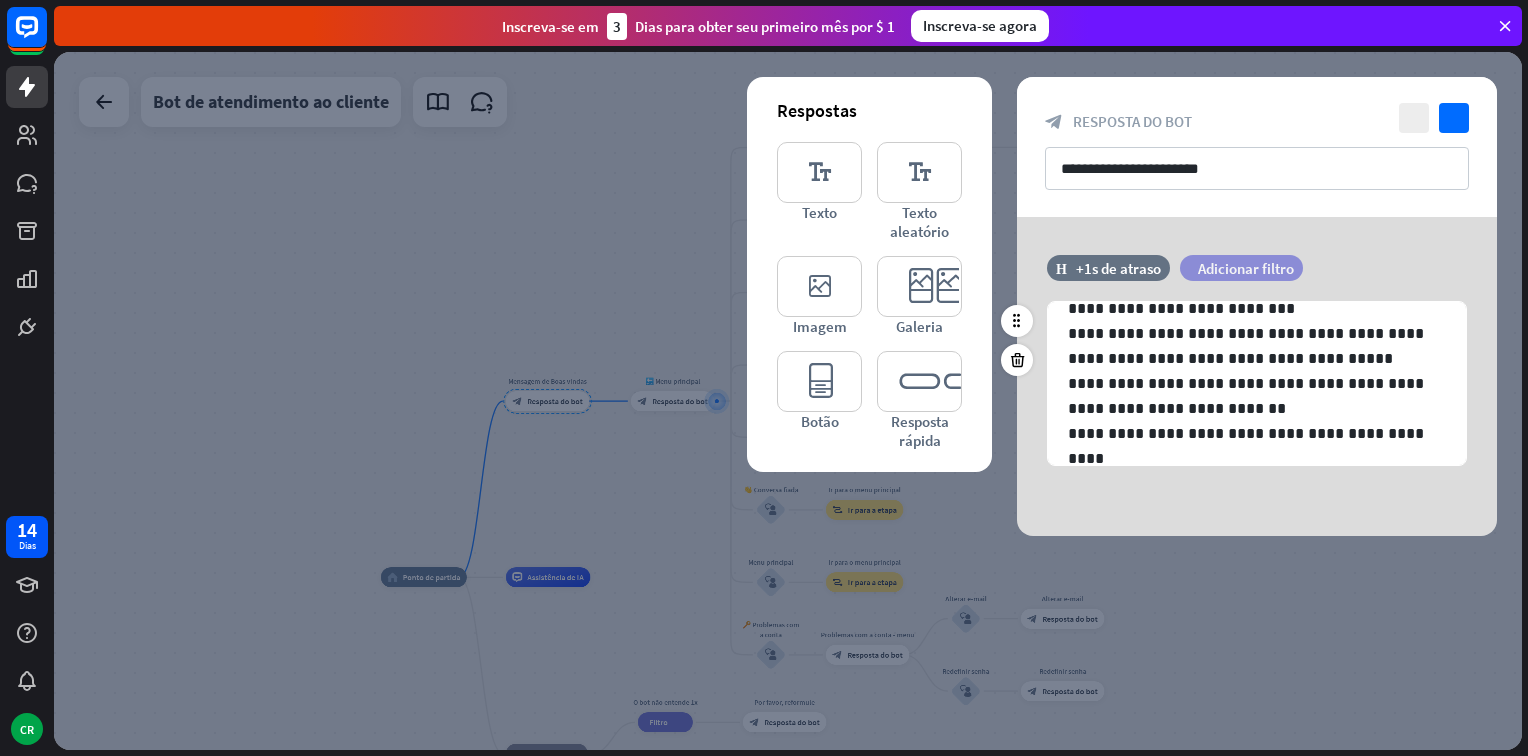 click on "filtro   Adicionar filtro" at bounding box center [1241, 268] 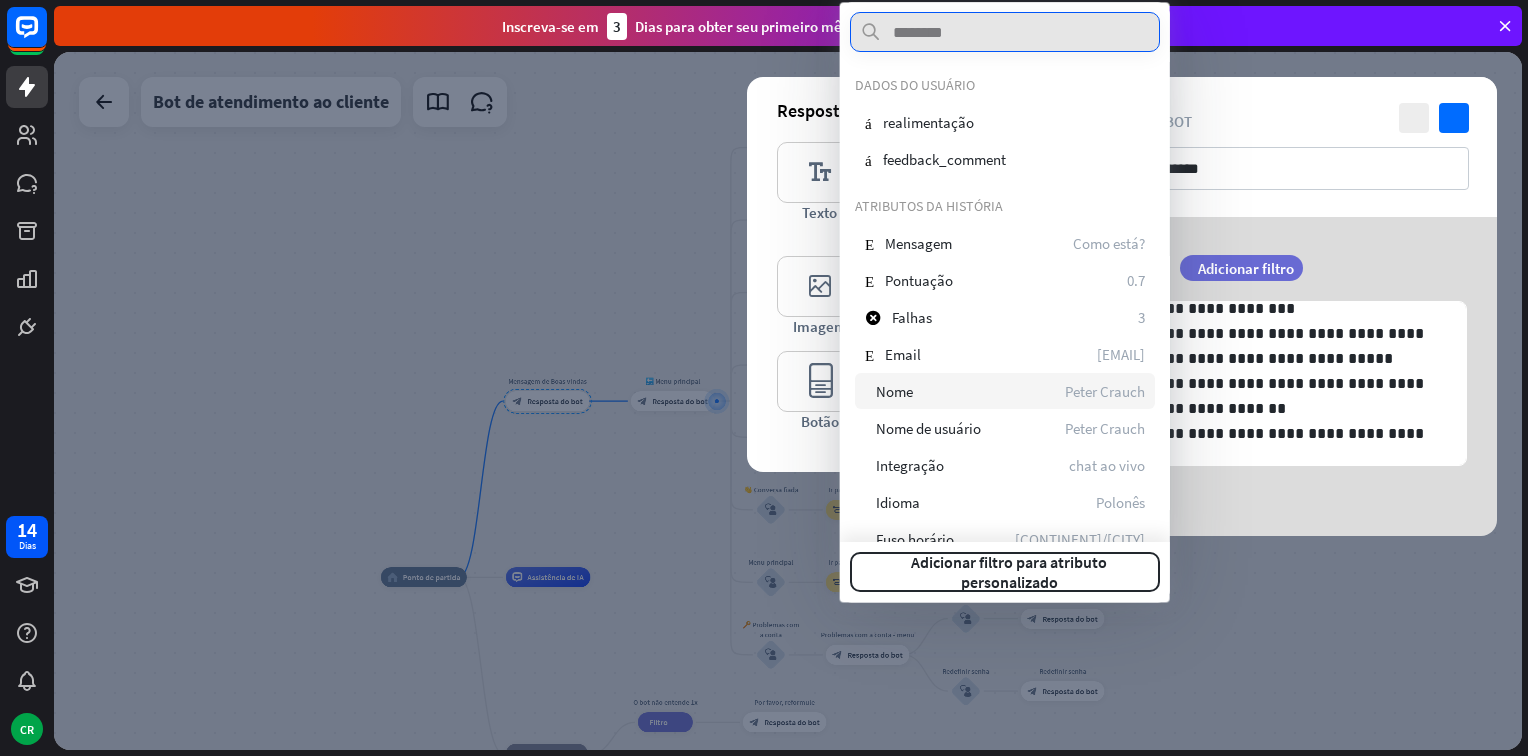 scroll, scrollTop: 0, scrollLeft: 0, axis: both 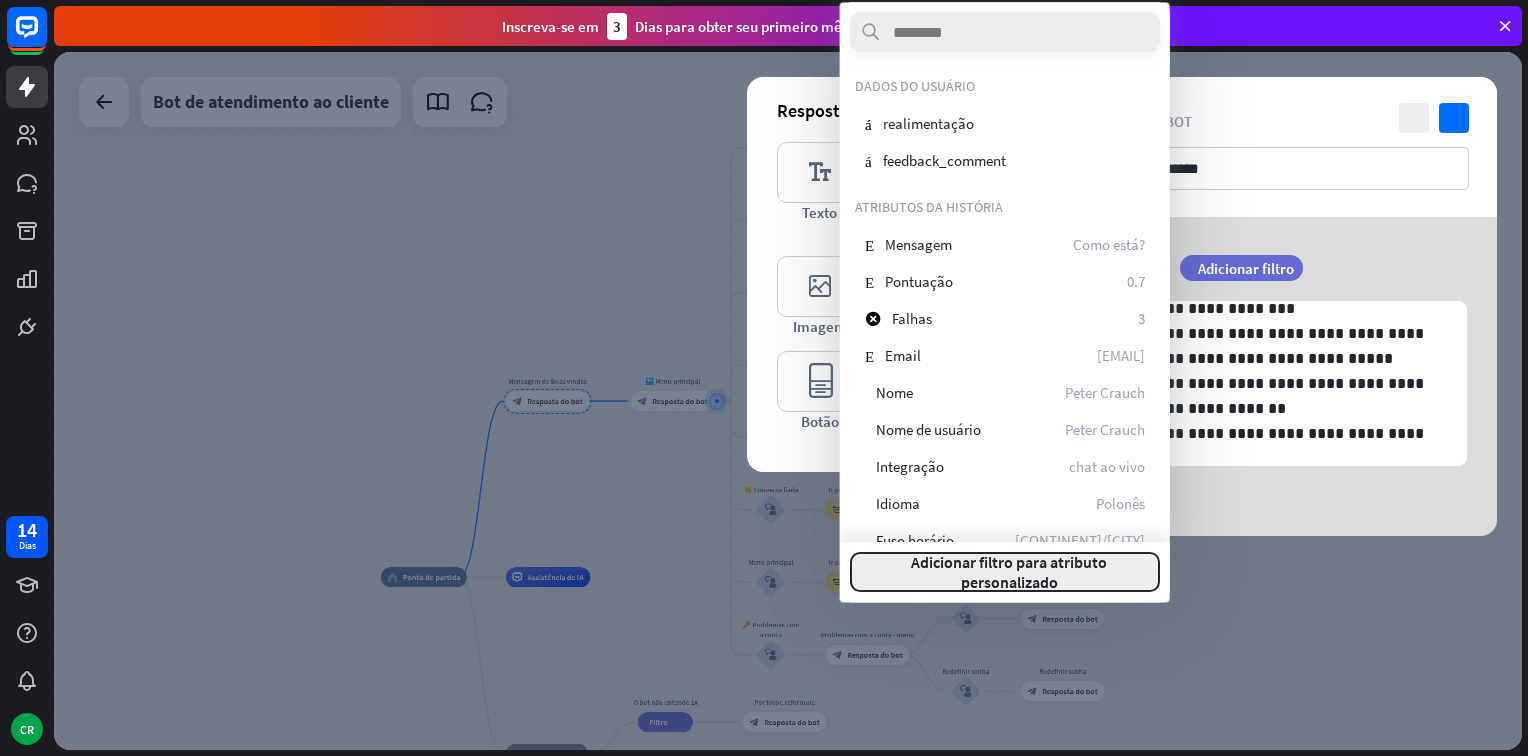 click on "Adicionar filtro para atributo personalizado" at bounding box center [1009, 572] 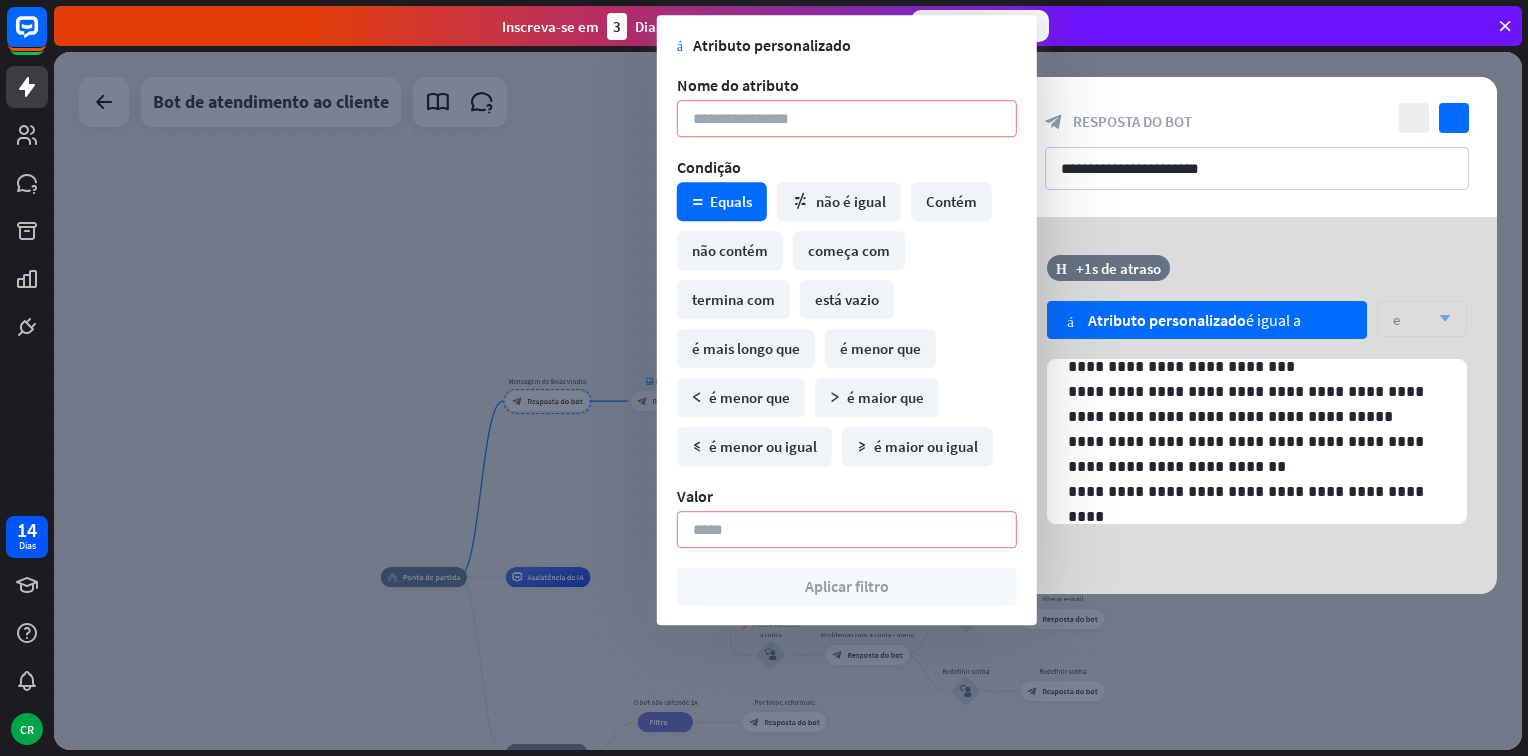 click on "math_equal
Equals" at bounding box center [722, 201] 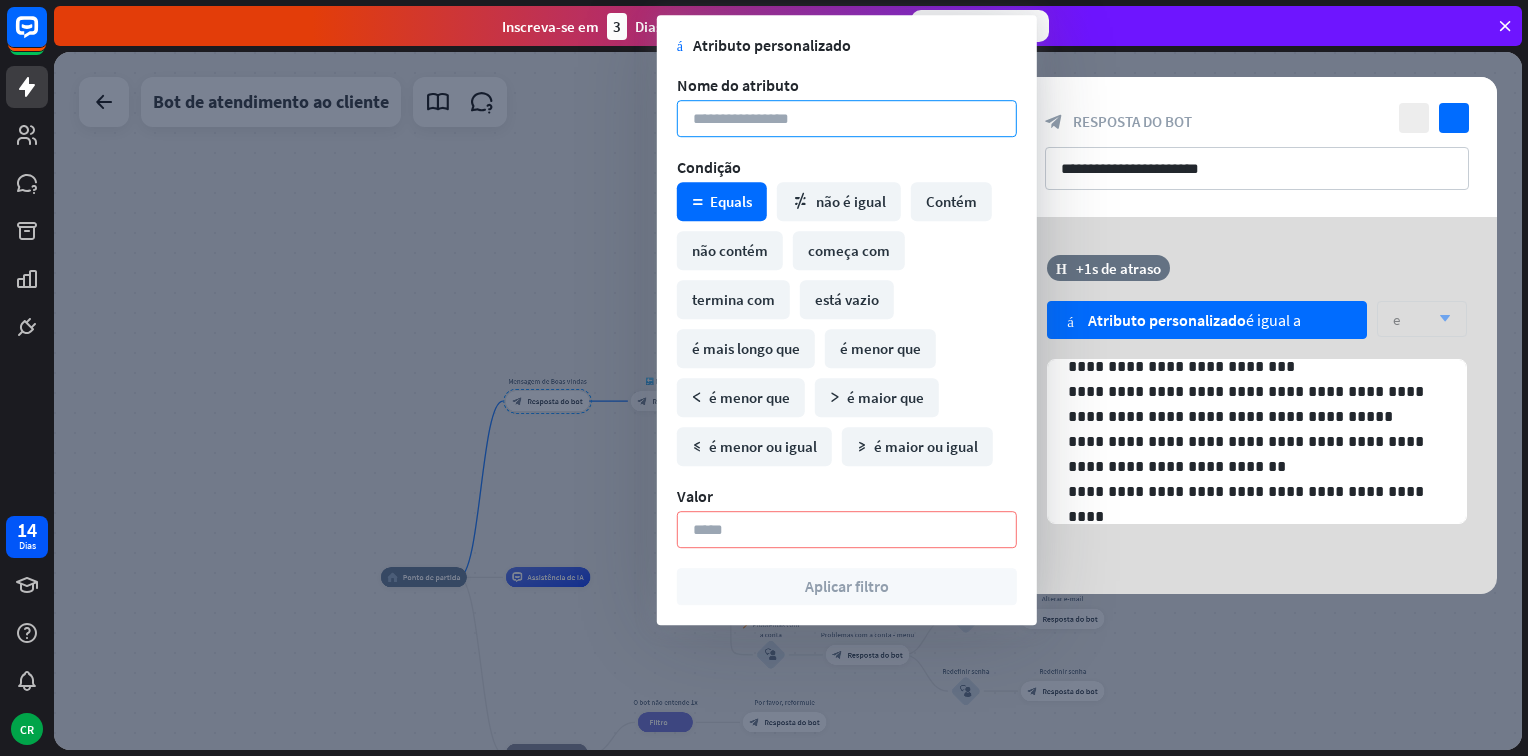click at bounding box center [847, 118] 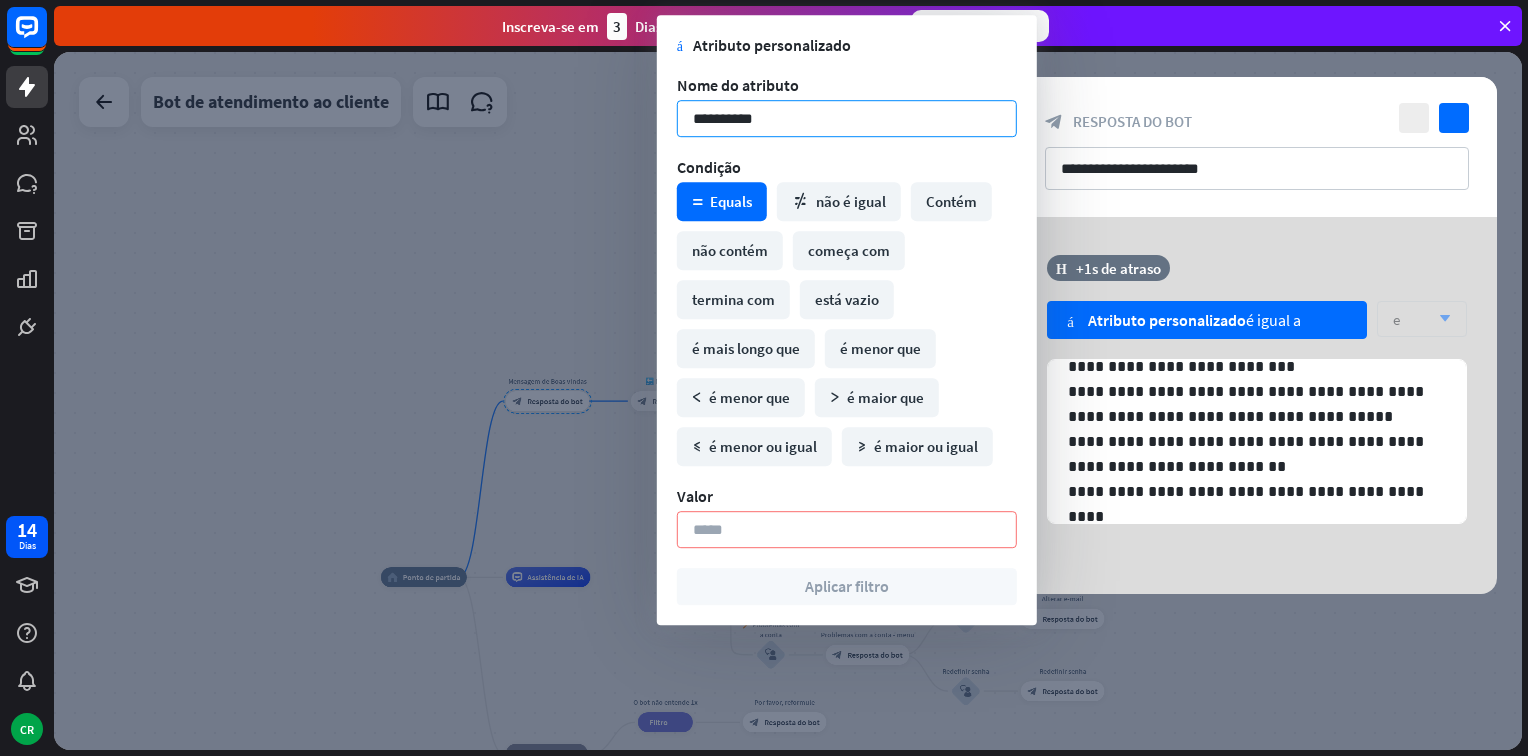 type on "**********" 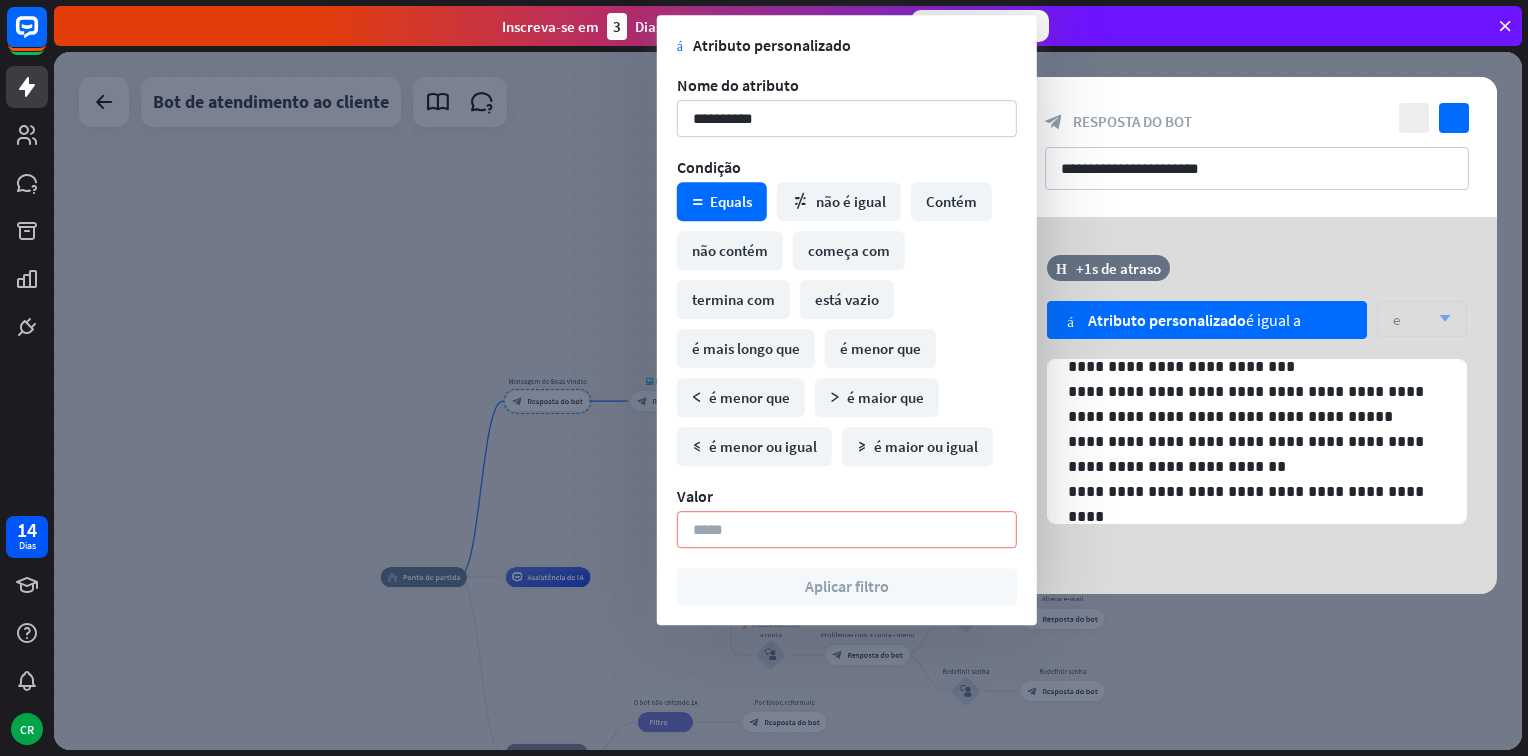click on "math_equal
Equals" at bounding box center [722, 201] 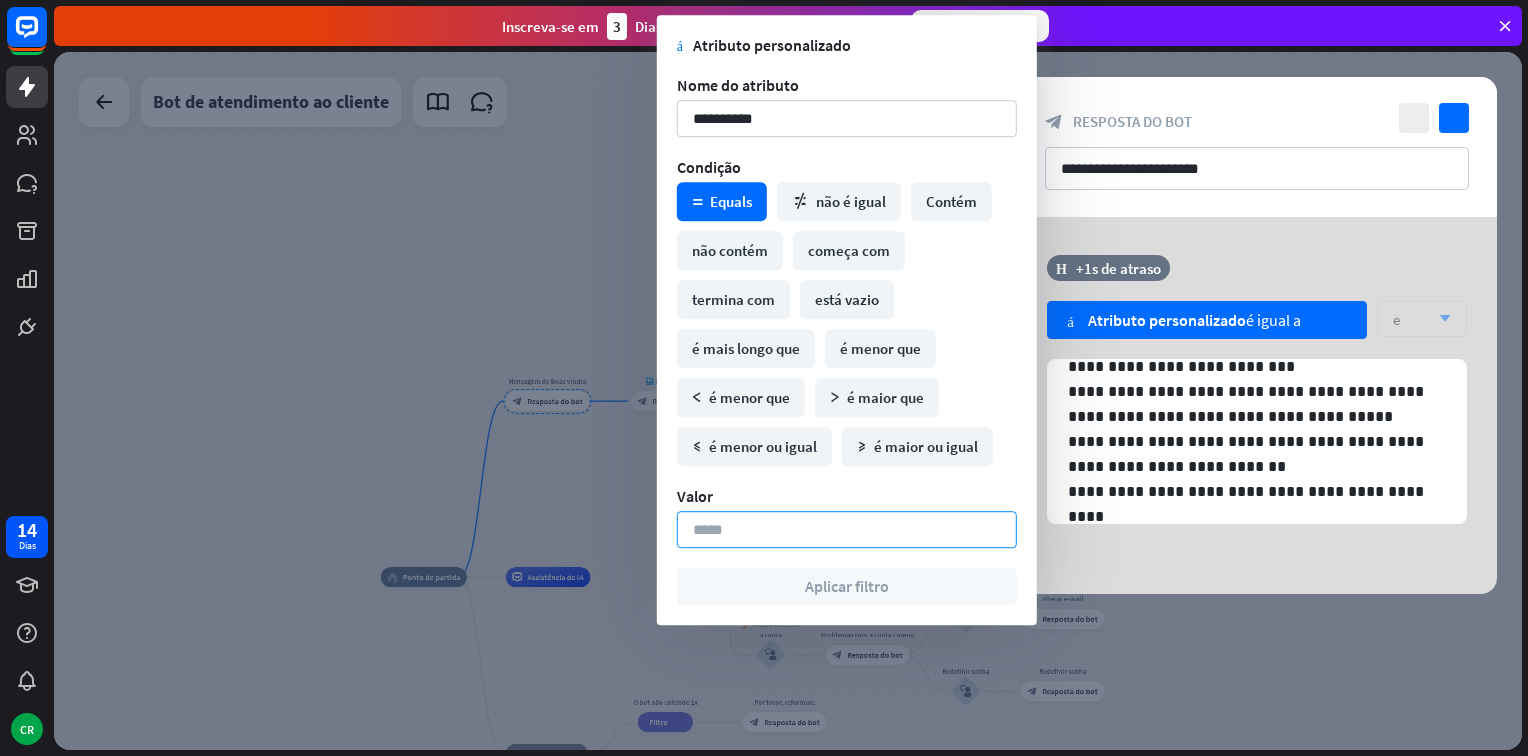 drag, startPoint x: 748, startPoint y: 536, endPoint x: 741, endPoint y: 513, distance: 24.04163 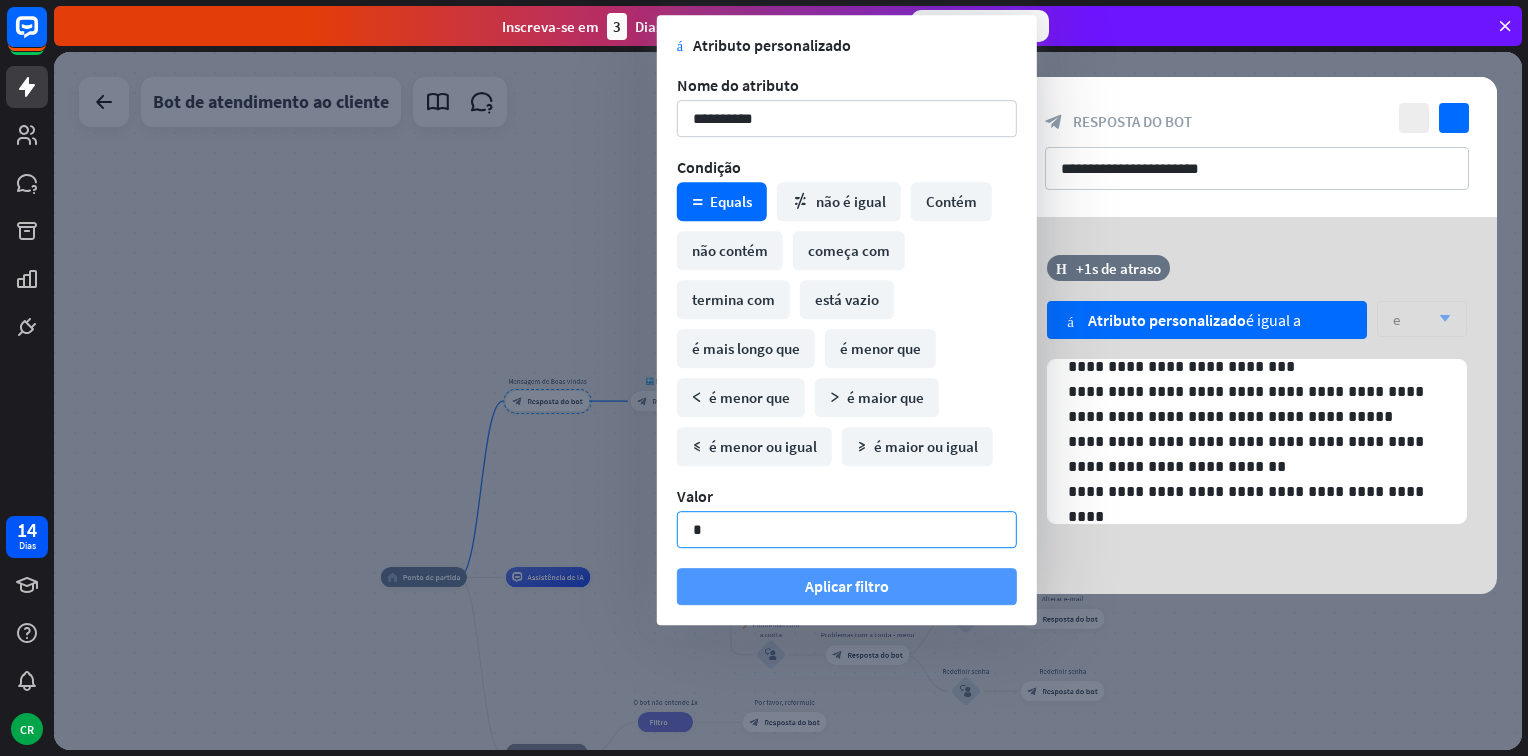 type on "*" 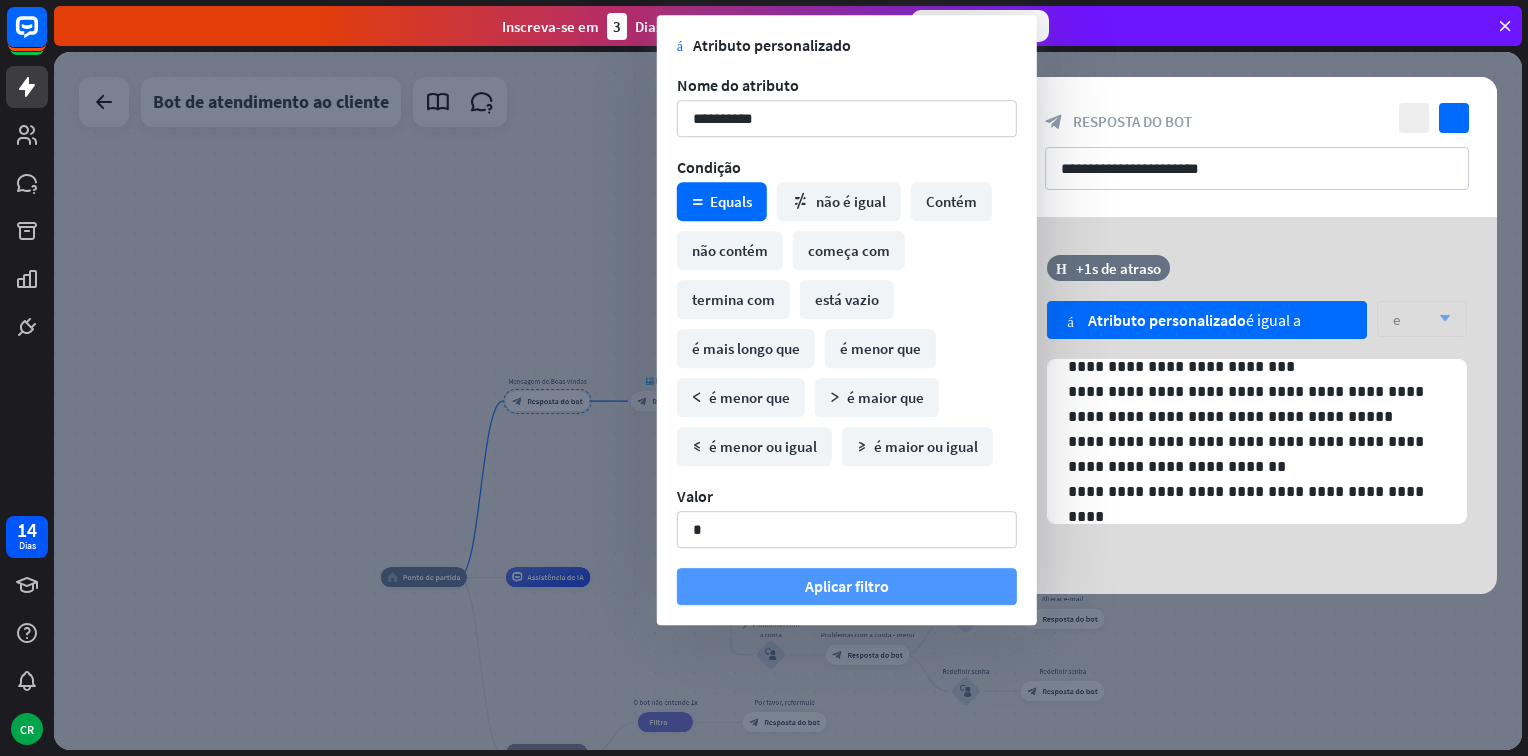 click on "Aplicar filtro" at bounding box center (847, 586) 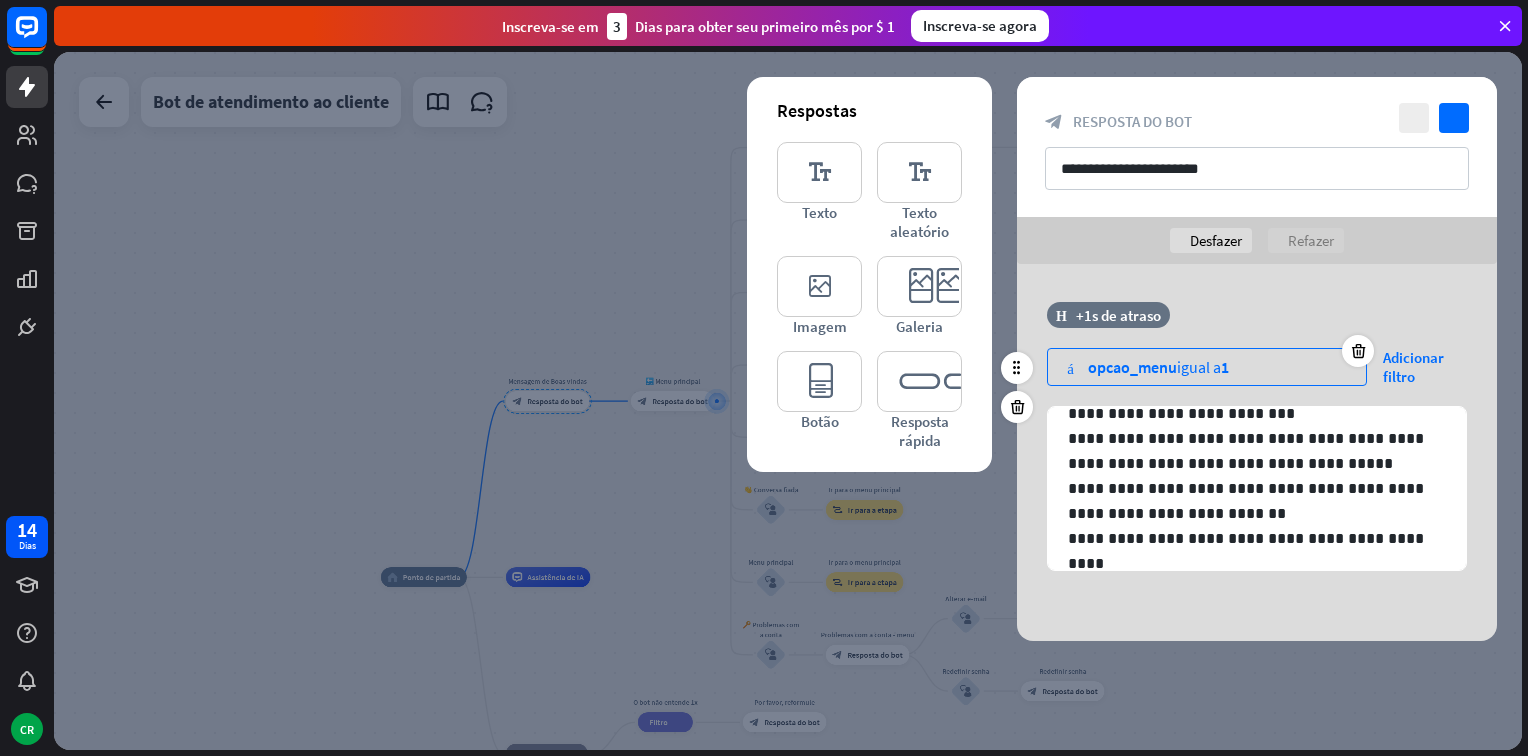click on "variável   opcao_menu  igual a  1" at bounding box center [1207, 367] 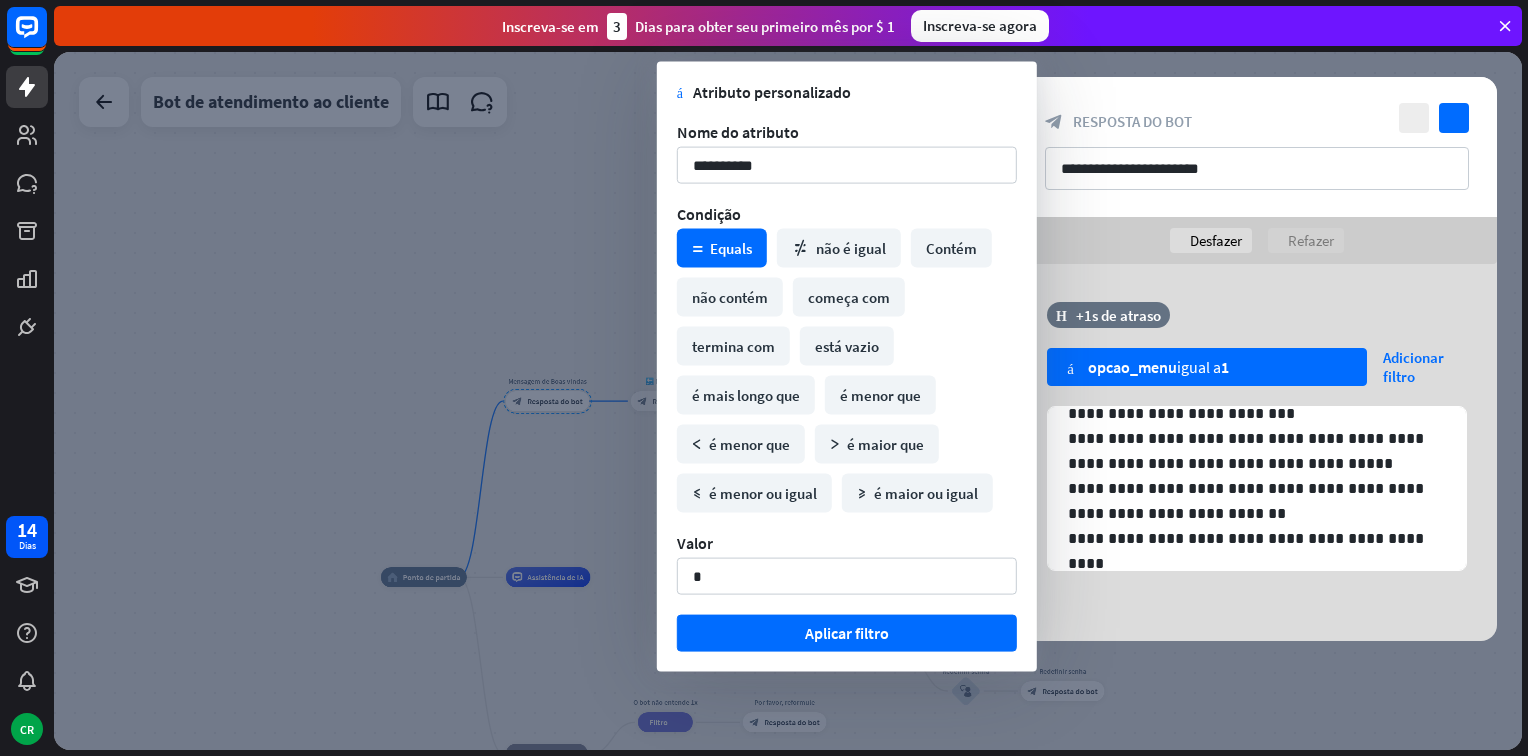 click on "**********" at bounding box center (1257, 452) 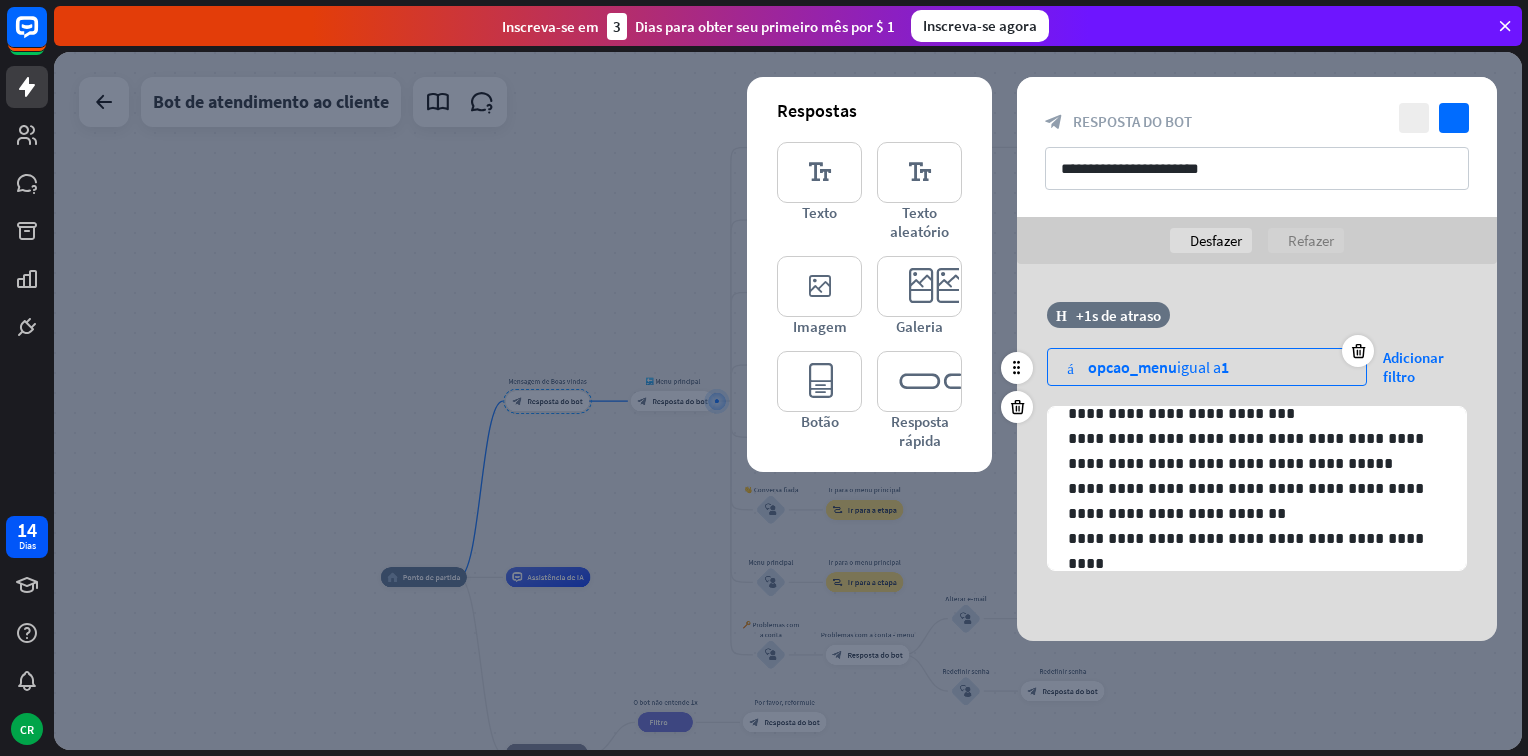 click on "variável   opcao_menu  igual a  1" at bounding box center (1207, 367) 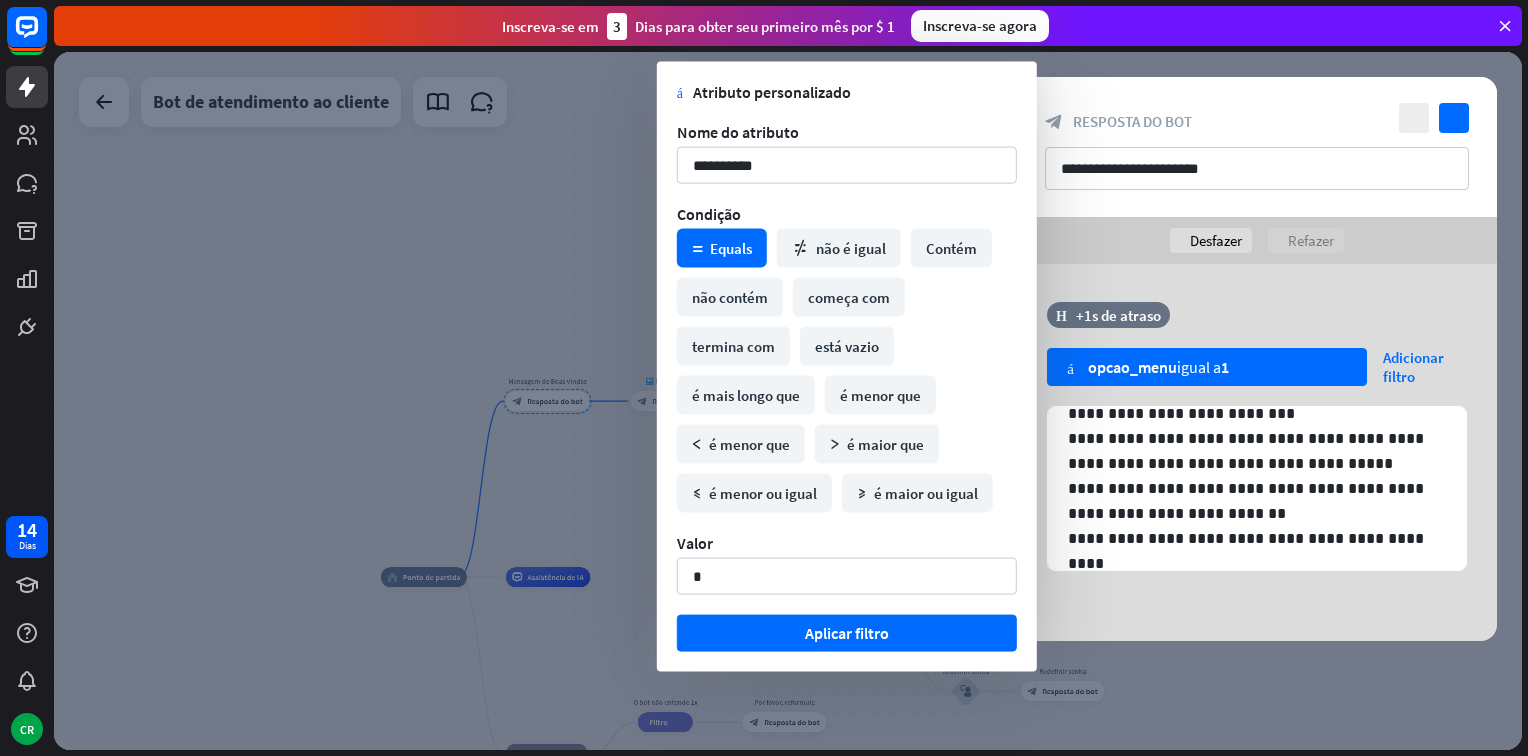click on "**********" at bounding box center (1257, 452) 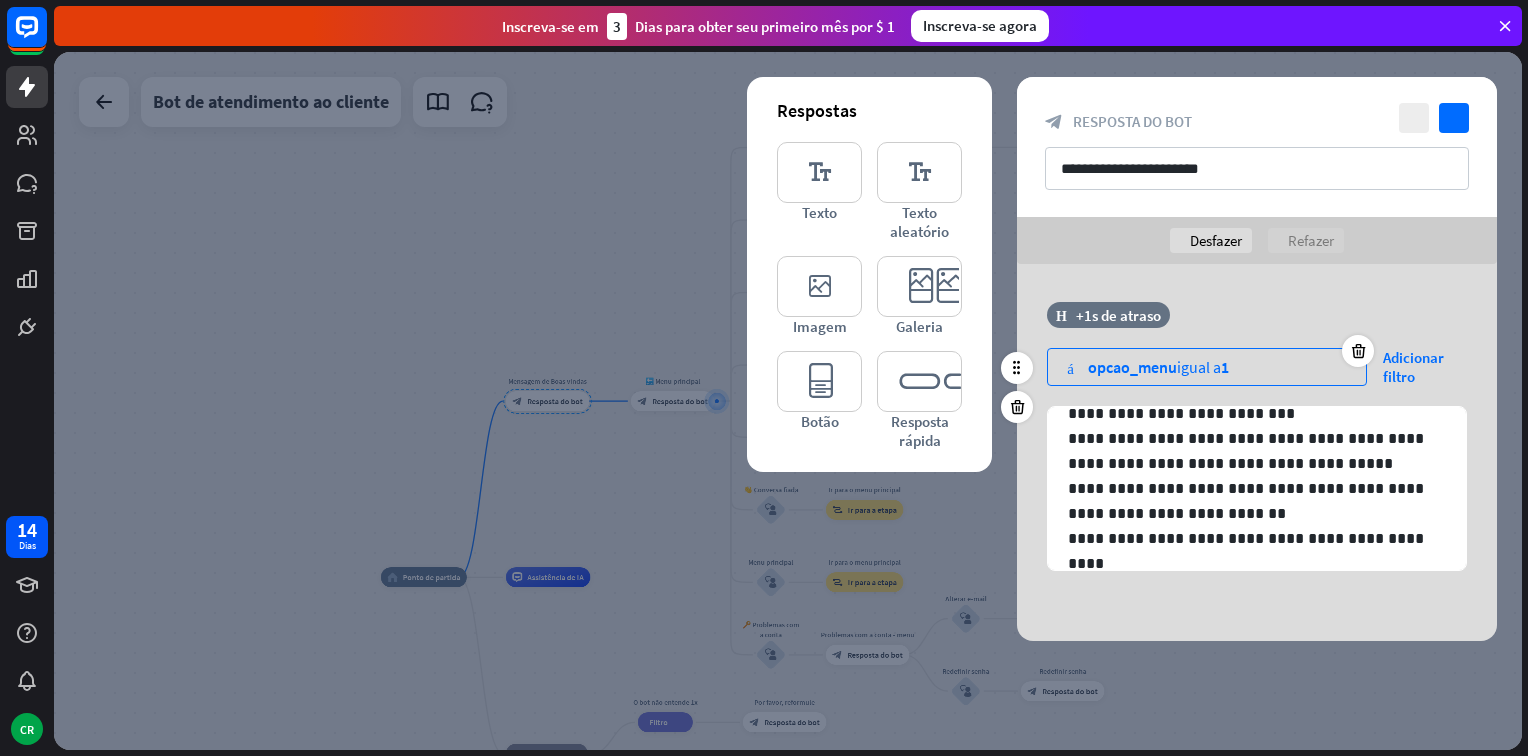 click on "variável   opcao_menu  igual a  1" at bounding box center (1207, 367) 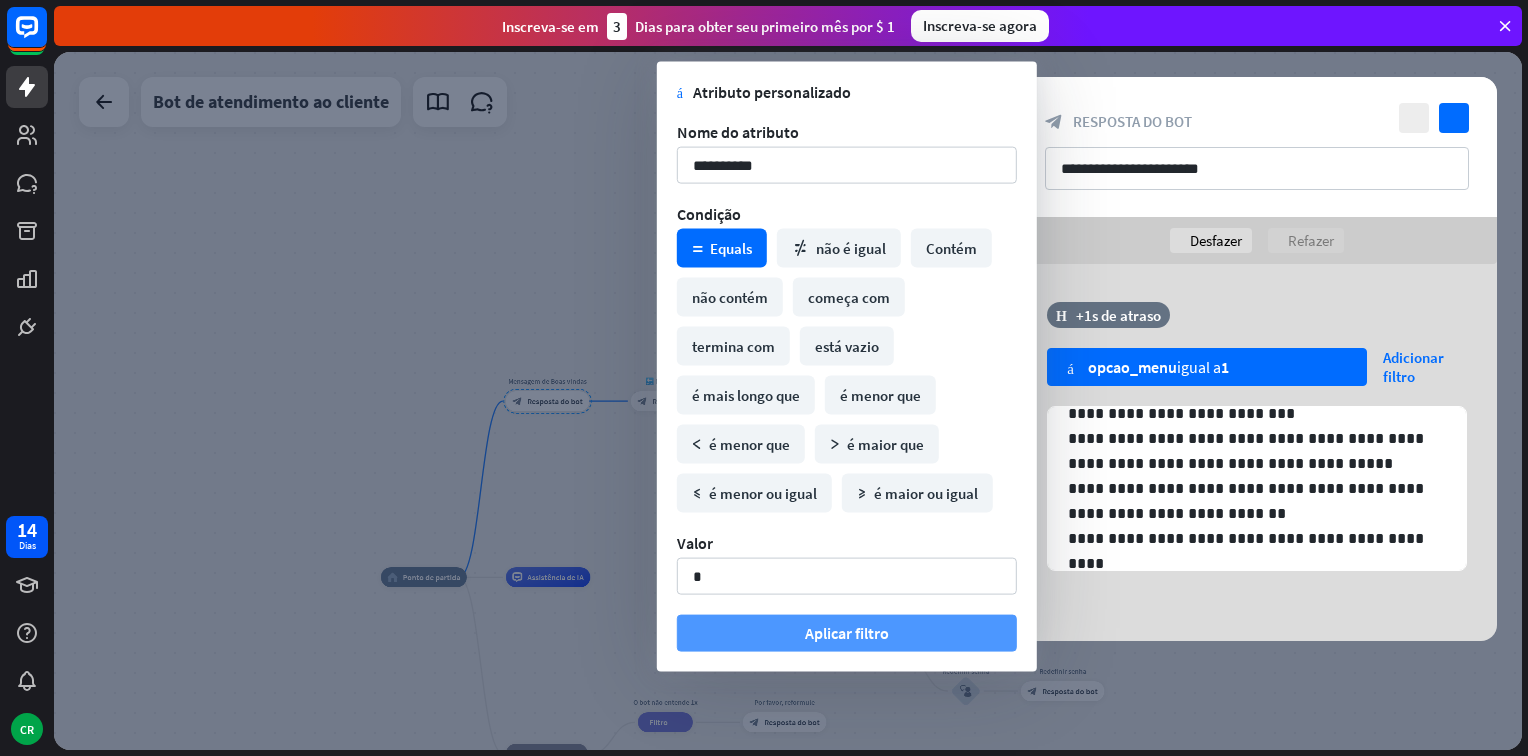click on "Aplicar filtro" at bounding box center [847, 633] 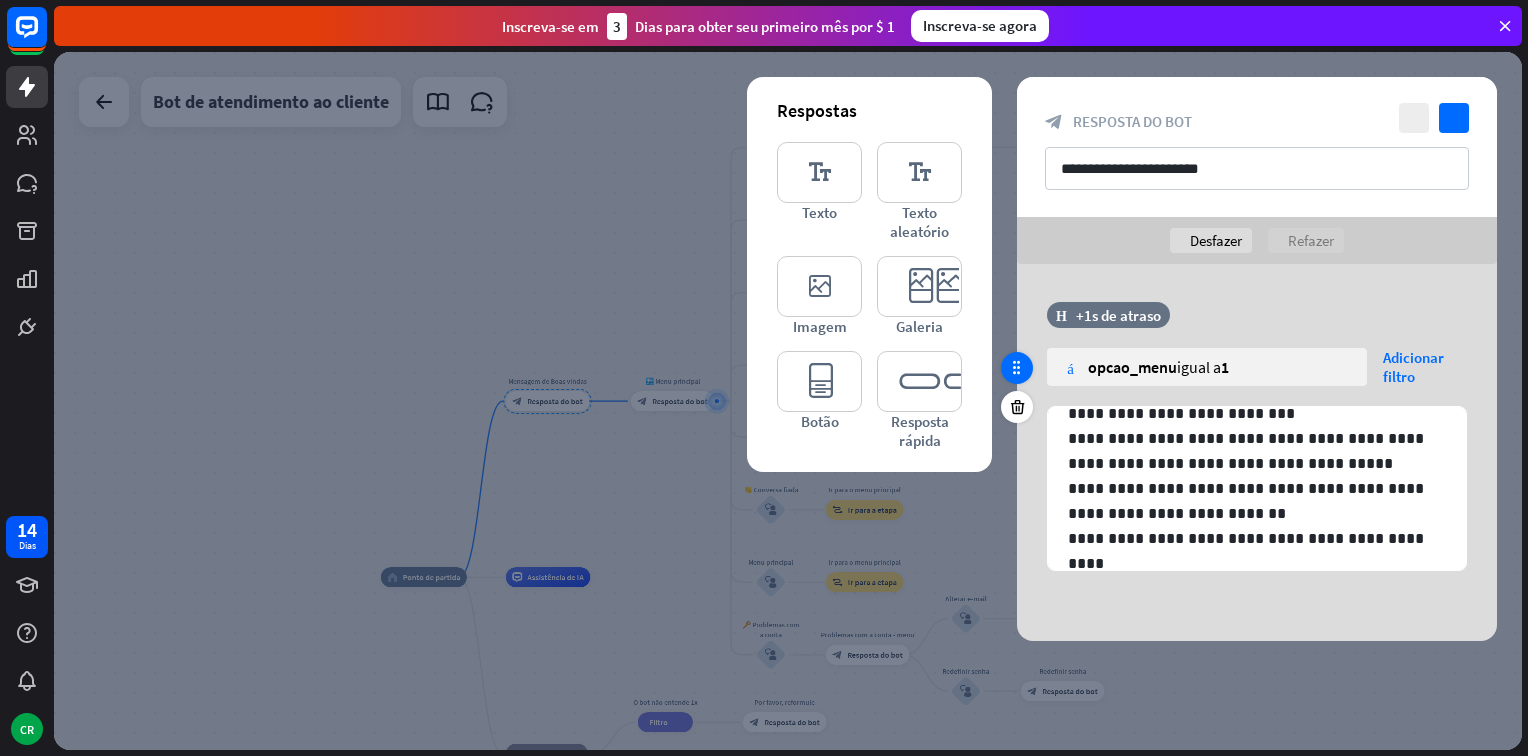 click at bounding box center [1017, 368] 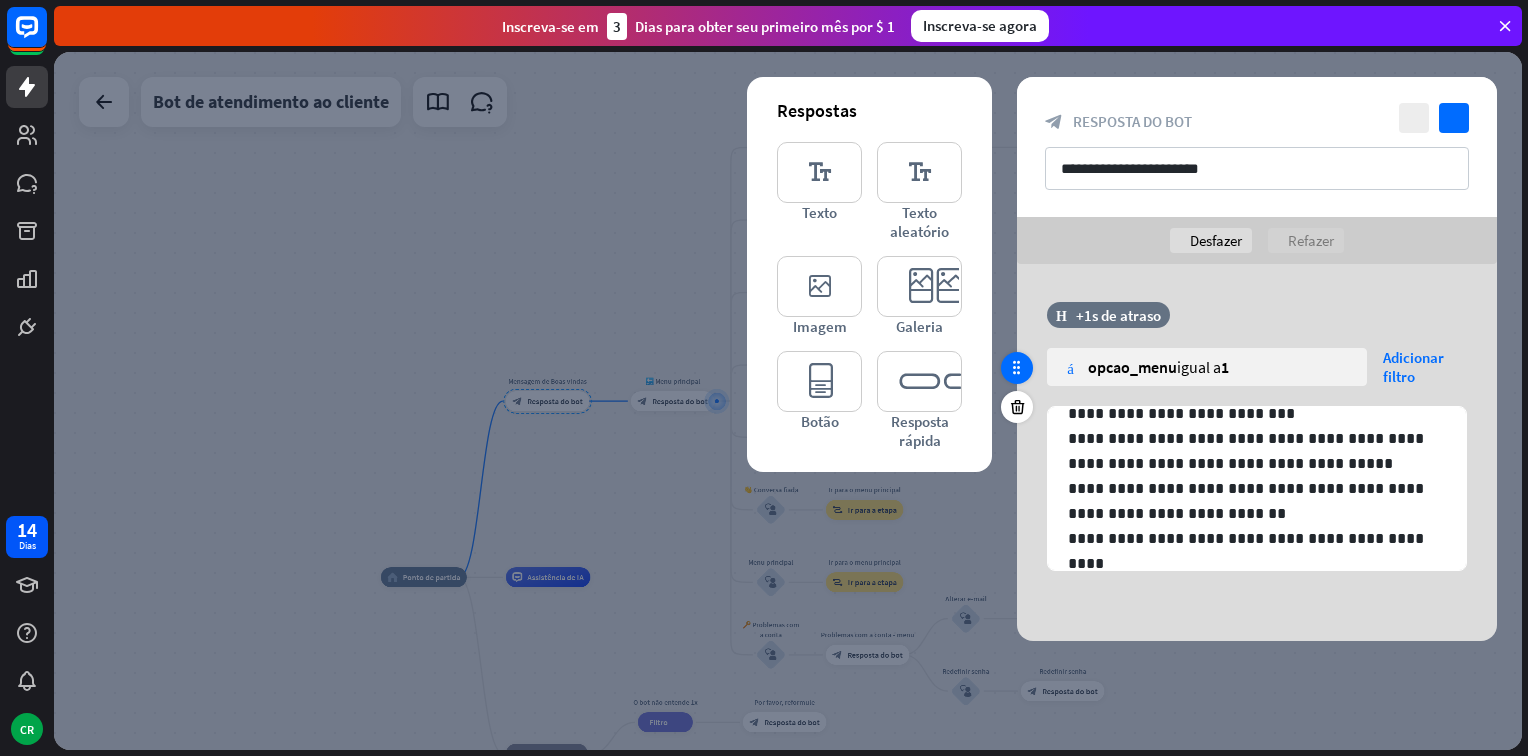 click at bounding box center (1017, 368) 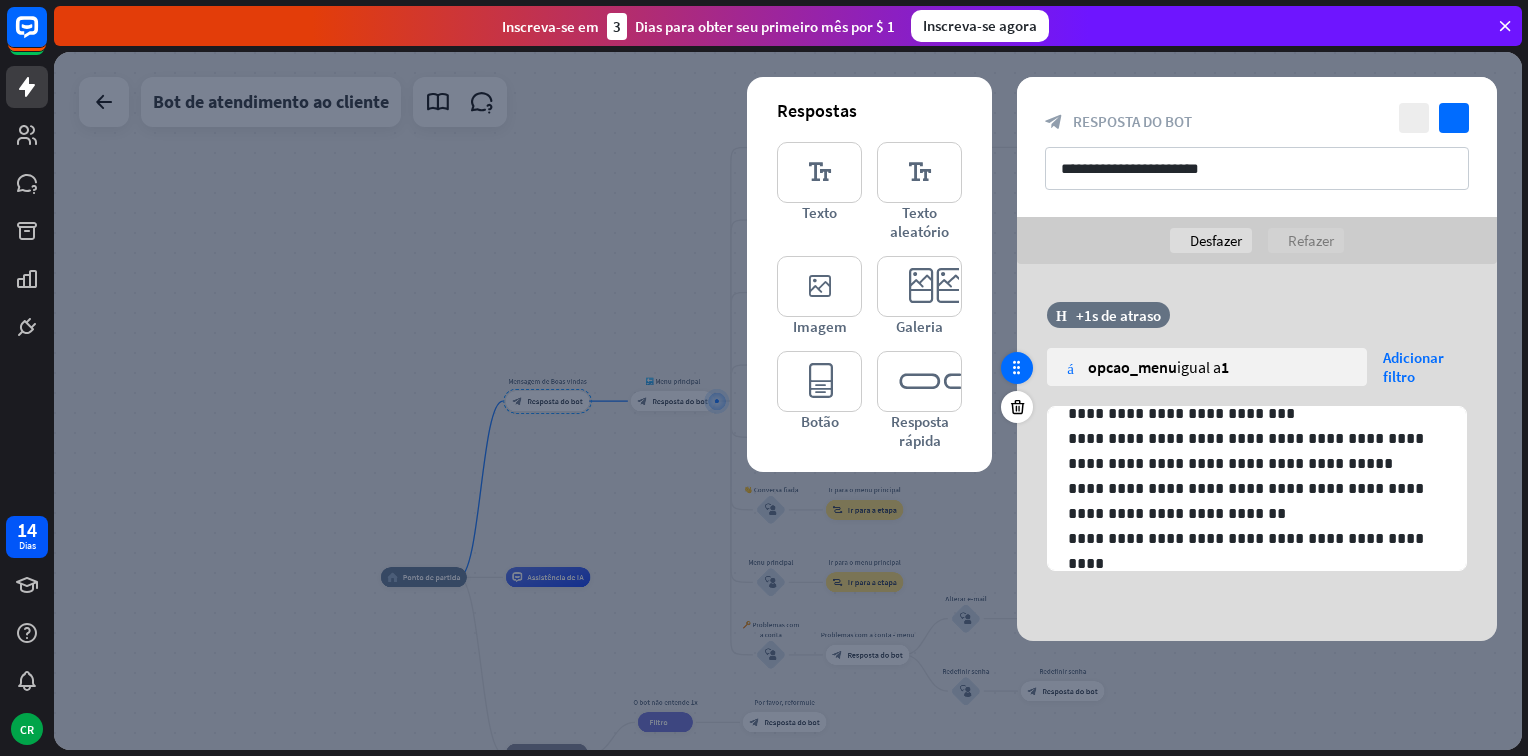 click at bounding box center (1017, 368) 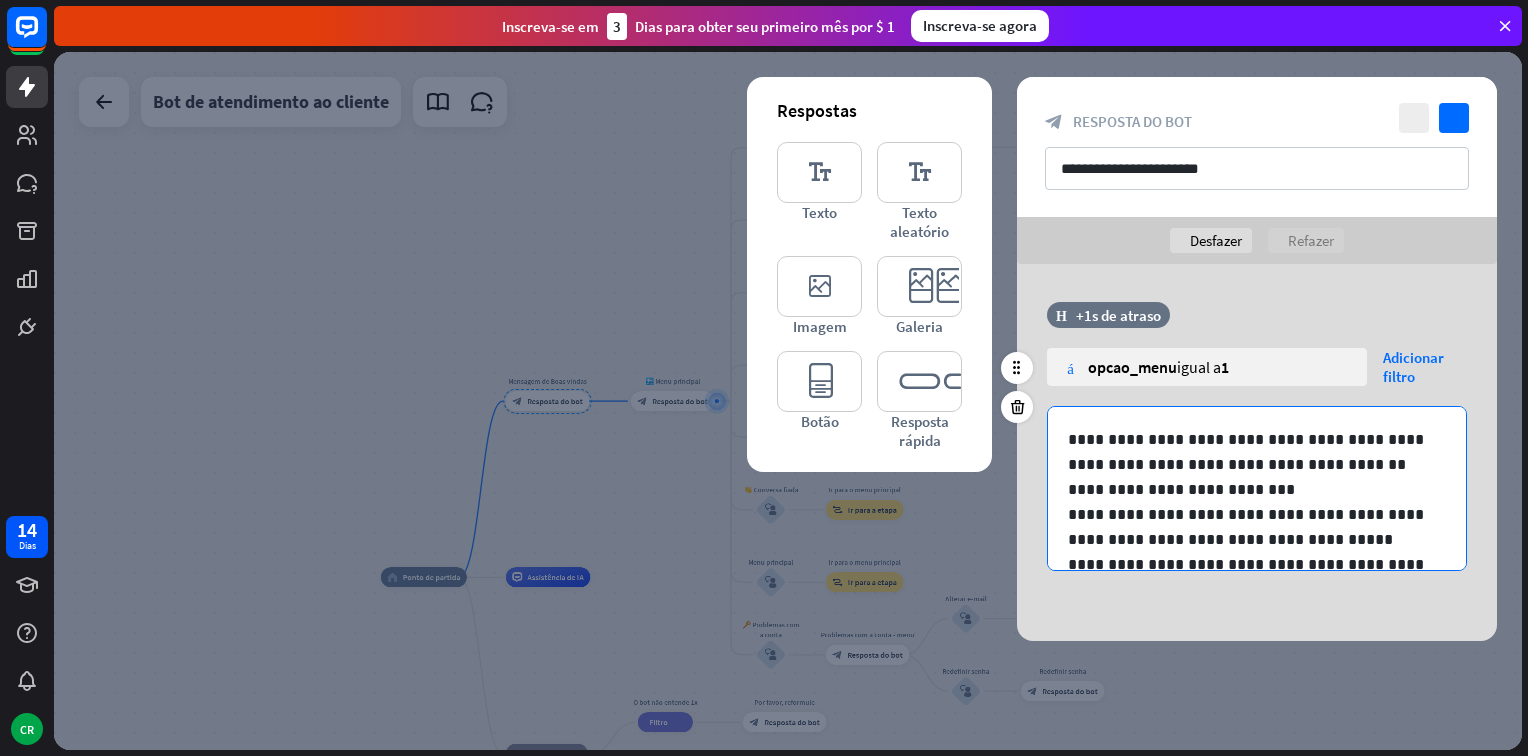 scroll, scrollTop: 76, scrollLeft: 0, axis: vertical 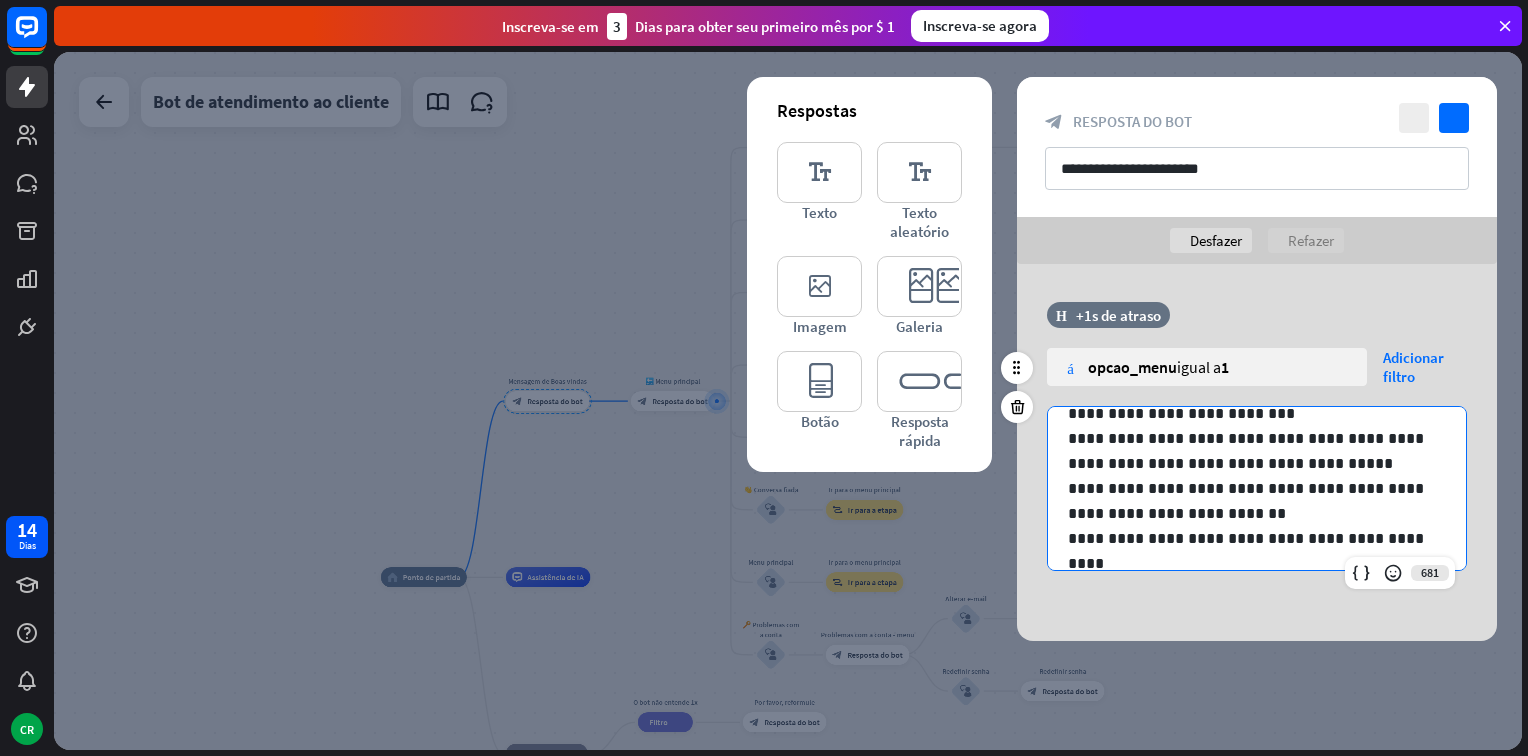 drag, startPoint x: 1270, startPoint y: 496, endPoint x: 1274, endPoint y: 482, distance: 14.56022 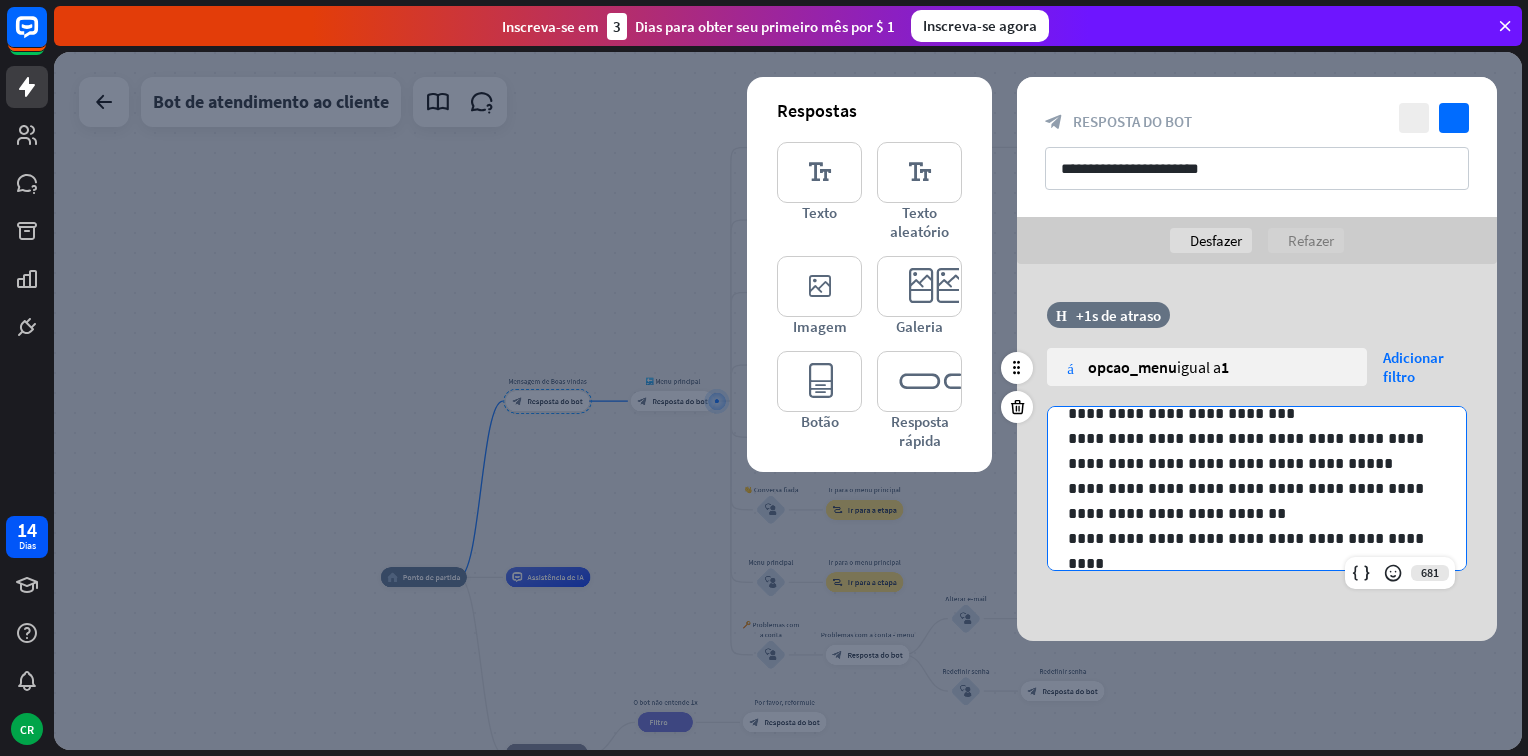 click on "**********" at bounding box center (1249, 488) 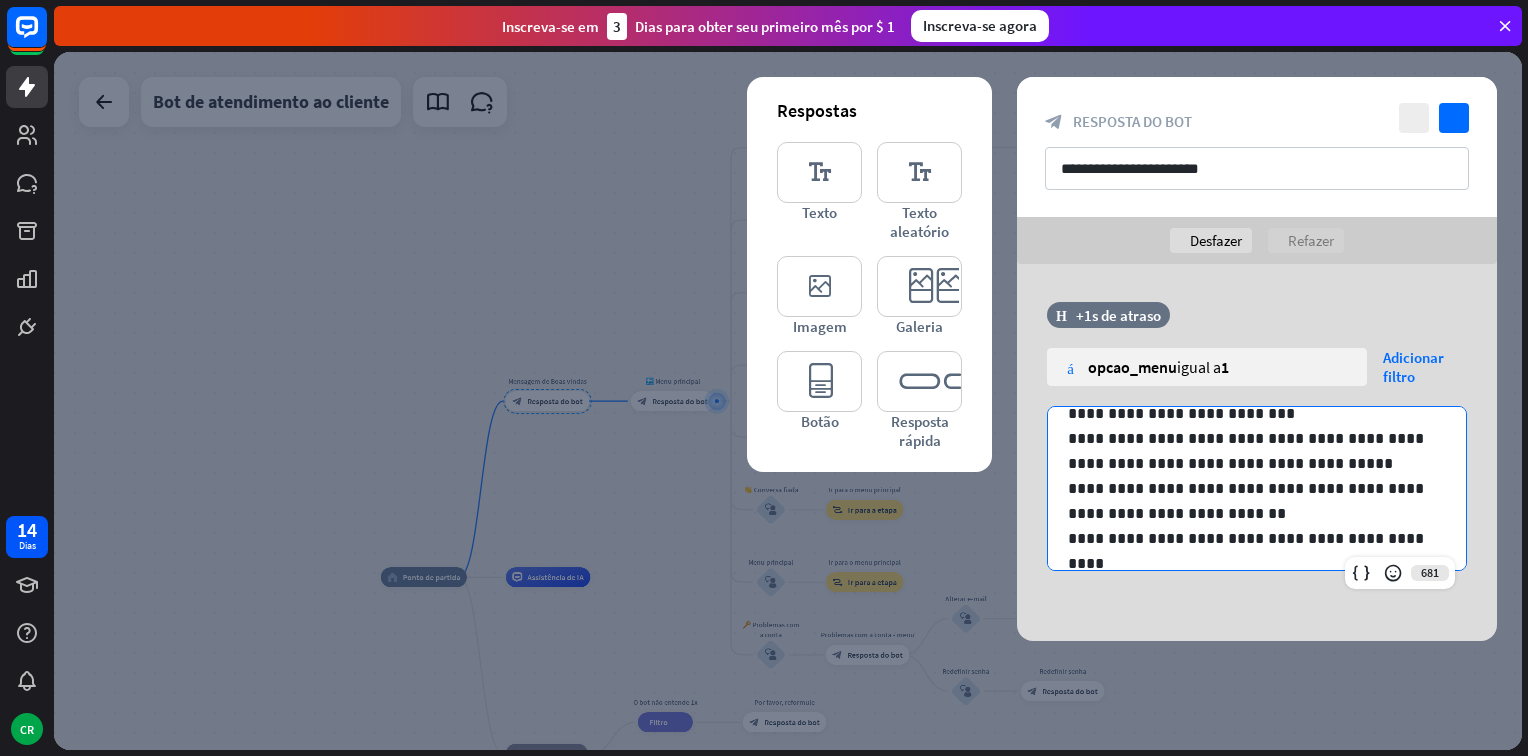 click at bounding box center (788, 401) 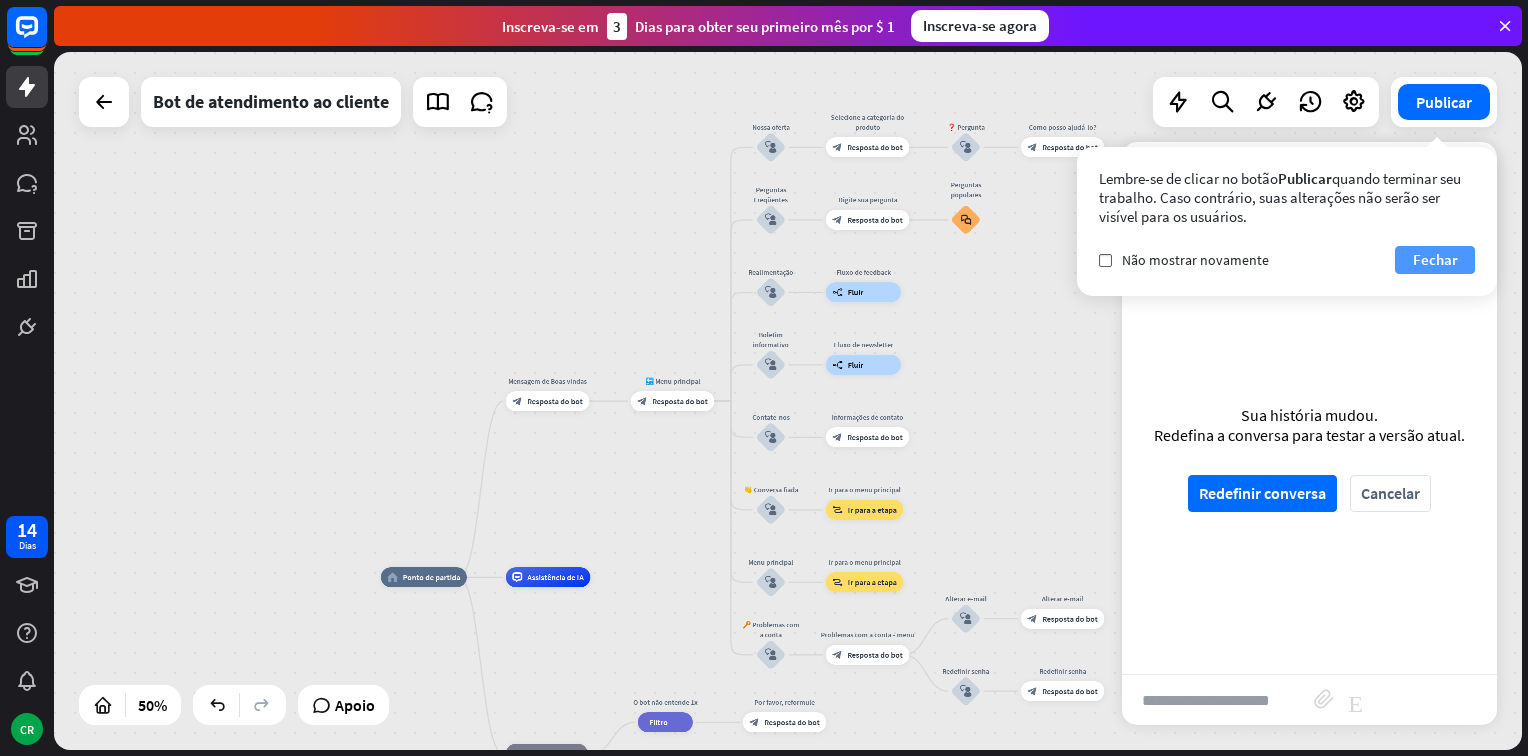 click on "Fechar" at bounding box center (1435, 260) 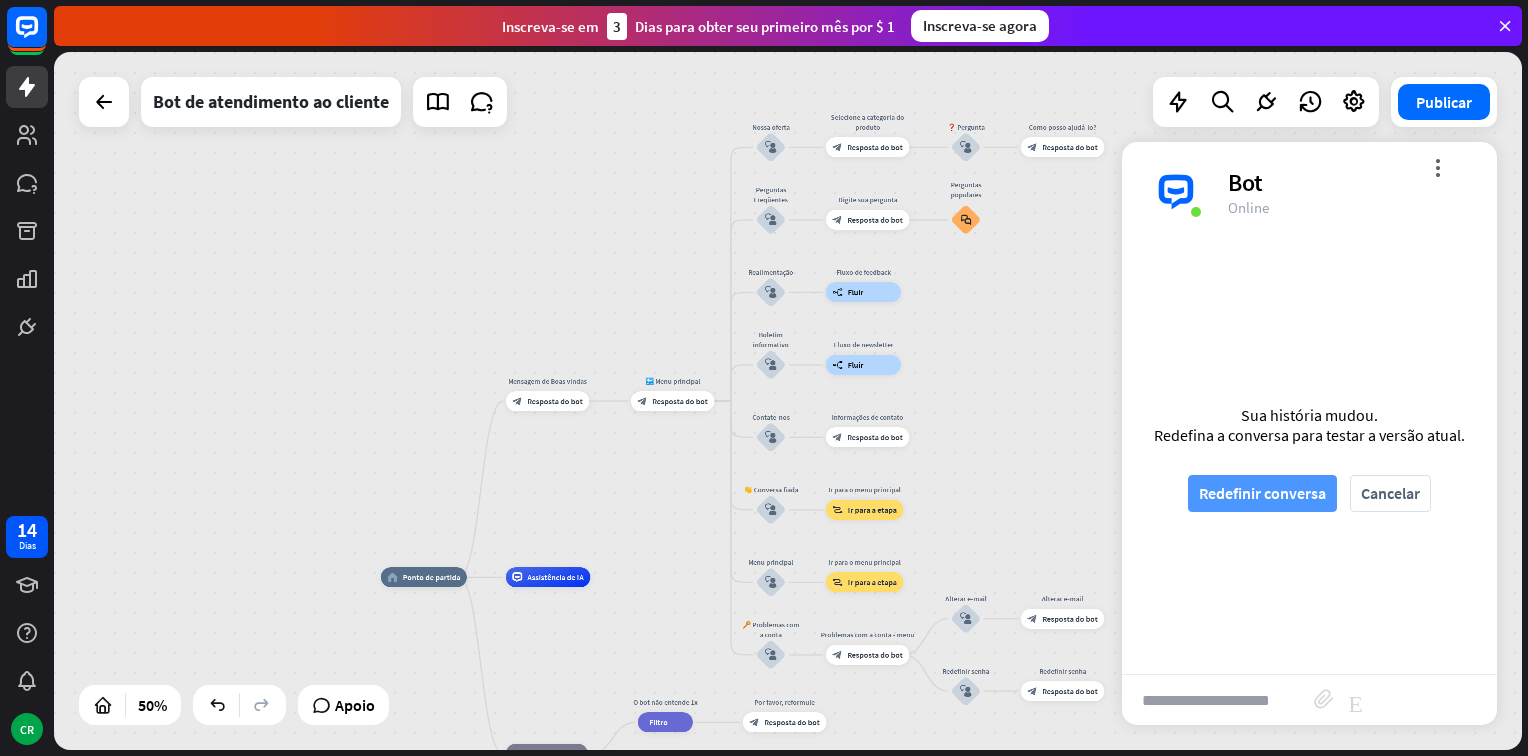 click on "Redefinir conversa" at bounding box center (1262, 493) 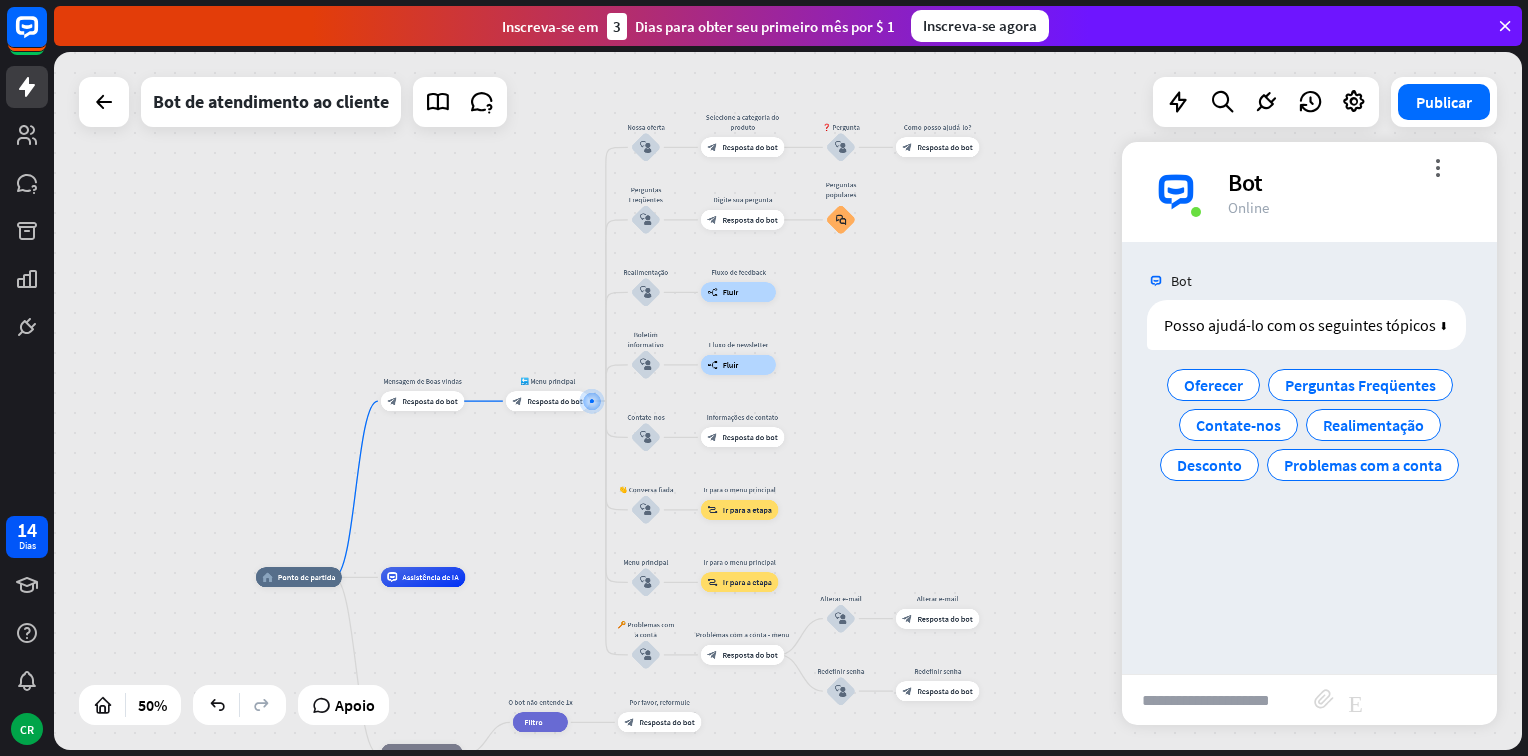 drag, startPoint x: 1112, startPoint y: 378, endPoint x: 1067, endPoint y: 385, distance: 45.54119 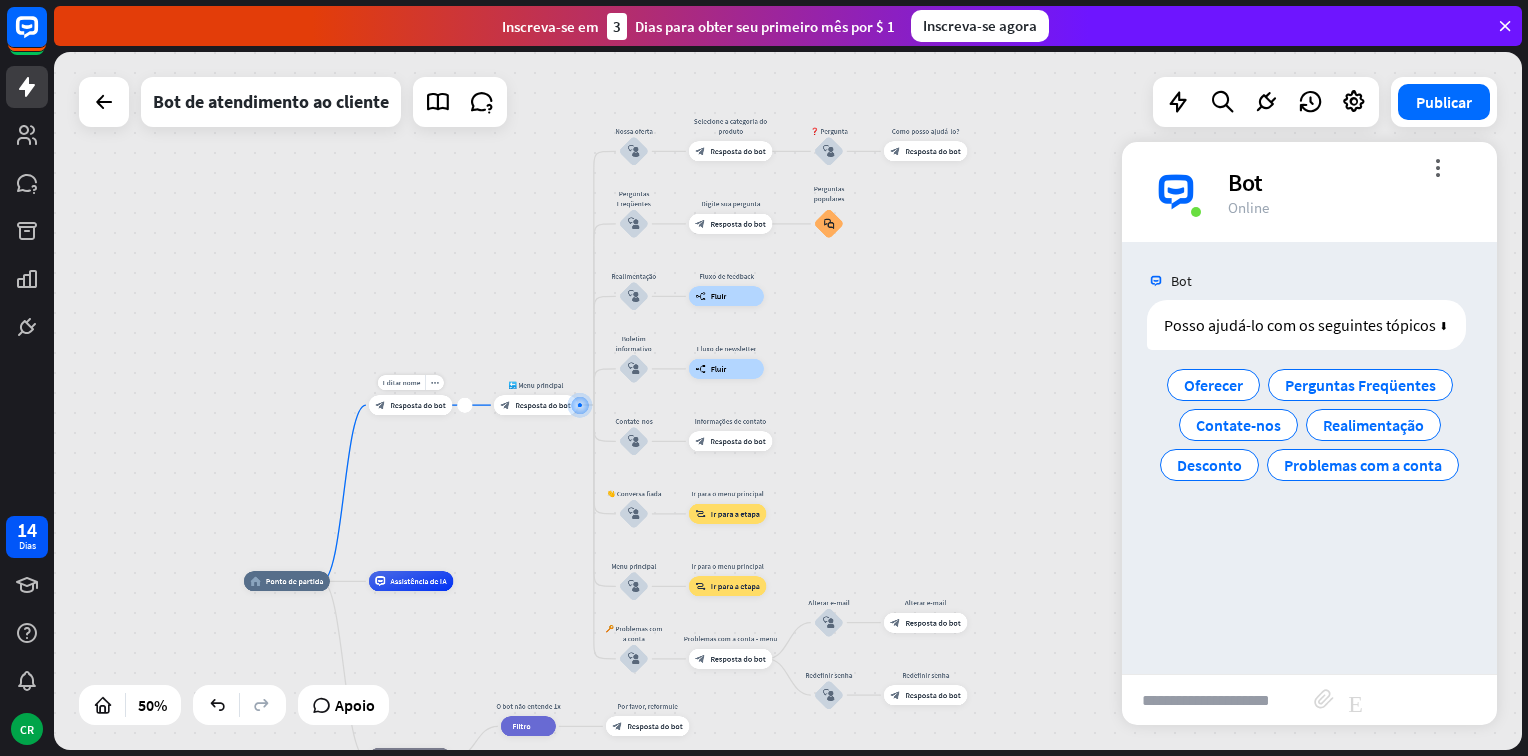 click on "block_bot_response   Resposta do bot" at bounding box center [411, 405] 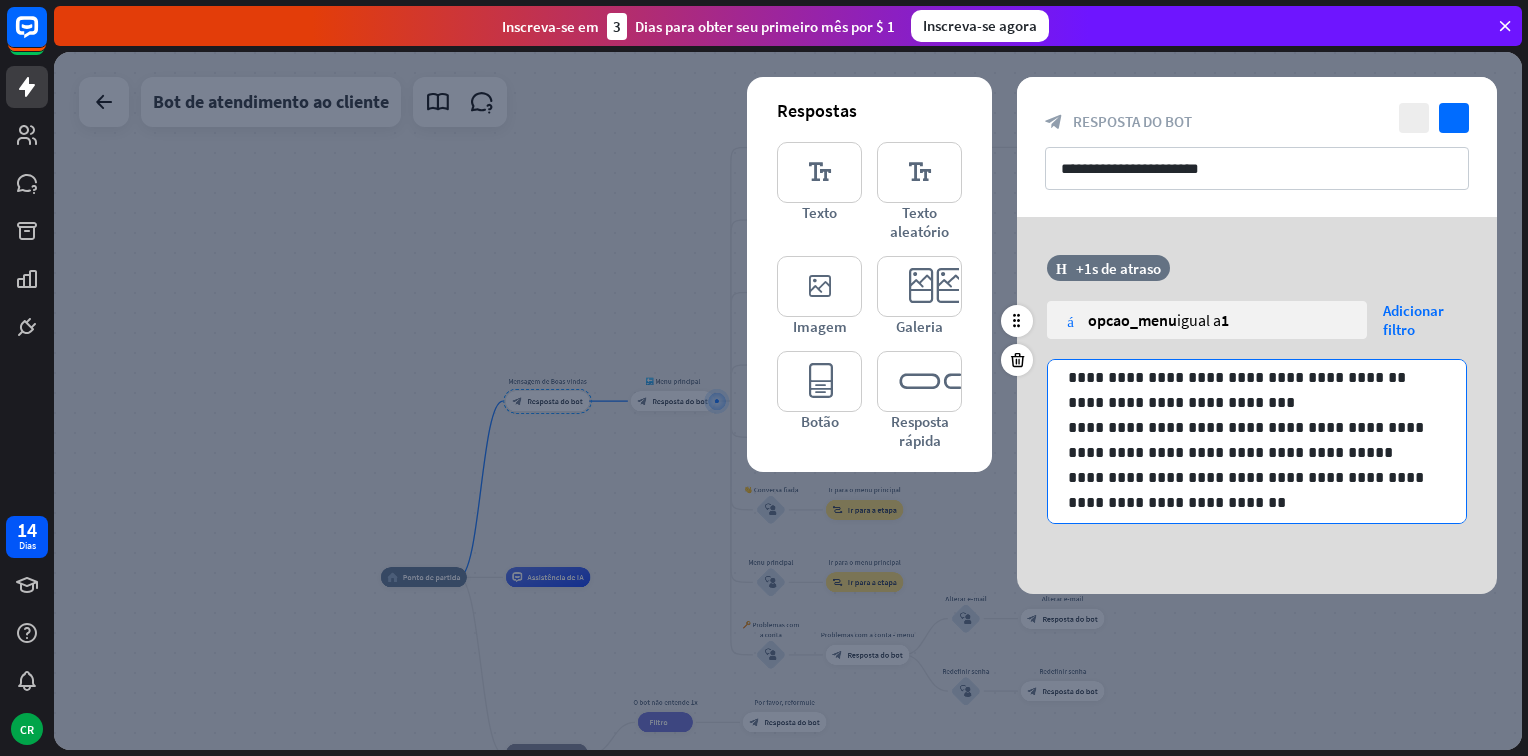 scroll, scrollTop: 76, scrollLeft: 0, axis: vertical 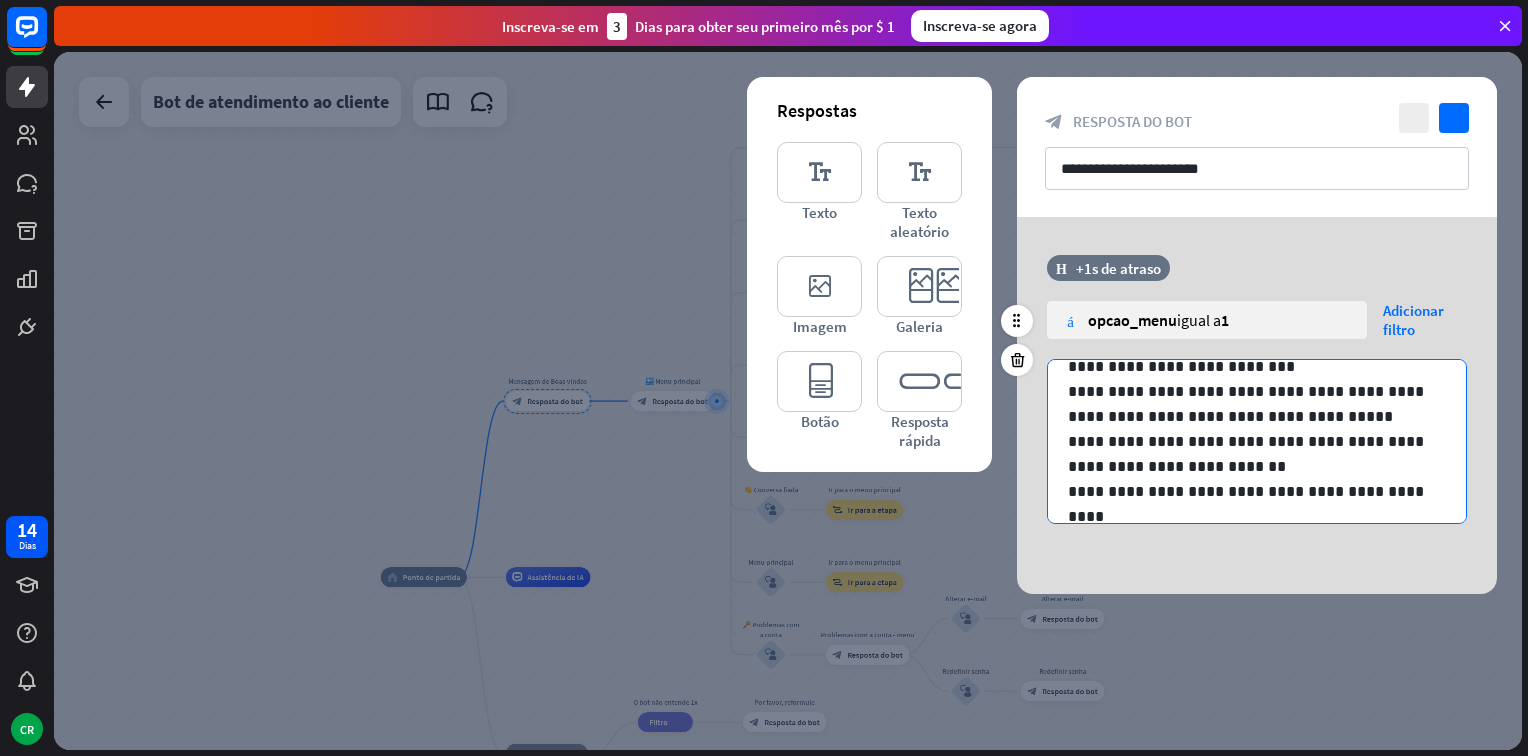 click on "**********" at bounding box center [1249, 491] 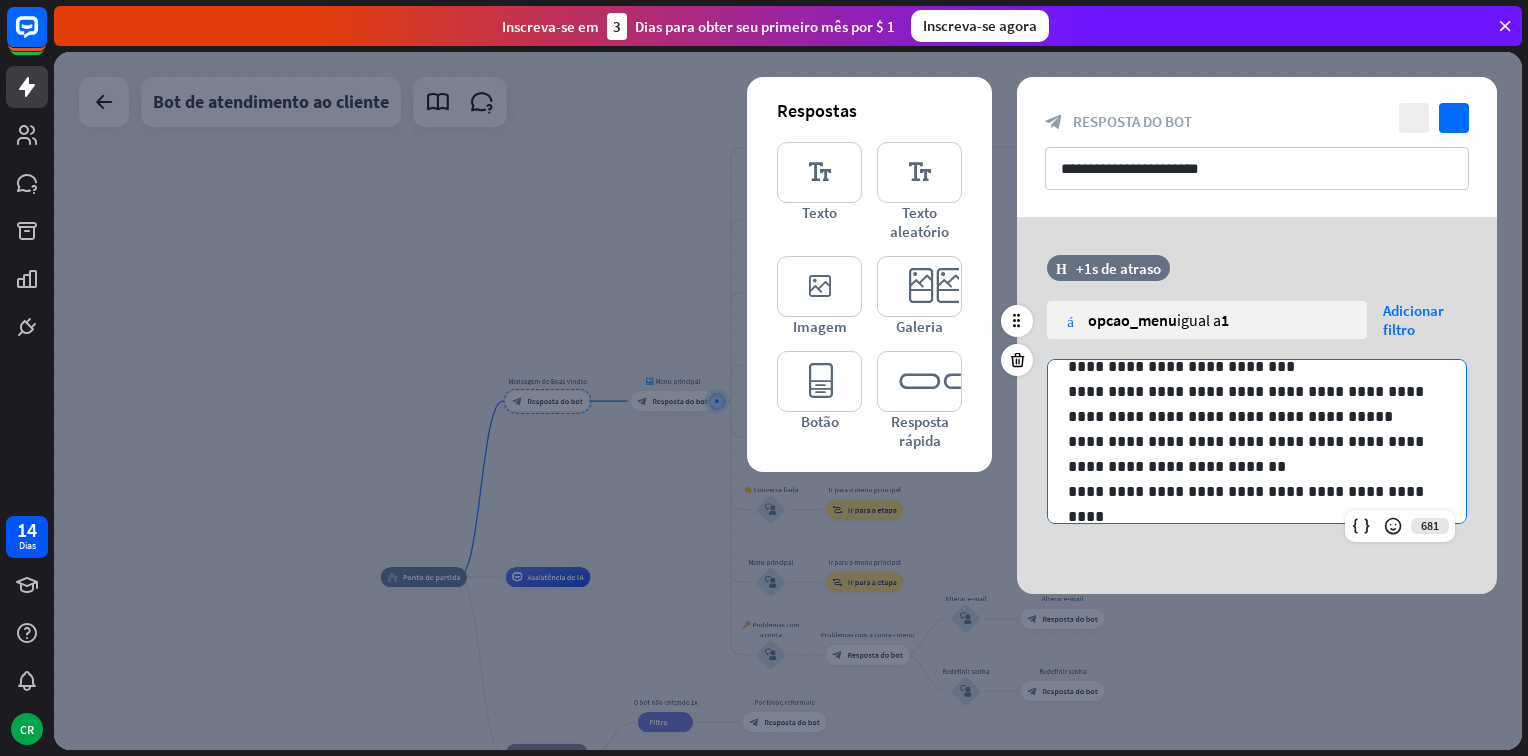 click on "**********" at bounding box center (1249, 491) 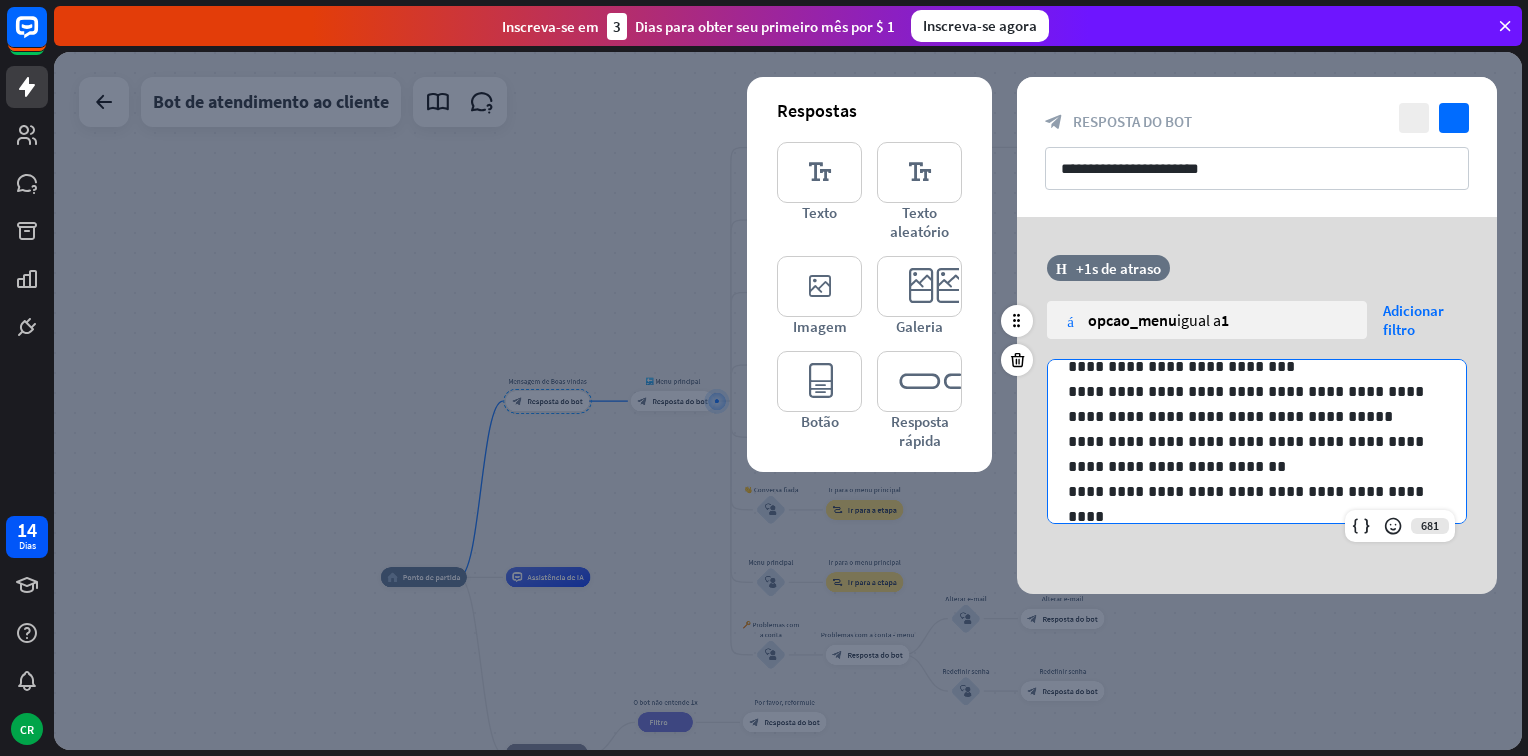 click on "**********" at bounding box center (1249, 391) 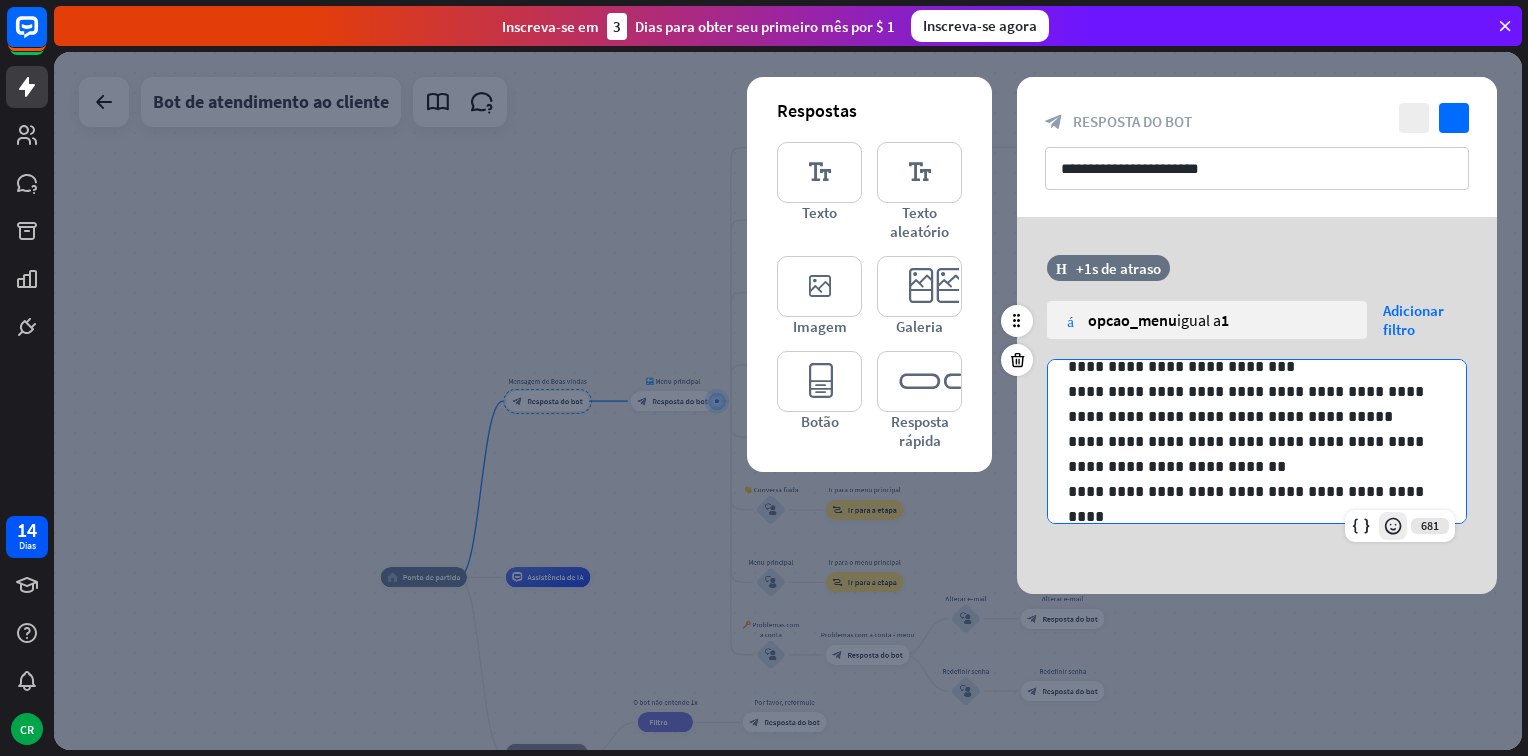 click at bounding box center [1393, 526] 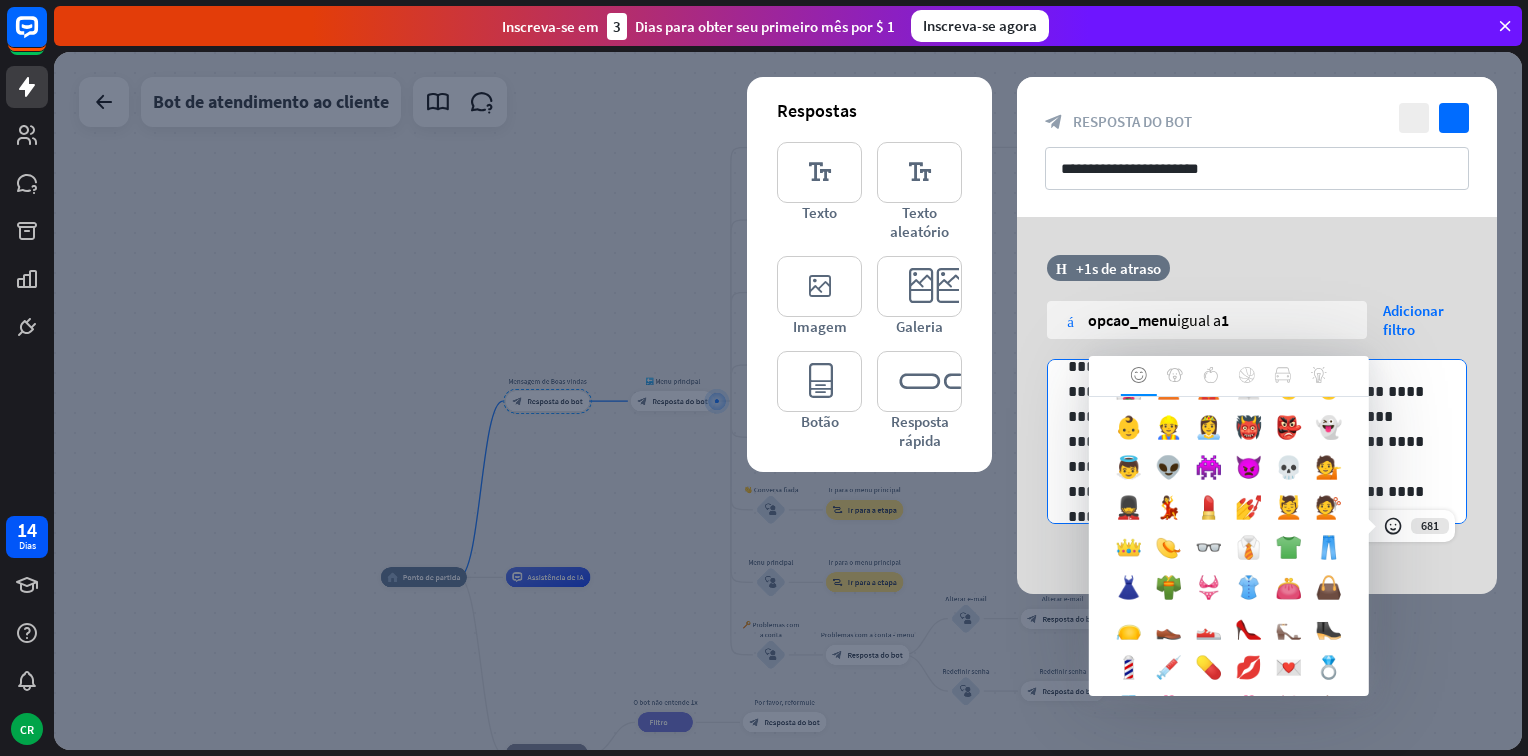 scroll, scrollTop: 900, scrollLeft: 0, axis: vertical 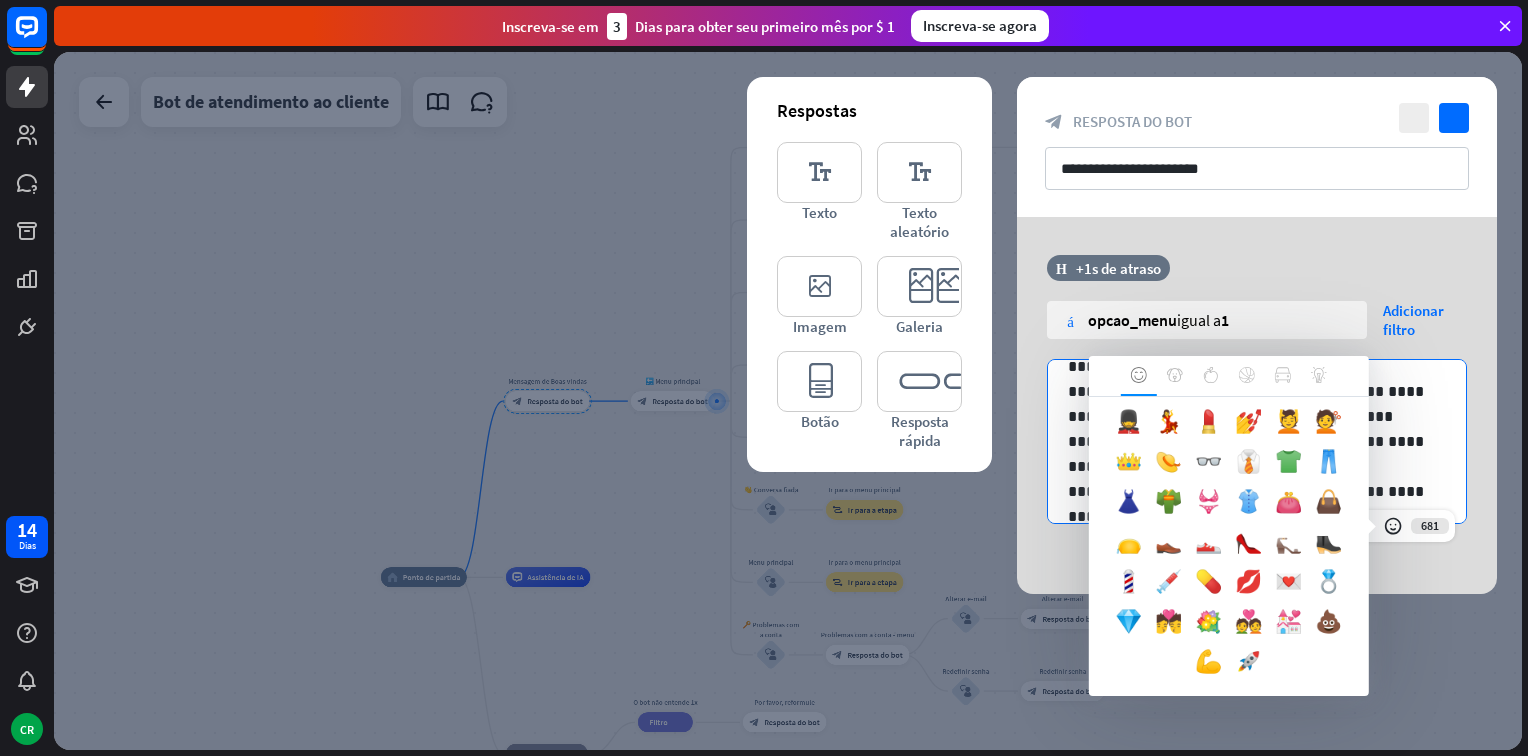 click at bounding box center (788, 401) 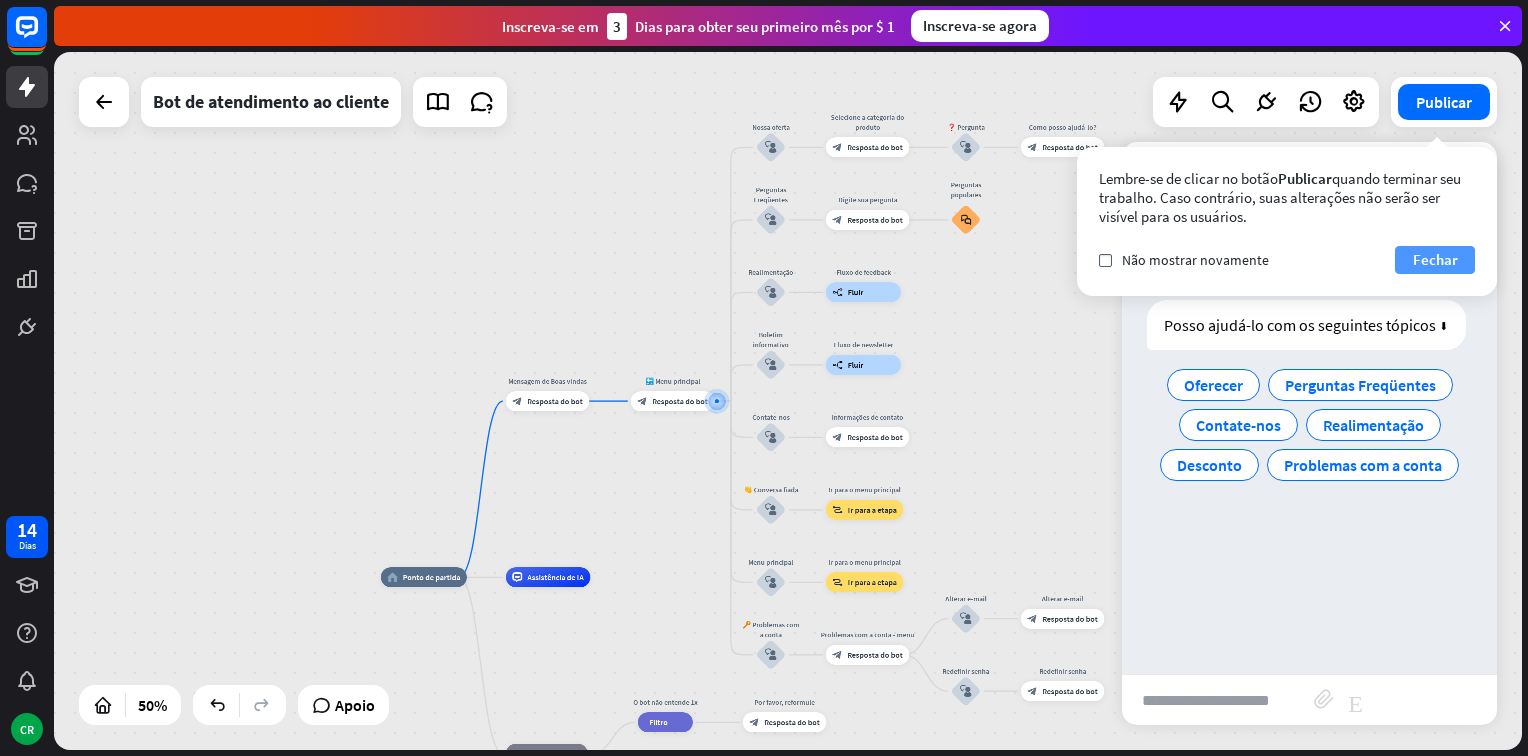 click on "Fechar" at bounding box center (1435, 260) 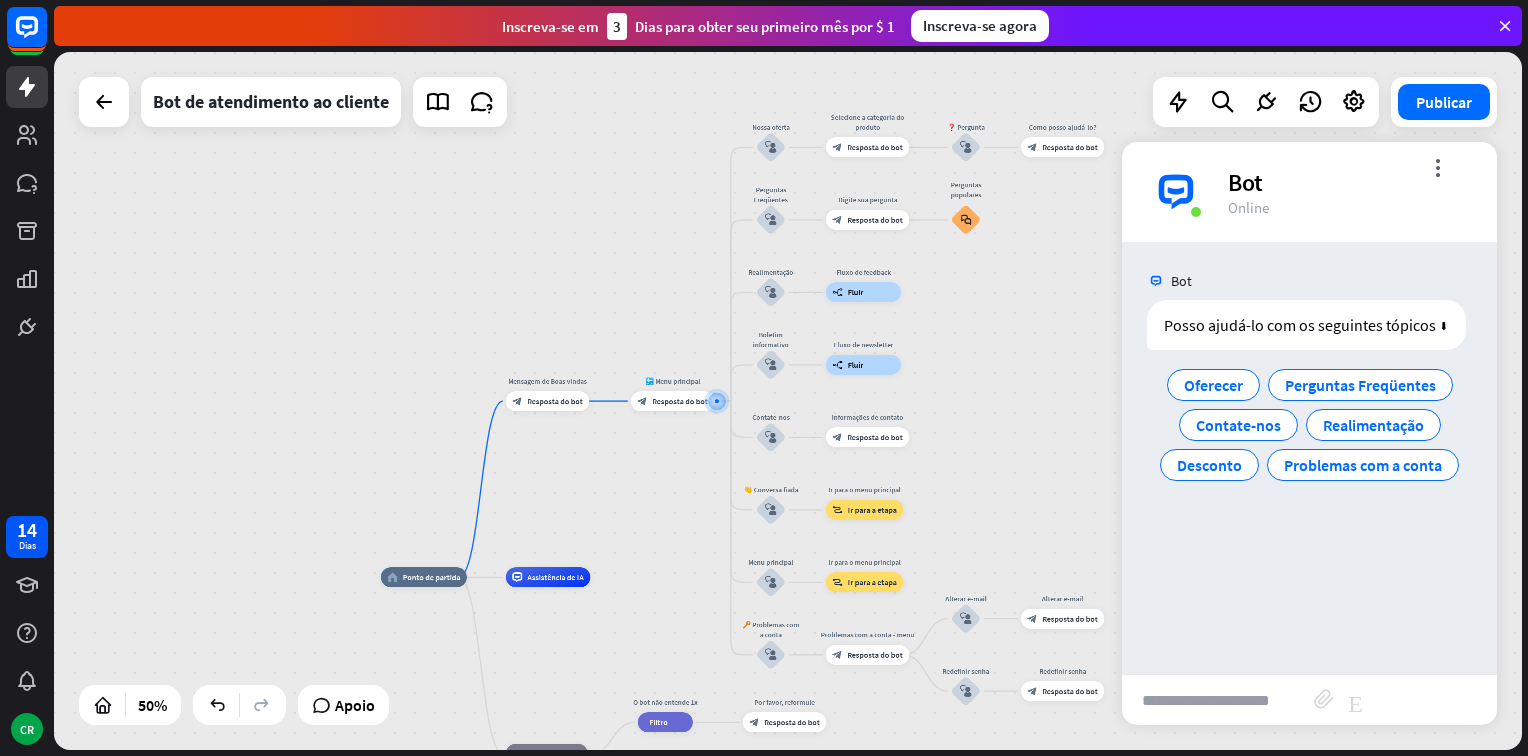 click on "Online" at bounding box center (1350, 207) 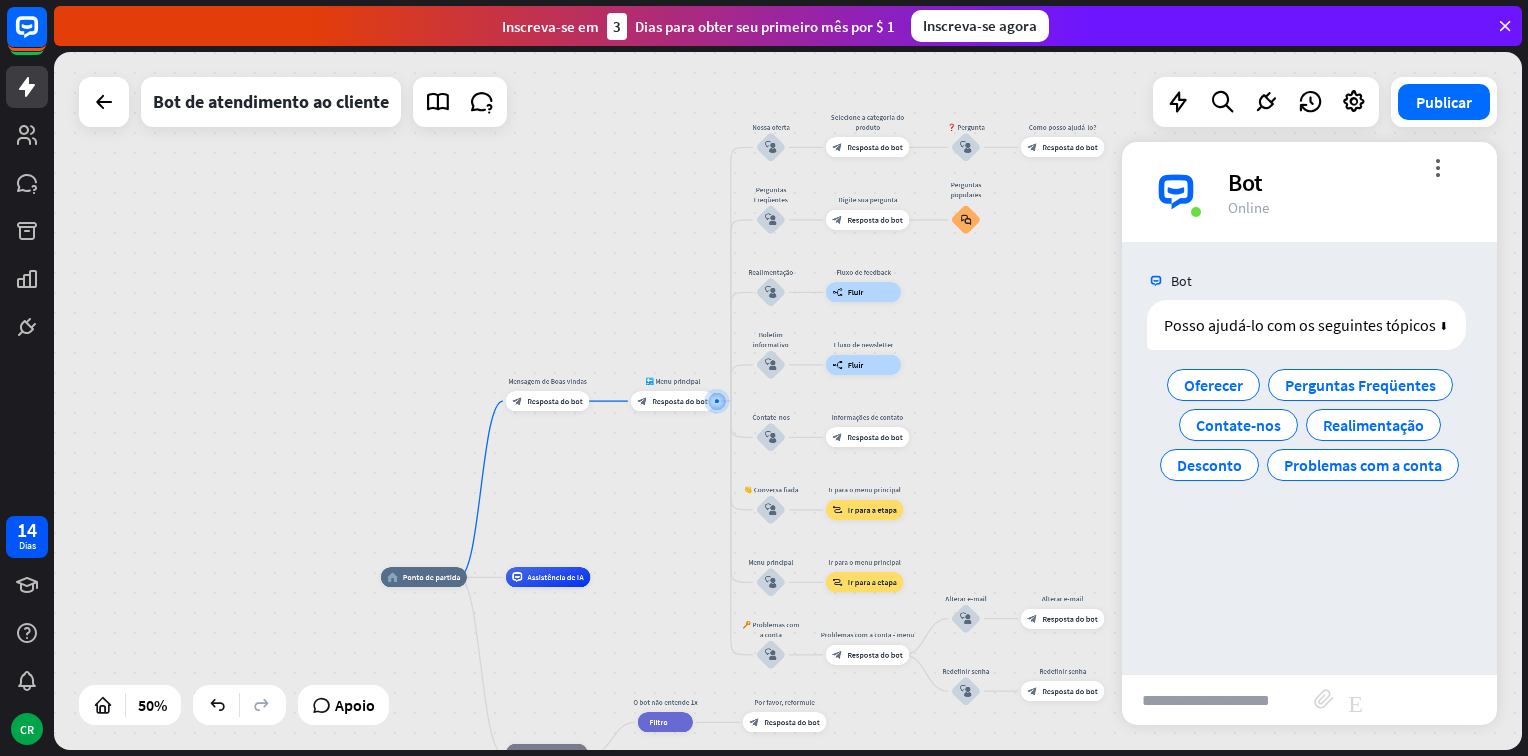 click on "Online" at bounding box center (1350, 207) 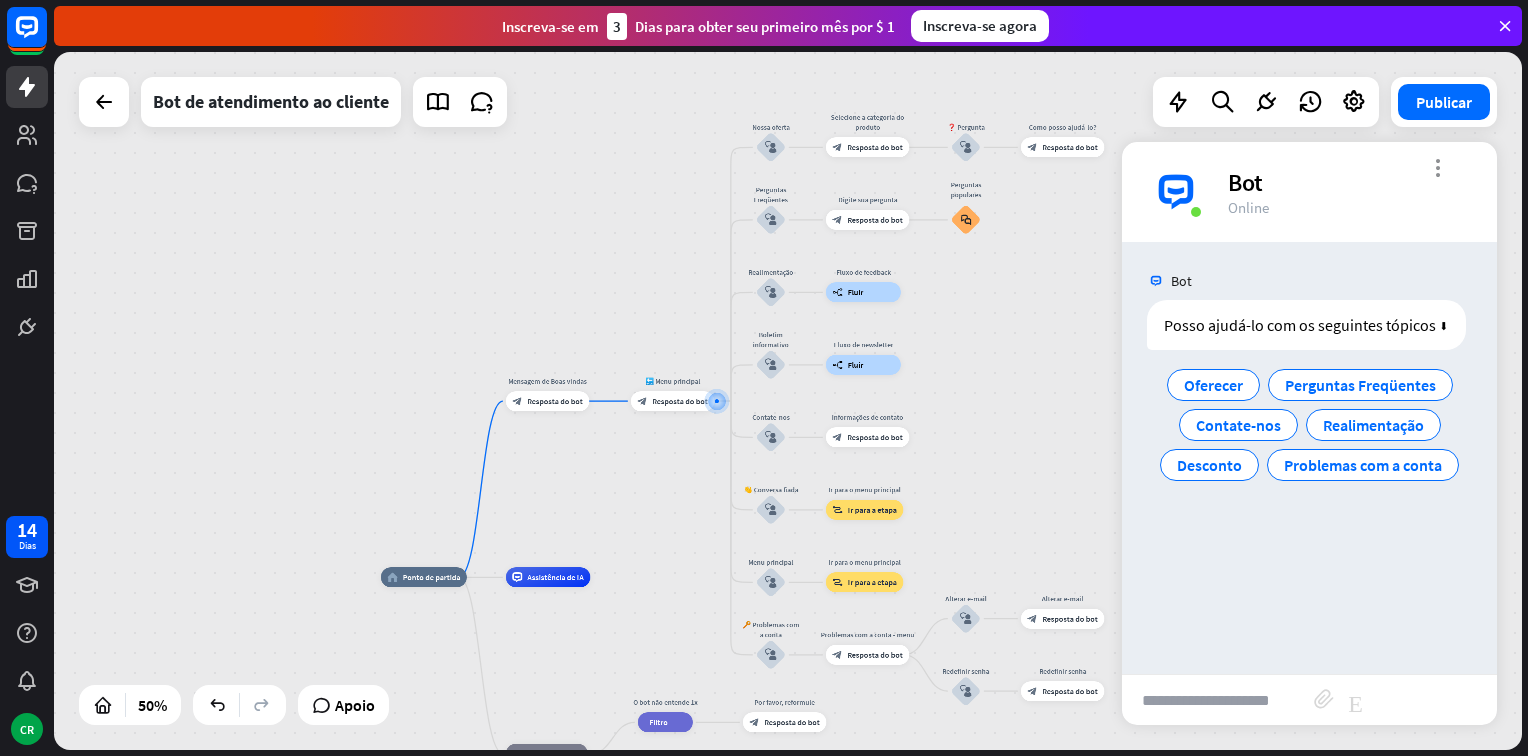click on "more_vert" at bounding box center (1437, 167) 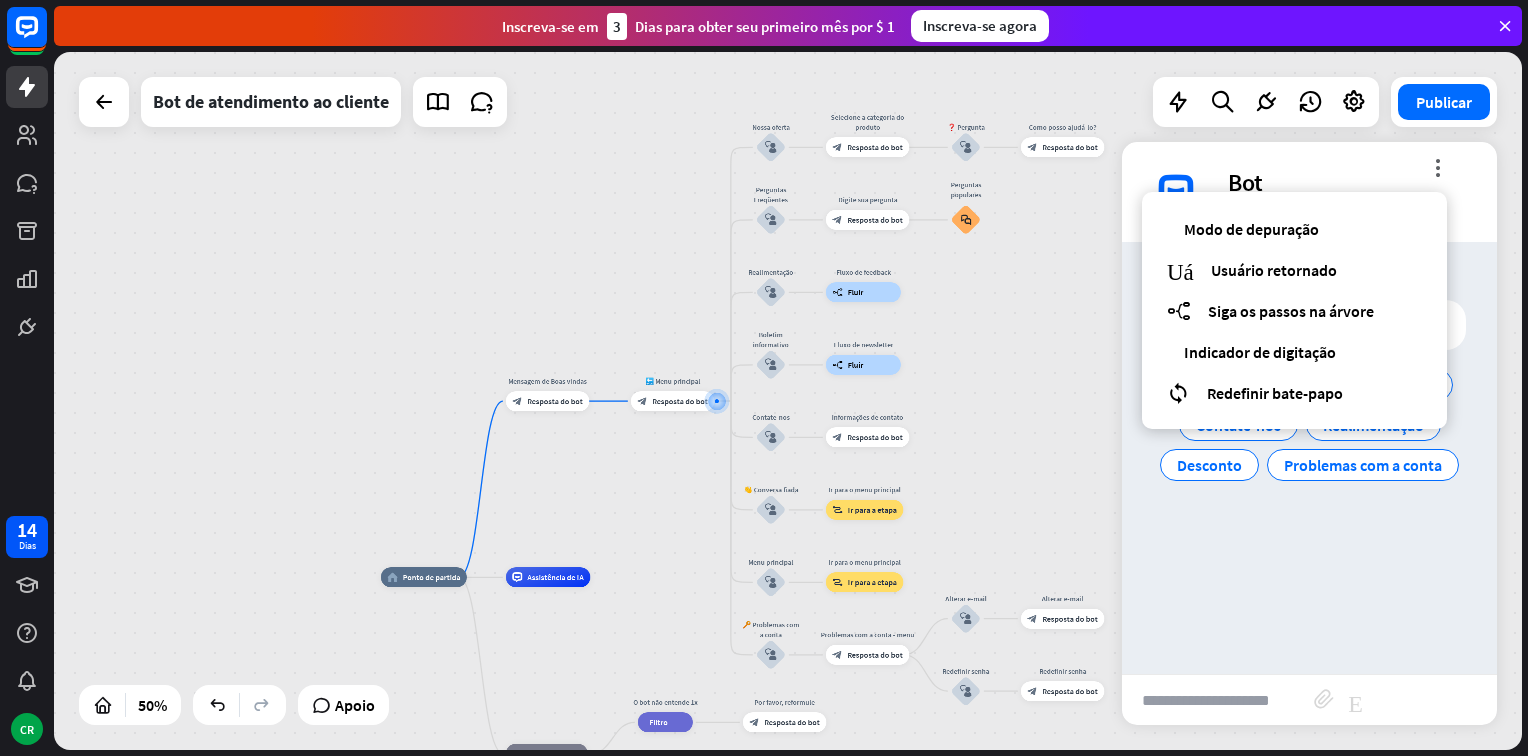 drag, startPoint x: 1291, startPoint y: 713, endPoint x: 1288, endPoint y: 698, distance: 15.297058 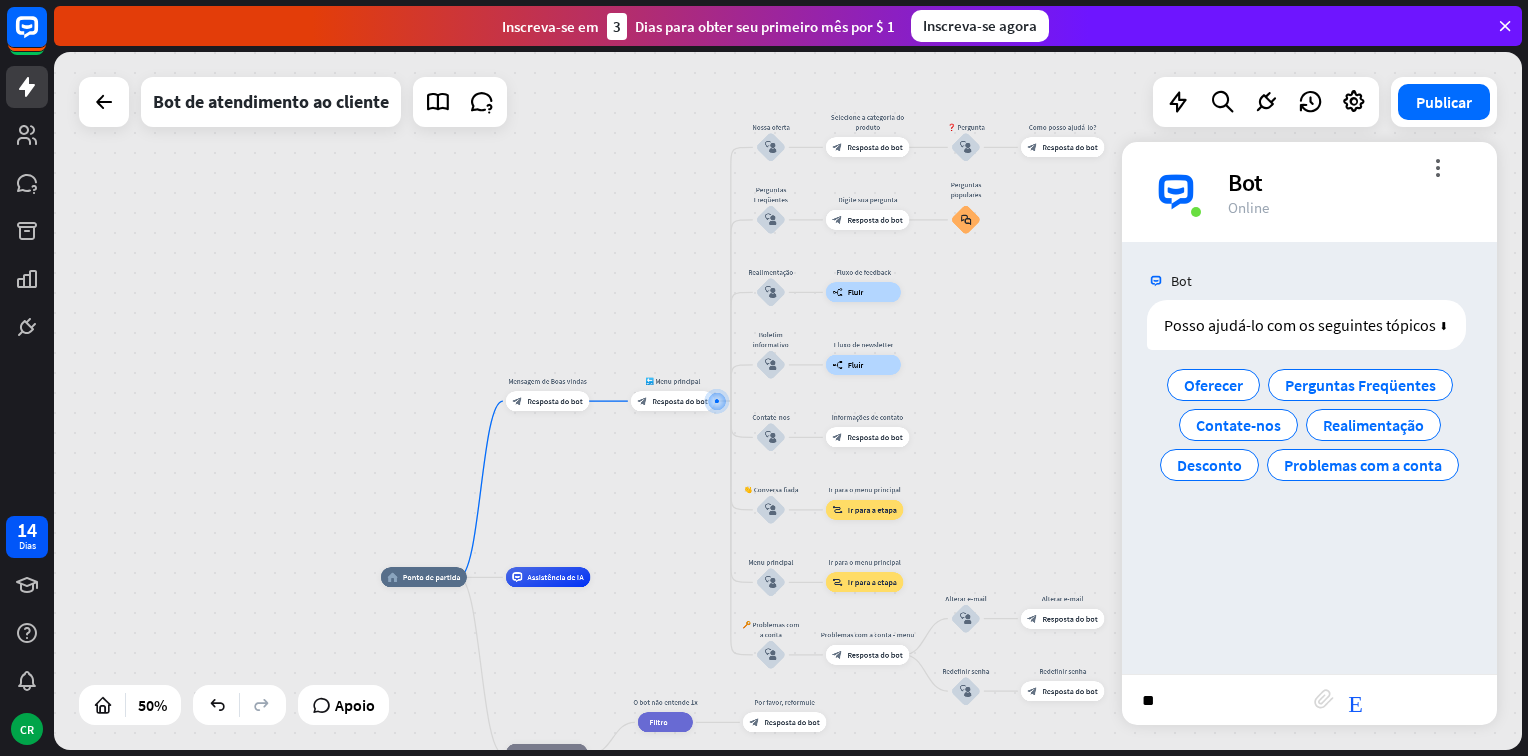 type on "*" 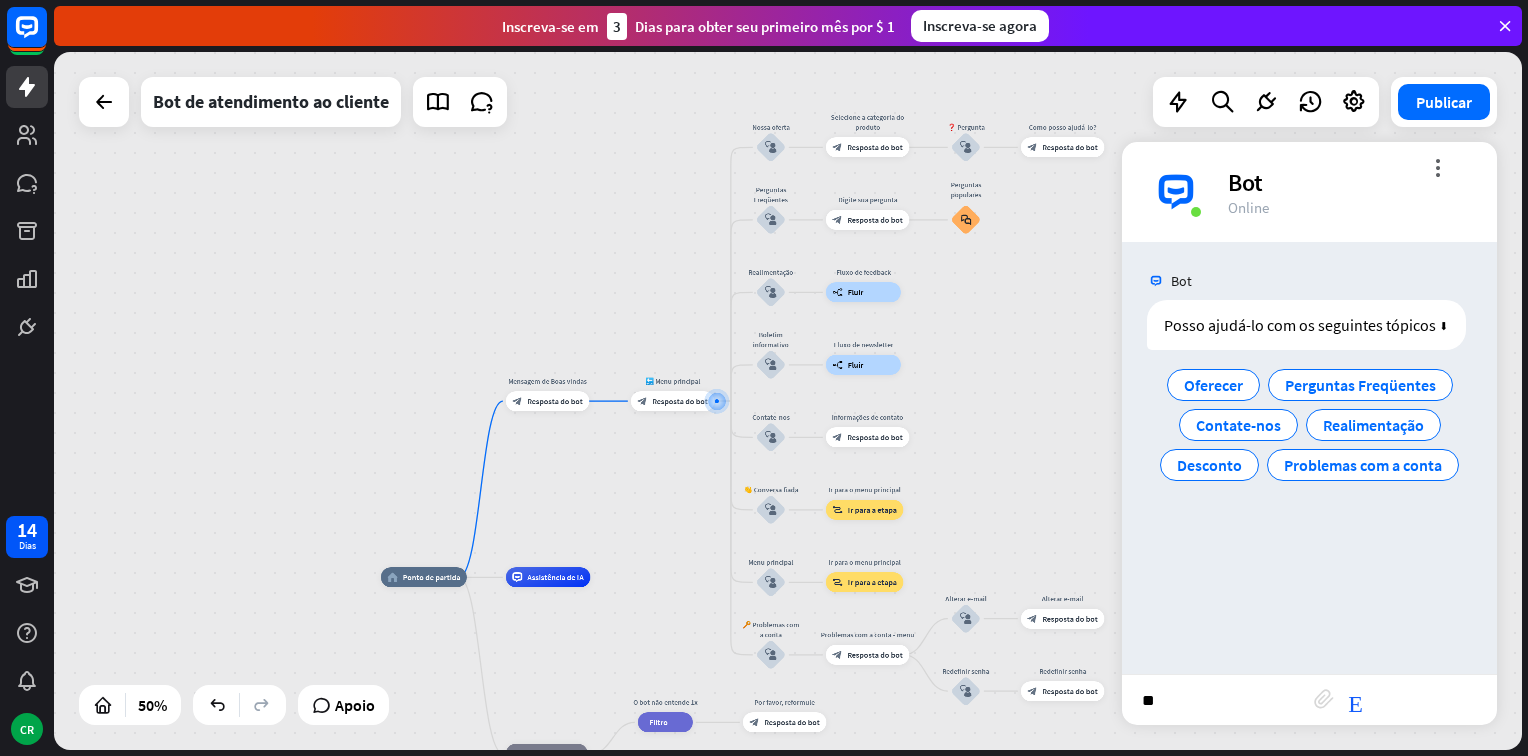 type on "***" 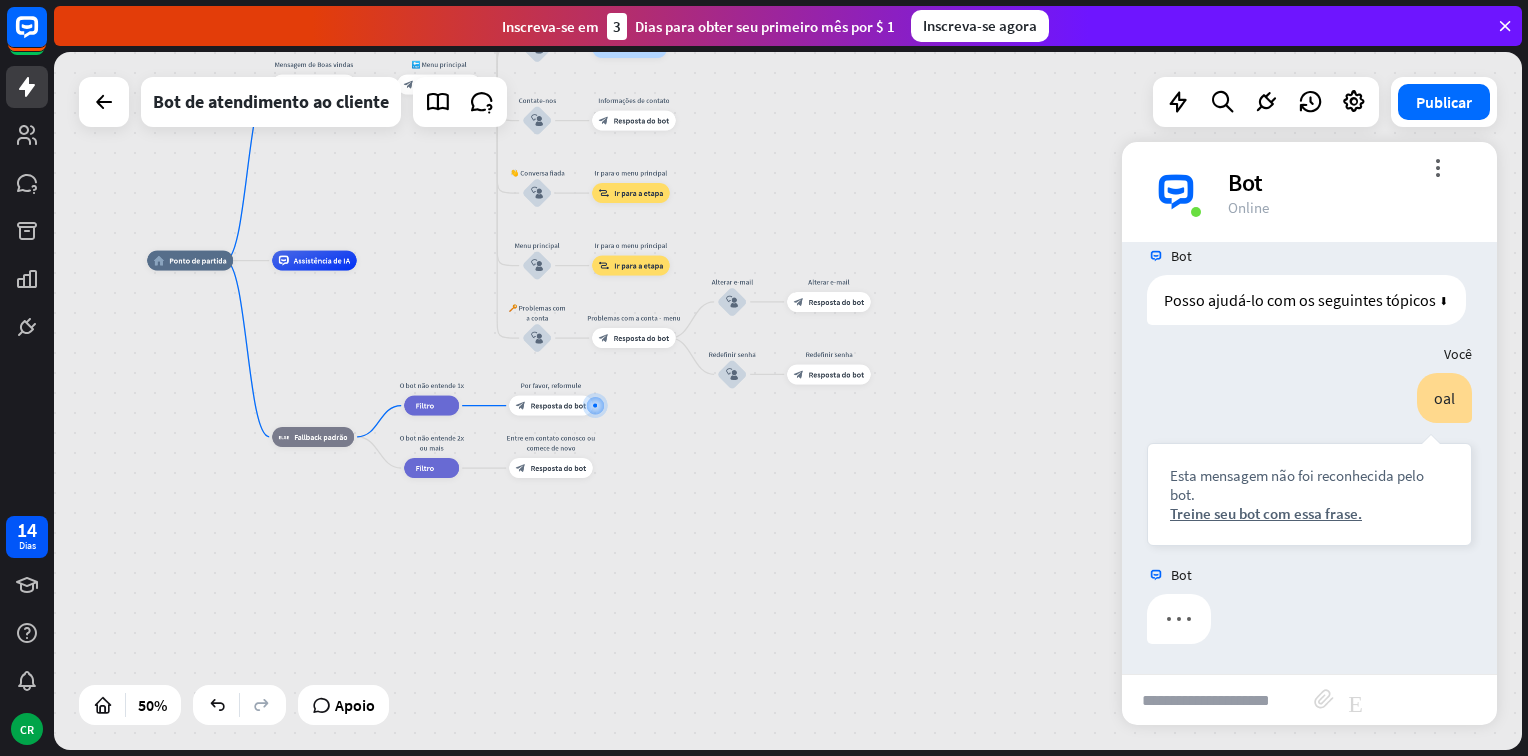 scroll, scrollTop: 44, scrollLeft: 0, axis: vertical 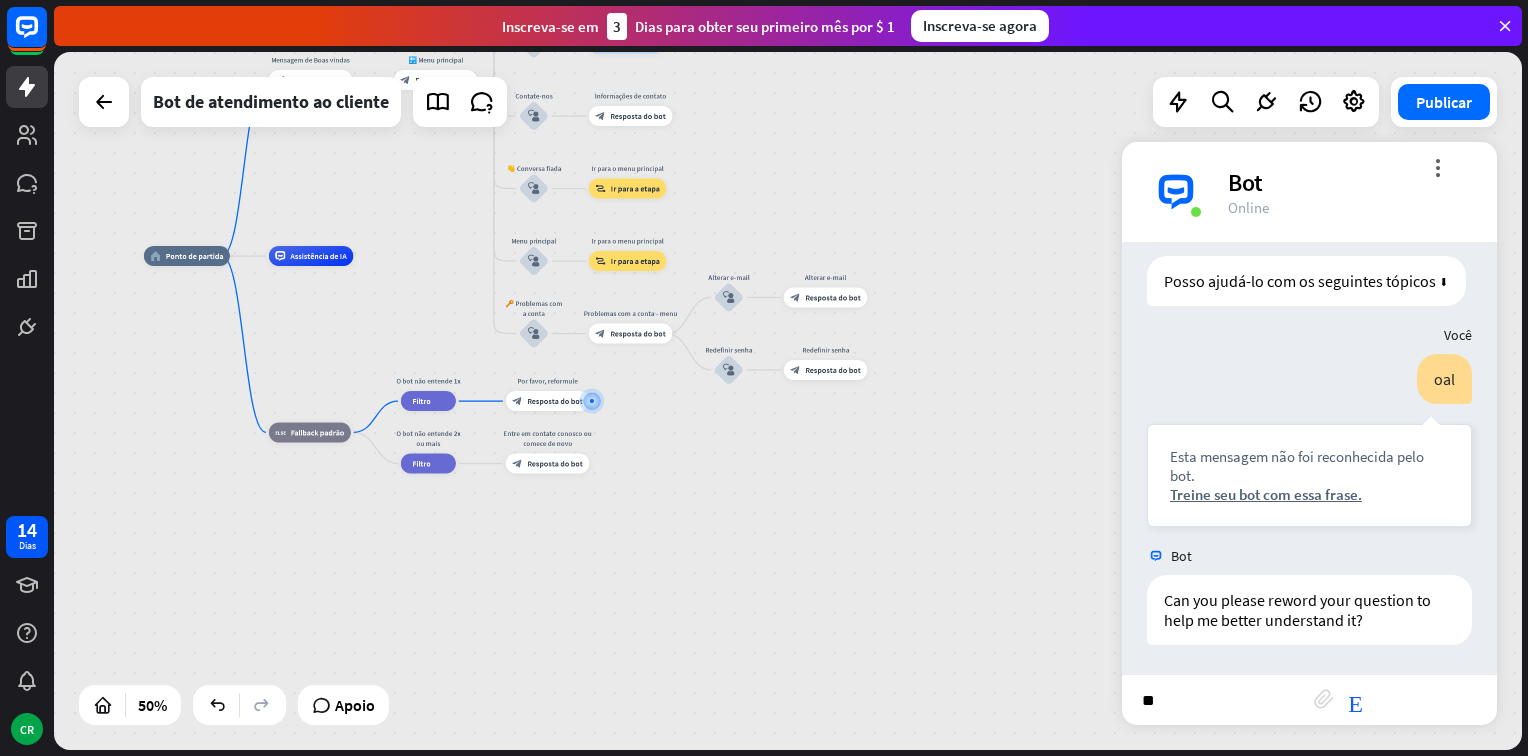 type on "***" 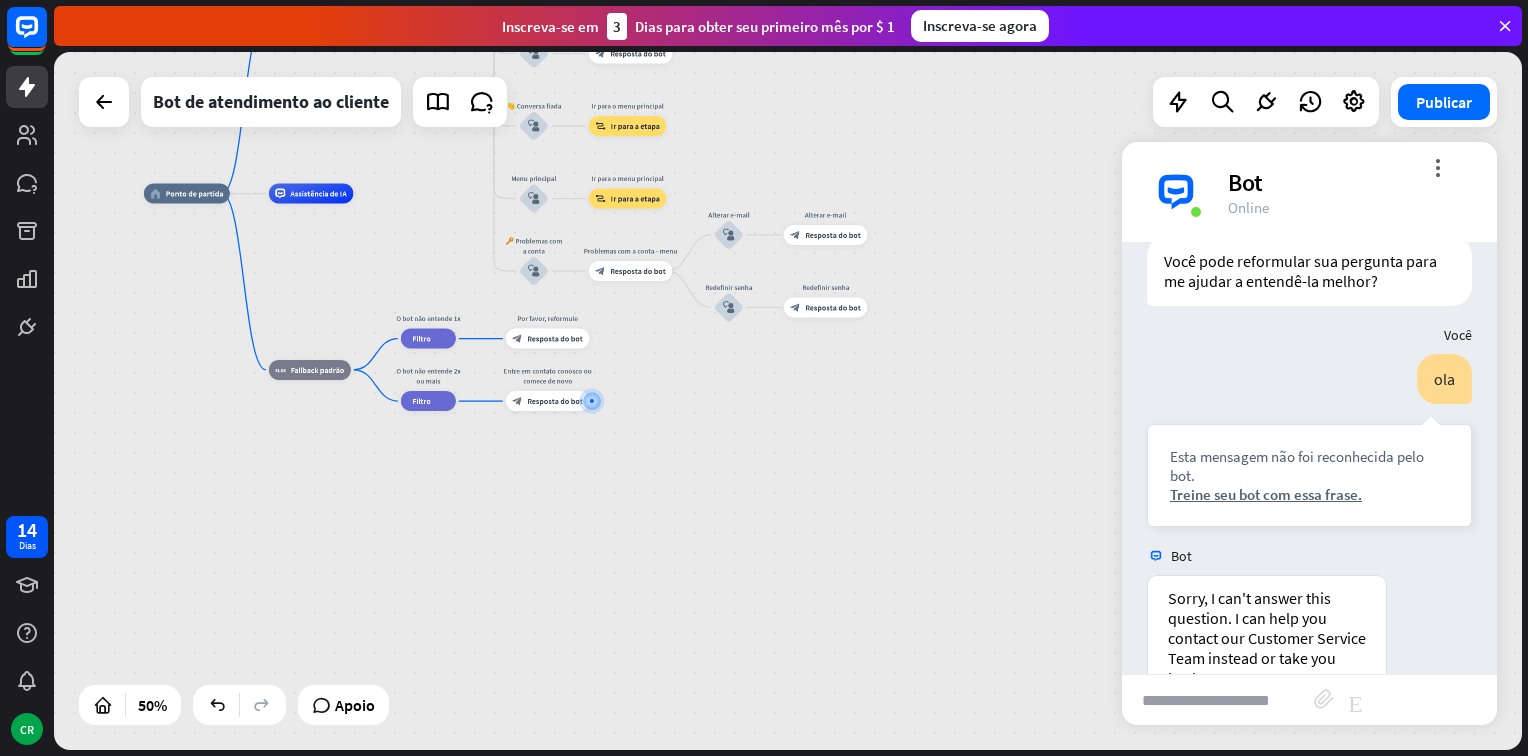 scroll, scrollTop: 567, scrollLeft: 0, axis: vertical 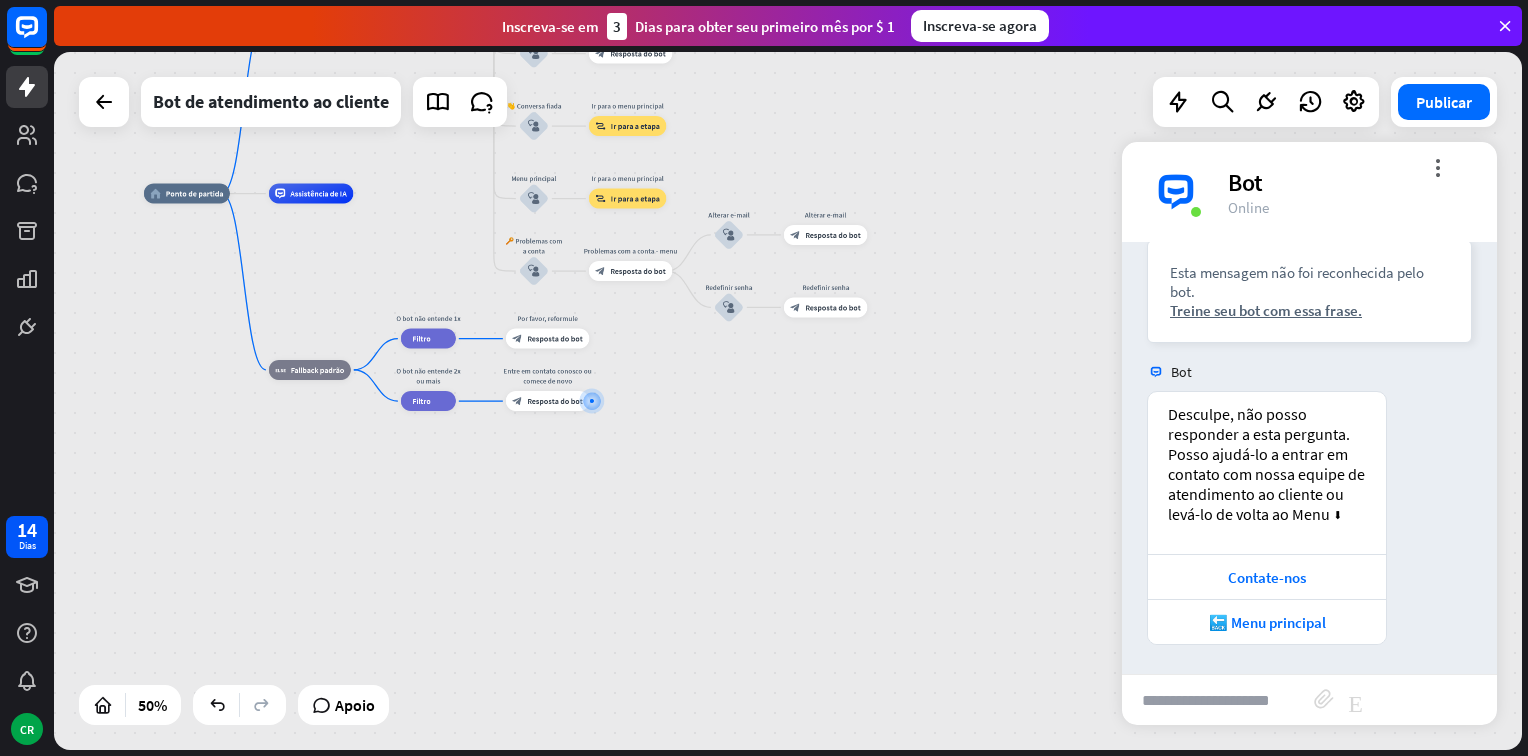 click on "home_2   Ponto de partida                 Mensagem de Boas vindas   block_bot_response   Resposta do bot                 🔙 Menu principal   block_bot_response   Resposta do bot                 Nossa oferta   block_user_input                 Selecione a categoria do produto   block_bot_response   Resposta do bot                 ❓ Pergunta   block_user_input                 Como posso ajudá-lo?   block_bot_response   Resposta do bot                 Perguntas Freqüentes   block_user_input                 Digite sua pergunta   block_bot_response   Resposta do bot                 Perguntas populares   block_faq                 Realimentação   block_user_input                 Fluxo de feedback   builder_tree   Fluir                 Boletim informativo   block_user_input                 Fluxo de newsletter   builder_tree   Fluir                 Contate-nos   block_user_input                 Informações de contato   block_bot_response   Resposta do bot                 👋 Conversa fiada" at bounding box center [788, 401] 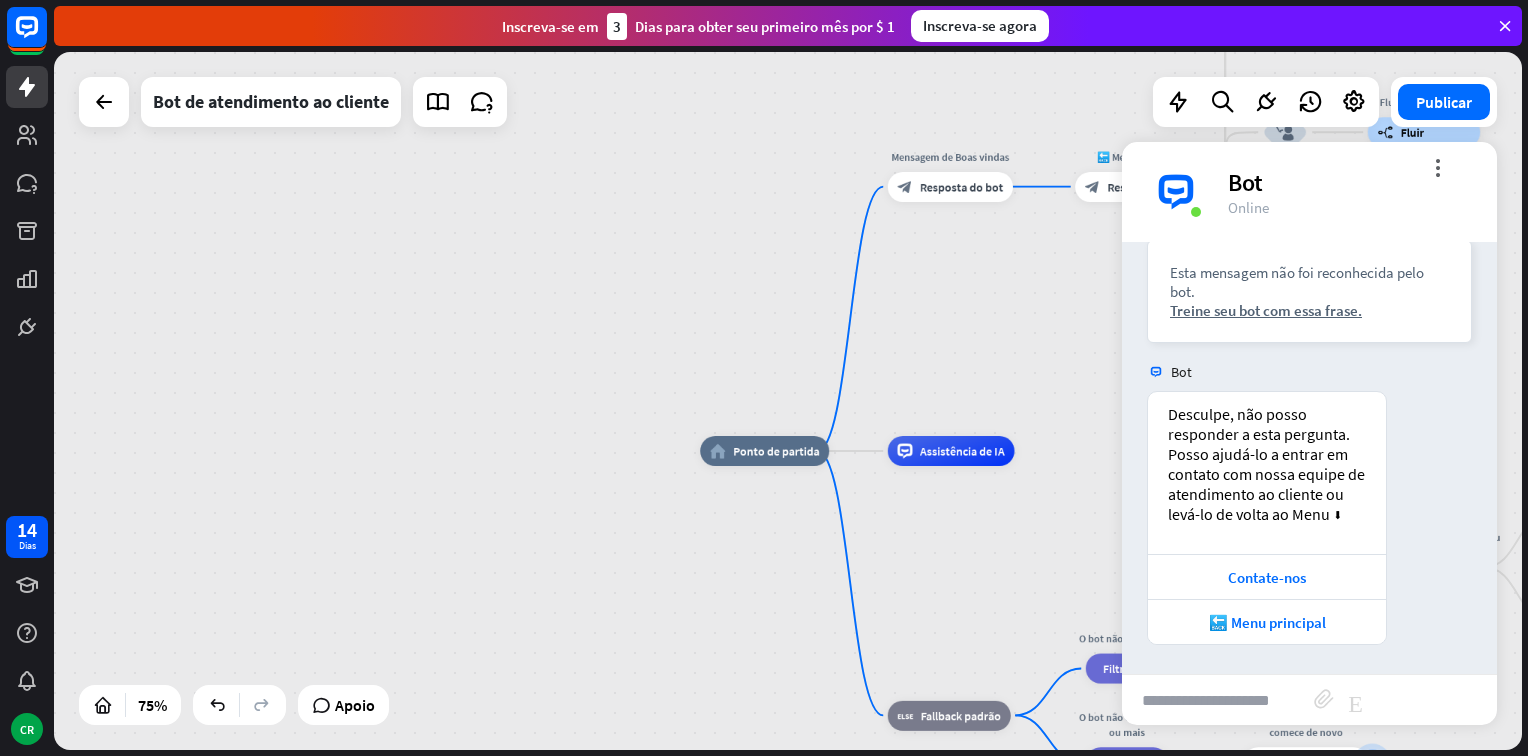 drag, startPoint x: 359, startPoint y: 442, endPoint x: 872, endPoint y: 789, distance: 619.33673 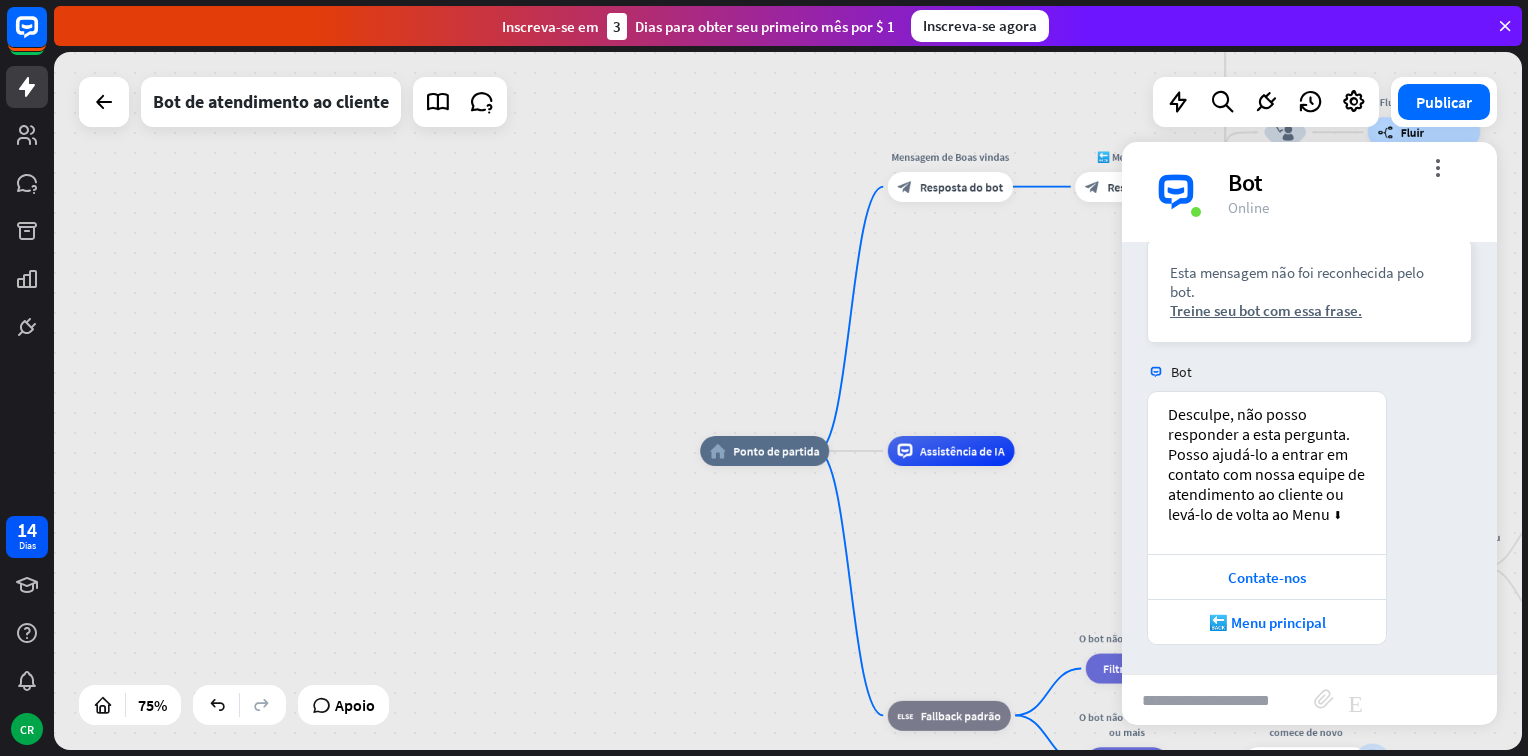 click on "14 Dias
CR
close
Product Help
First steps   Get started with ChatBot       Help Center   Follow step-by-step tutorials       Academy   Level up your skill set       Contact us   Connect with our Product Experts        Inscreva-se em
3
Dias
para obter seu primeiro mês por $ 1    Inscreva-se agora                         home_2   Ponto de partida                 Mensagem de Boas vindas   block_bot_response   Resposta do bot                 🔙 Menu principal   block_bot_response   Resposta do bot                 Nossa oferta   block_user_input                 Selecione a categoria do produto   block_bot_response   Resposta do bot                 ❓ Pergunta   block_user_input" at bounding box center (764, 378) 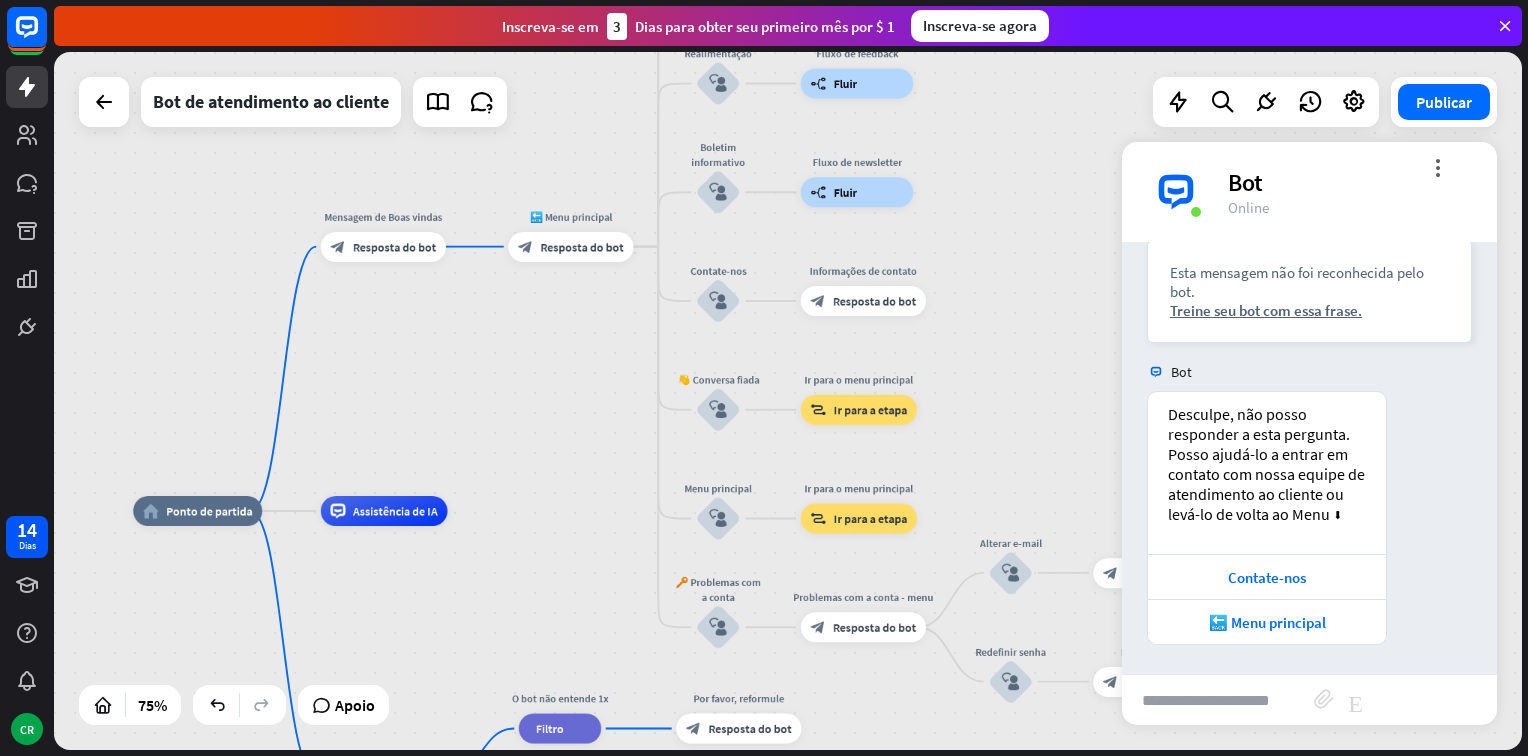 drag, startPoint x: 1024, startPoint y: 289, endPoint x: 467, endPoint y: 337, distance: 559.0644 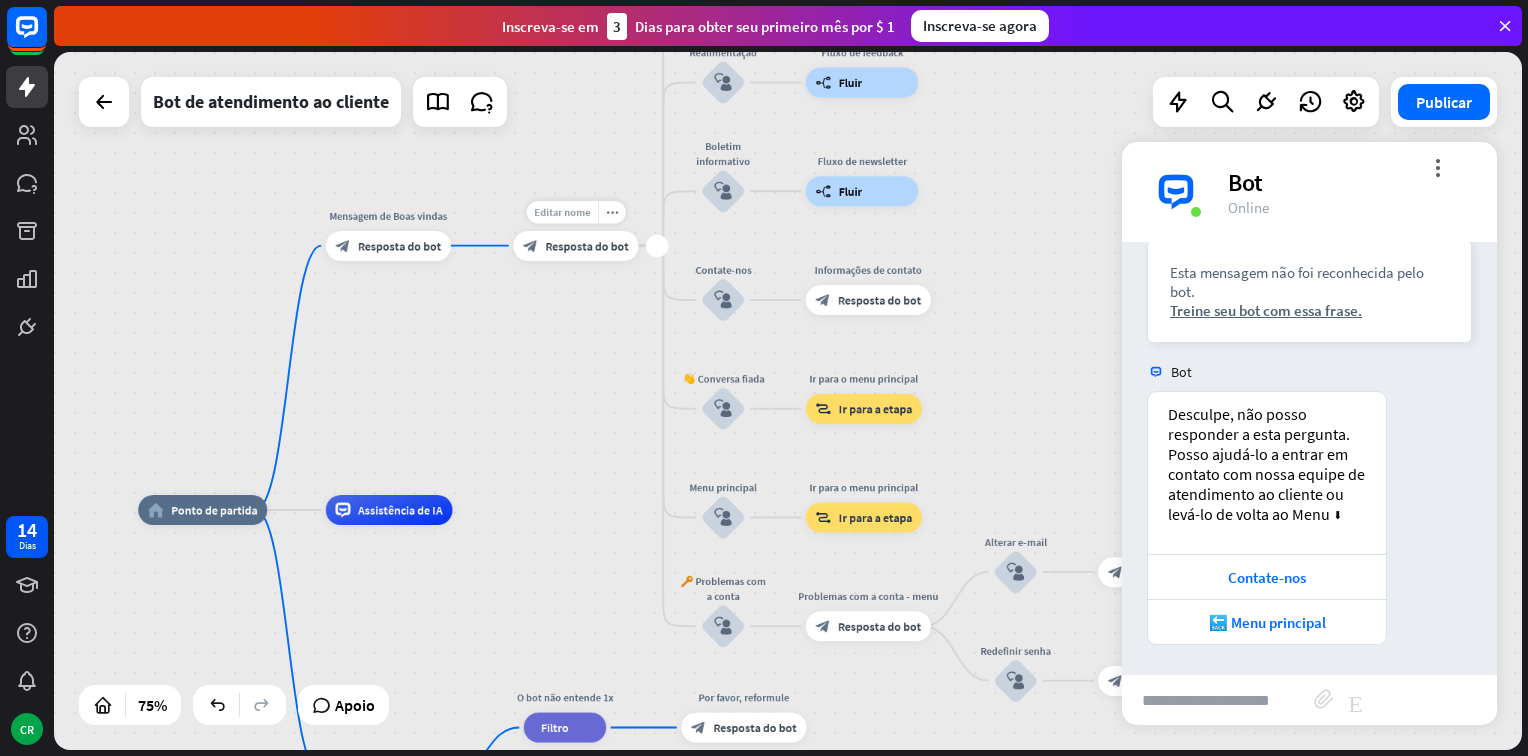 click on "Editar nome" at bounding box center [562, 212] 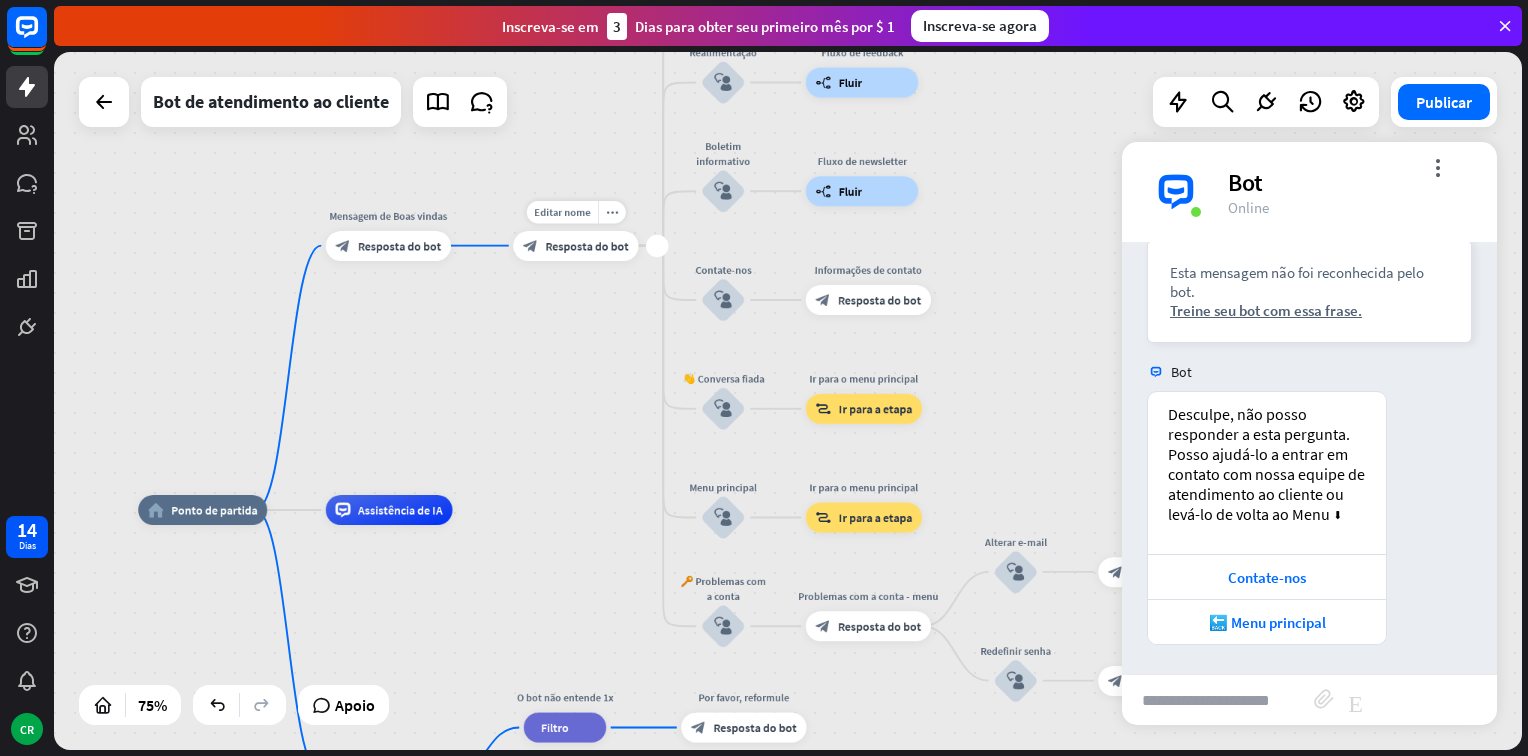 click on "block_bot_response   Resposta do bot" at bounding box center (575, 246) 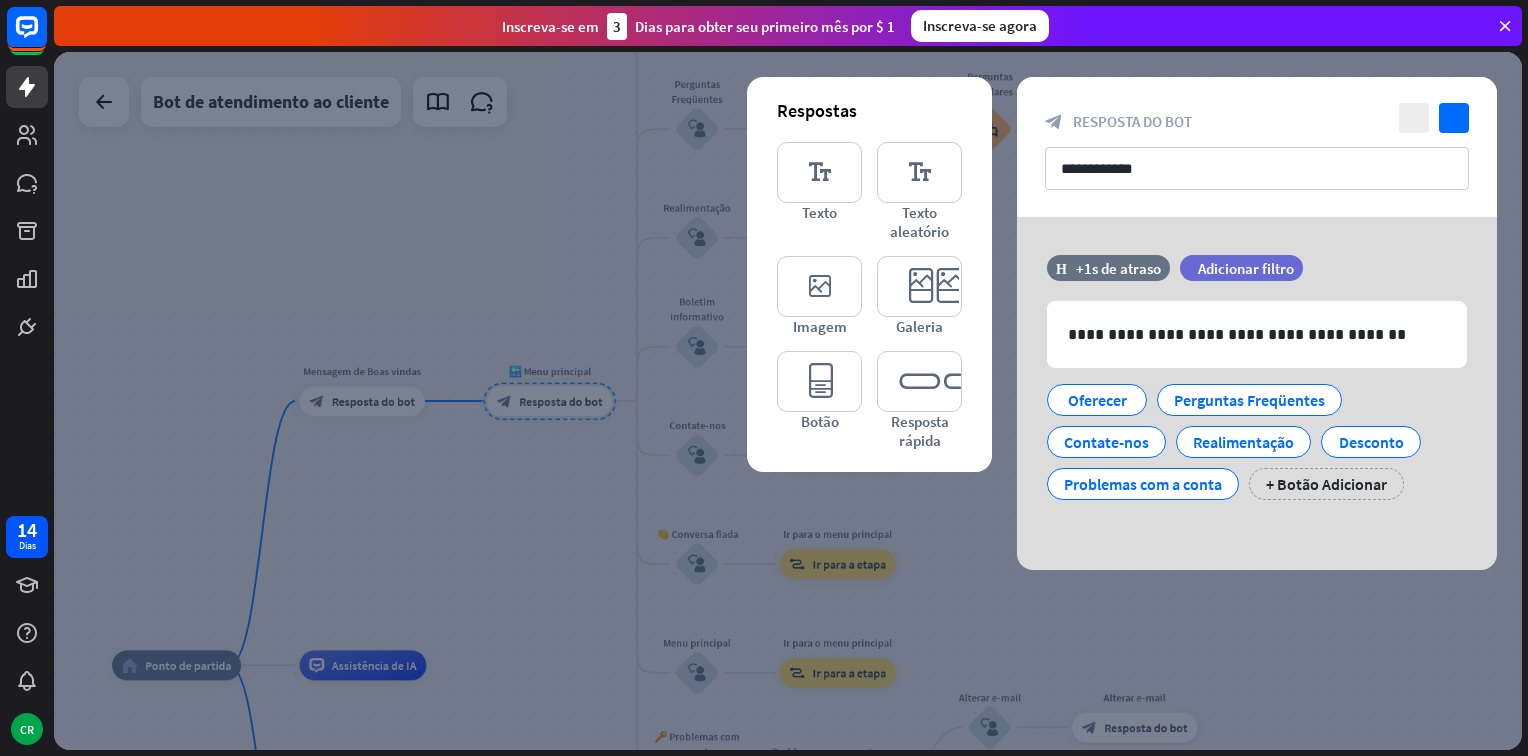 click at bounding box center [788, 401] 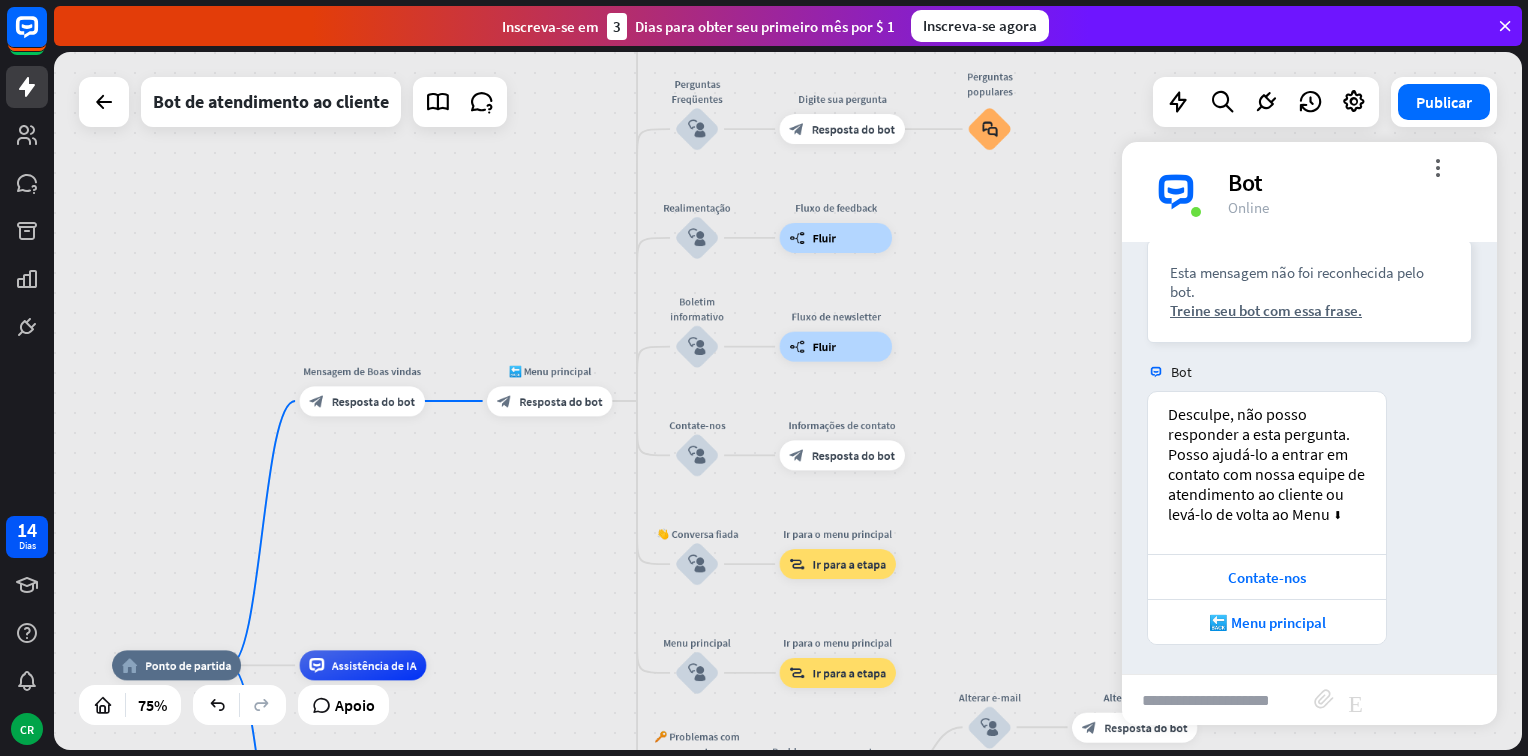 scroll, scrollTop: 587, scrollLeft: 0, axis: vertical 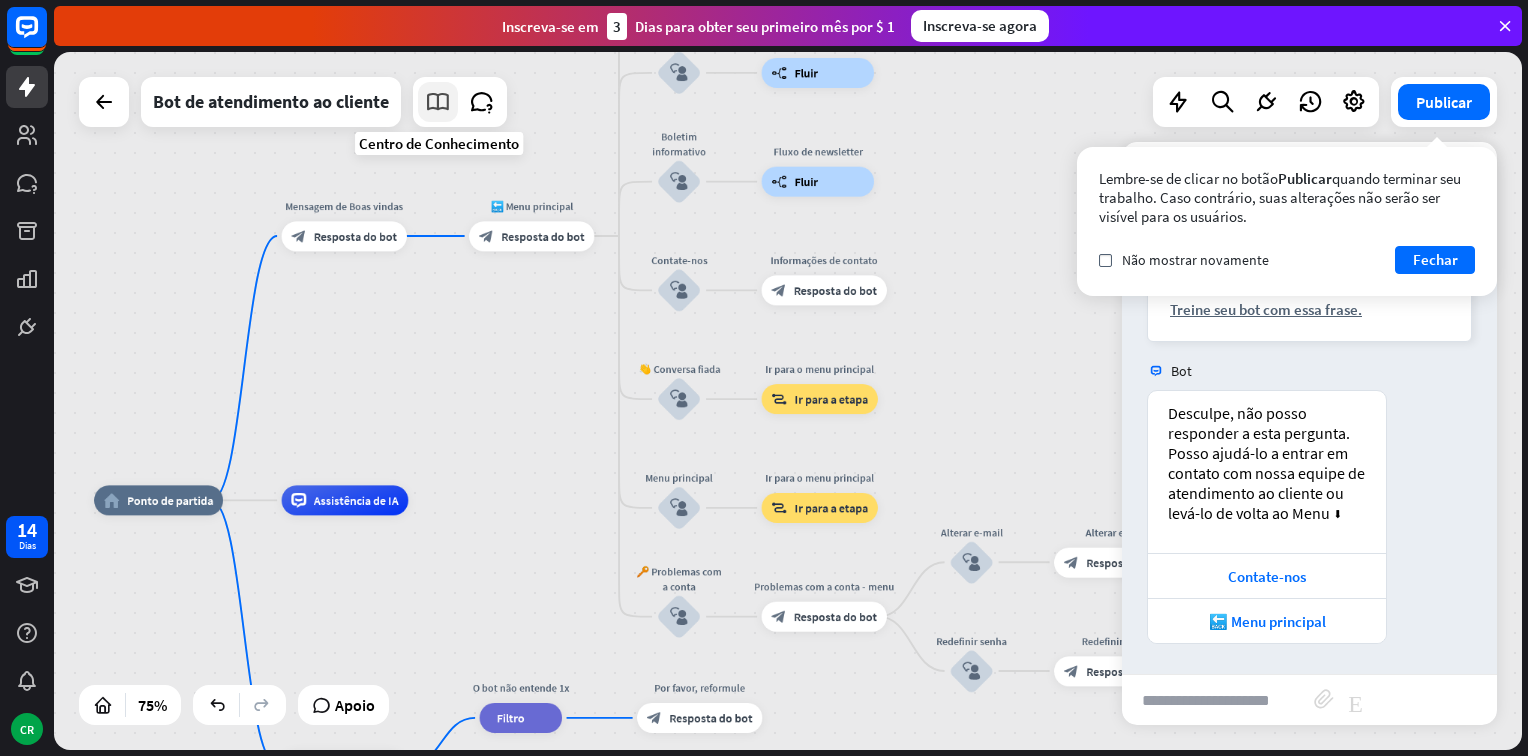 drag, startPoint x: 575, startPoint y: 170, endPoint x: 418, endPoint y: 106, distance: 169.5435 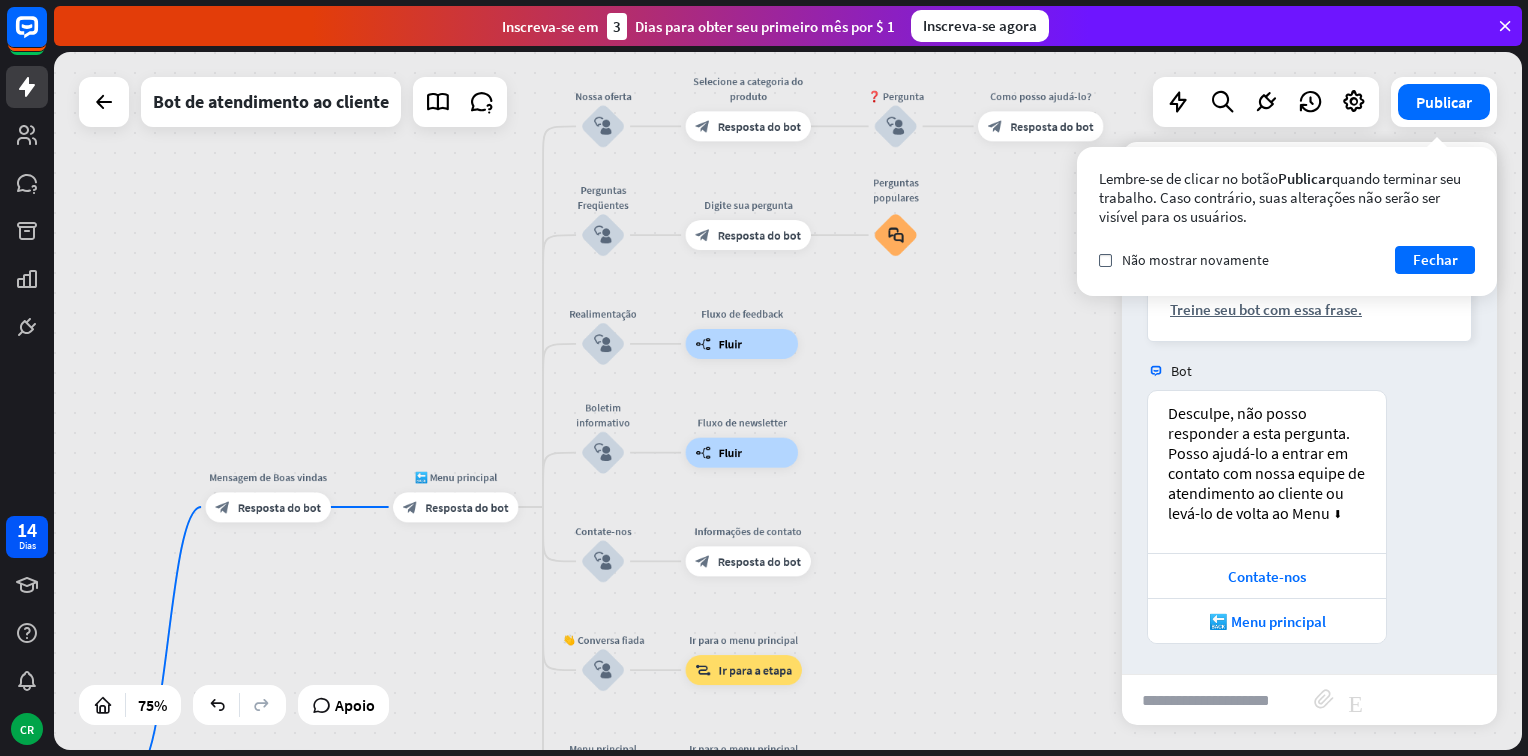 drag, startPoint x: 544, startPoint y: 492, endPoint x: 468, endPoint y: 766, distance: 284.34485 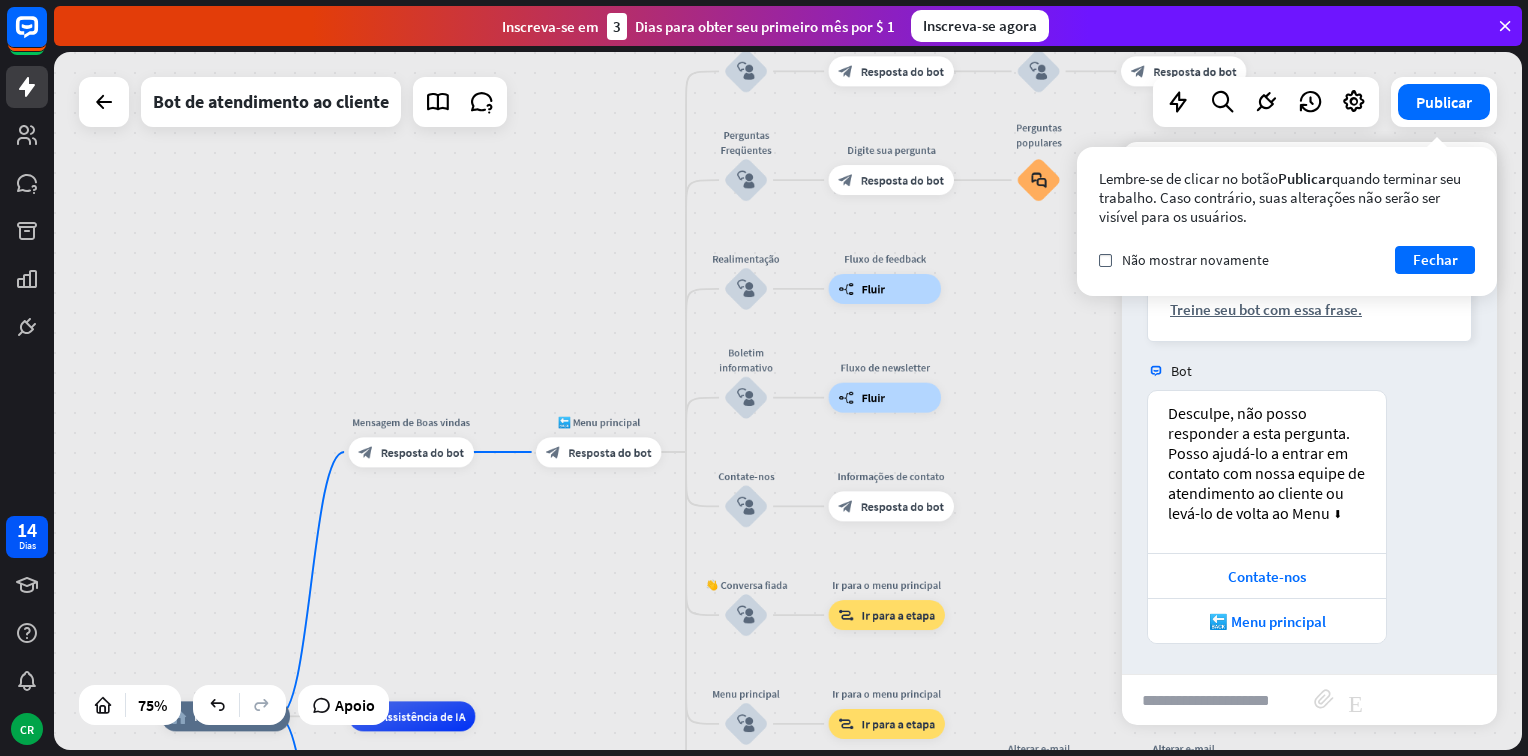 drag, startPoint x: 435, startPoint y: 318, endPoint x: 578, endPoint y: 263, distance: 153.21227 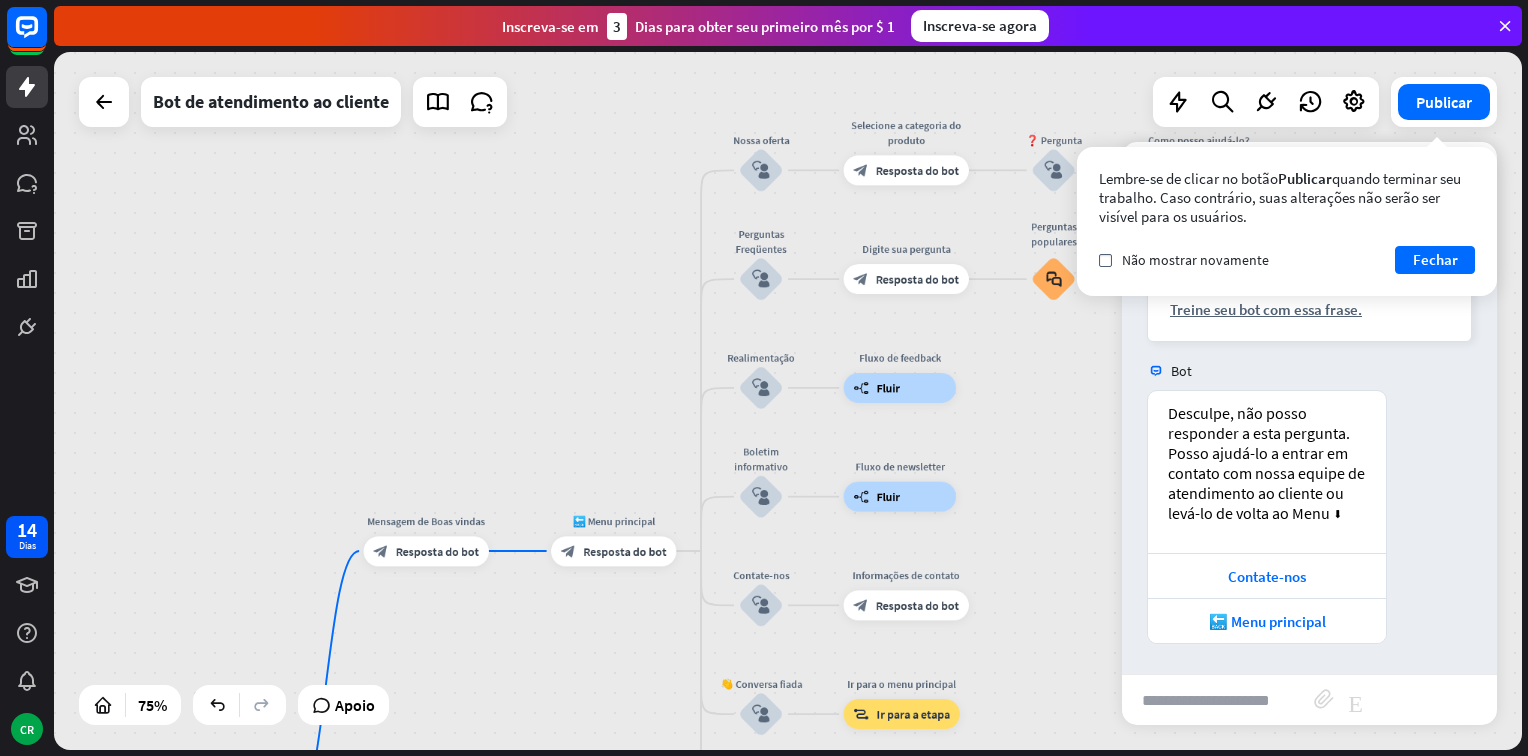 drag, startPoint x: 620, startPoint y: 615, endPoint x: 633, endPoint y: 714, distance: 99.849884 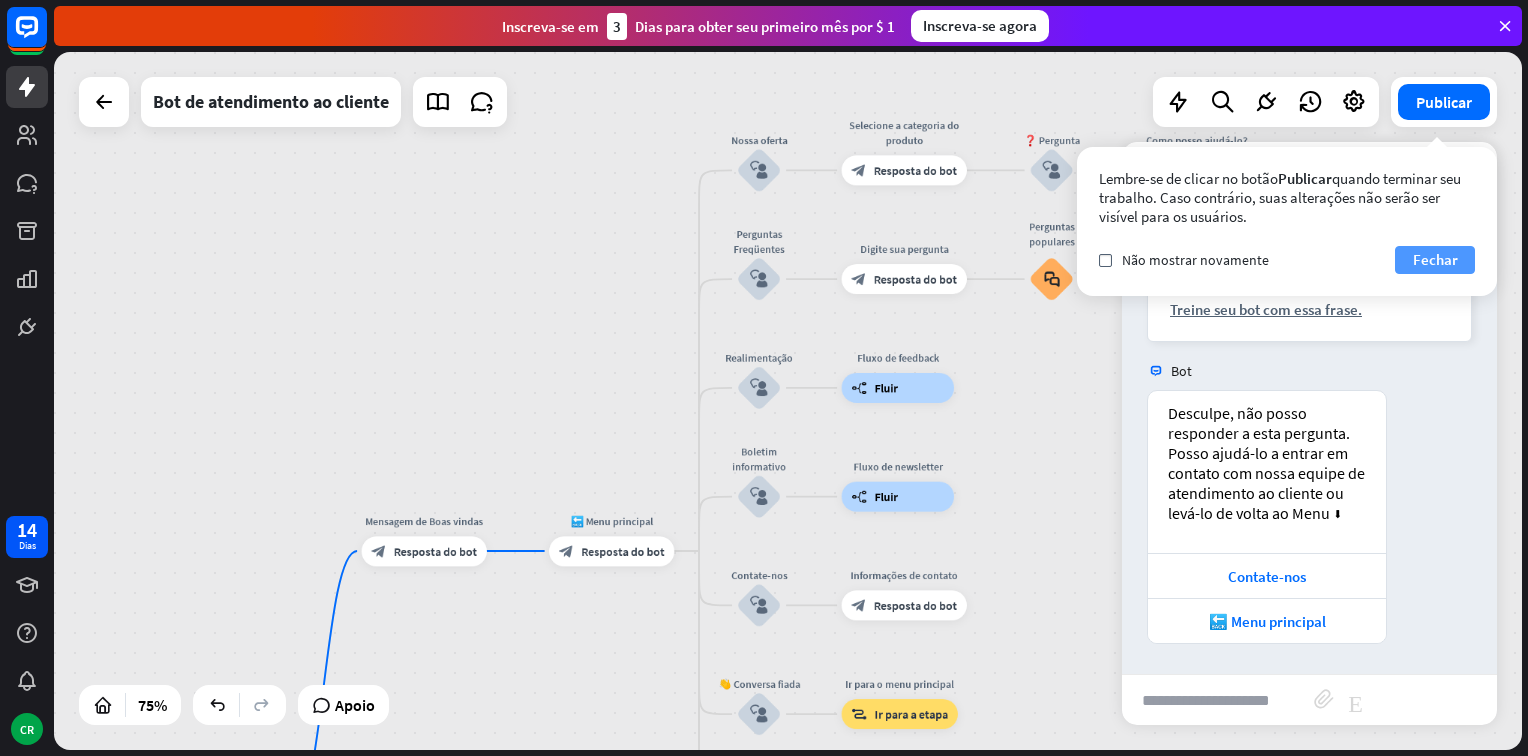 drag, startPoint x: 1457, startPoint y: 254, endPoint x: 1437, endPoint y: 272, distance: 26.907248 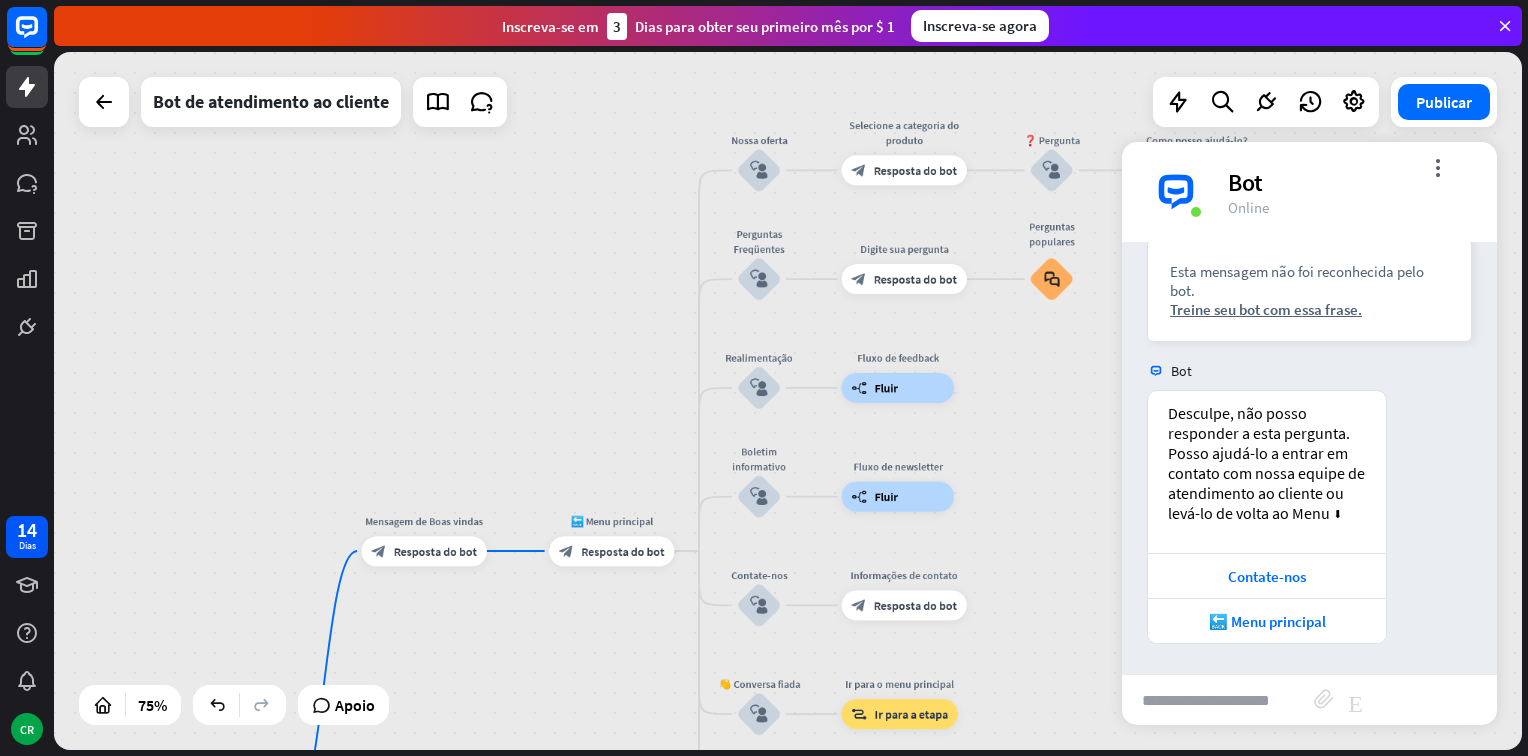 click at bounding box center (1218, 700) 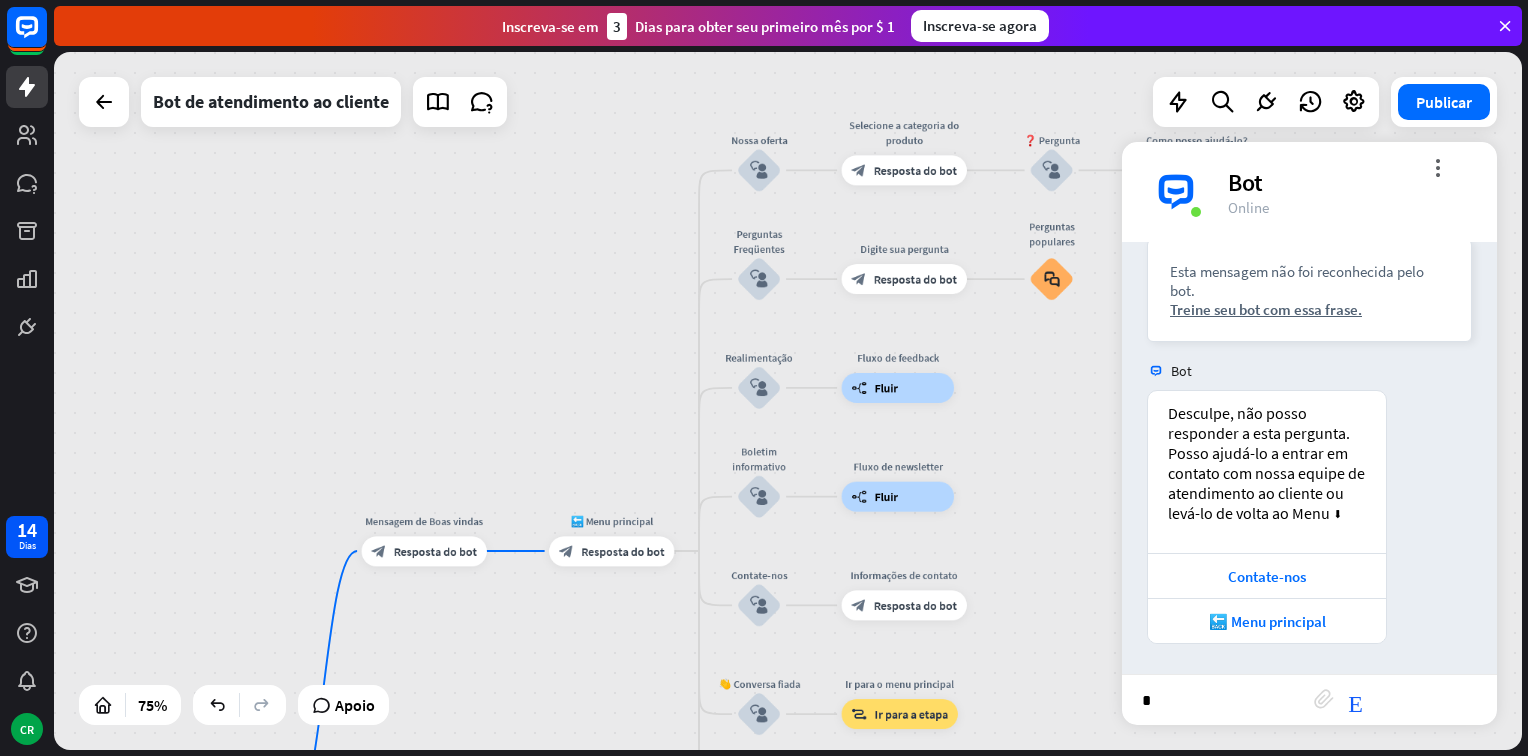 type on "**" 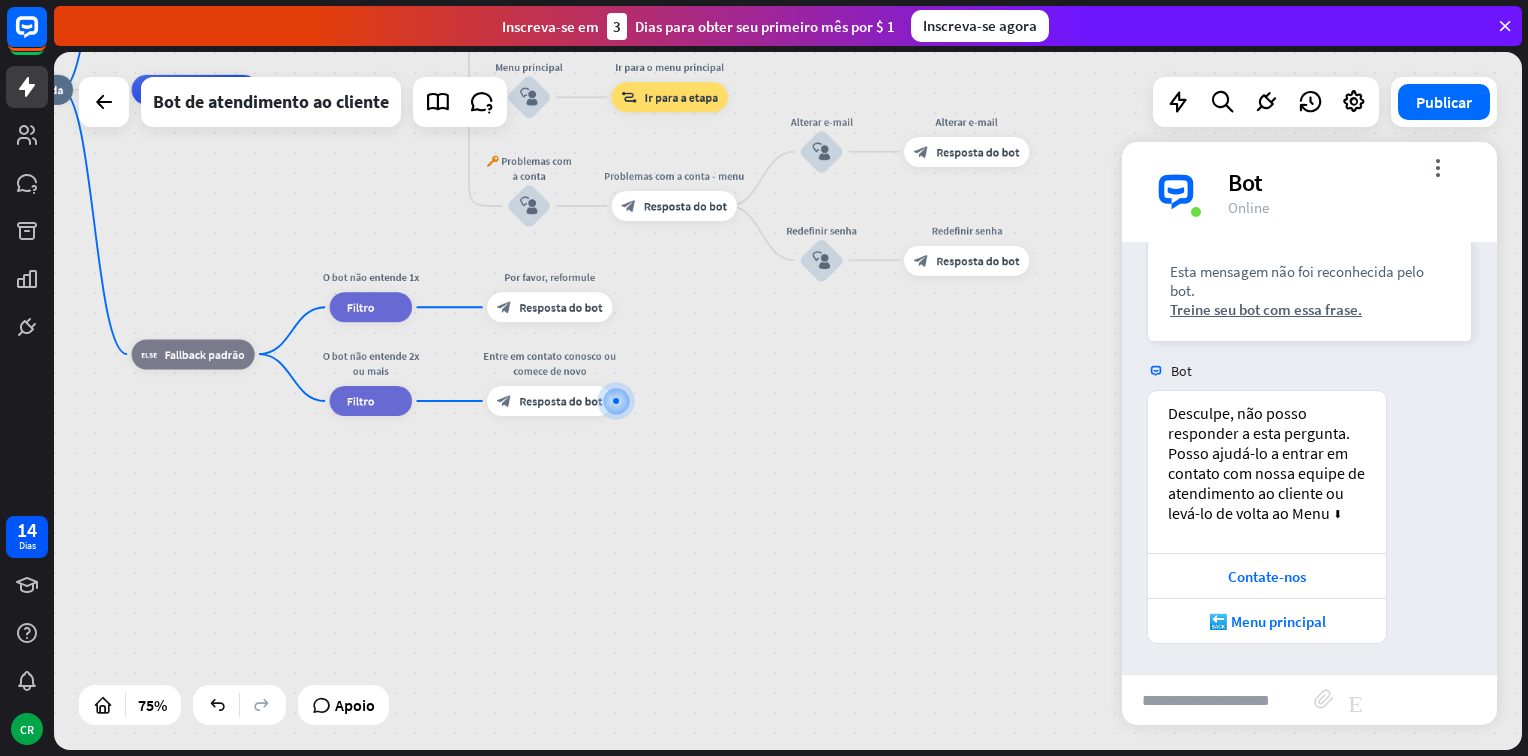 scroll, scrollTop: 1108, scrollLeft: 0, axis: vertical 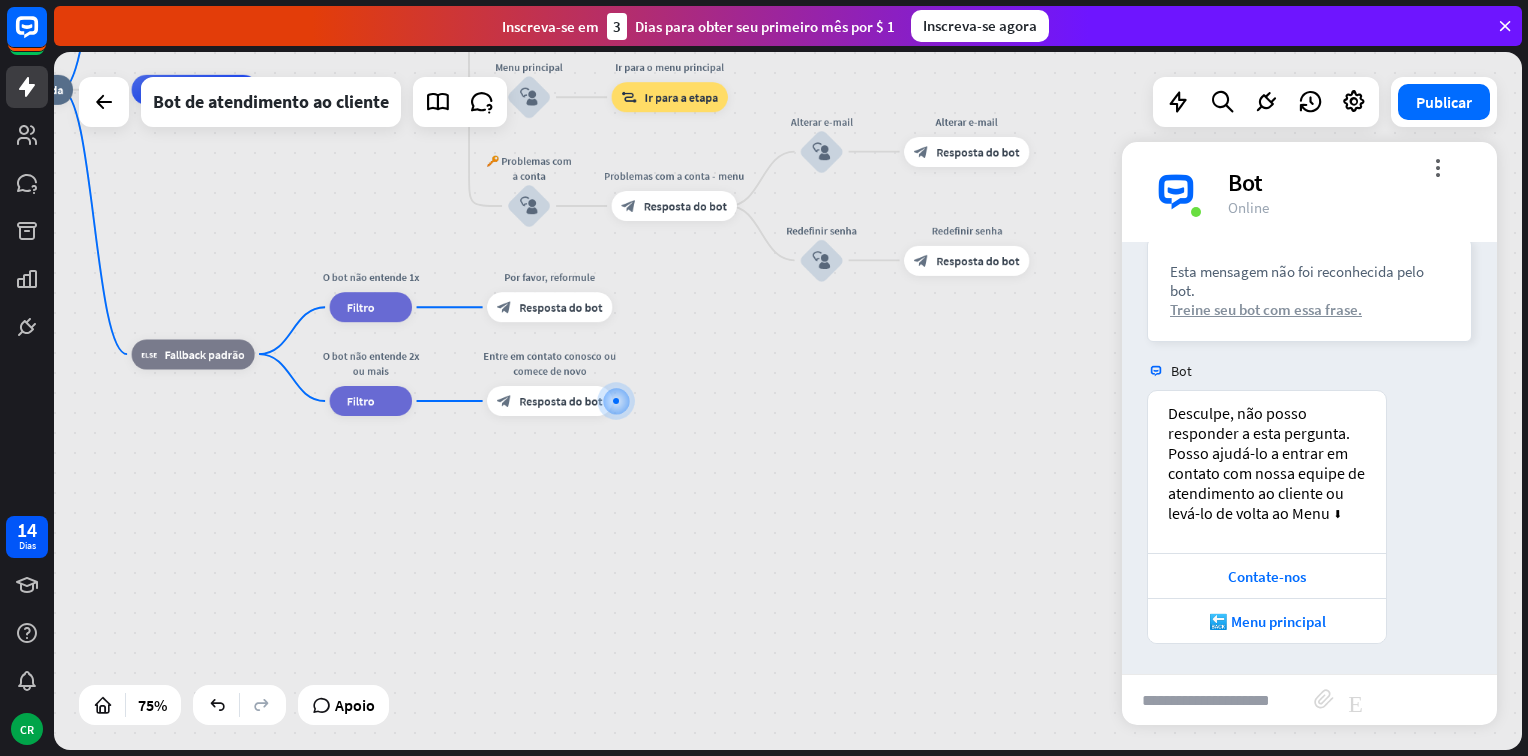 click on "Treine seu bot com essa frase." at bounding box center [1309, 309] 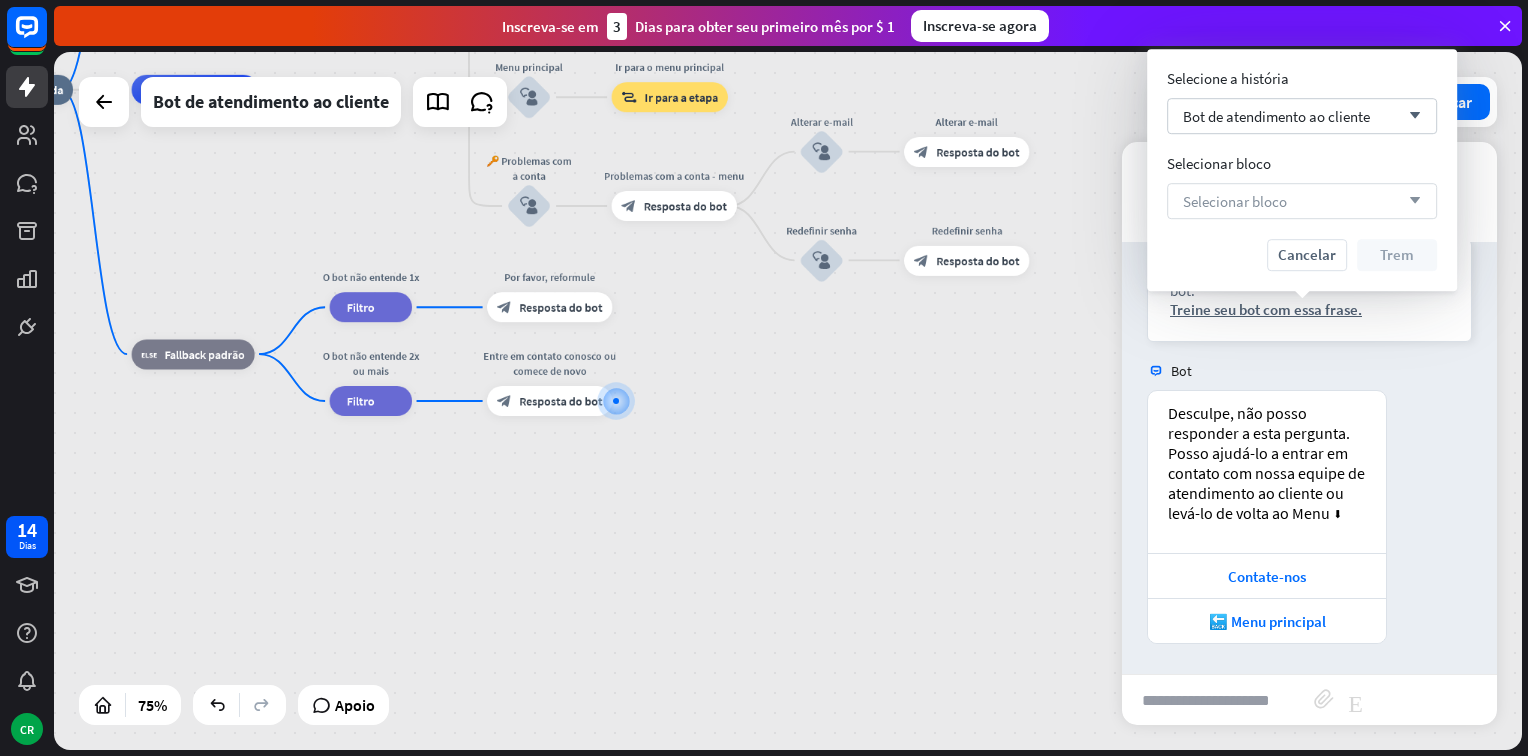 click on "Selecionar bloco
arrow_down" at bounding box center [1302, 201] 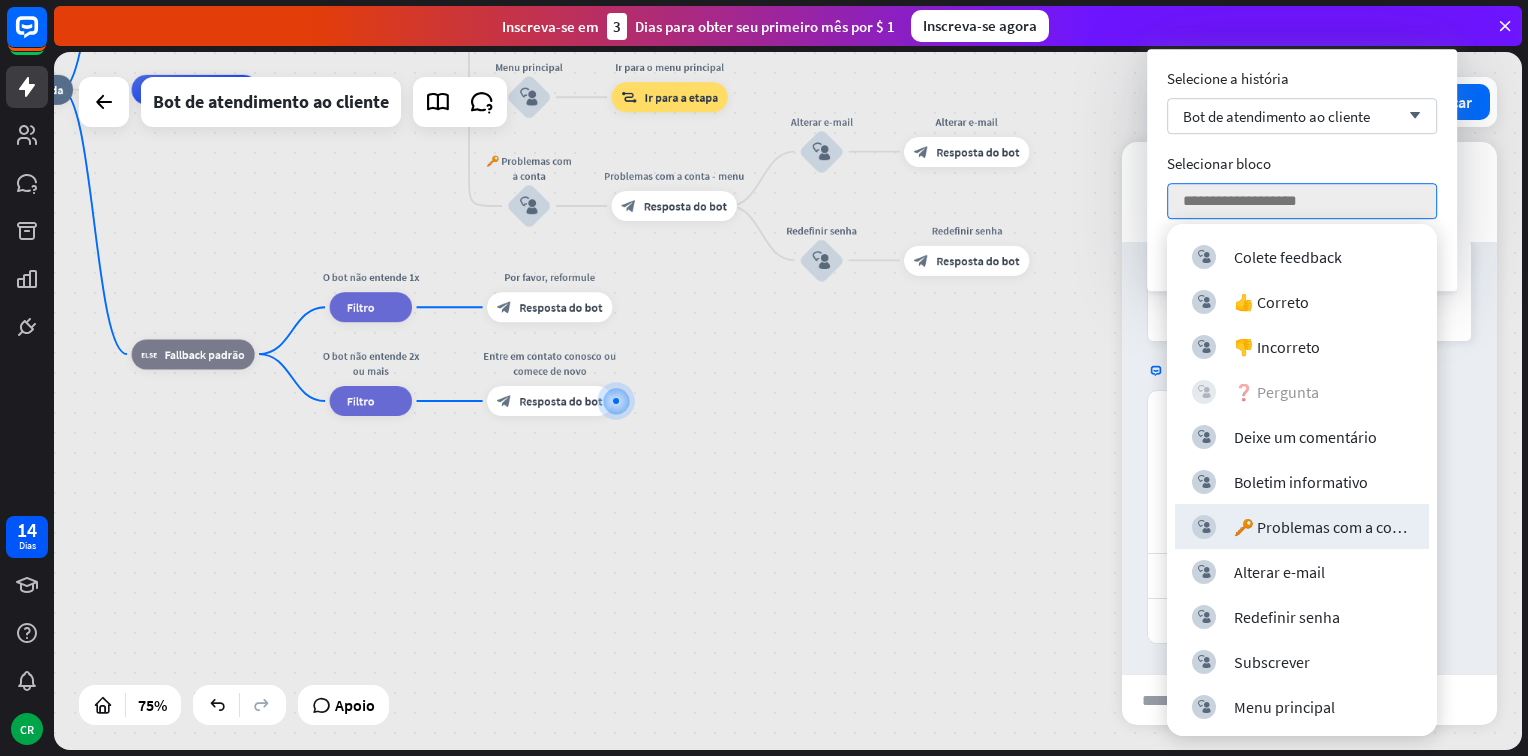 scroll, scrollTop: 0, scrollLeft: 0, axis: both 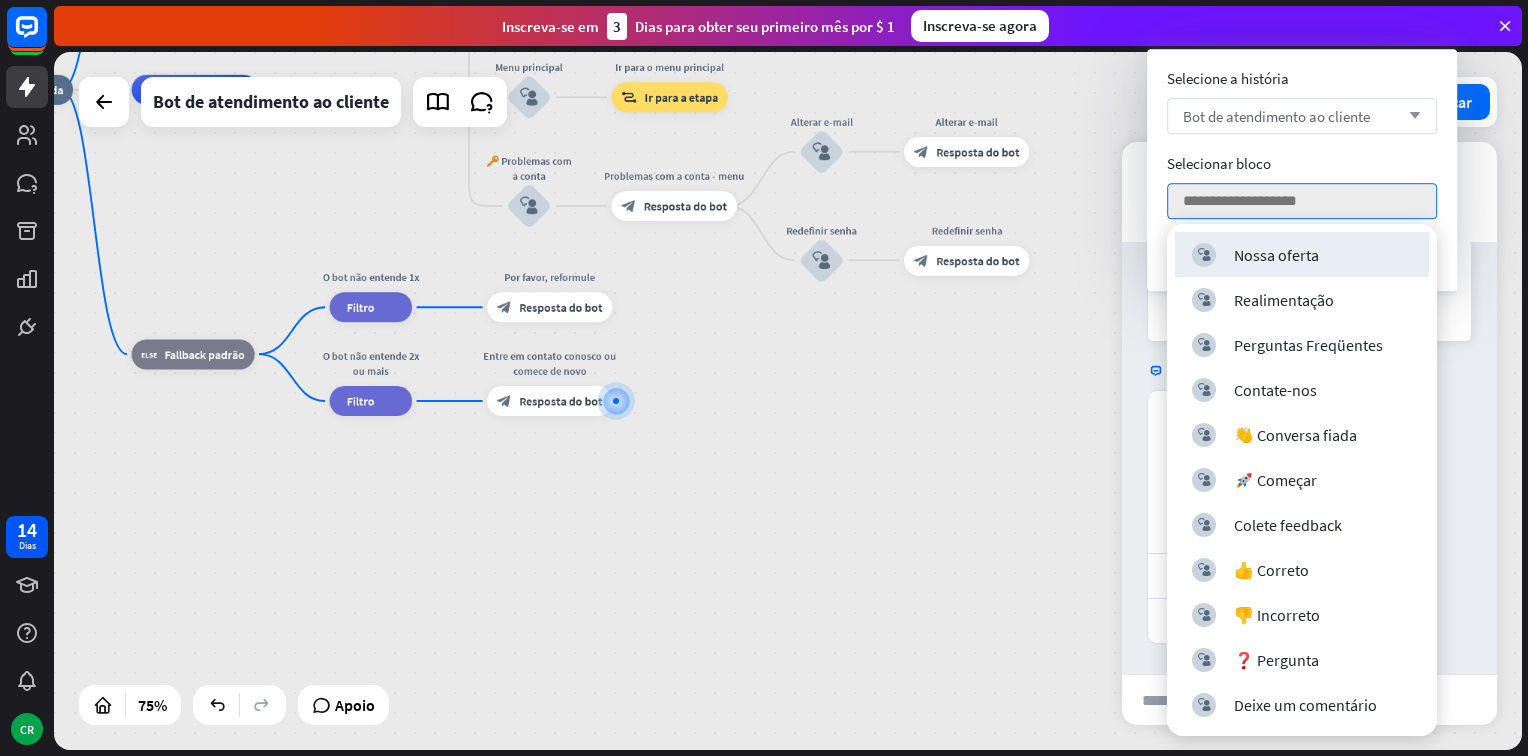 click on "Bot de atendimento ao cliente" at bounding box center (1276, 116) 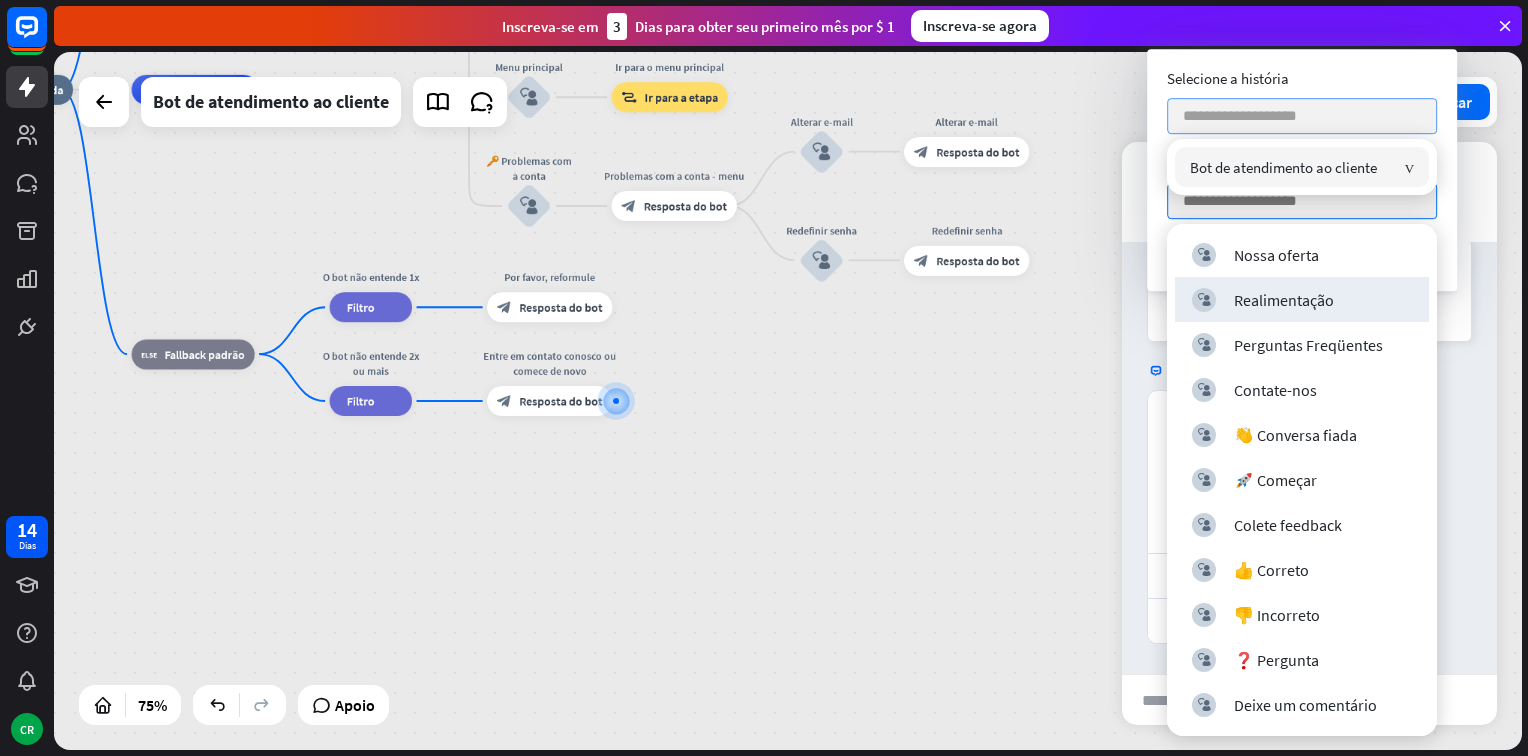 click on "home_2   Ponto de partida                 Mensagem de Boas vindas   block_bot_response   Resposta do bot                 🔙 Menu principal   block_bot_response   Resposta do bot                 Nossa oferta   block_user_input                 Selecione a categoria do produto   block_bot_response   Resposta do bot                 ❓ Pergunta   block_user_input                 Como posso ajudá-lo?   block_bot_response   Resposta do bot                 Perguntas Freqüentes   block_user_input                 Digite sua pergunta   block_bot_response   Resposta do bot                 Perguntas populares   block_faq                 Realimentação   block_user_input                 Fluxo de feedback   builder_tree   Fluir                 Boletim informativo   block_user_input                 Fluxo de newsletter   builder_tree   Fluir                 Contate-nos   block_user_input                 Informações de contato   block_bot_response   Resposta do bot                 👋 Conversa fiada" at bounding box center [494, 352] 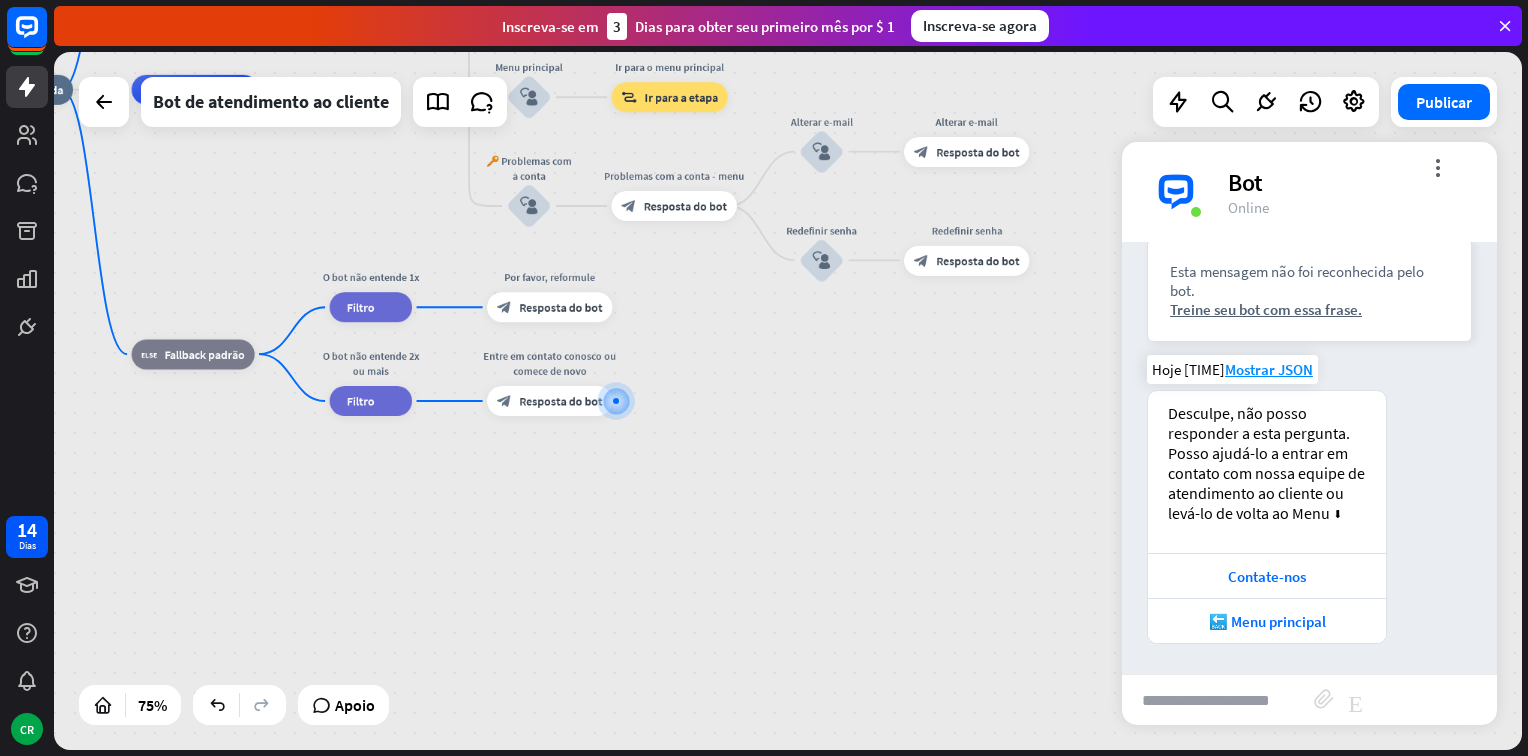 scroll, scrollTop: 1008, scrollLeft: 0, axis: vertical 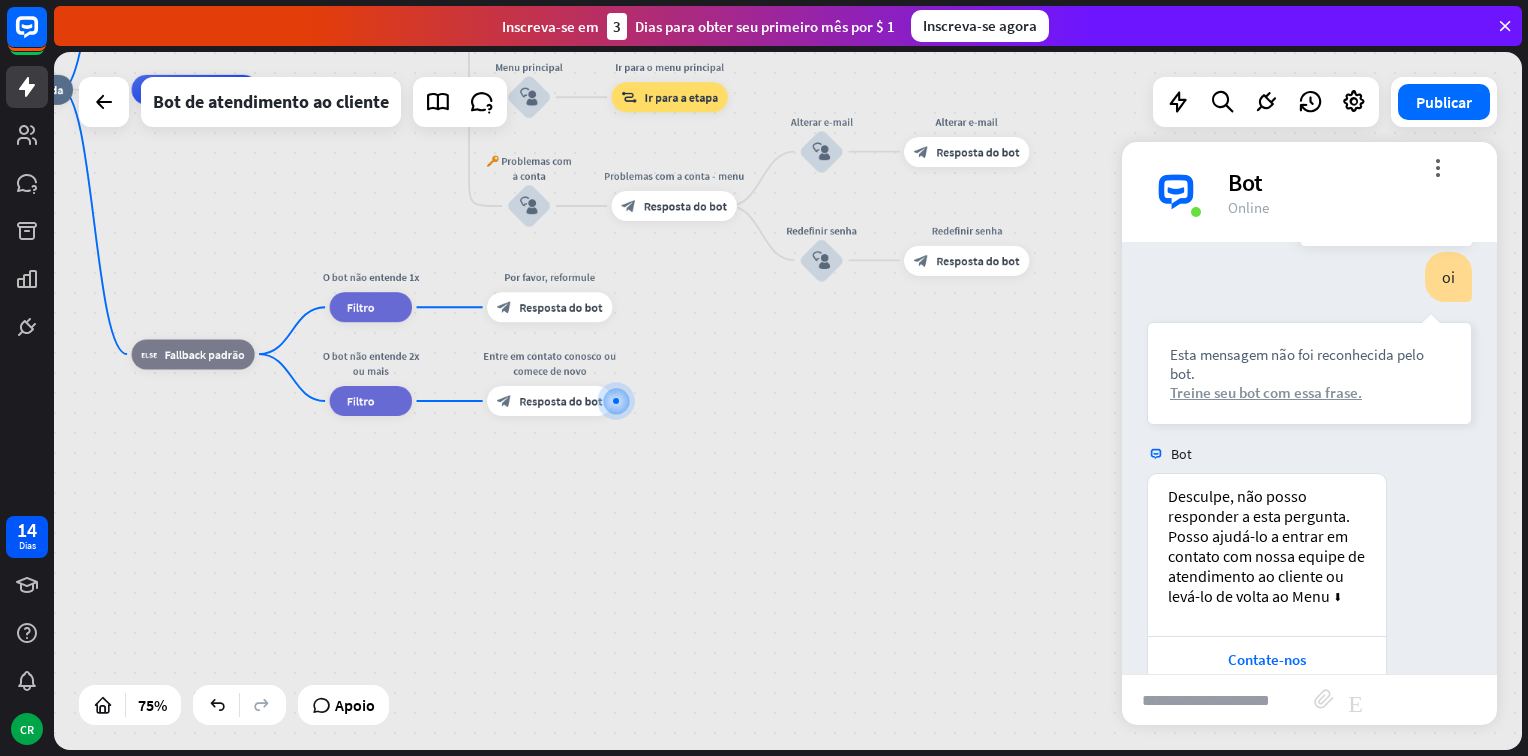 click on "Treine seu bot com essa frase." at bounding box center (1309, 392) 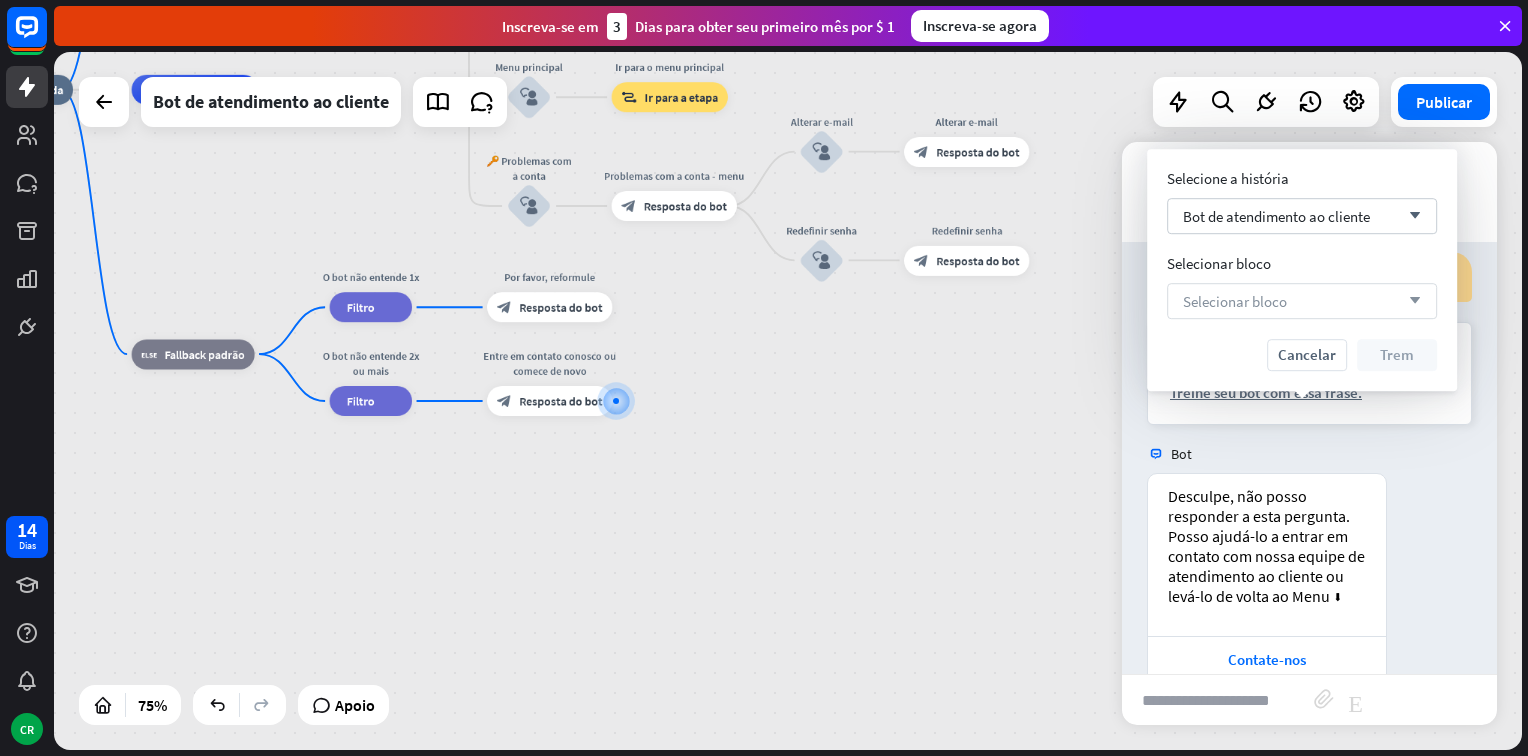 click on "Selecionar bloco
arrow_down" at bounding box center [1302, 301] 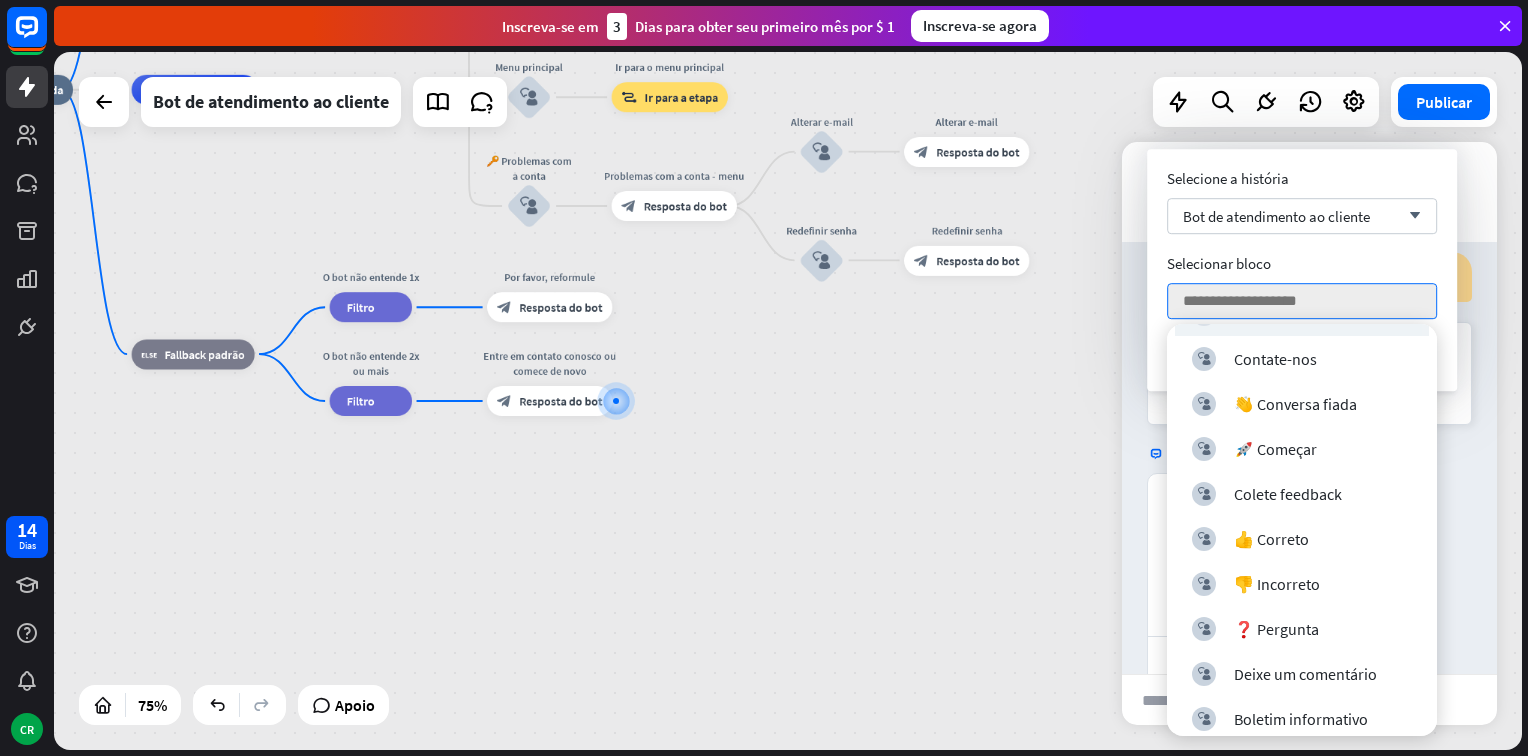 scroll, scrollTop: 200, scrollLeft: 0, axis: vertical 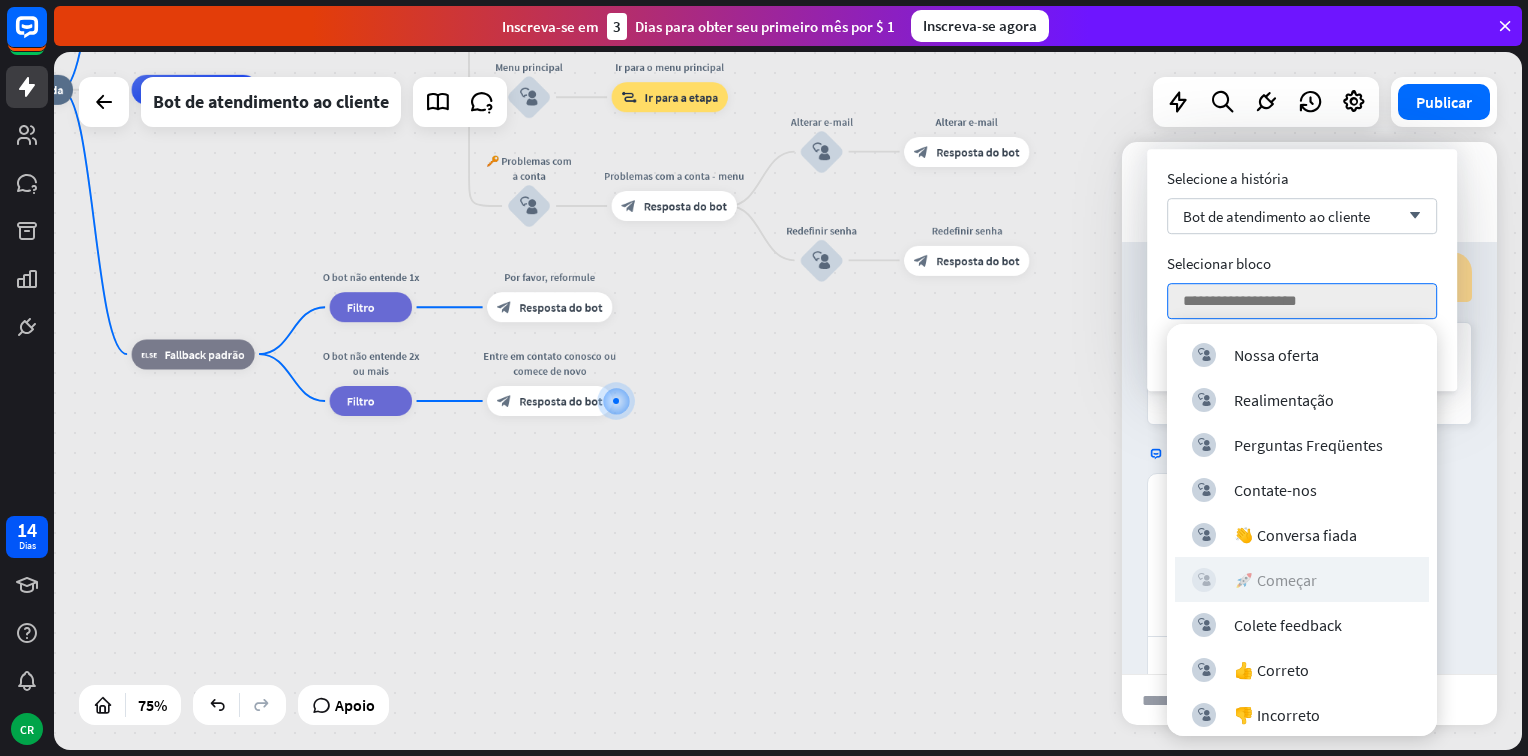 click on "block_user_input    🚀 Começar" at bounding box center (1302, 580) 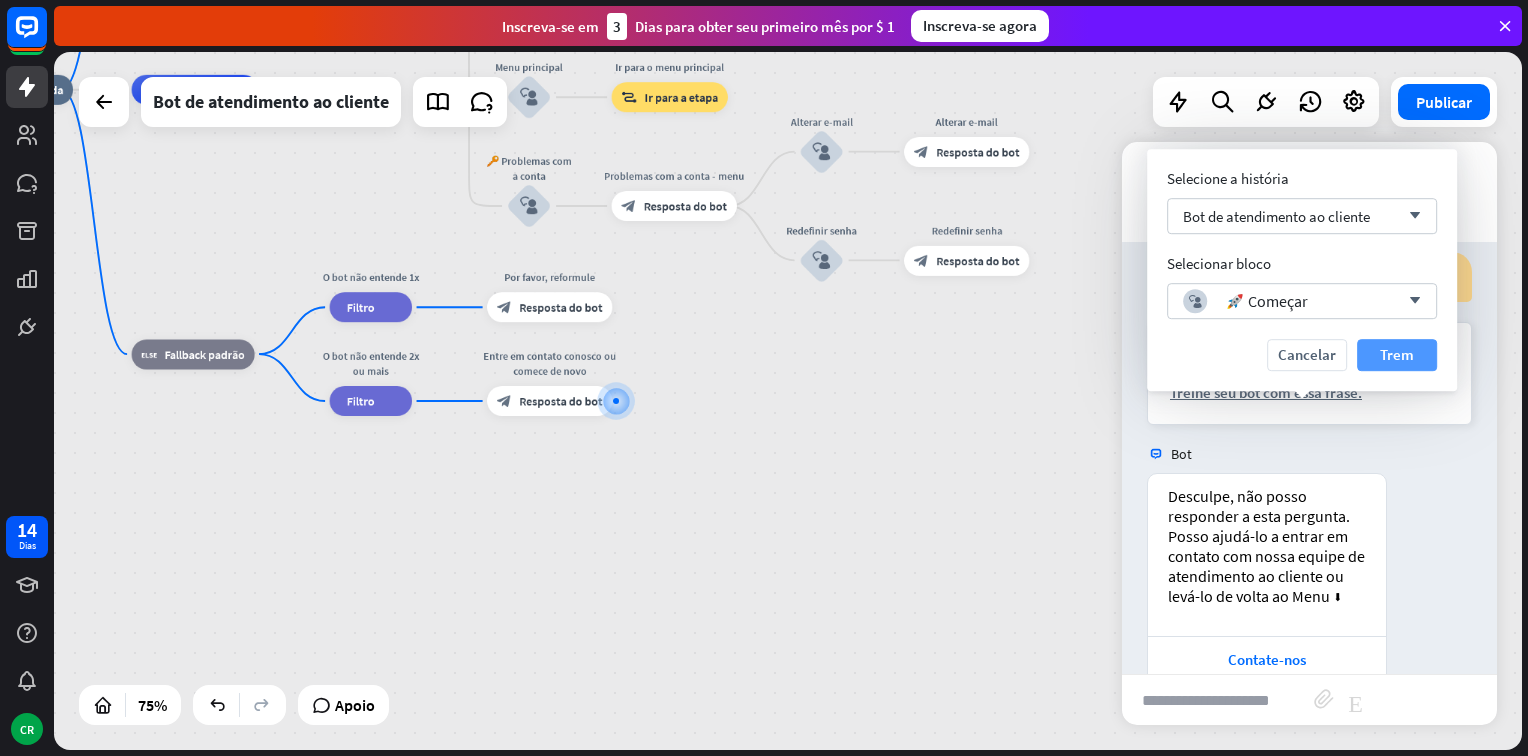 click on "Trem" at bounding box center (1397, 355) 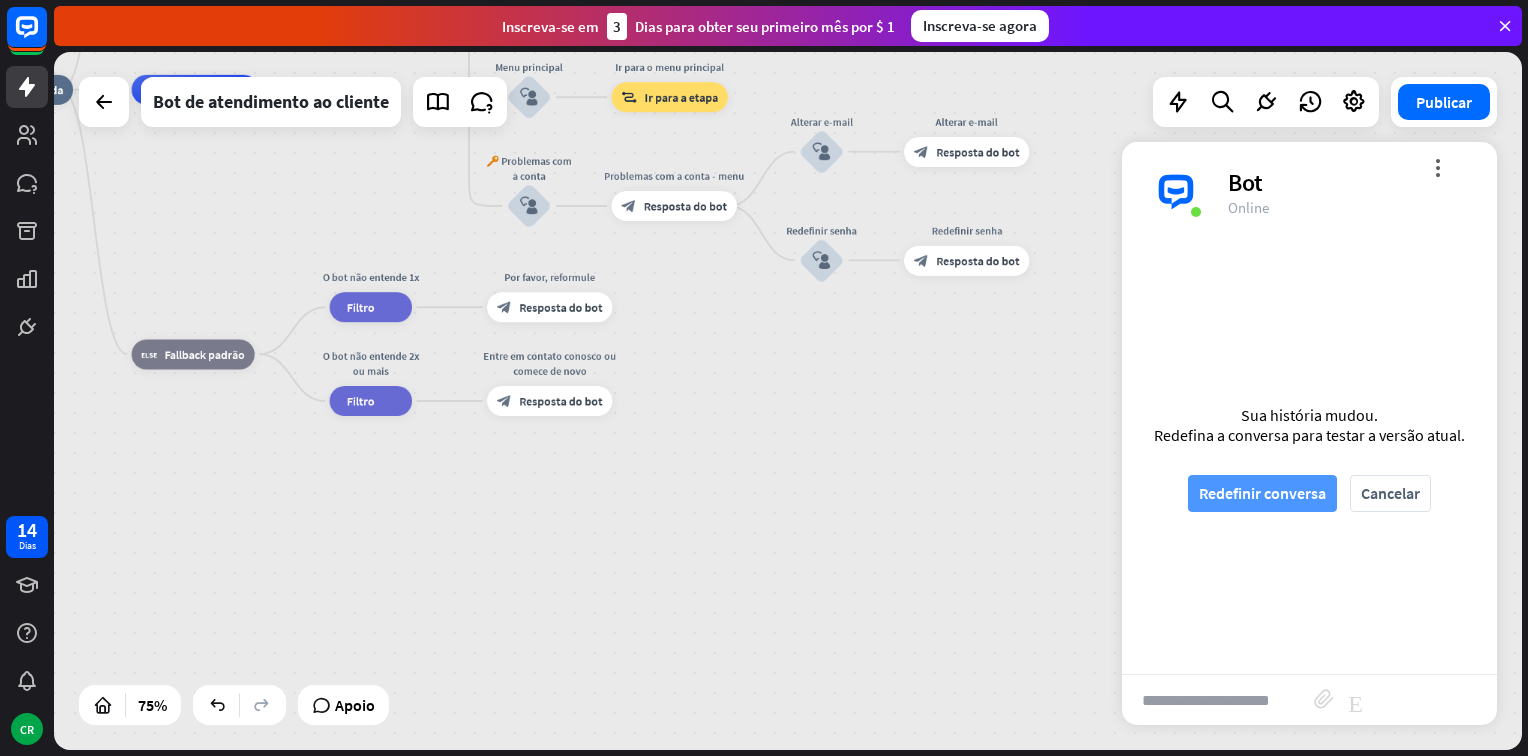 click on "Redefinir conversa" at bounding box center [1262, 493] 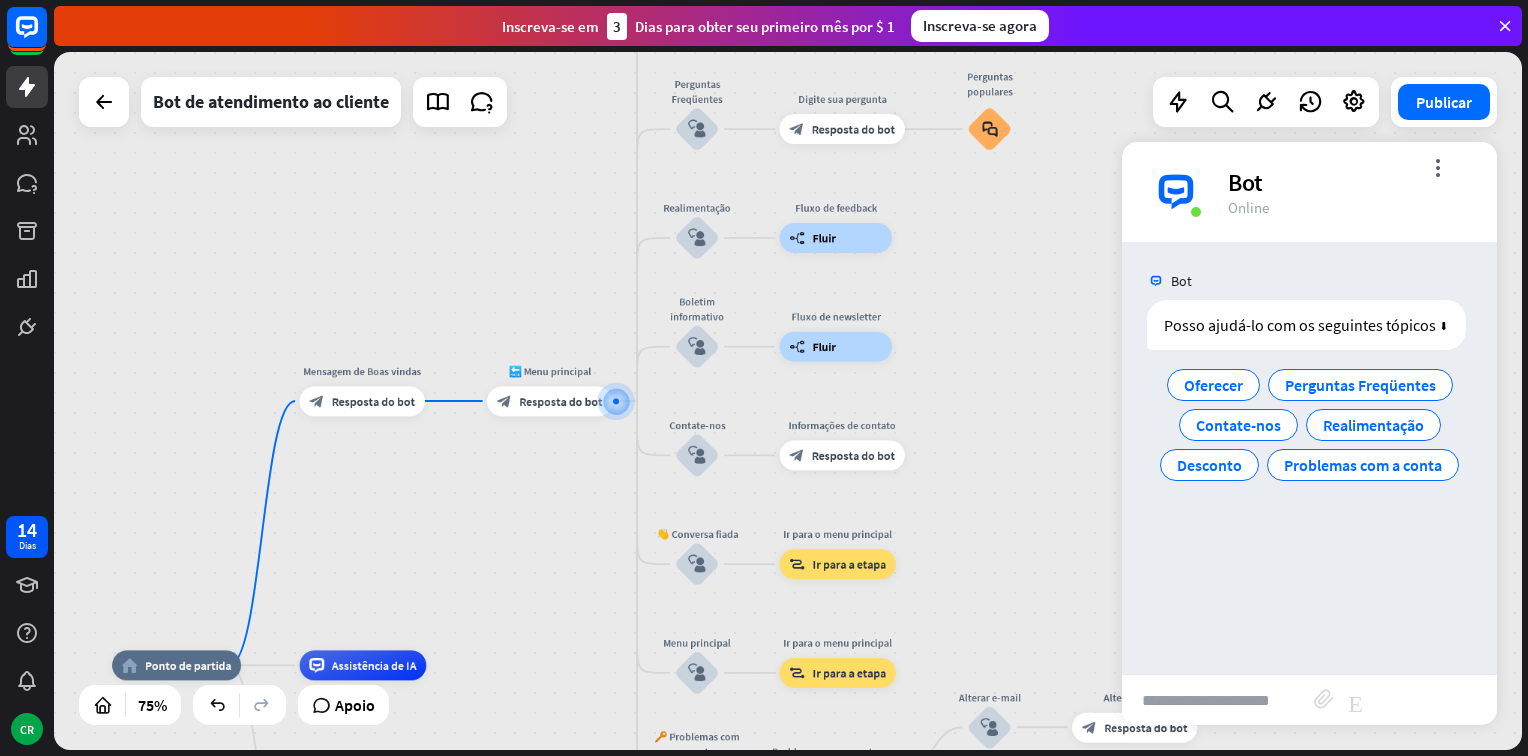 click at bounding box center [1218, 700] 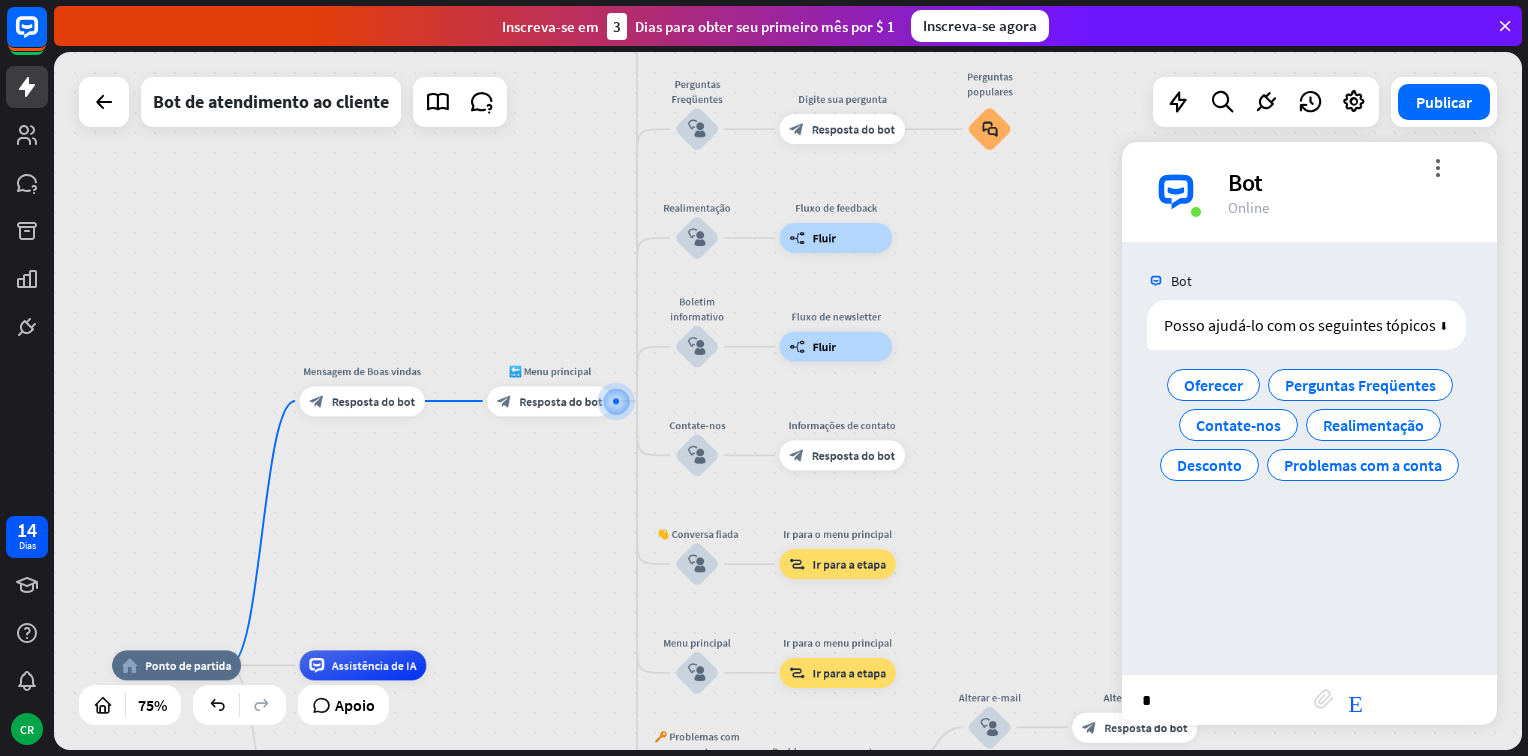 type on "**" 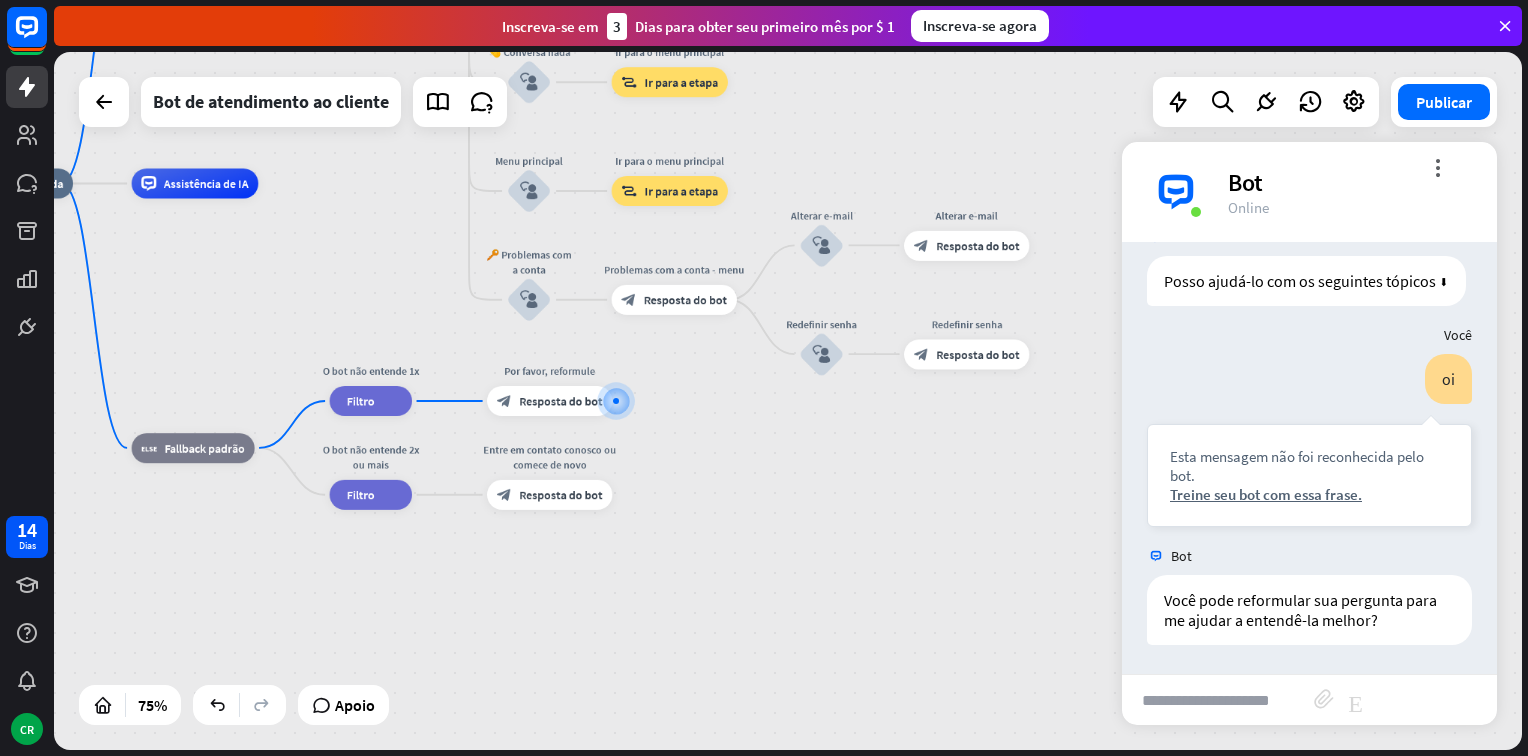 scroll, scrollTop: 64, scrollLeft: 0, axis: vertical 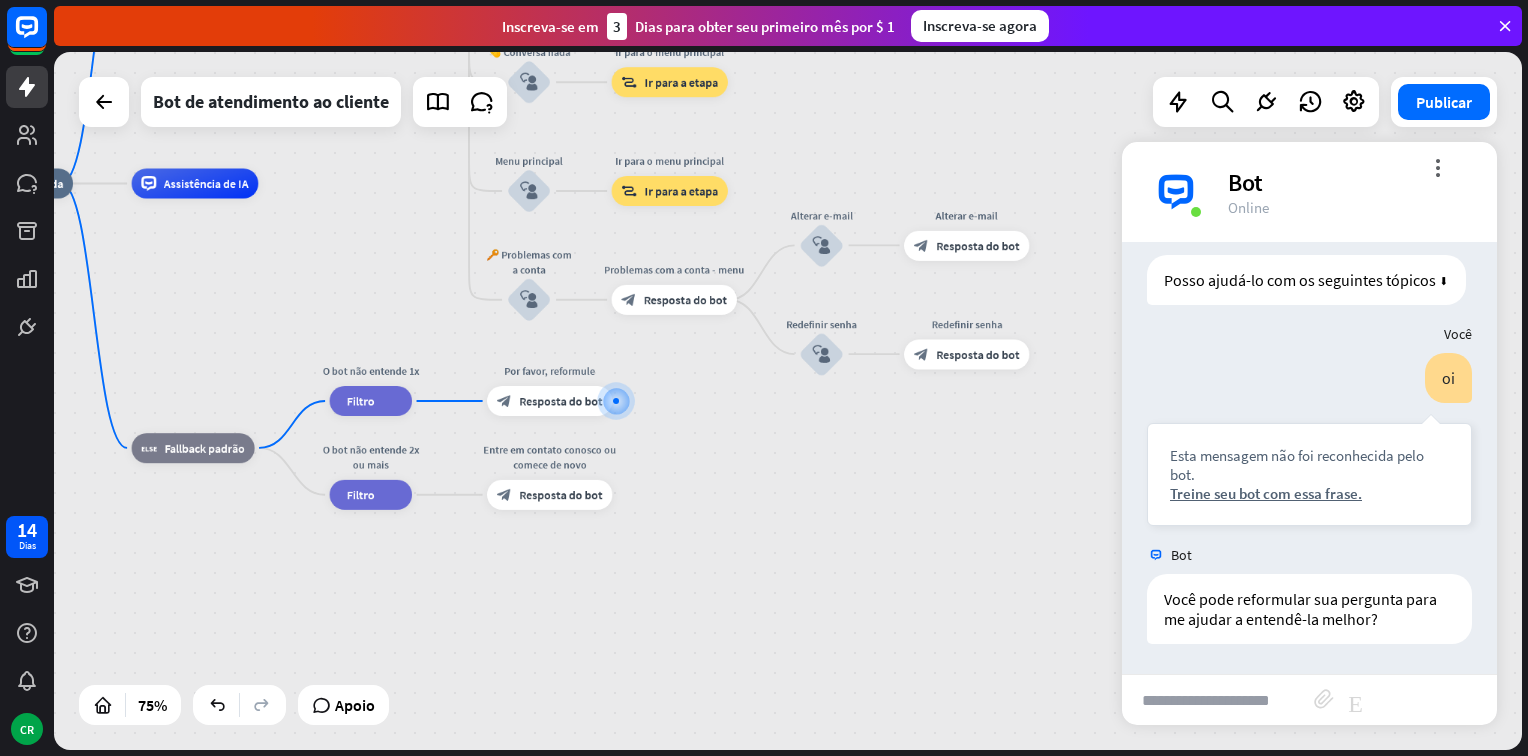 click on "home_2   Ponto de partida                 Mensagem de Boas vindas   block_bot_response   Resposta do bot                 🔙 Menu principal   block_bot_response   Resposta do bot                 Nossa oferta   block_user_input                 Selecione a categoria do produto   block_bot_response   Resposta do bot                 ❓ Pergunta   block_user_input                 Como posso ajudá-lo?   block_bot_response   Resposta do bot                 Perguntas Freqüentes   block_user_input                 Digite sua pergunta   block_bot_response   Resposta do bot                 Perguntas populares   block_faq                 Realimentação   block_user_input                 Fluxo de feedback   builder_tree   Fluir                 Boletim informativo   block_user_input                 Fluxo de newsletter   builder_tree   Fluir                 Contate-nos   block_user_input                 Informações de contato   block_bot_response   Resposta do bot                 👋 Conversa fiada" at bounding box center [494, 446] 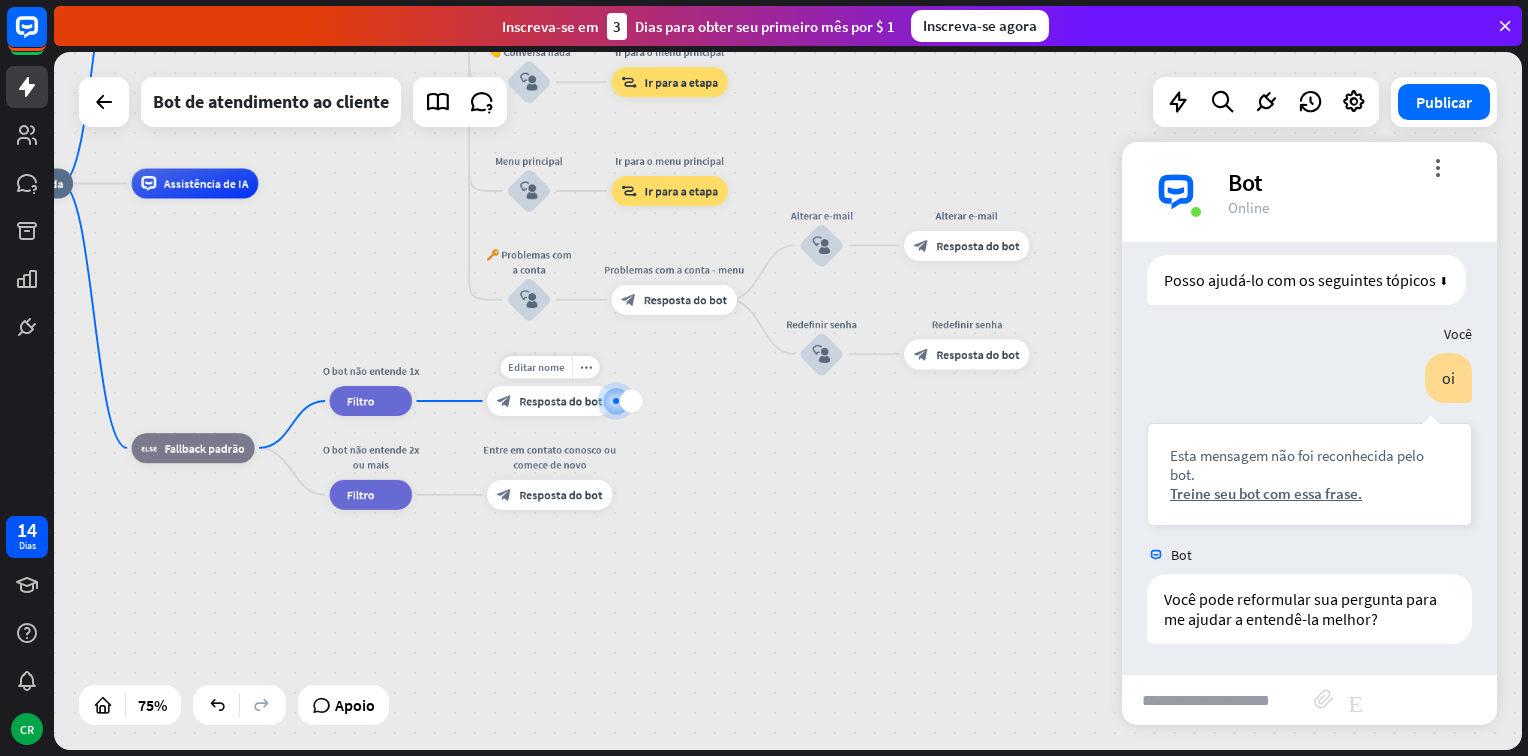 click at bounding box center [615, 400] 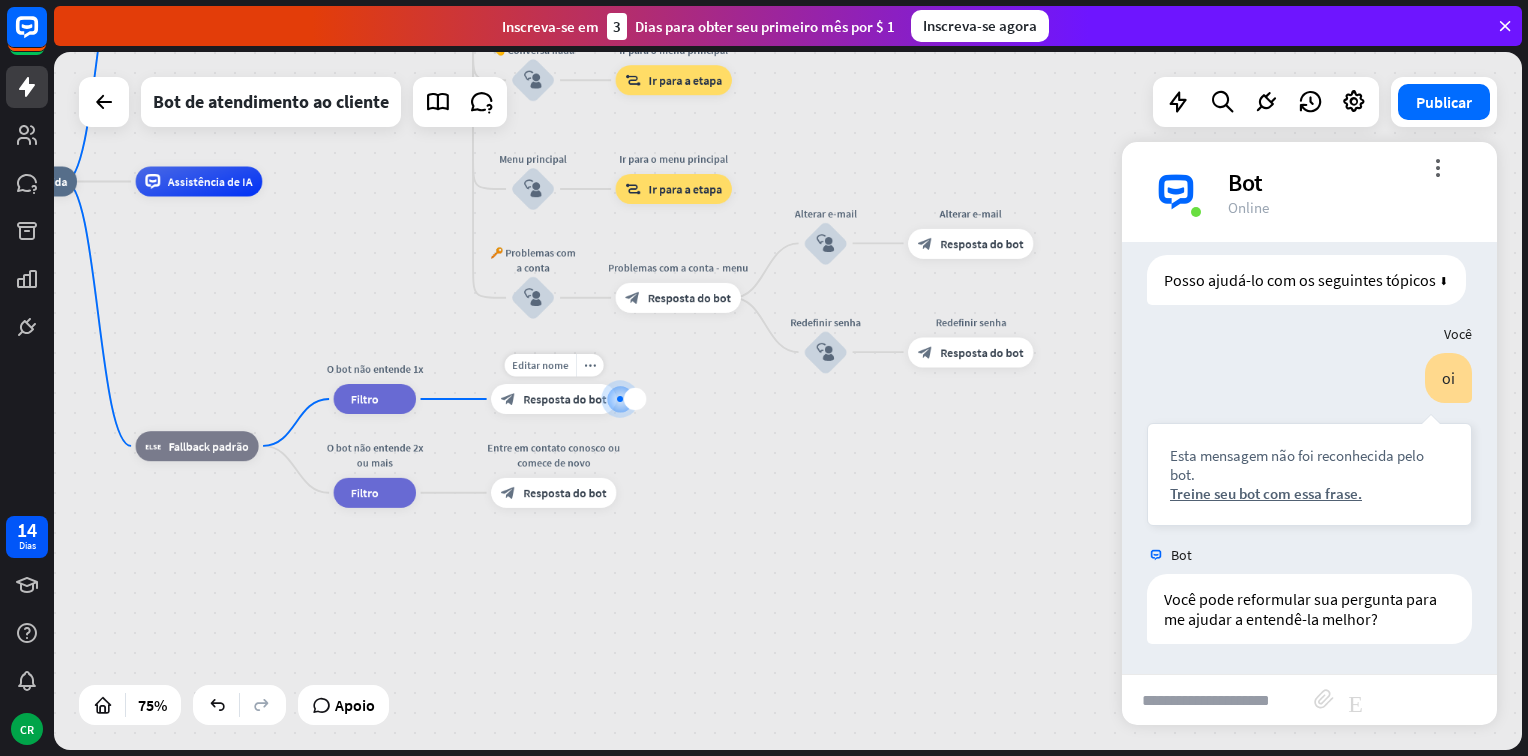 click at bounding box center [620, 399] 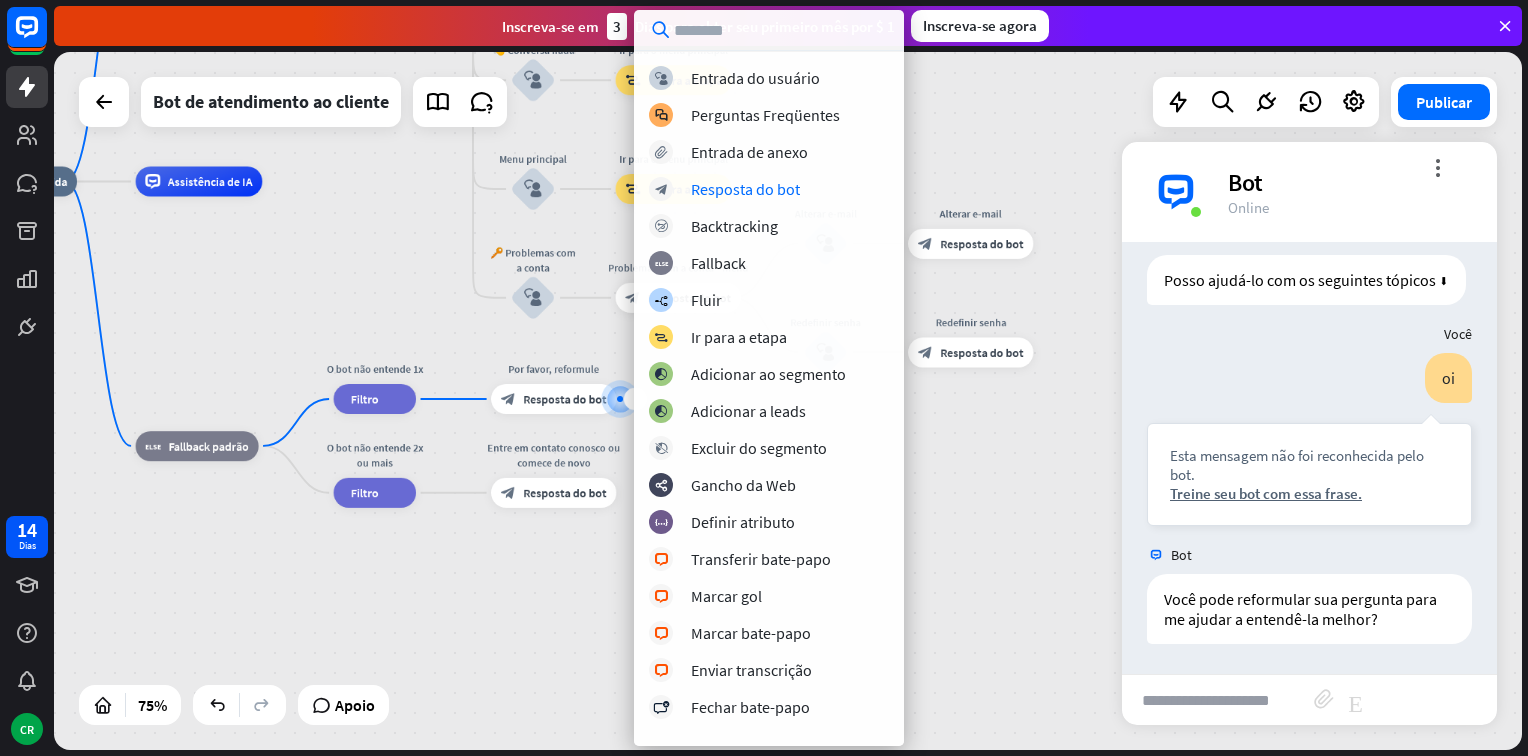 click on "home_2   Ponto de partida                 Mensagem de Boas vindas   block_bot_response   Resposta do bot                 🔙 Menu principal   block_bot_response   Resposta do bot                 Nossa oferta   block_user_input                 Selecione a categoria do produto   block_bot_response   Resposta do bot                 ❓ Pergunta   block_user_input                 Como posso ajudá-lo?   block_bot_response   Resposta do bot                 Perguntas Freqüentes   block_user_input                 Digite sua pergunta   block_bot_response   Resposta do bot                 Perguntas populares   block_faq                 Realimentação   block_user_input                 Fluxo de feedback   builder_tree   Fluir                 Boletim informativo   block_user_input                 Fluxo de newsletter   builder_tree   Fluir                 Contate-nos   block_user_input                 Informações de contato   block_bot_response   Resposta do bot                 👋 Conversa fiada" at bounding box center (498, 444) 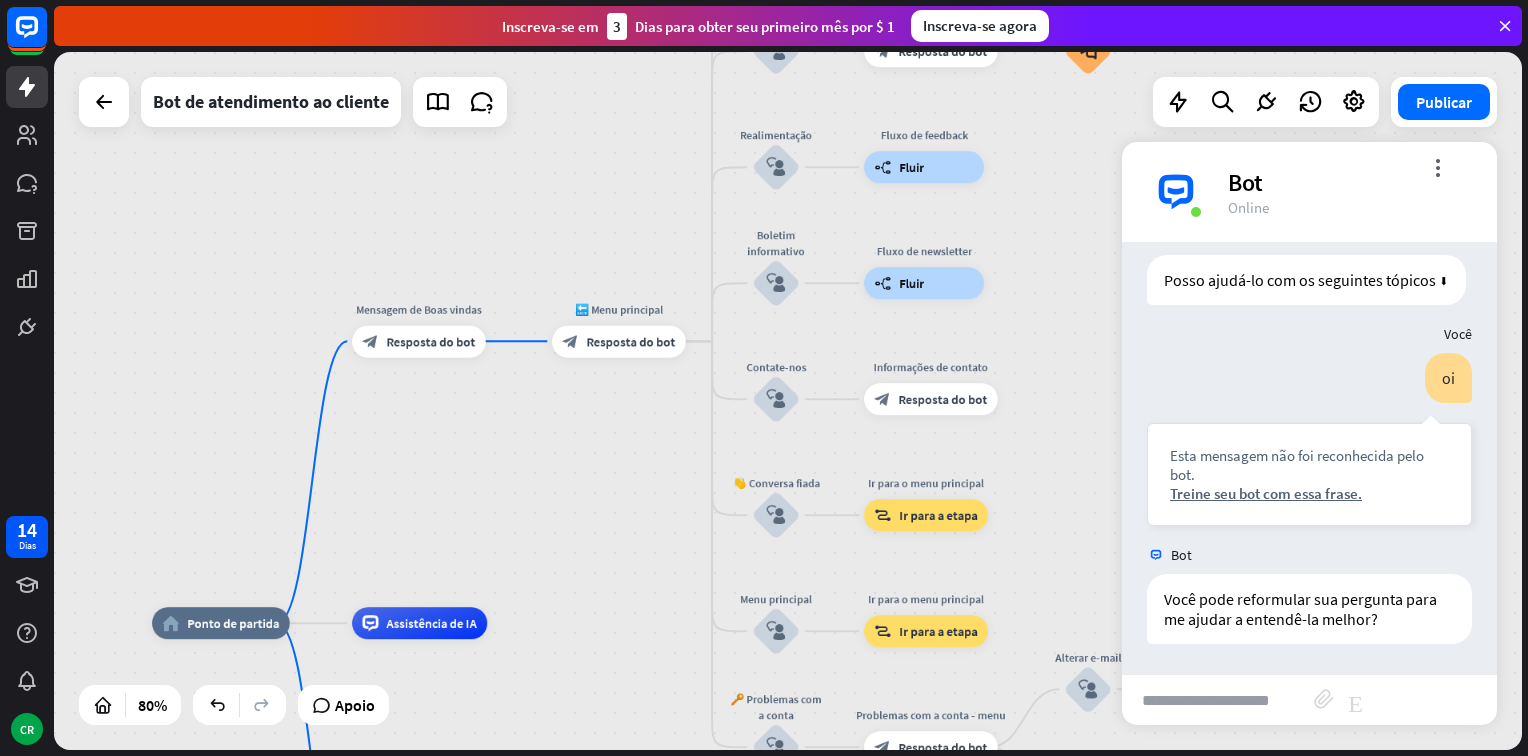drag, startPoint x: 392, startPoint y: 284, endPoint x: 594, endPoint y: 741, distance: 499.6529 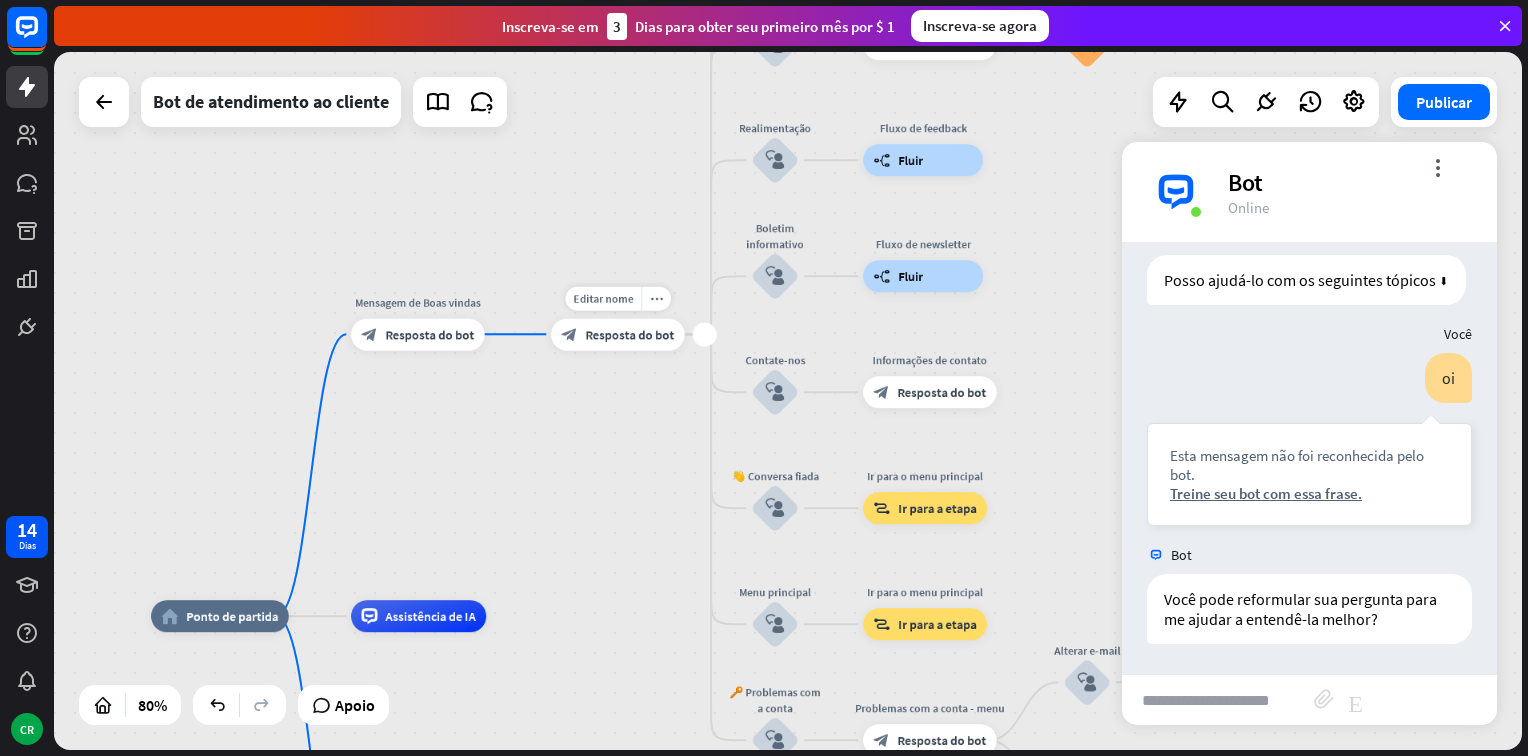 click on "Resposta do bot" at bounding box center [629, 334] 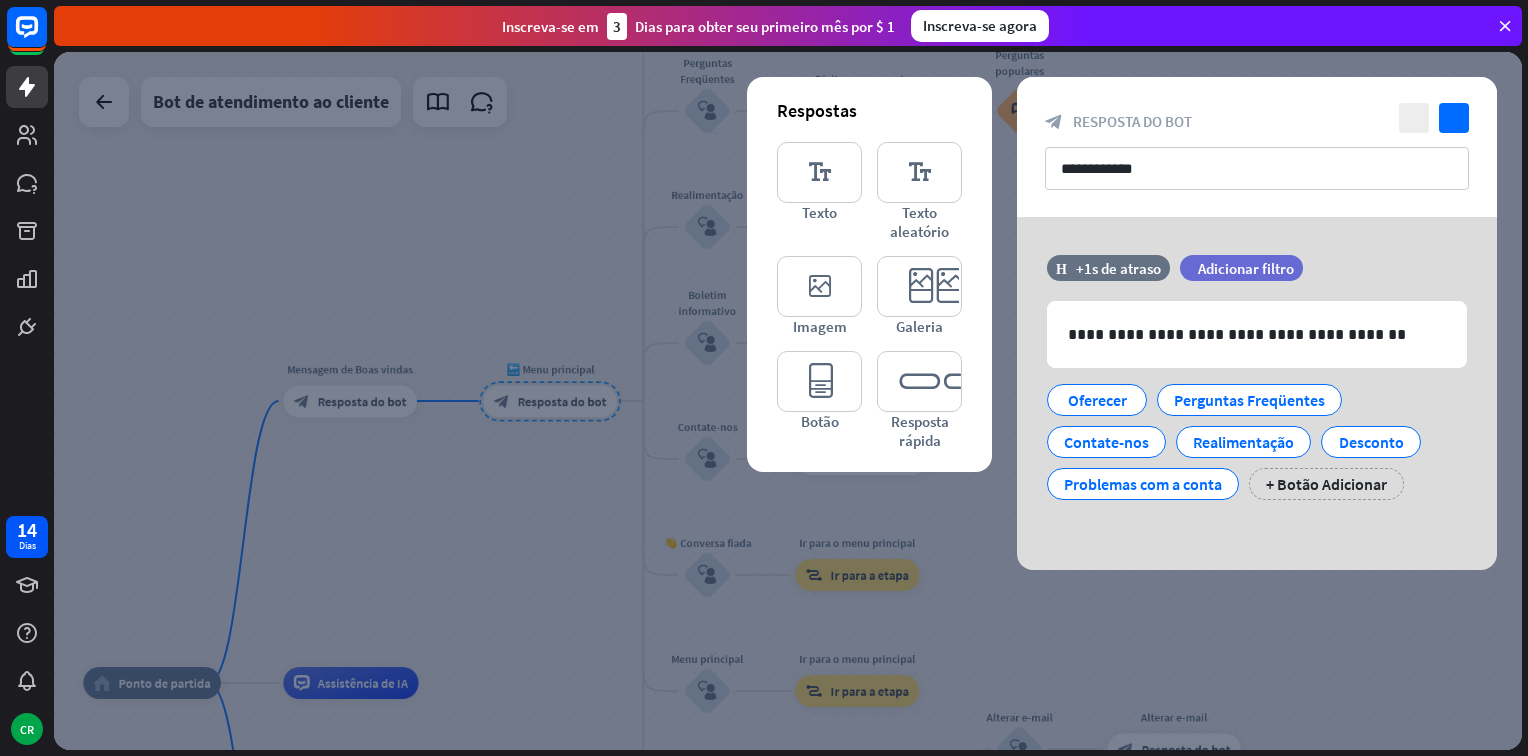 click at bounding box center [788, 401] 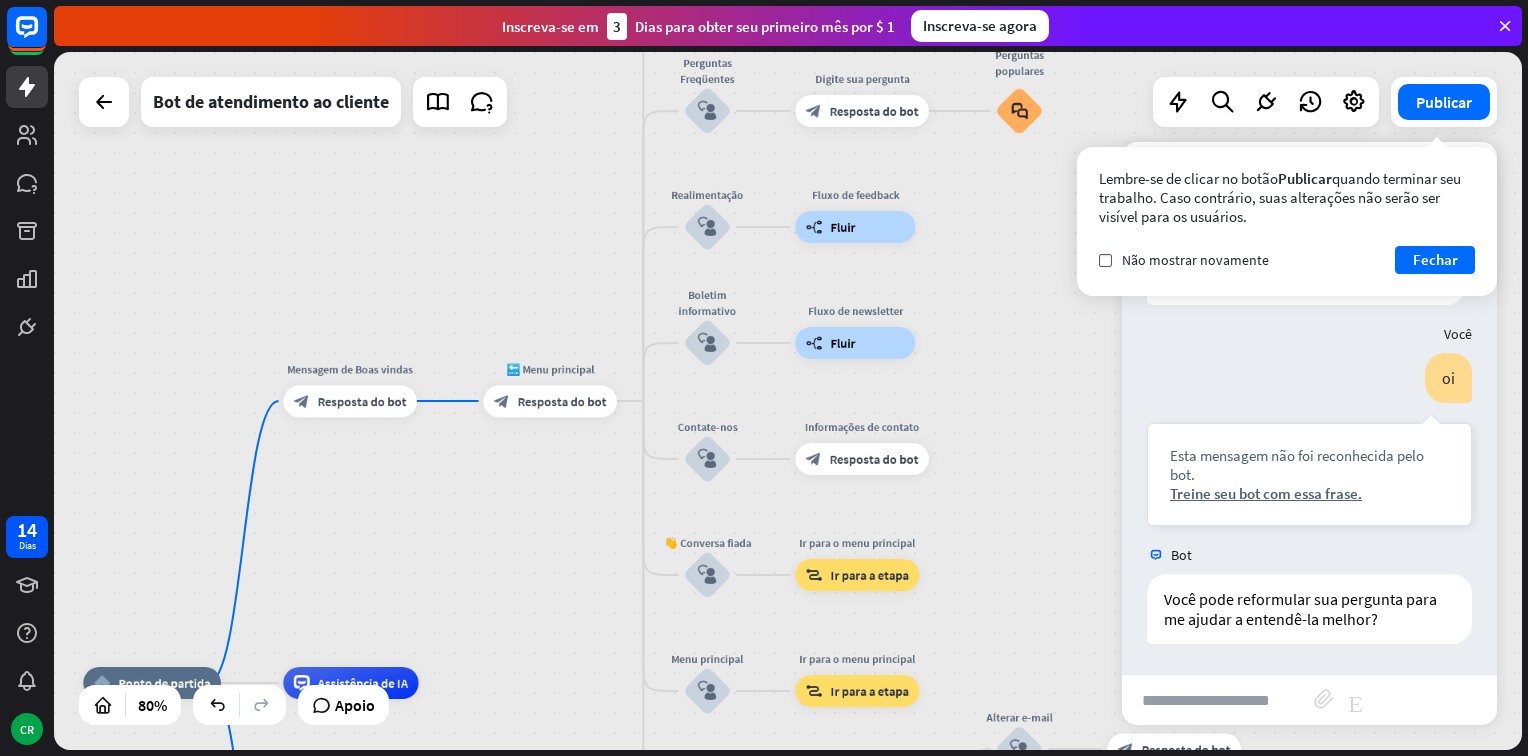 drag, startPoint x: 1461, startPoint y: 241, endPoint x: 1428, endPoint y: 351, distance: 114.84337 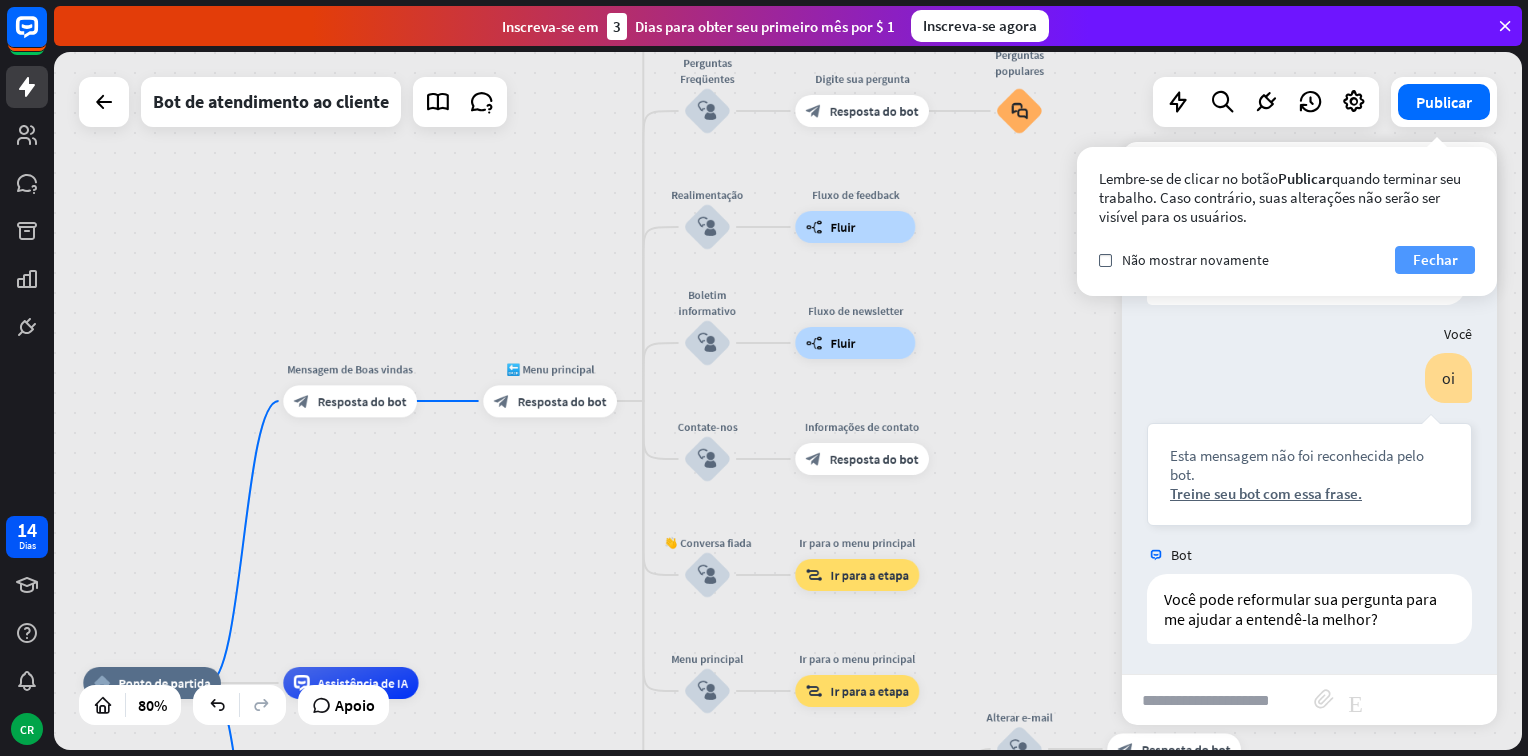 click on "Fechar" at bounding box center [1435, 260] 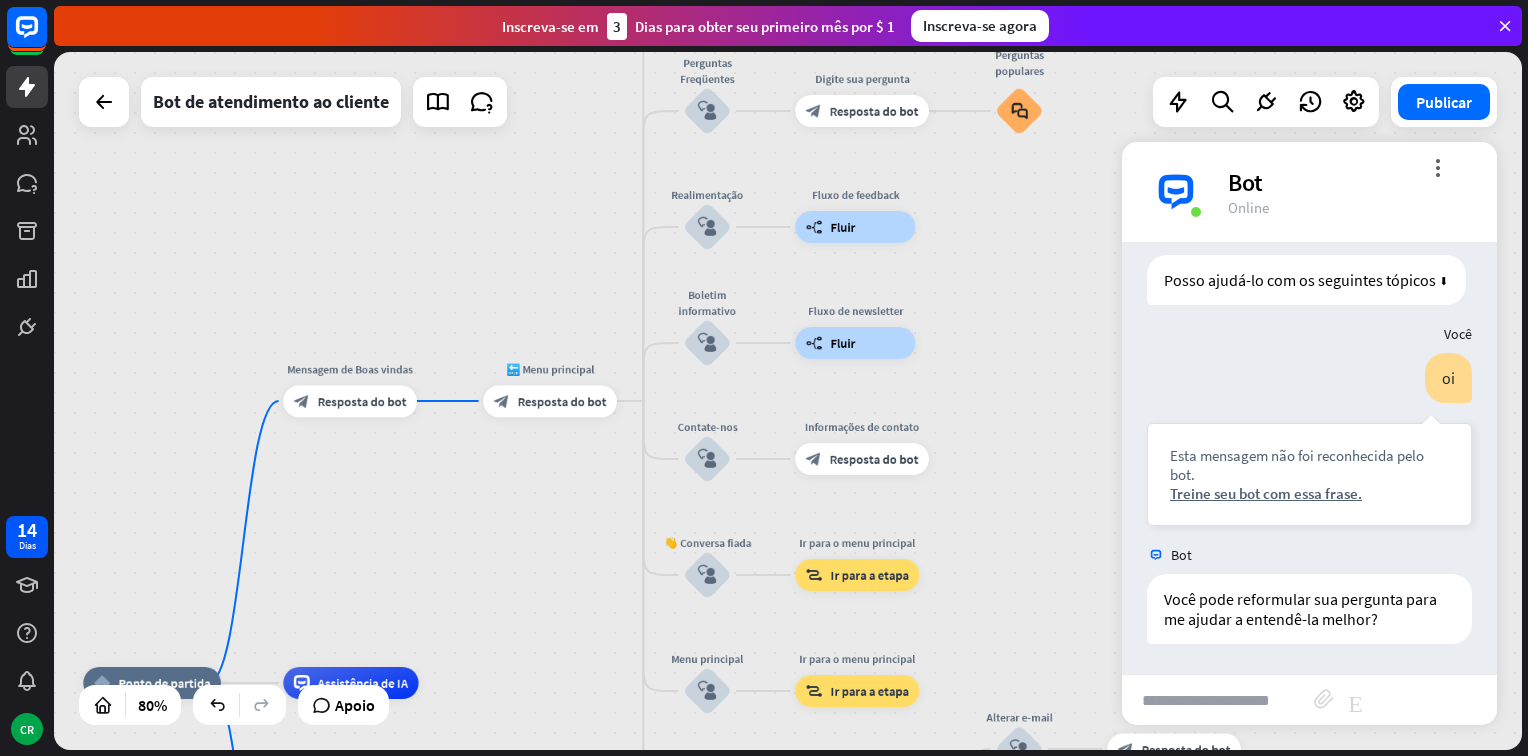 drag, startPoint x: 1468, startPoint y: 155, endPoint x: 1501, endPoint y: 159, distance: 33.24154 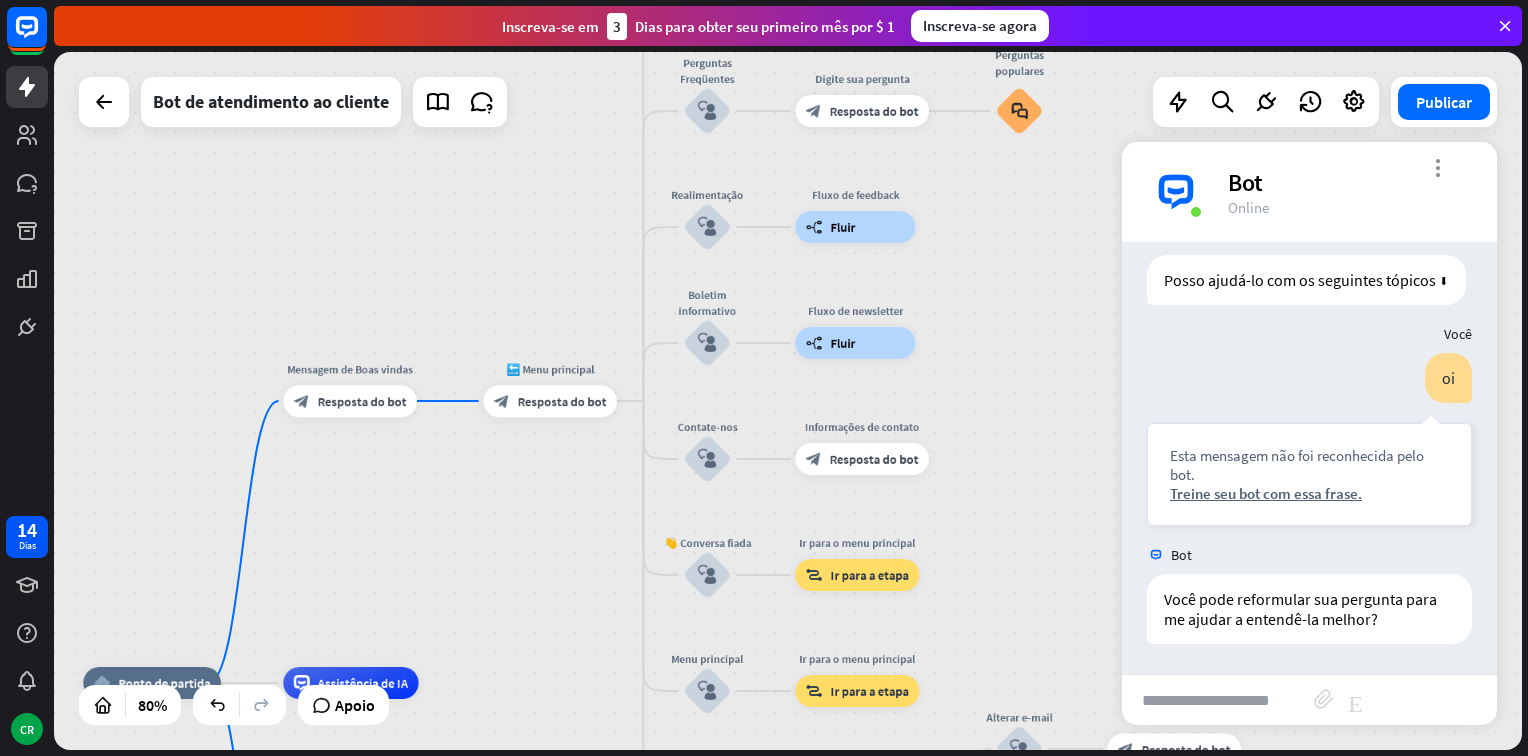 click on "more_vert" at bounding box center [1437, 167] 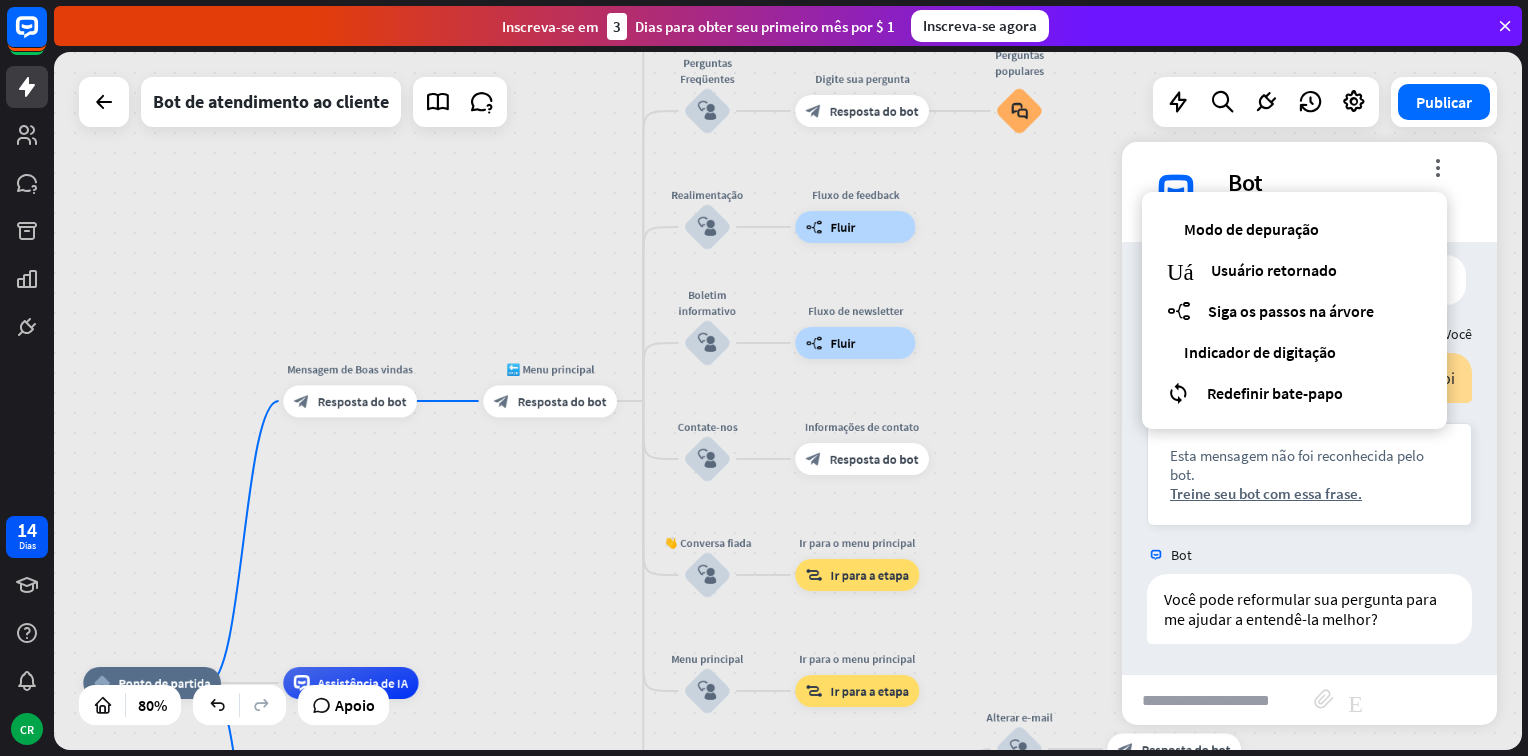 drag, startPoint x: 1443, startPoint y: 162, endPoint x: 1484, endPoint y: 228, distance: 77.698135 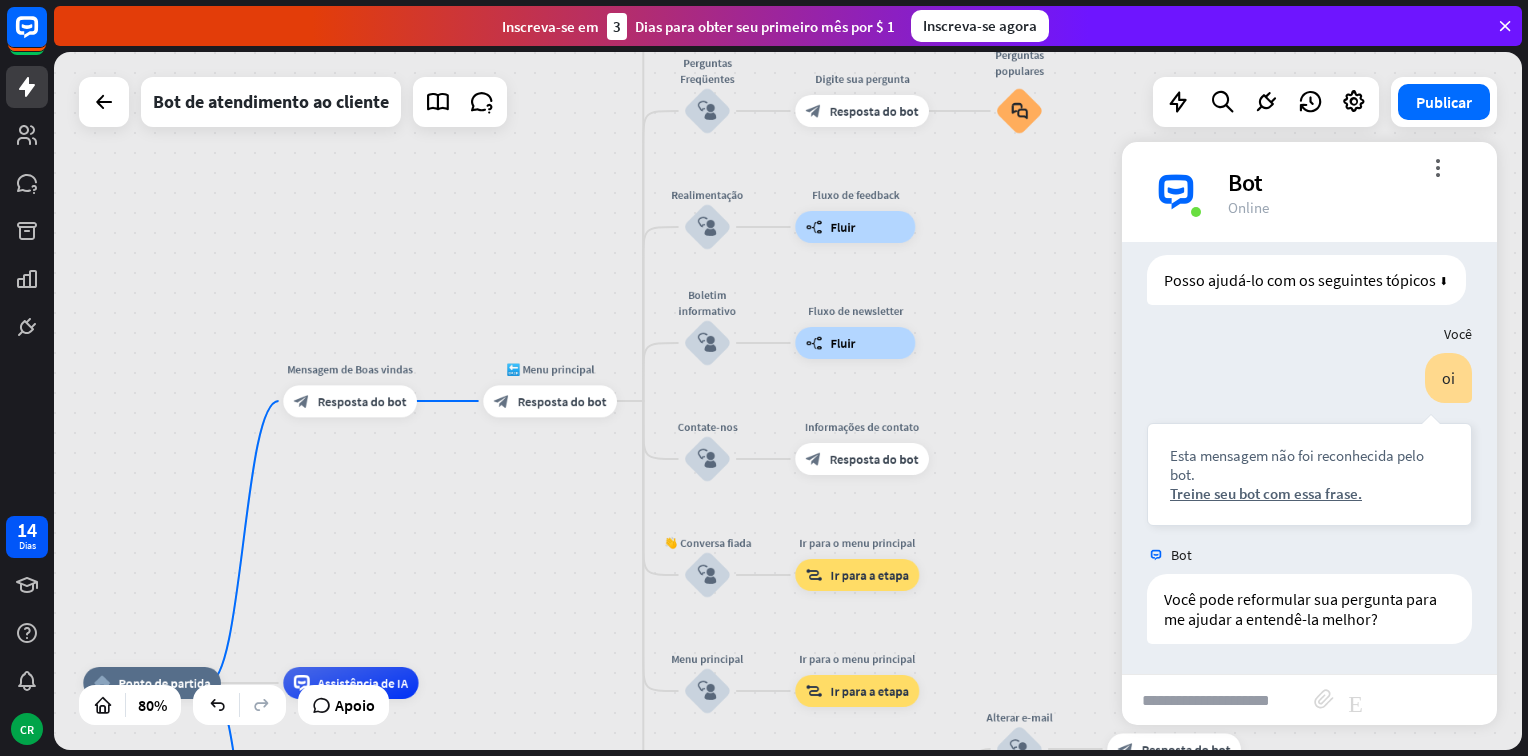 click on "home_2   Ponto de partida                 Mensagem de Boas vindas   block_bot_response   Resposta do bot                 🔙 Menu principal   block_bot_response   Resposta do bot                 Nossa oferta   block_user_input                 Selecione a categoria do produto   block_bot_response   Resposta do bot                 ❓ Pergunta   block_user_input                 Como posso ajudá-lo?   block_bot_response   Resposta do bot                 Perguntas Freqüentes   block_user_input                 Digite sua pergunta   block_bot_response   Resposta do bot                 Perguntas populares   block_faq                 Realimentação   block_user_input                 Fluxo de feedback   builder_tree   Fluir                 Boletim informativo   block_user_input                 Fluxo de newsletter   builder_tree   Fluir                 Contate-nos   block_user_input                 Informações de contato   block_bot_response   Resposta do bot                 👋 Conversa fiada" at bounding box center (788, 401) 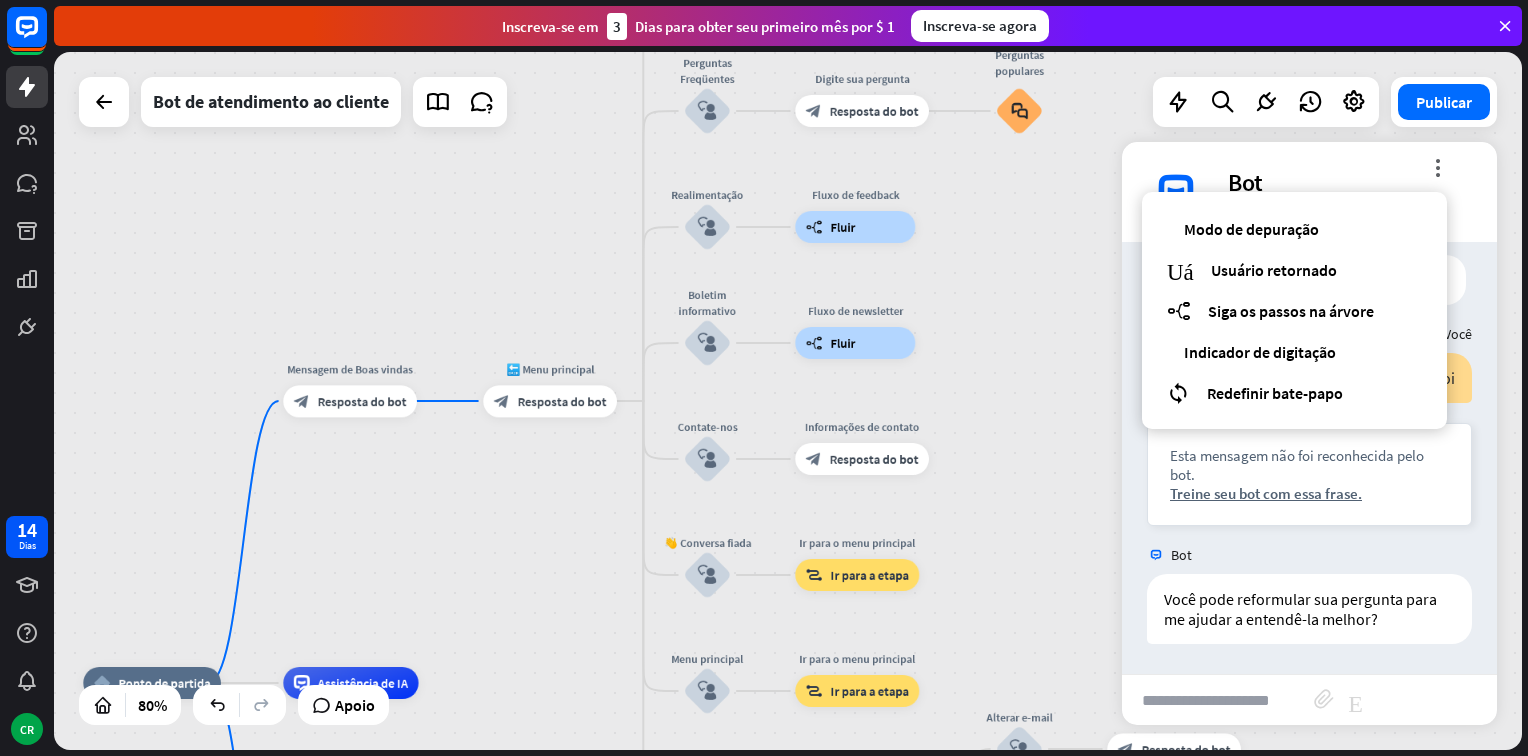 click on "home_2   Ponto de partida                 Mensagem de Boas vindas   block_bot_response   Resposta do bot                 🔙 Menu principal   block_bot_response   Resposta do bot                 Nossa oferta   block_user_input                 Selecione a categoria do produto   block_bot_response   Resposta do bot                 ❓ Pergunta   block_user_input                 Como posso ajudá-lo?   block_bot_response   Resposta do bot                 Perguntas Freqüentes   block_user_input                 Digite sua pergunta   block_bot_response   Resposta do bot                 Perguntas populares   block_faq                 Realimentação   block_user_input                 Fluxo de feedback   builder_tree   Fluir                 Boletim informativo   block_user_input                 Fluxo de newsletter   builder_tree   Fluir                 Contate-nos   block_user_input                 Informações de contato   block_bot_response   Resposta do bot                 👋 Conversa fiada" at bounding box center (788, 401) 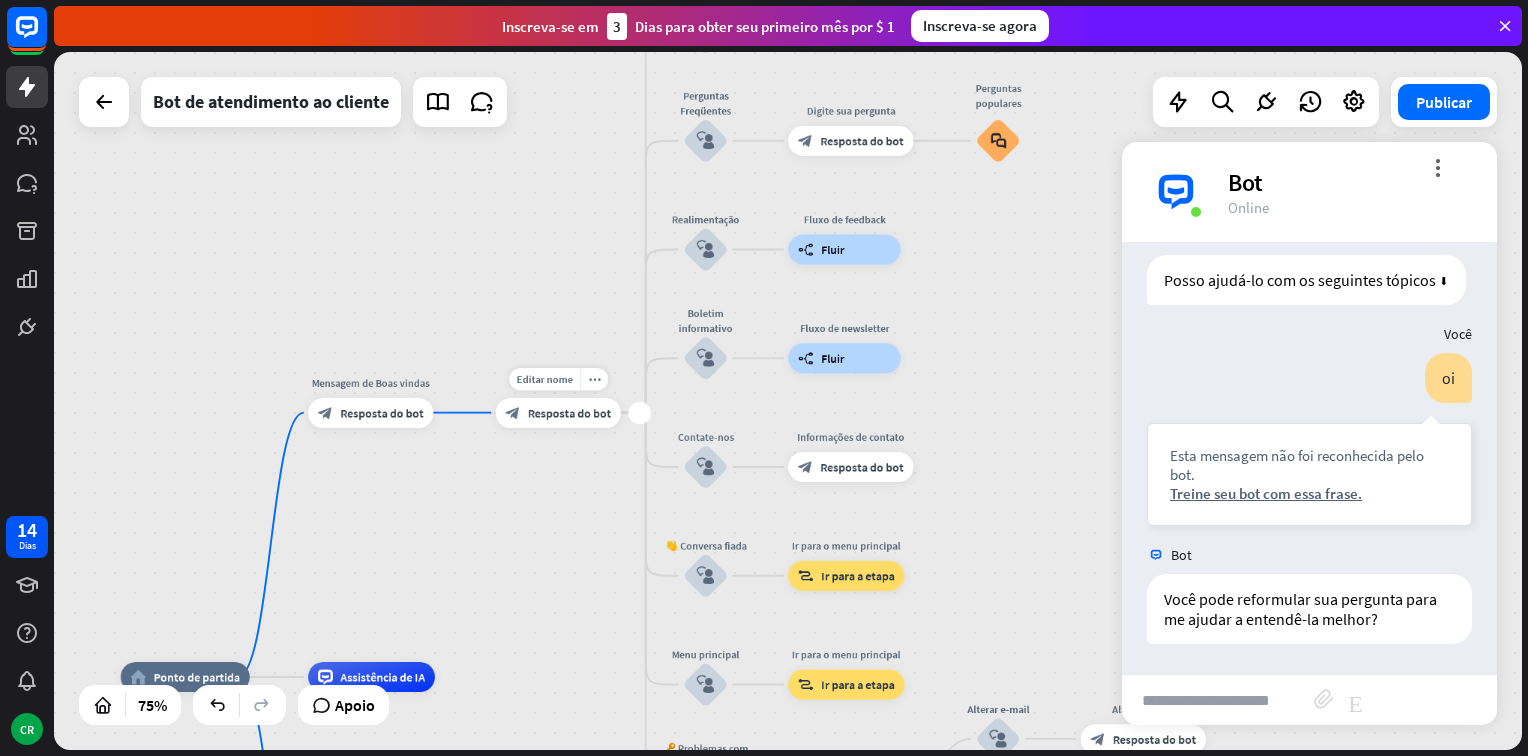 click on "Resposta do bot" at bounding box center [569, 412] 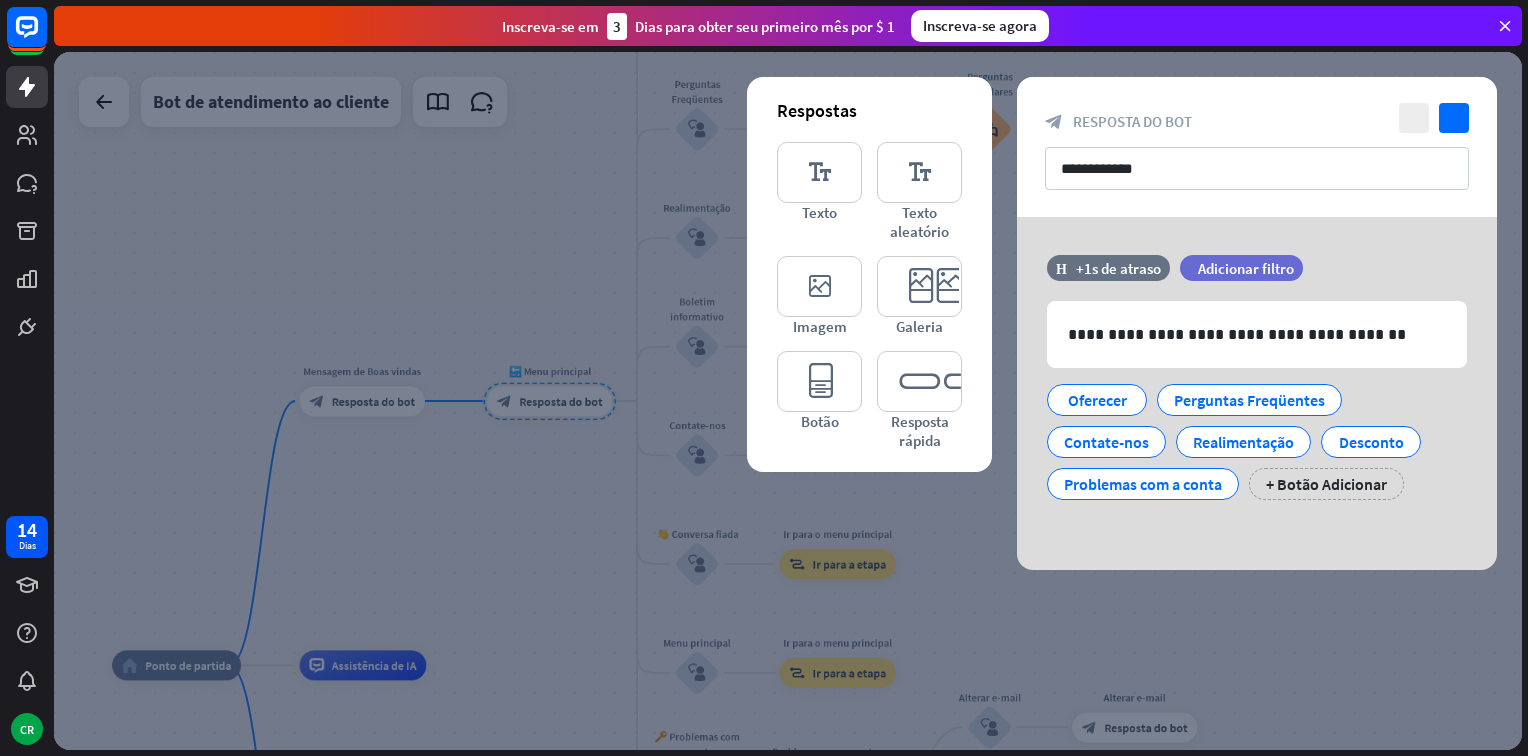 click at bounding box center (788, 401) 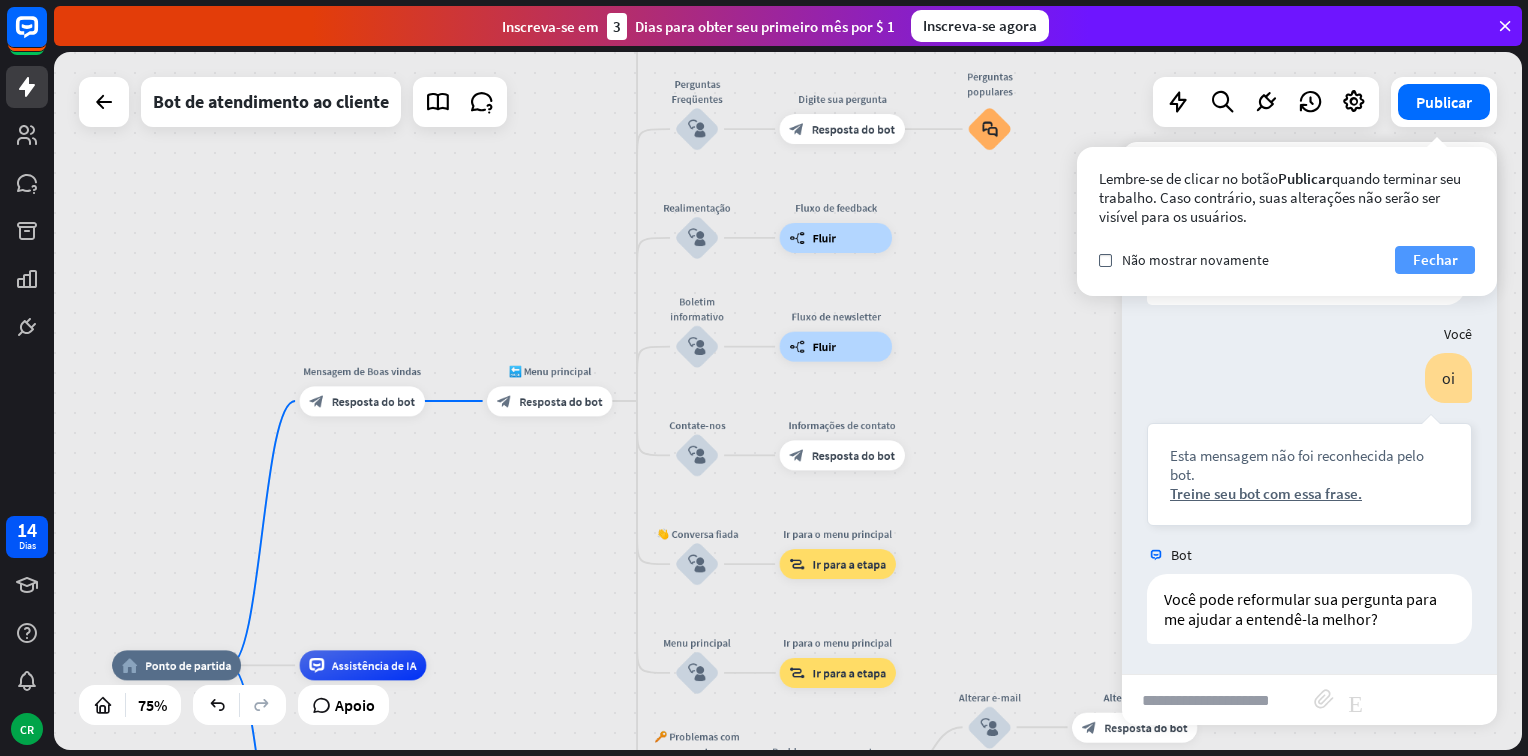 click on "Fechar" at bounding box center (1435, 260) 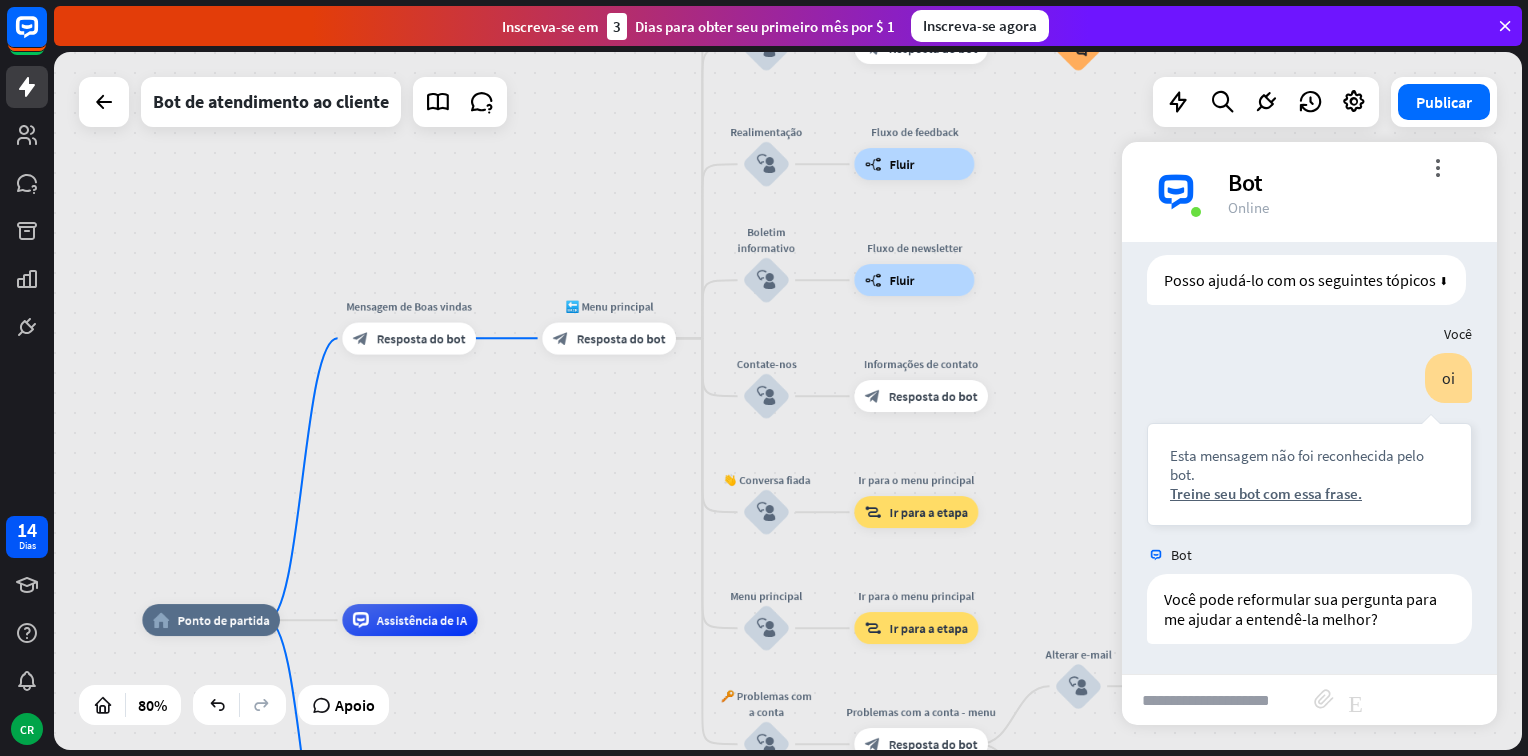 drag, startPoint x: 480, startPoint y: 526, endPoint x: 525, endPoint y: 480, distance: 64.3506 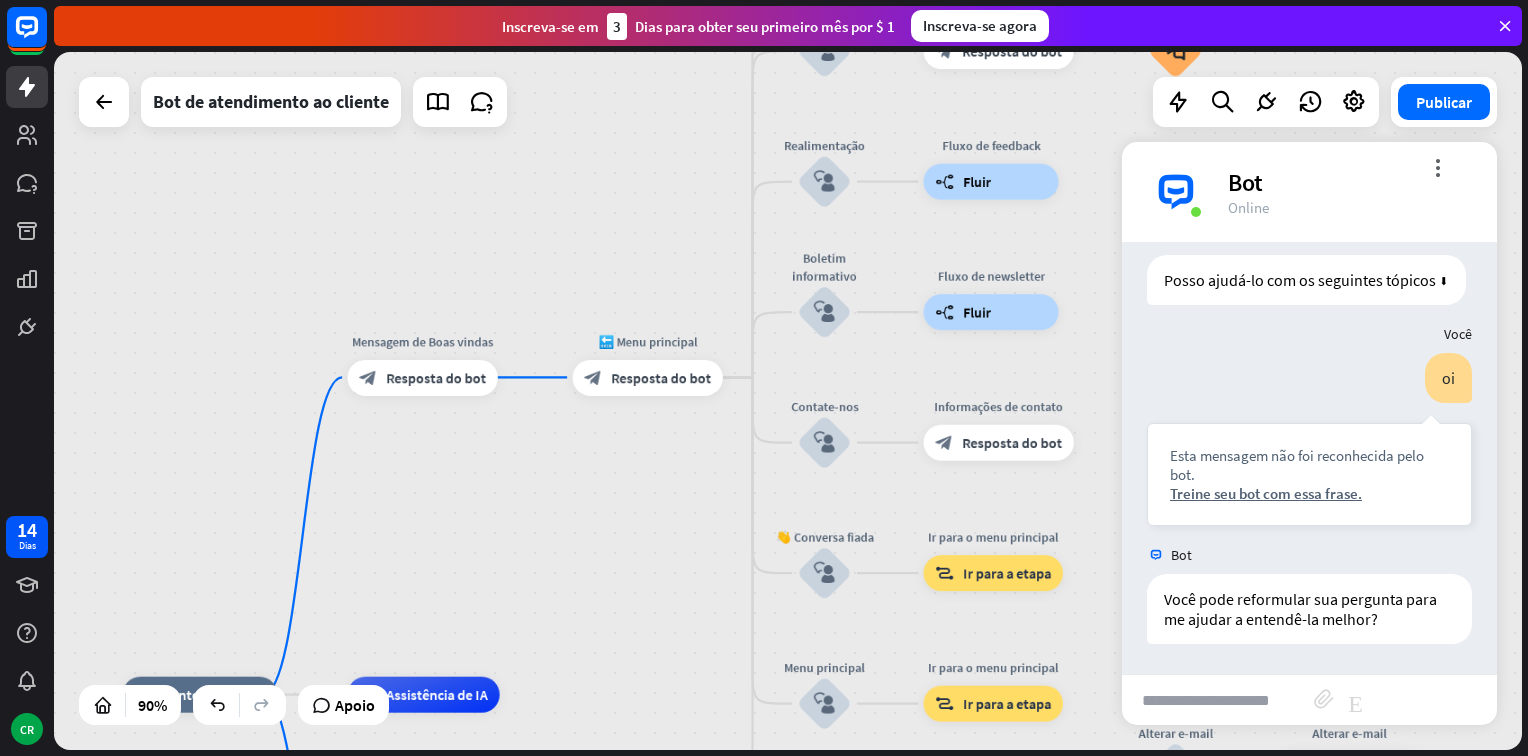 drag, startPoint x: 572, startPoint y: 428, endPoint x: 605, endPoint y: 486, distance: 66.730804 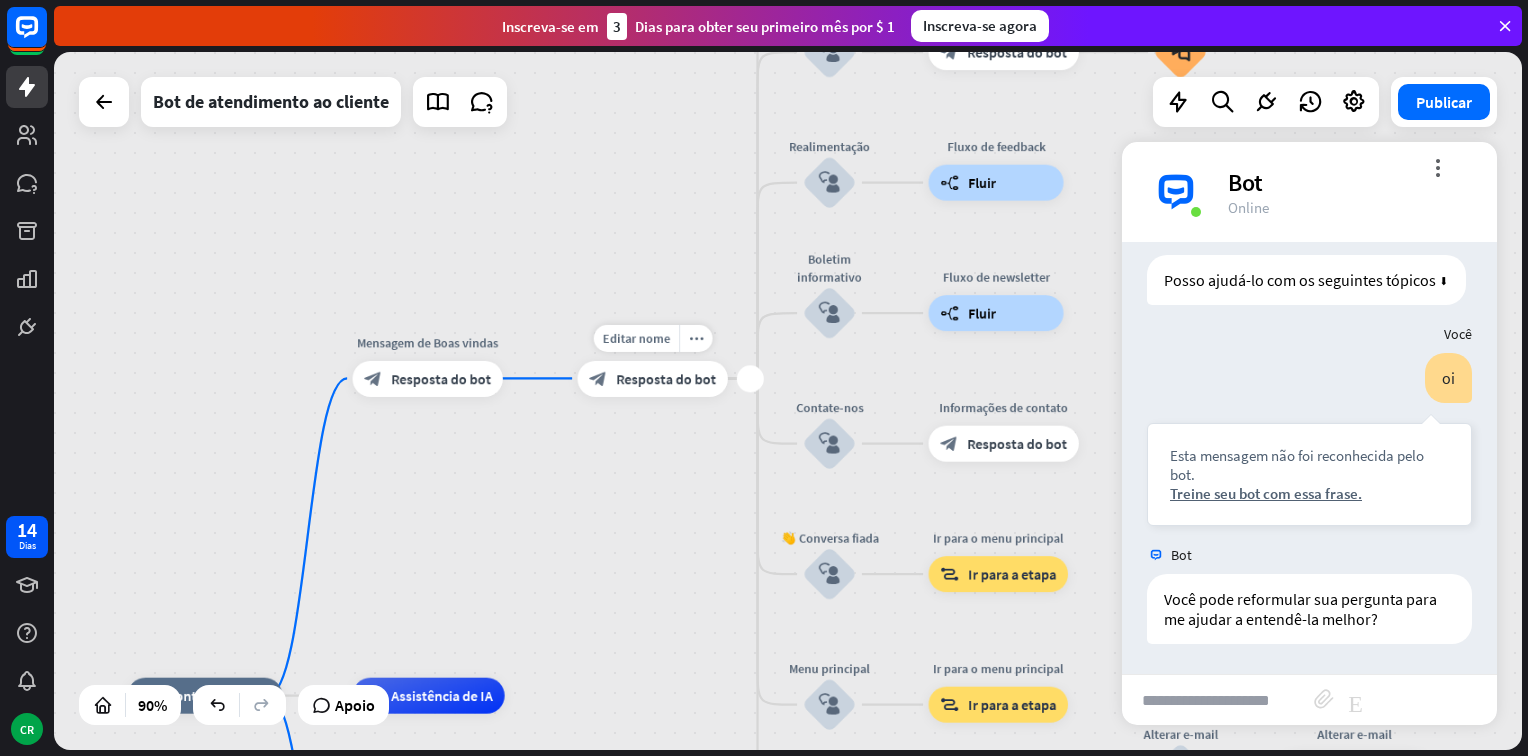 click on "Resposta do bot" at bounding box center [666, 378] 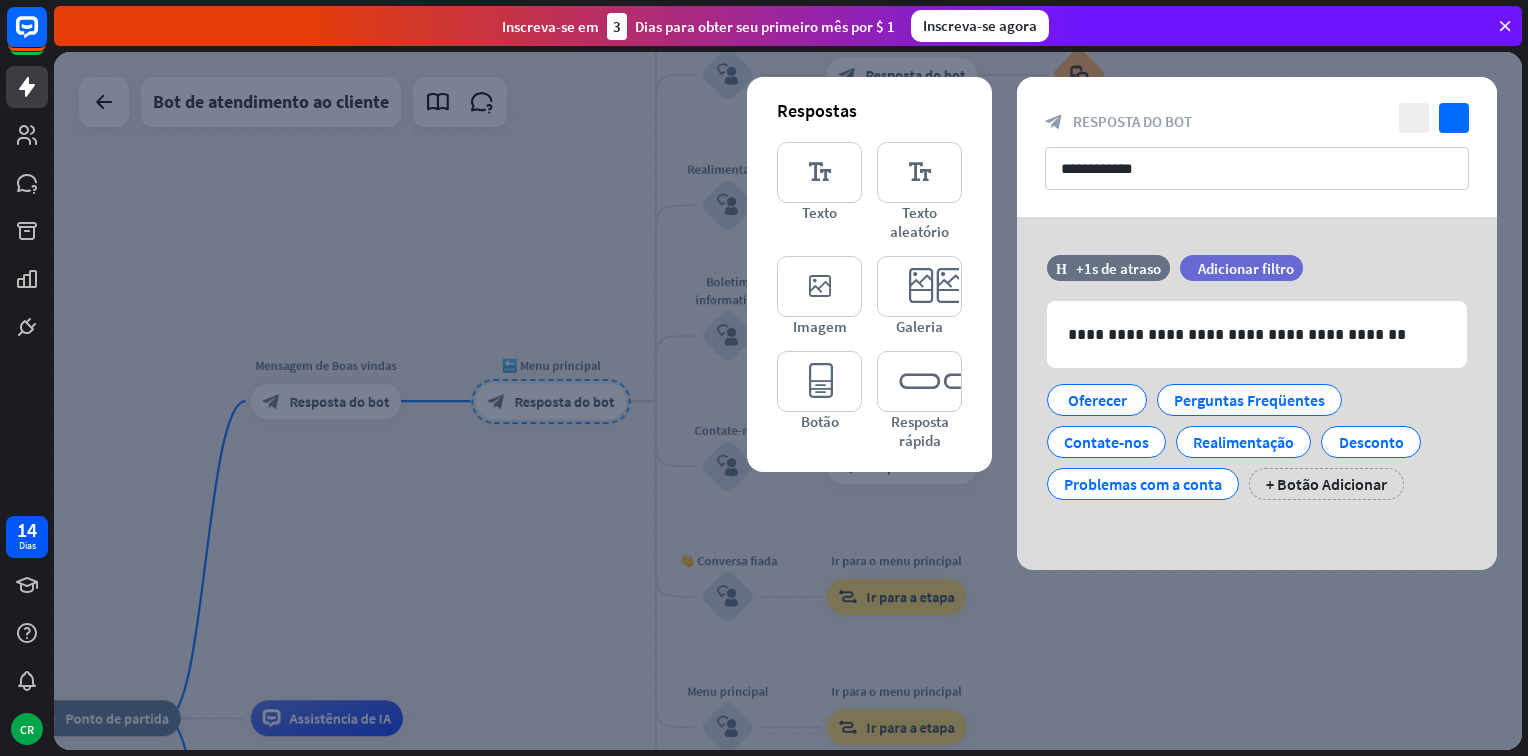 click at bounding box center [788, 401] 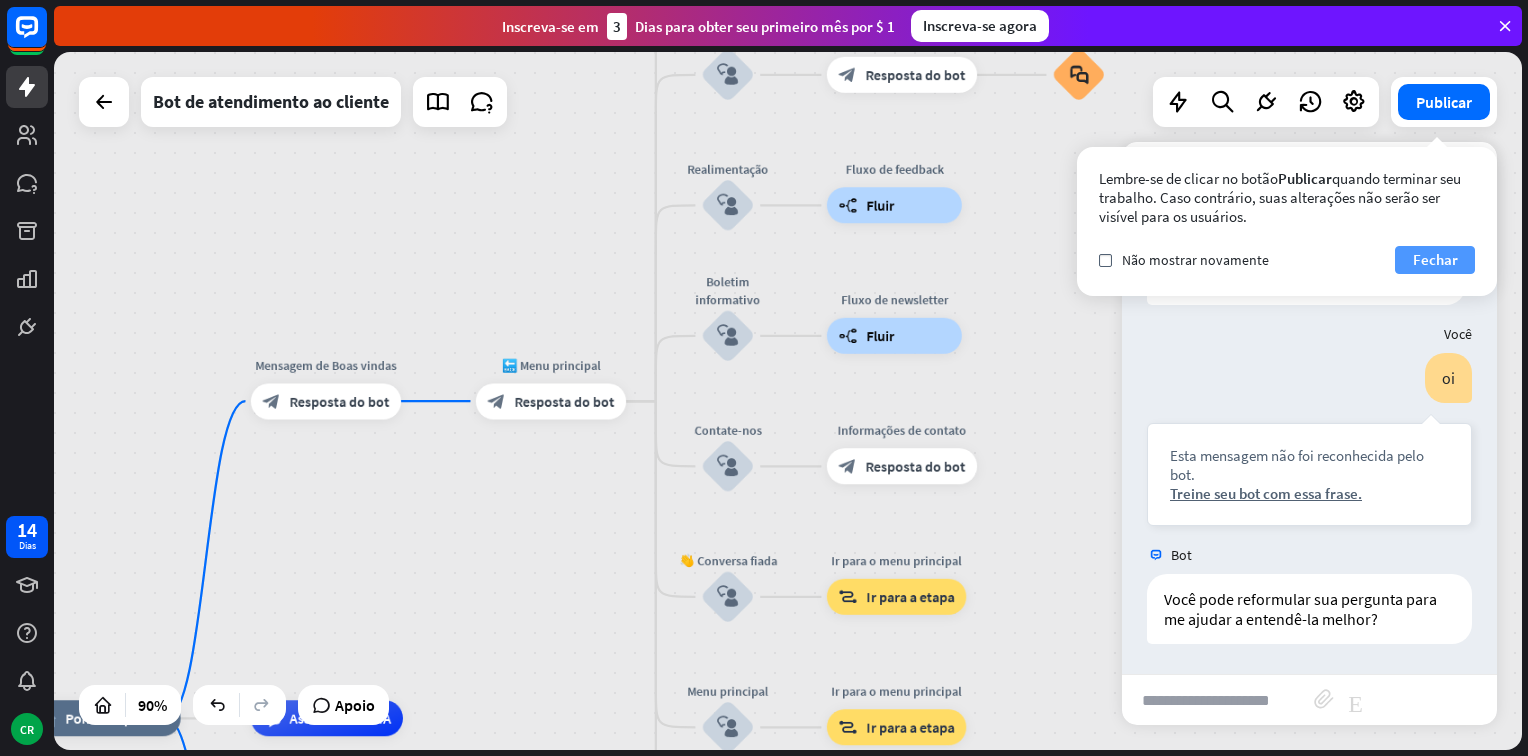 click on "Fechar" at bounding box center (1435, 260) 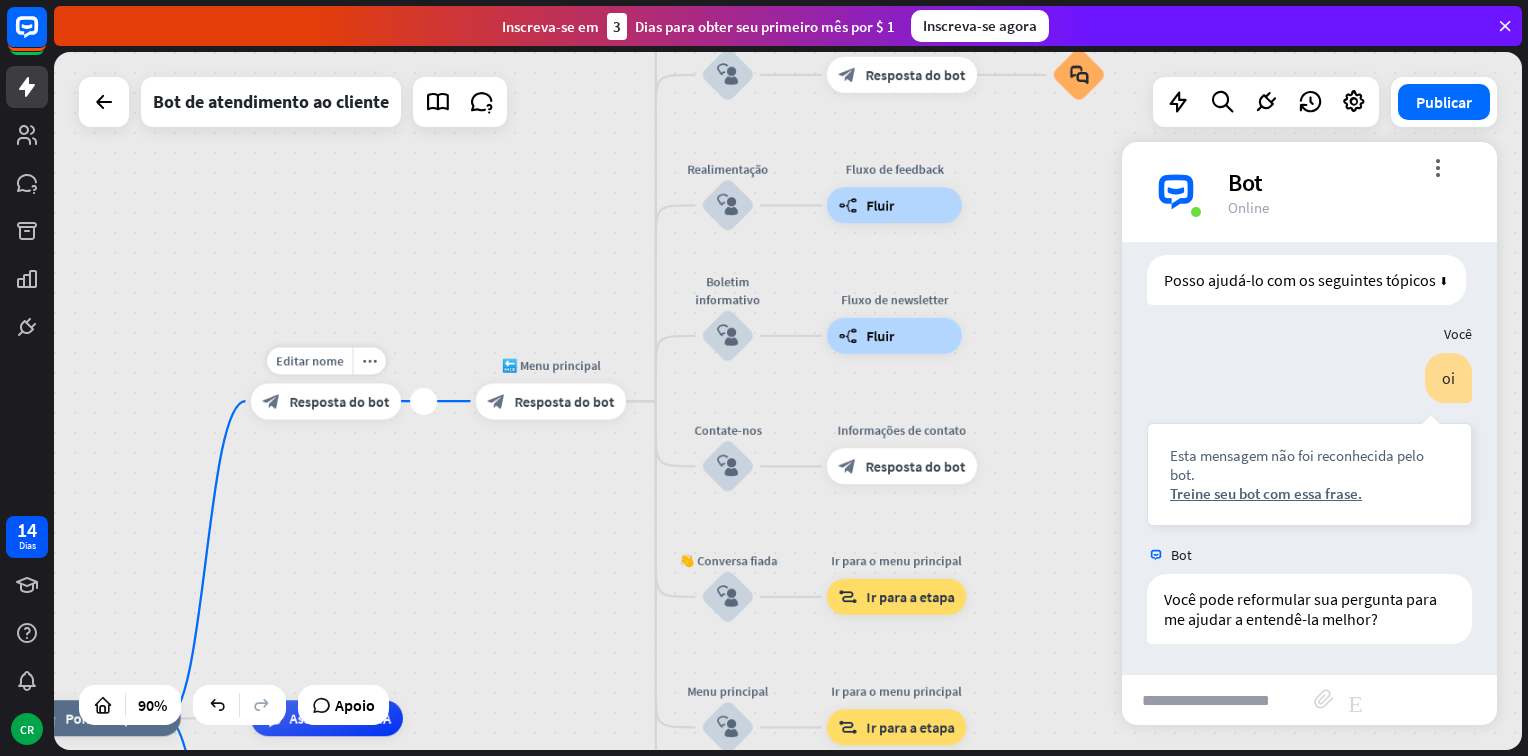 click on "Resposta do bot" at bounding box center (340, 401) 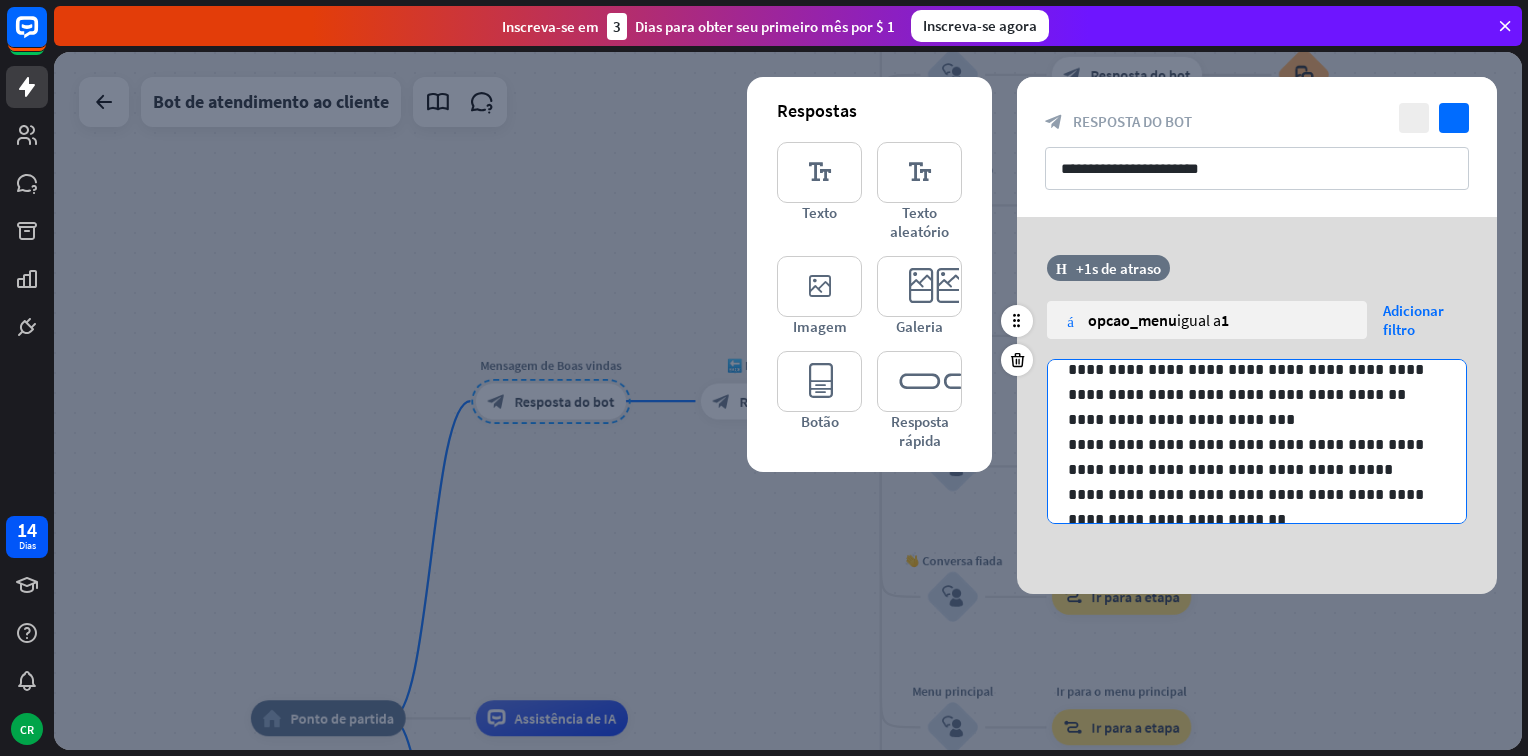 scroll, scrollTop: 0, scrollLeft: 0, axis: both 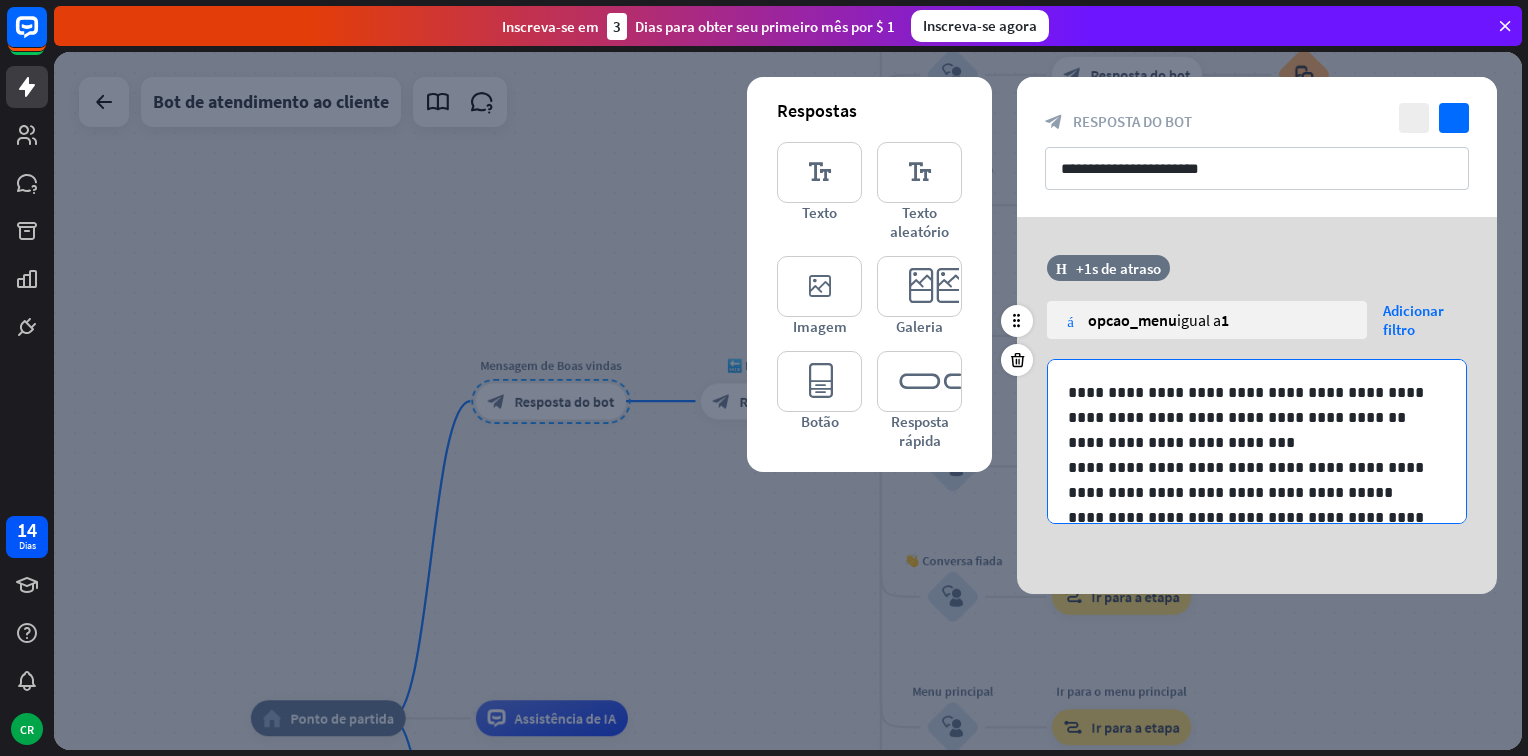 click on "**********" at bounding box center [1249, 442] 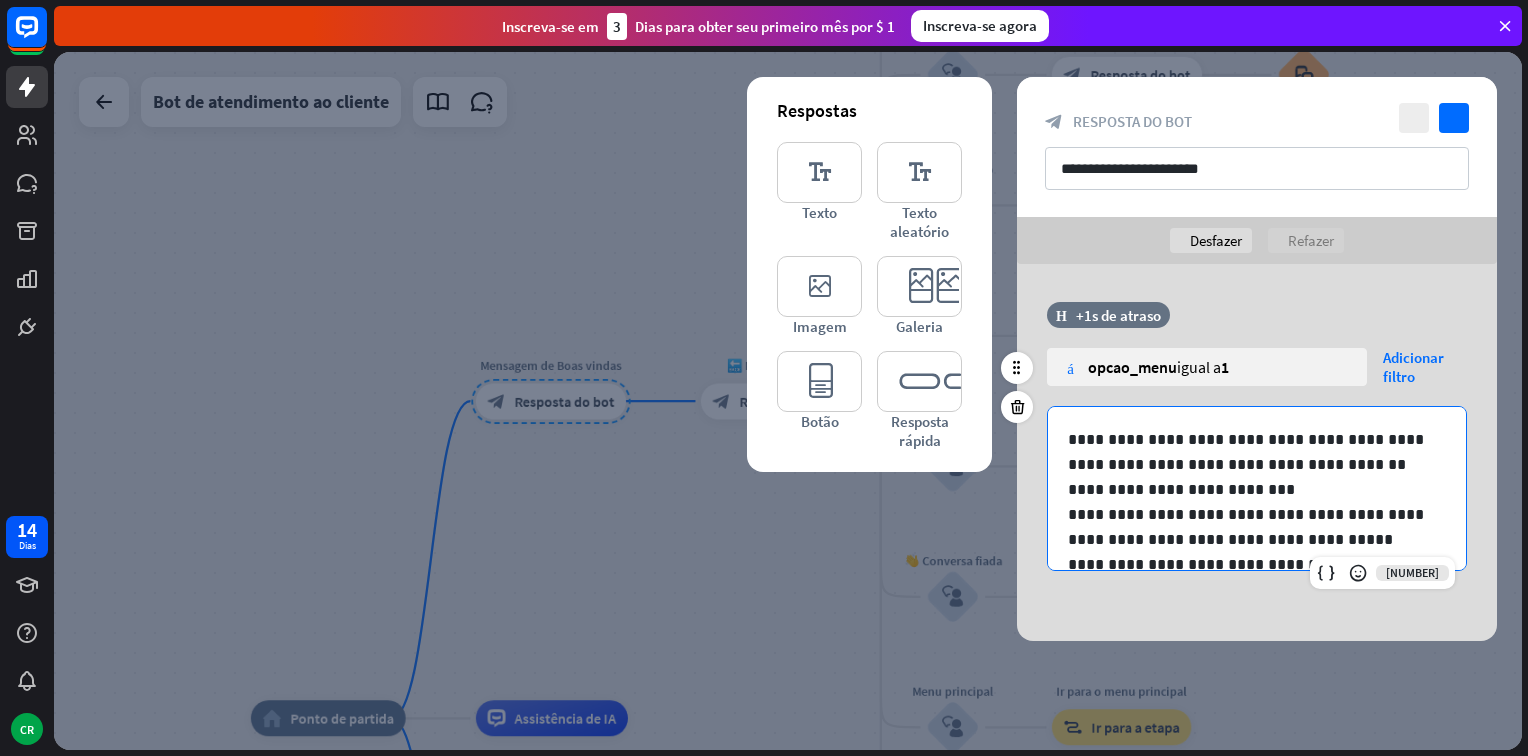 click on "**********" at bounding box center [1249, 489] 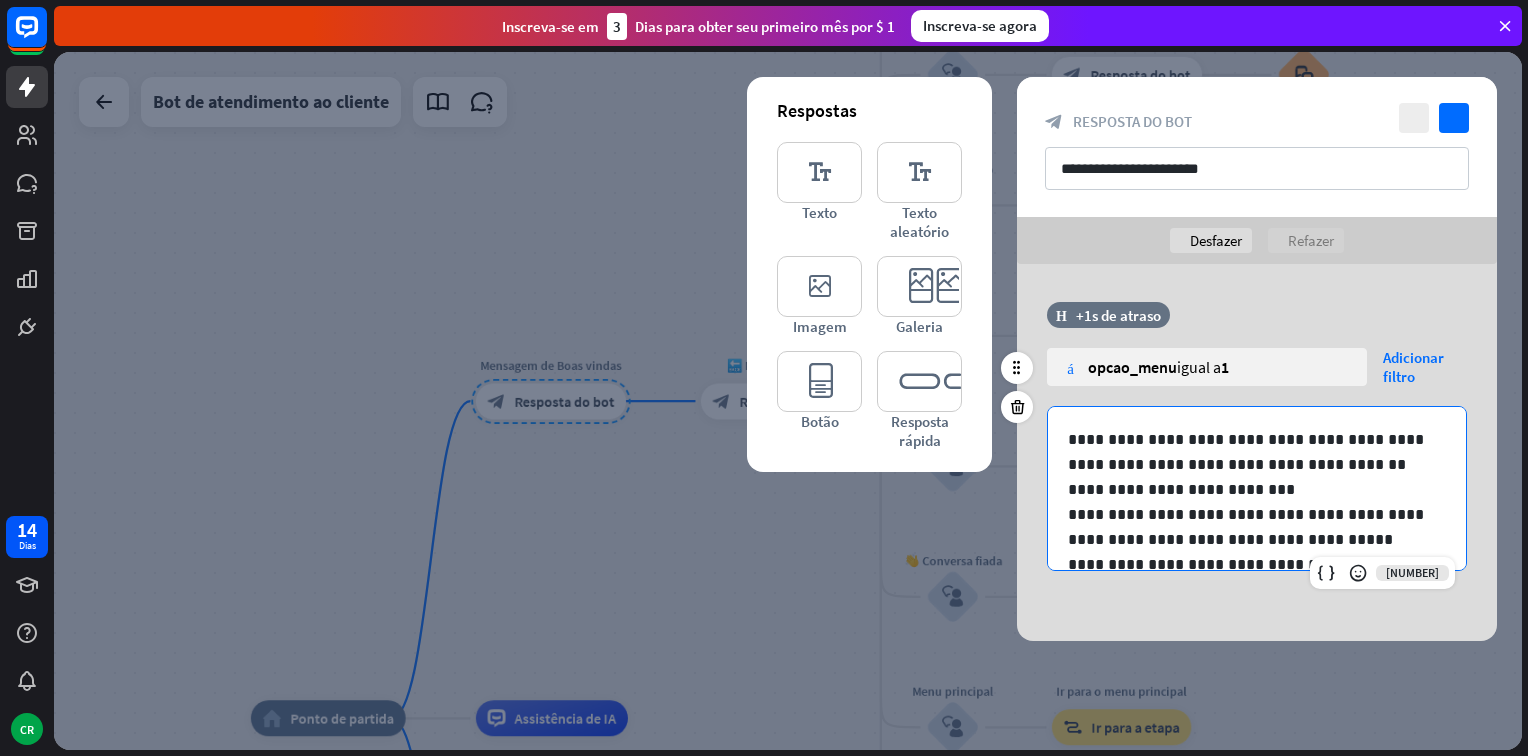 click on "**********" at bounding box center [1249, 489] 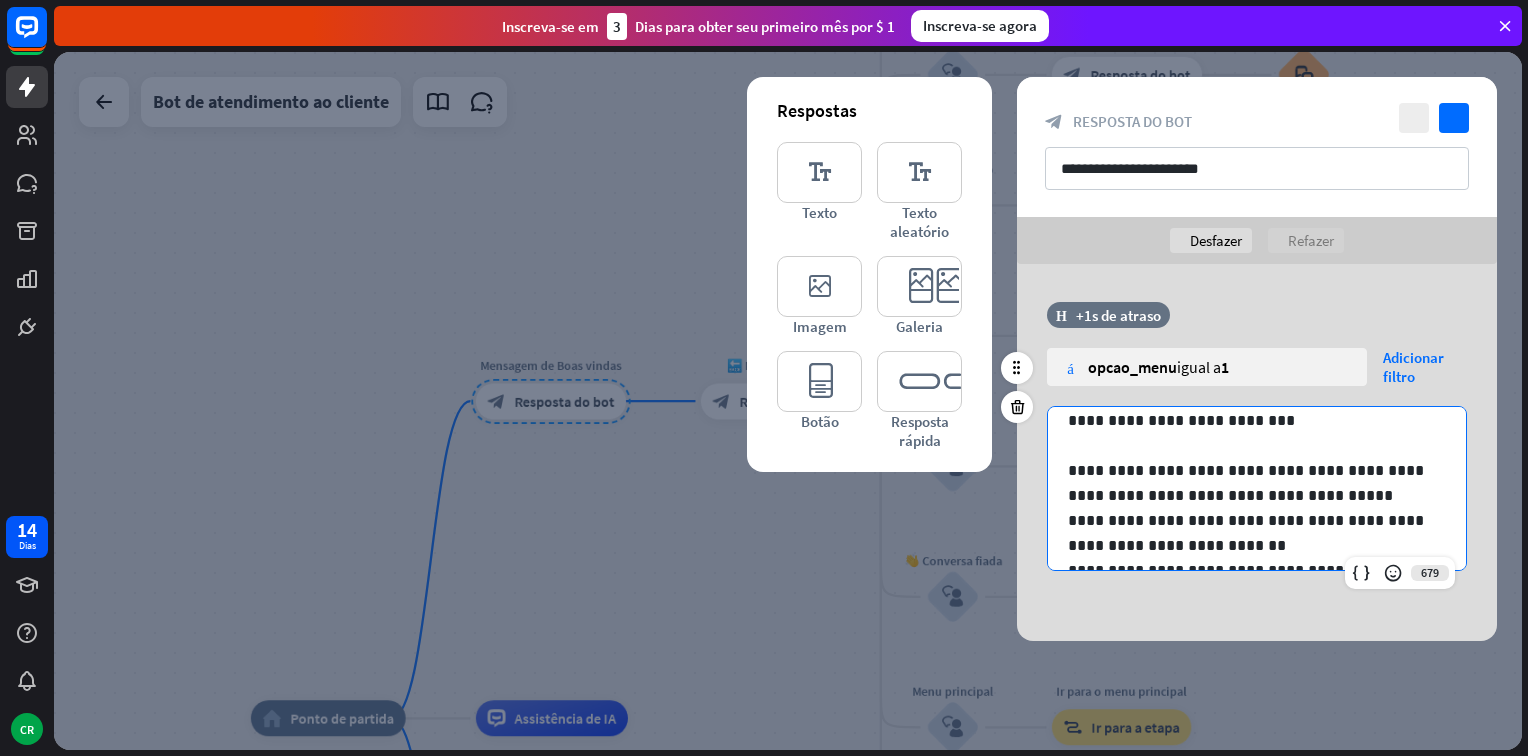 scroll, scrollTop: 101, scrollLeft: 0, axis: vertical 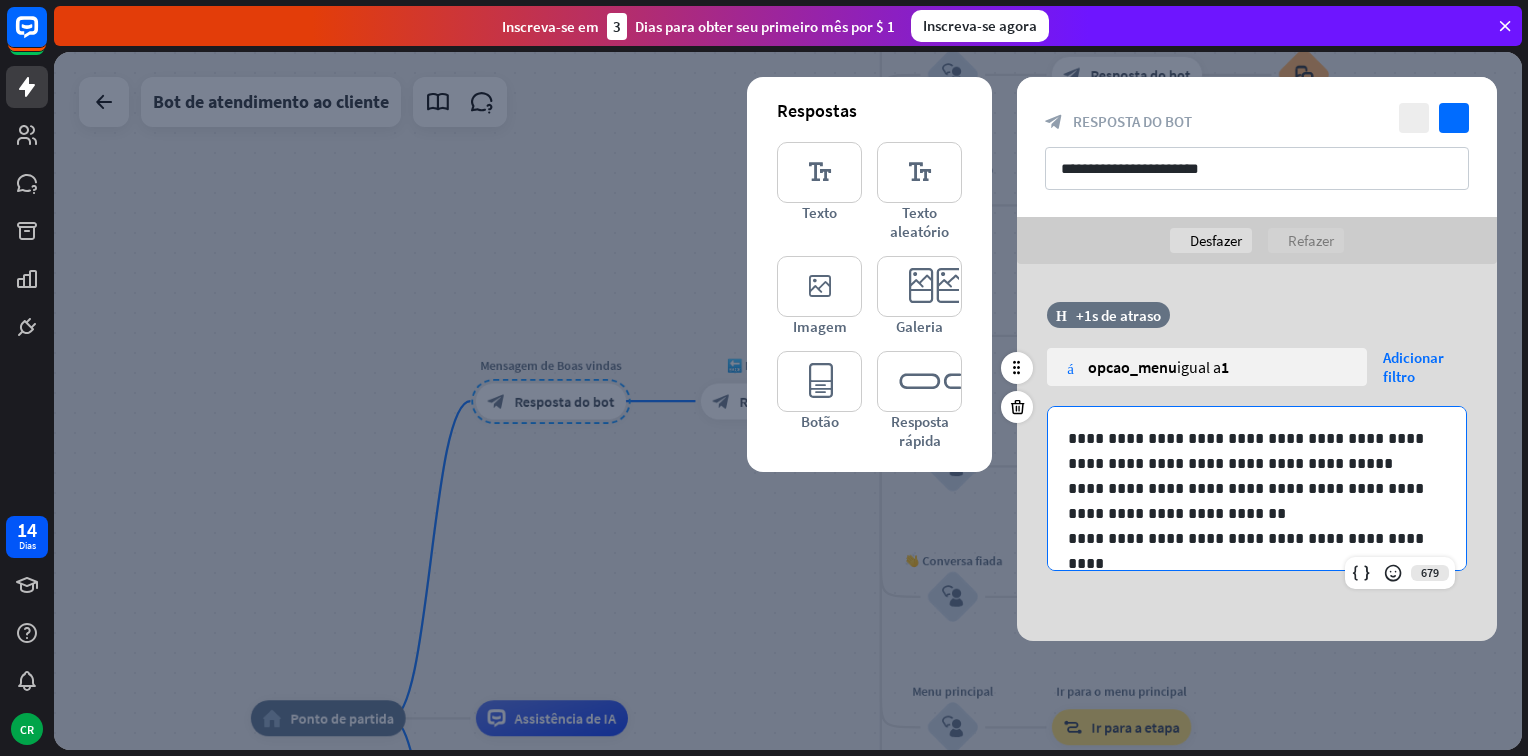 click on "**********" at bounding box center (1257, 438) 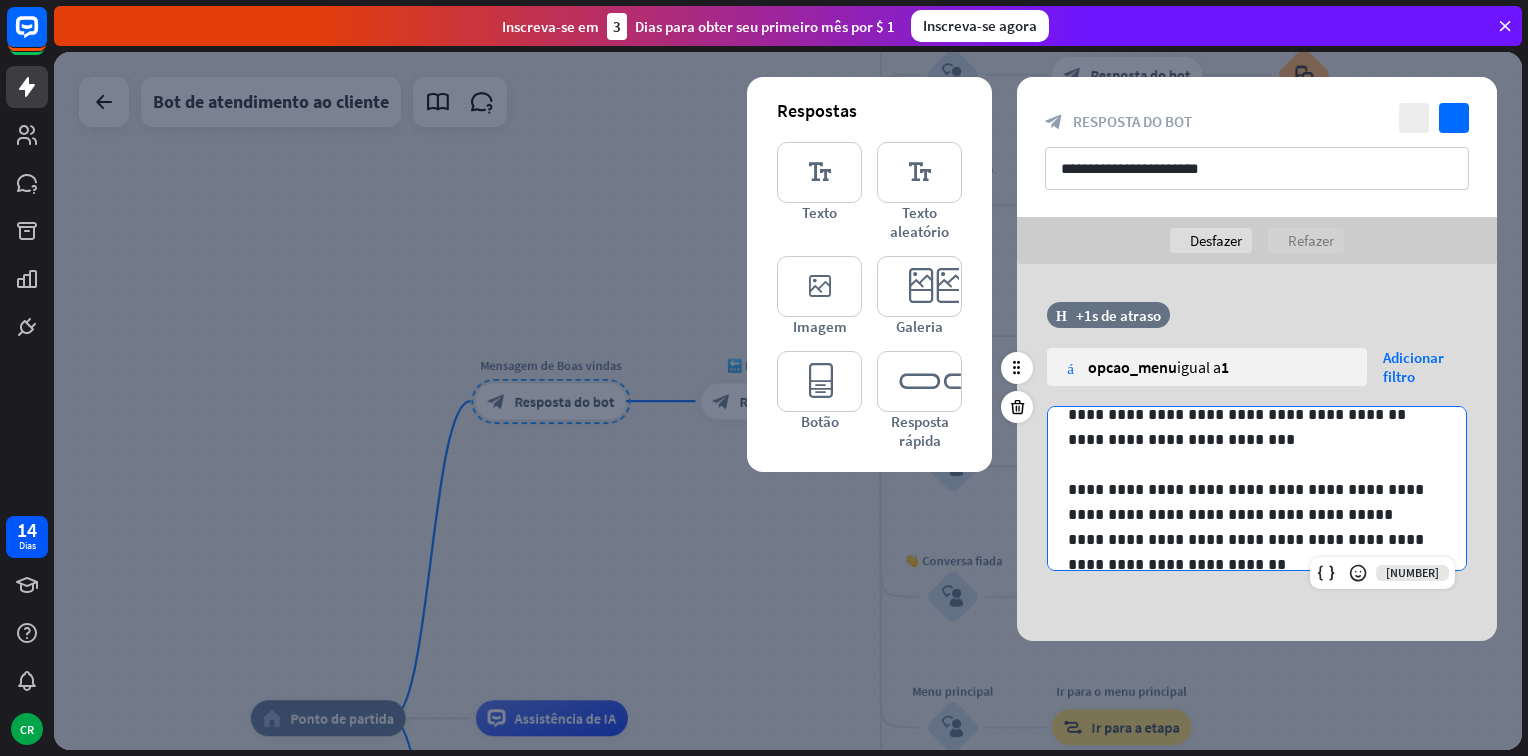 scroll, scrollTop: 0, scrollLeft: 0, axis: both 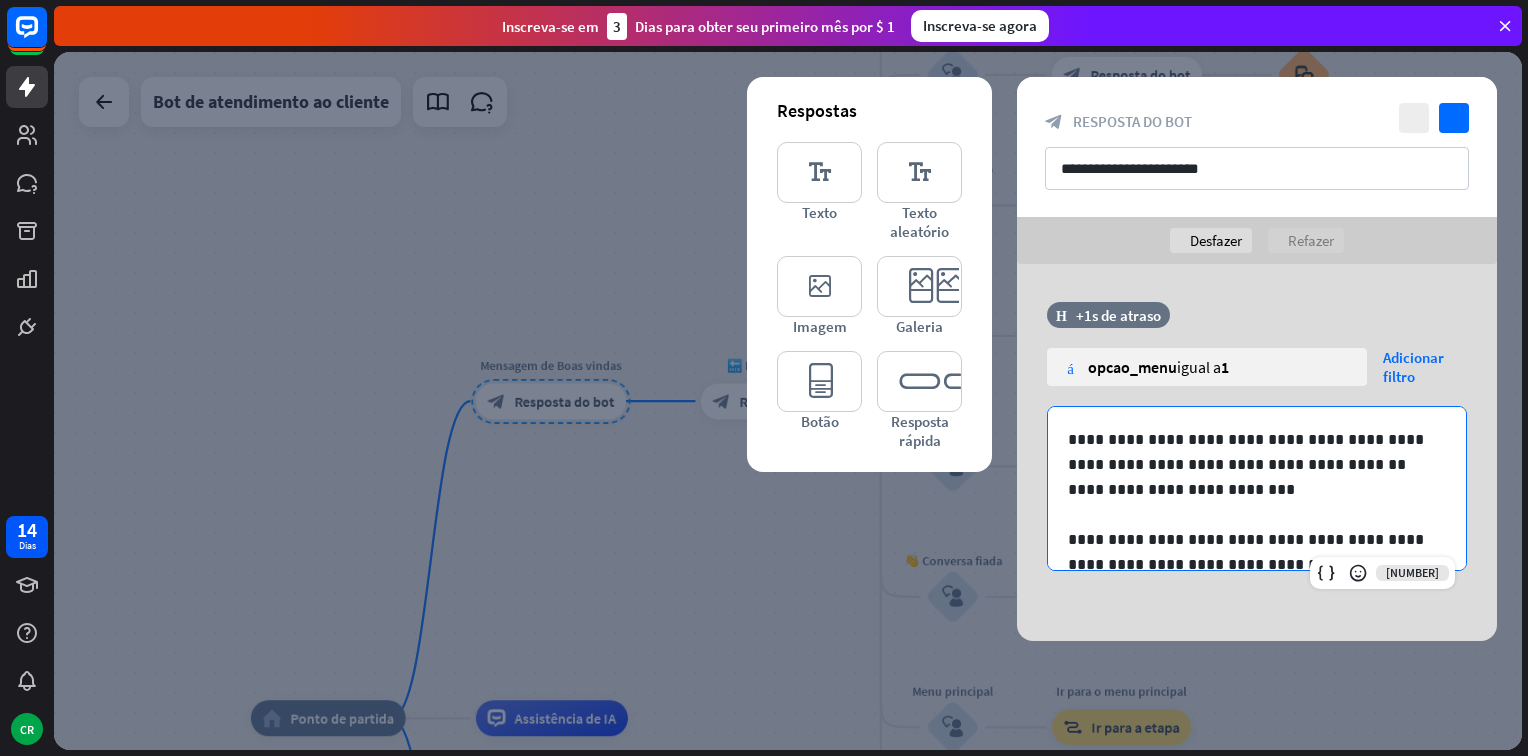 click on "desfazer  Desfazer    refazer  Refazer" at bounding box center [1257, 240] 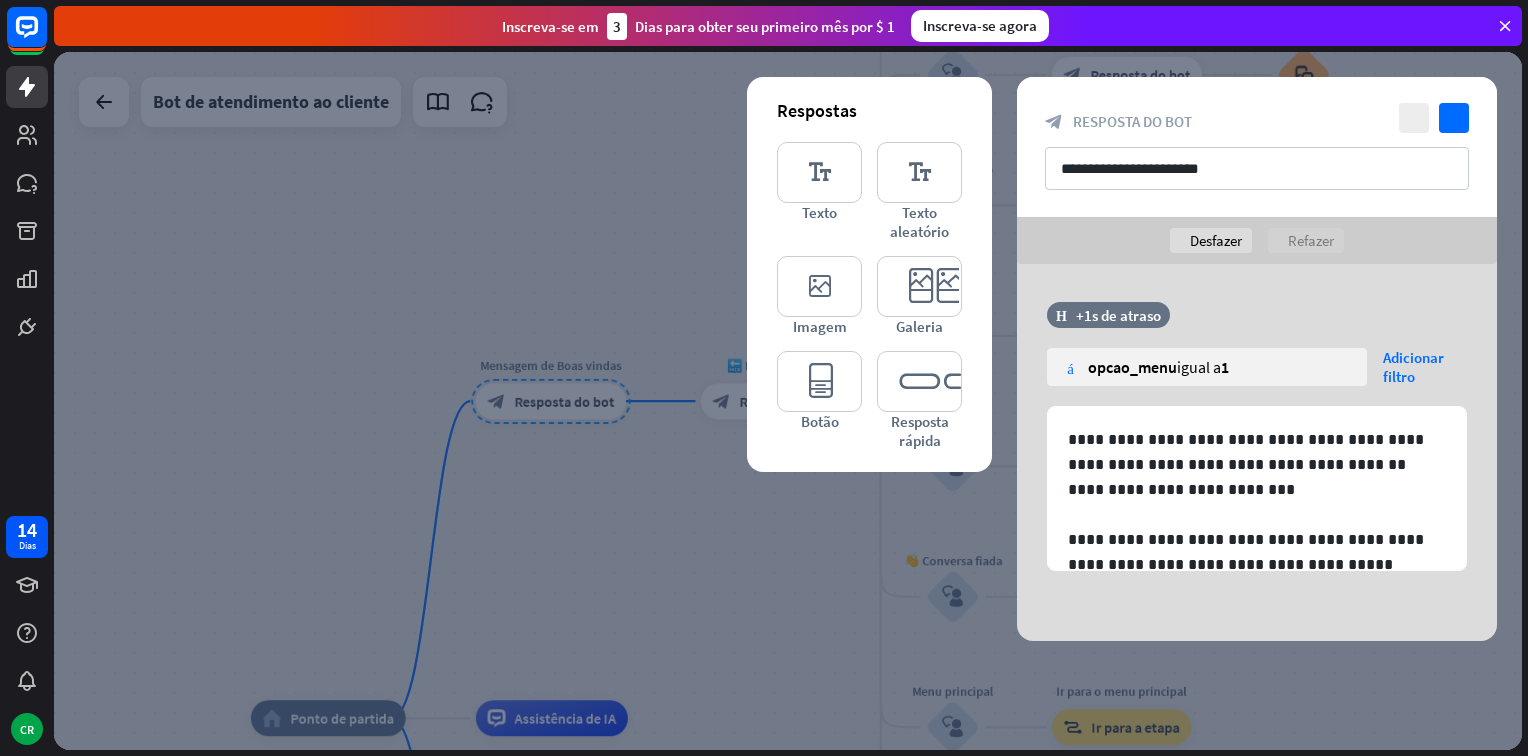 click at bounding box center (788, 401) 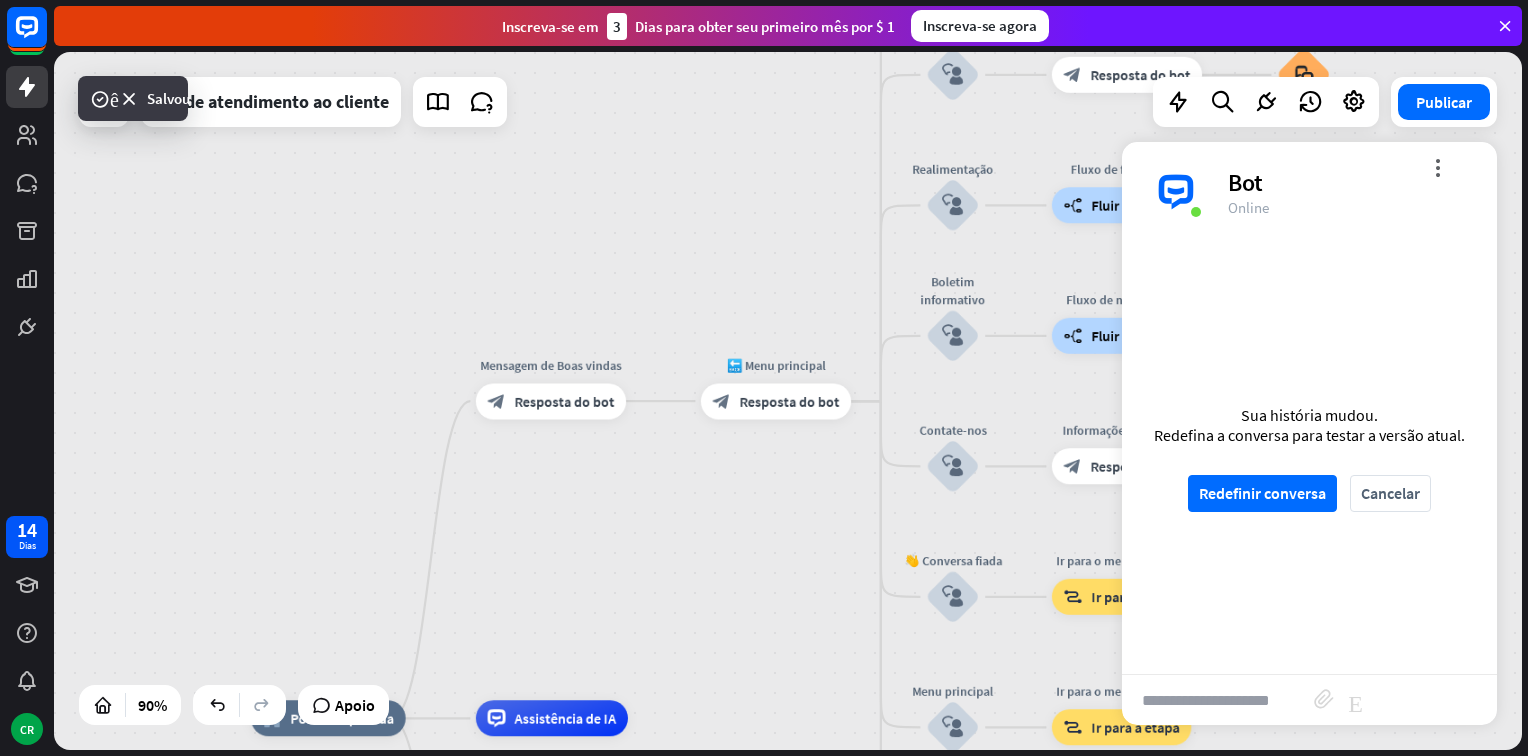 drag, startPoint x: 1321, startPoint y: 678, endPoint x: 1317, endPoint y: 662, distance: 16.492422 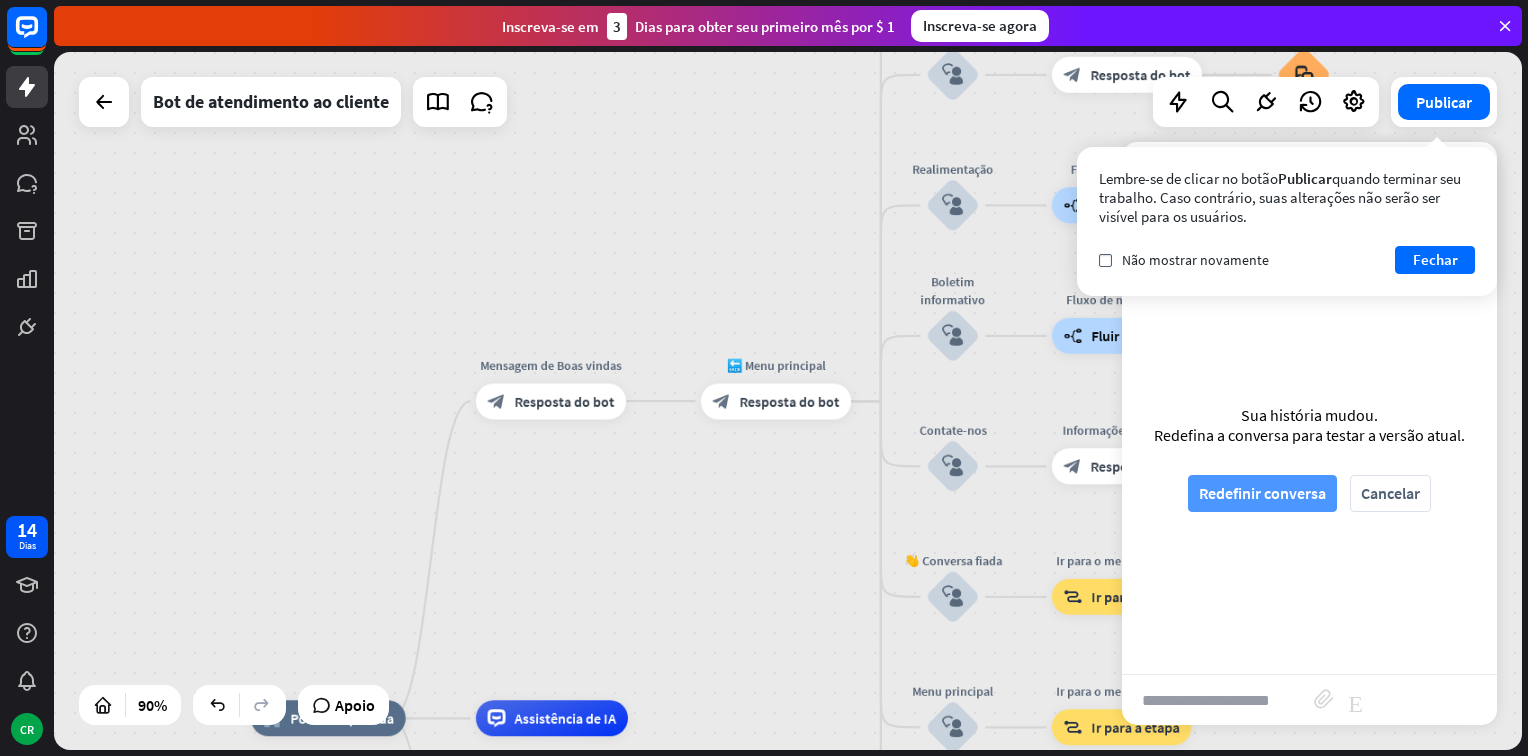 click on "Redefinir conversa" at bounding box center (1262, 493) 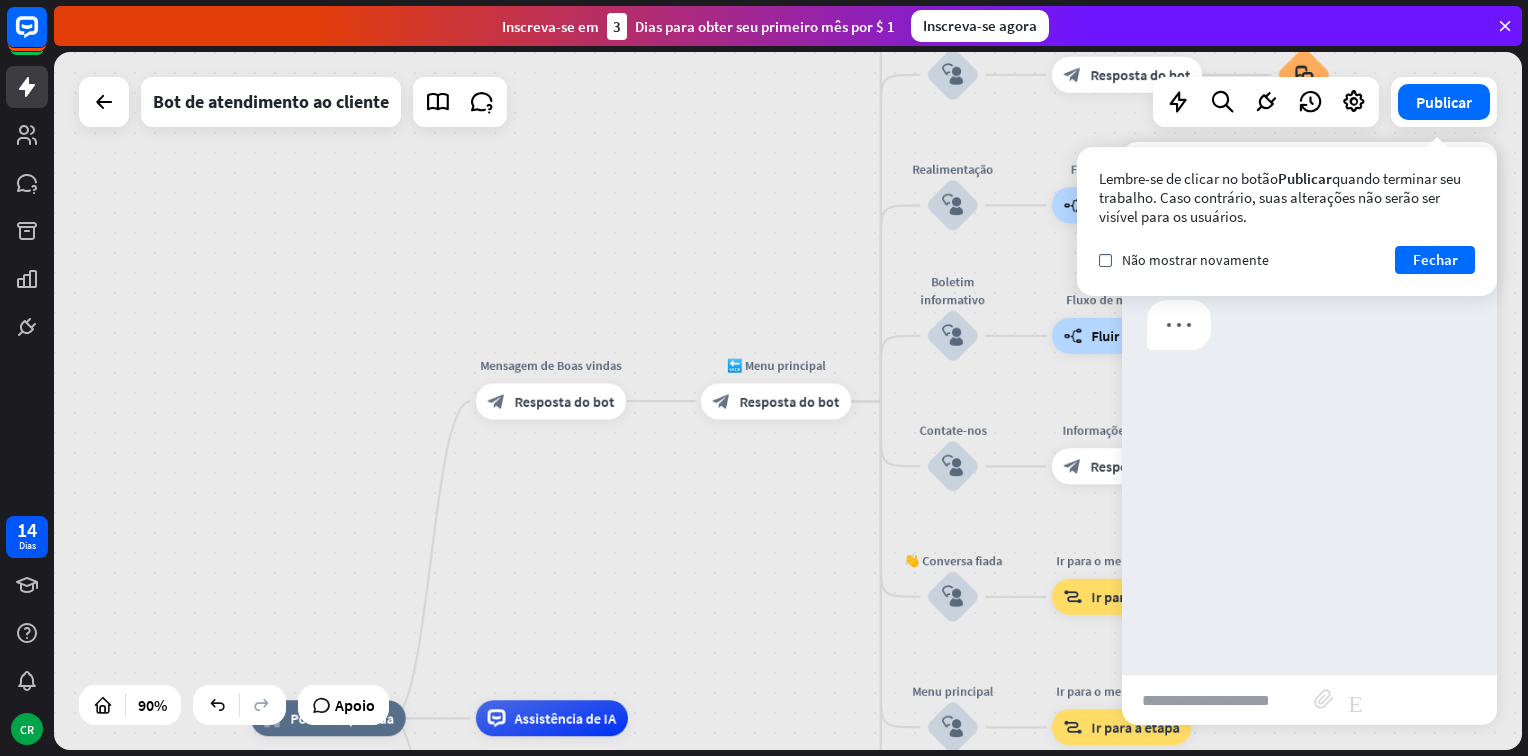 scroll, scrollTop: 0, scrollLeft: 0, axis: both 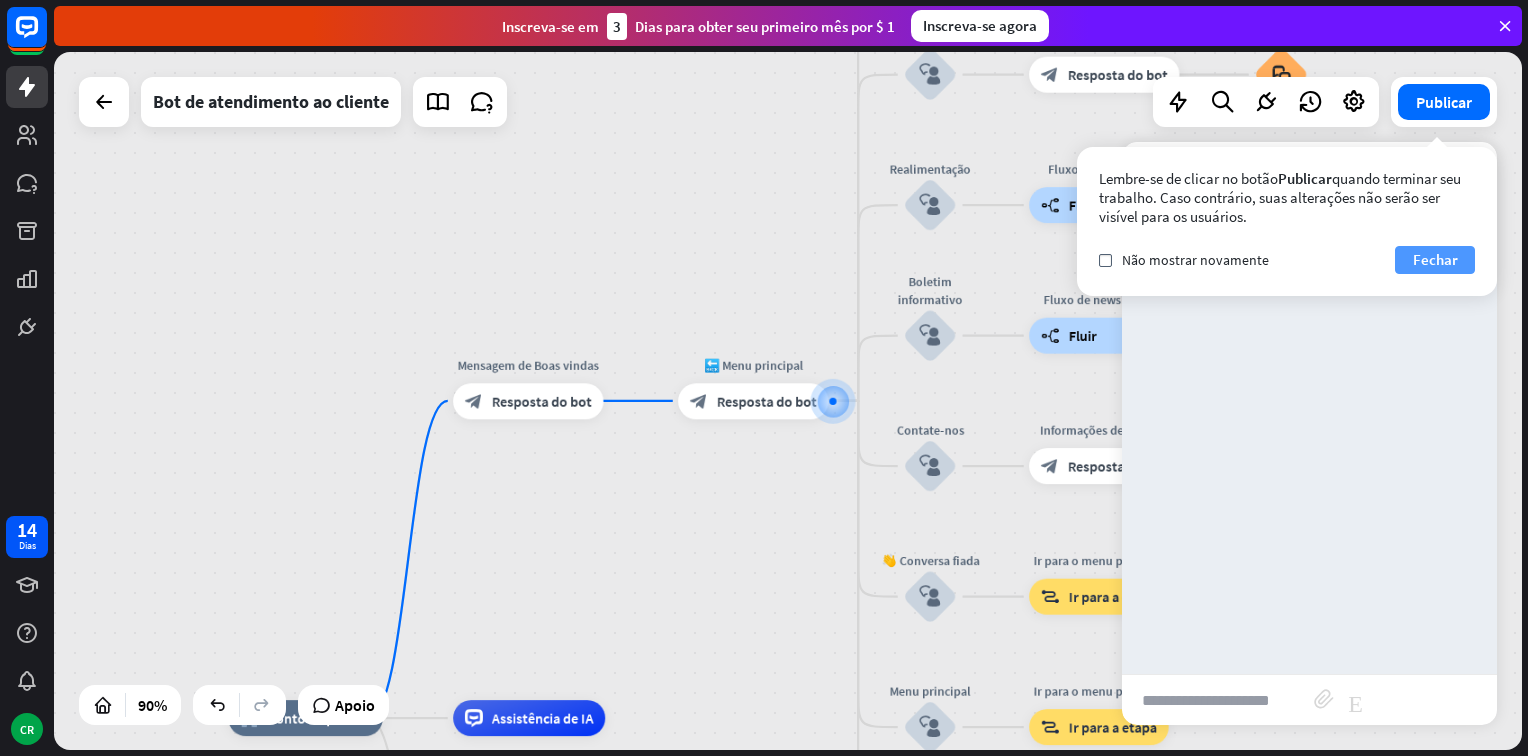 click on "Fechar" at bounding box center [1435, 260] 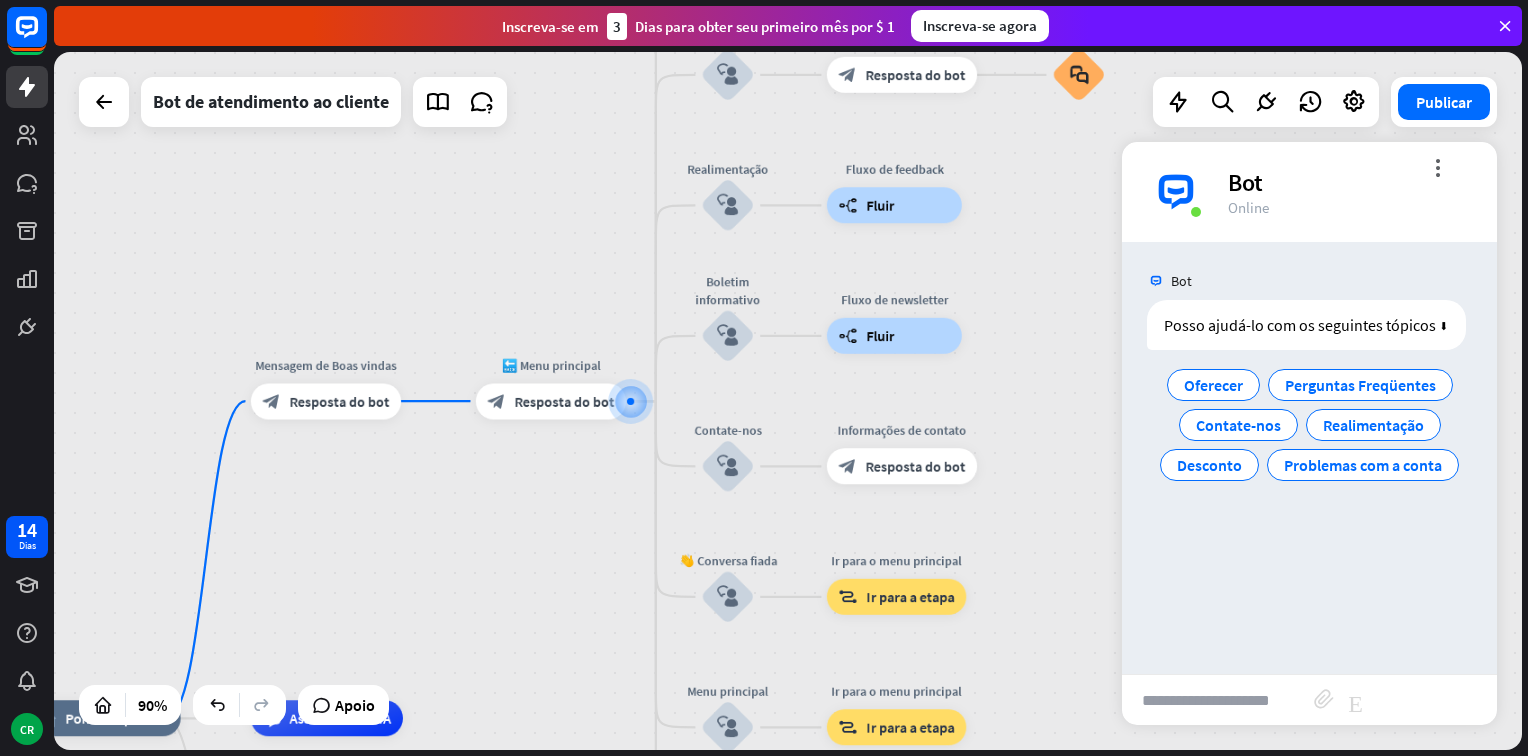 drag, startPoint x: 309, startPoint y: 272, endPoint x: 320, endPoint y: 264, distance: 13.601471 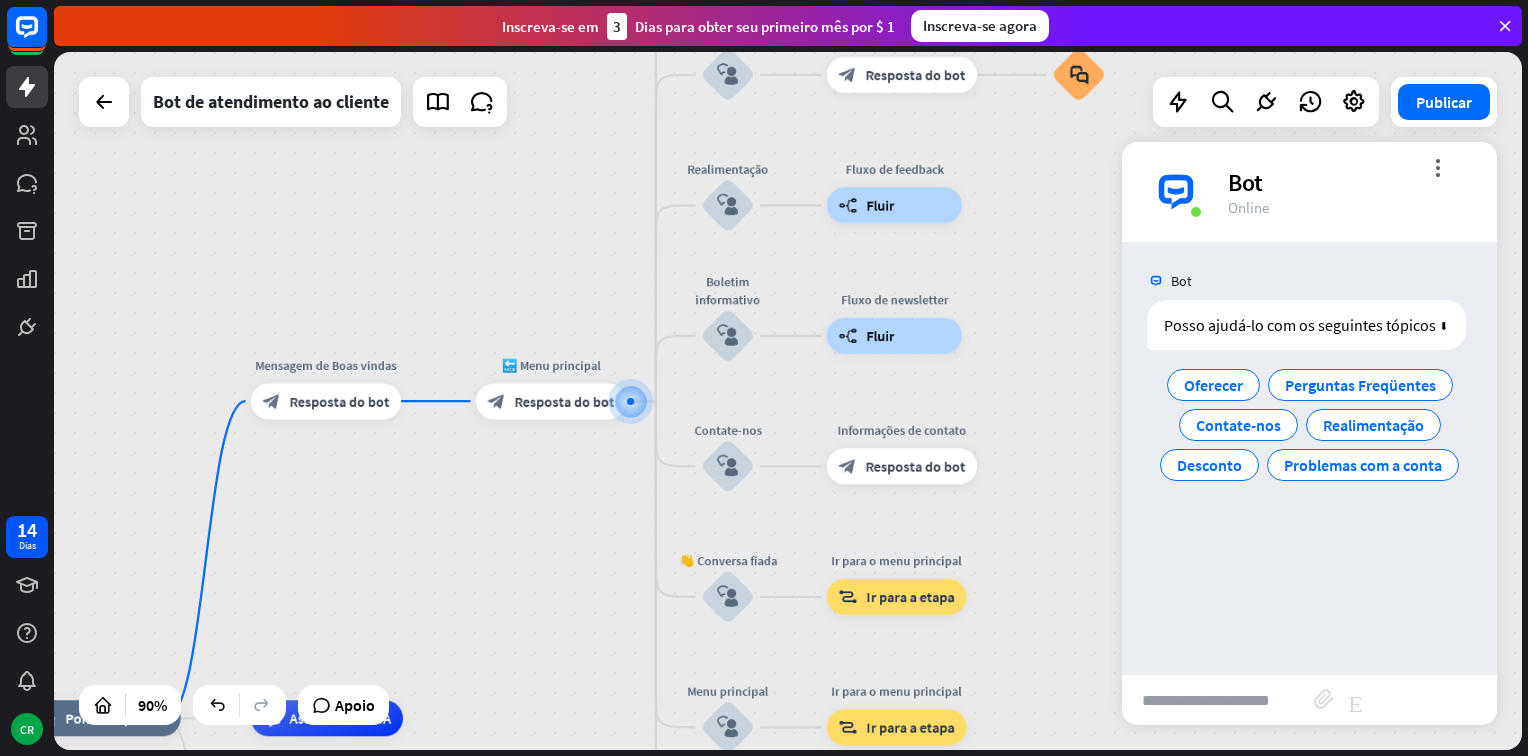 click on "home_2   Ponto de partida                 Mensagem de Boas vindas   block_bot_response   Resposta do bot                 🔙 Menu principal   block_bot_response   Resposta do bot                     Nossa oferta   block_user_input                 Selecione a categoria do produto   block_bot_response   Resposta do bot                 ❓ Pergunta   block_user_input                 Como posso ajudá-lo?   block_bot_response   Resposta do bot                 Perguntas Freqüentes   block_user_input                 Digite sua pergunta   block_bot_response   Resposta do bot                 Perguntas populares   block_faq                 Realimentação   block_user_input                 Fluxo de feedback   builder_tree   Fluir                 Boletim informativo   block_user_input                 Fluxo de newsletter   builder_tree   Fluir                 Contate-nos   block_user_input                 Informações de contato   block_bot_response   Resposta do bot" at bounding box center [788, 401] 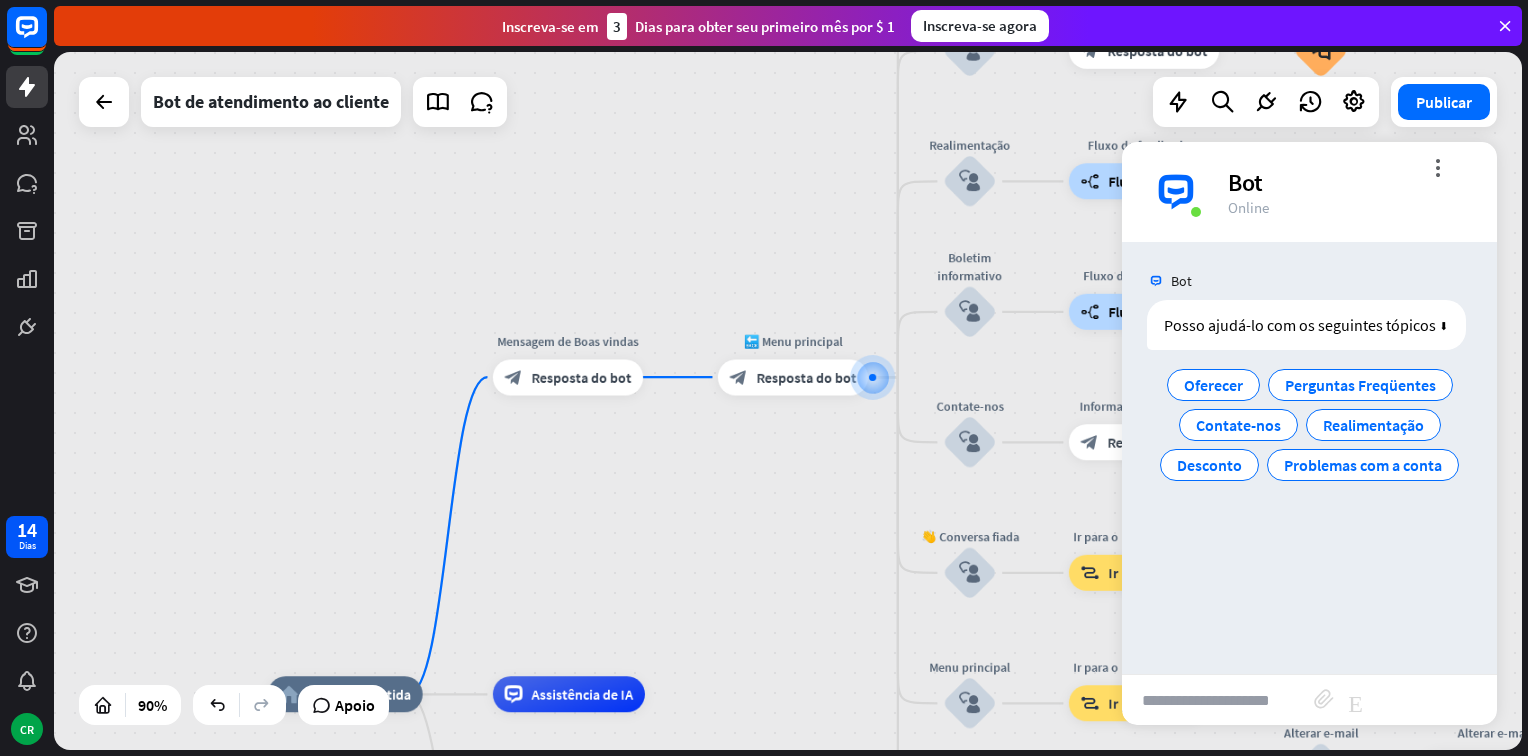 drag, startPoint x: 472, startPoint y: 586, endPoint x: 827, endPoint y: 454, distance: 378.7466 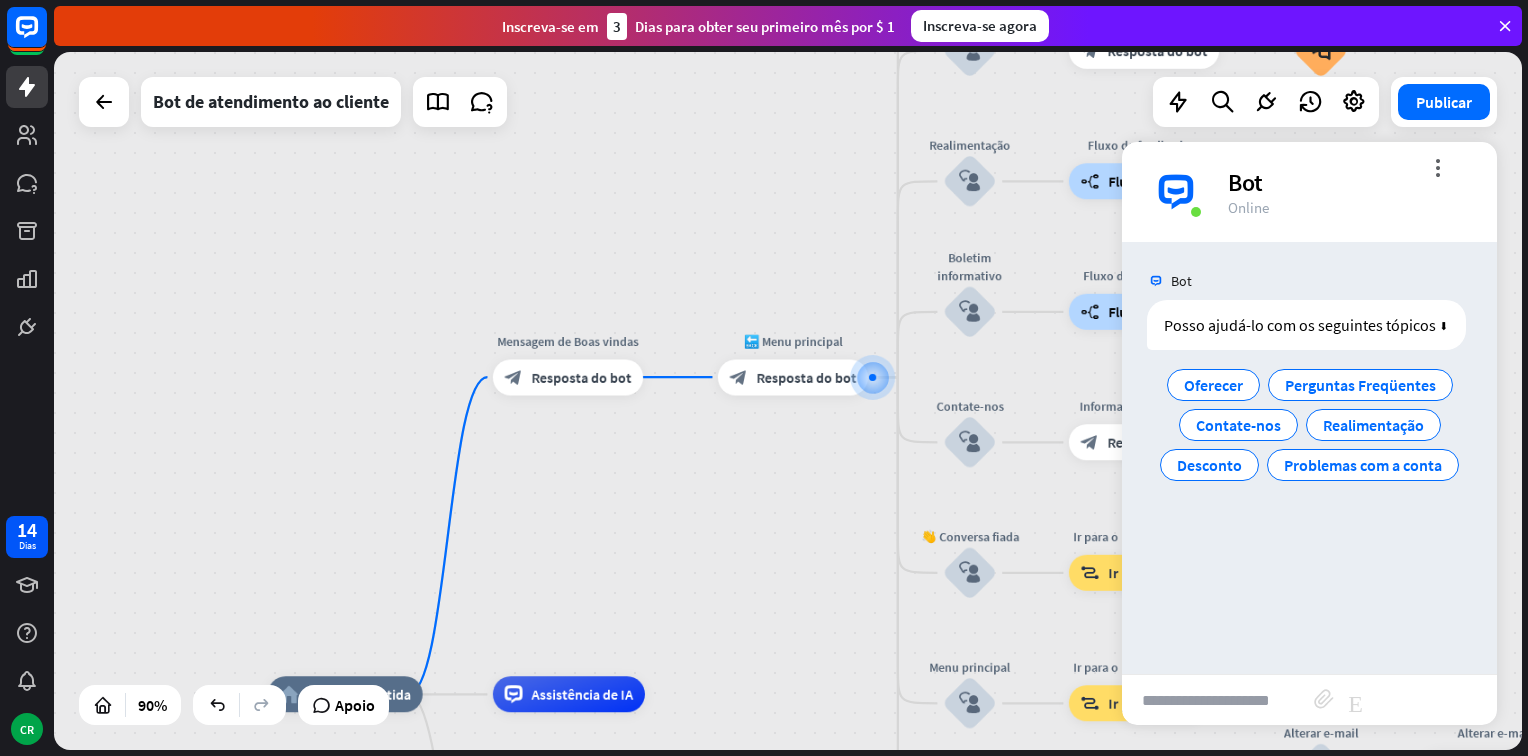 click on "home_2   Ponto de partida                 Mensagem de Boas vindas   block_bot_response   Resposta do bot                 🔙 Menu principal   block_bot_response   Resposta do bot                     Nossa oferta   block_user_input                 Selecione a categoria do produto   block_bot_response   Resposta do bot                 ❓ Pergunta   block_user_input                 Como posso ajudá-lo?   block_bot_response   Resposta do bot                 Perguntas Freqüentes   block_user_input                 Digite sua pergunta   block_bot_response   Resposta do bot                 Perguntas populares   block_faq                 Realimentação   block_user_input                 Fluxo de feedback   builder_tree   Fluir                 Boletim informativo   block_user_input                 Fluxo de newsletter   builder_tree   Fluir                 Contate-nos   block_user_input                 Informações de contato   block_bot_response   Resposta do bot" at bounding box center [788, 401] 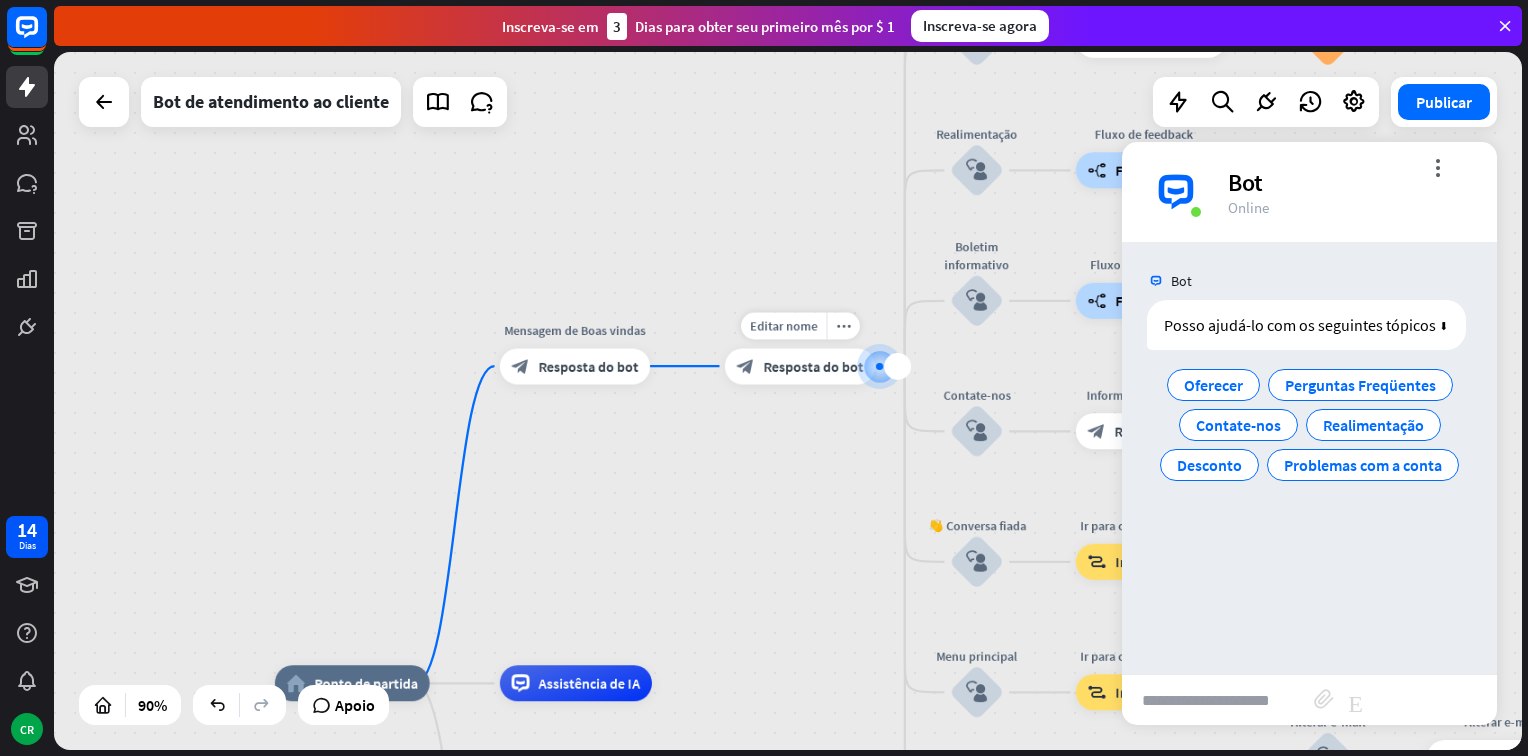 click at bounding box center [879, 365] 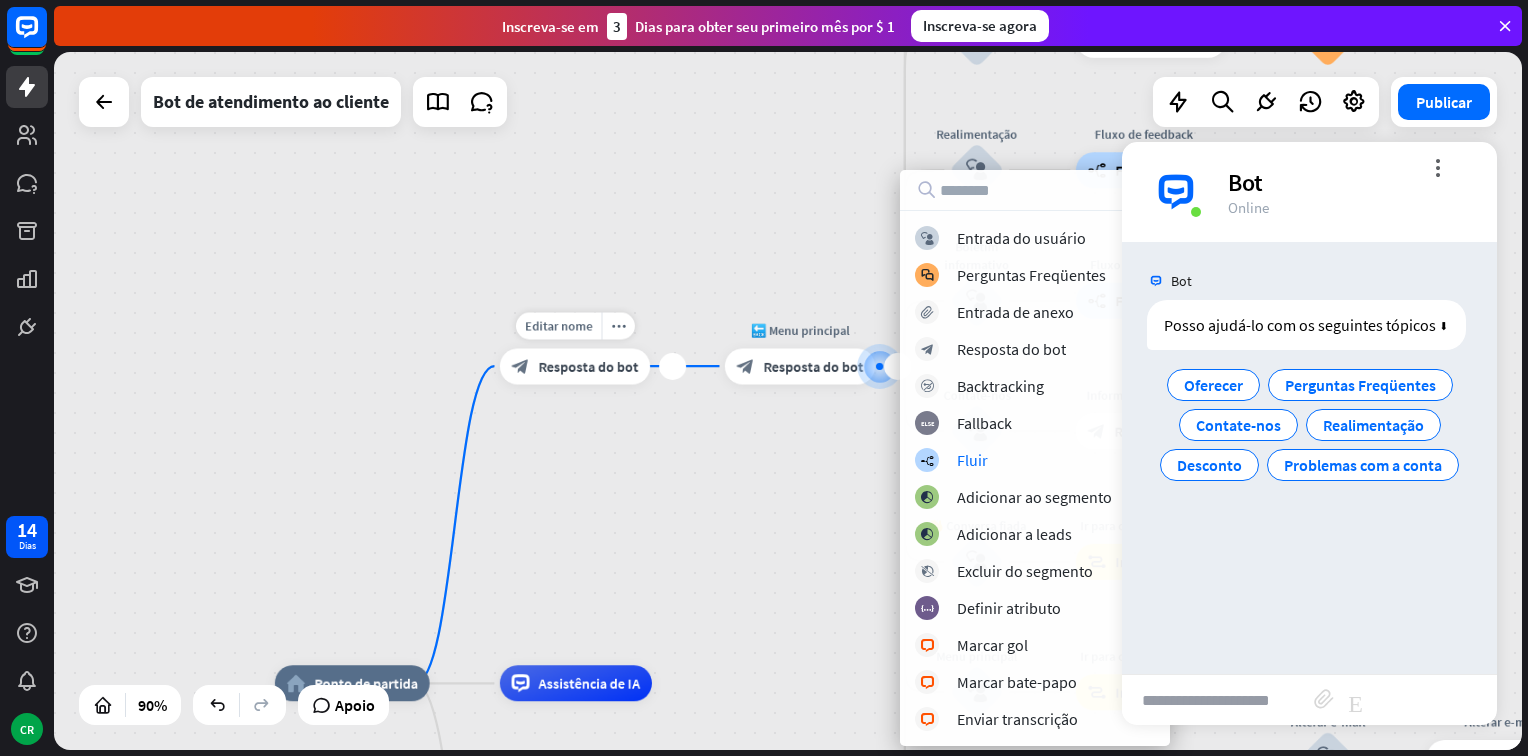 click on "Editar nome   more_horiz         mais   Mensagem de Boas vindas   block_bot_response   Resposta do bot" at bounding box center [575, 366] 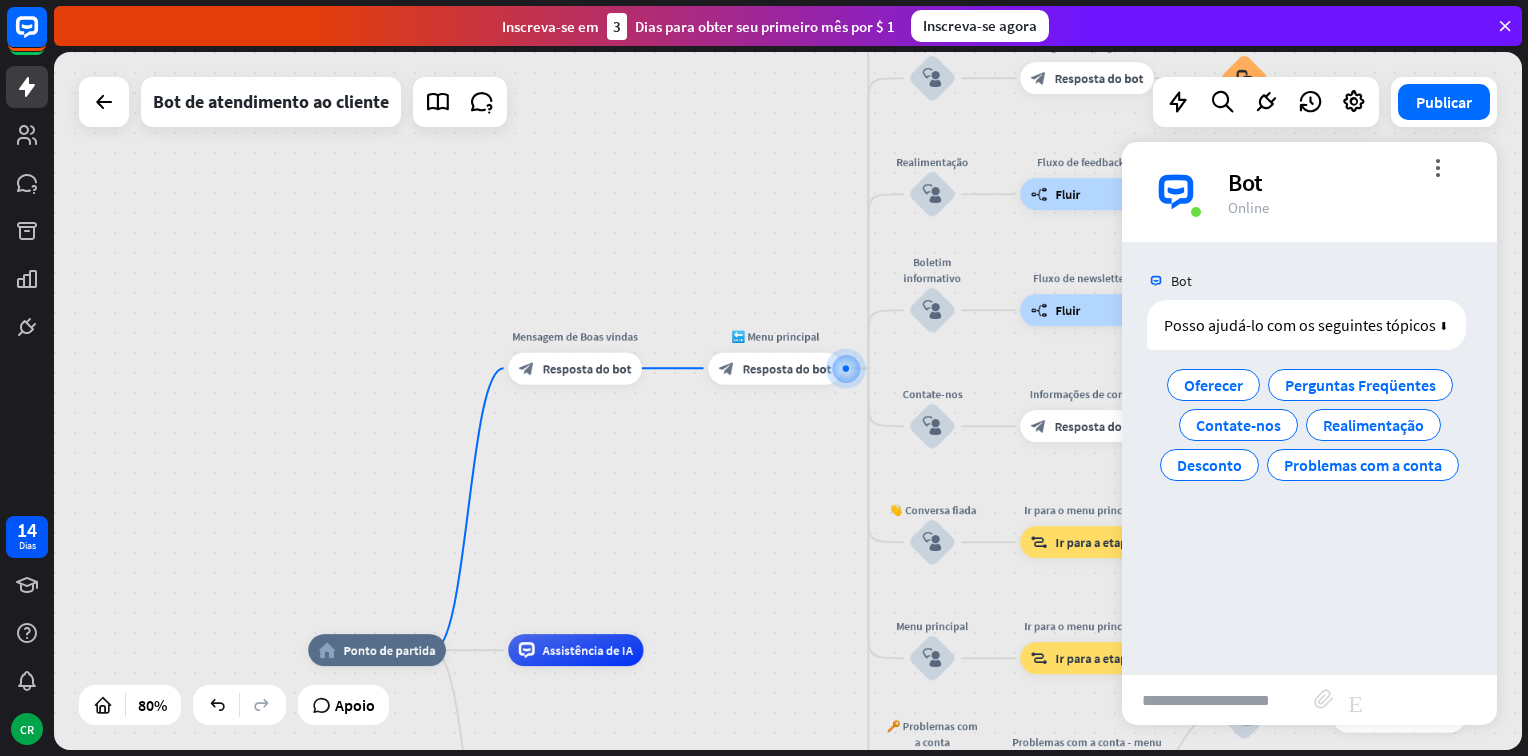 drag, startPoint x: 527, startPoint y: 425, endPoint x: 516, endPoint y: 433, distance: 13.601471 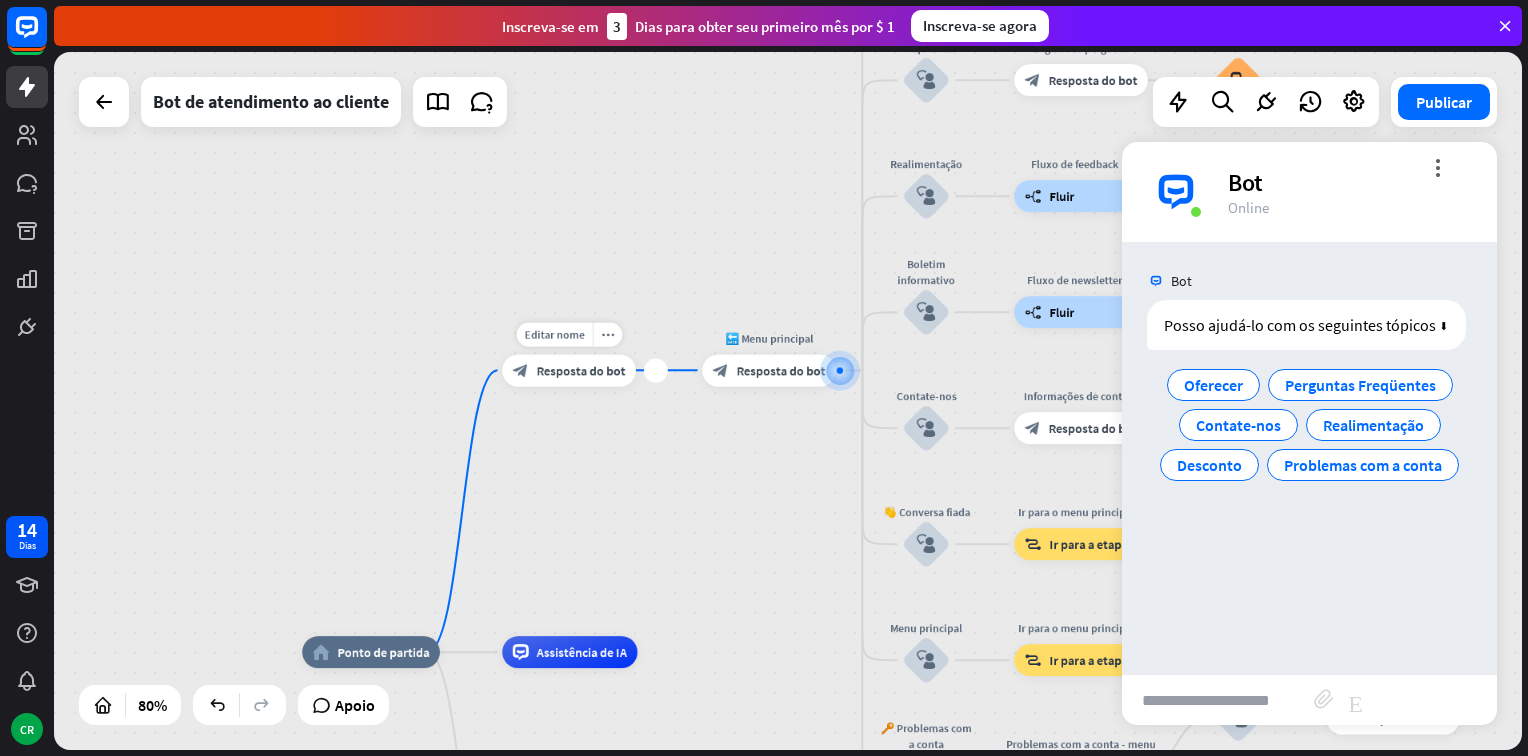 click on "Resposta do bot" at bounding box center [581, 370] 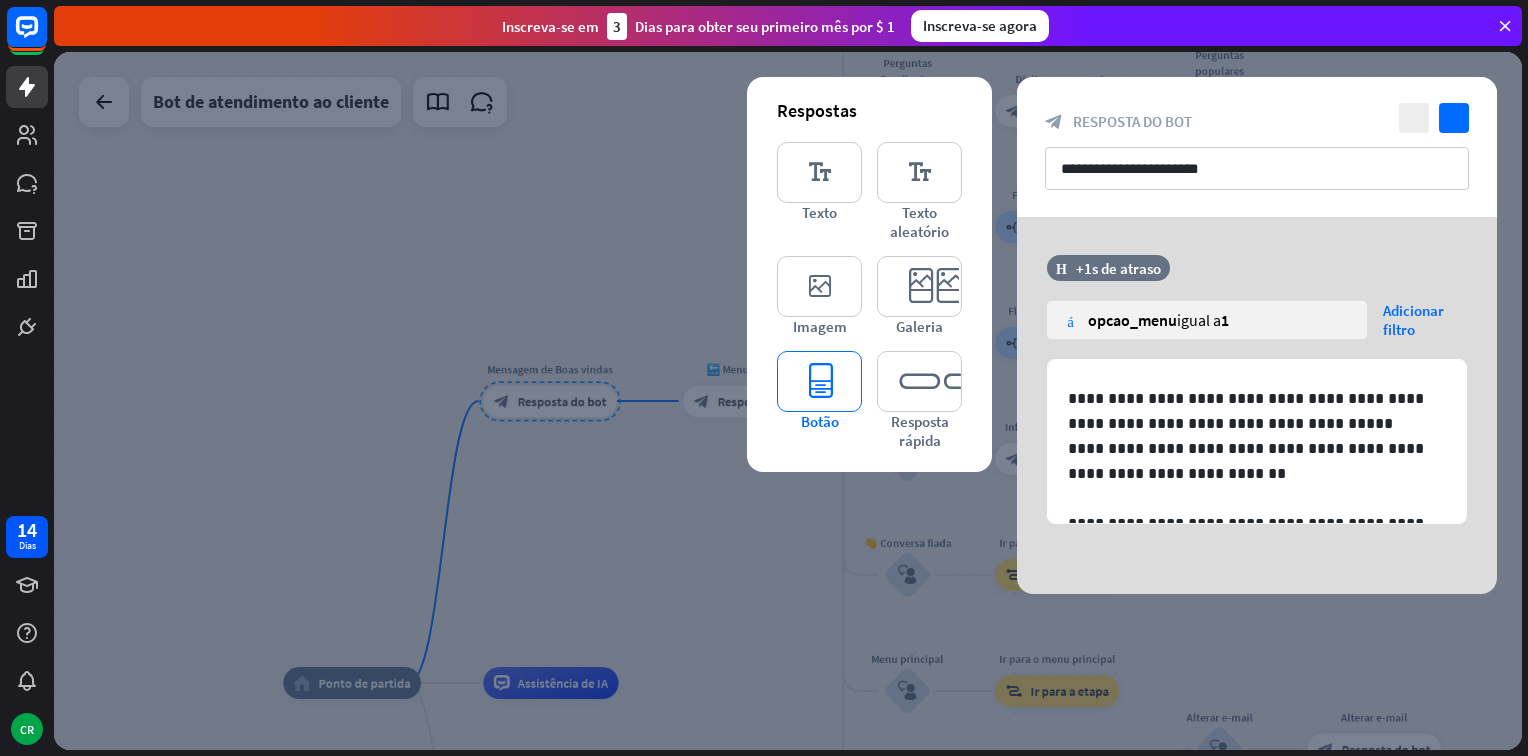 scroll, scrollTop: 126, scrollLeft: 0, axis: vertical 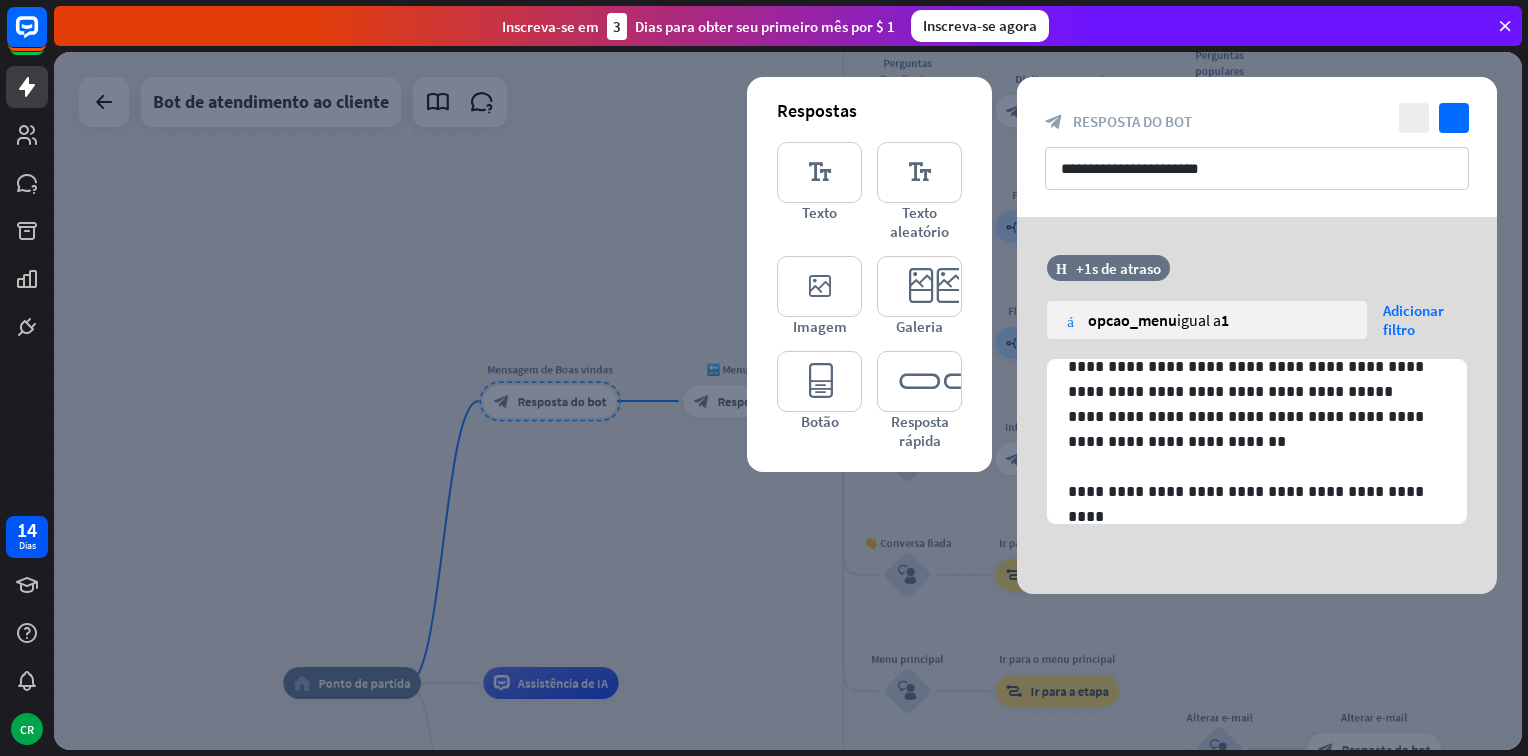 click at bounding box center (788, 401) 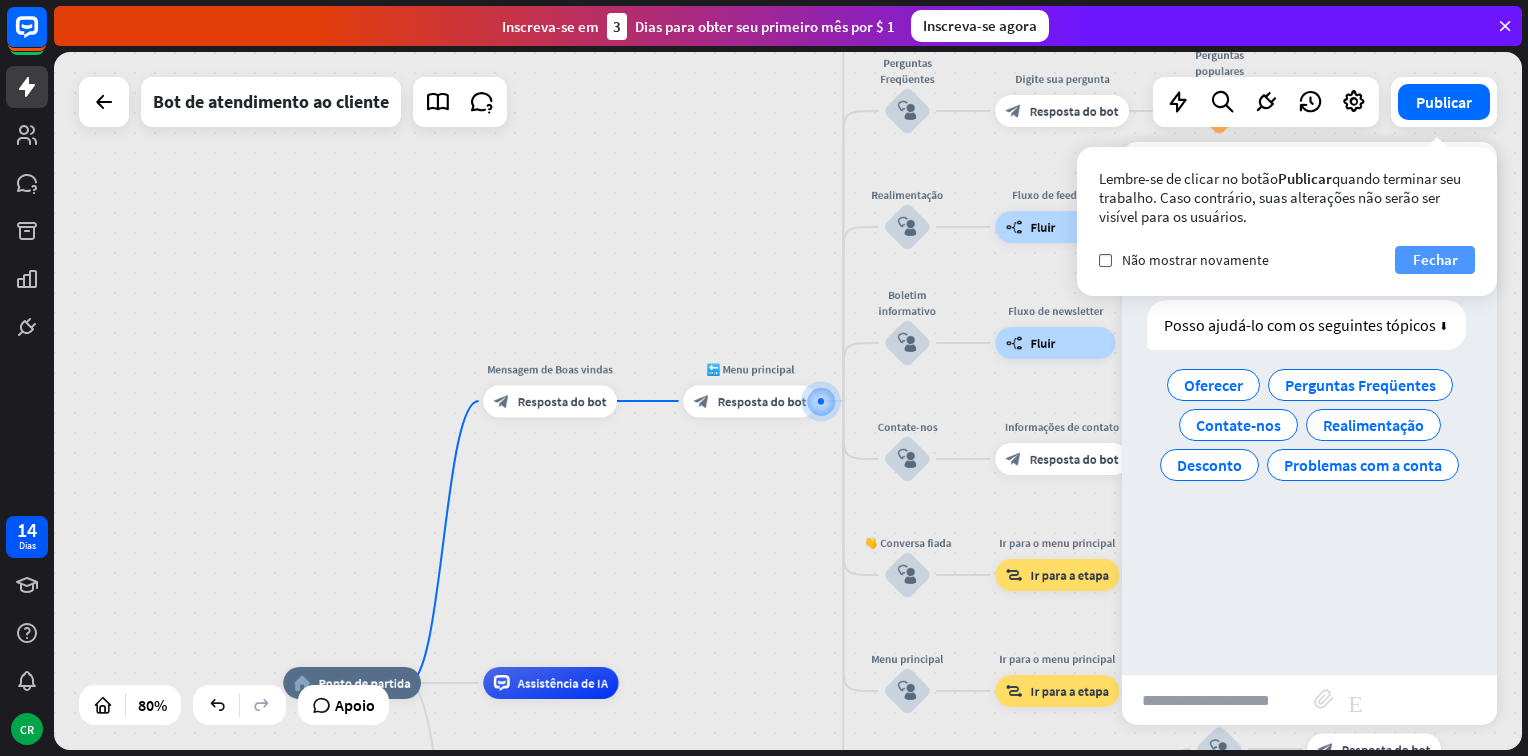 click on "Fechar" at bounding box center [1435, 260] 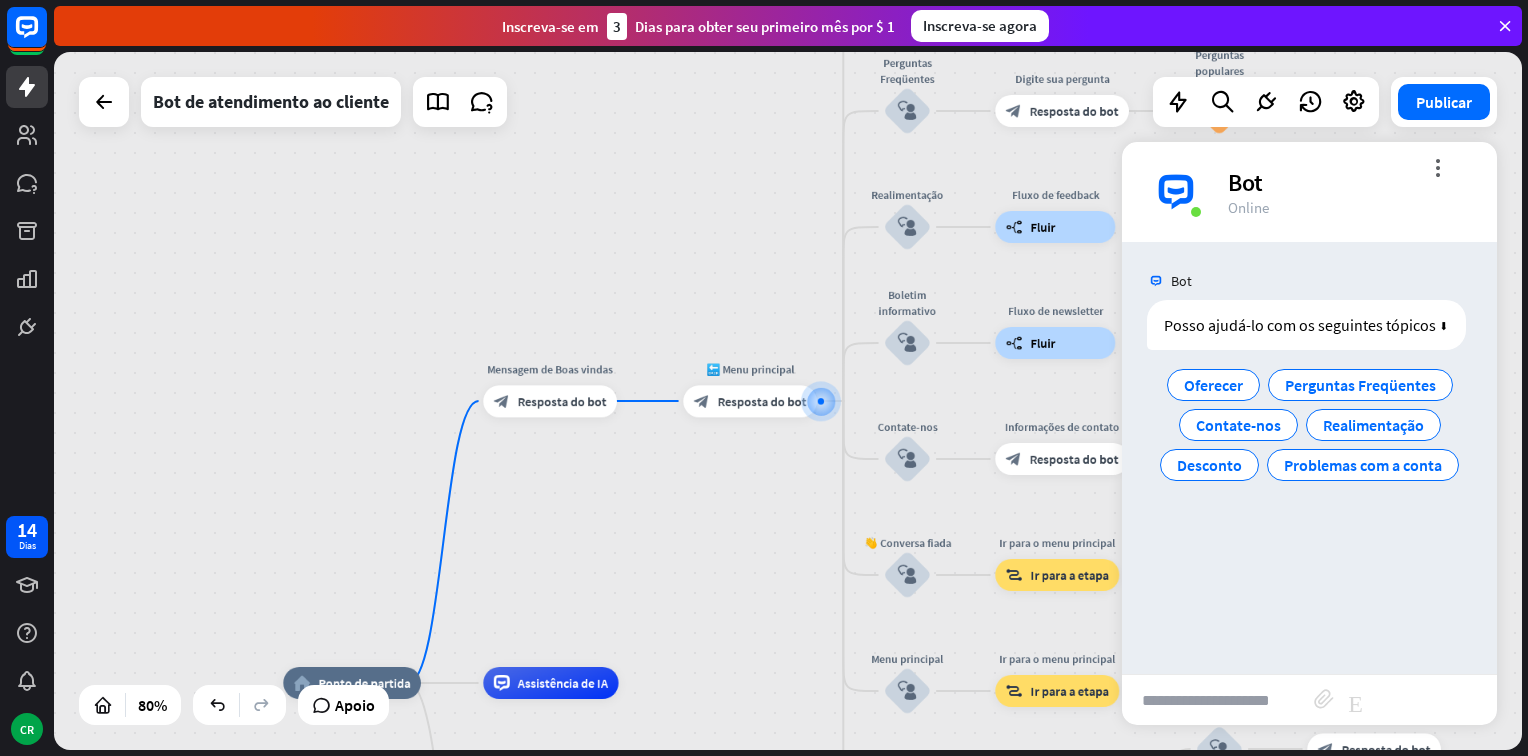 click on "home_2   Ponto de partida                 Mensagem de Boas vindas   block_bot_response   Resposta do bot                 🔙 Menu principal   block_bot_response   Resposta do bot                     Nossa oferta   block_user_input                 Selecione a categoria do produto   block_bot_response   Resposta do bot                 ❓ Pergunta   block_user_input                 Como posso ajudá-lo?   block_bot_response   Resposta do bot                 Perguntas Freqüentes   block_user_input                 Digite sua pergunta   block_bot_response   Resposta do bot                 Perguntas populares   block_faq                 Realimentação   block_user_input                 Fluxo de feedback   builder_tree   Fluir                 Boletim informativo   block_user_input                 Fluxo de newsletter   builder_tree   Fluir                 Contate-nos   block_user_input                 Informações de contato   block_bot_response   Resposta do bot" at bounding box center (788, 401) 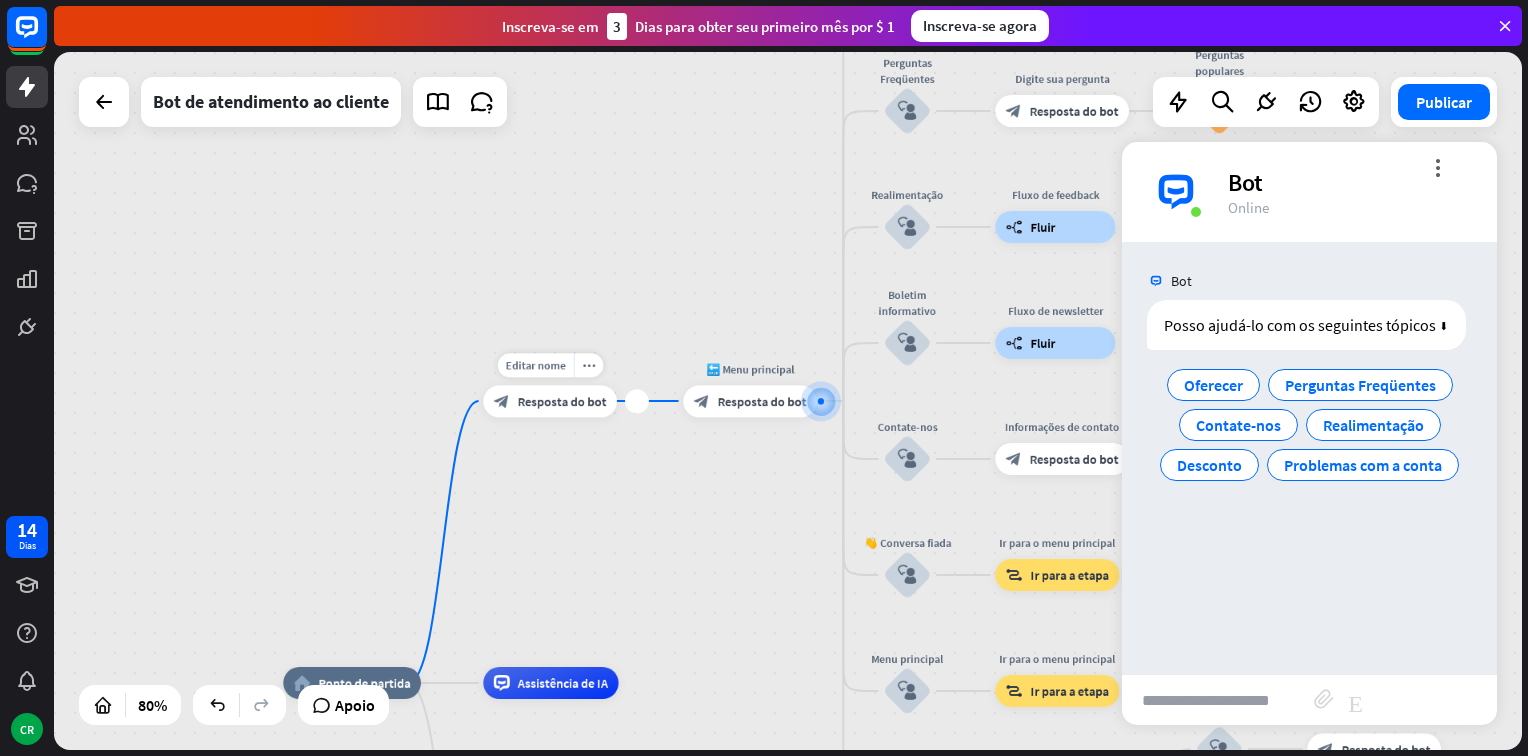 click on "block_bot_response   Resposta do bot" at bounding box center (550, 401) 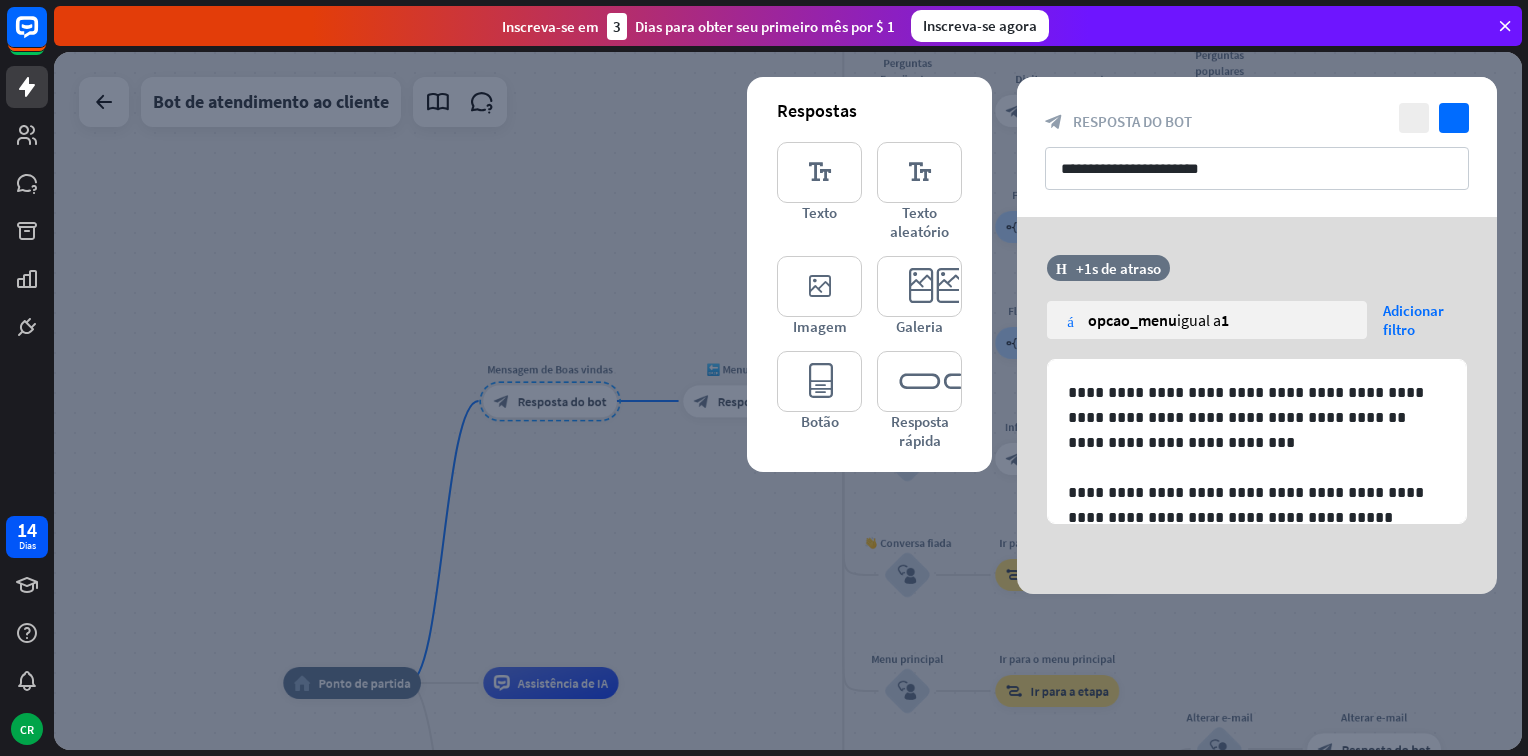 click at bounding box center (788, 401) 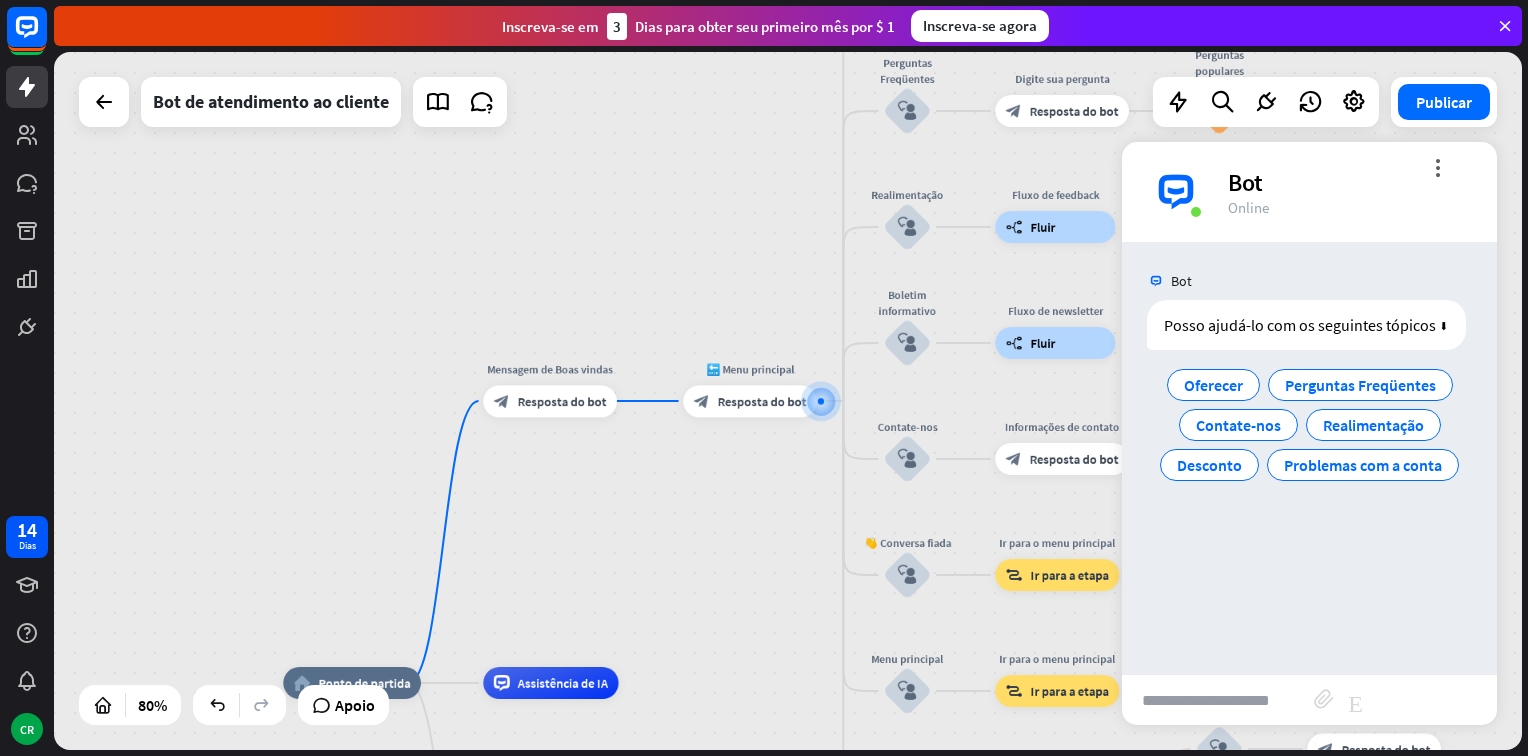 click at bounding box center [1218, 700] 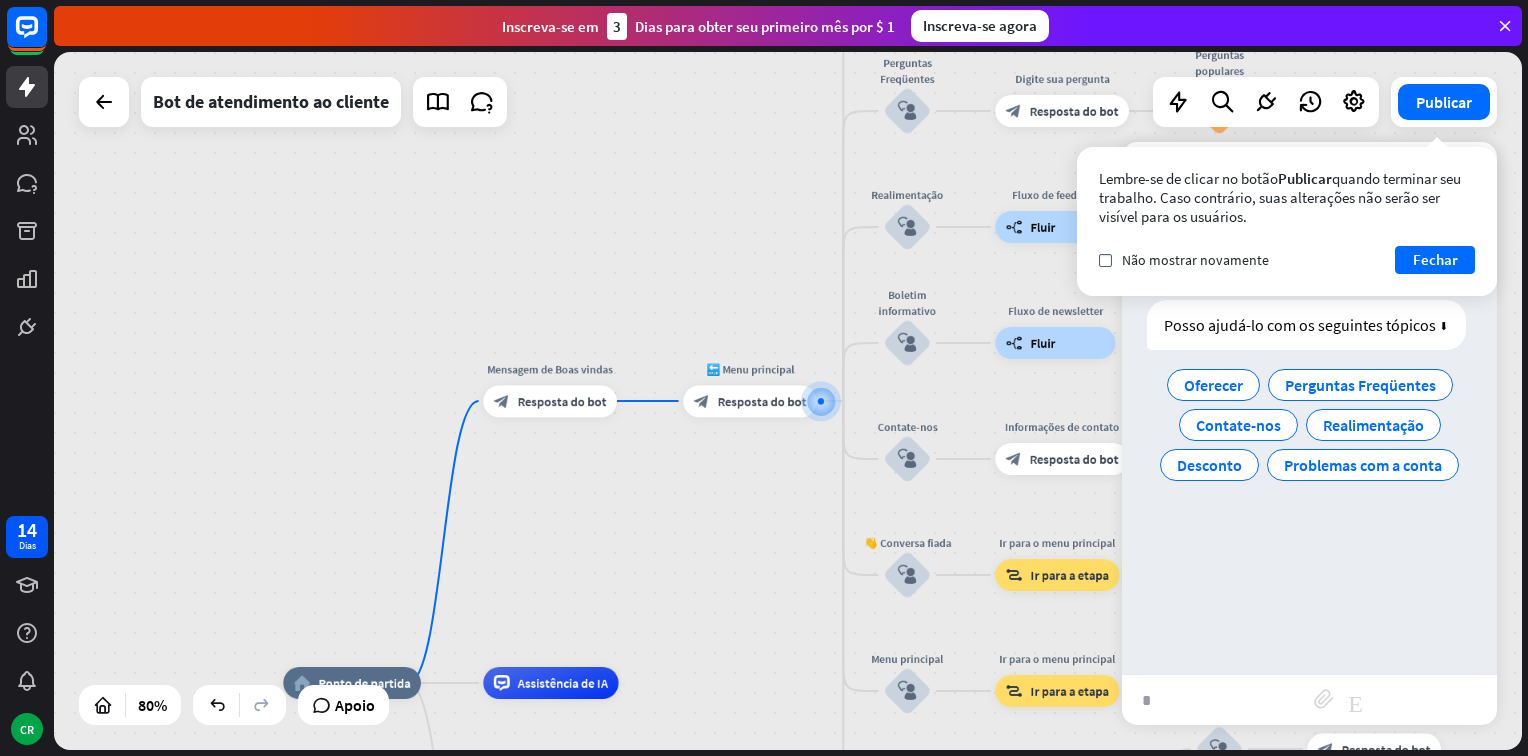 type on "**" 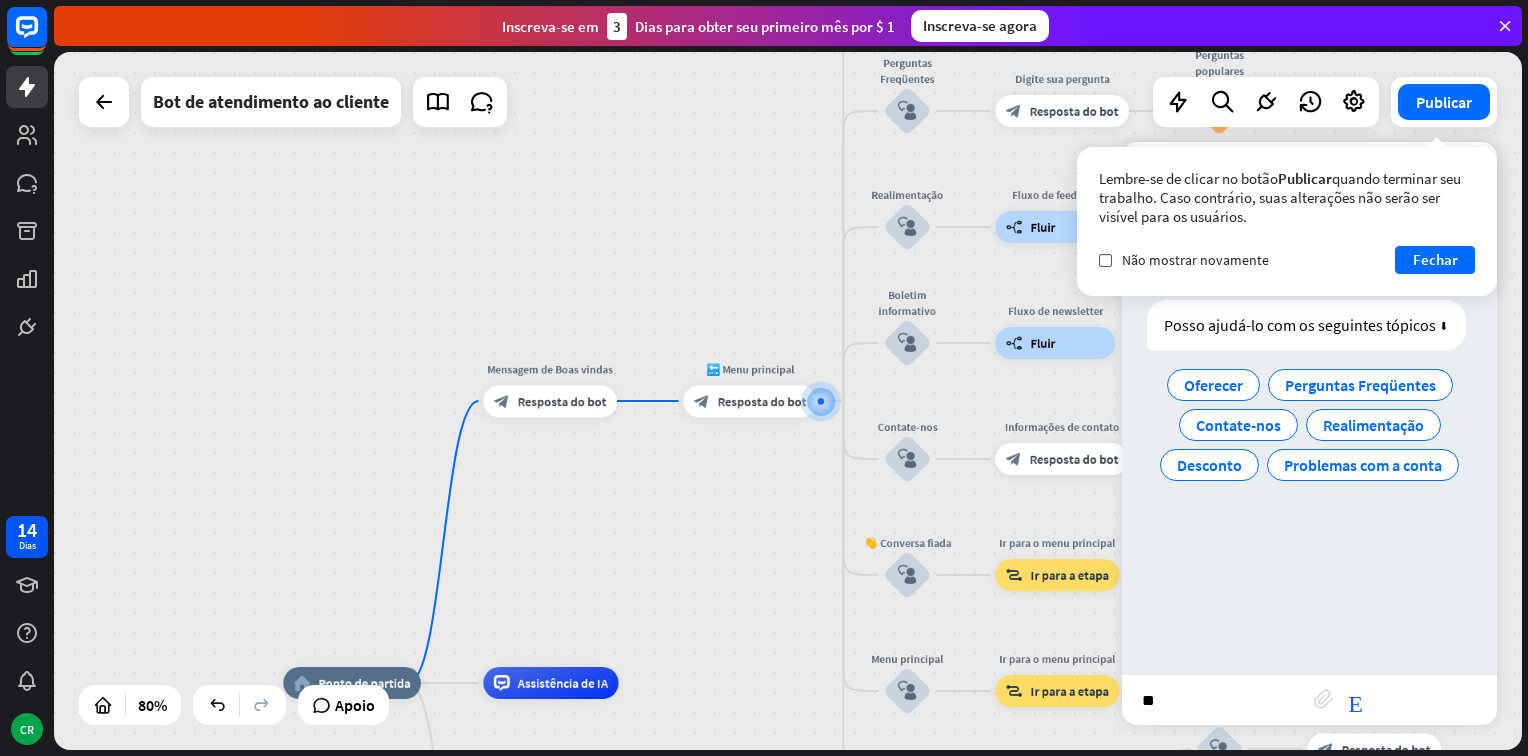 type 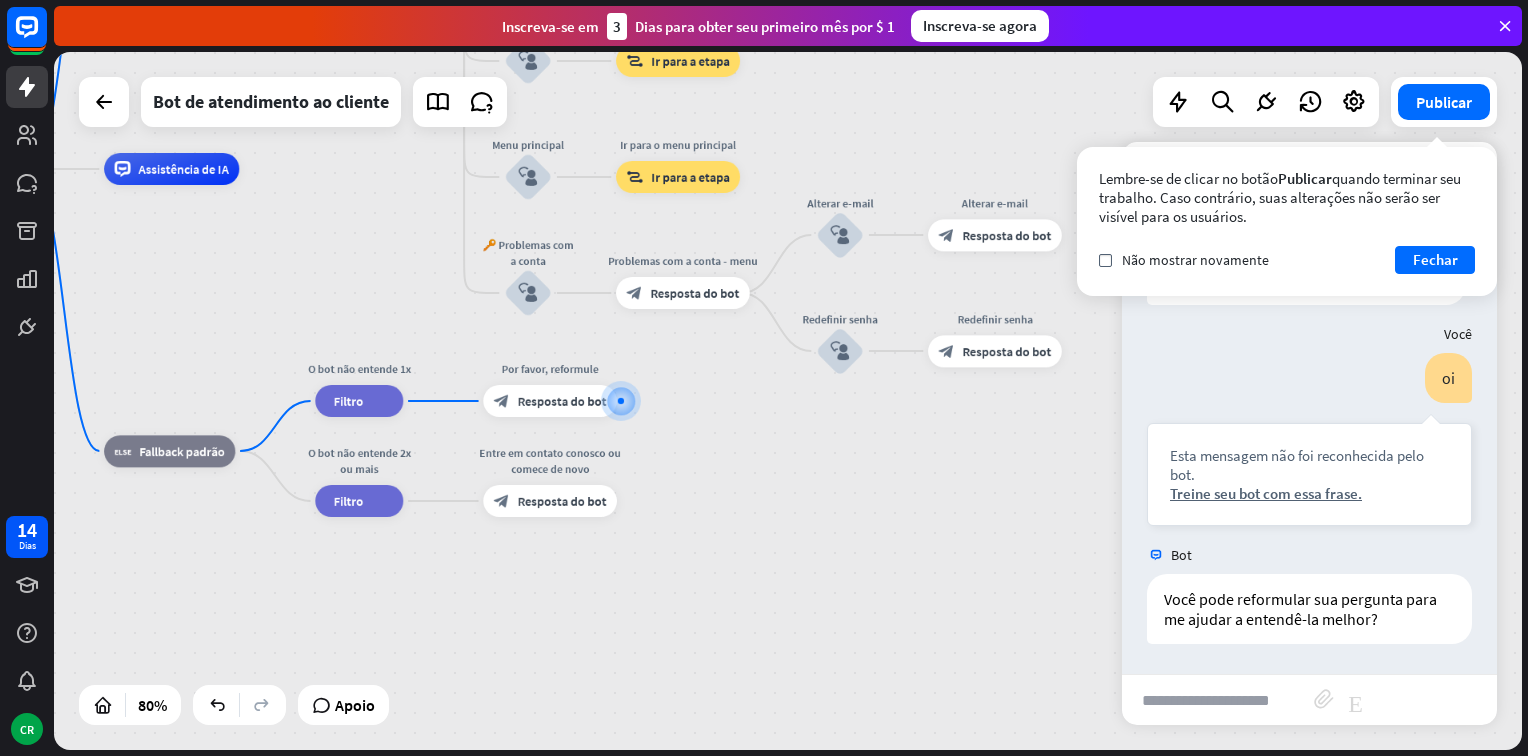 scroll, scrollTop: 64, scrollLeft: 0, axis: vertical 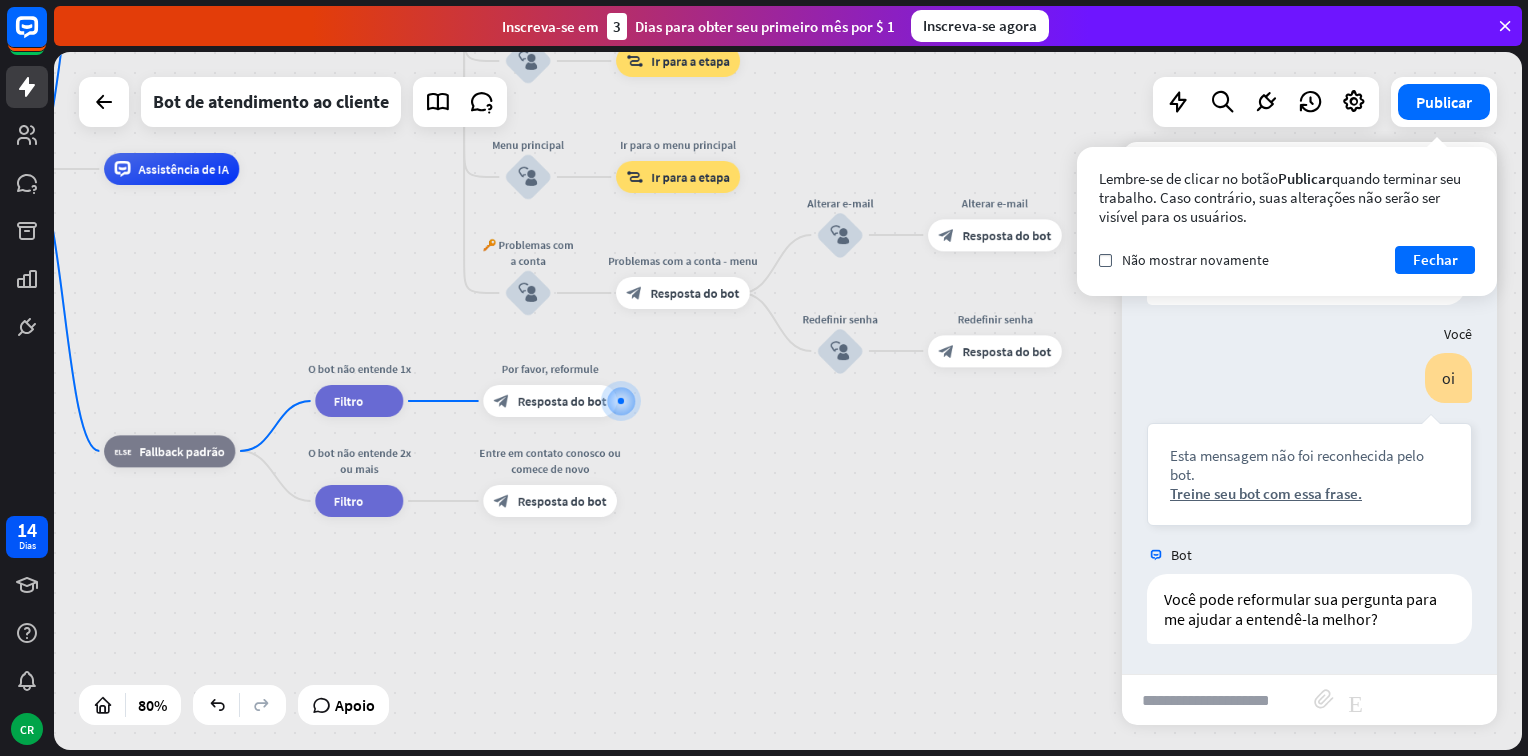 drag, startPoint x: 898, startPoint y: 577, endPoint x: 902, endPoint y: 559, distance: 18.439089 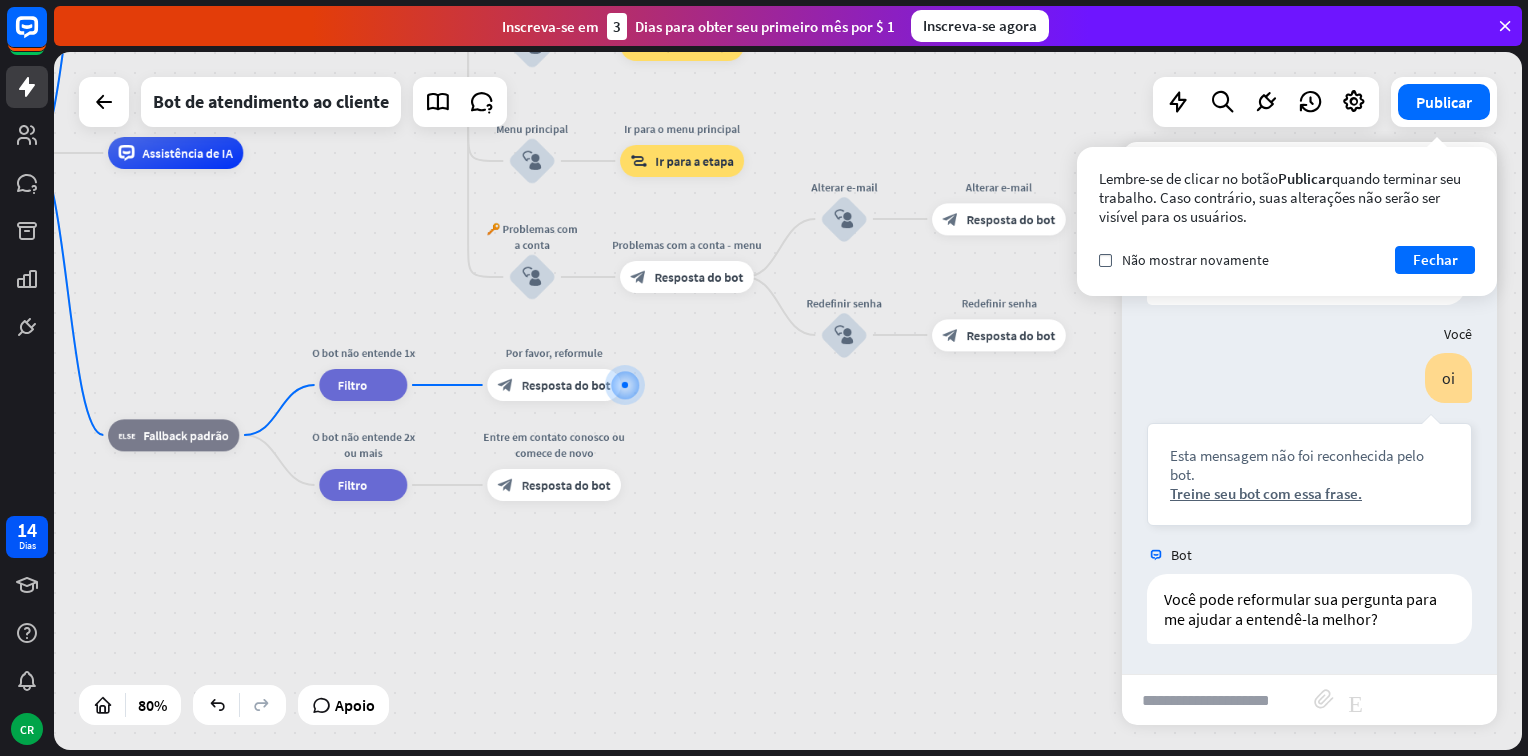 drag, startPoint x: 909, startPoint y: 568, endPoint x: 768, endPoint y: 552, distance: 141.90489 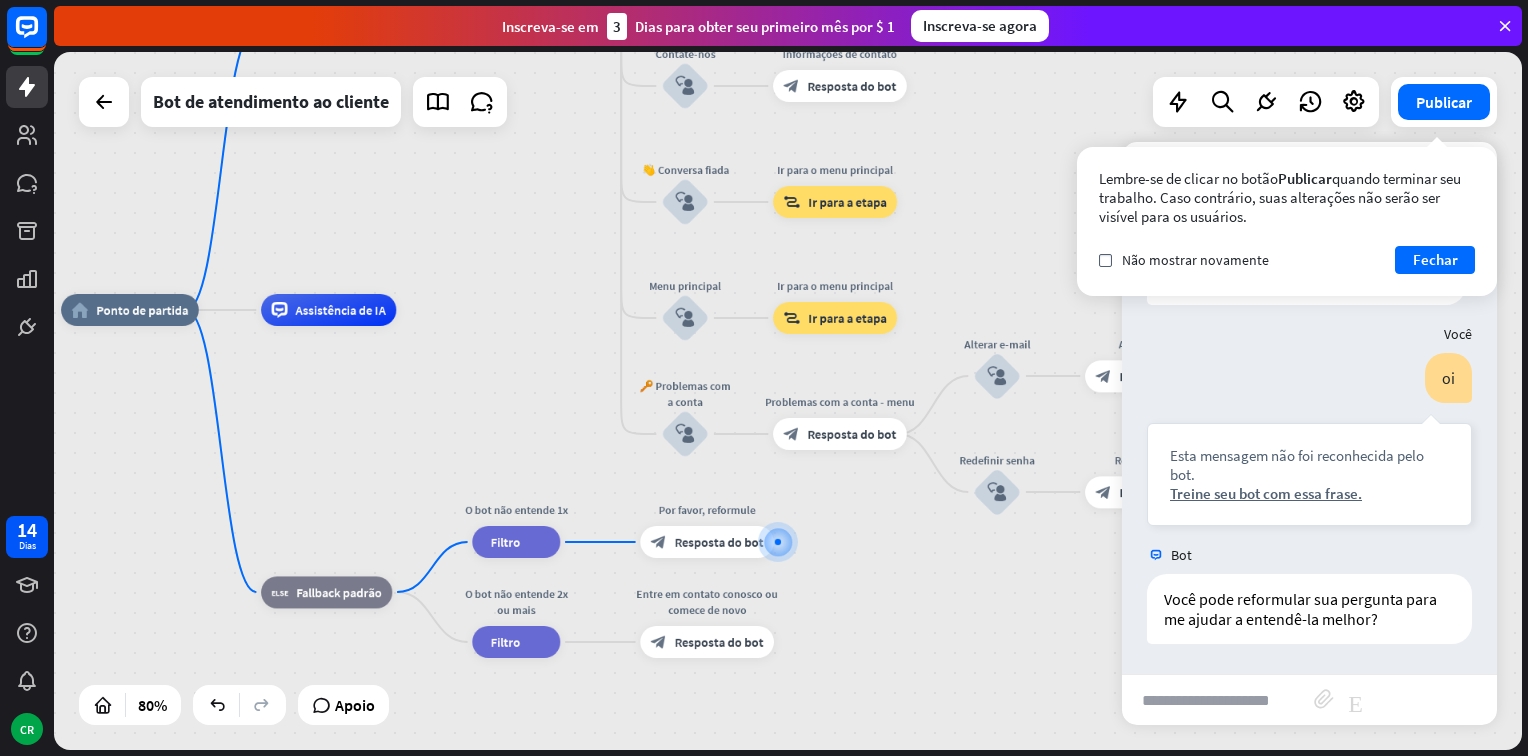drag, startPoint x: 752, startPoint y: 612, endPoint x: 772, endPoint y: 750, distance: 139.44174 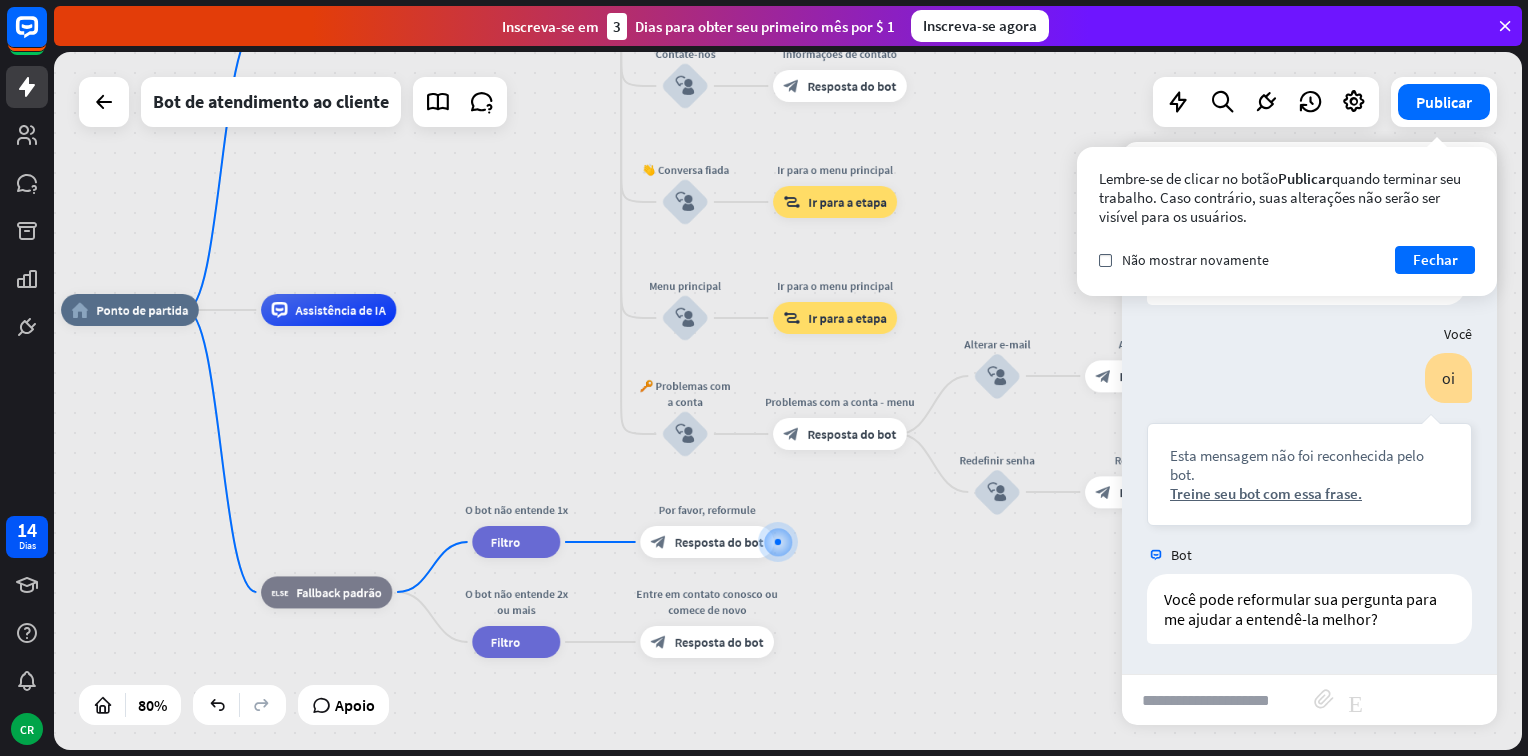 click on "home_2   Ponto de partida                 Mensagem de Boas vindas   block_bot_response   Resposta do bot                 🔙 Menu principal   block_bot_response   Resposta do bot                 Nossa oferta   block_user_input                 Selecione a categoria do produto   block_bot_response   Resposta do bot                 ❓ Pergunta   block_user_input                 Como posso ajudá-lo?   block_bot_response   Resposta do bot                 Perguntas Freqüentes   block_user_input                 Digite sua pergunta   block_bot_response   Resposta do bot                 Perguntas populares   block_faq                 Realimentação   block_user_input                 Fluxo de feedback   builder_tree   Fluir                 Boletim informativo   block_user_input                 Fluxo de newsletter   builder_tree   Fluir                 Contate-nos   block_user_input" at bounding box center (791, 404) 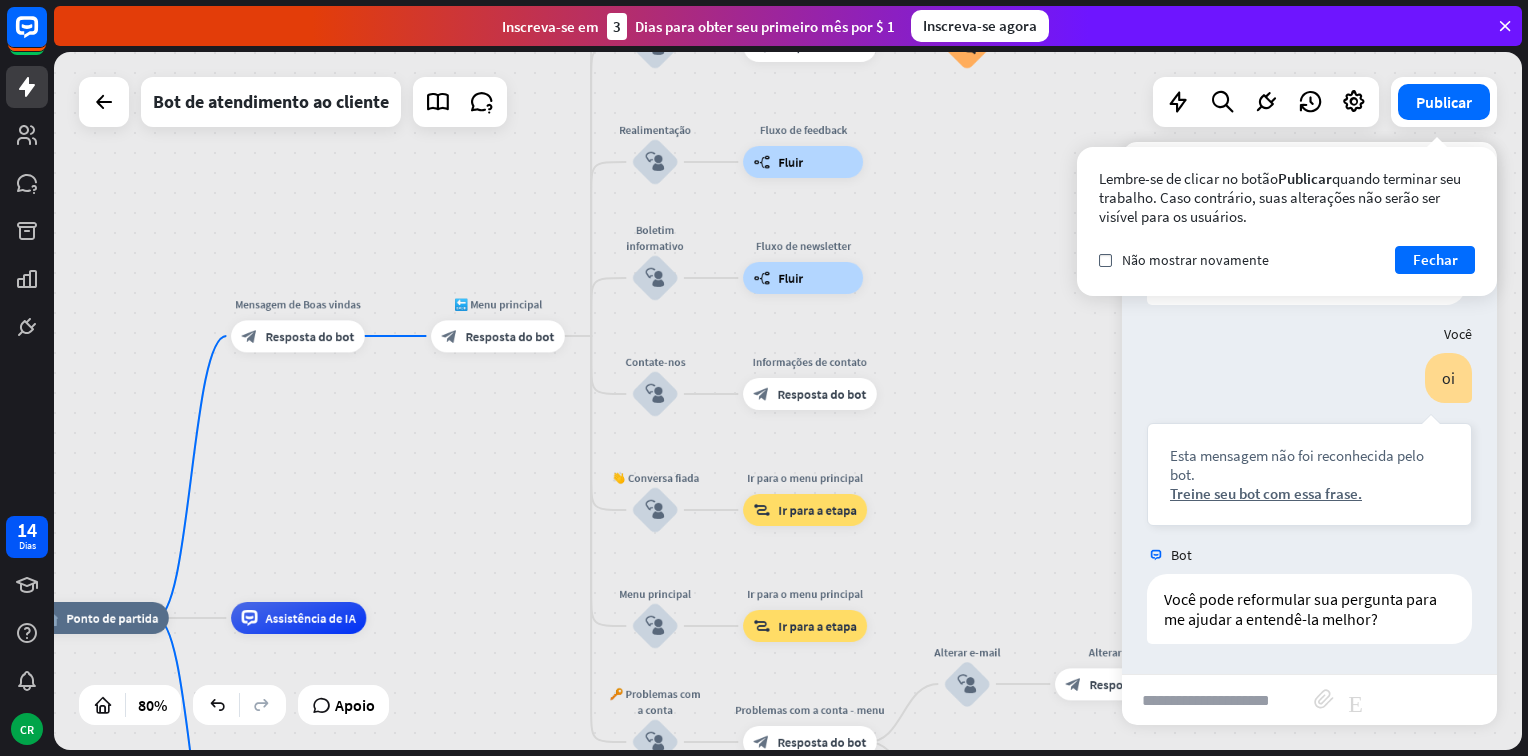 drag, startPoint x: 420, startPoint y: 402, endPoint x: 383, endPoint y: 671, distance: 271.53268 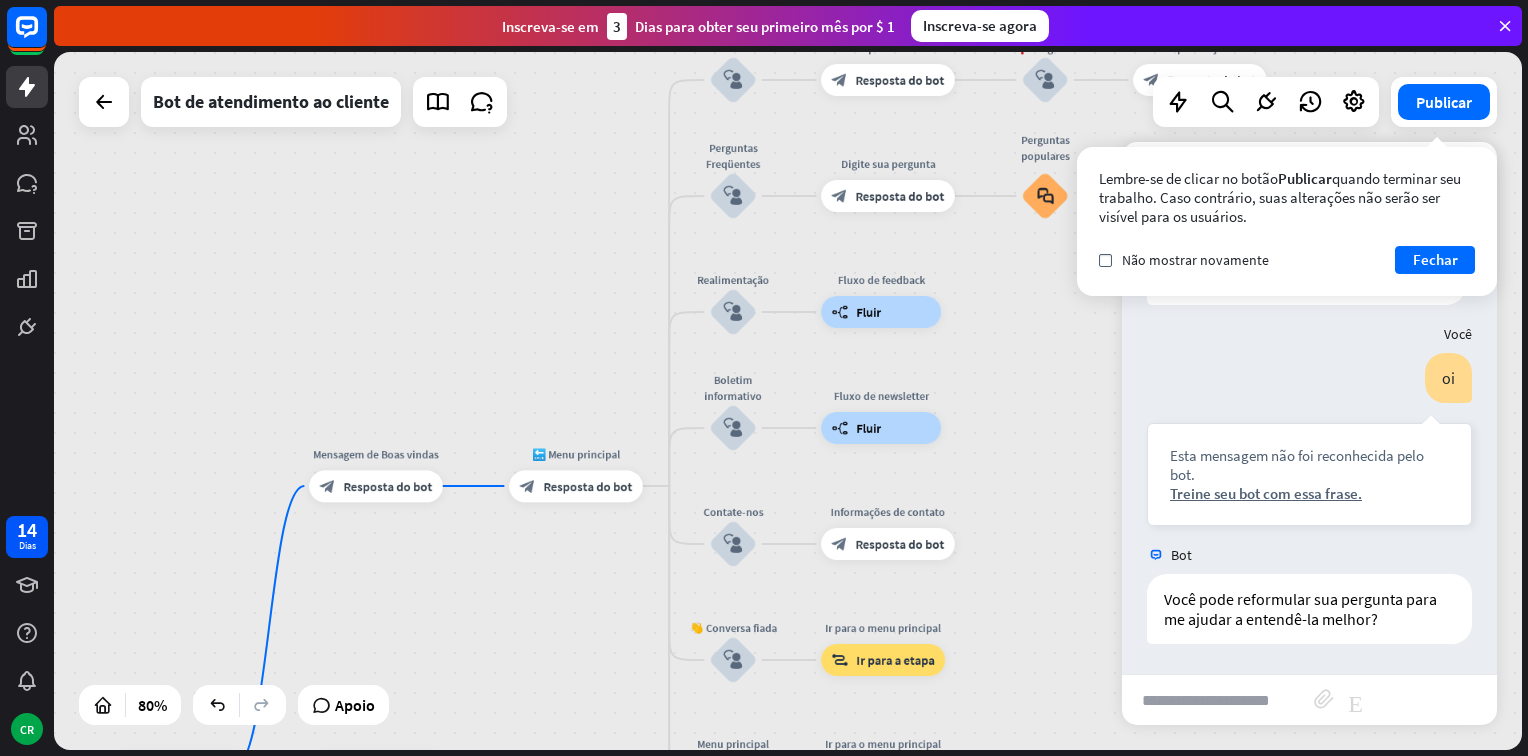 drag, startPoint x: 430, startPoint y: 572, endPoint x: 507, endPoint y: 708, distance: 156.285 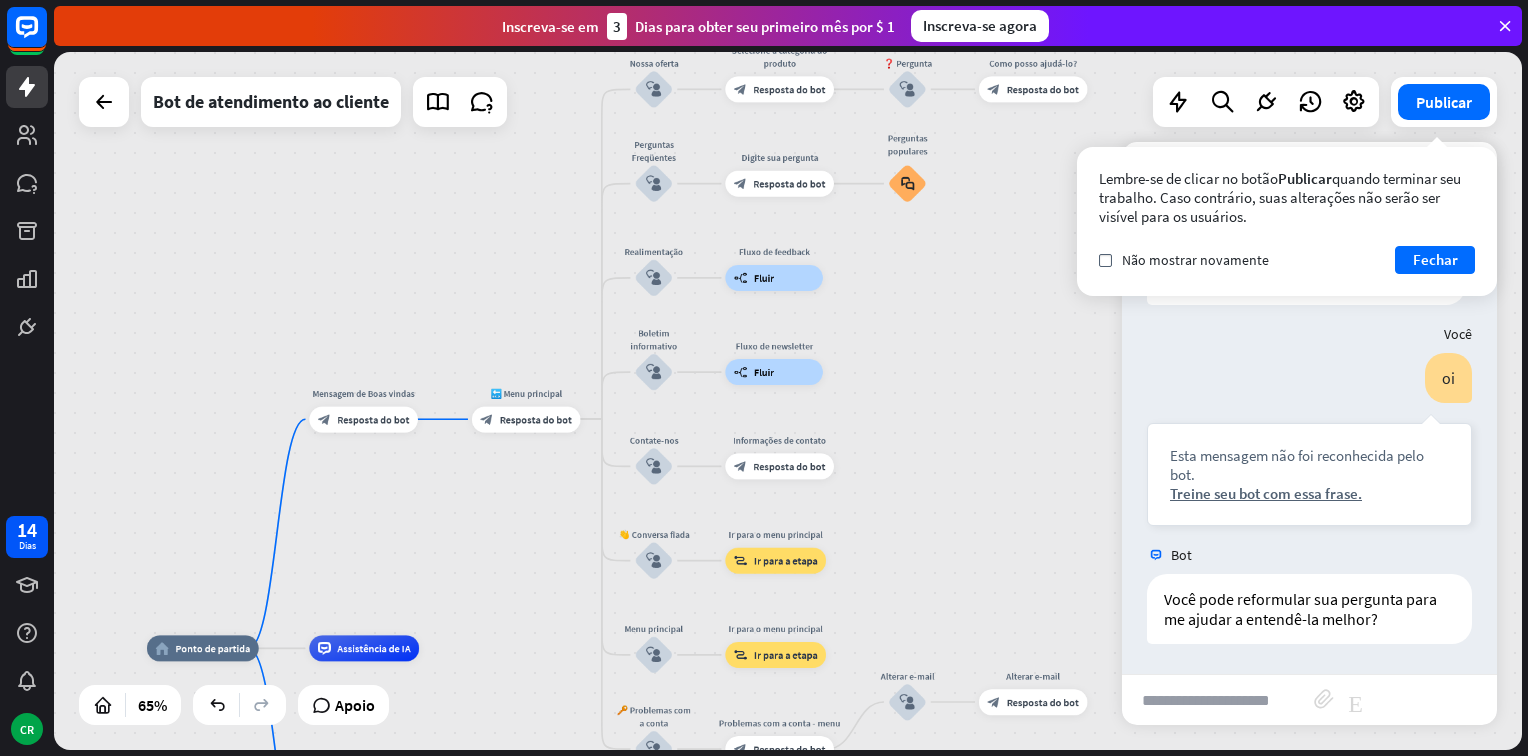 drag, startPoint x: 452, startPoint y: 362, endPoint x: 414, endPoint y: 323, distance: 54.451813 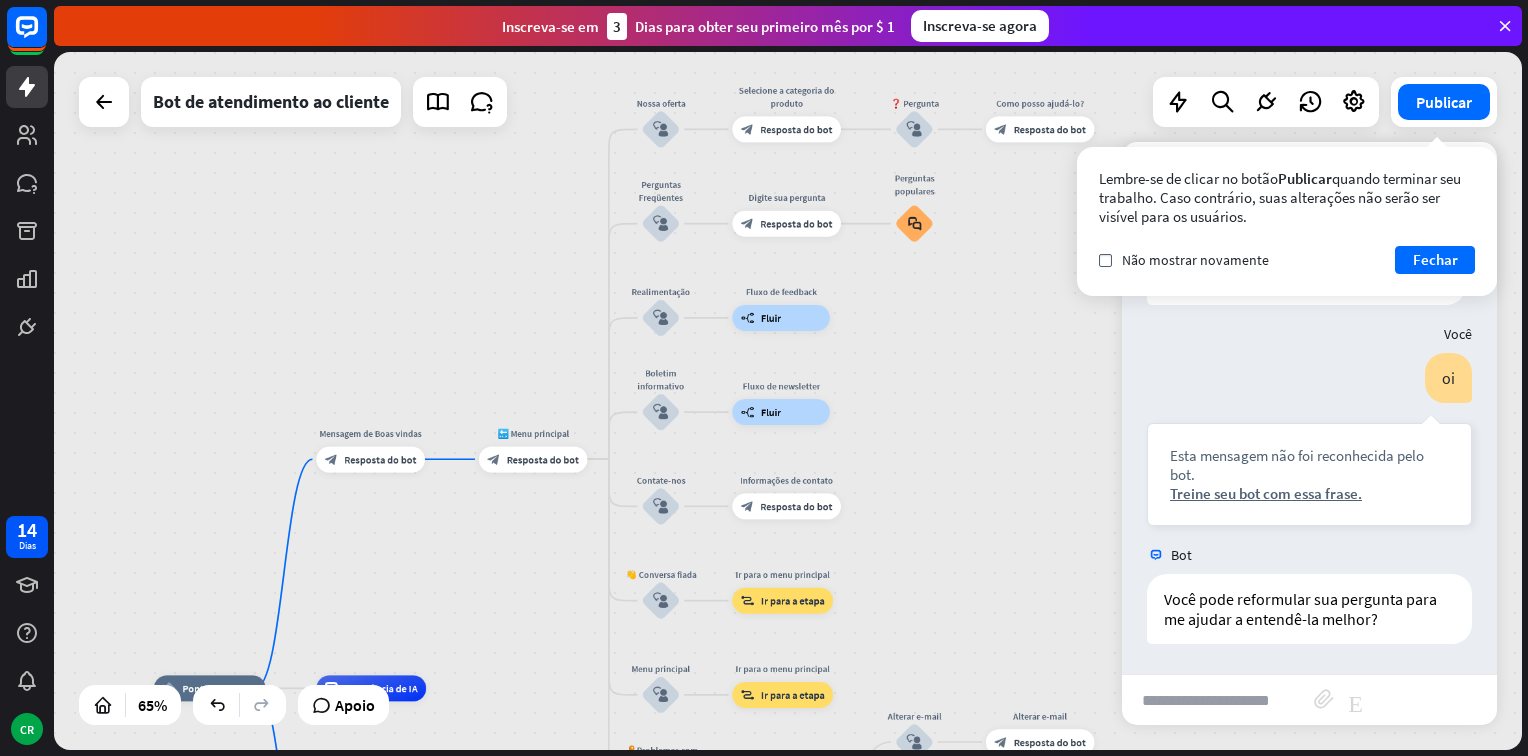 drag, startPoint x: 444, startPoint y: 215, endPoint x: 468, endPoint y: 233, distance: 30 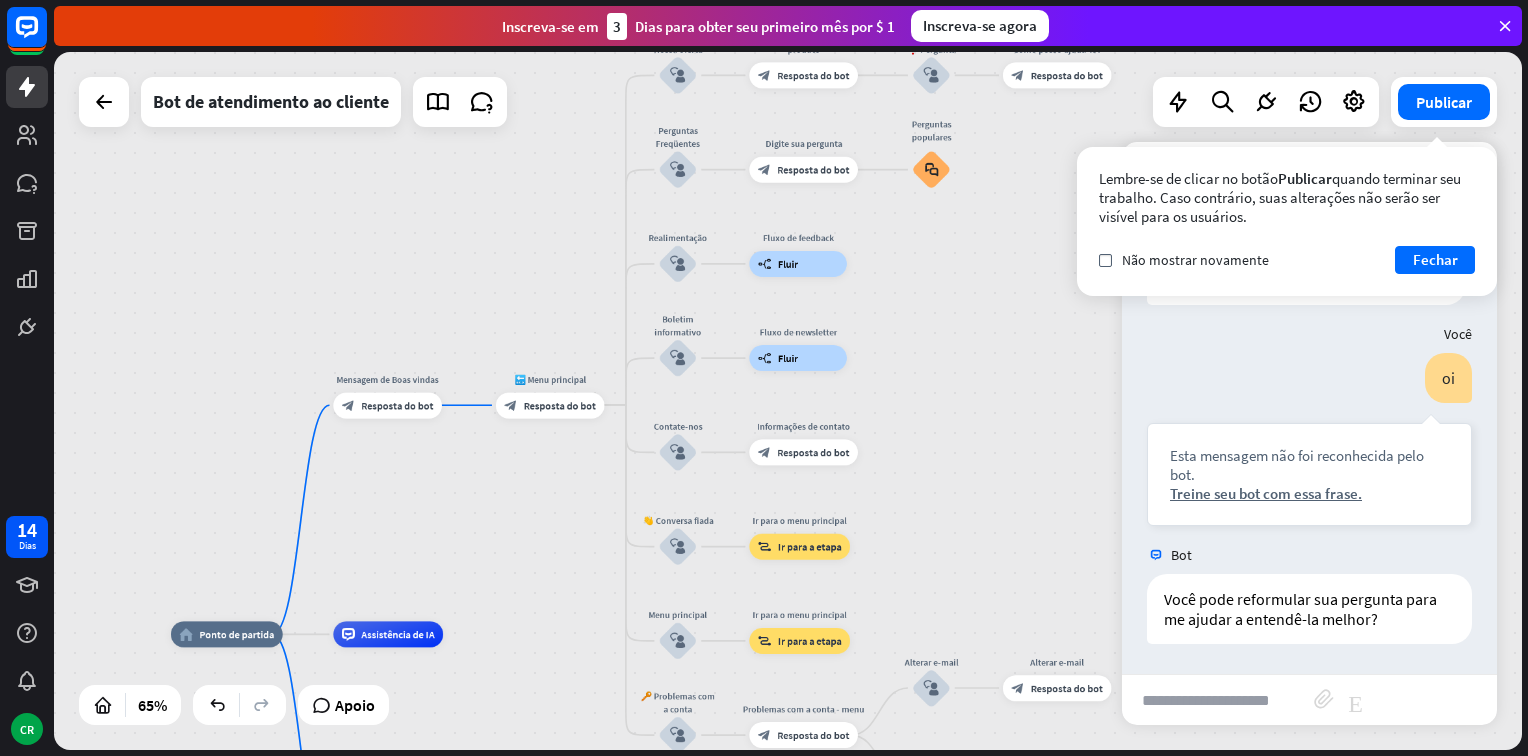 drag, startPoint x: 468, startPoint y: 282, endPoint x: 460, endPoint y: 264, distance: 19.697716 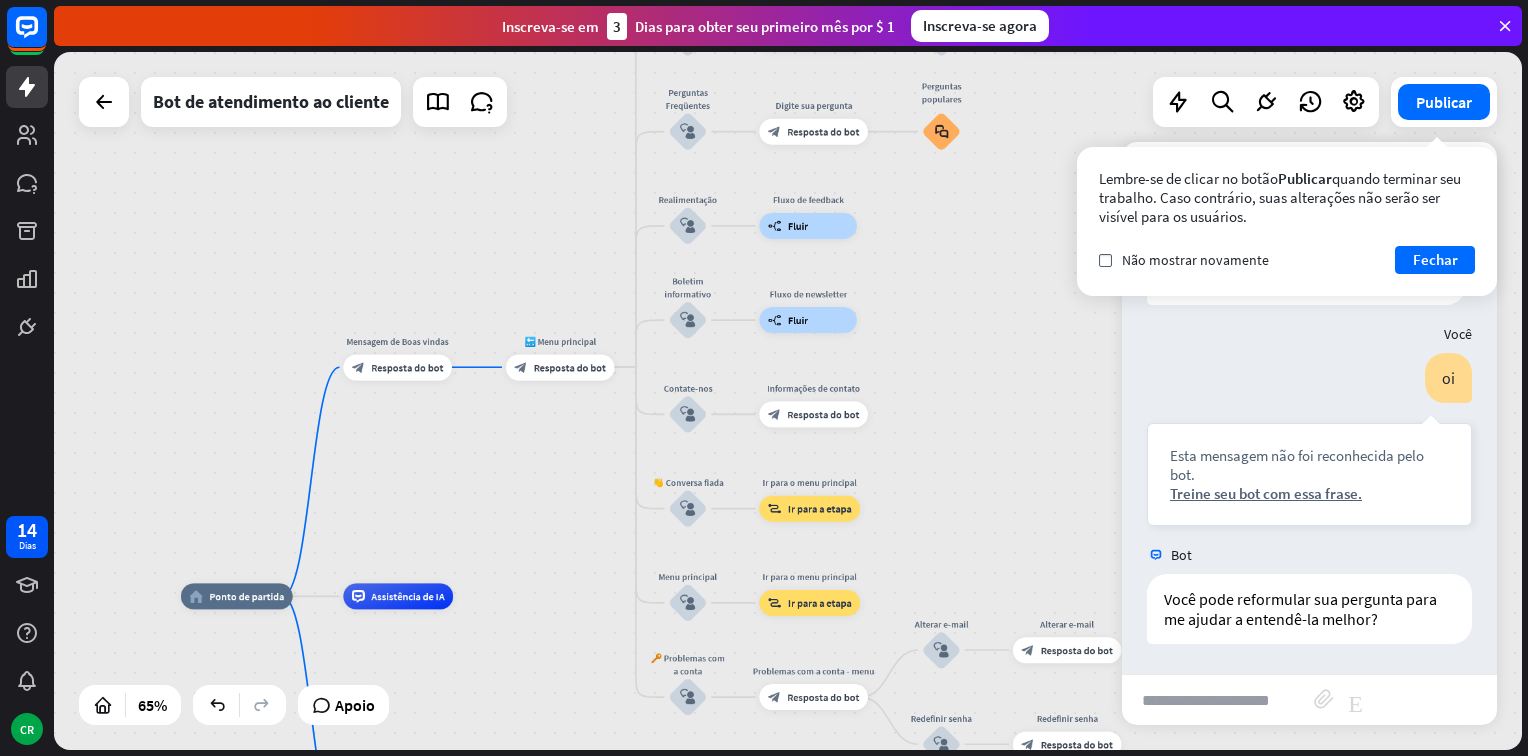 click on "home_2   Ponto de partida                 Mensagem de Boas vindas   block_bot_response   Resposta do bot                 🔙 Menu principal   block_bot_response   Resposta do bot                 Nossa oferta   block_user_input                 Selecione a categoria do produto   block_bot_response   Resposta do bot                 ❓ Pergunta   block_user_input                 Como posso ajudá-lo?   block_bot_response   Resposta do bot                 Perguntas Freqüentes   block_user_input                 Digite sua pergunta   block_bot_response   Resposta do bot                 Perguntas populares   block_faq                 Realimentação   block_user_input                 Fluxo de feedback   builder_tree   Fluir                 Boletim informativo   block_user_input                 Fluxo de newsletter   builder_tree   Fluir                 Contate-nos   block_user_input                 Informações de contato   block_bot_response   Resposta do bot                 👋 Conversa fiada" at bounding box center [788, 401] 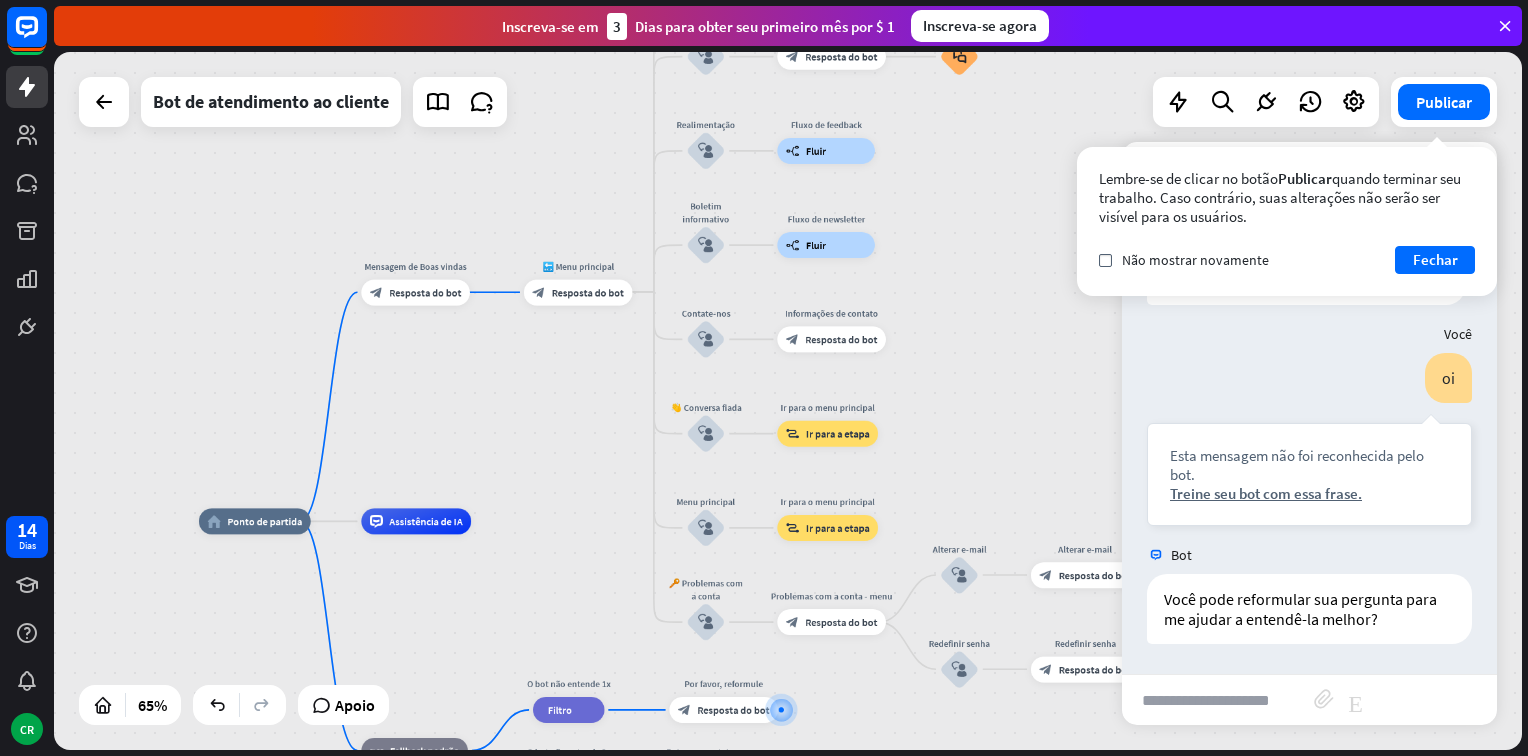 drag, startPoint x: 448, startPoint y: 286, endPoint x: 469, endPoint y: 199, distance: 89.498604 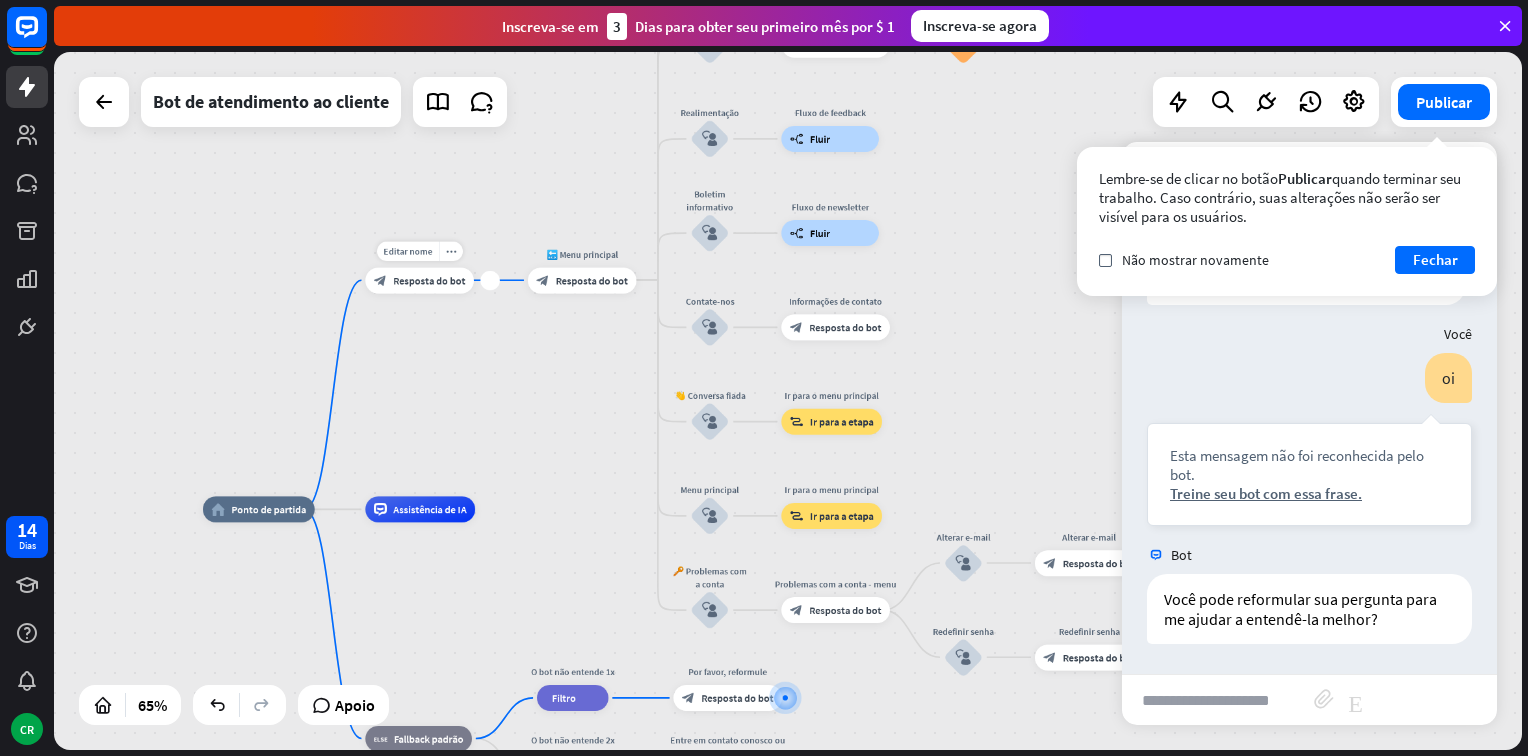 click on "Resposta do bot" at bounding box center (429, 280) 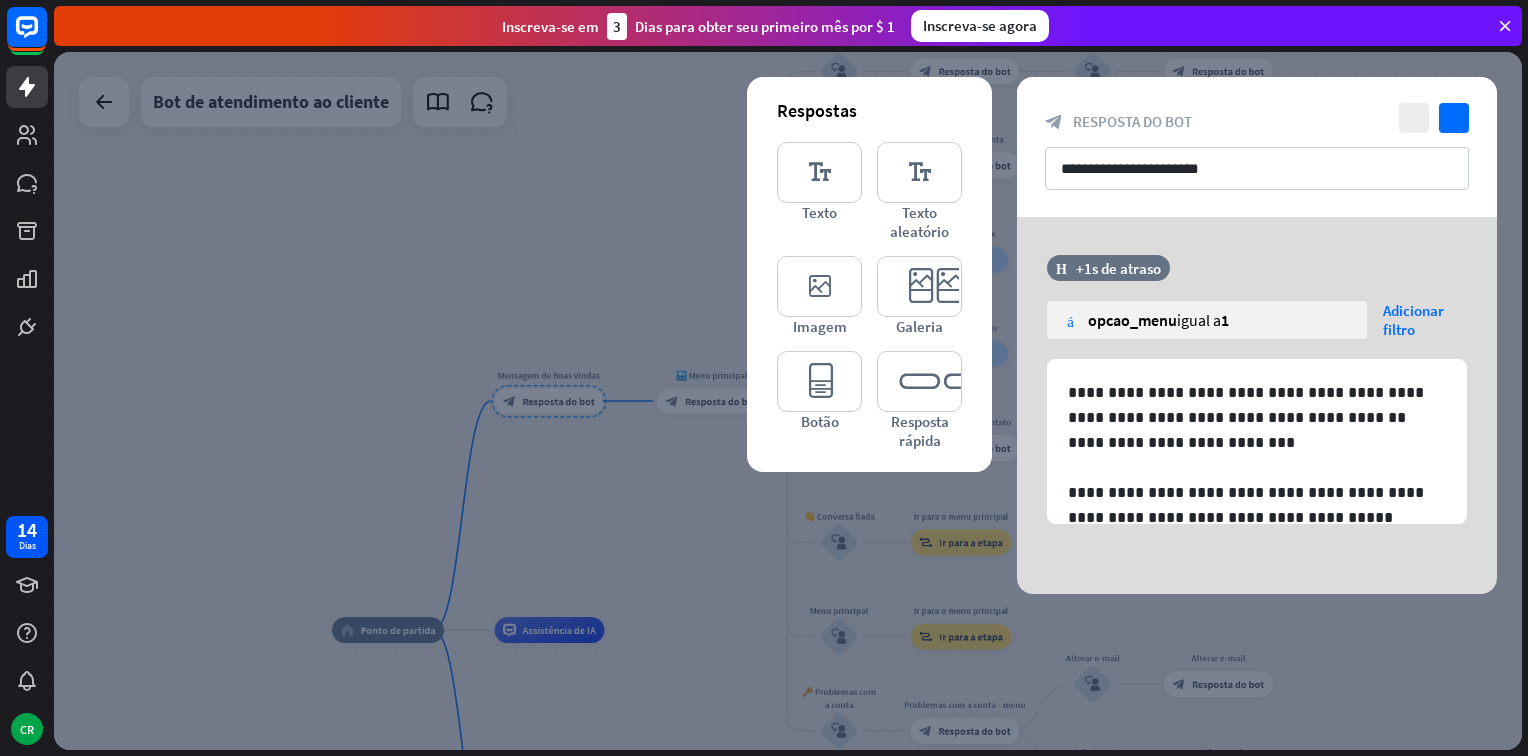 drag, startPoint x: 616, startPoint y: 459, endPoint x: 757, endPoint y: 91, distance: 394.08755 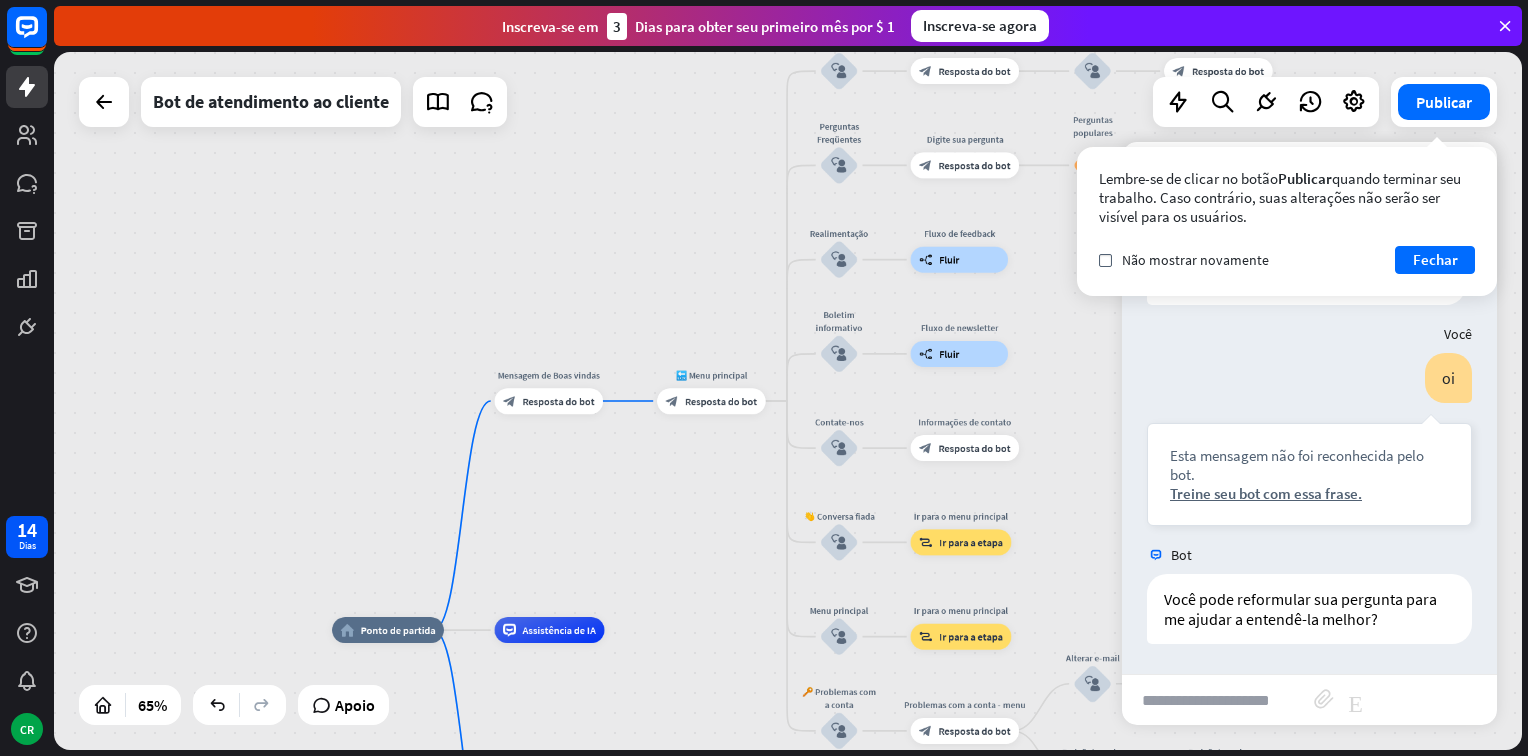 click on "home_2   Ponto de partida                 Mensagem de Boas vindas   block_bot_response   Resposta do bot                 🔙 Menu principal   block_bot_response   Resposta do bot                 Nossa oferta   block_user_input                 Selecione a categoria do produto   block_bot_response   Resposta do bot                 ❓ Pergunta   block_user_input                 Como posso ajudá-lo?   block_bot_response   Resposta do bot                 Perguntas Freqüentes   block_user_input                 Digite sua pergunta   block_bot_response   Resposta do bot                 Perguntas populares   block_faq                 Realimentação   block_user_input                 Fluxo de feedback   builder_tree   Fluir                 Boletim informativo   block_user_input                 Fluxo de newsletter   builder_tree   Fluir                 Contate-nos   block_user_input                 Informações de contato   block_bot_response   Resposta do bot                 👋 Conversa fiada" at bounding box center (788, 401) 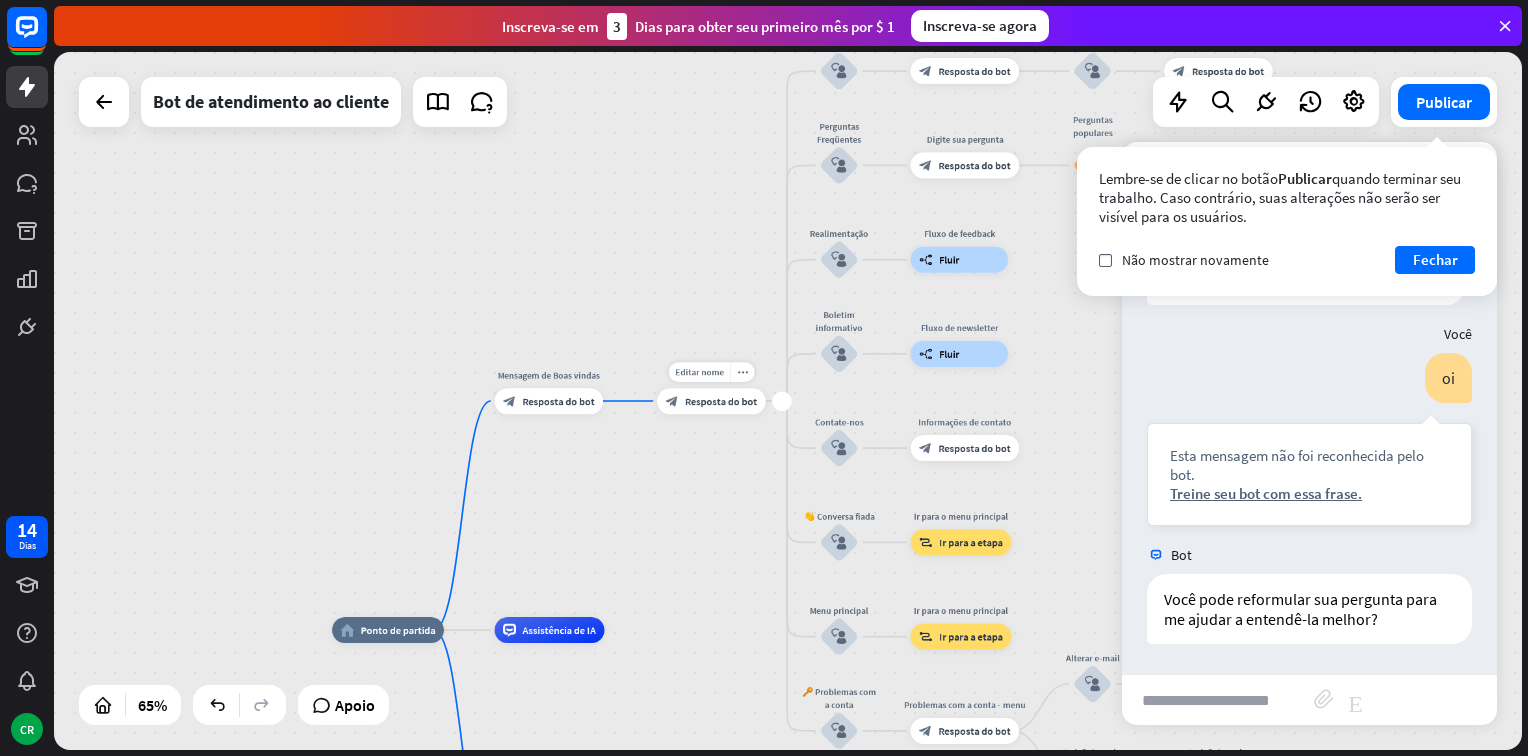 click on "Resposta do bot" at bounding box center [721, 401] 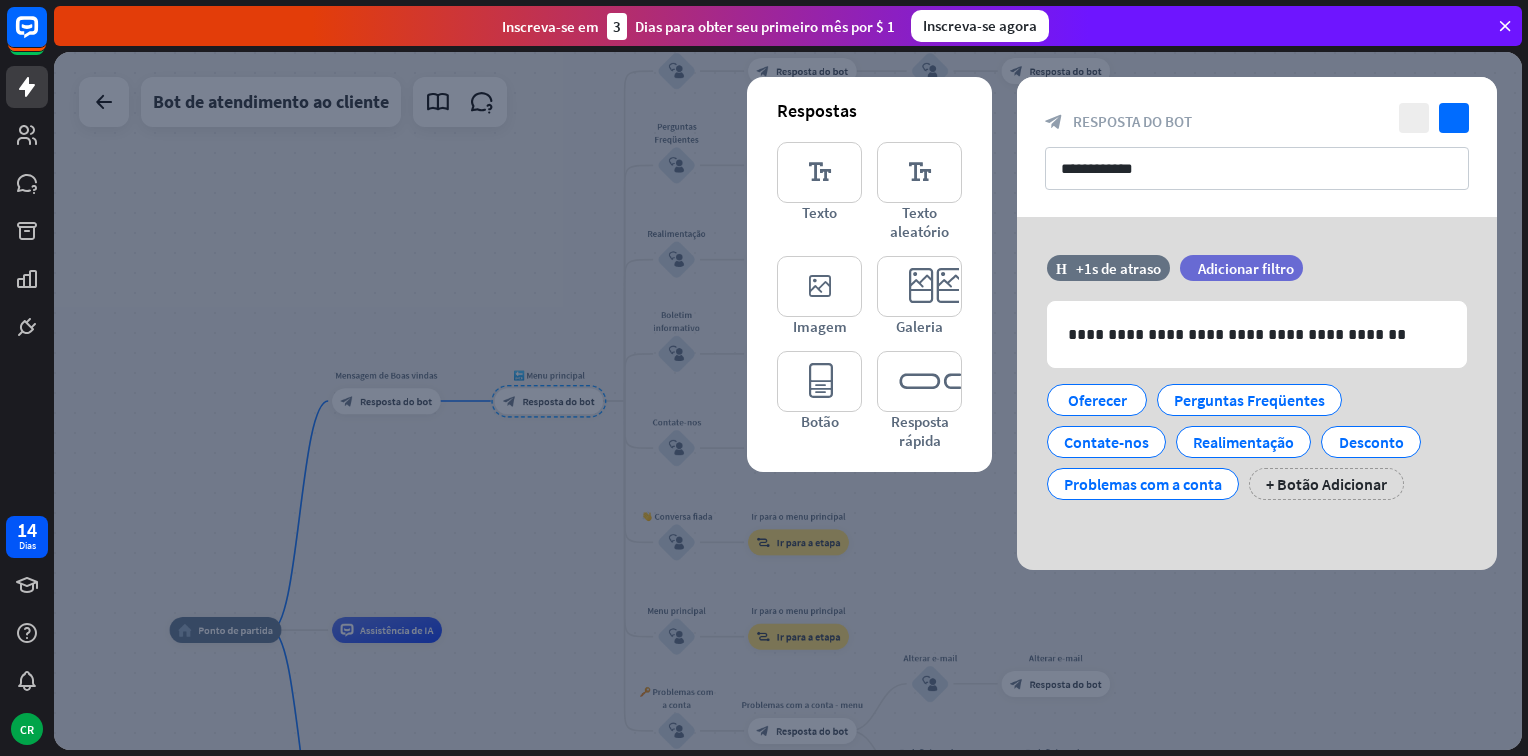 click at bounding box center [788, 401] 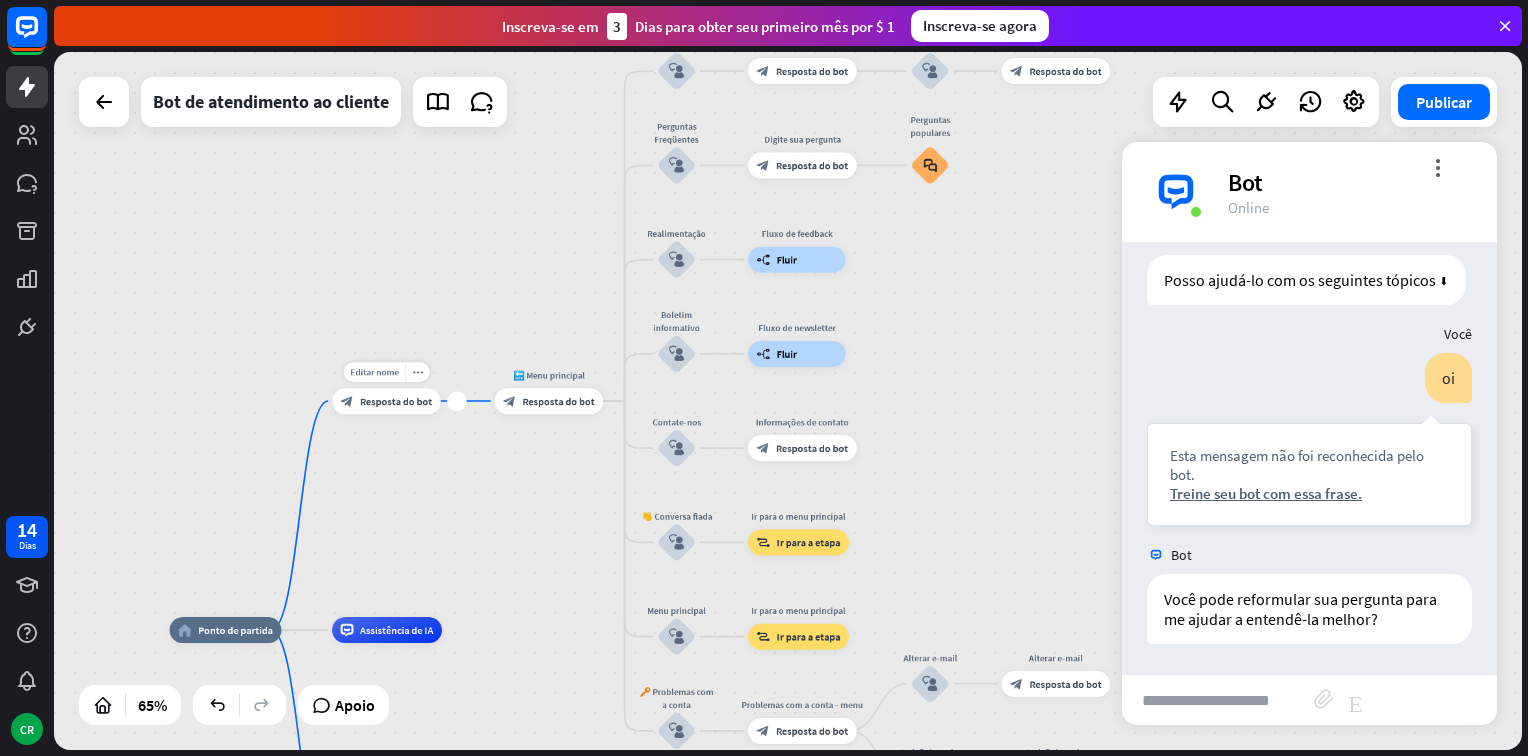 click on "block_bot_response   Resposta do bot" at bounding box center [386, 401] 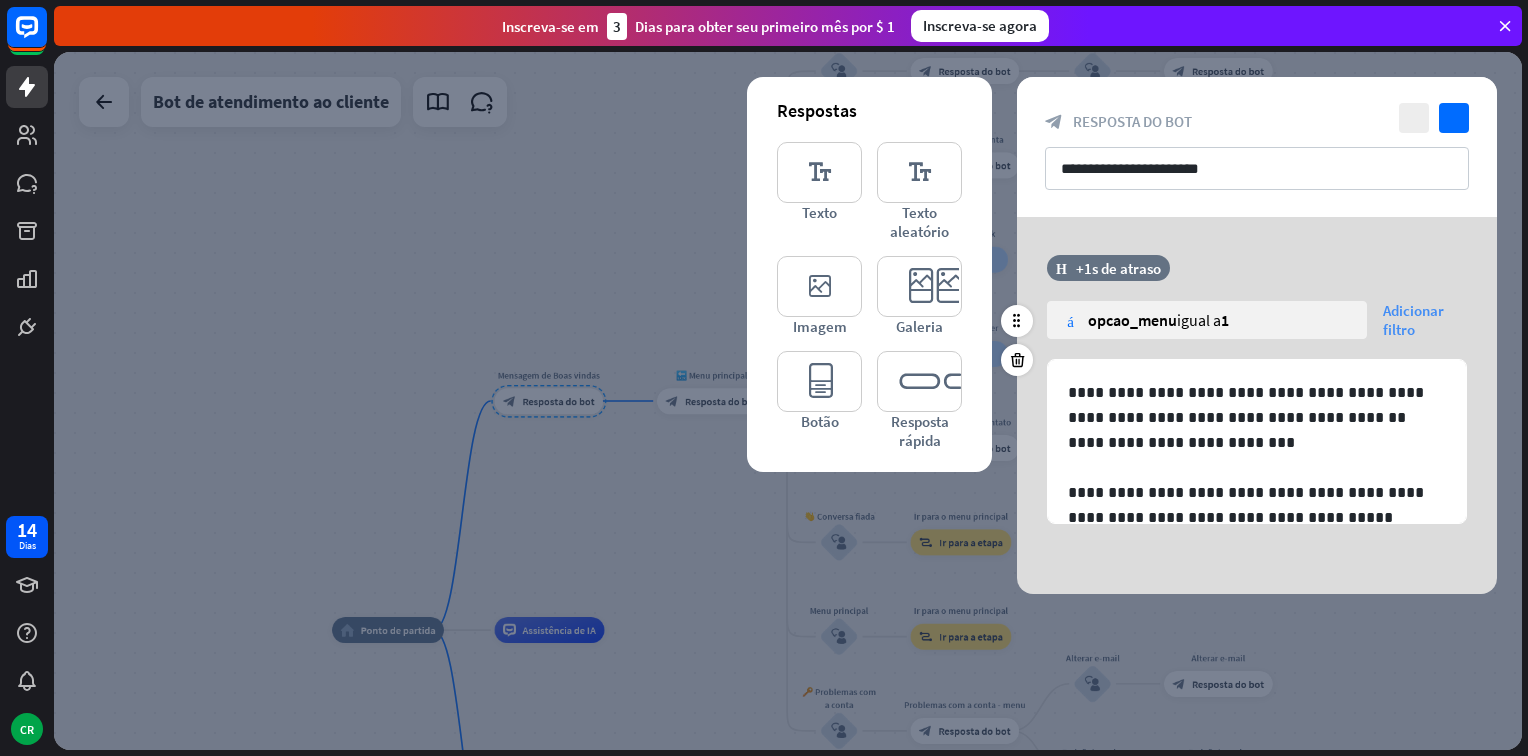 click on "Adicionar filtro" at bounding box center [1425, 320] 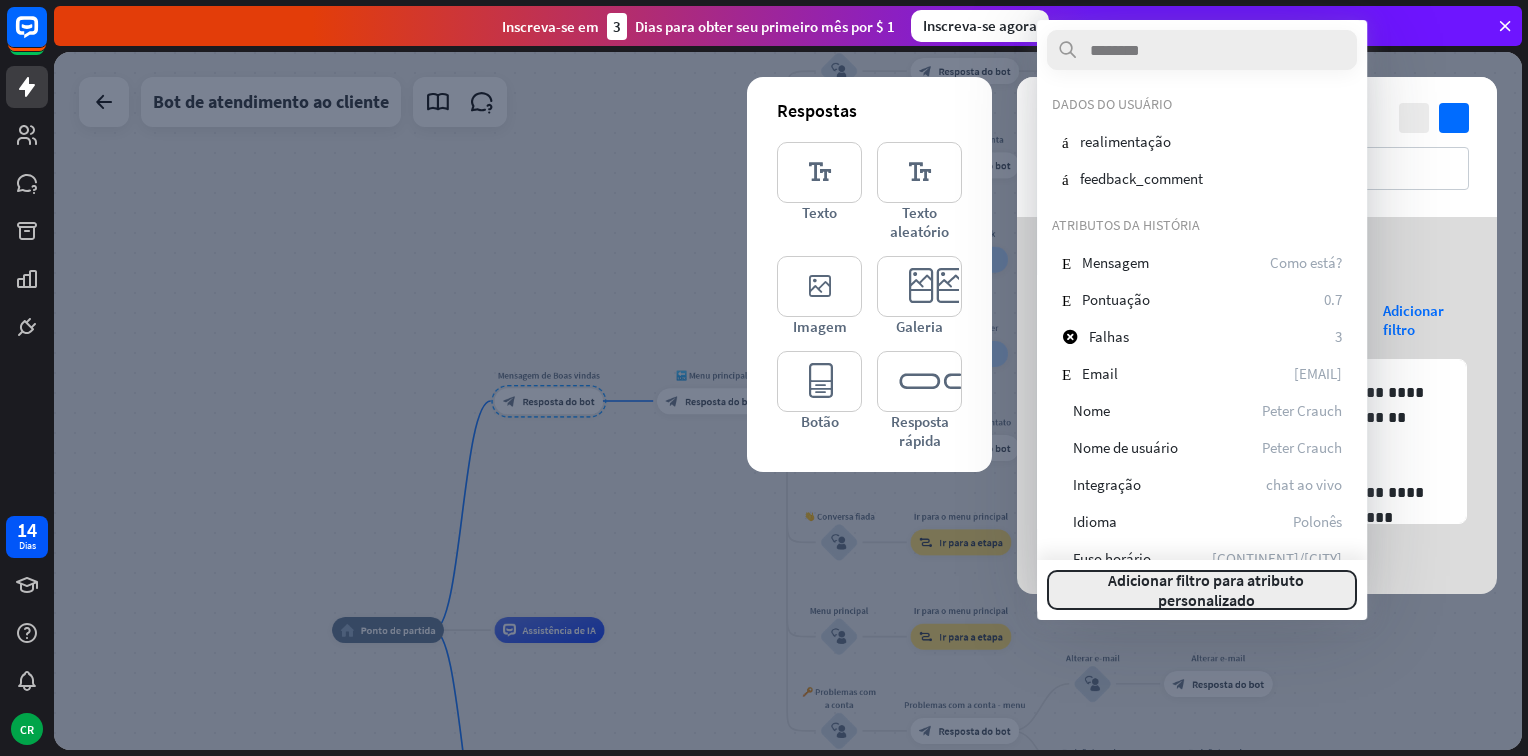 click on "Adicionar filtro para atributo personalizado" at bounding box center (1206, 590) 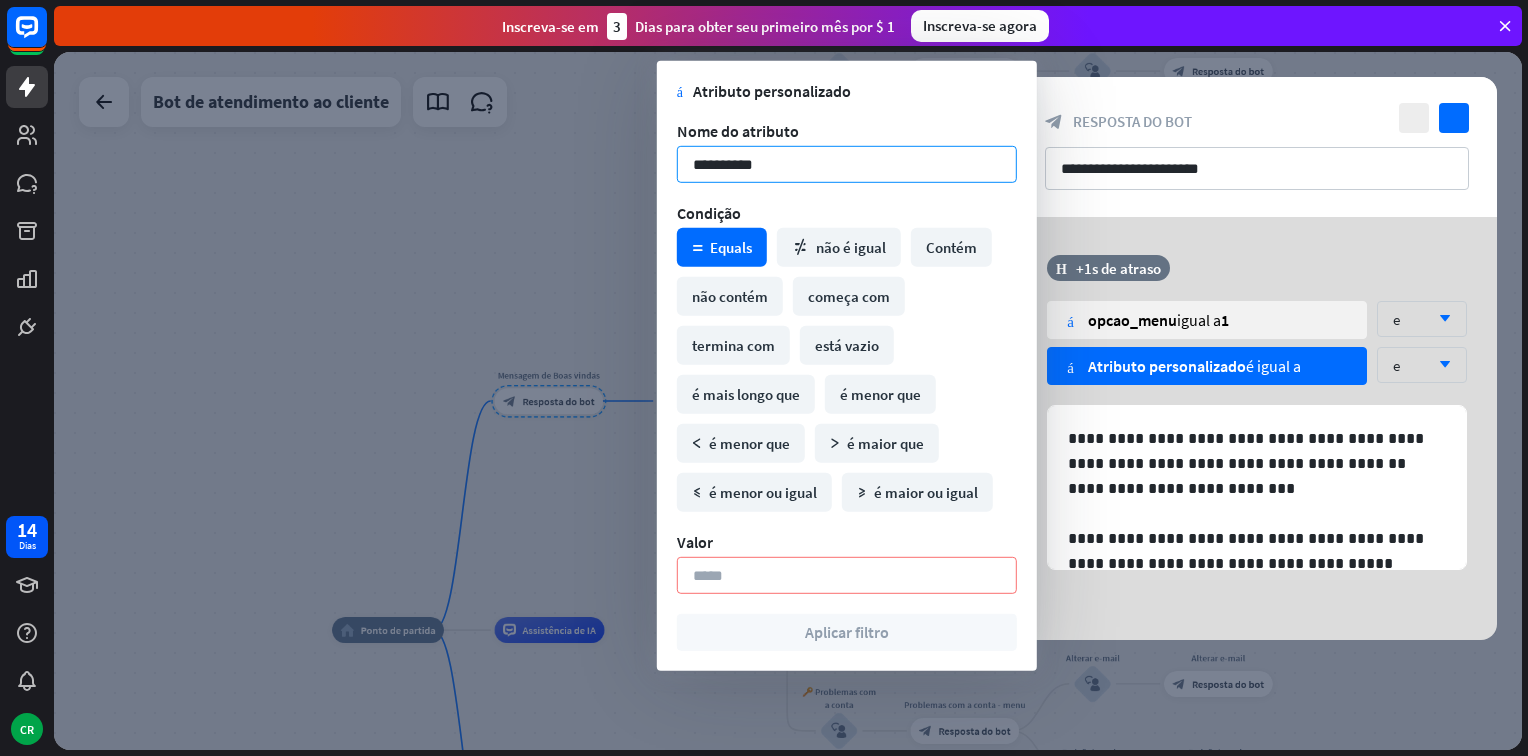 type on "**********" 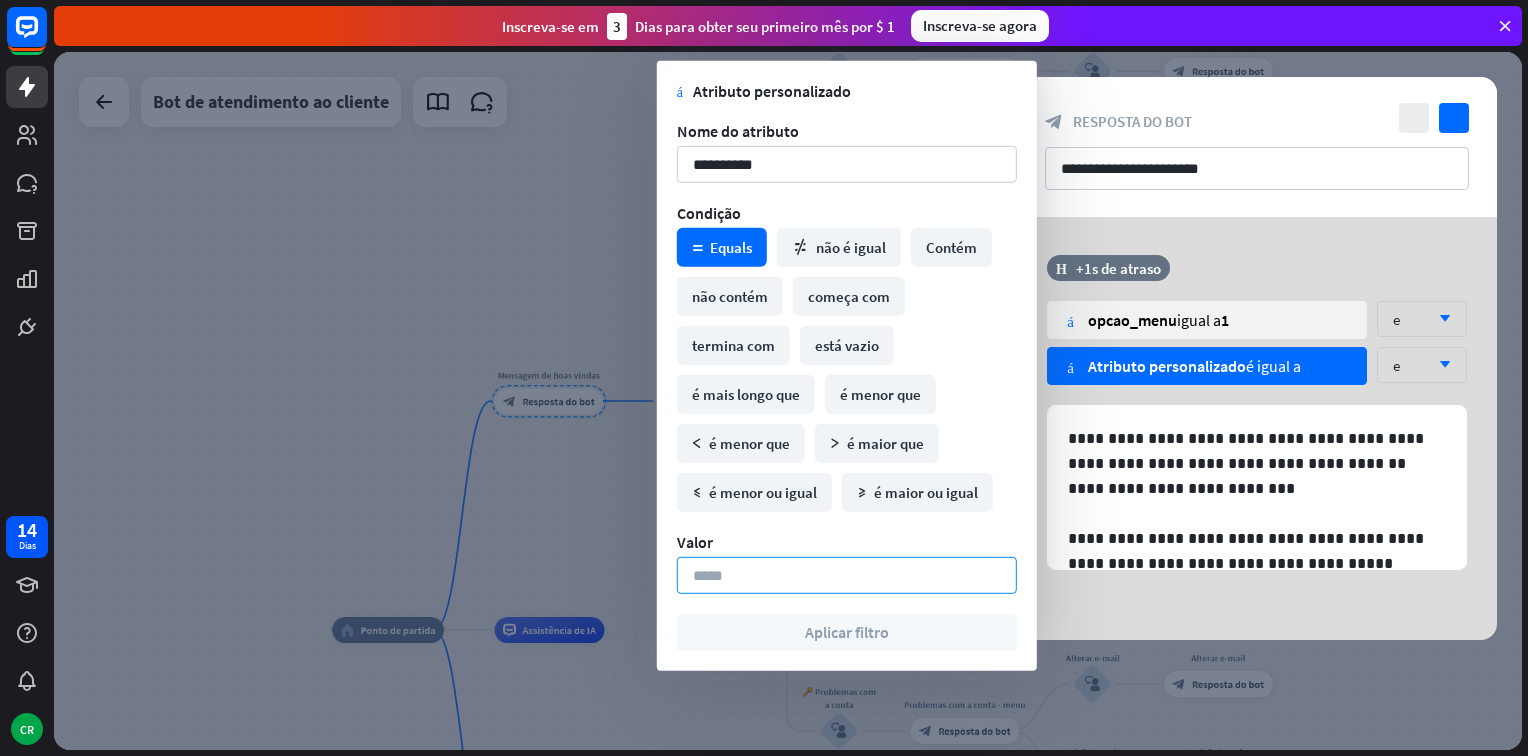 click at bounding box center (847, 575) 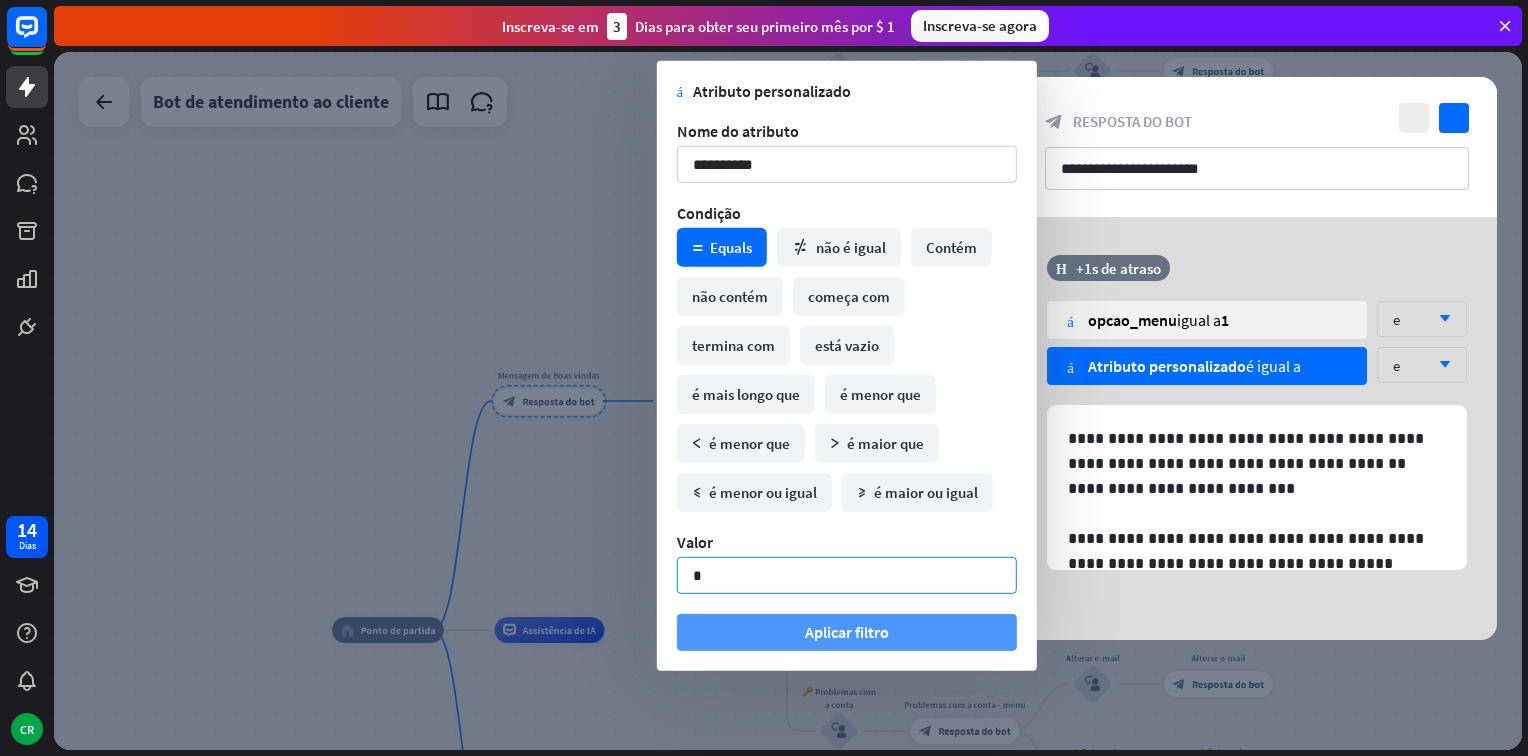 type on "*" 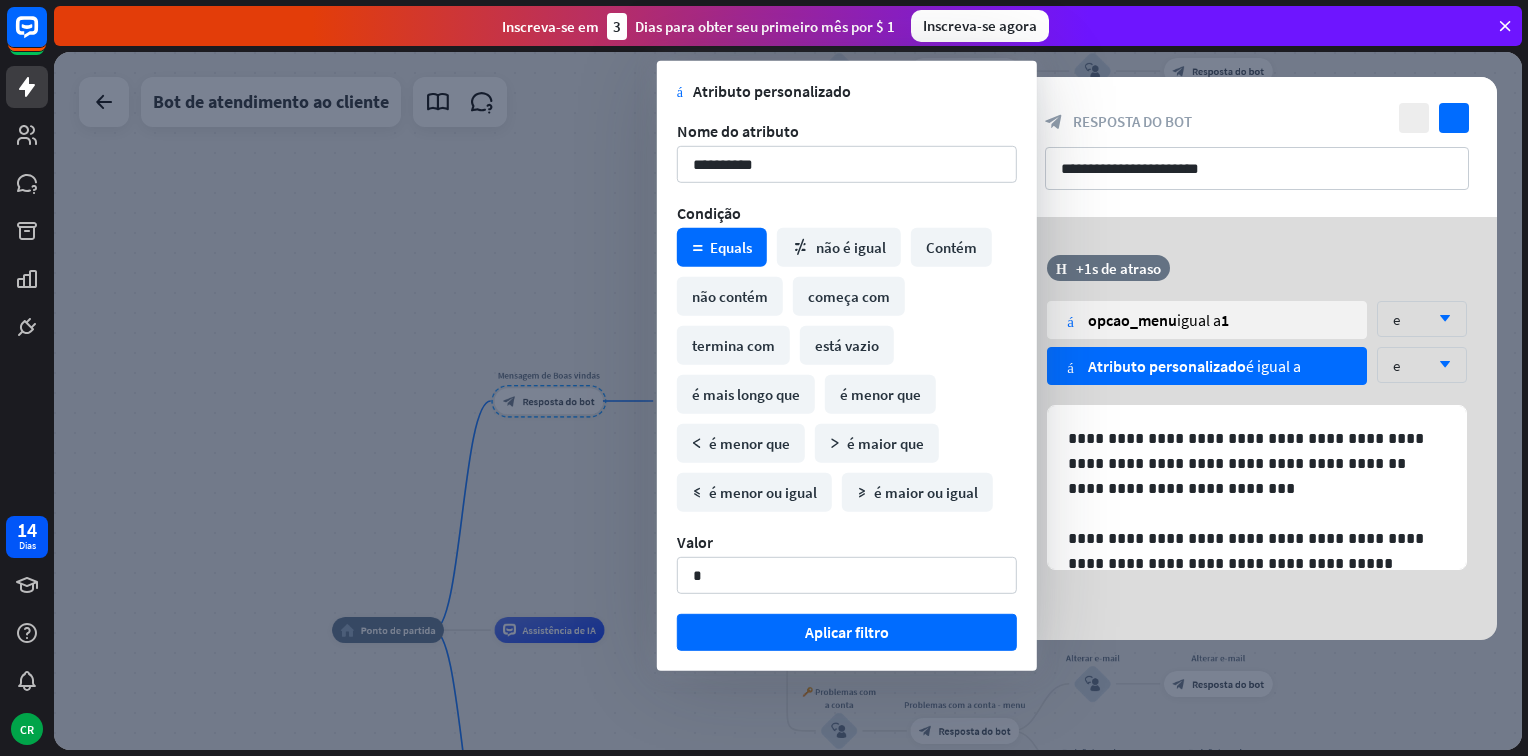 click on "Aplicar filtro" at bounding box center (847, 632) 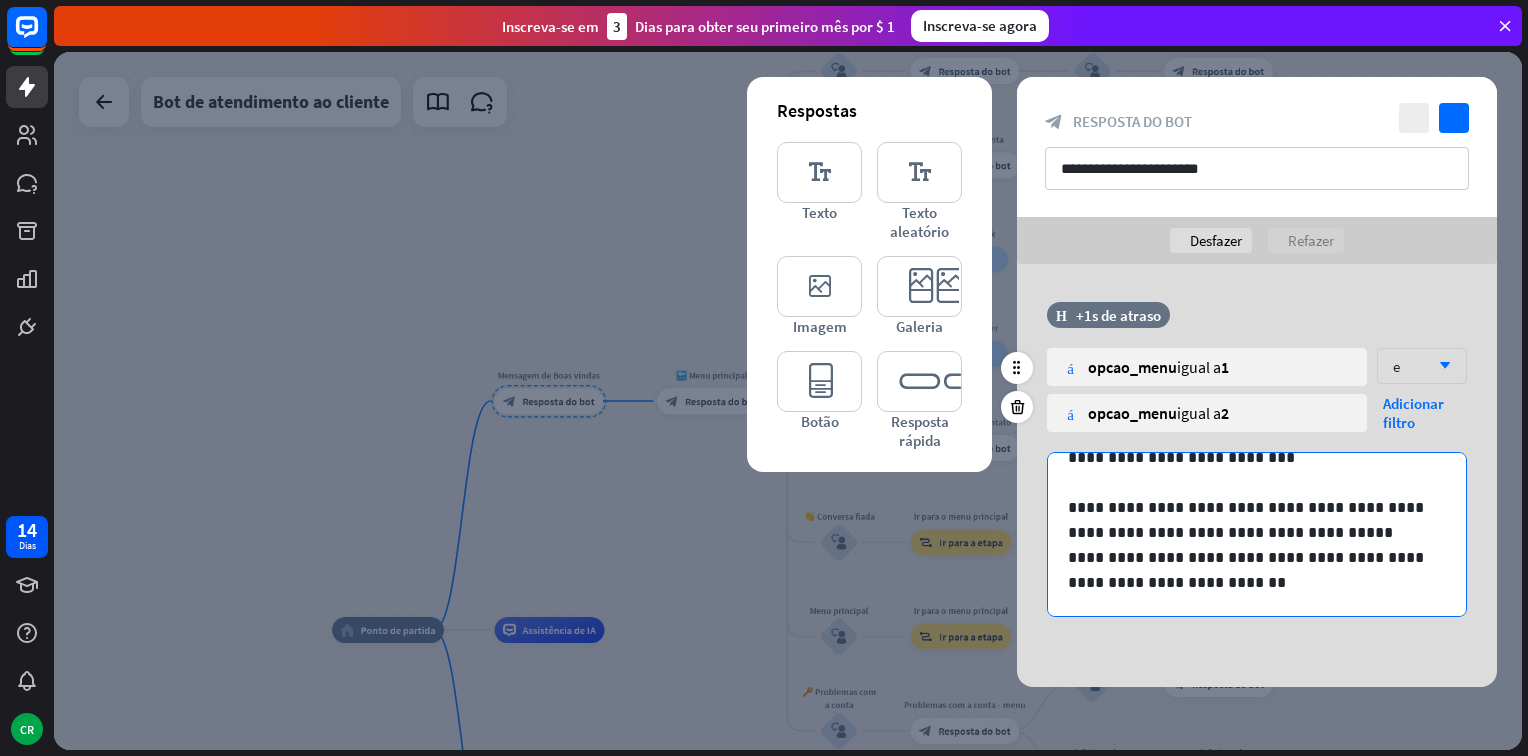 scroll, scrollTop: 126, scrollLeft: 0, axis: vertical 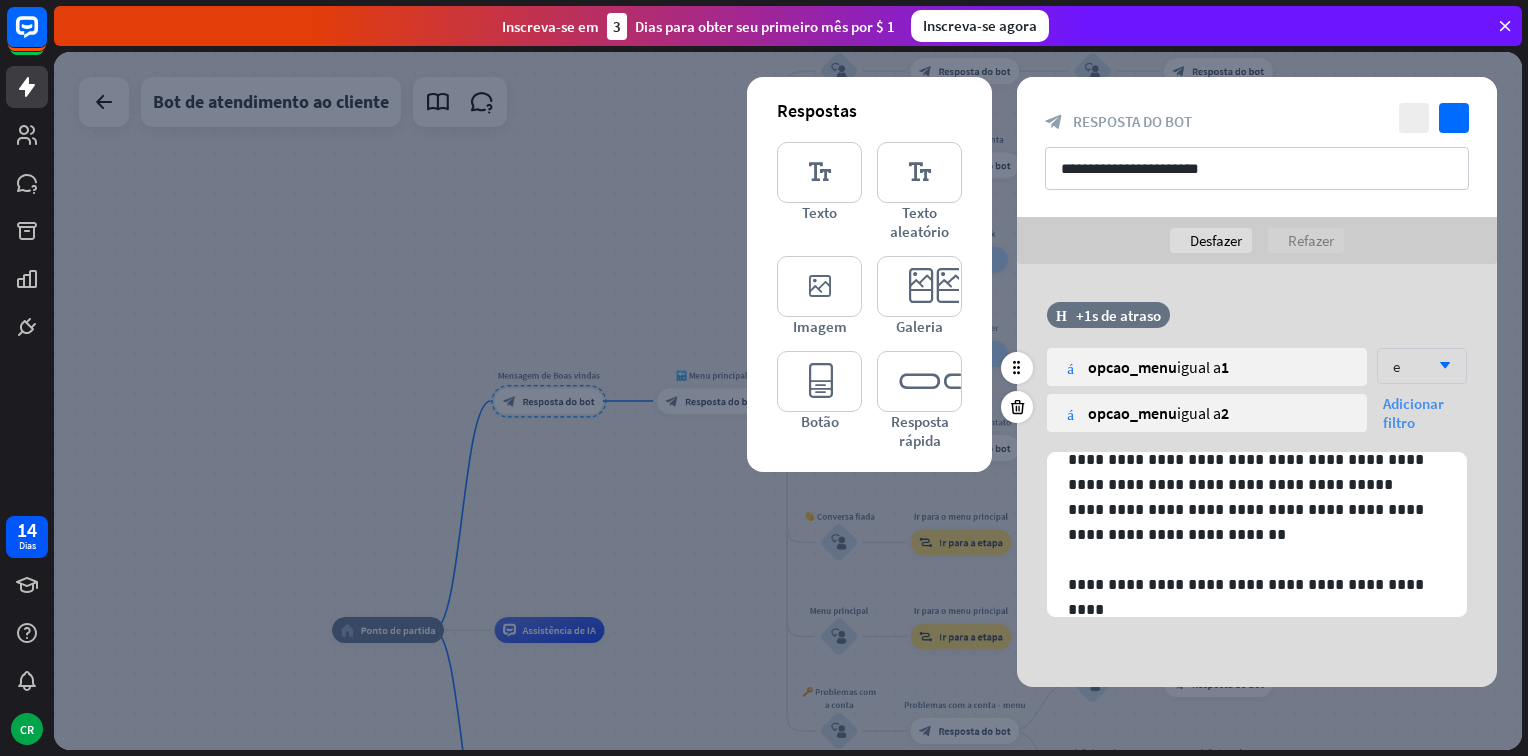 click on "Adicionar filtro" at bounding box center (1425, 413) 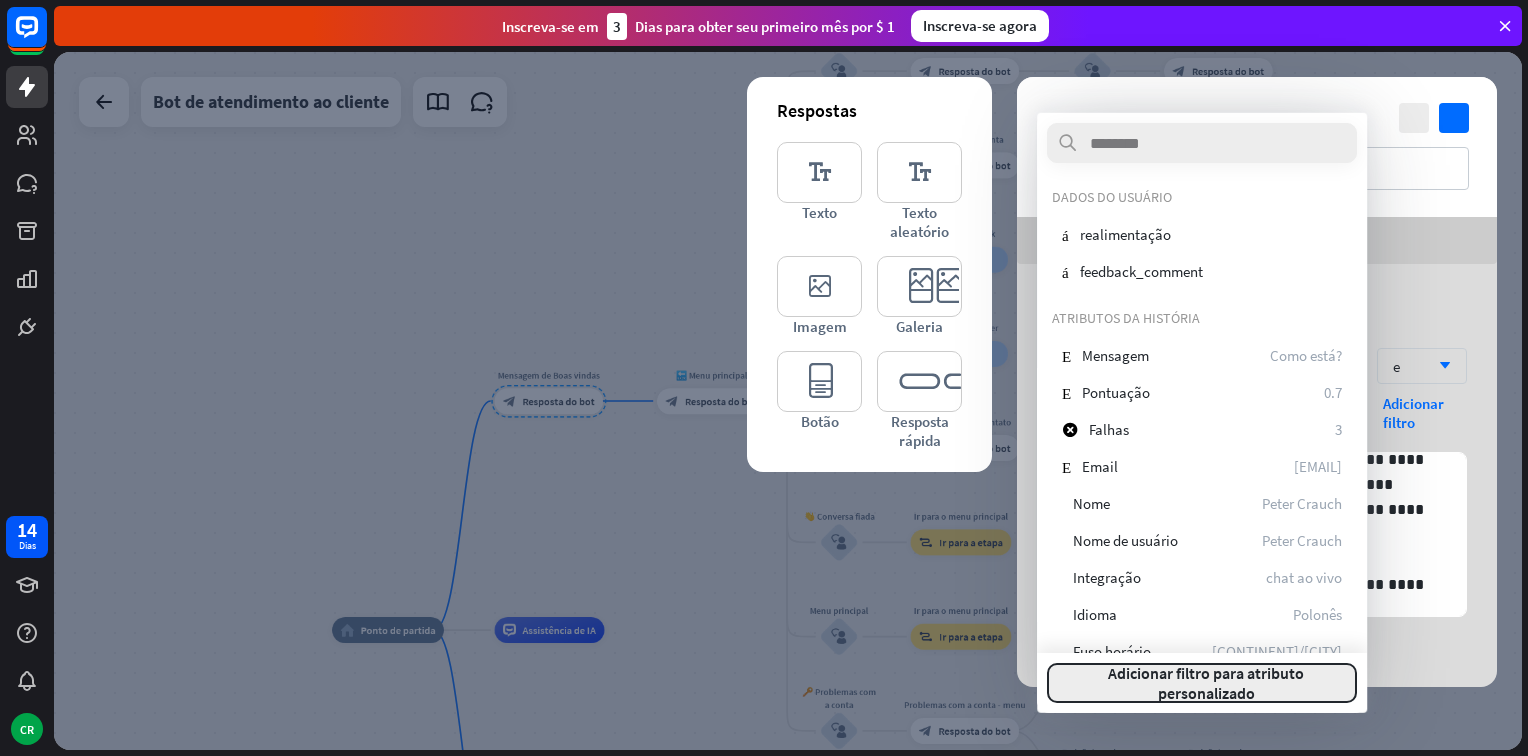 click on "Adicionar filtro para atributo personalizado" at bounding box center (1206, 683) 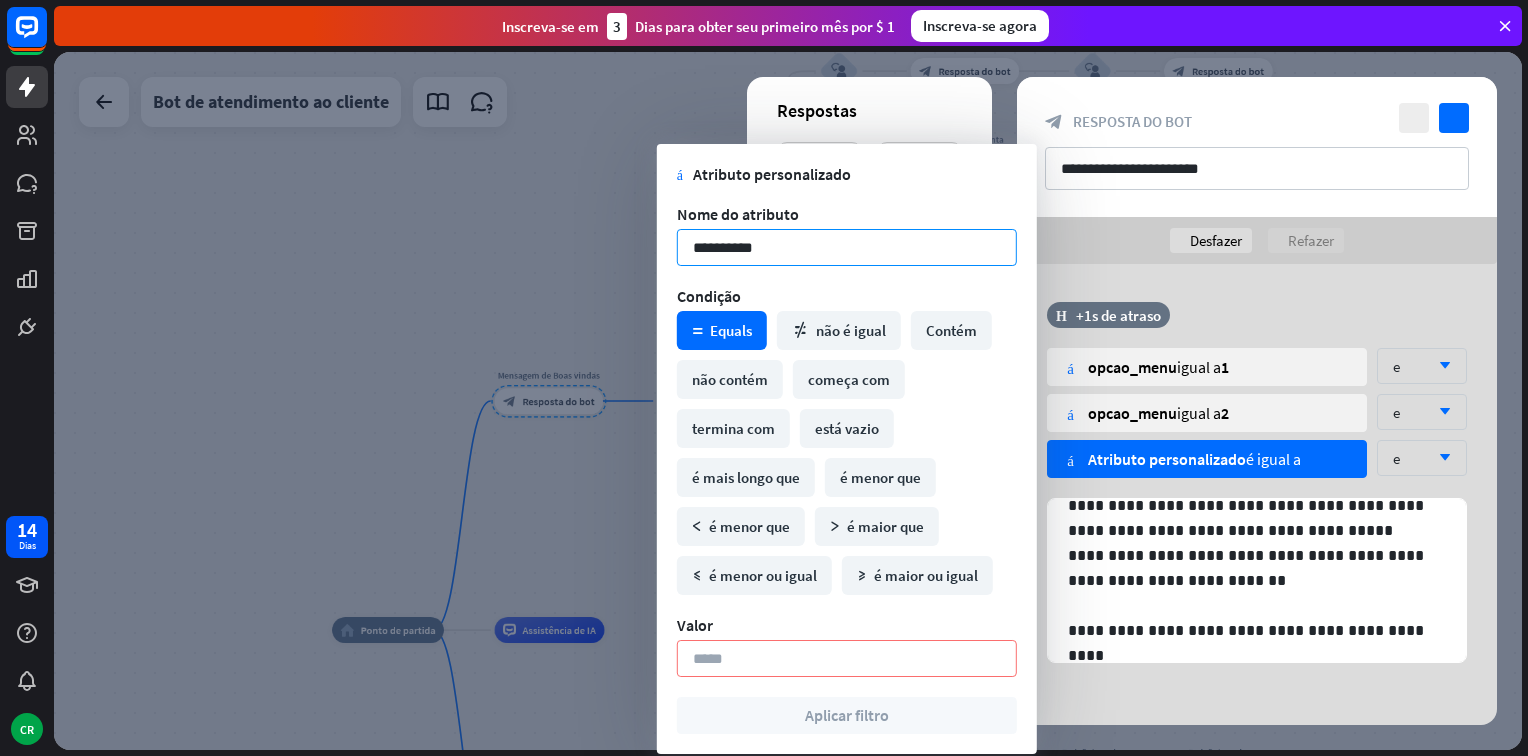 type on "**********" 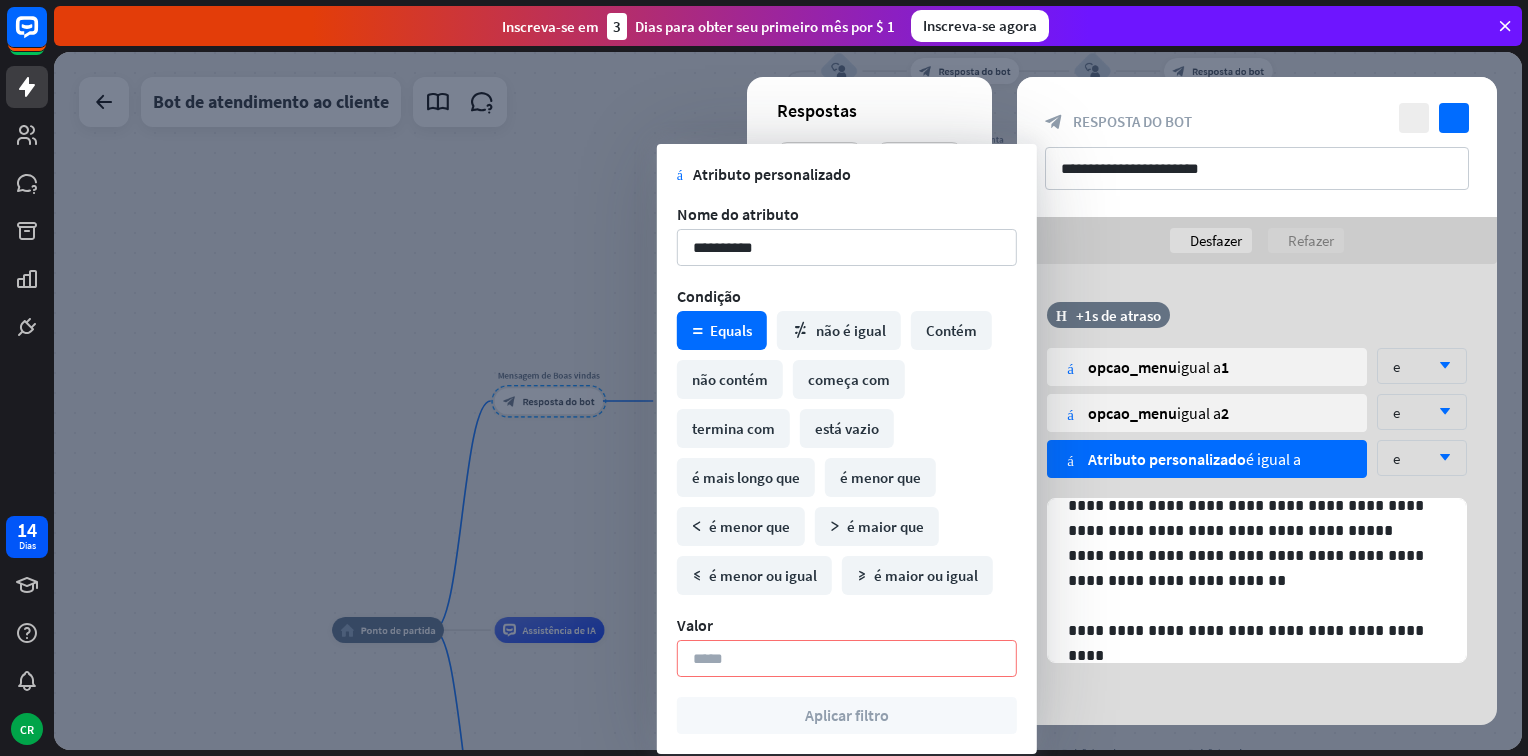 click on "**********" at bounding box center [847, 449] 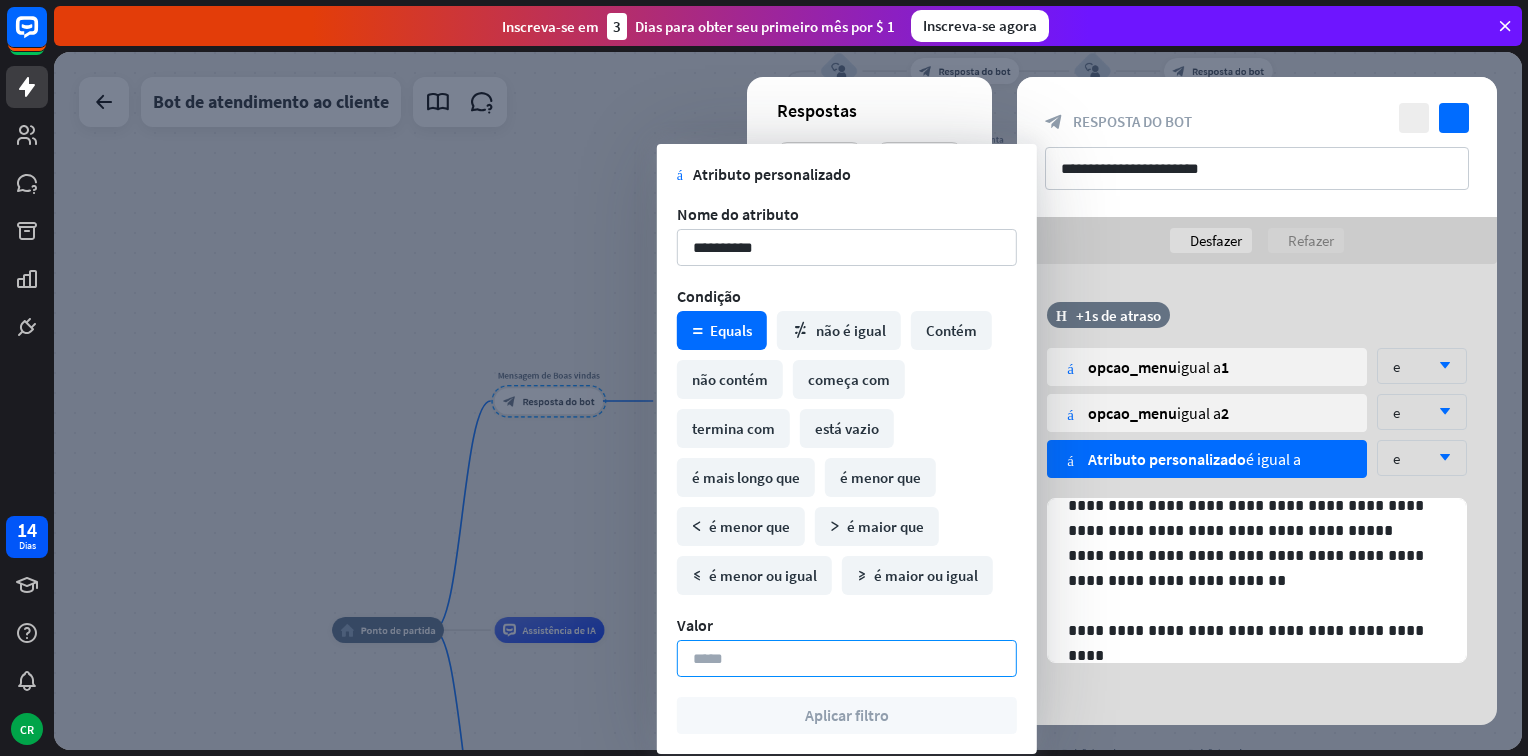 drag, startPoint x: 770, startPoint y: 670, endPoint x: 775, endPoint y: 654, distance: 16.763054 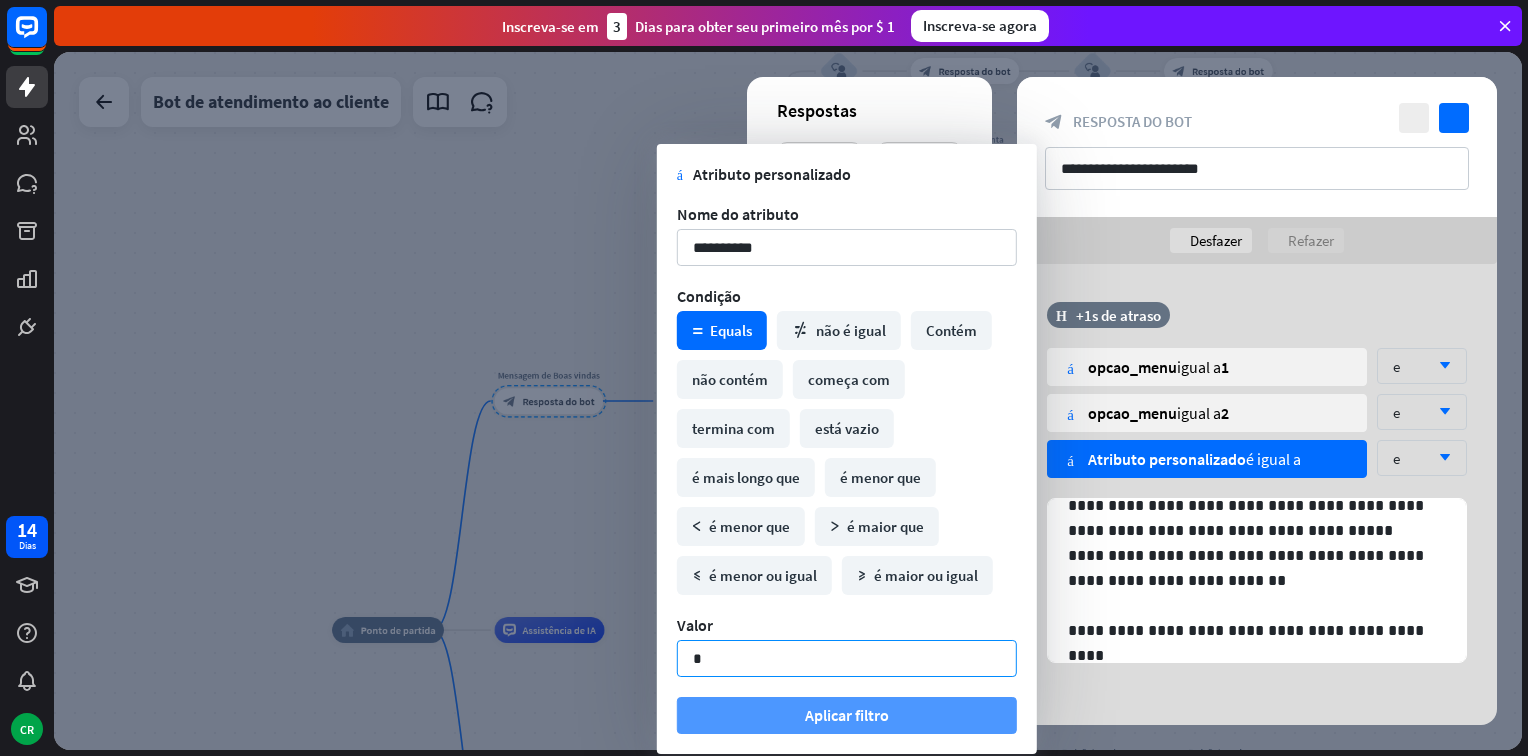 type on "*" 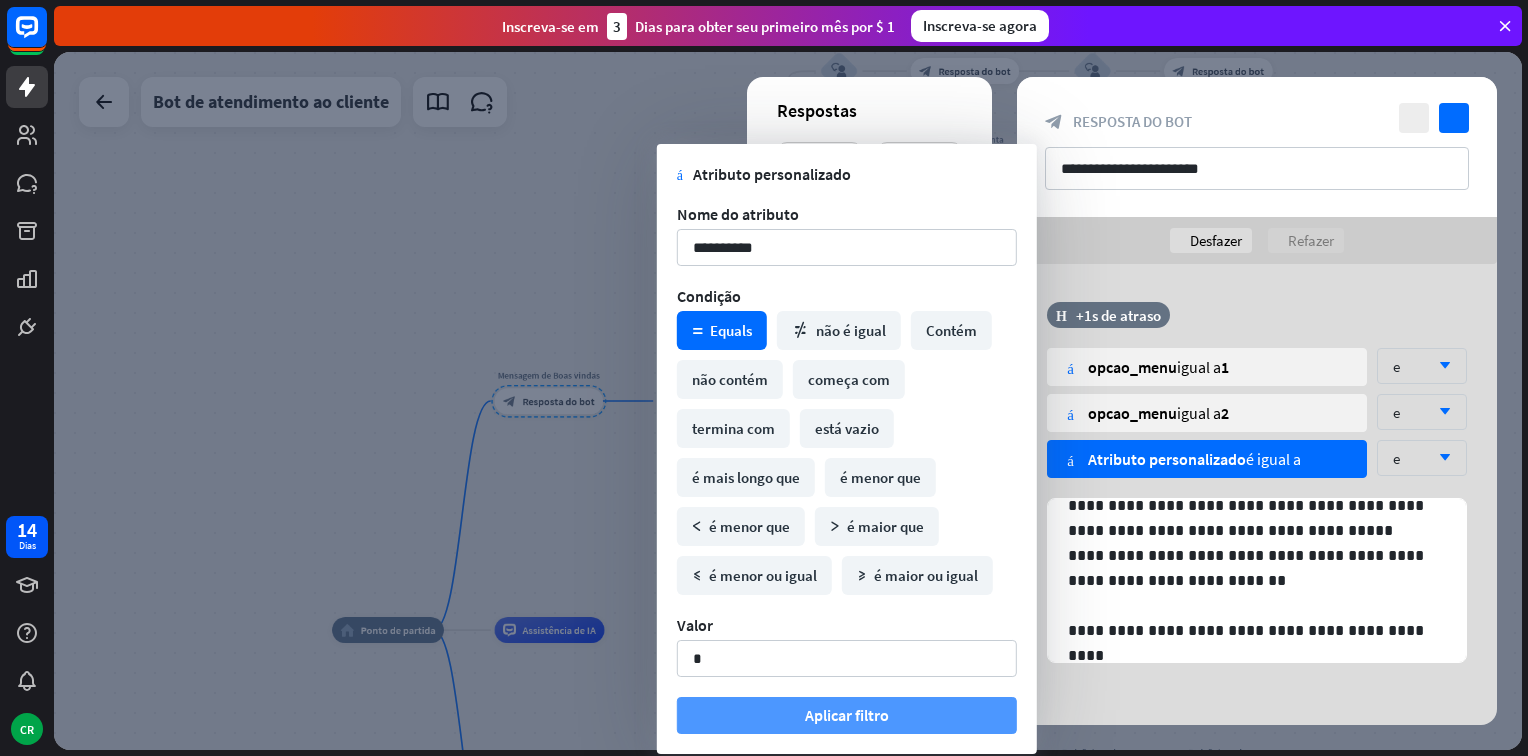 click on "Aplicar filtro" at bounding box center (847, 715) 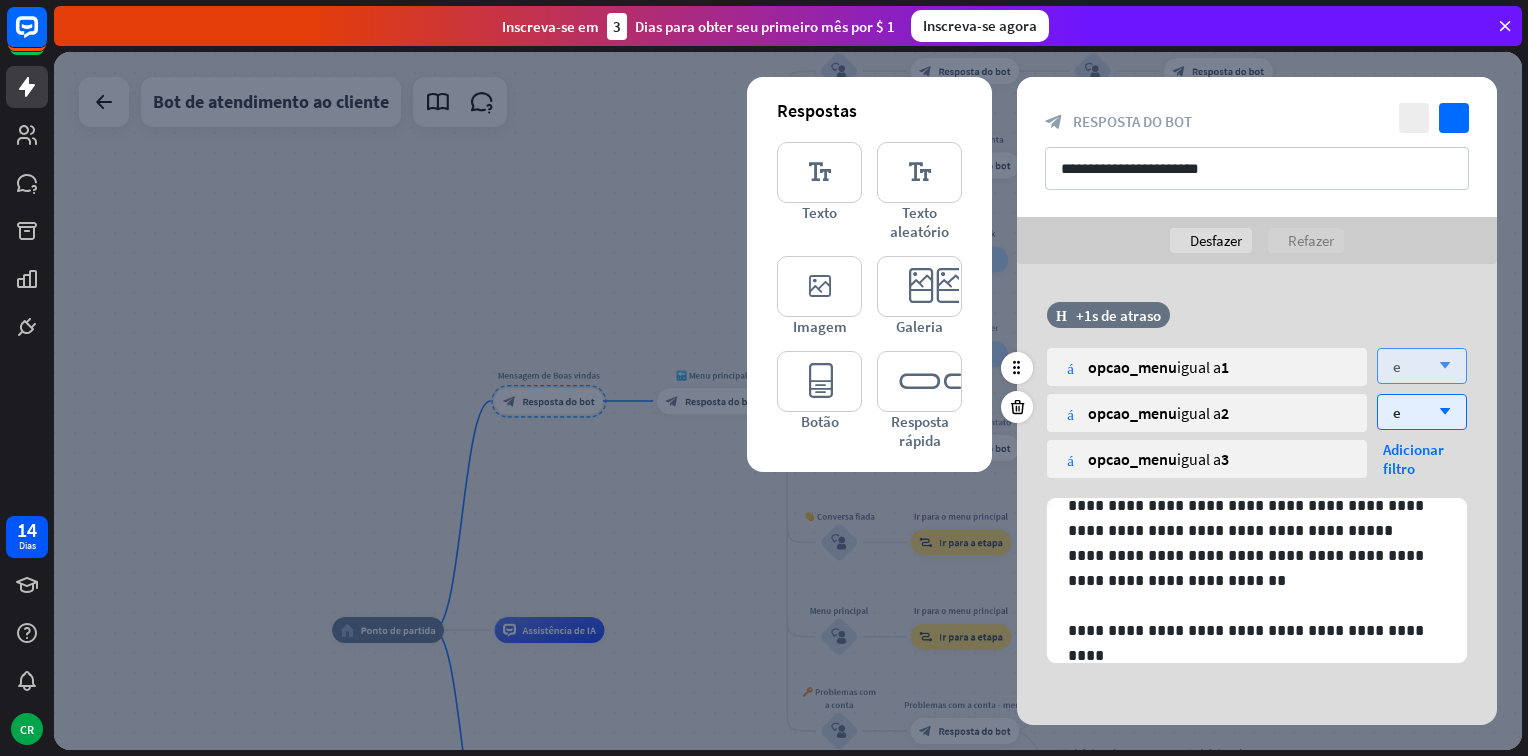 click on "e
arrow_down" at bounding box center (1422, 366) 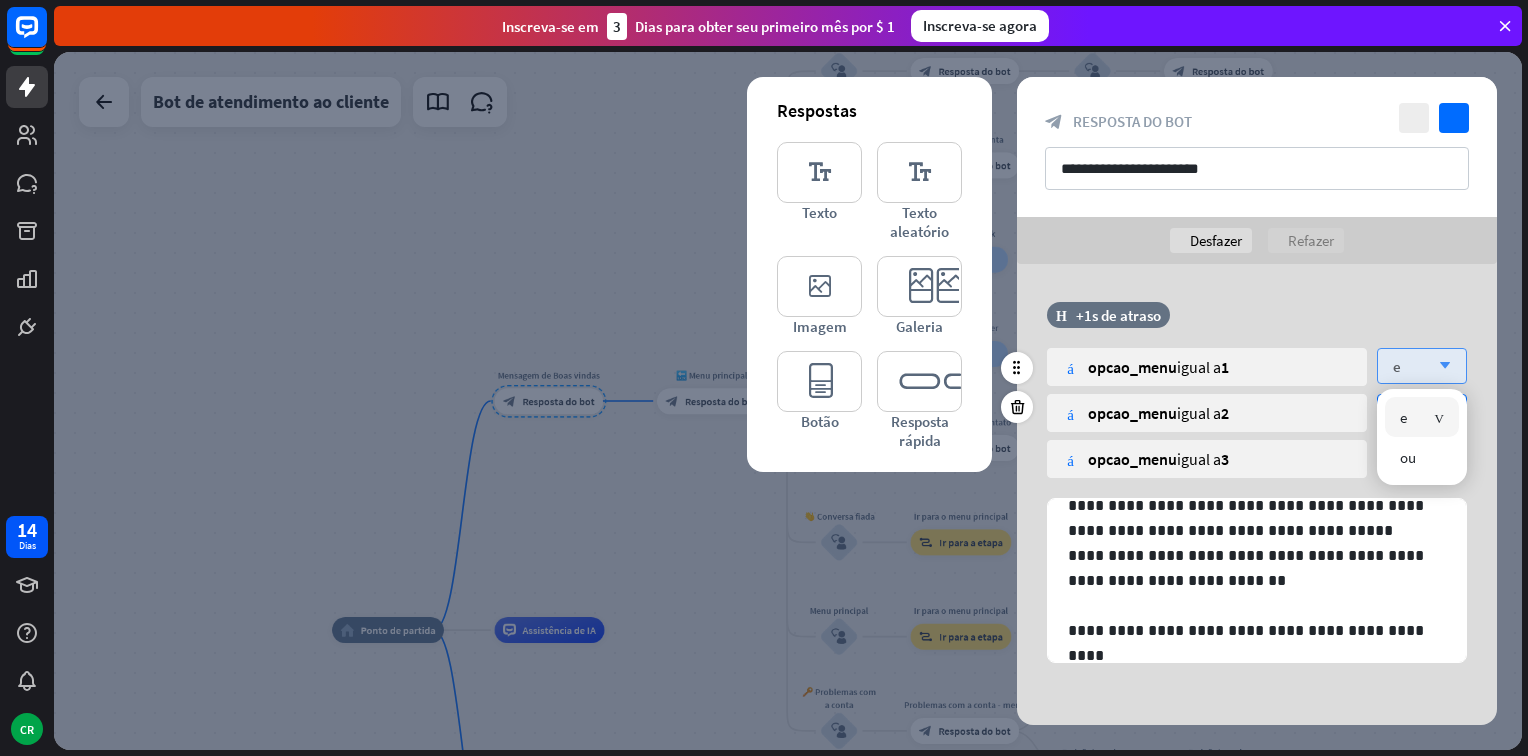 click on "e
arrow_down" at bounding box center (1422, 366) 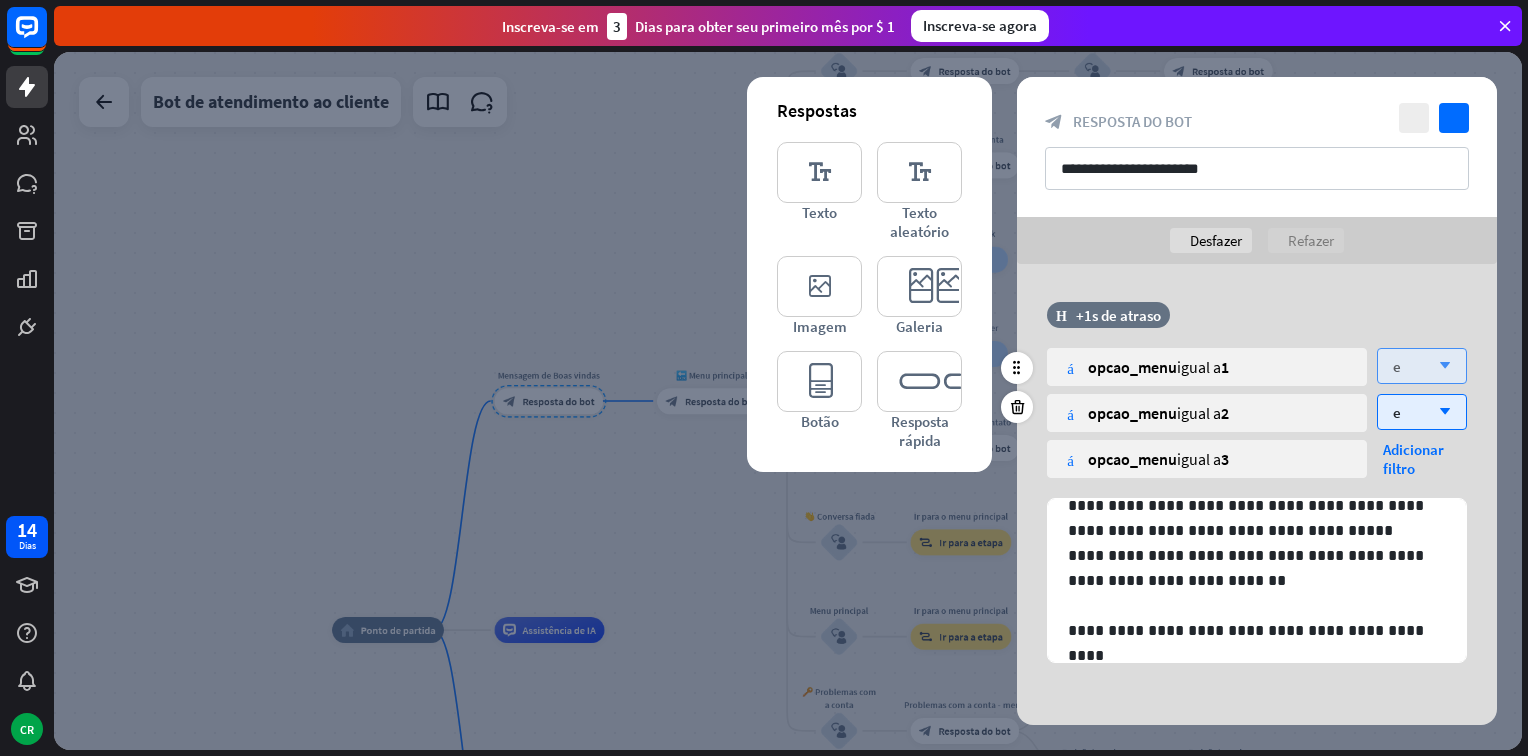 click on "e
arrow_down" at bounding box center [1422, 366] 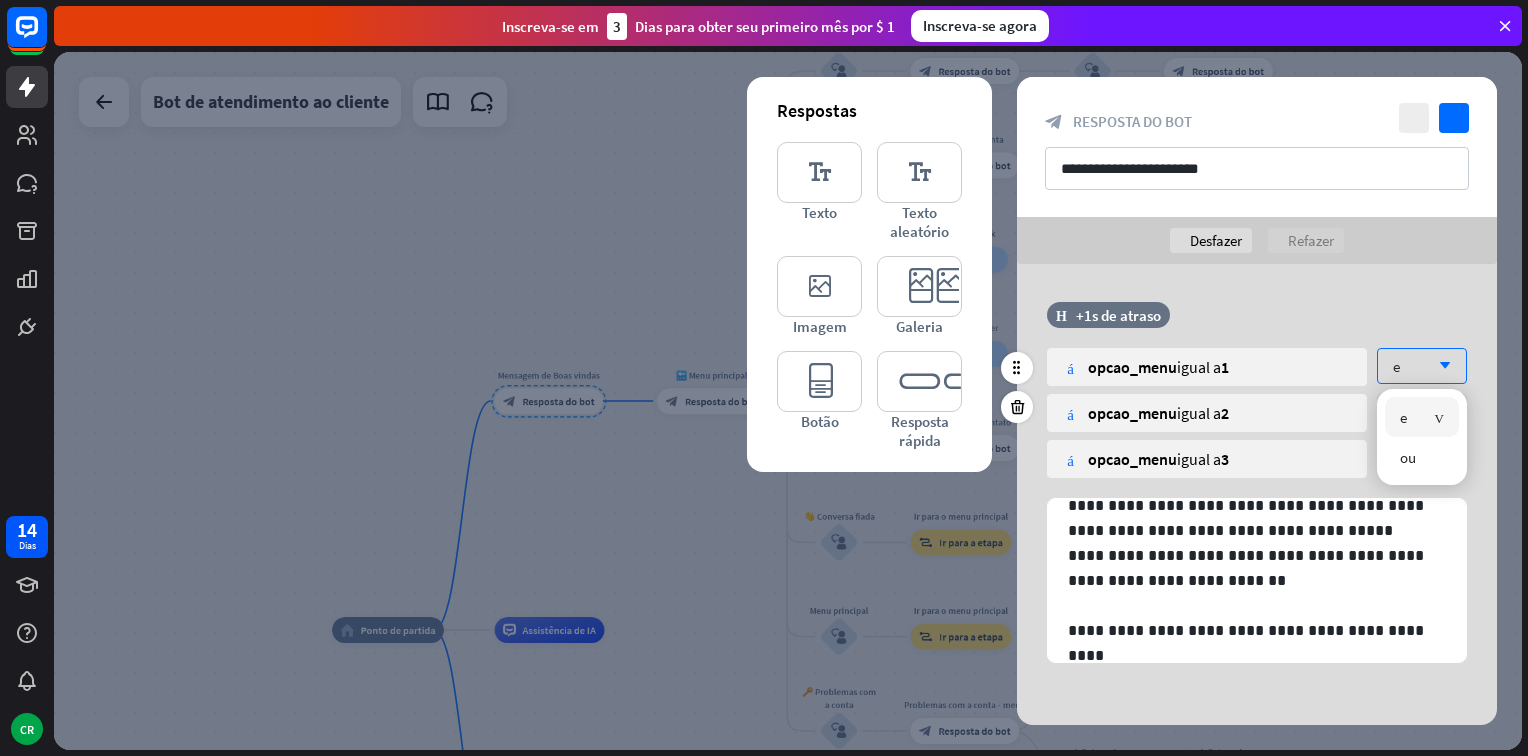 click on "Hora   +1s de atraso          variável   opcao_menu  igual a  1     e
arrow_down
variável   opcao_menu  igual a  2     e
arrow_down
variável   opcao_menu  igual a  3     mais    Adicionar filtro" at bounding box center (1257, 400) 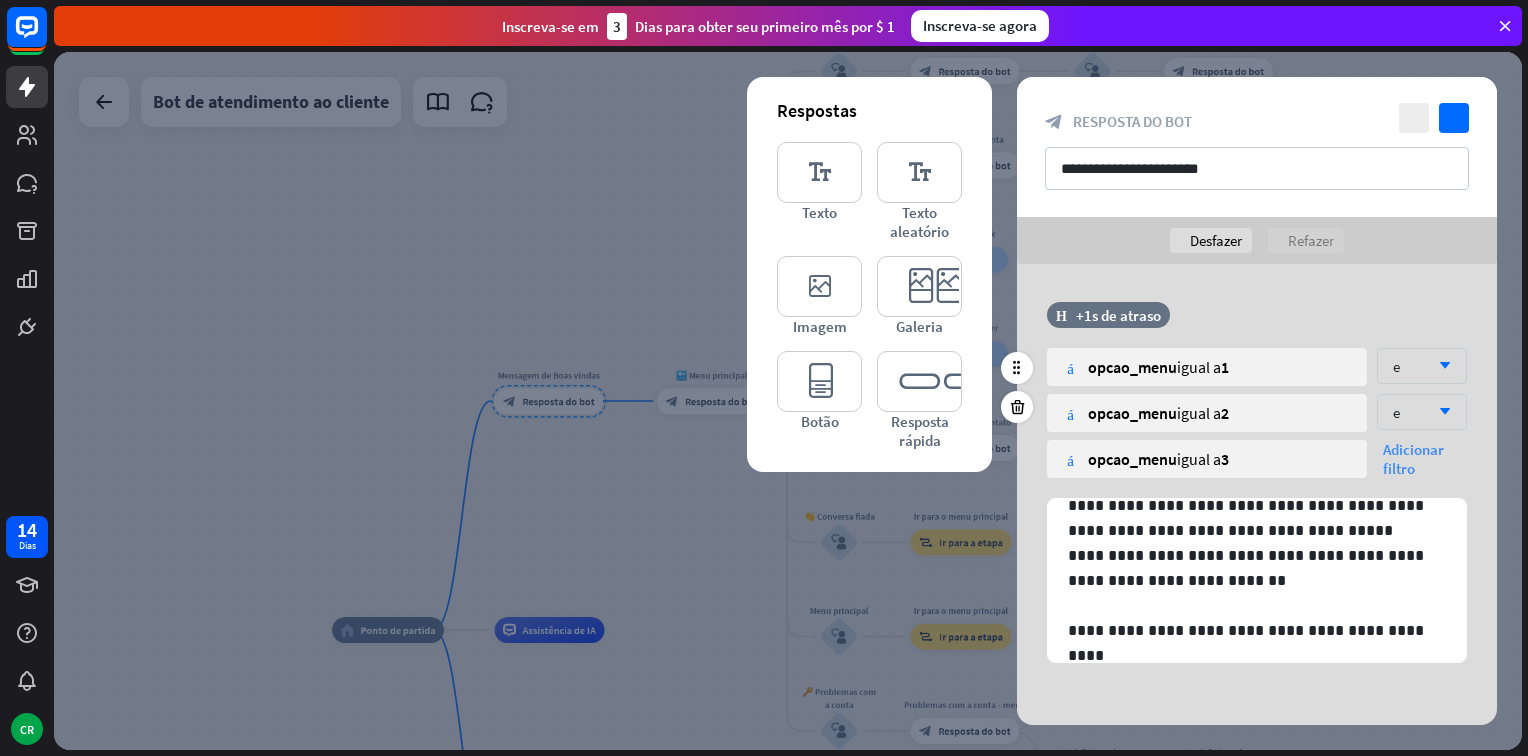 click on "Adicionar filtro" at bounding box center (1425, 459) 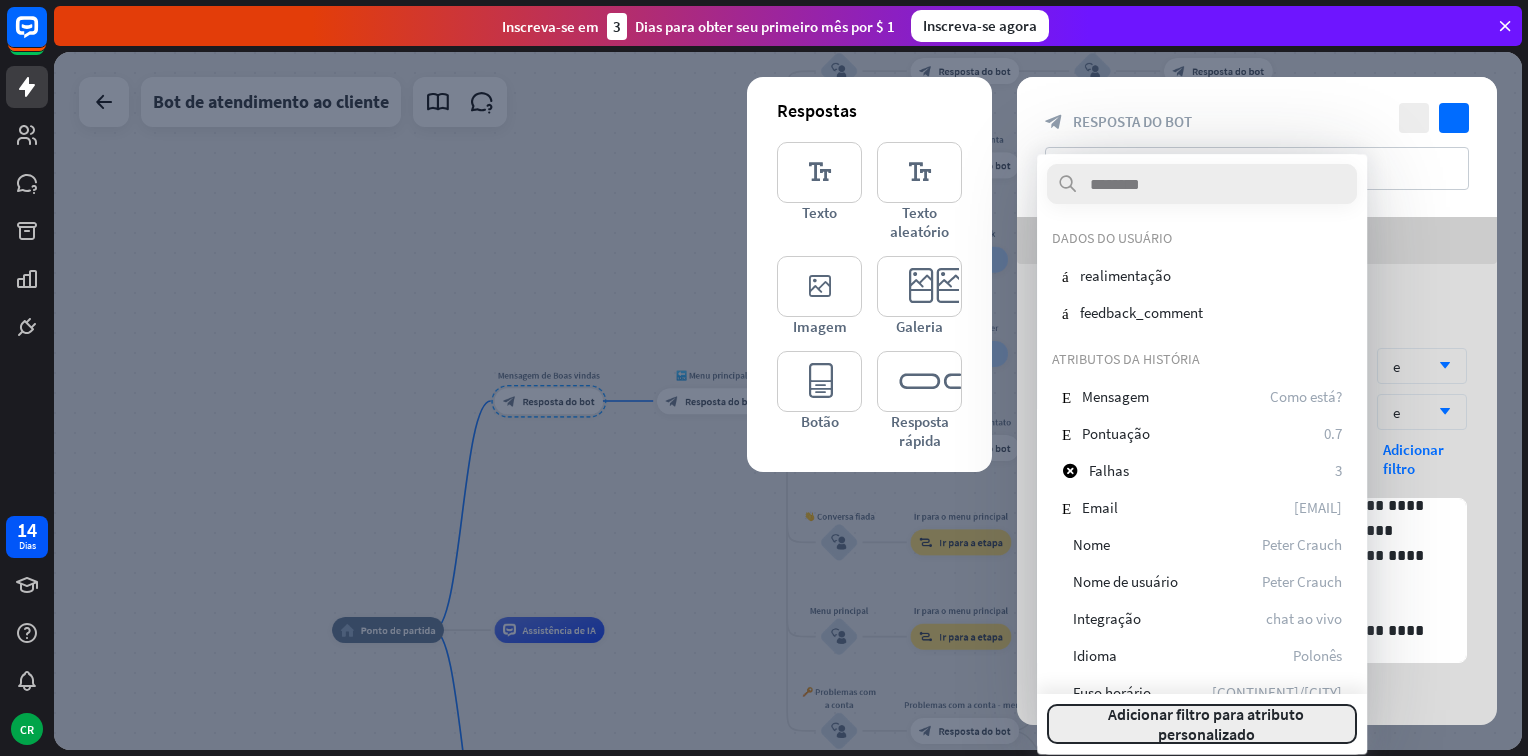 click on "Adicionar filtro para atributo personalizado" at bounding box center (1206, 724) 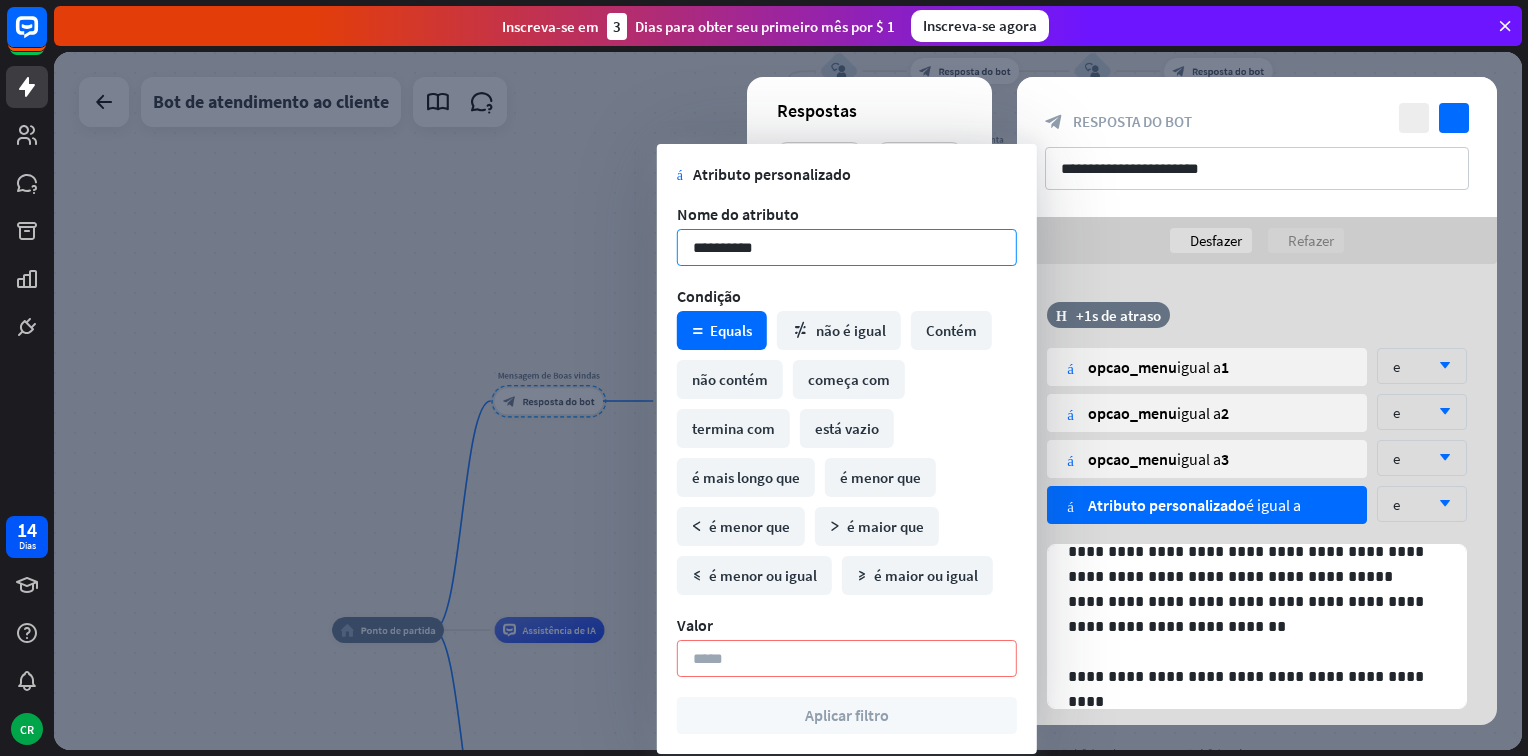 type on "**********" 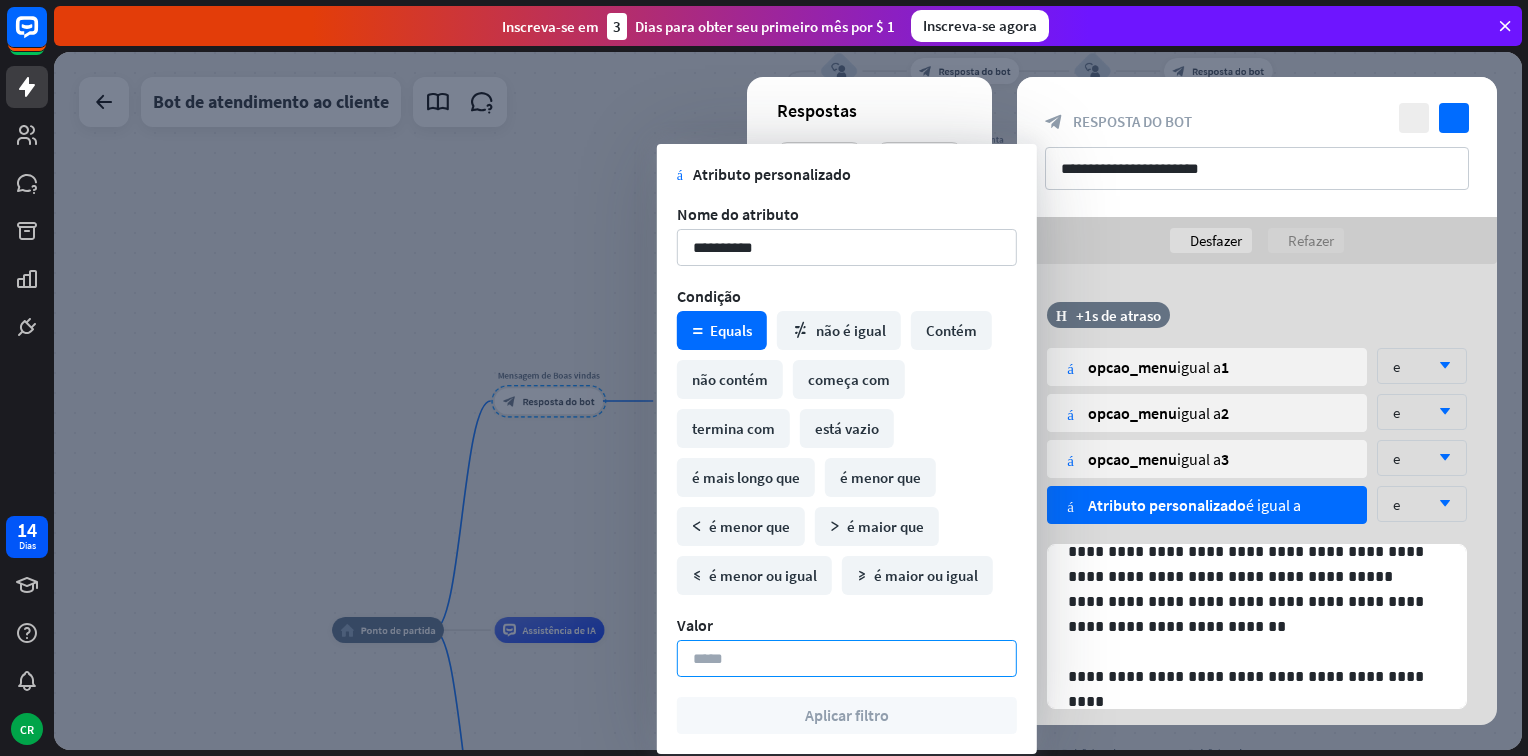 click at bounding box center [847, 658] 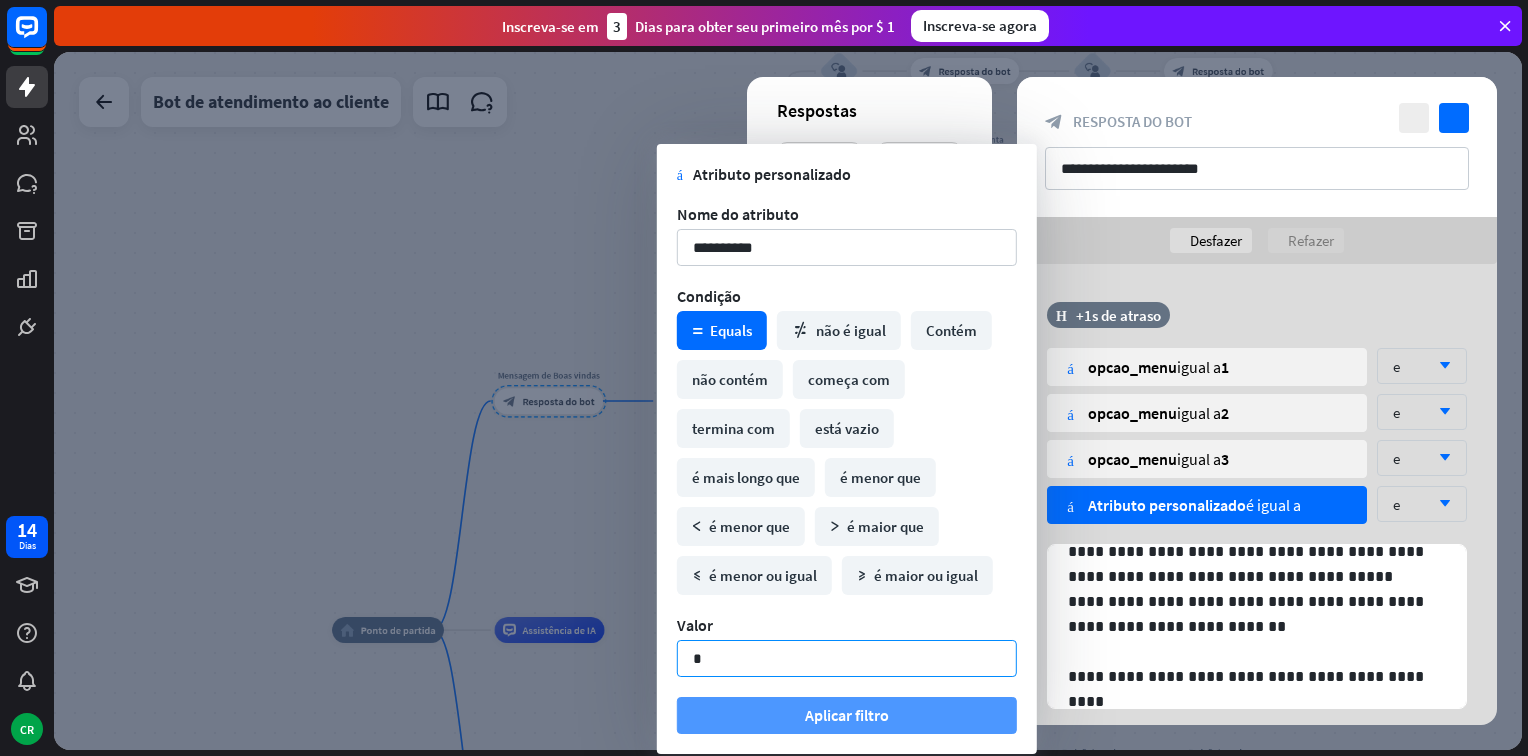 type on "*" 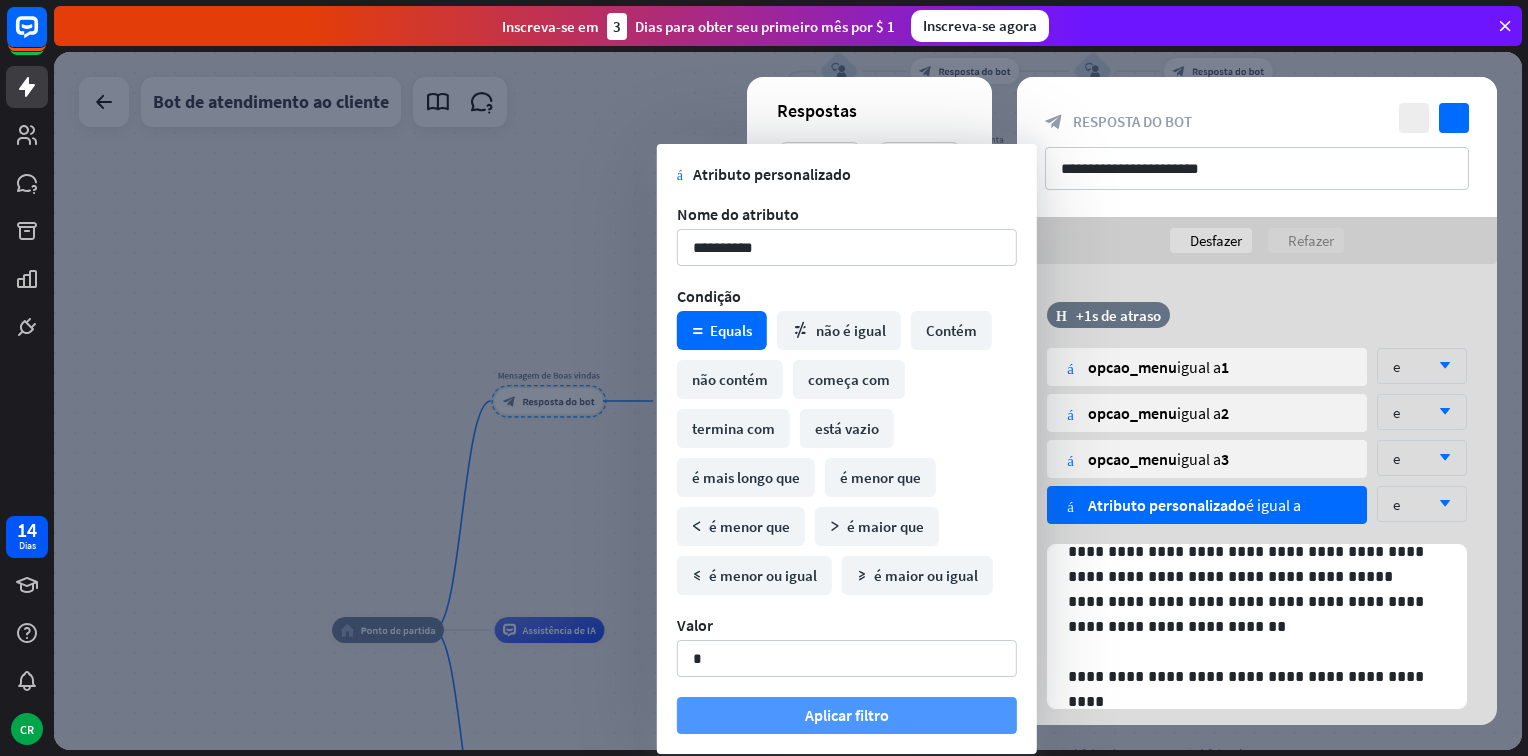 click on "Aplicar filtro" at bounding box center (847, 715) 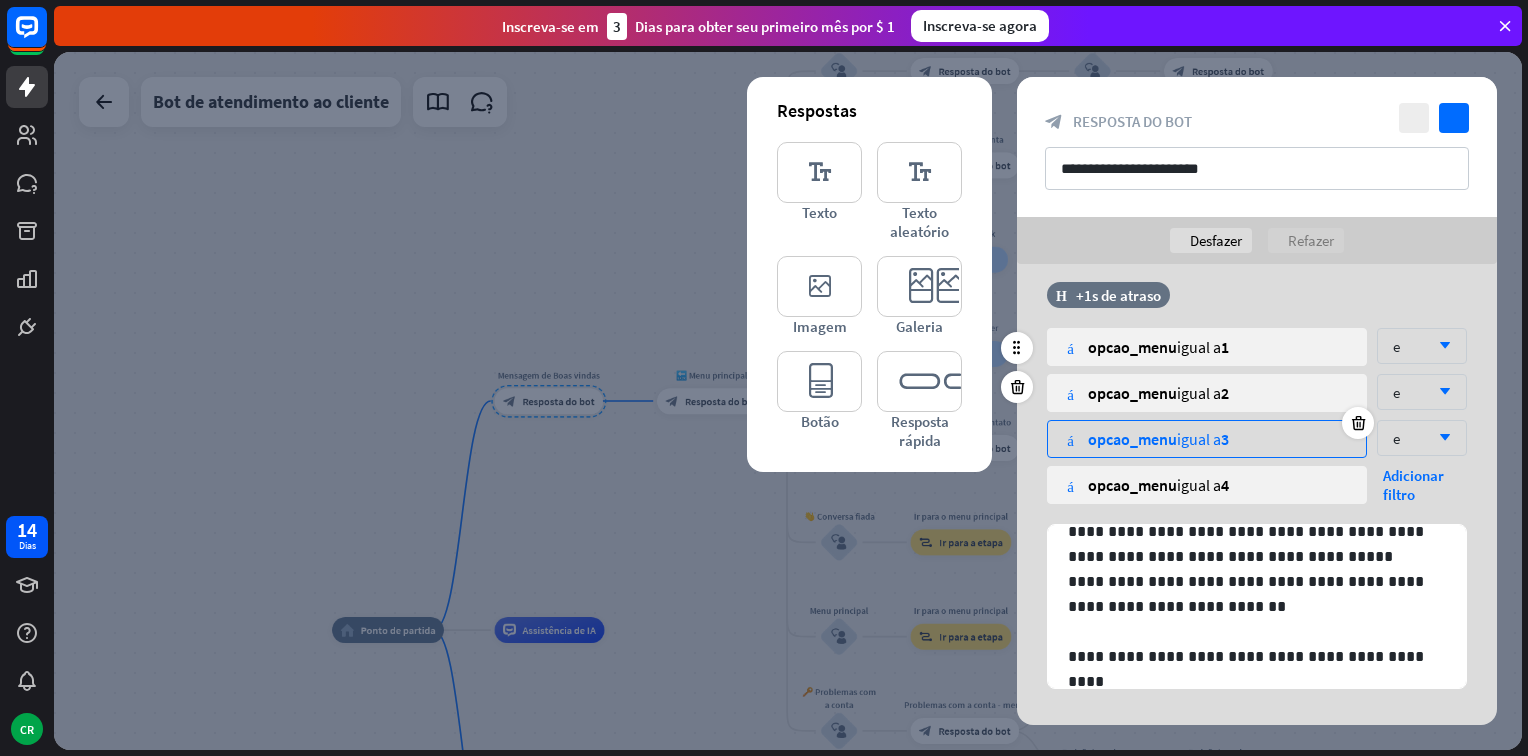 scroll, scrollTop: 0, scrollLeft: 0, axis: both 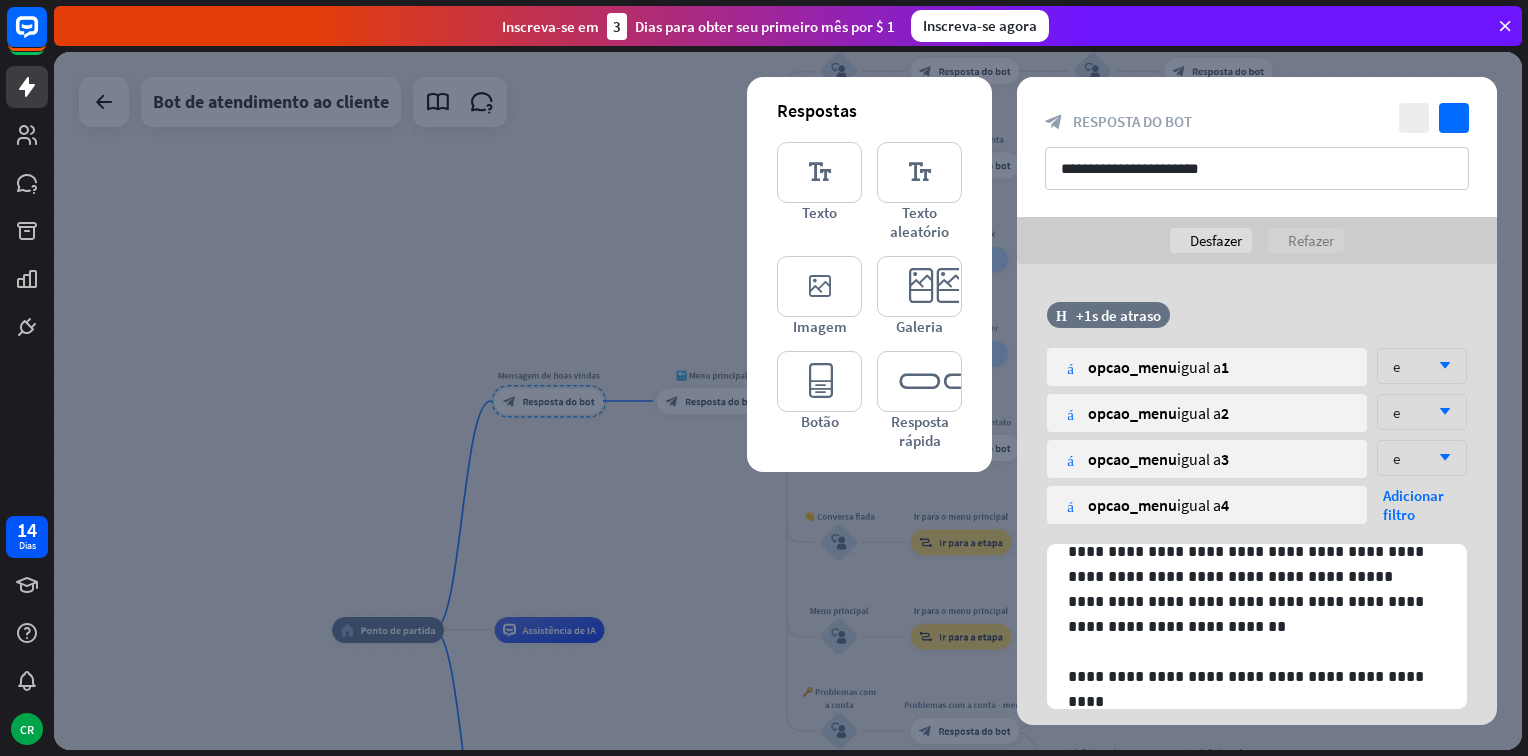 click at bounding box center [788, 401] 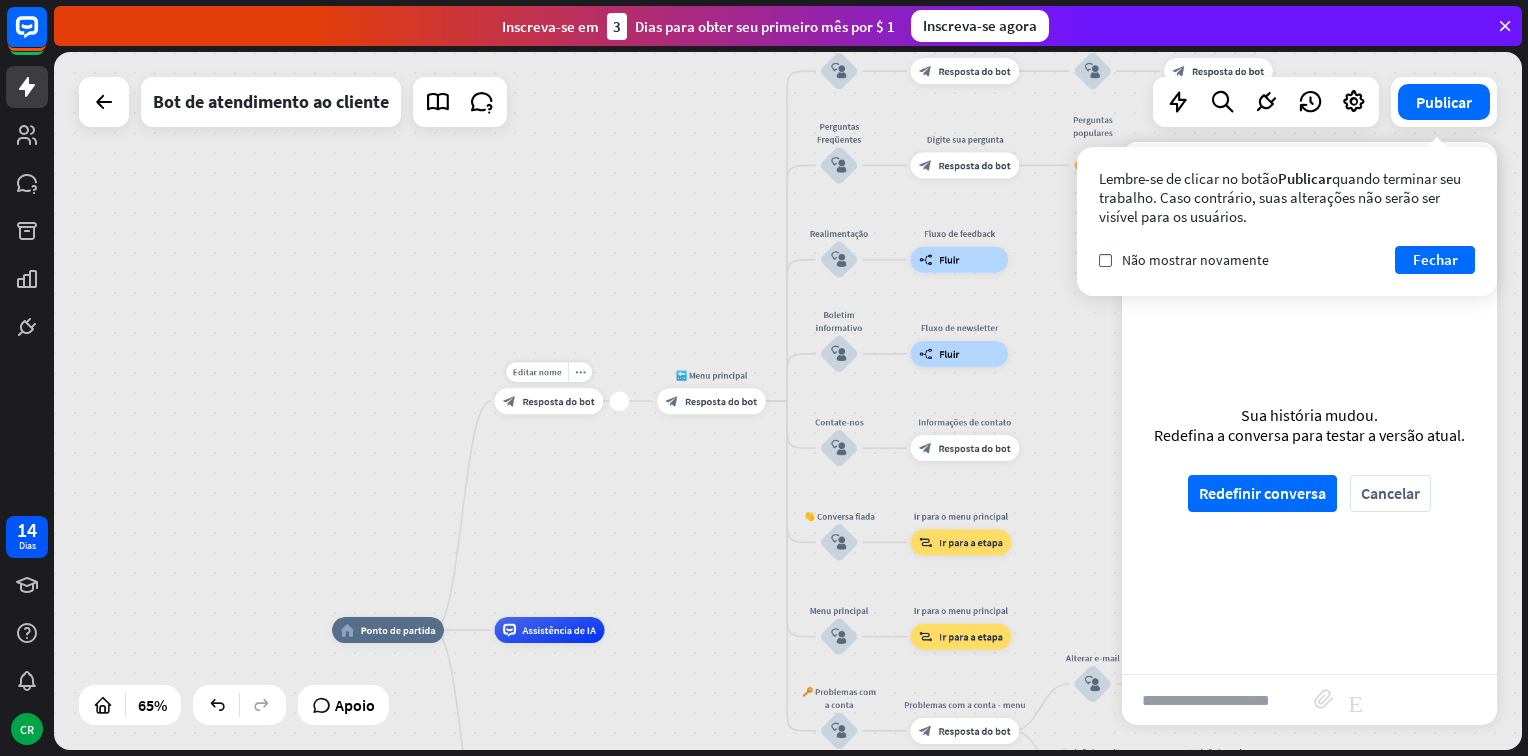 click on "Editar nome   more_horiz         mais   Mensagem de Boas vindas   block_bot_response   Resposta do bot" at bounding box center (549, 401) 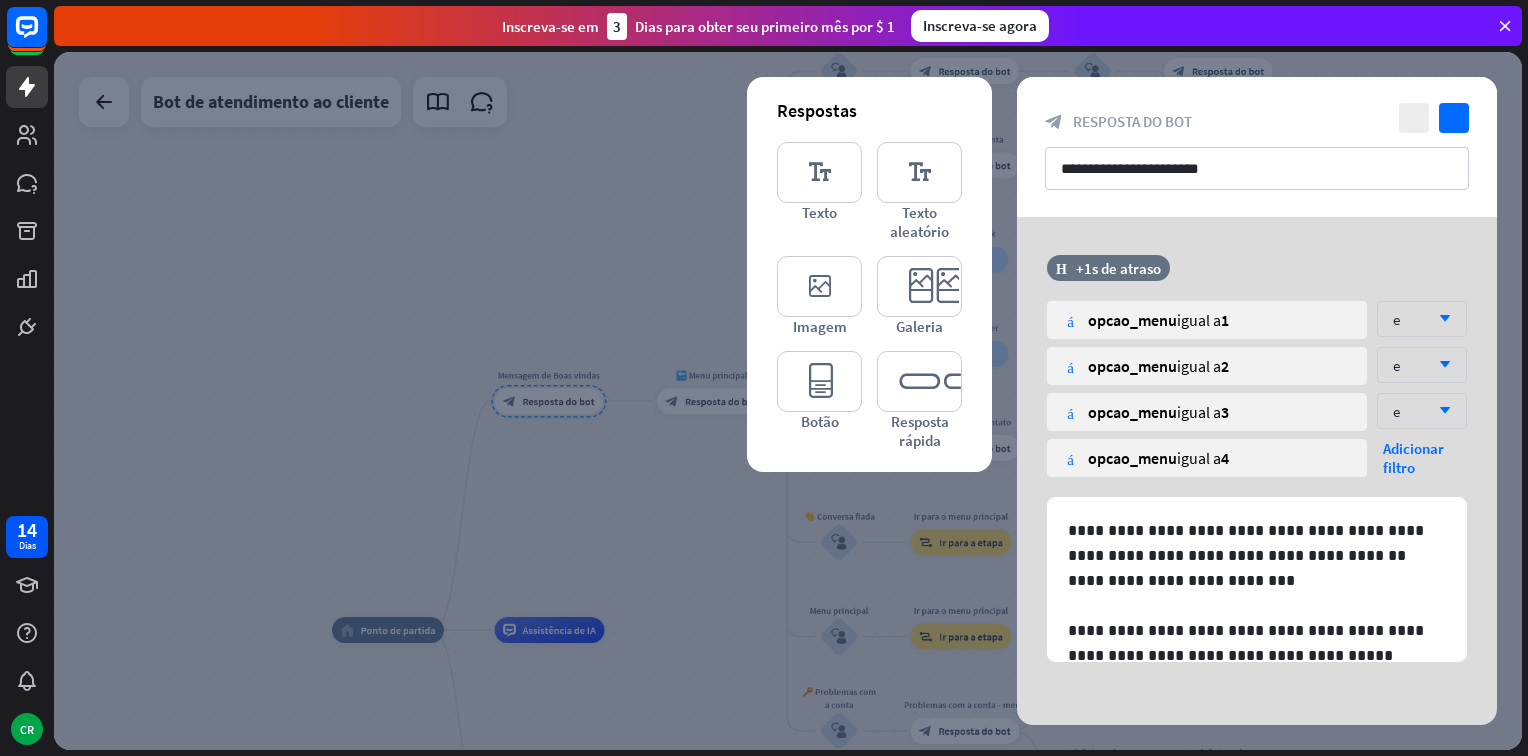 click at bounding box center [788, 401] 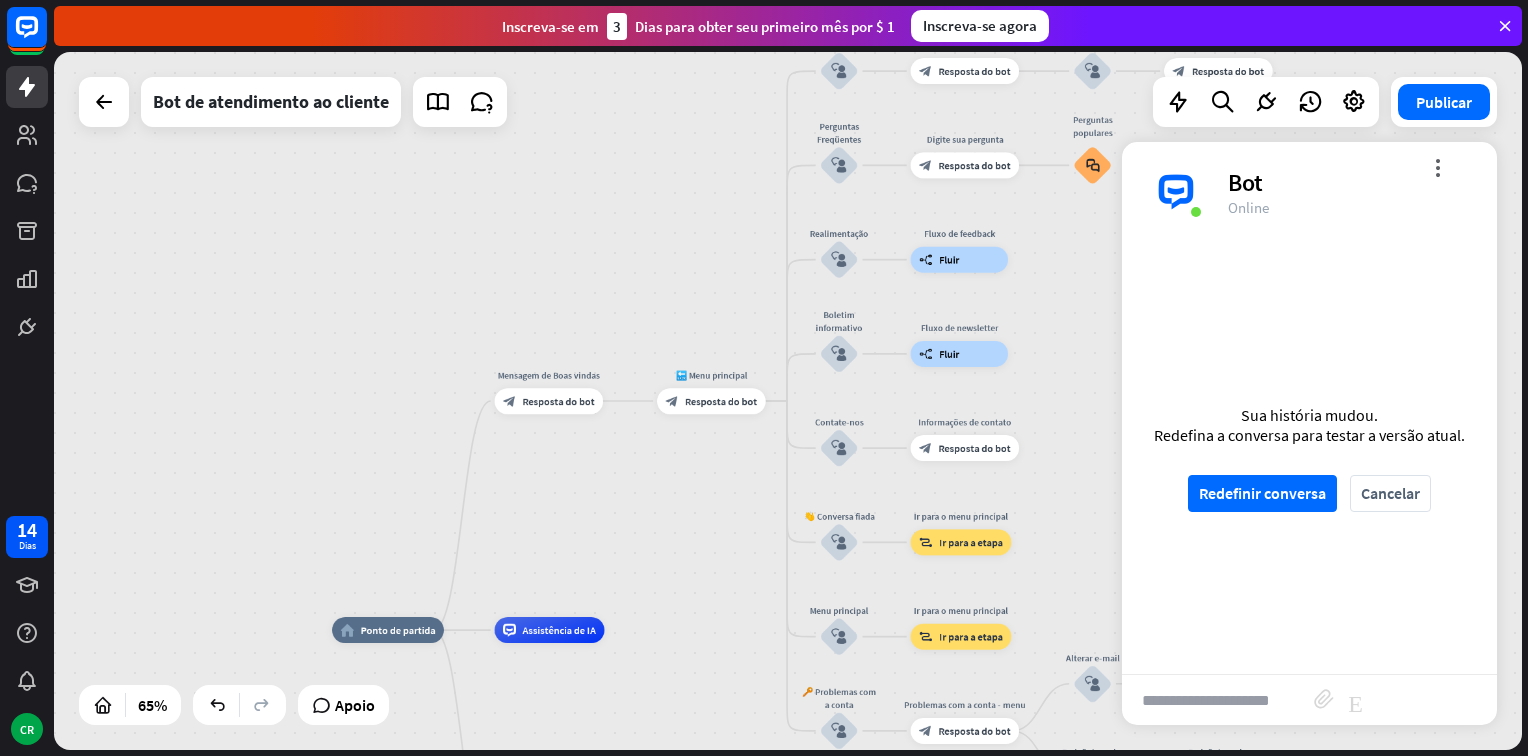 click on "home_2   Ponto de partida                 Mensagem de Boas vindas   block_bot_response   Resposta do bot                 🔙 Menu principal   block_bot_response   Resposta do bot                 Nossa oferta   block_user_input                 Selecione a categoria do produto   block_bot_response   Resposta do bot                 ❓ Pergunta   block_user_input                 Como posso ajudá-lo?   block_bot_response   Resposta do bot                 Perguntas Freqüentes   block_user_input                 Digite sua pergunta   block_bot_response   Resposta do bot                 Perguntas populares   block_faq                 Realimentação   block_user_input                 Fluxo de feedback   builder_tree   Fluir                 Boletim informativo   block_user_input                 Fluxo de newsletter   builder_tree   Fluir                 Contate-nos   block_user_input                 Informações de contato   block_bot_response   Resposta do bot                 👋 Conversa fiada" at bounding box center (788, 401) 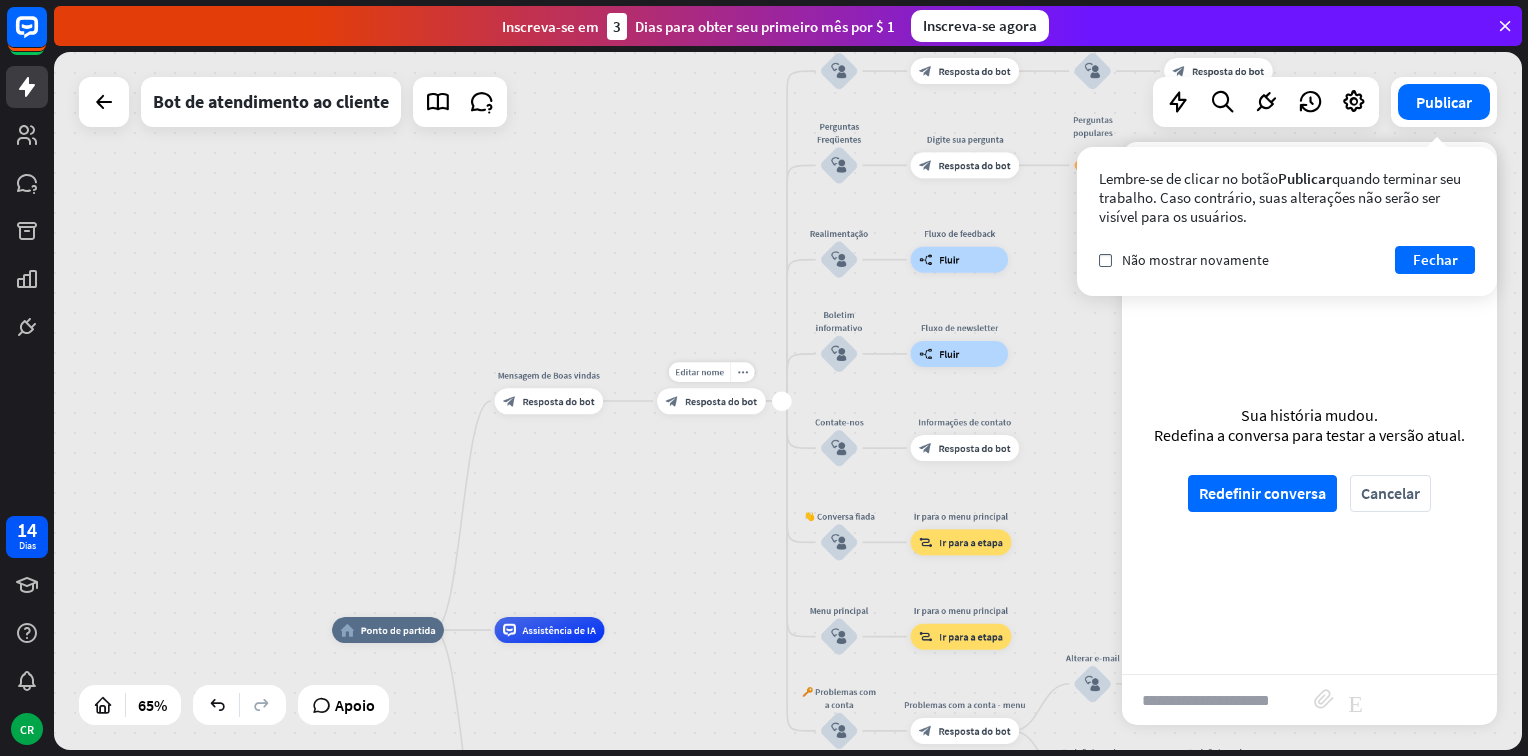 click on "Resposta do bot" at bounding box center [721, 401] 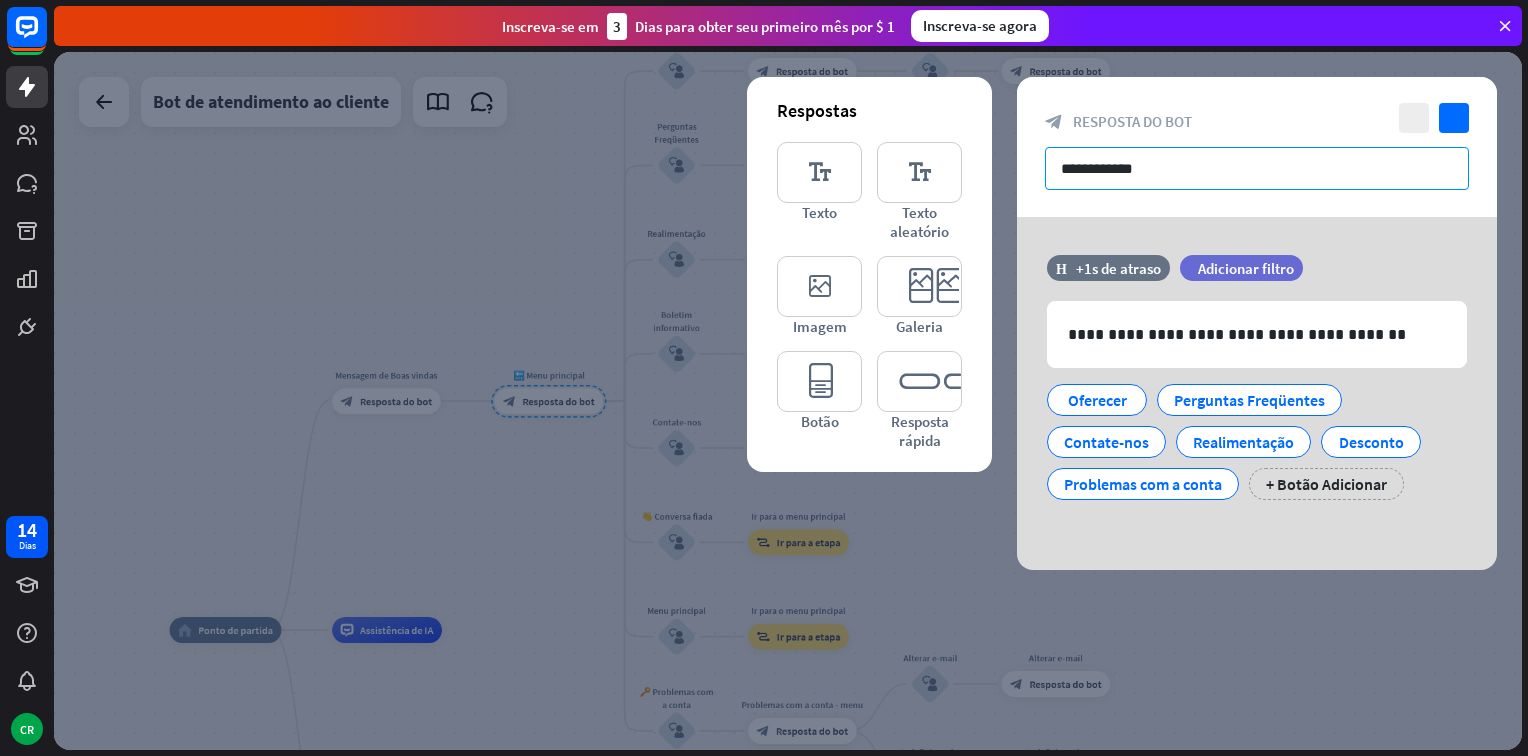 click on "**********" at bounding box center (1257, 168) 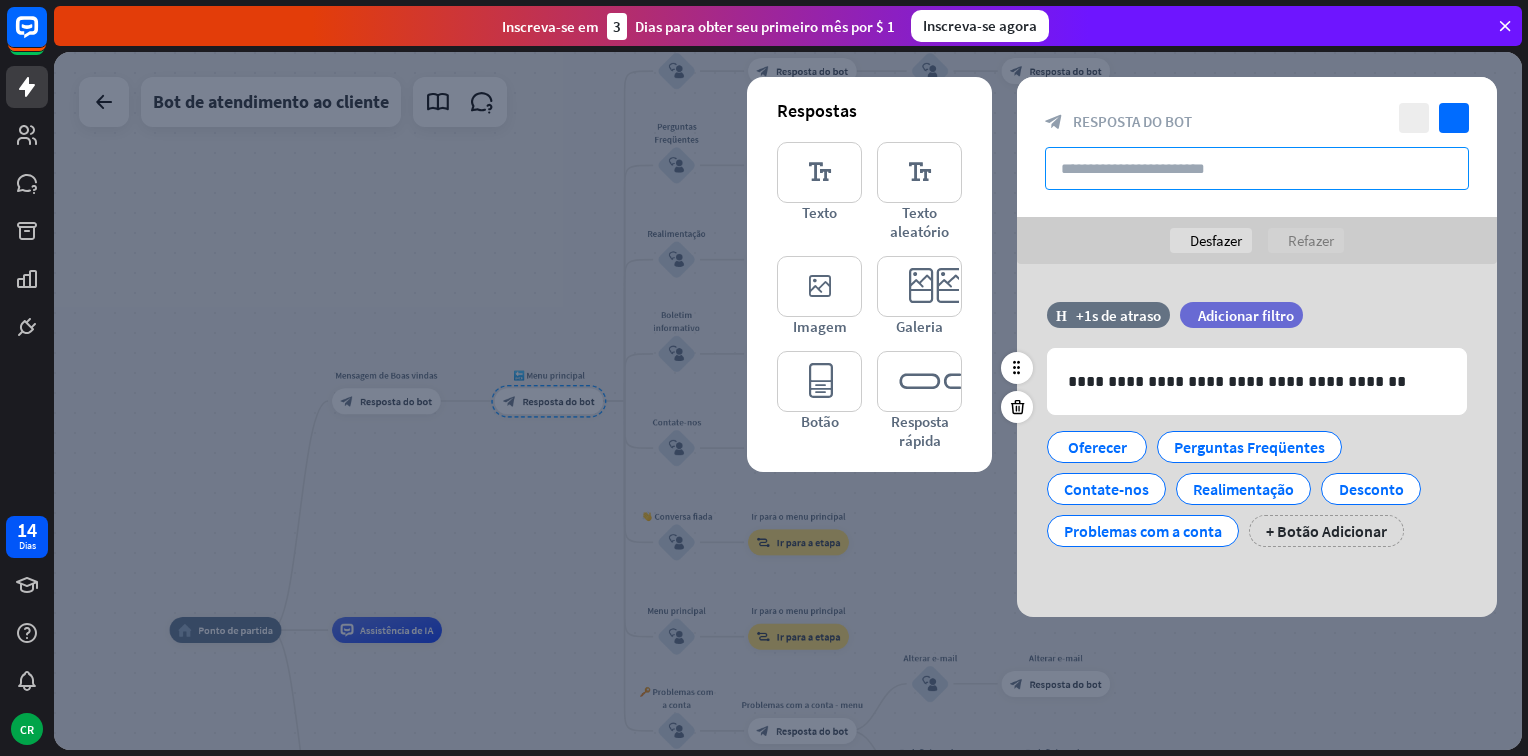 type 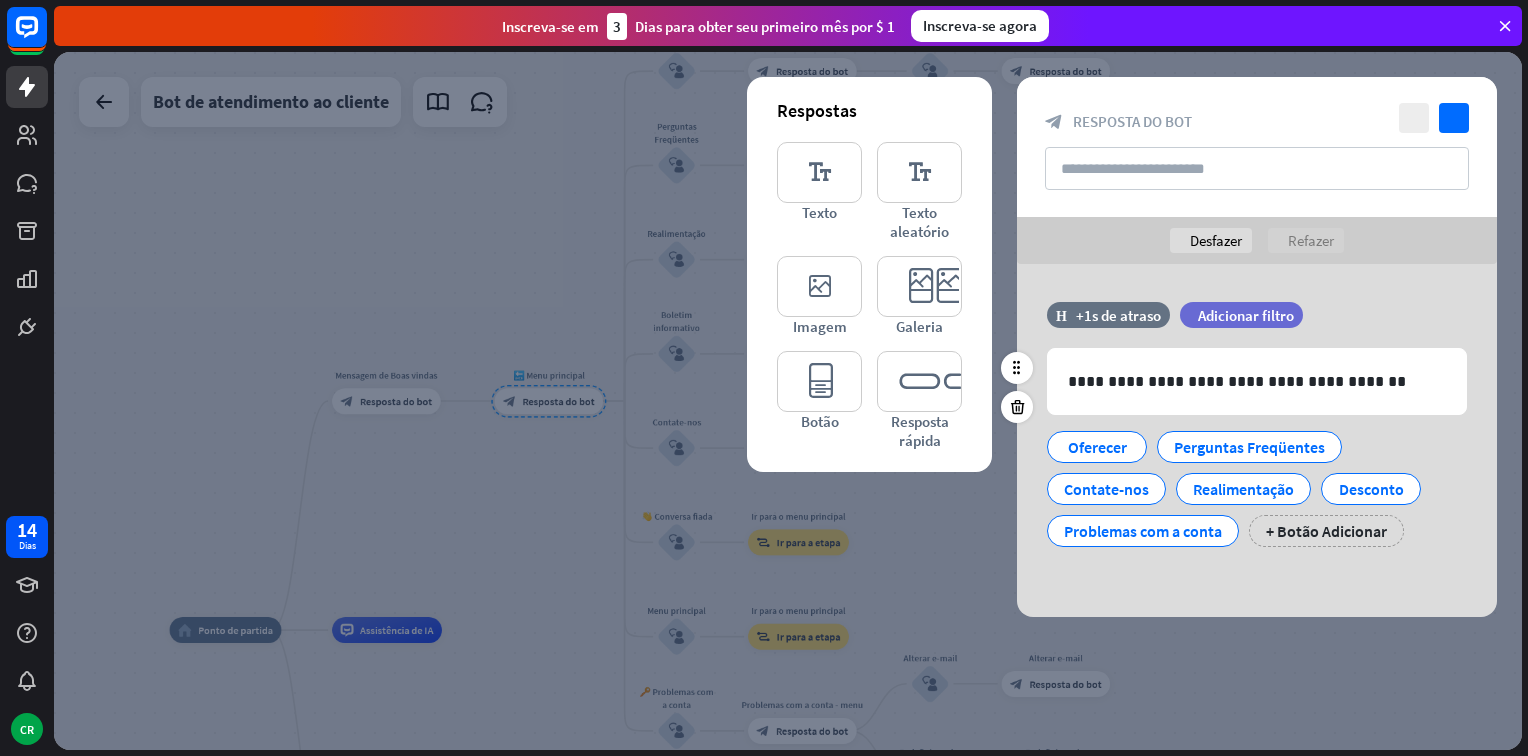 click on "filtro   Adicionar filtro" at bounding box center [1291, 315] 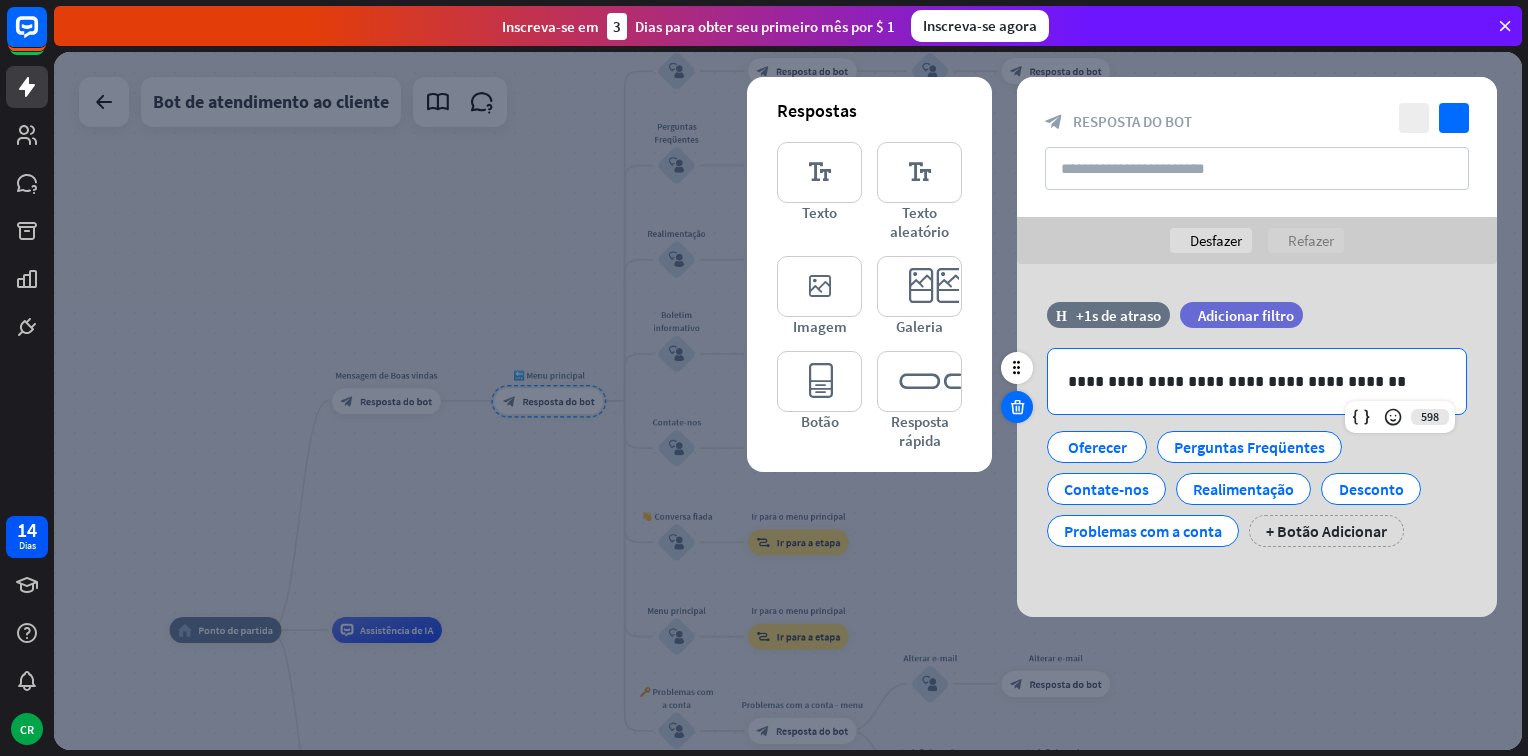 drag, startPoint x: 1392, startPoint y: 376, endPoint x: 1018, endPoint y: 406, distance: 375.2013 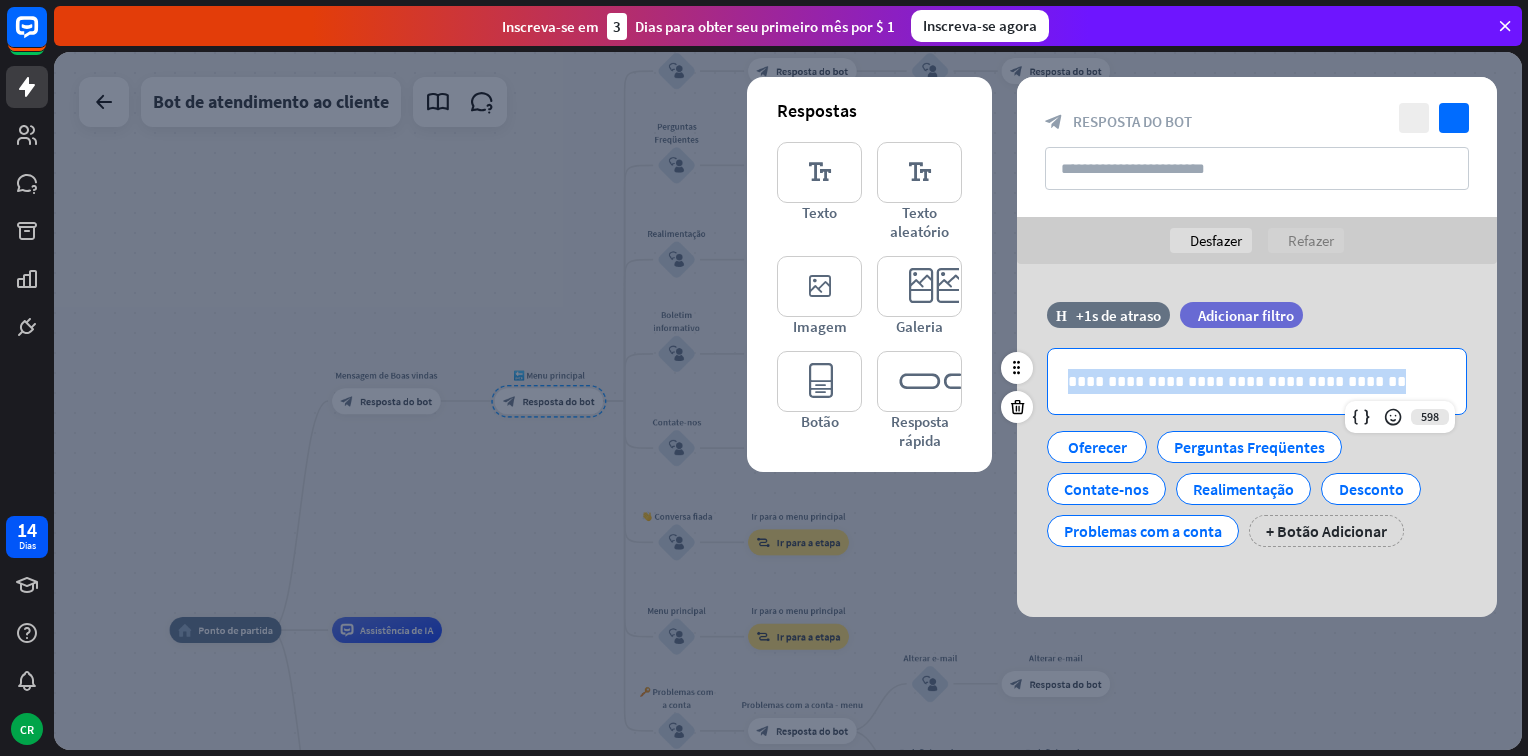 drag, startPoint x: 1364, startPoint y: 389, endPoint x: 1068, endPoint y: 381, distance: 296.1081 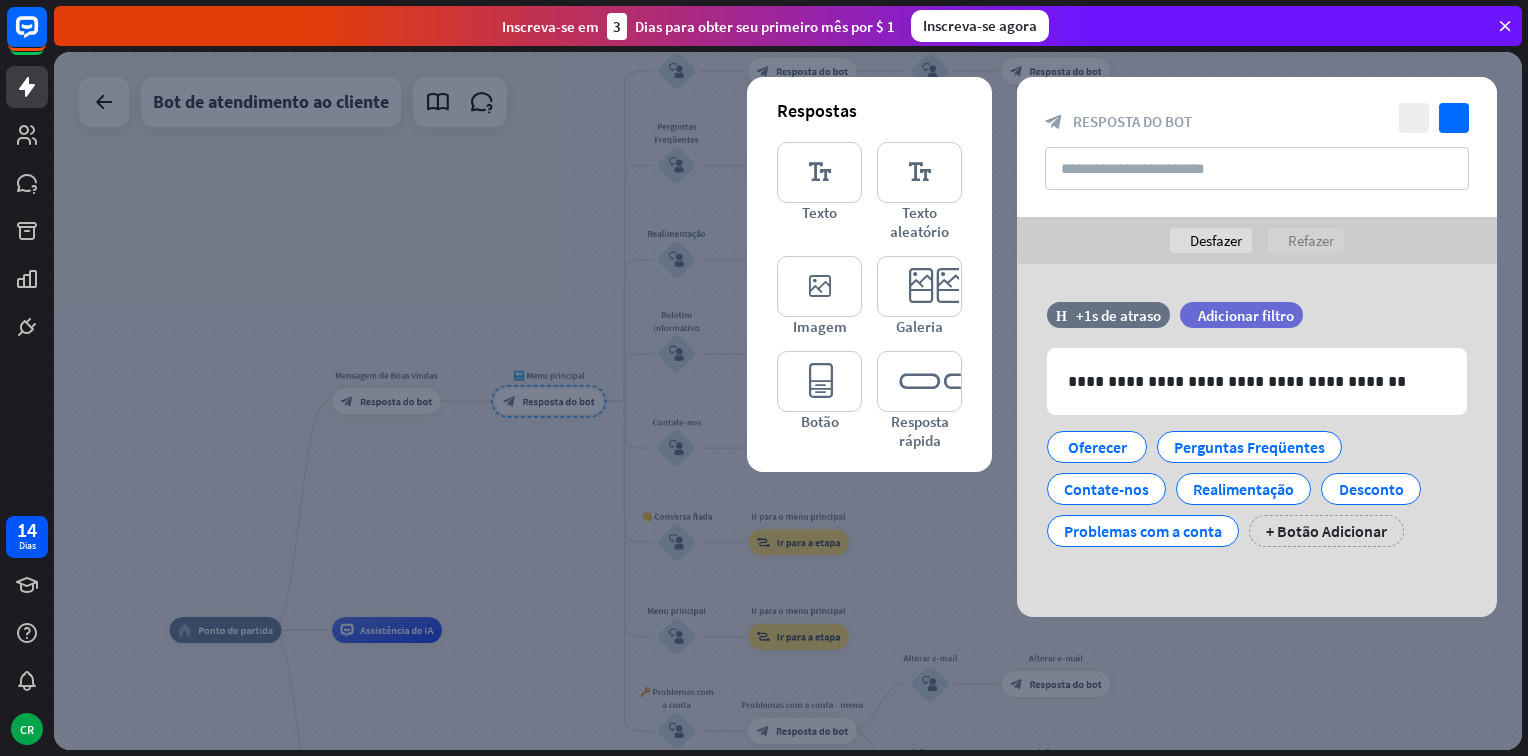 drag, startPoint x: 1140, startPoint y: 382, endPoint x: 1346, endPoint y: 11, distance: 424.3548 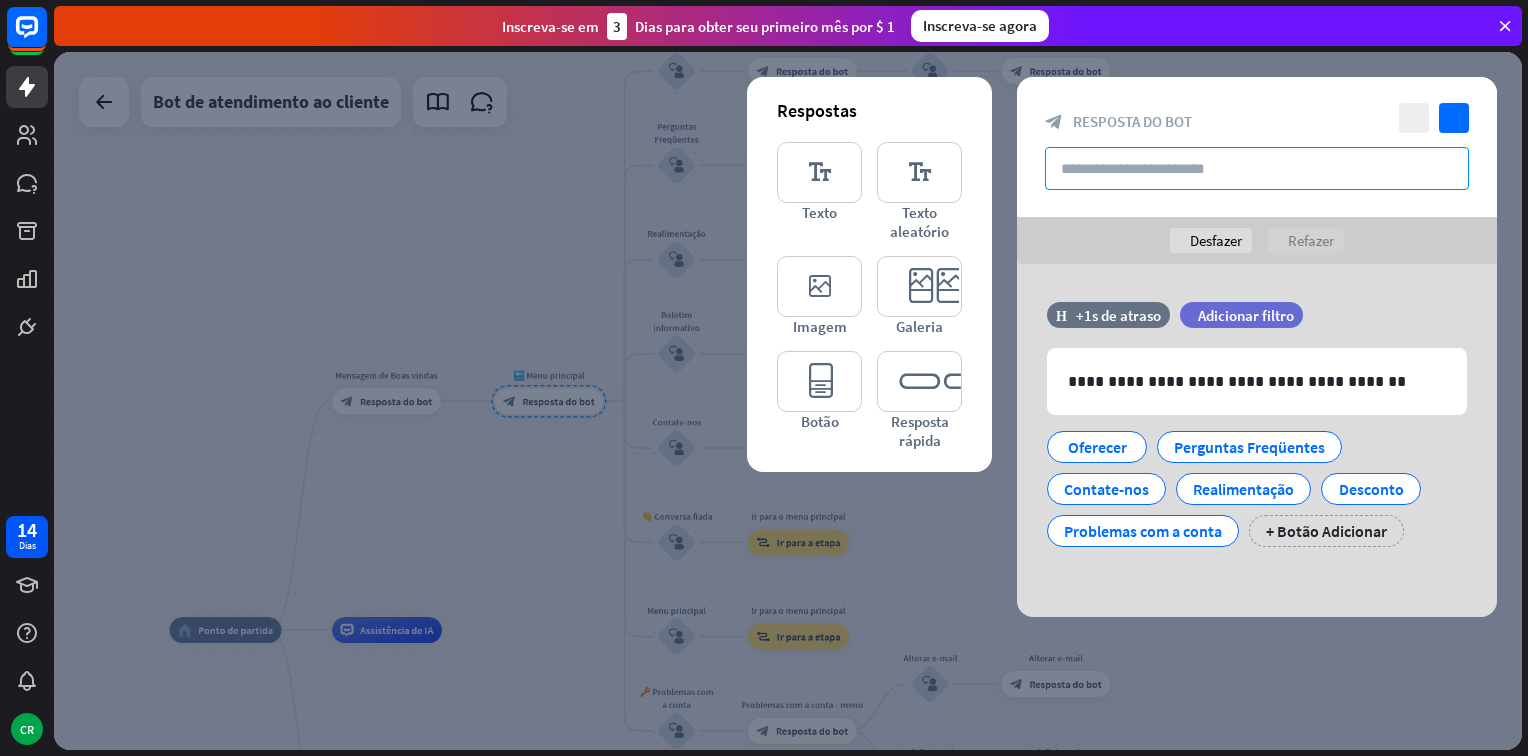 click at bounding box center [1257, 168] 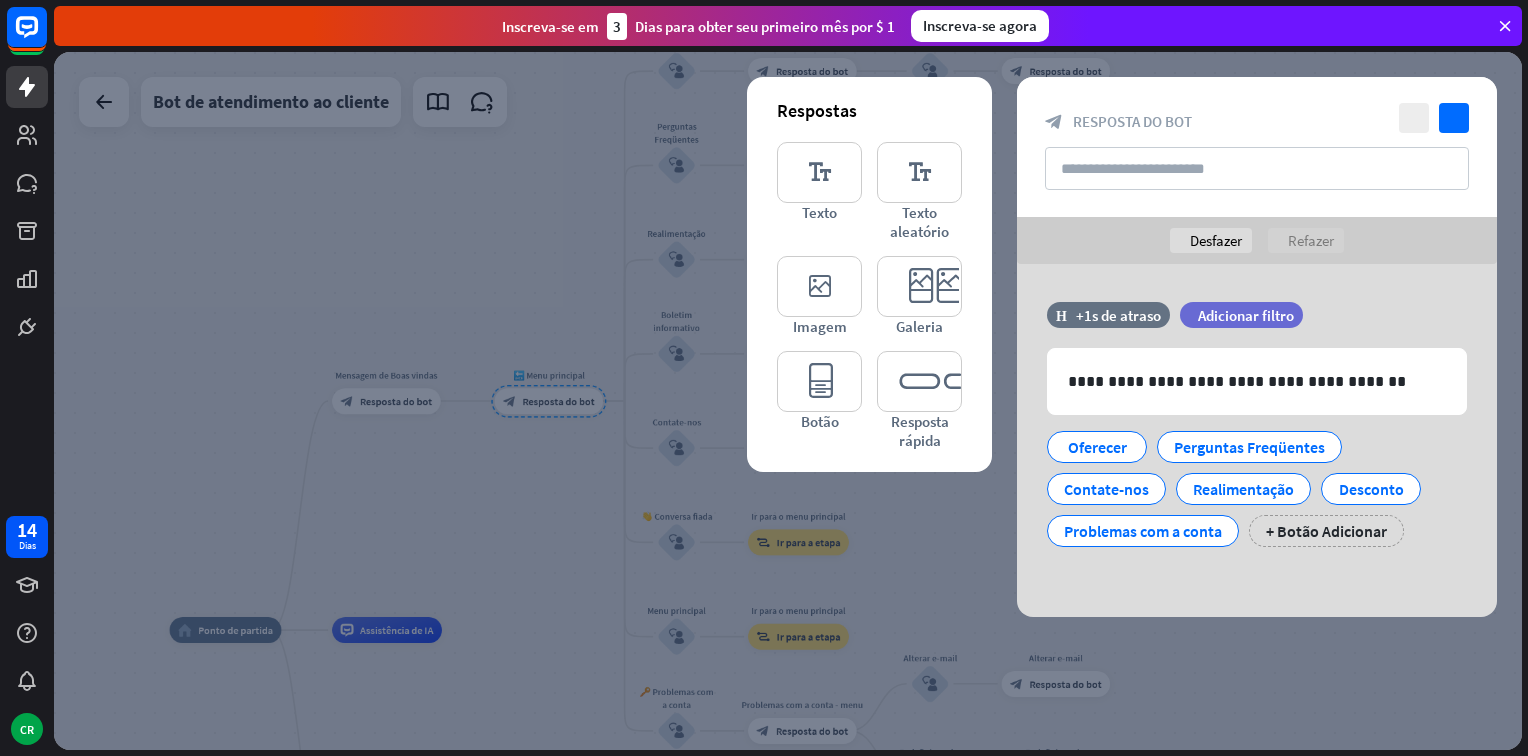 click at bounding box center (788, 401) 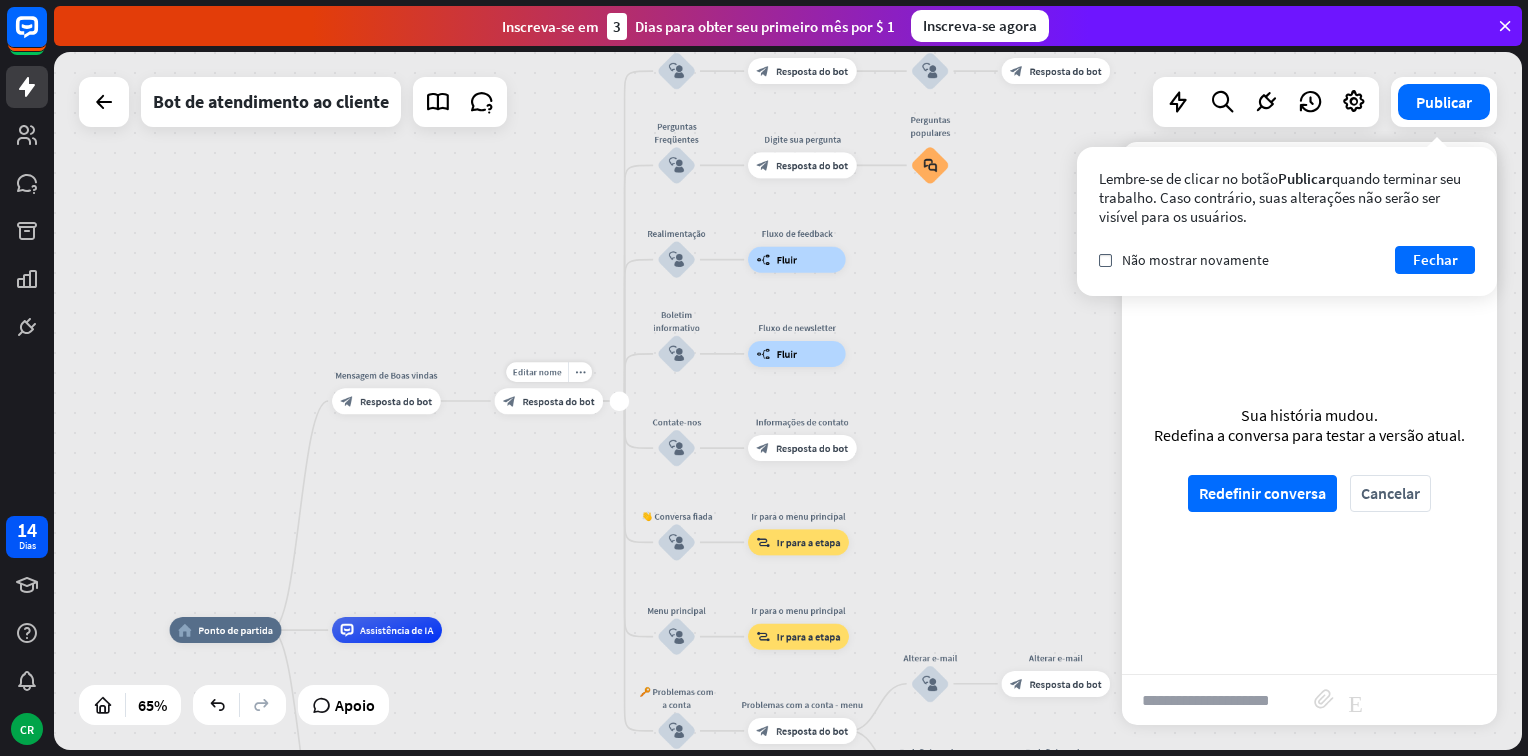 click on "Resposta do bot" at bounding box center (559, 401) 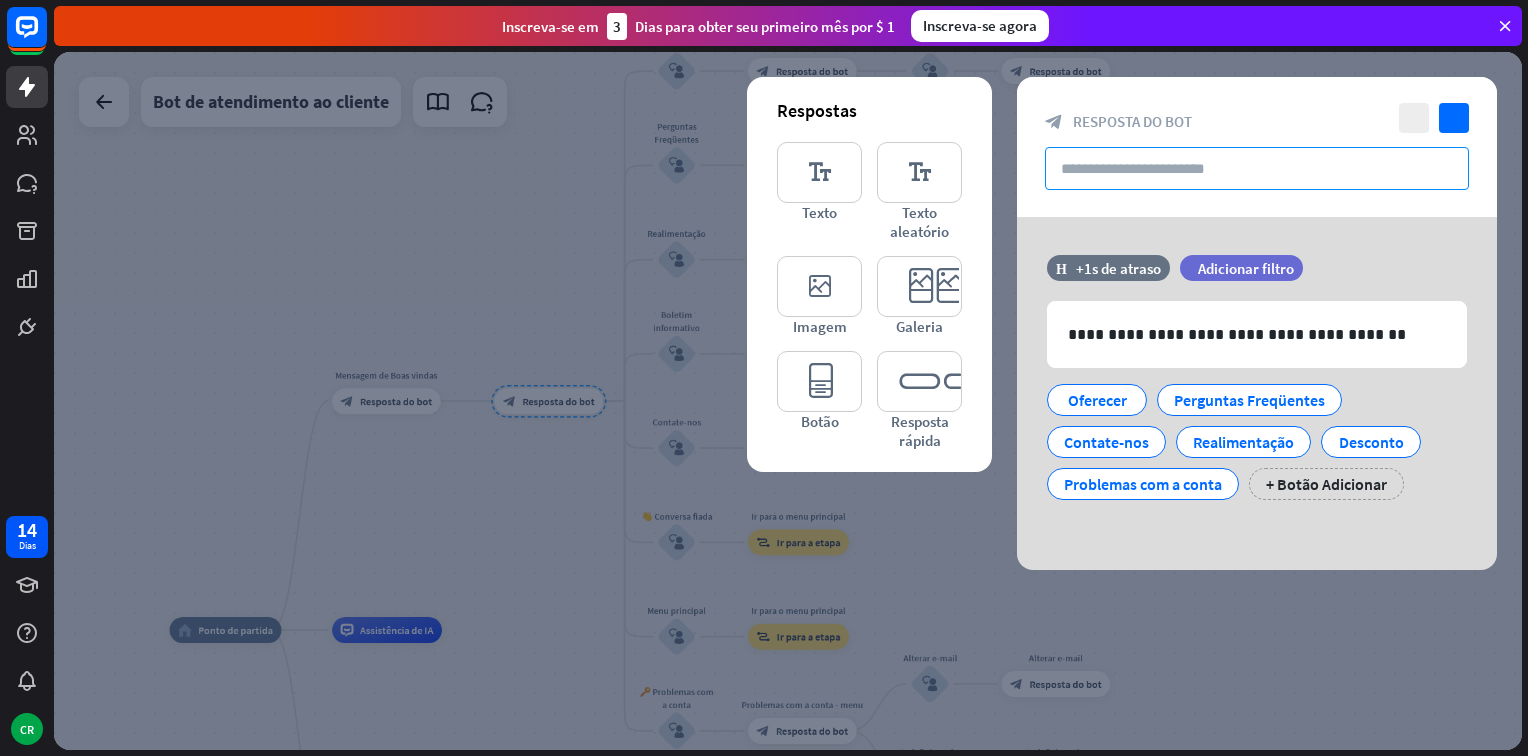 click at bounding box center [1257, 168] 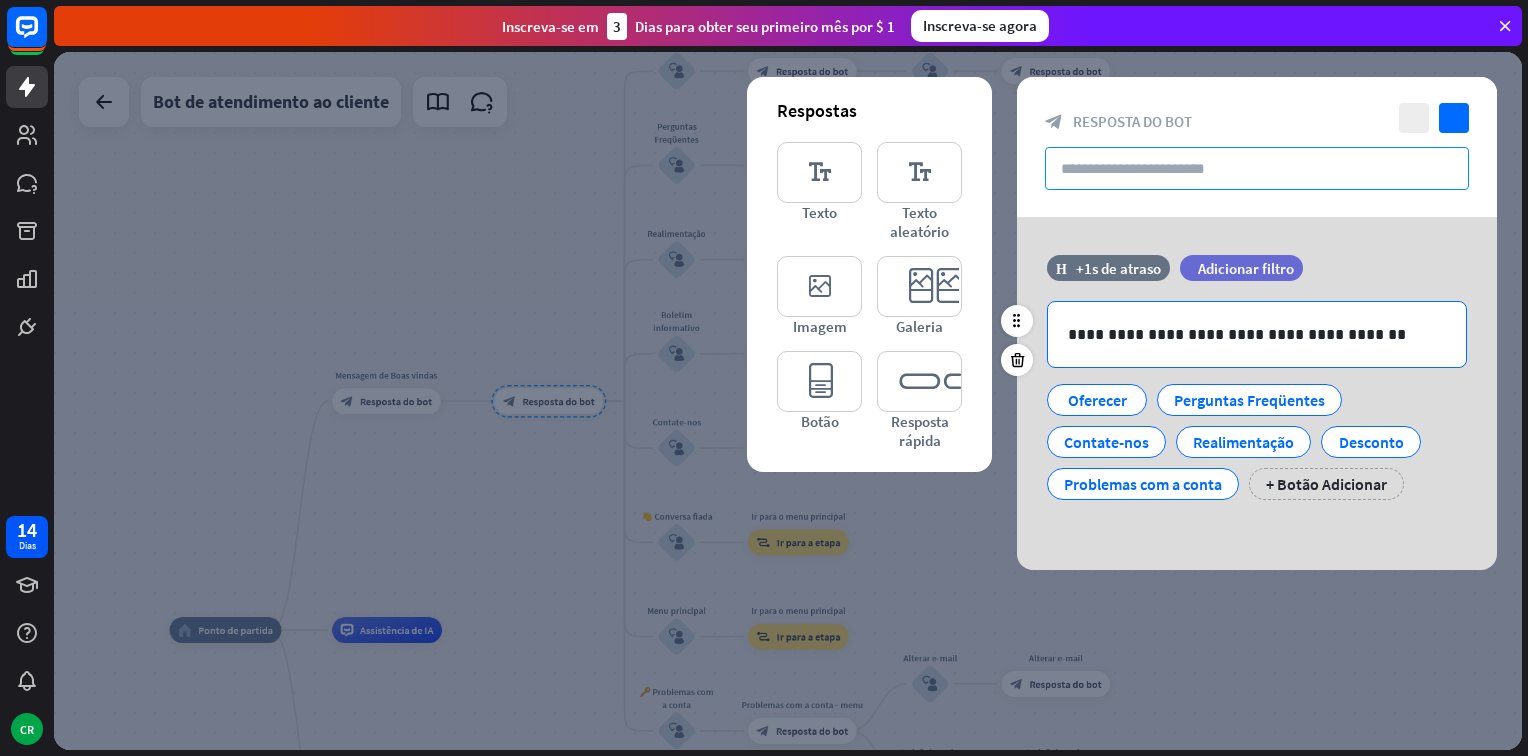 paste on "**********" 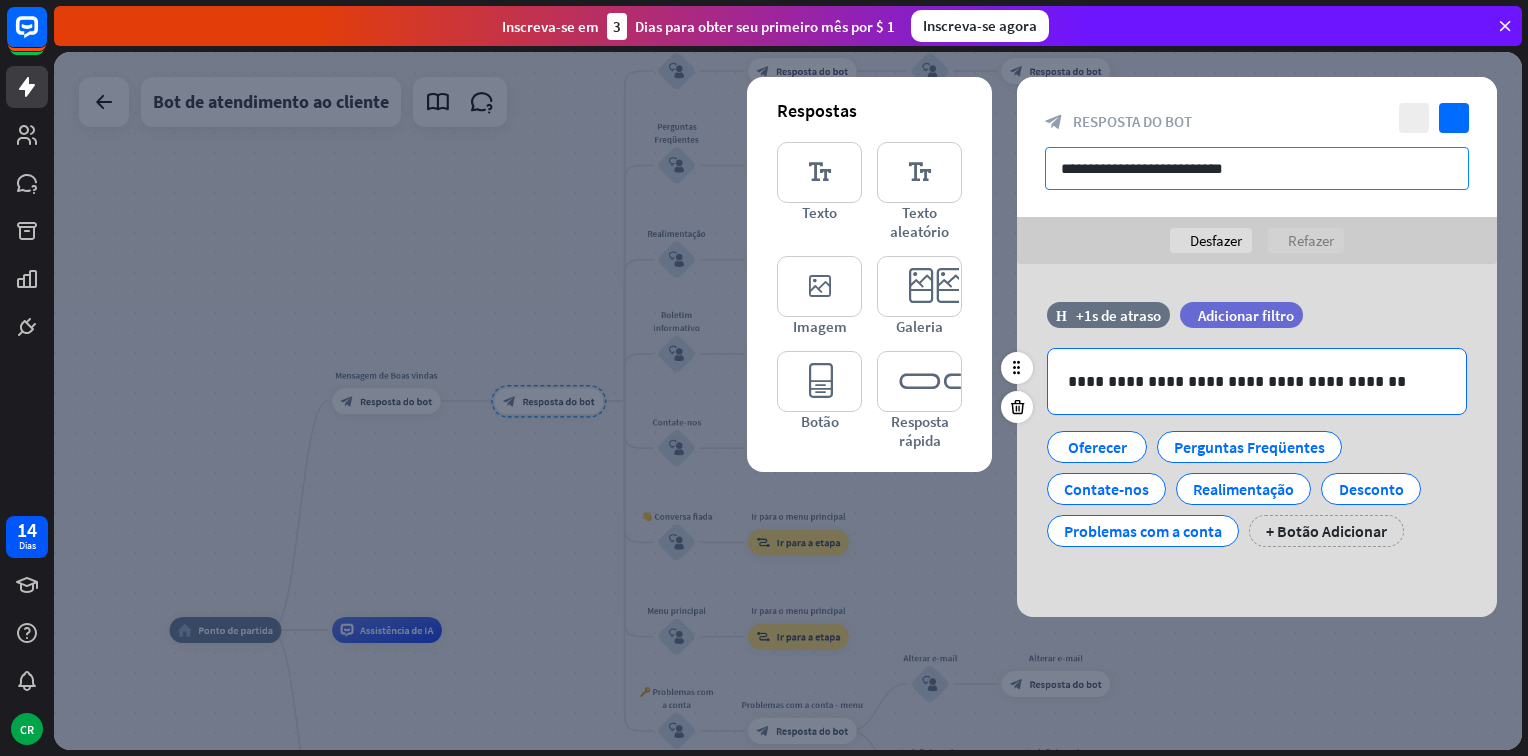 type on "**********" 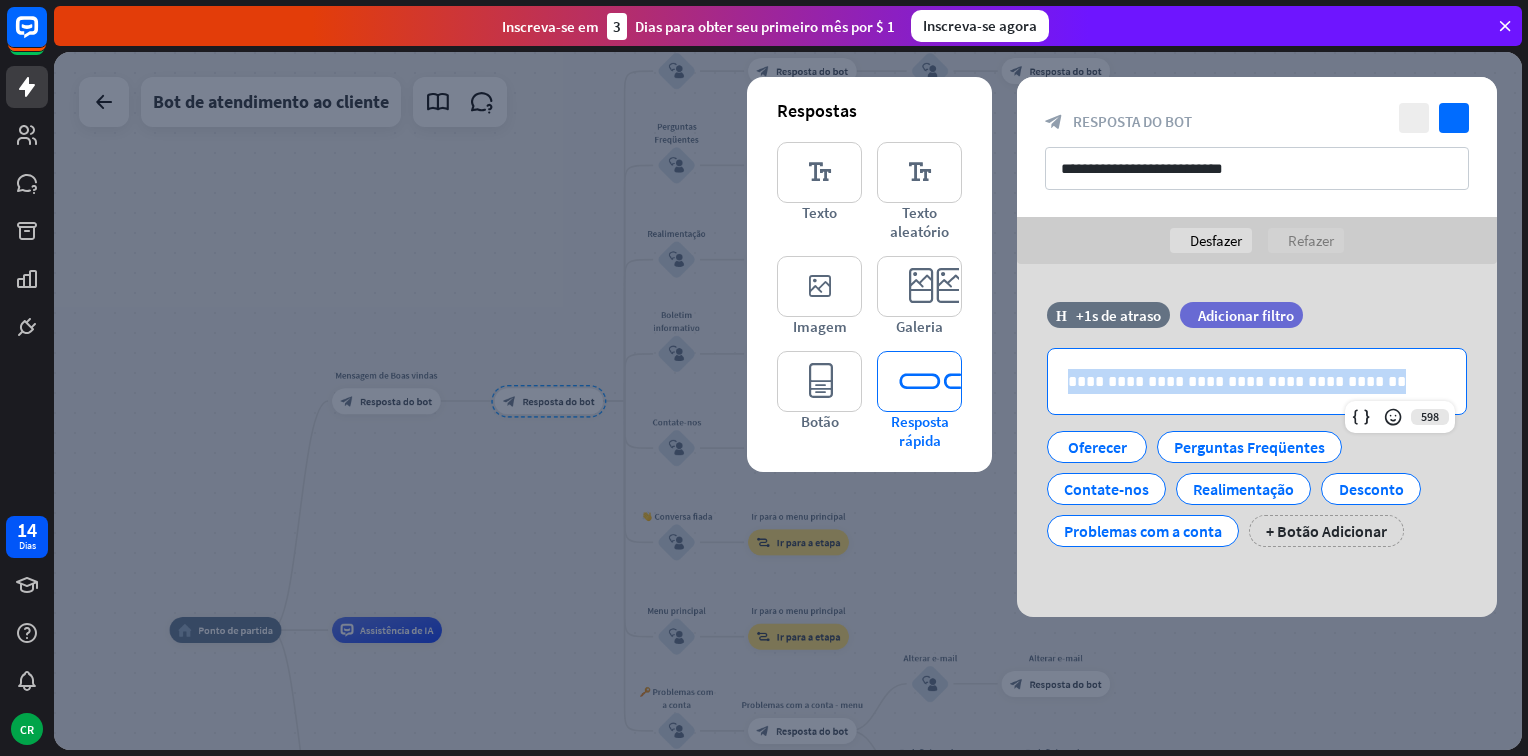 drag, startPoint x: 1368, startPoint y: 383, endPoint x: 911, endPoint y: 362, distance: 457.48224 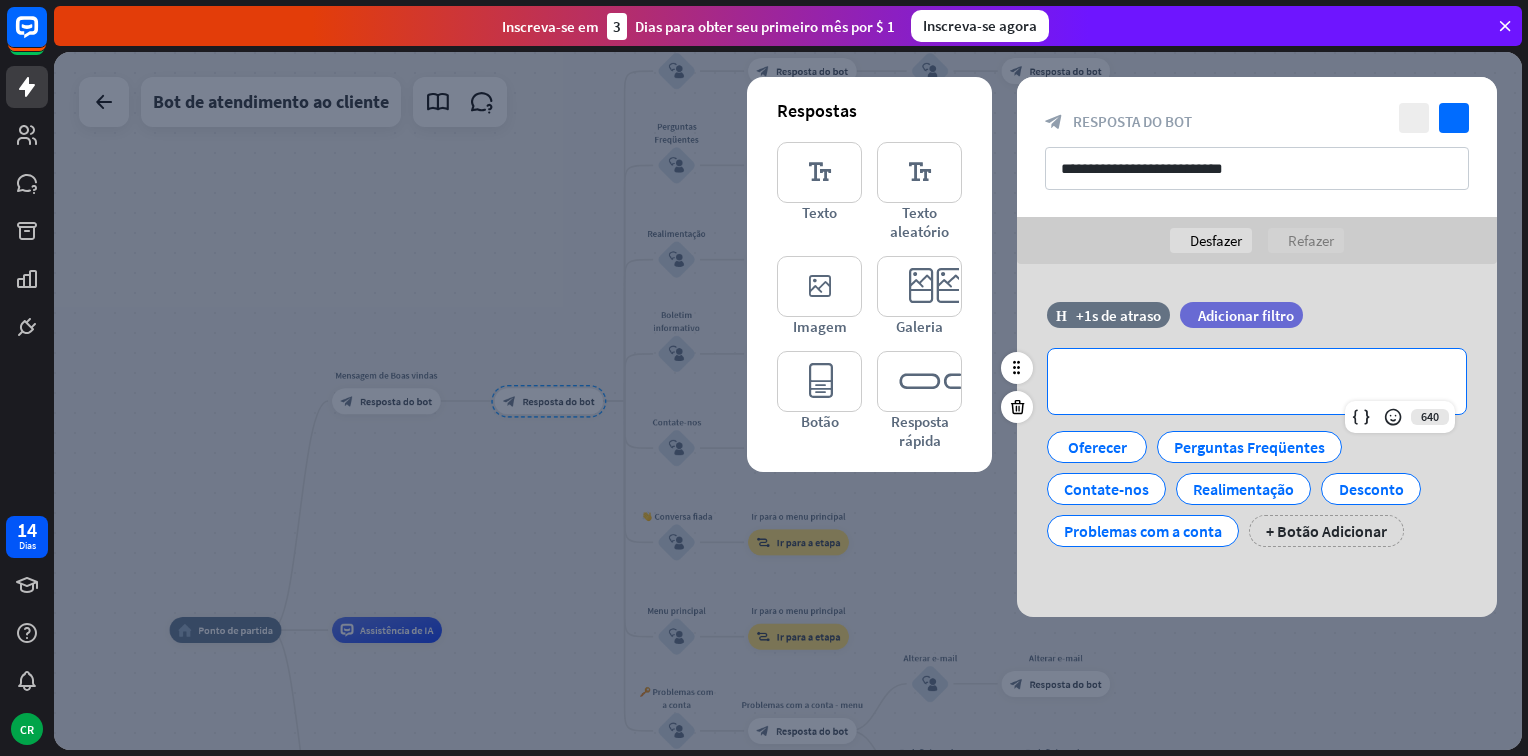 click on "**********" at bounding box center [1257, 381] 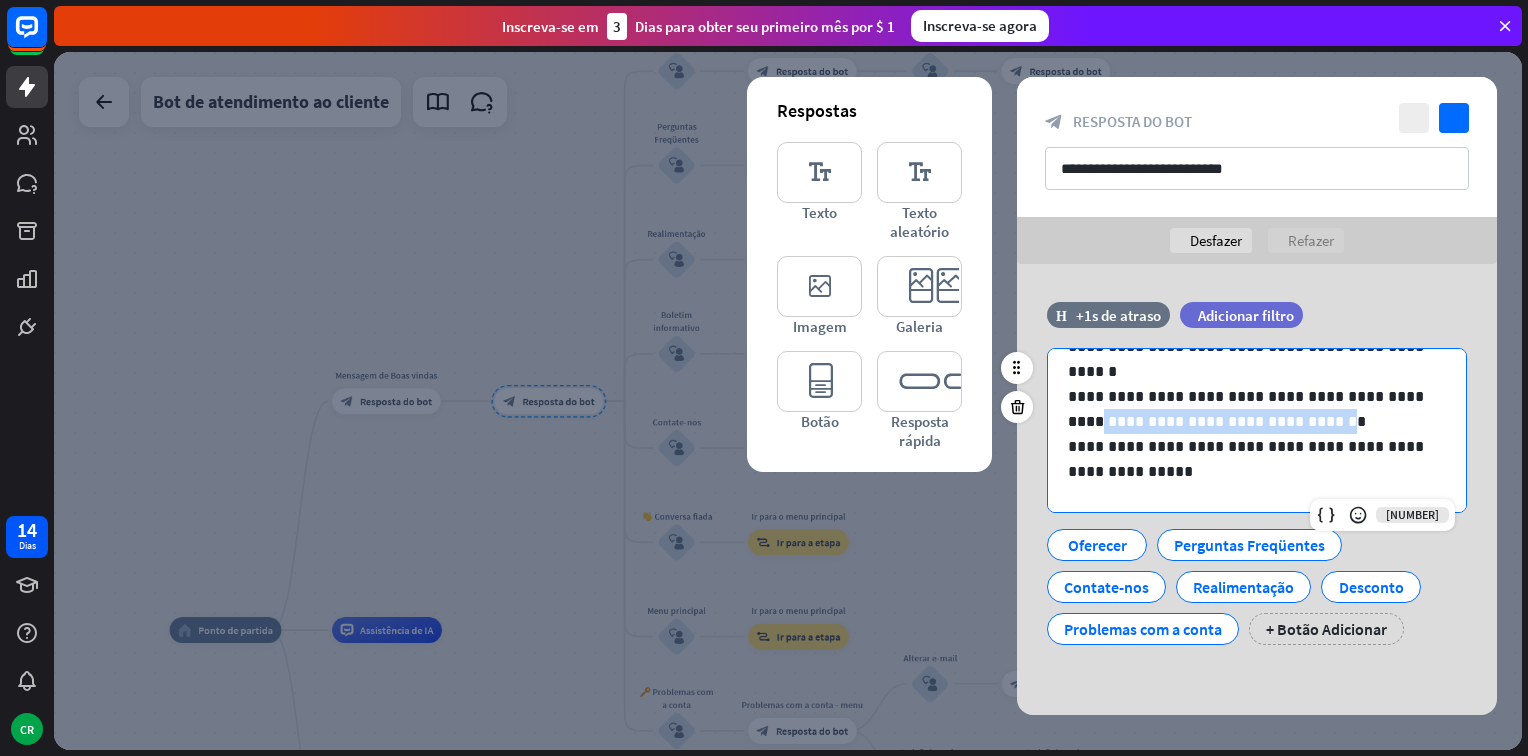 drag, startPoint x: 1124, startPoint y: 420, endPoint x: 1300, endPoint y: 420, distance: 176 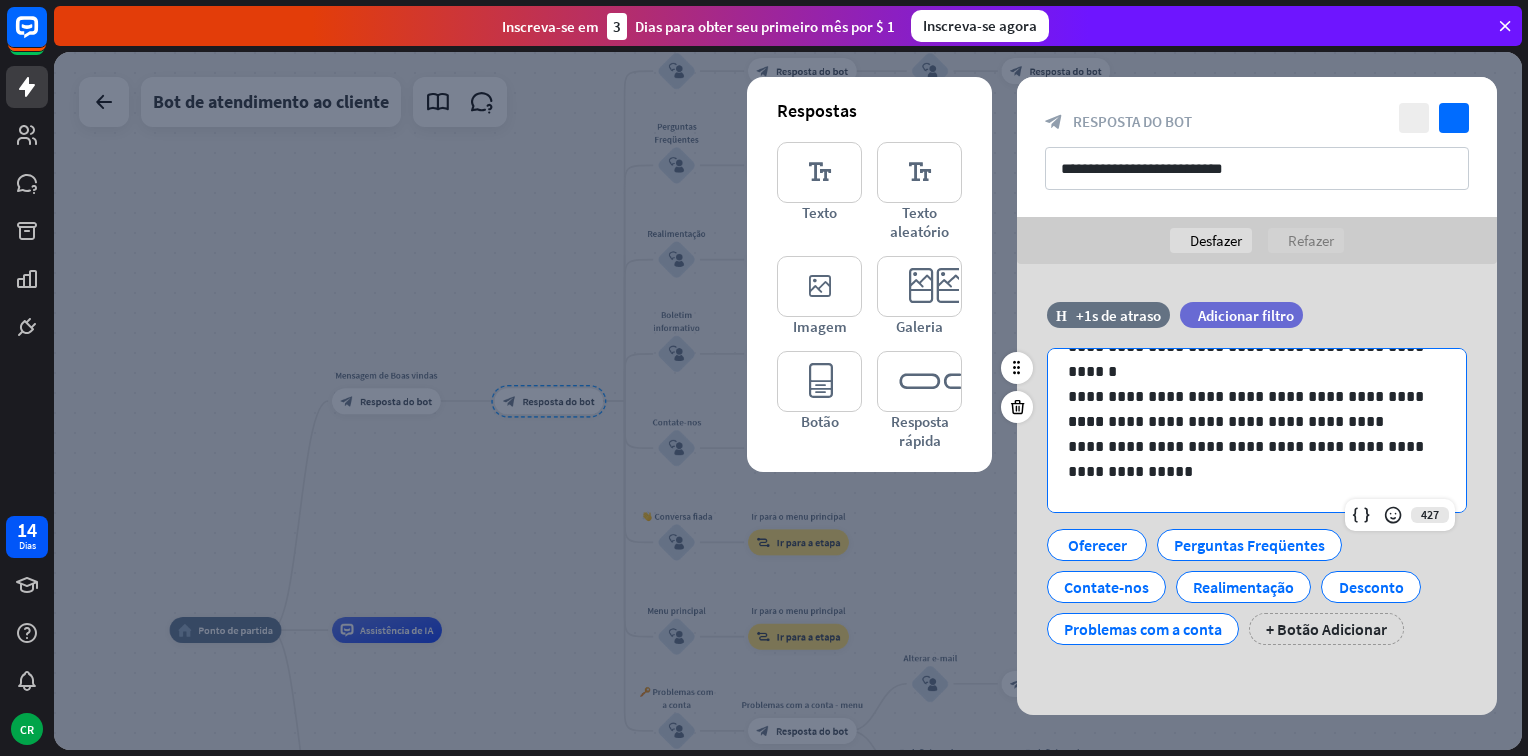 click on "**********" at bounding box center [1249, 421] 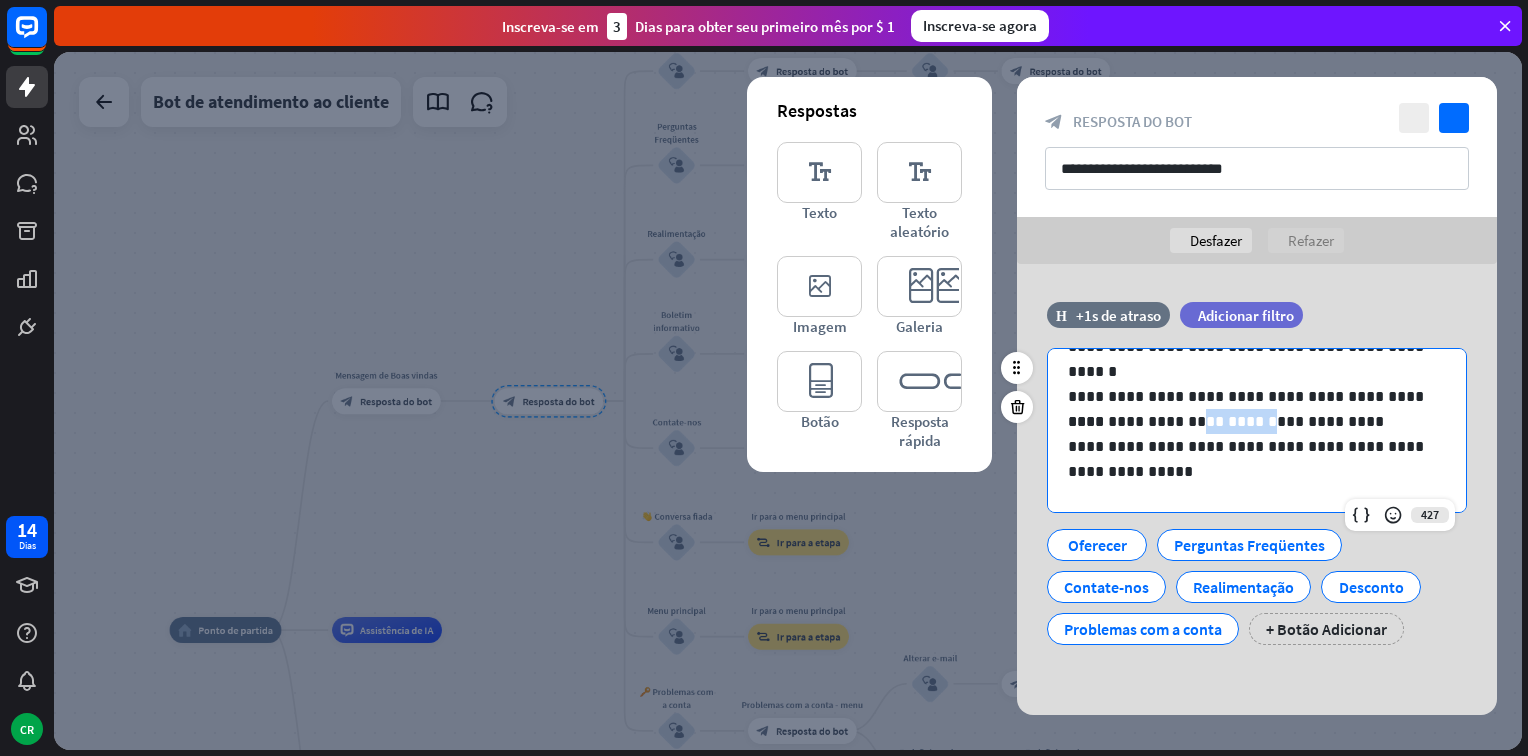 click on "**********" at bounding box center (1249, 421) 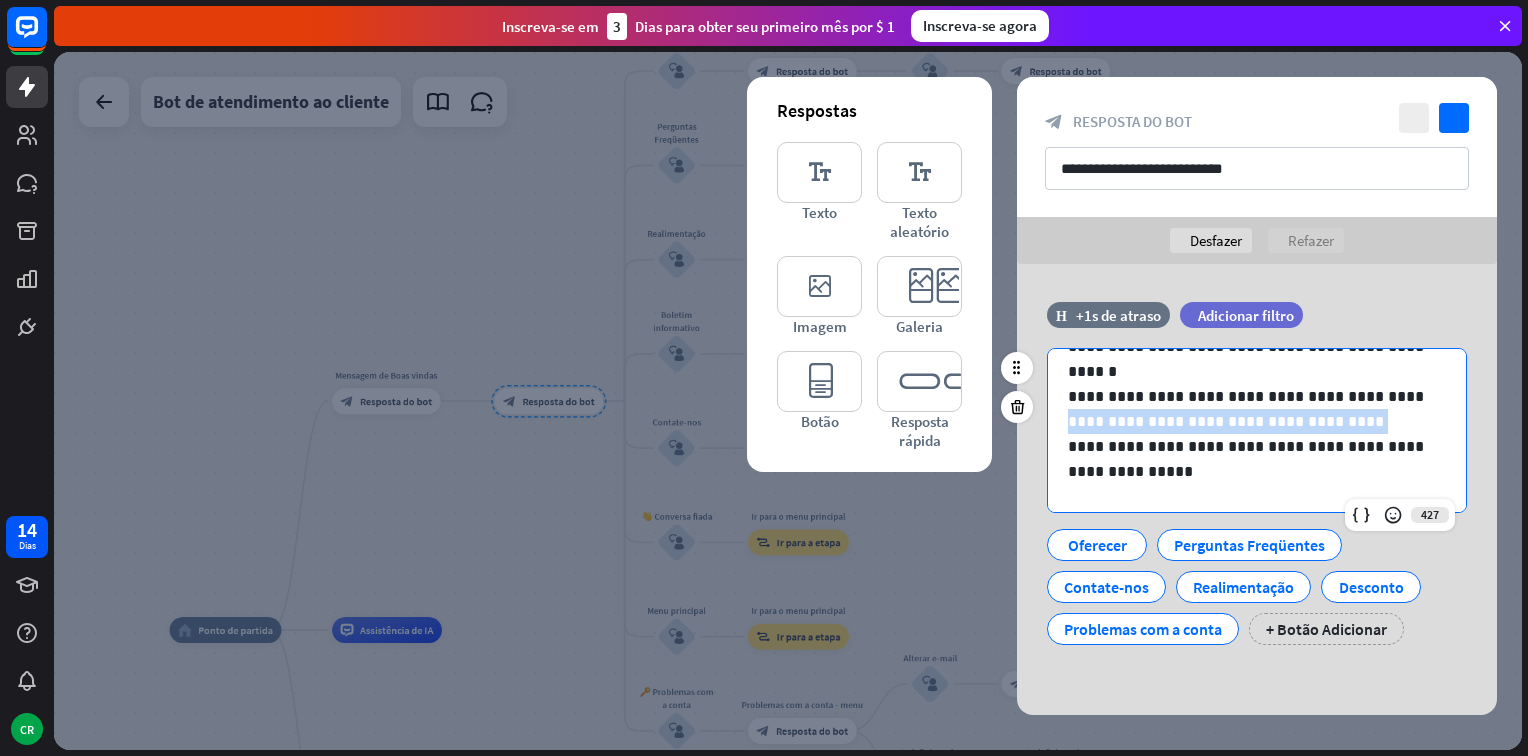 click on "**********" at bounding box center (1249, 421) 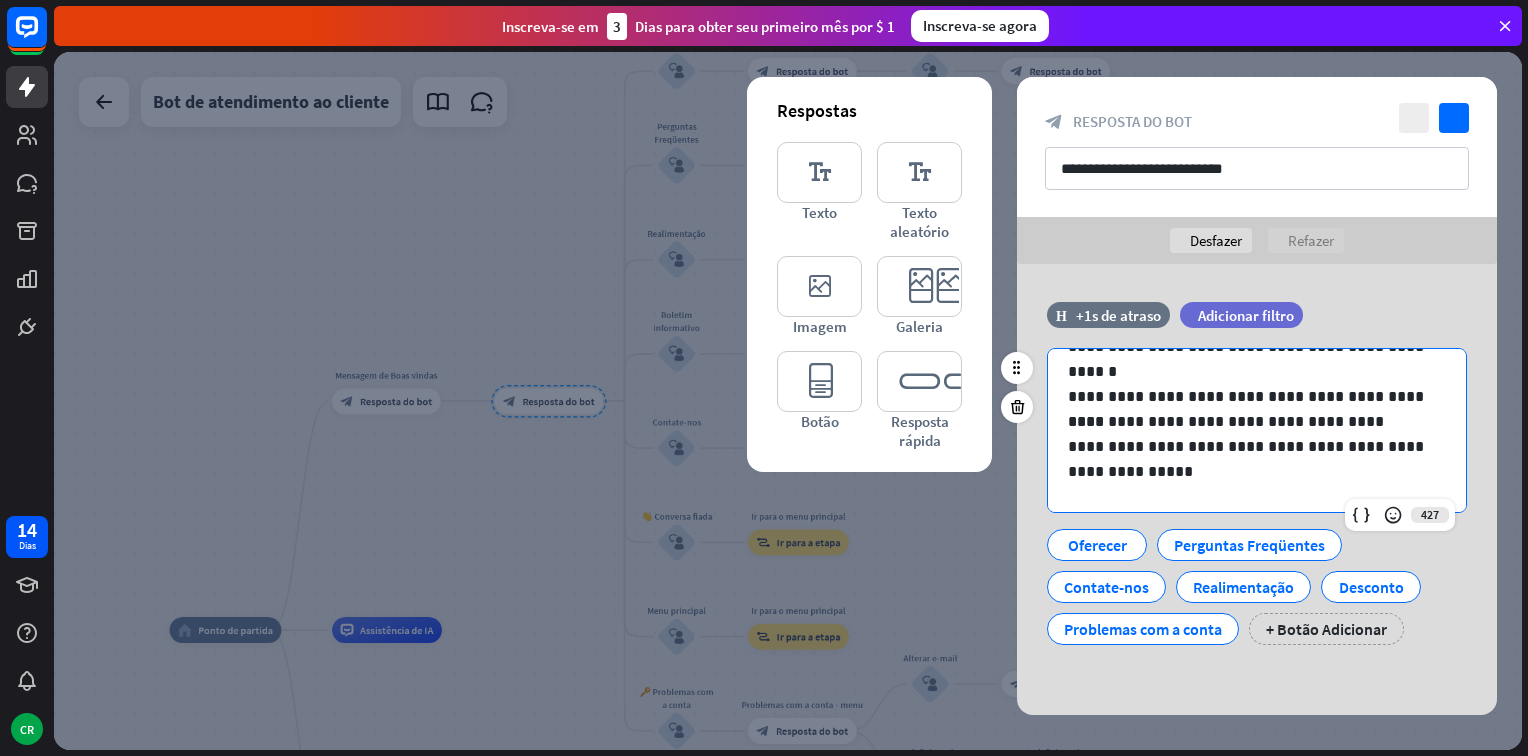 click on "**********" at bounding box center (1249, 421) 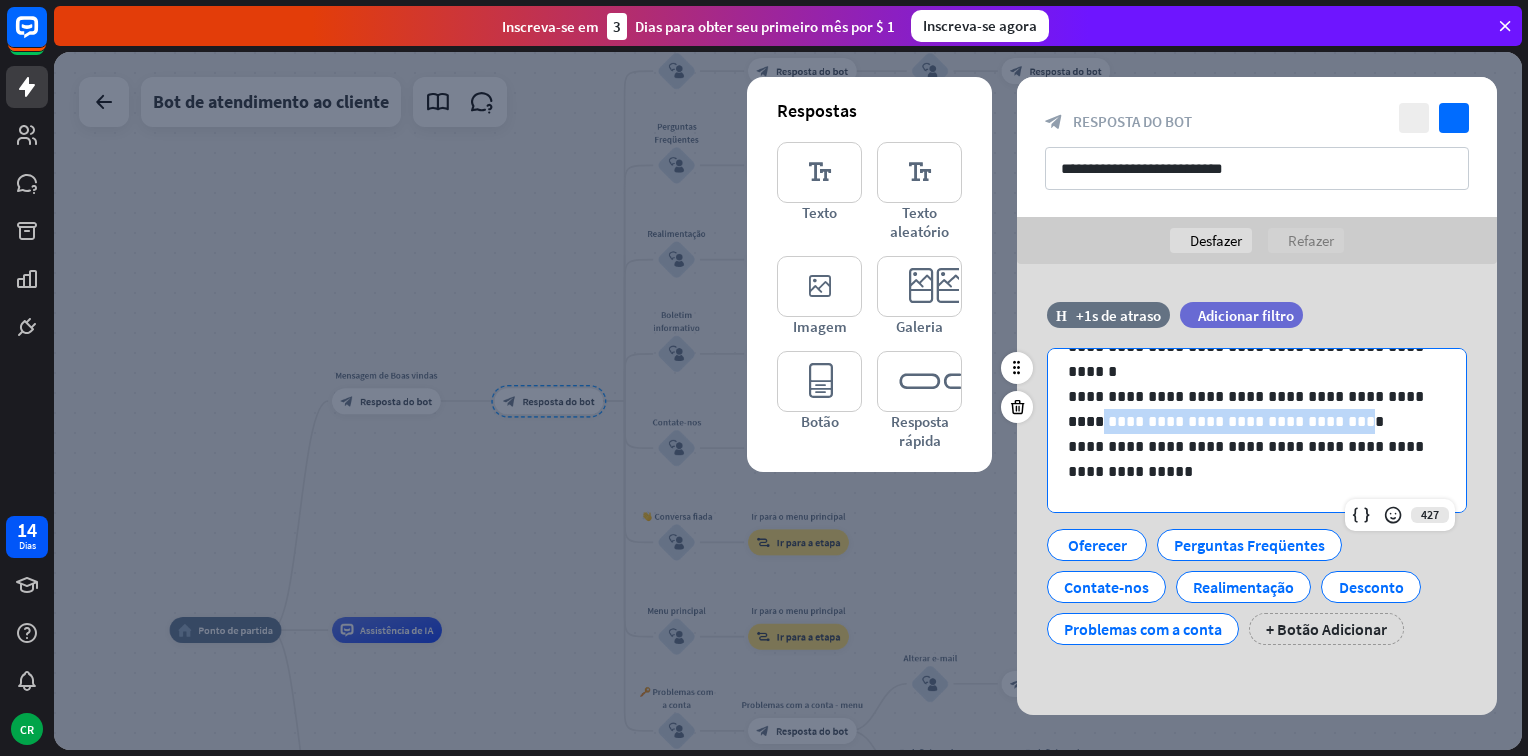 drag, startPoint x: 1101, startPoint y: 423, endPoint x: 1338, endPoint y: 425, distance: 237.00844 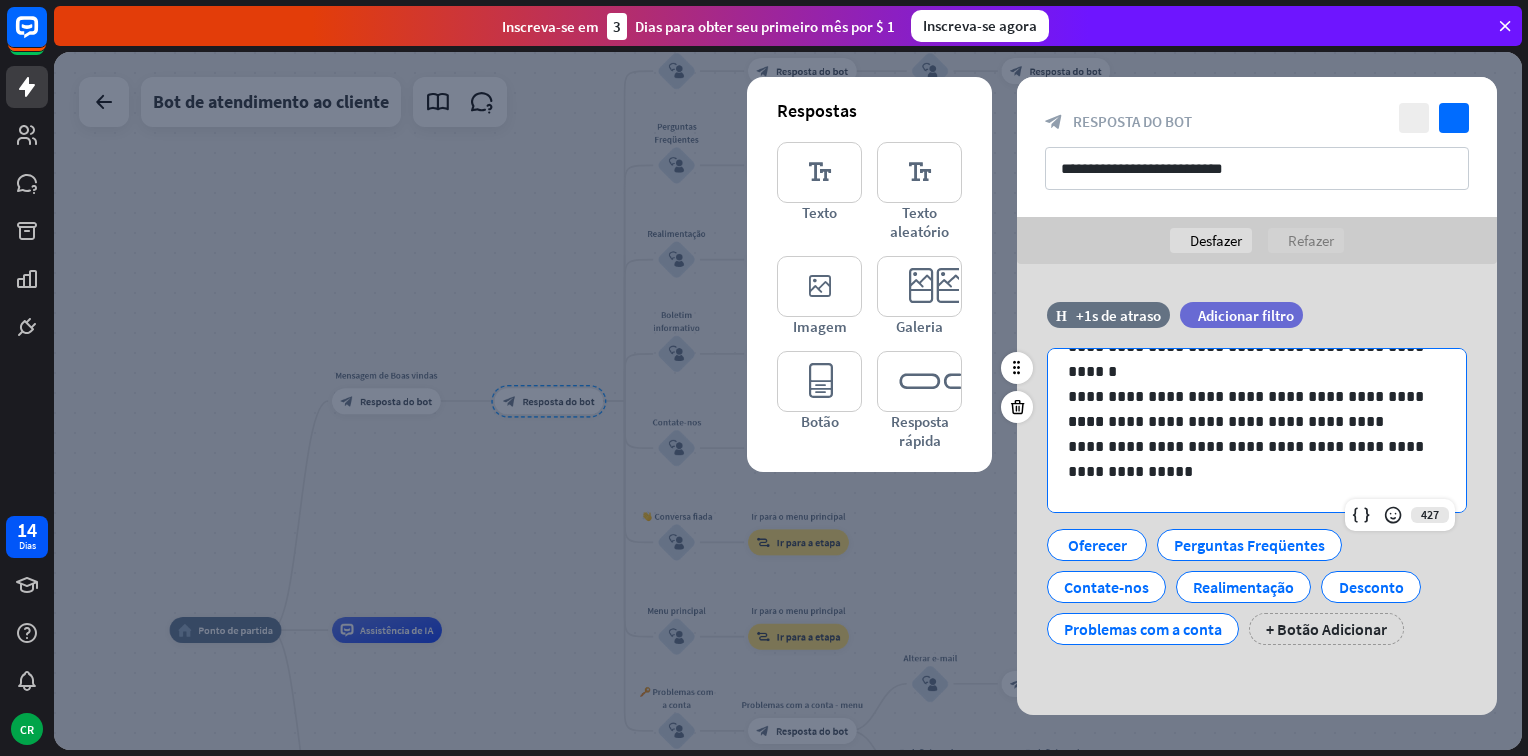 click on "**********" at bounding box center [1249, 459] 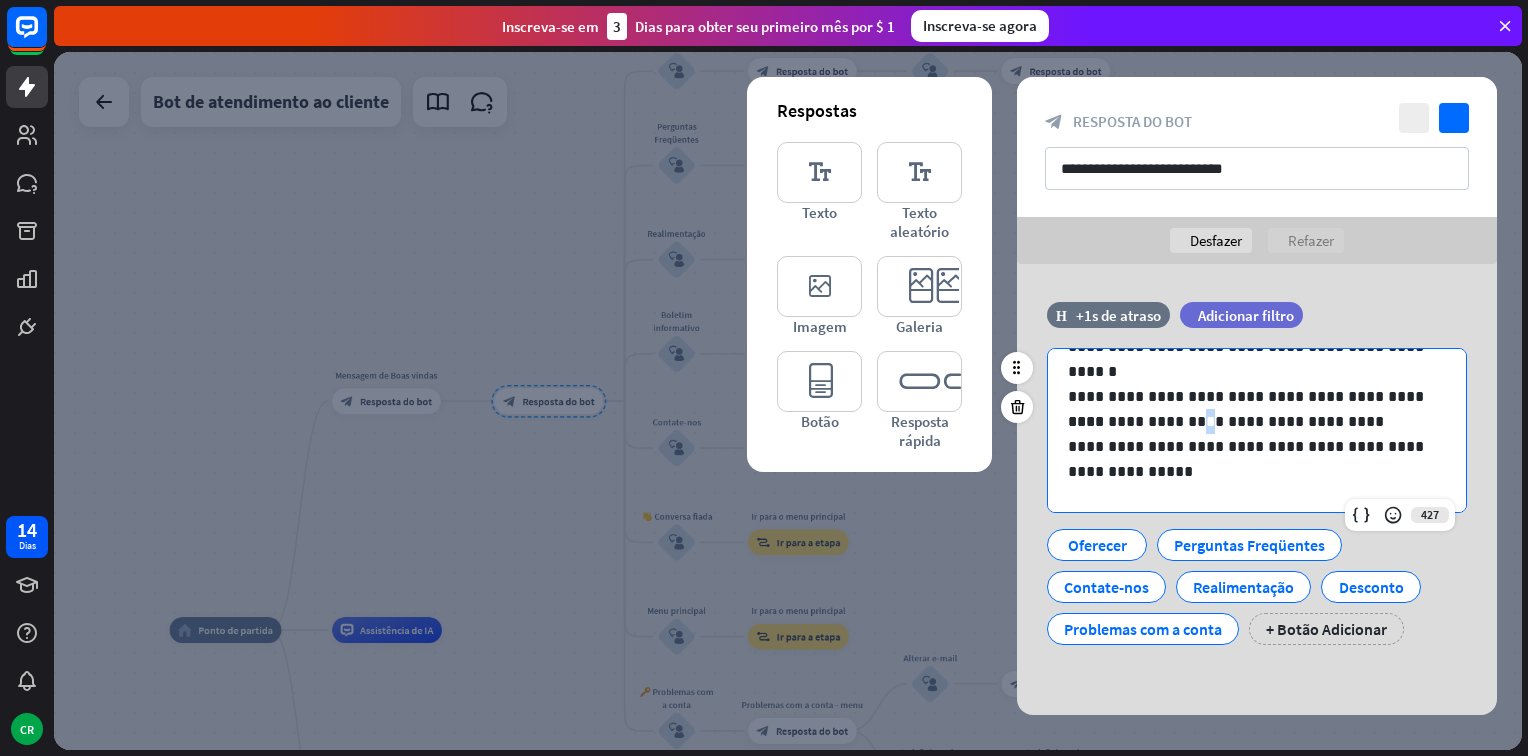 click on "**********" at bounding box center [1249, 421] 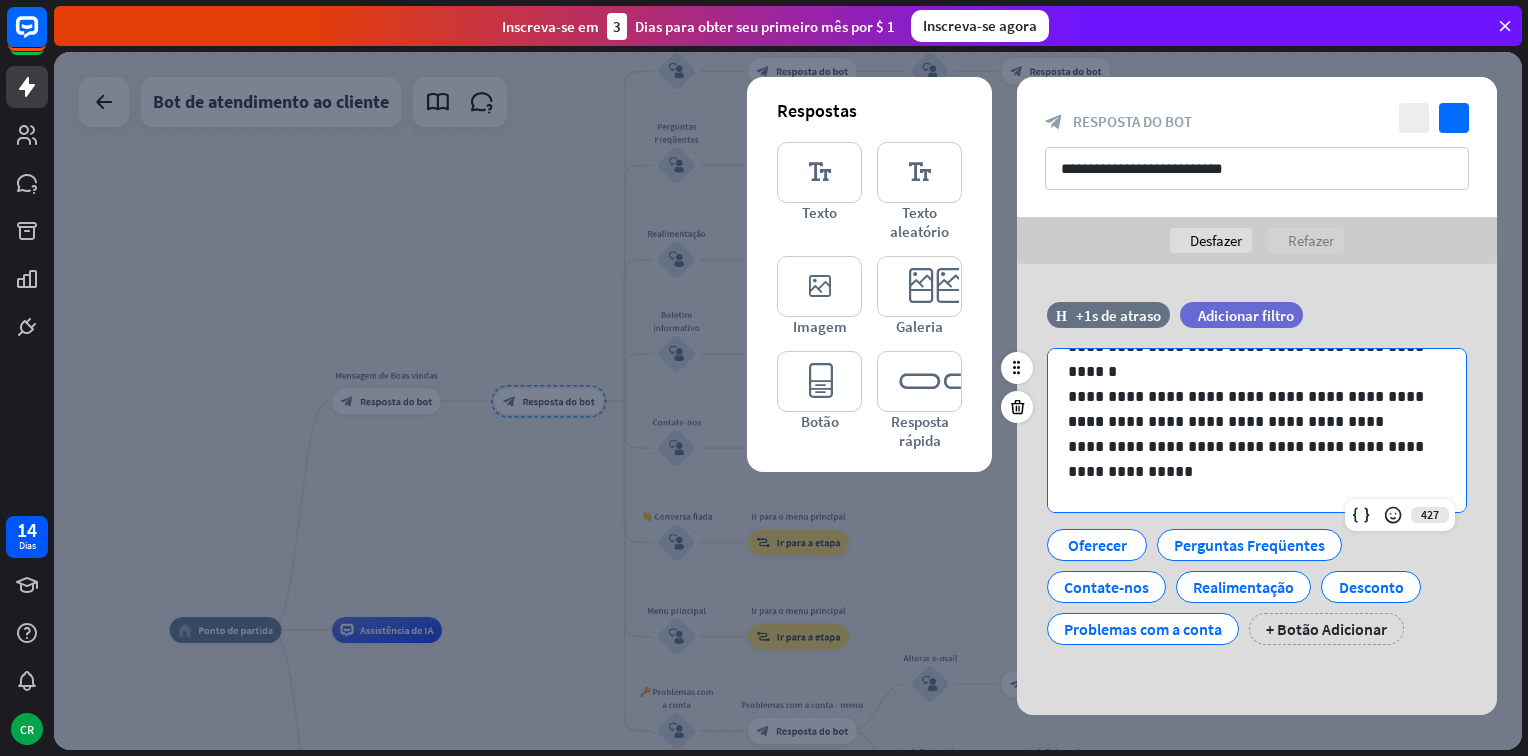 click on "**********" at bounding box center (1249, 459) 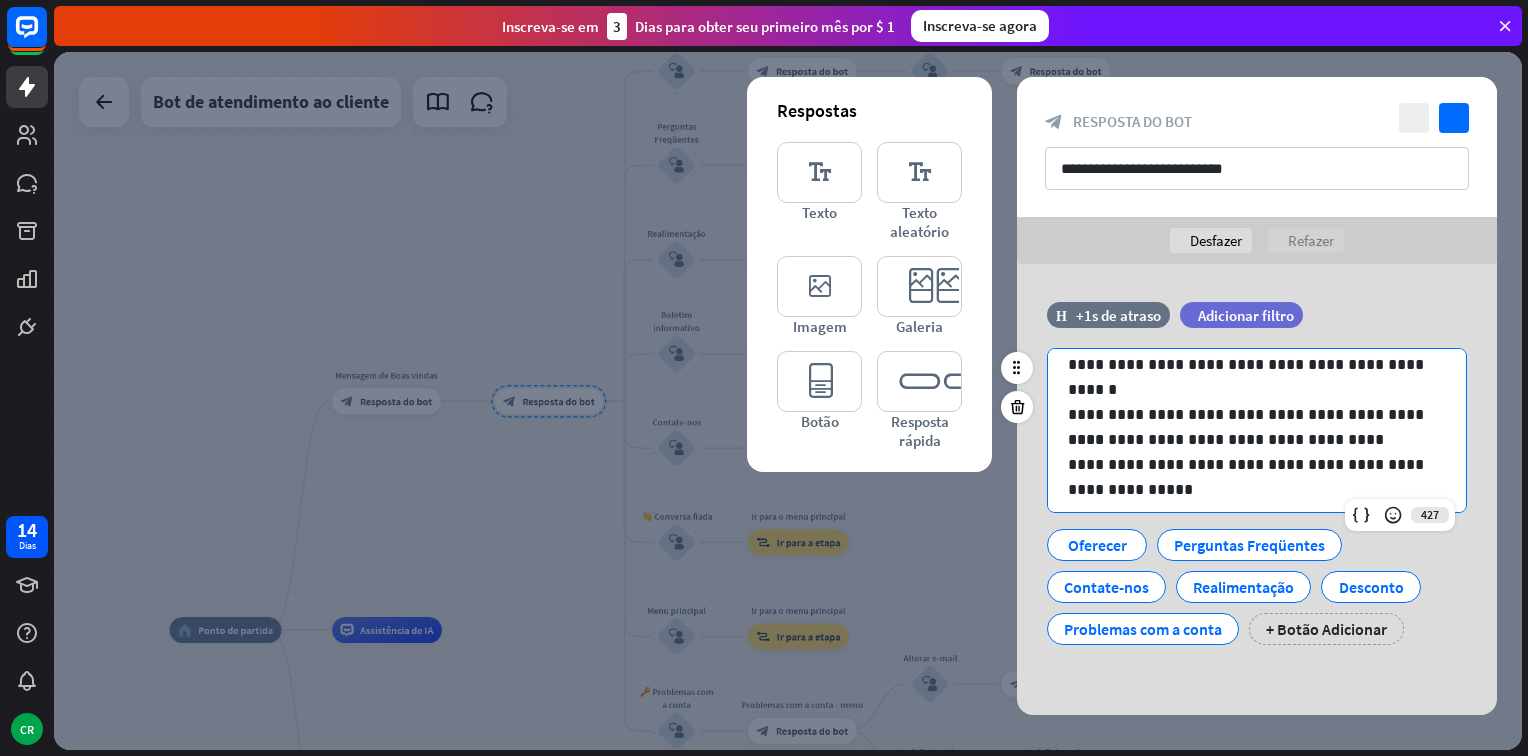 scroll, scrollTop: 0, scrollLeft: 0, axis: both 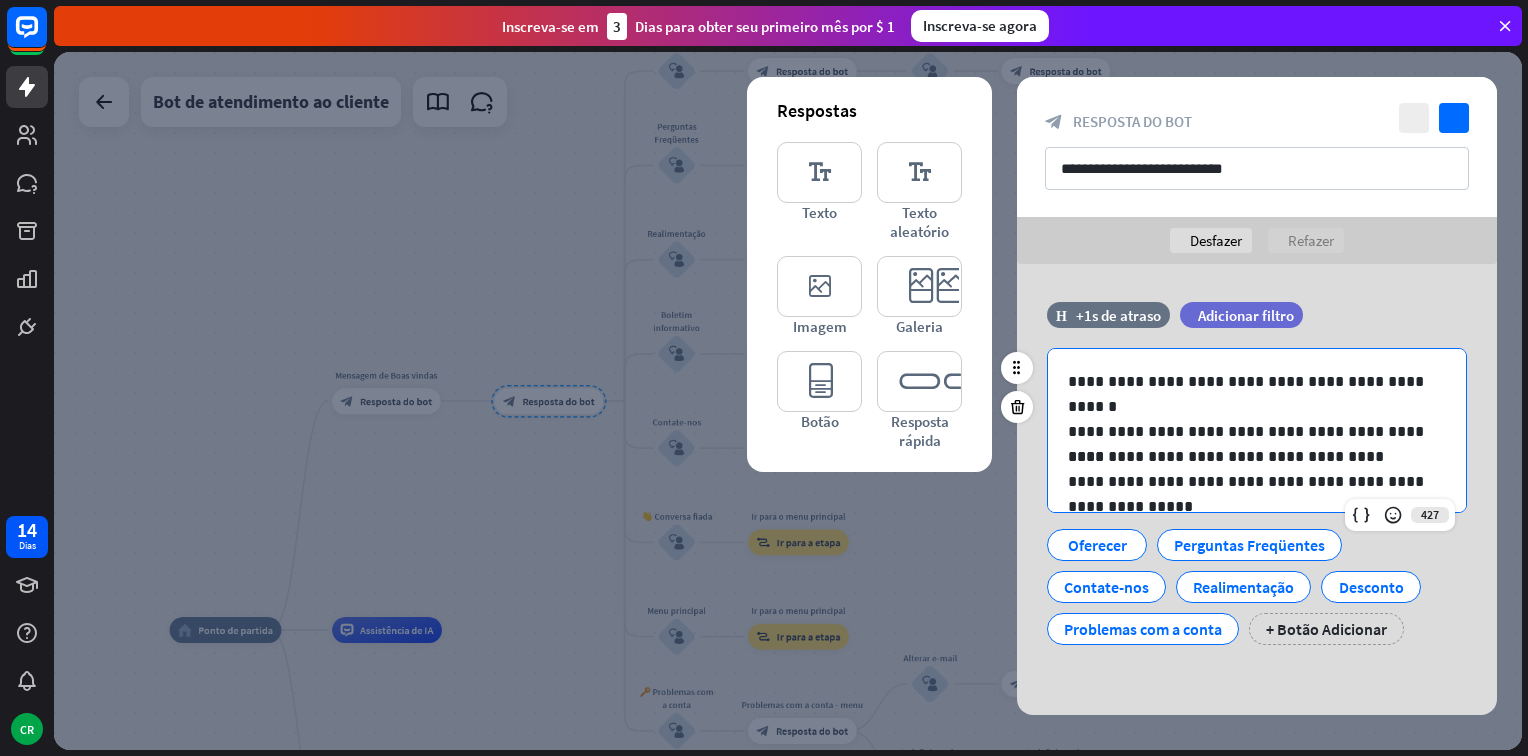 click on "filtro   Adicionar filtro" at bounding box center (1291, 315) 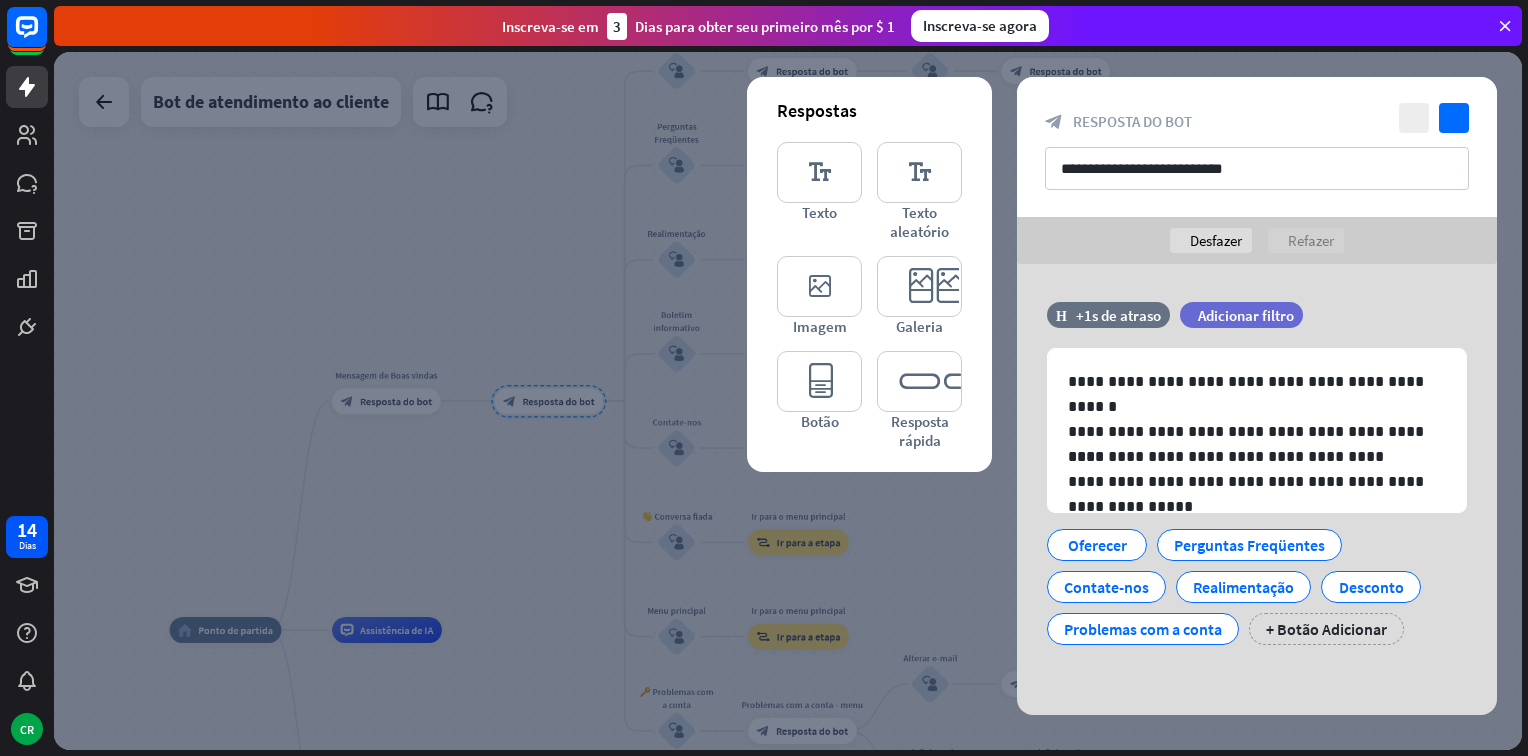 click at bounding box center (788, 401) 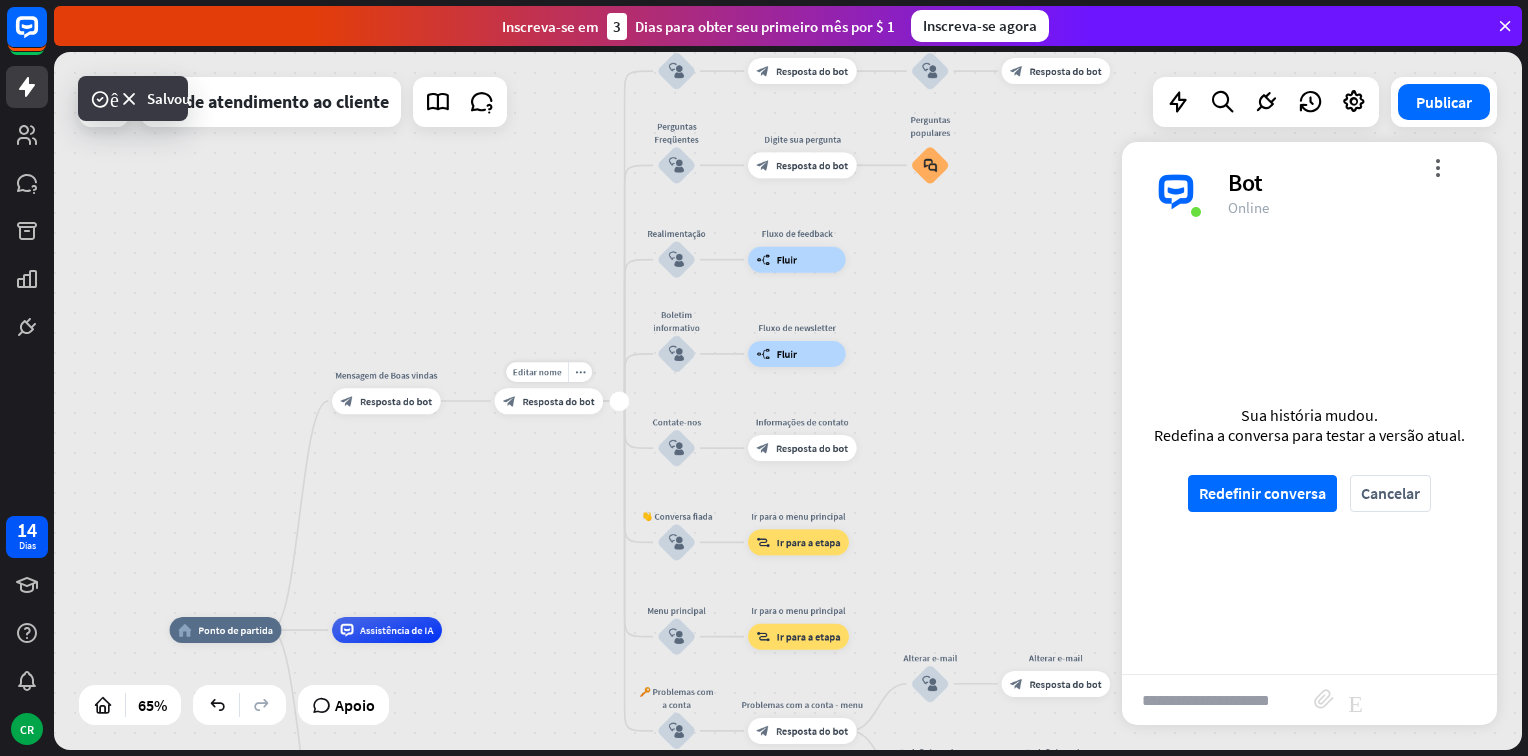 click on "block_bot_response   Resposta do bot" at bounding box center [549, 401] 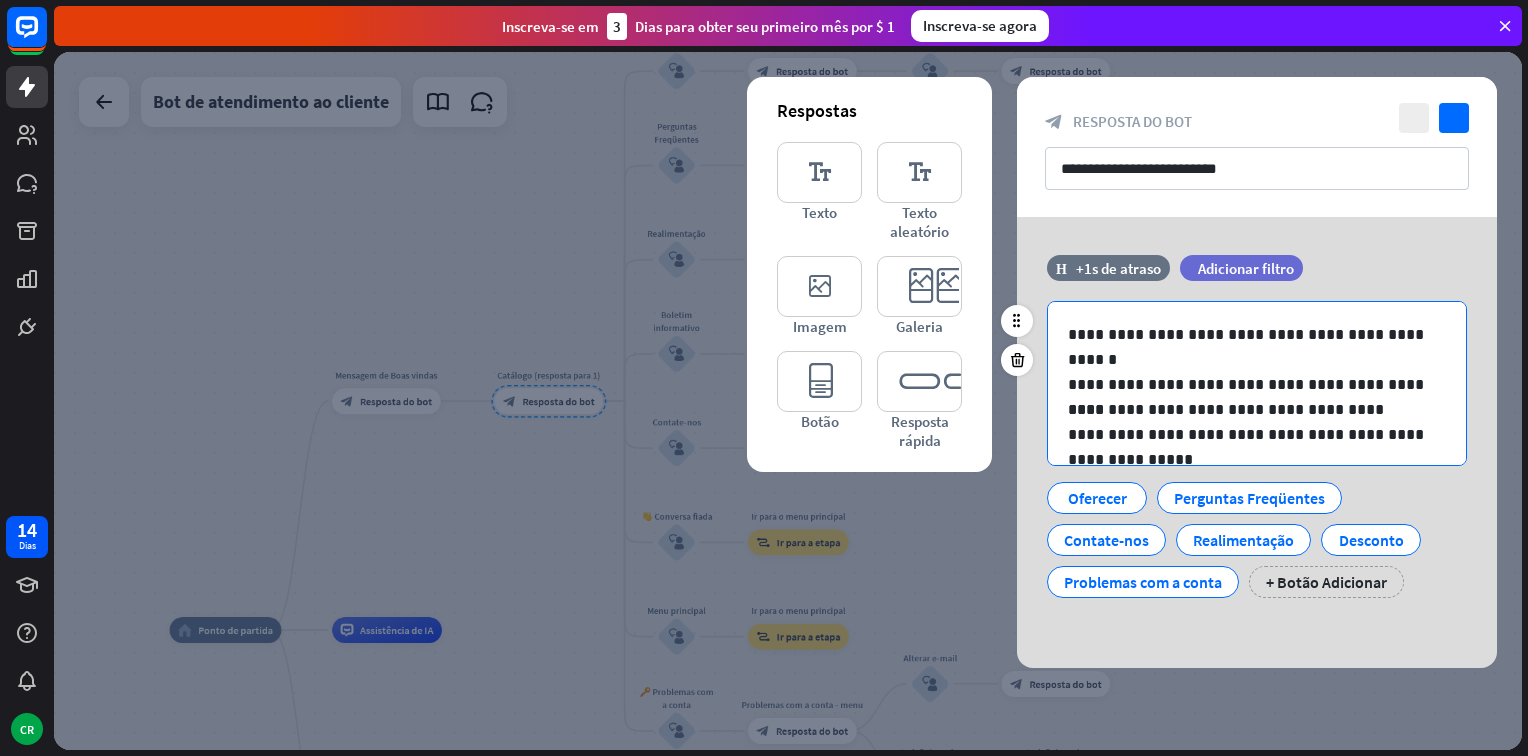 scroll, scrollTop: 26, scrollLeft: 0, axis: vertical 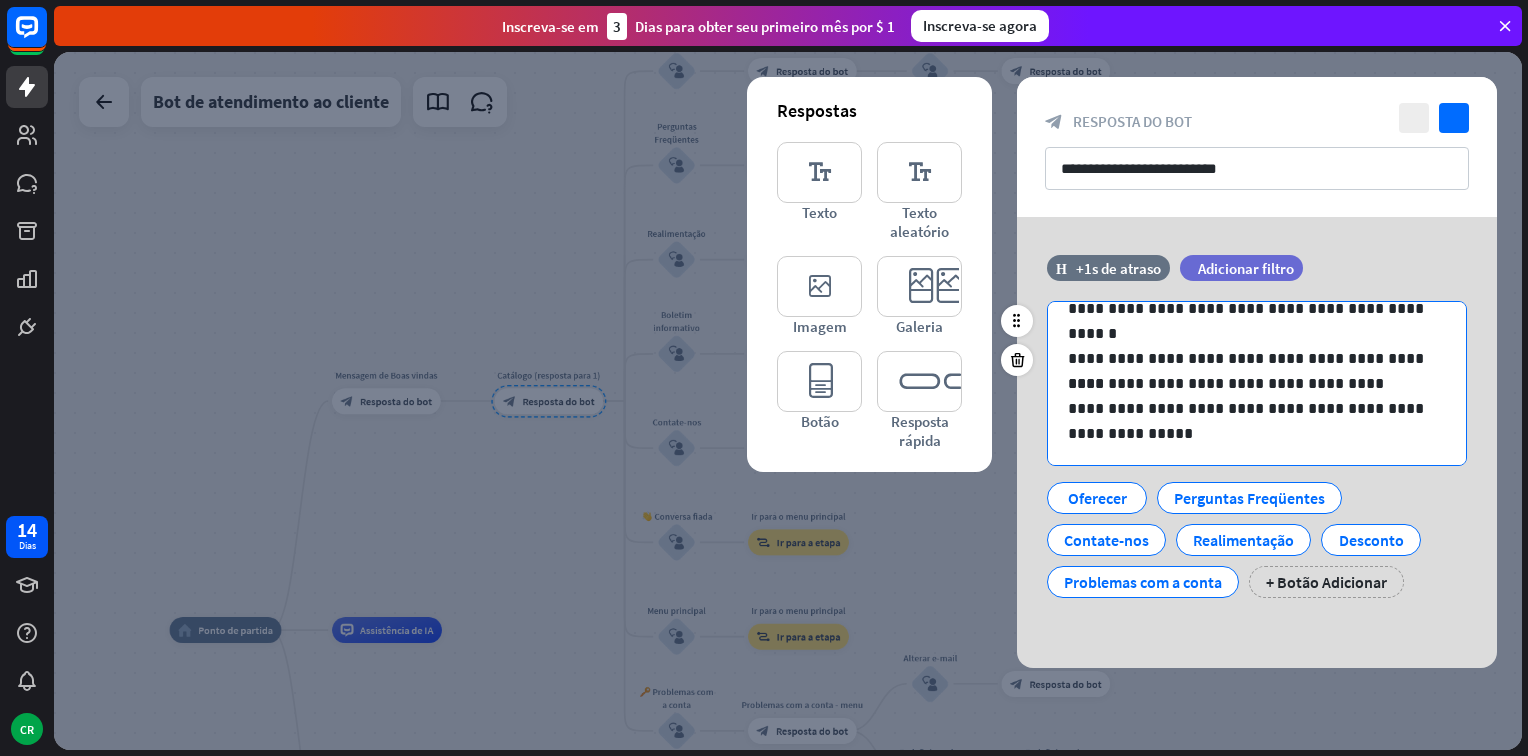 click on "**********" at bounding box center (1249, 383) 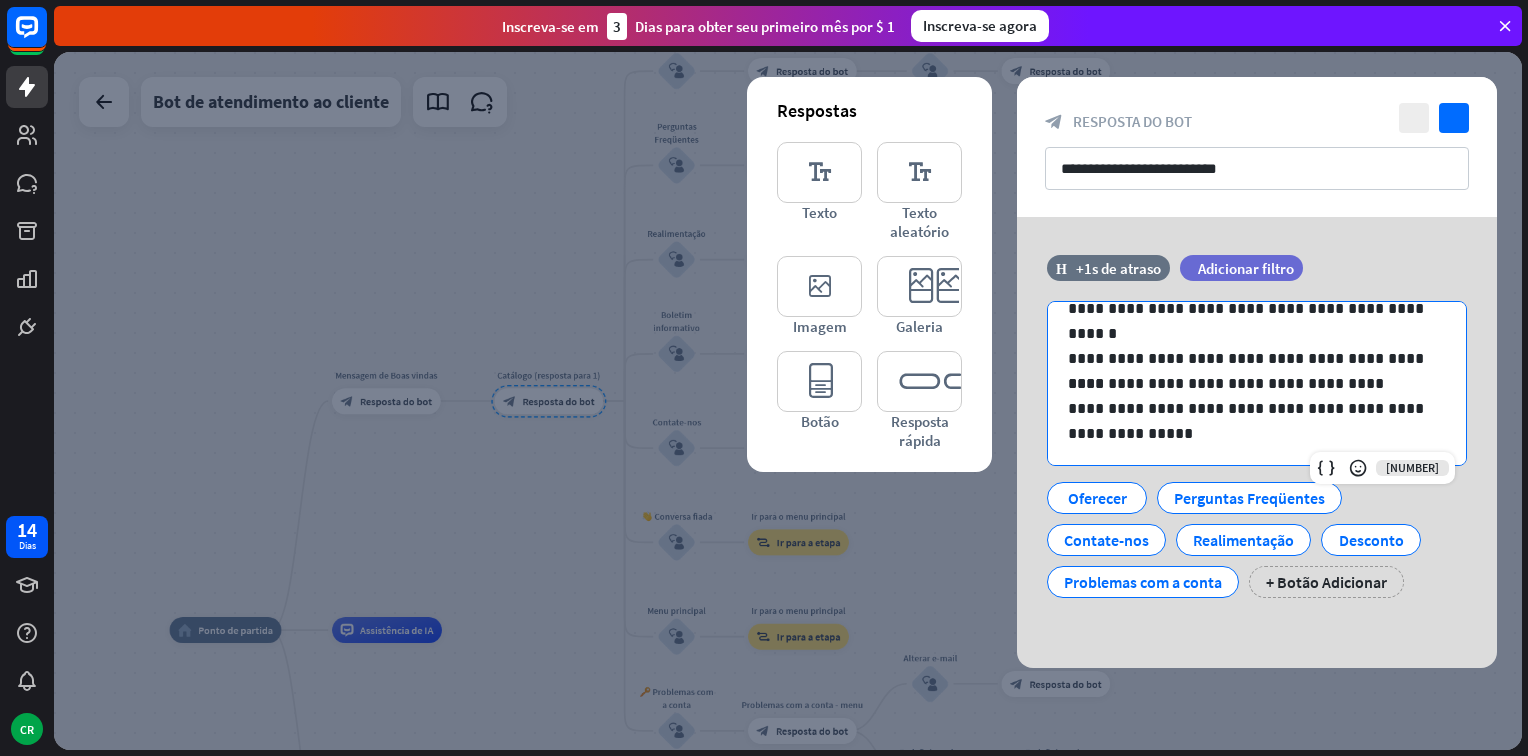 click at bounding box center (788, 401) 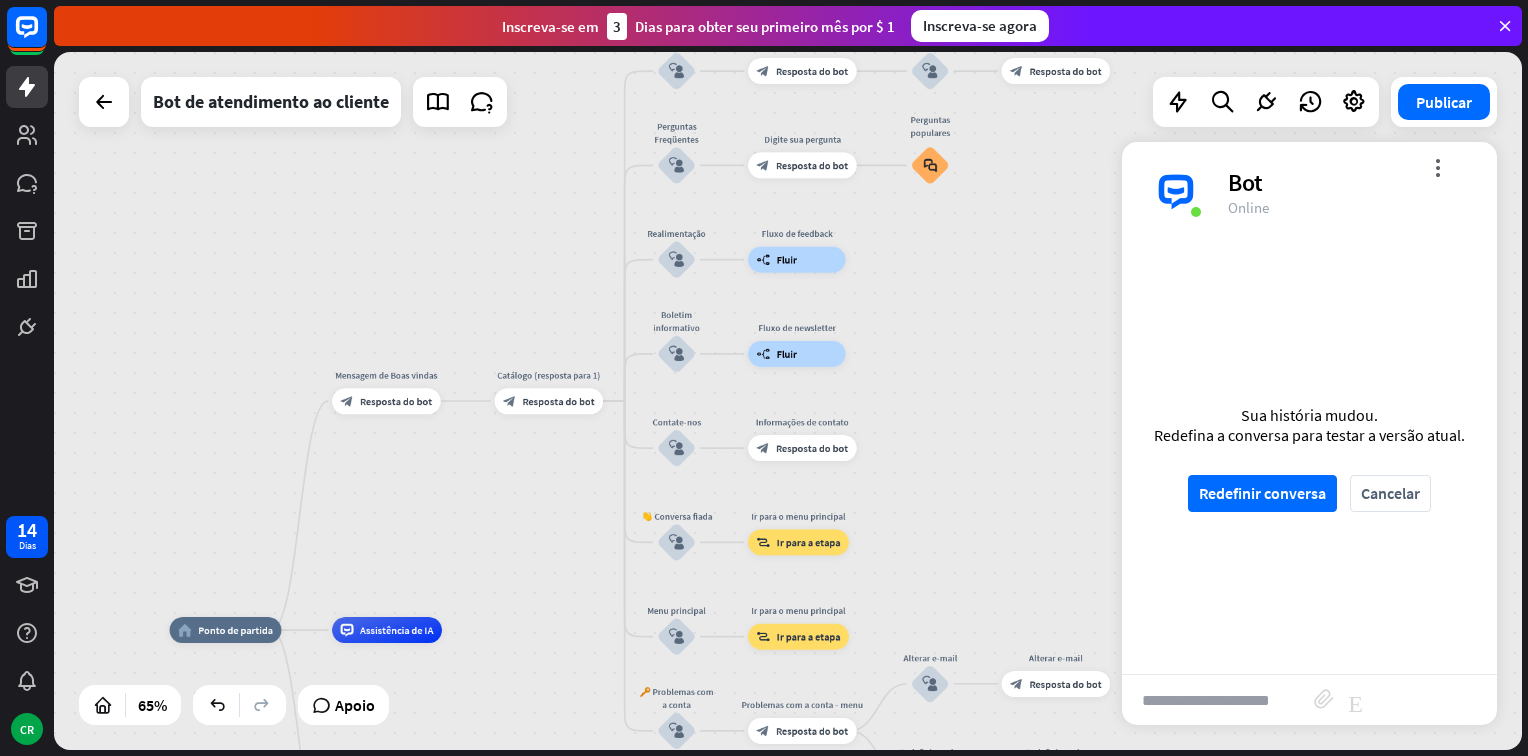 click at bounding box center (1218, 700) 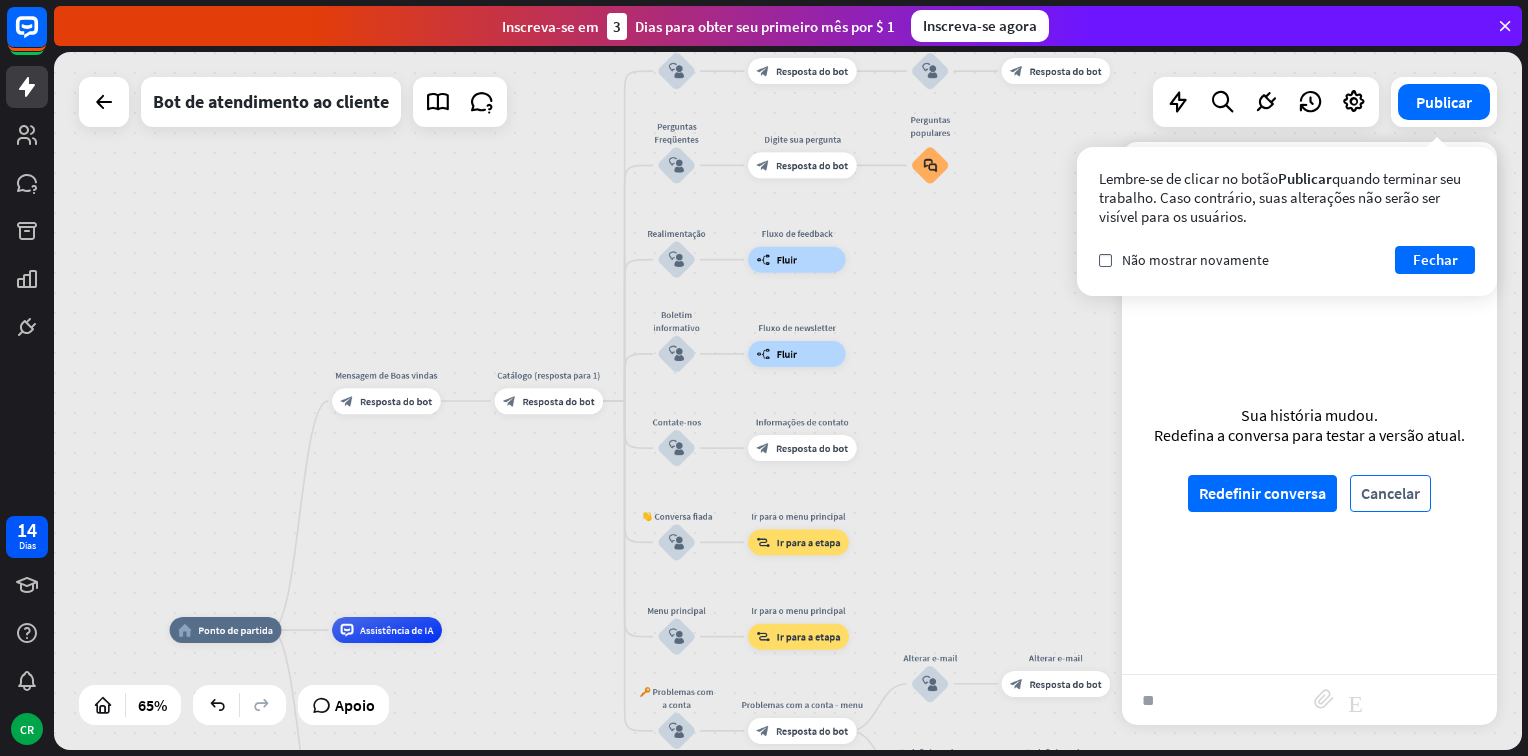 click on "Cancelar" at bounding box center [1390, 493] 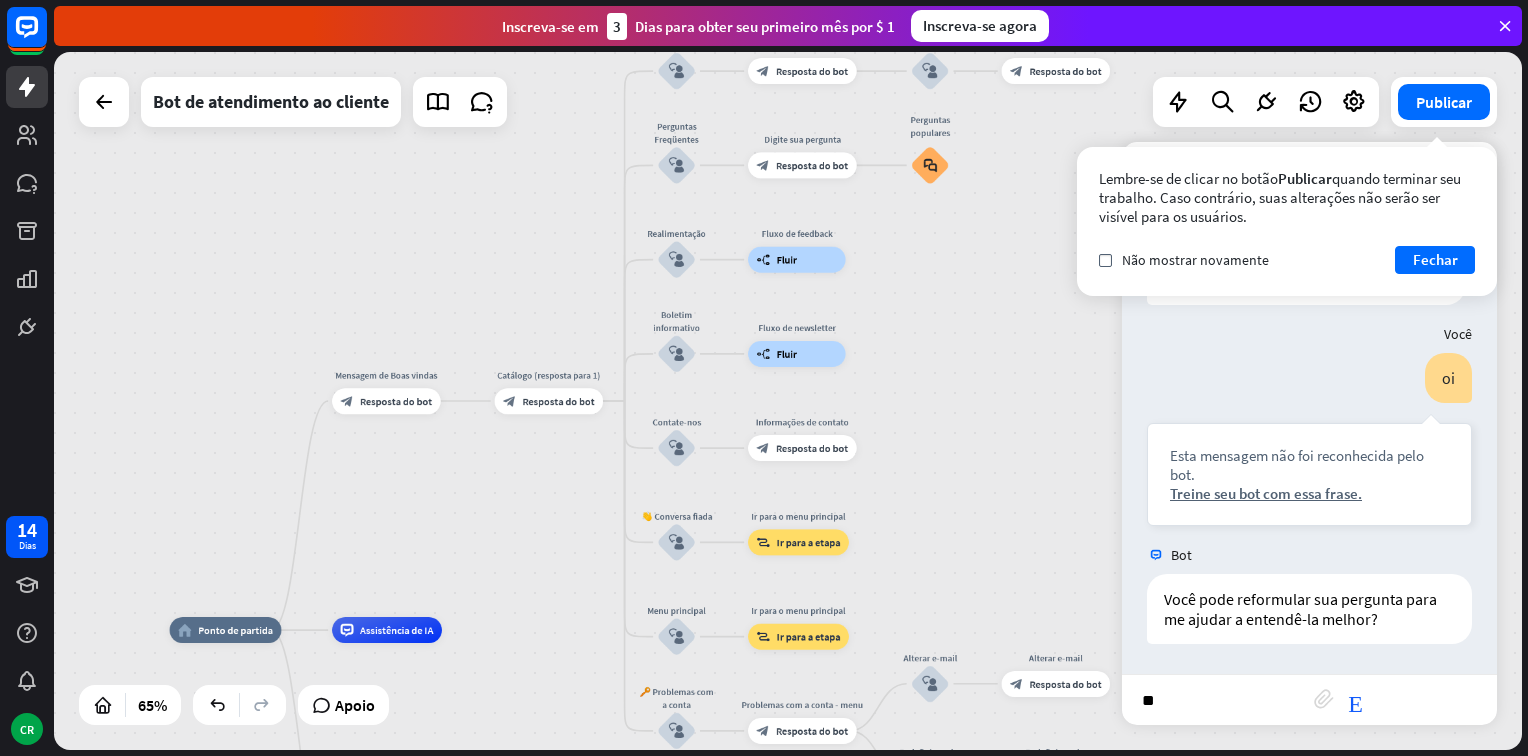 scroll, scrollTop: 64, scrollLeft: 0, axis: vertical 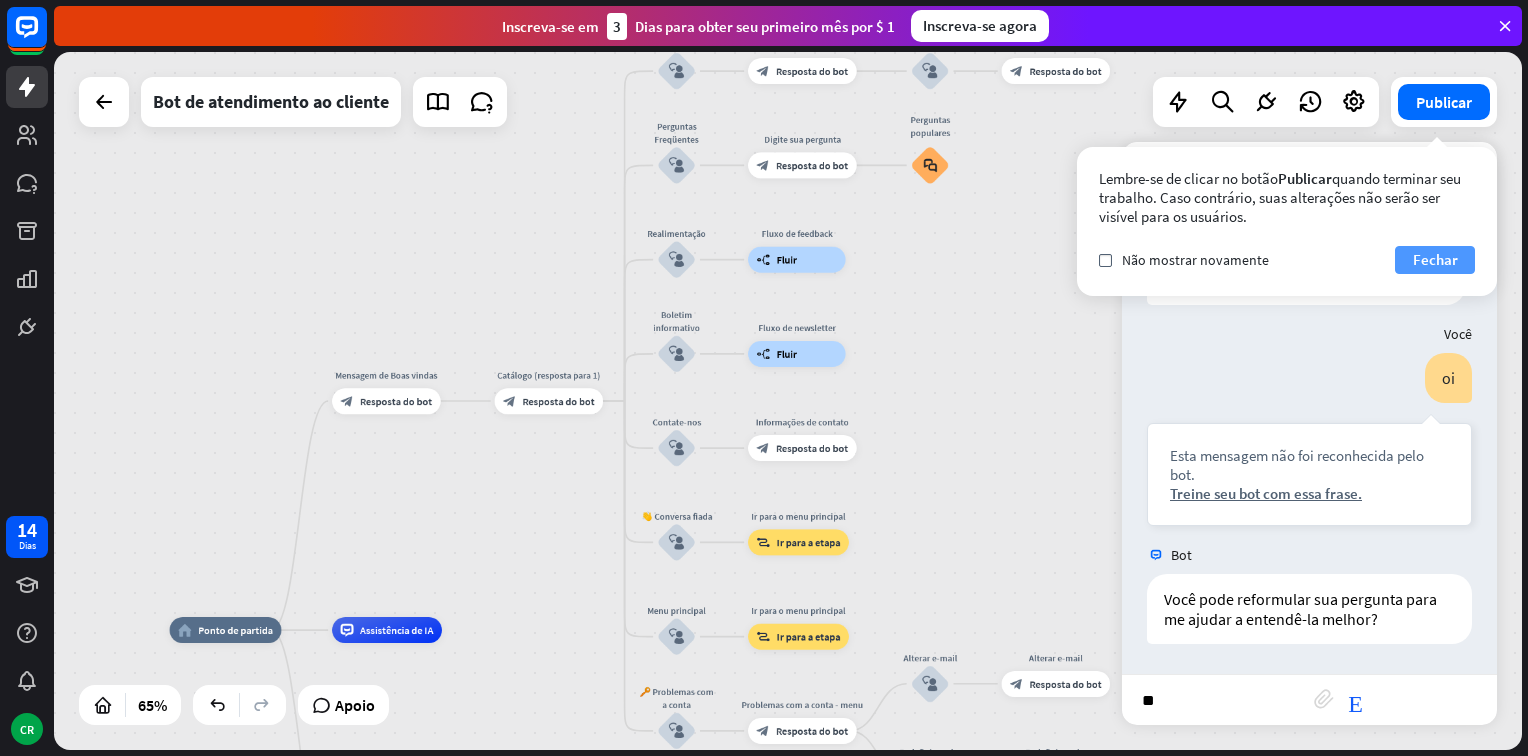 click on "Fechar" at bounding box center (1435, 260) 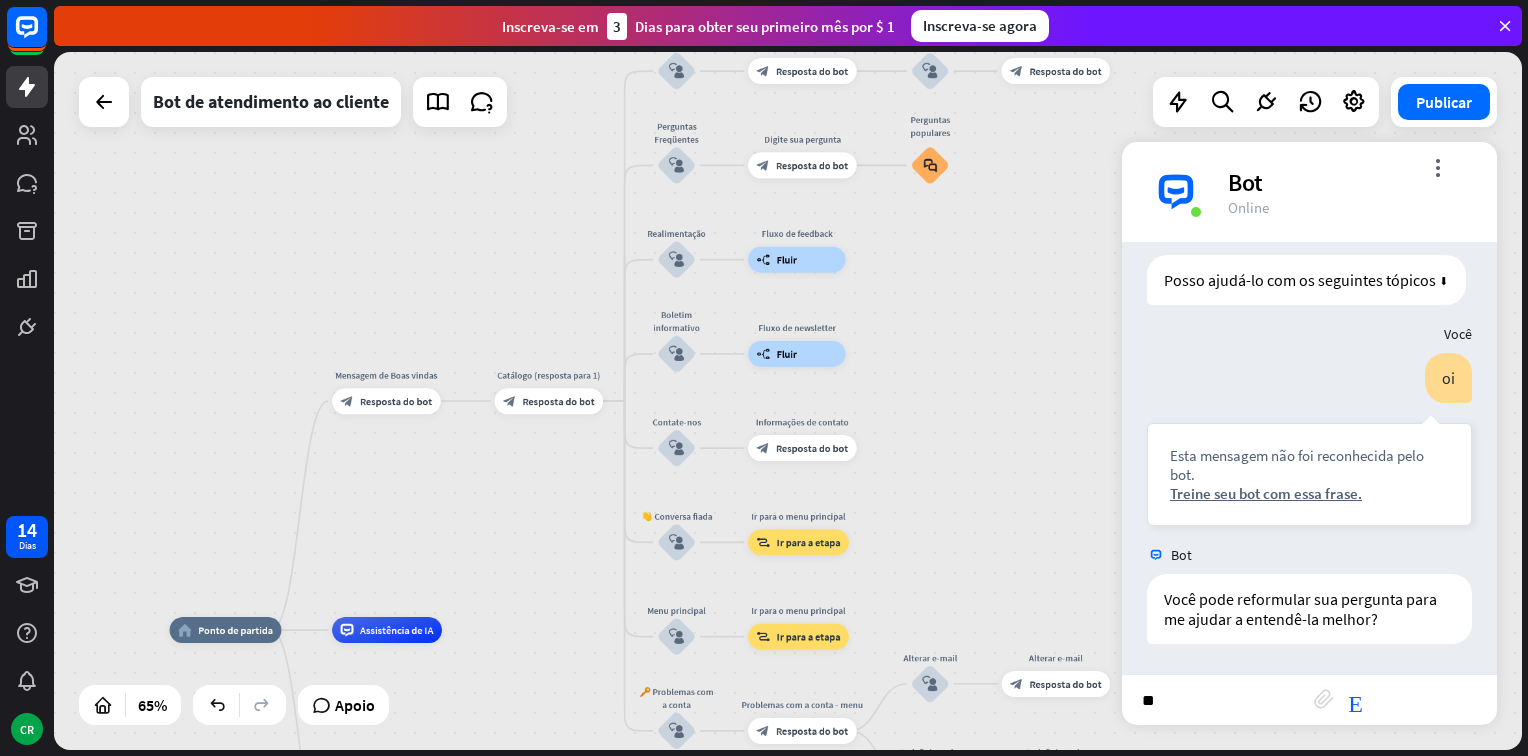 drag, startPoint x: 1182, startPoint y: 692, endPoint x: 1111, endPoint y: 684, distance: 71.44928 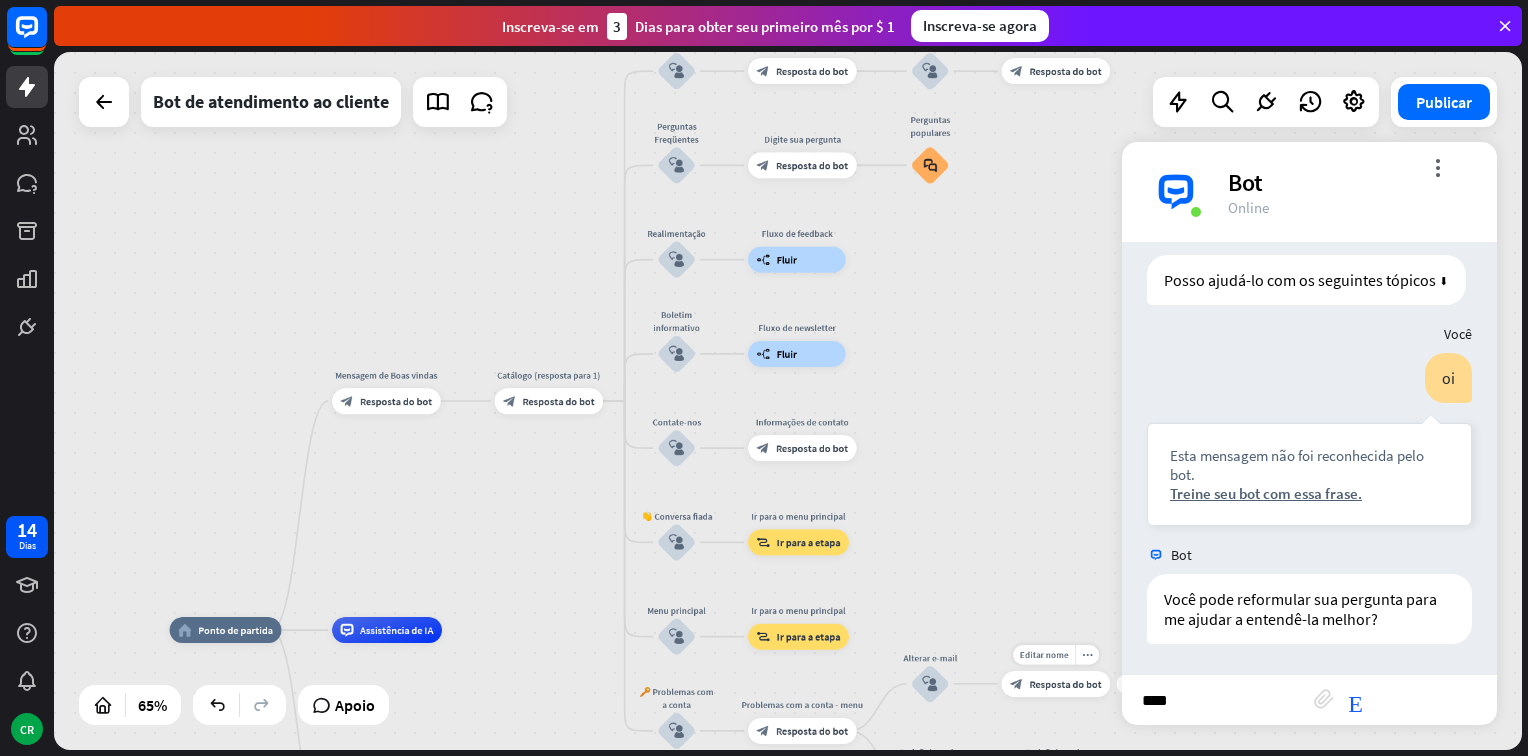 type on "*****" 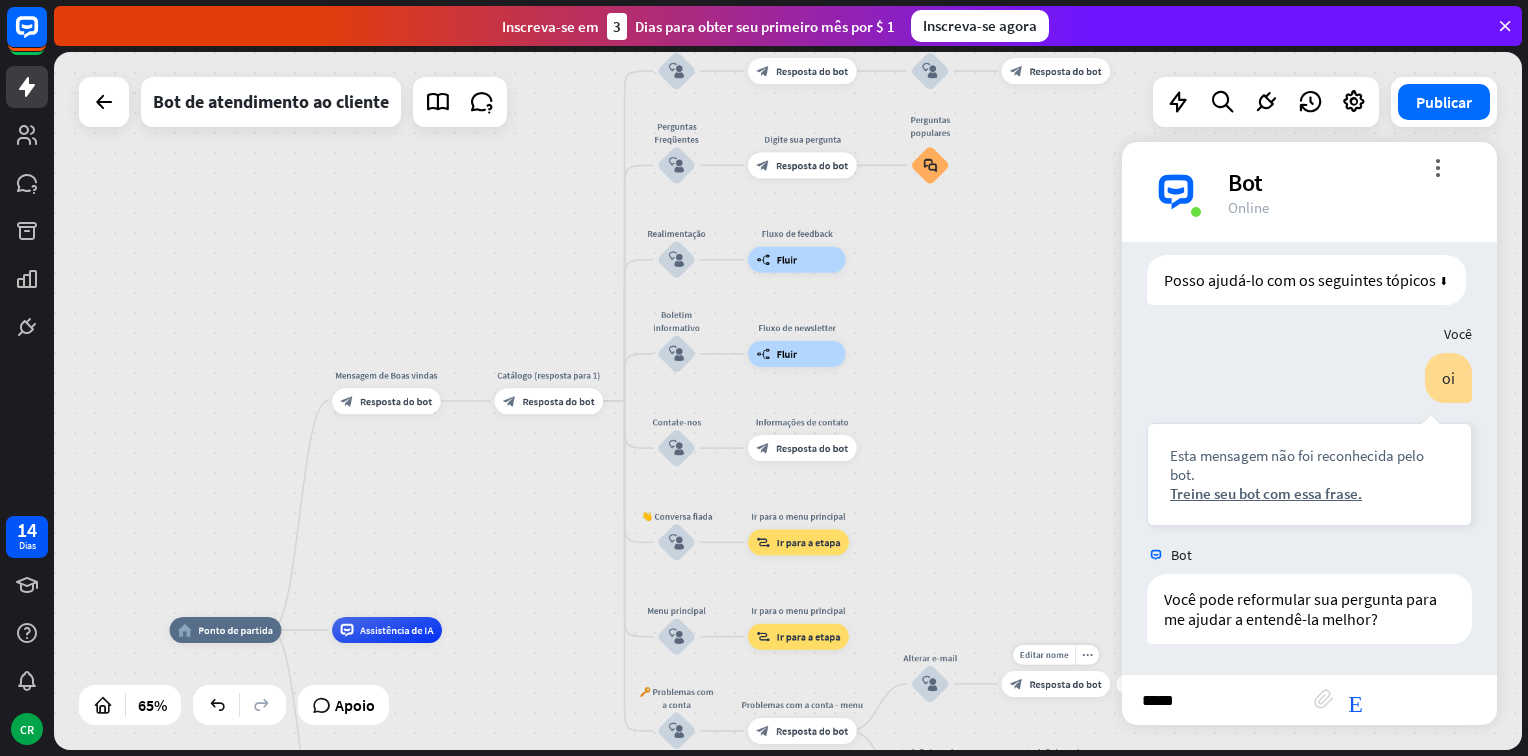 type 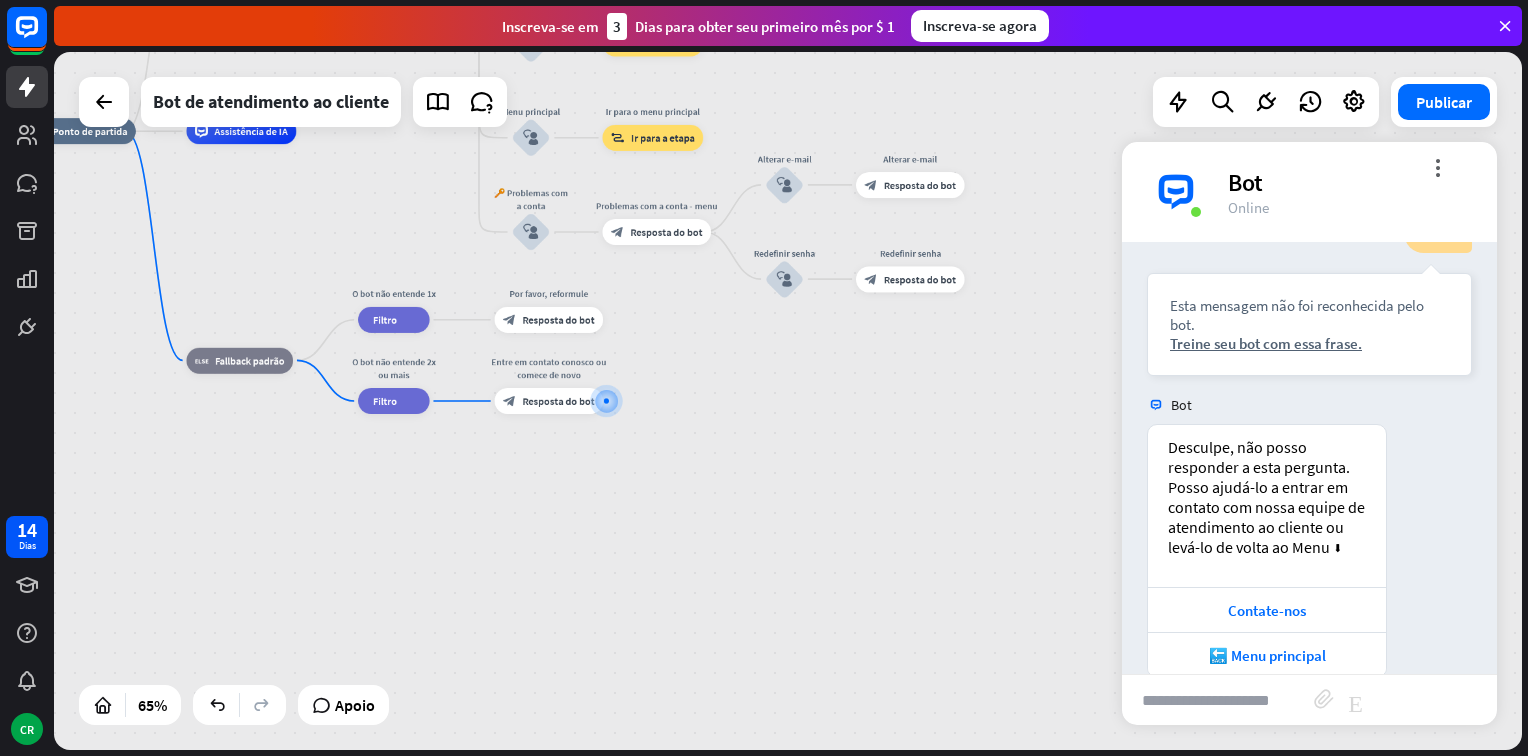scroll, scrollTop: 587, scrollLeft: 0, axis: vertical 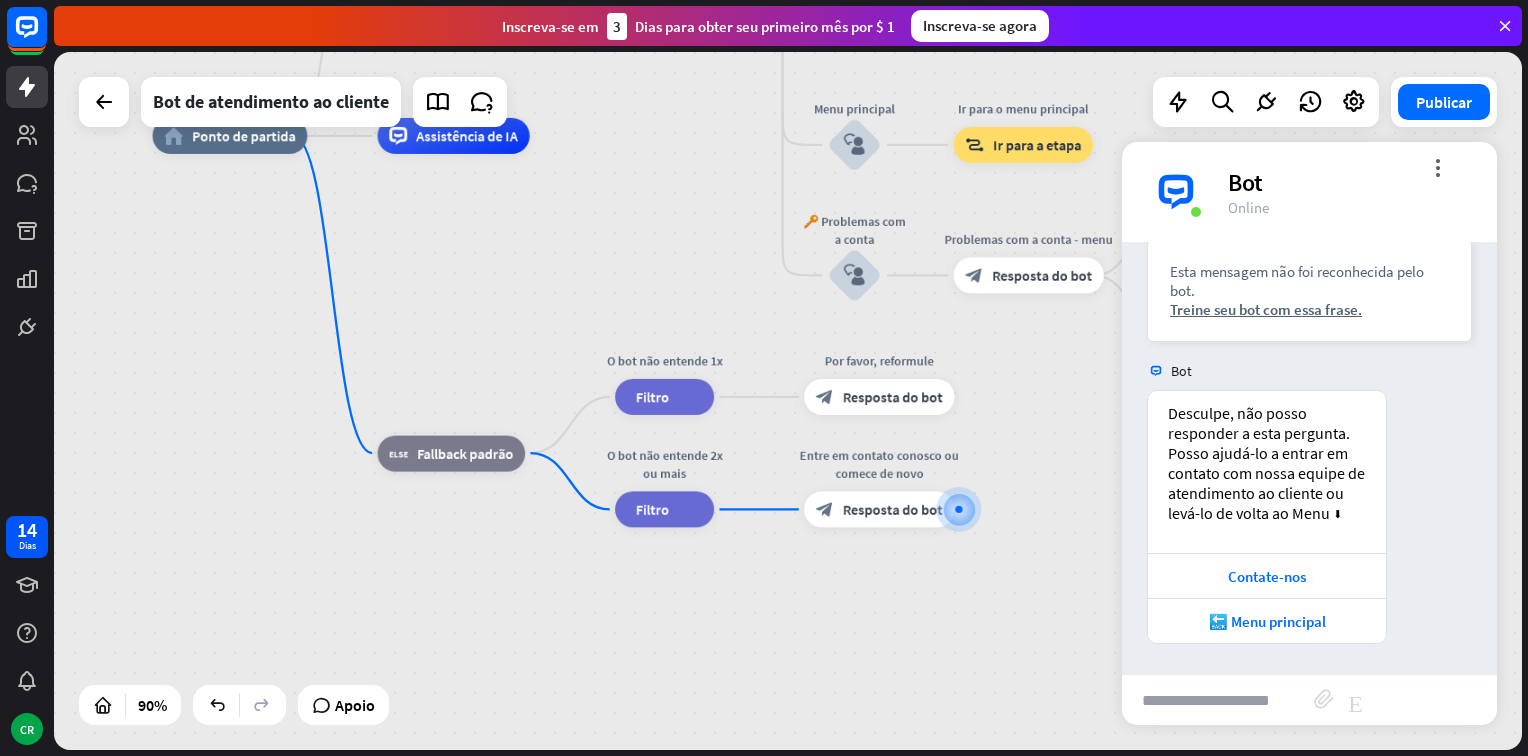 drag, startPoint x: 469, startPoint y: 564, endPoint x: 1256, endPoint y: 788, distance: 818.2573 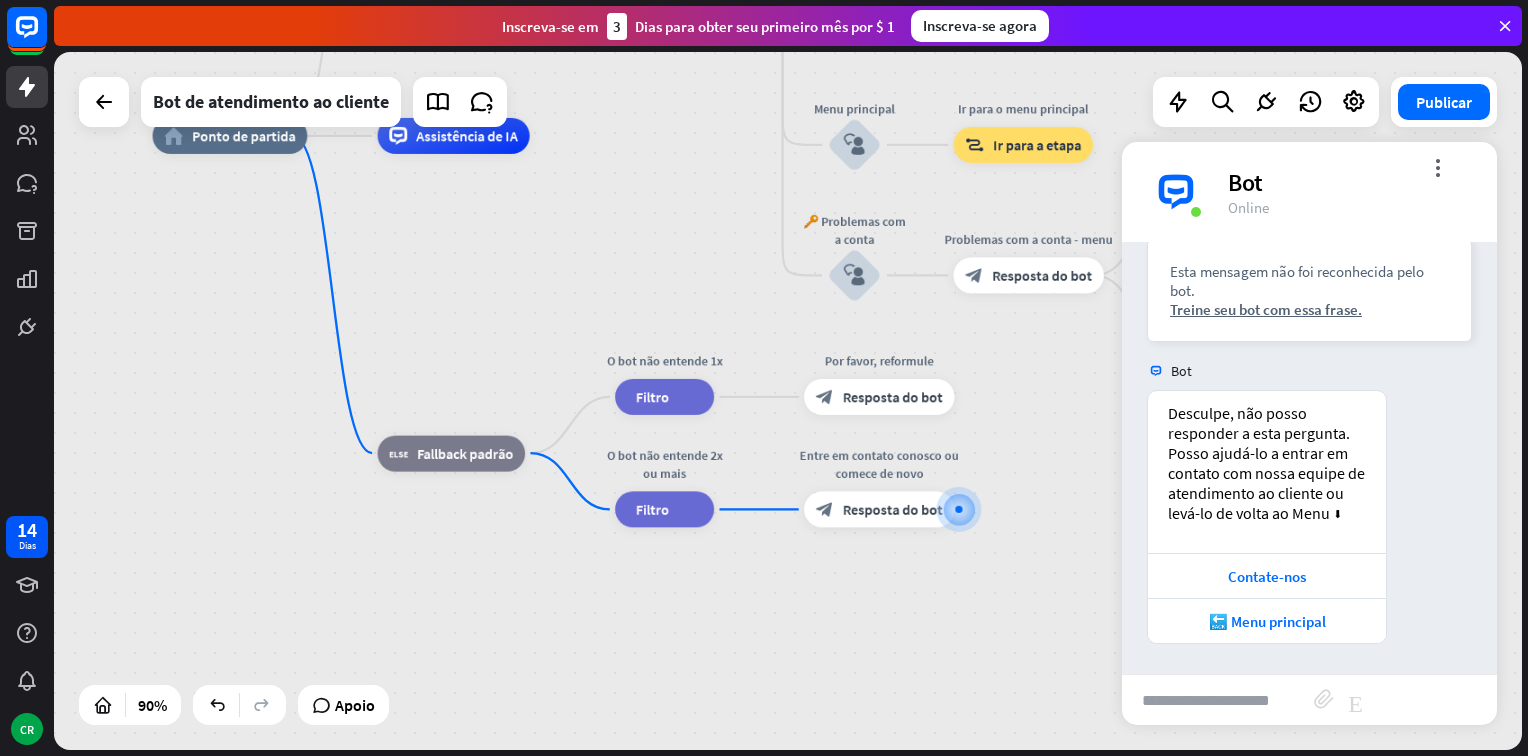 click on "[NUMBER] [DAYS]
CR
close
Product Help
First steps   Get started with ChatBot       Help Center   Follow step-by-step tutorials       Academy   Level up your skill set       Contact us   Connect with our Product Experts        Sign up for
[NUMBER]
DAYS
for your first month for $1    Sign up now                         home_2   Ponto de partida                 Mensagem de Boas vindas   block_bot_response   Resposta do bot                  Catálogo (resposta para 1)   block_bot_response   Resposta do bot                 Nossa oferta   block_user_input                 Selecione a categoria do produto   block_bot_response   Resposta do bot                 ❓ Pergunta" at bounding box center [764, 378] 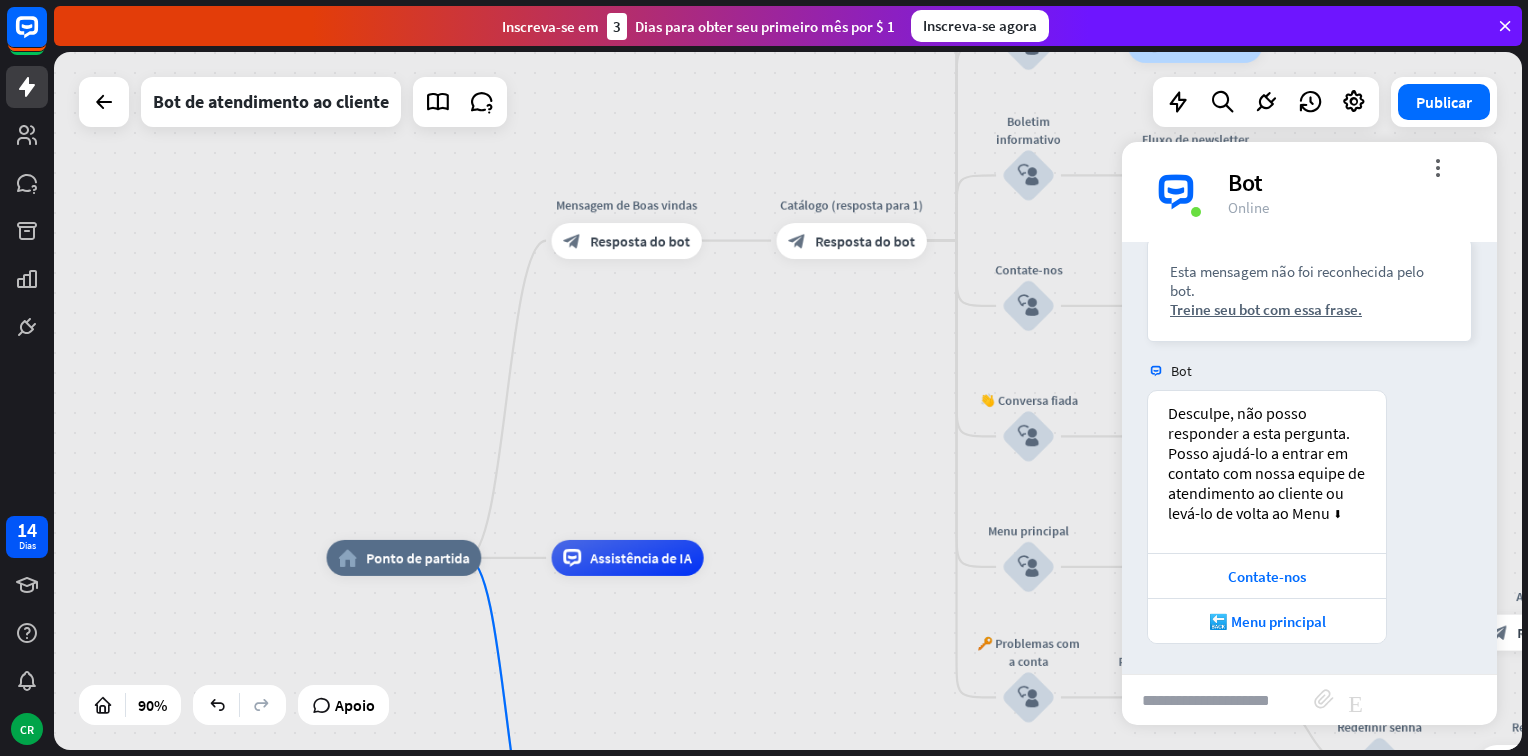 drag, startPoint x: 882, startPoint y: 288, endPoint x: 604, endPoint y: 528, distance: 367.26556 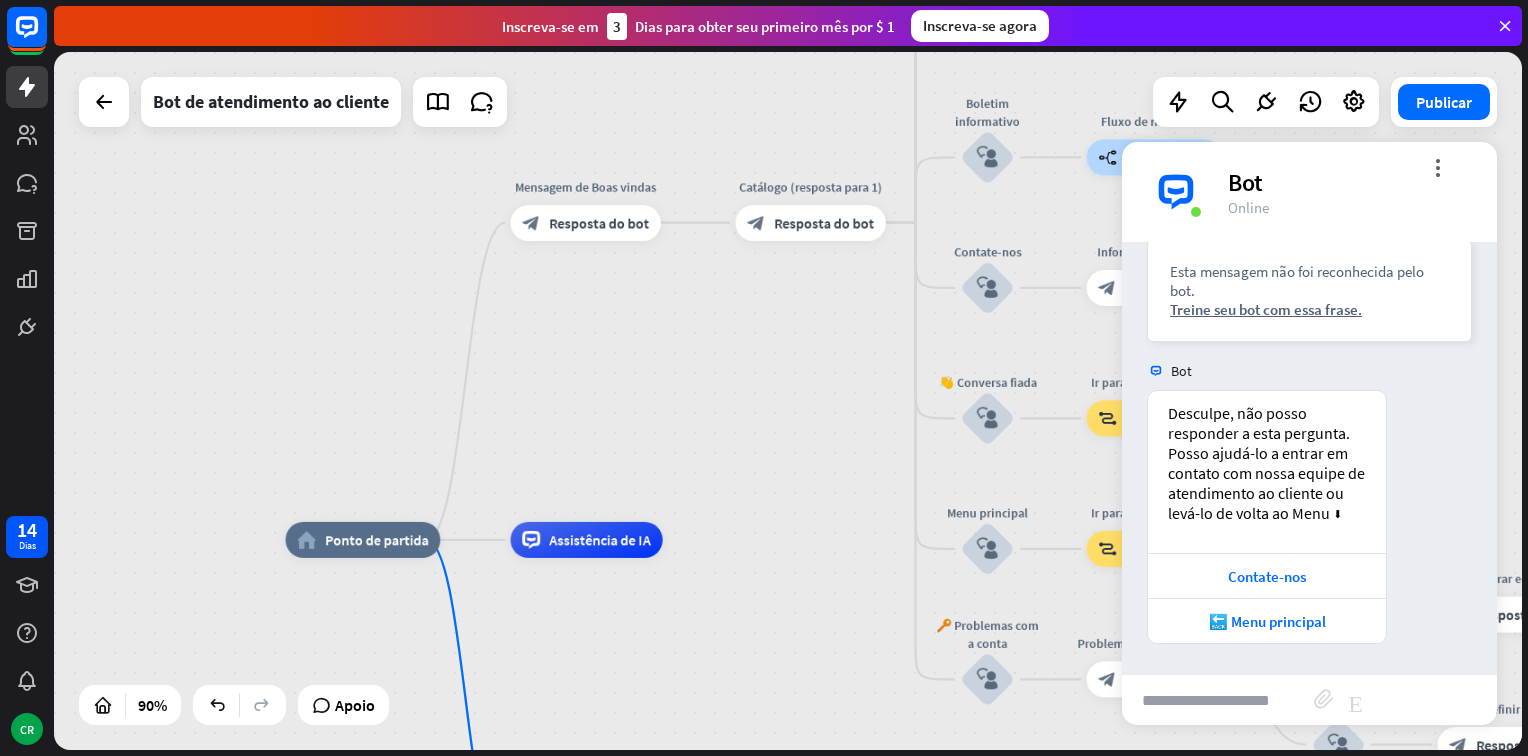 click on "home_2   Ponto de partida                 Mensagem de Boas vindas   block_bot_response   Resposta do bot                  Catálogo (resposta para 1)   block_bot_response   Resposta do bot                 Nossa oferta   block_user_input                 Selecione a categoria do produto   block_bot_response   Resposta do bot                 ❓ Pergunta   block_user_input                 Como posso ajudá-lo?   block_bot_response   Resposta do bot                 Perguntas Freqüentes   block_user_input                 Digite sua pergunta   block_bot_response   Resposta do bot                 Perguntas populares   block_faq                 Realimentação   block_user_input                 Fluxo de feedback   builder_tree   Fluir                 Boletim informativo   block_user_input                 Fluxo de newsletter   builder_tree   Fluir                 Contate-nos   block_user_input                 Informações de contato   block_bot_response   Resposta do bot" at bounding box center (788, 401) 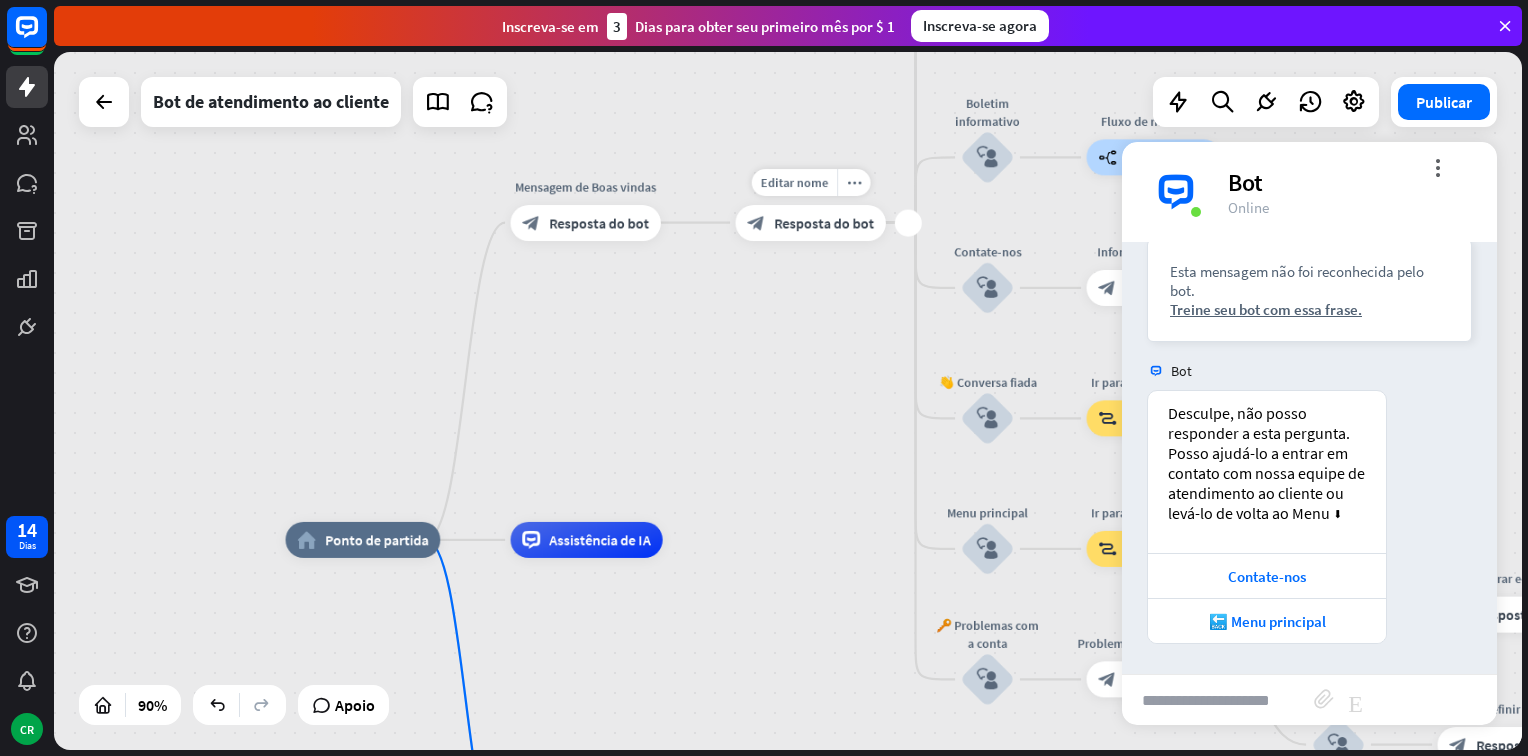 click on "Resposta do bot" at bounding box center [824, 223] 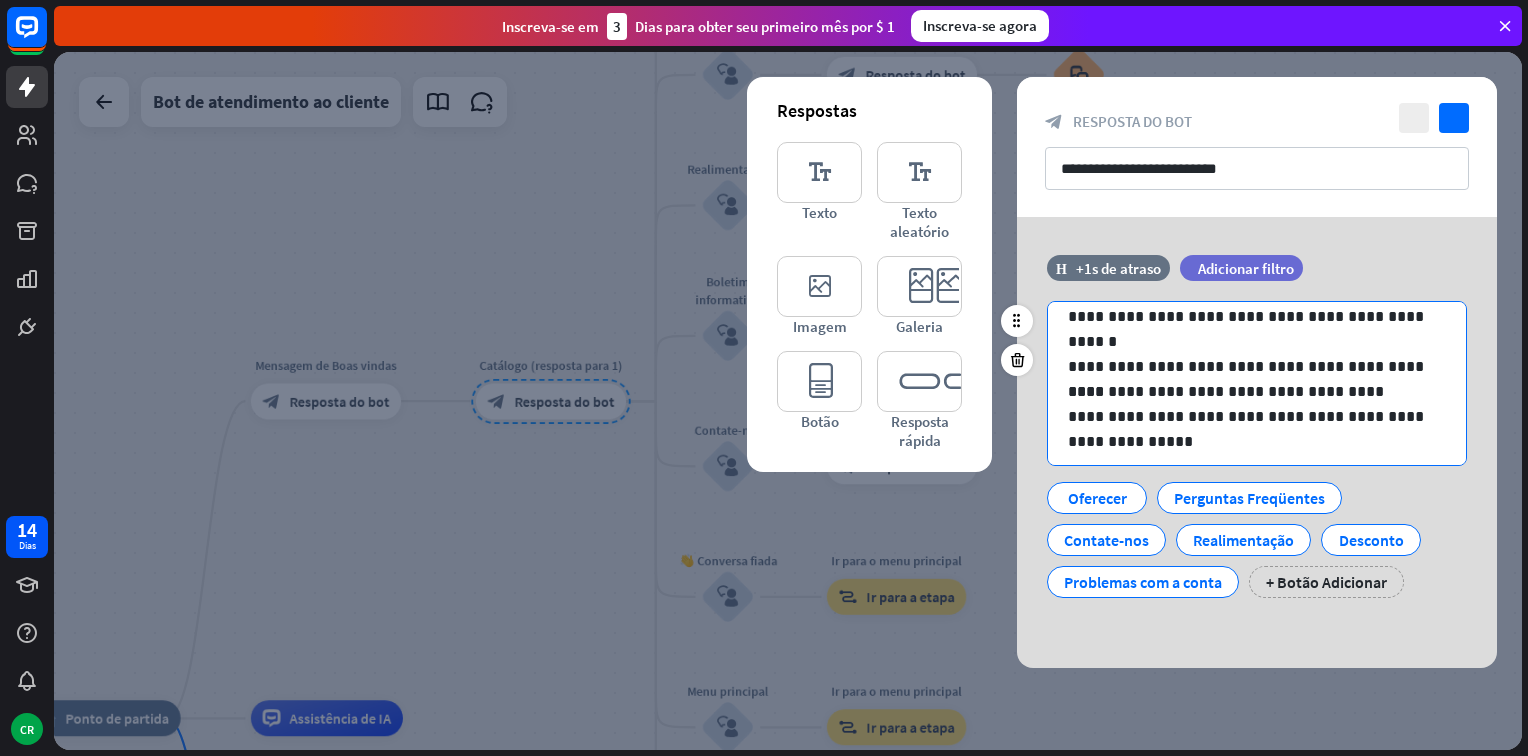 scroll, scrollTop: 26, scrollLeft: 0, axis: vertical 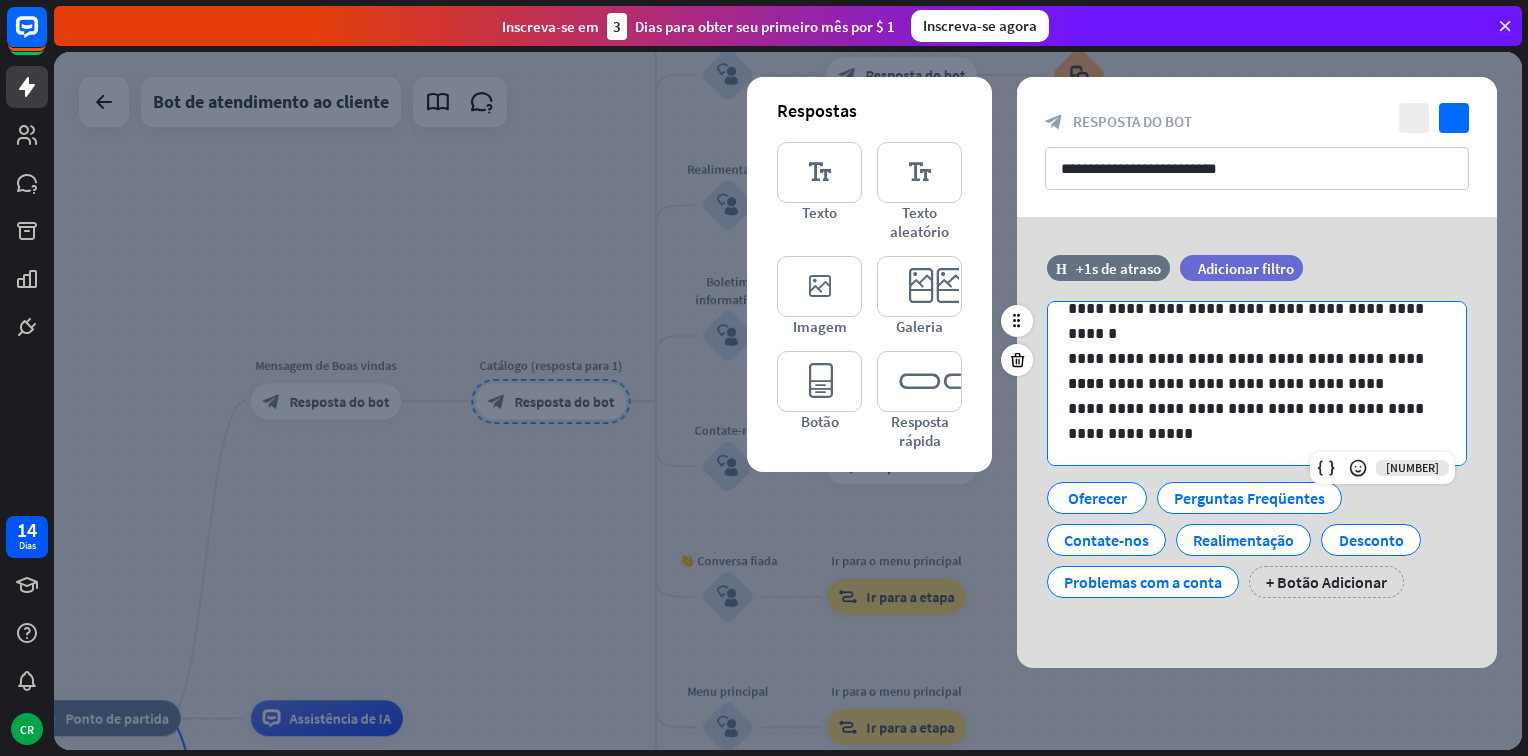 click on "**********" at bounding box center (1249, 383) 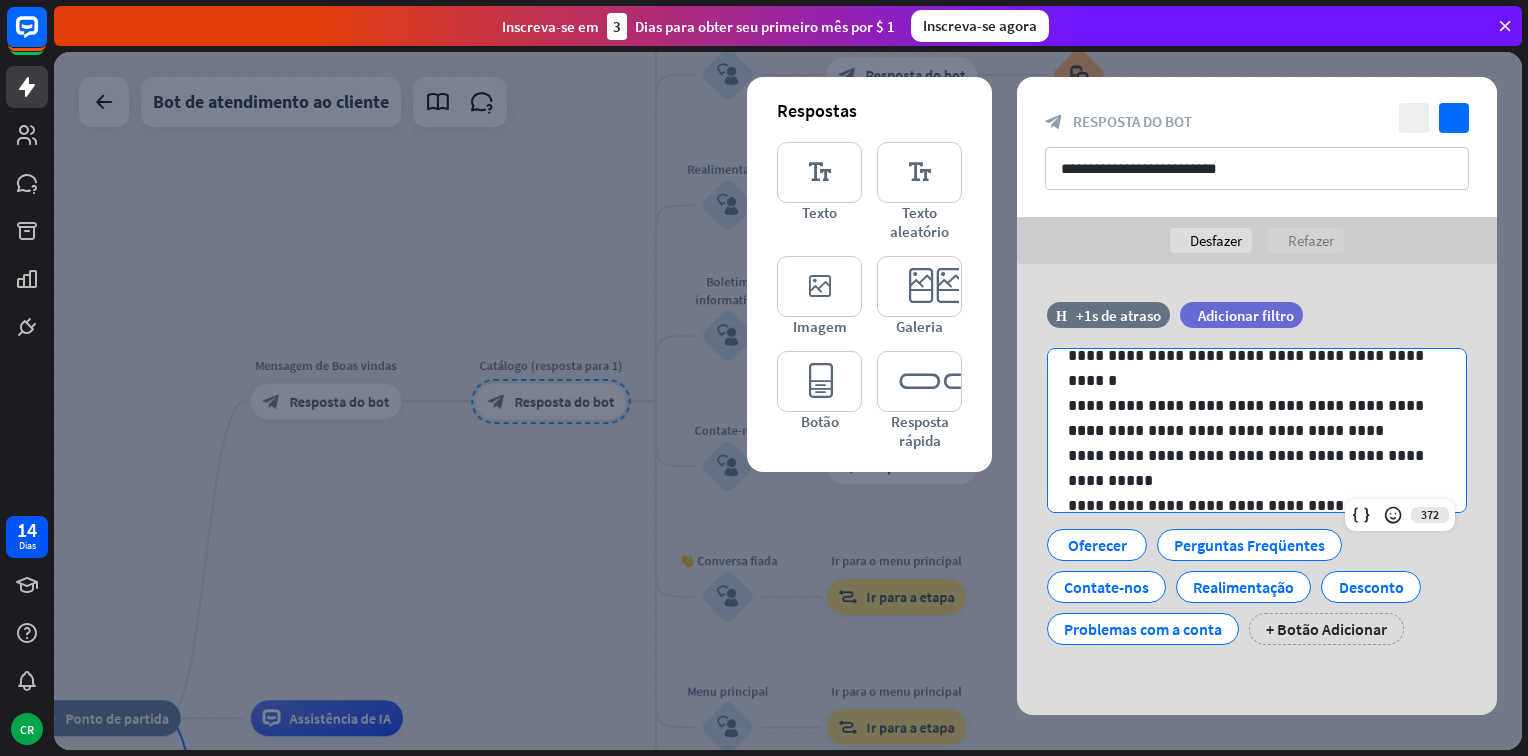 click at bounding box center (788, 401) 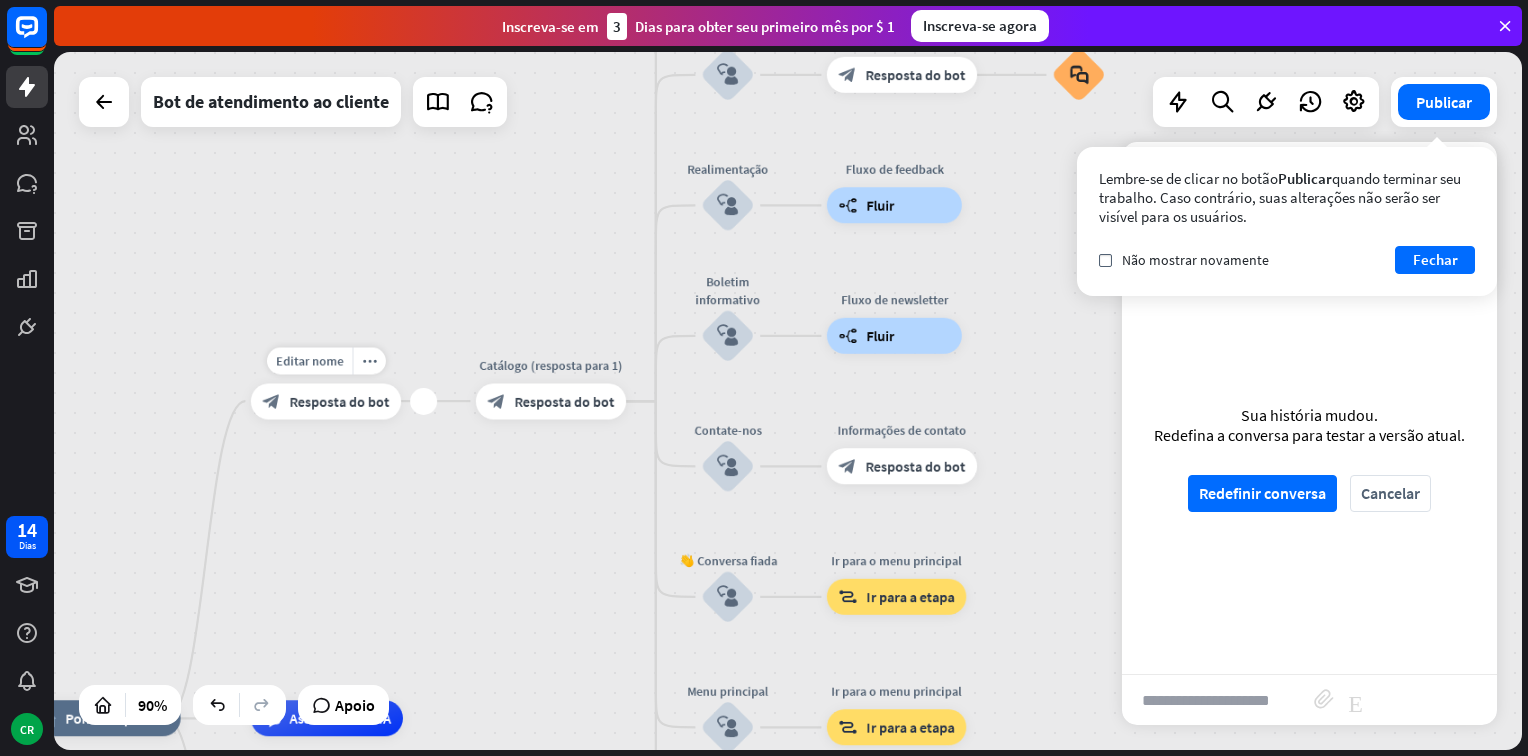 click on "Editar nome   more_horiz         mais   Mensagem de Boas vindas   block_bot_response   Resposta do bot" at bounding box center [326, 401] 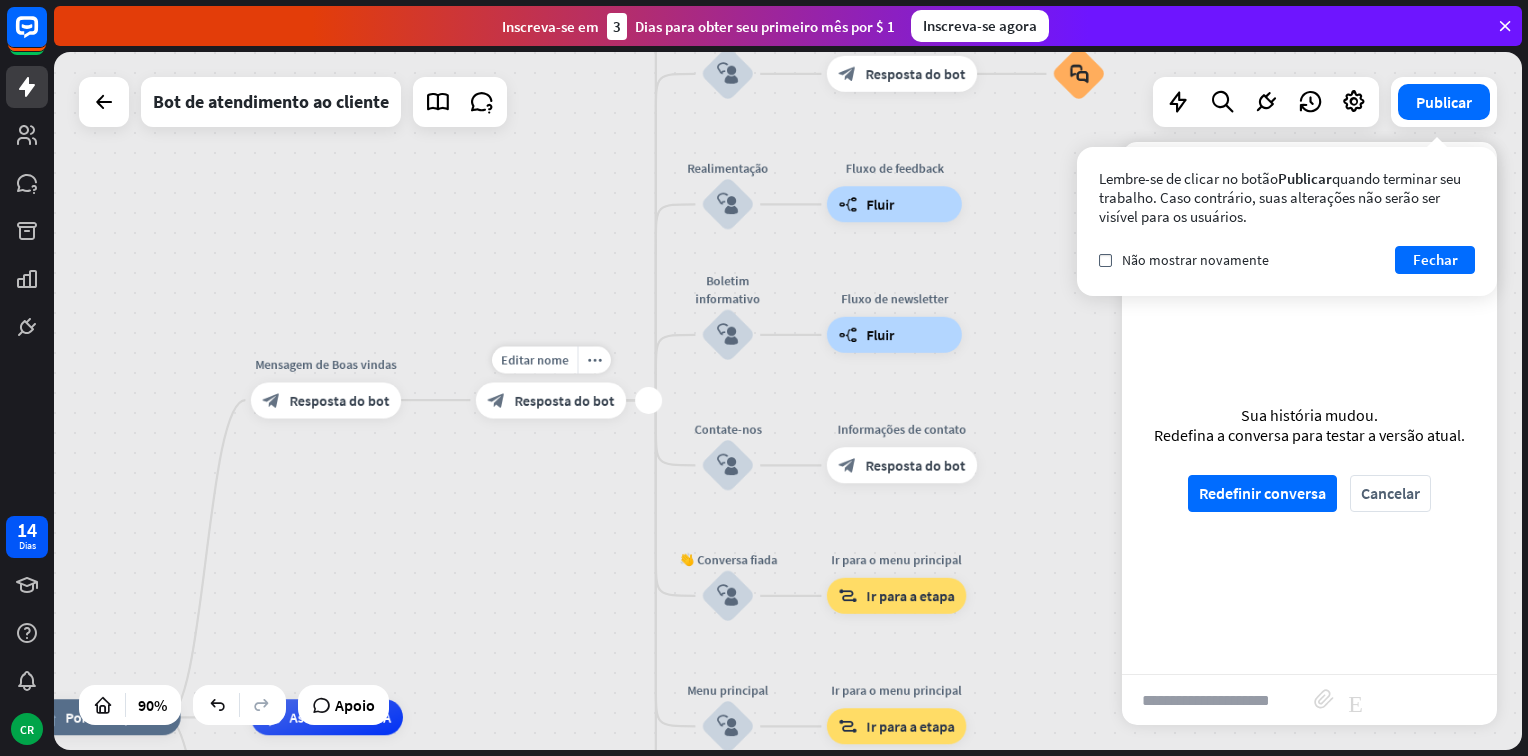 click on "Resposta do bot" at bounding box center (565, 400) 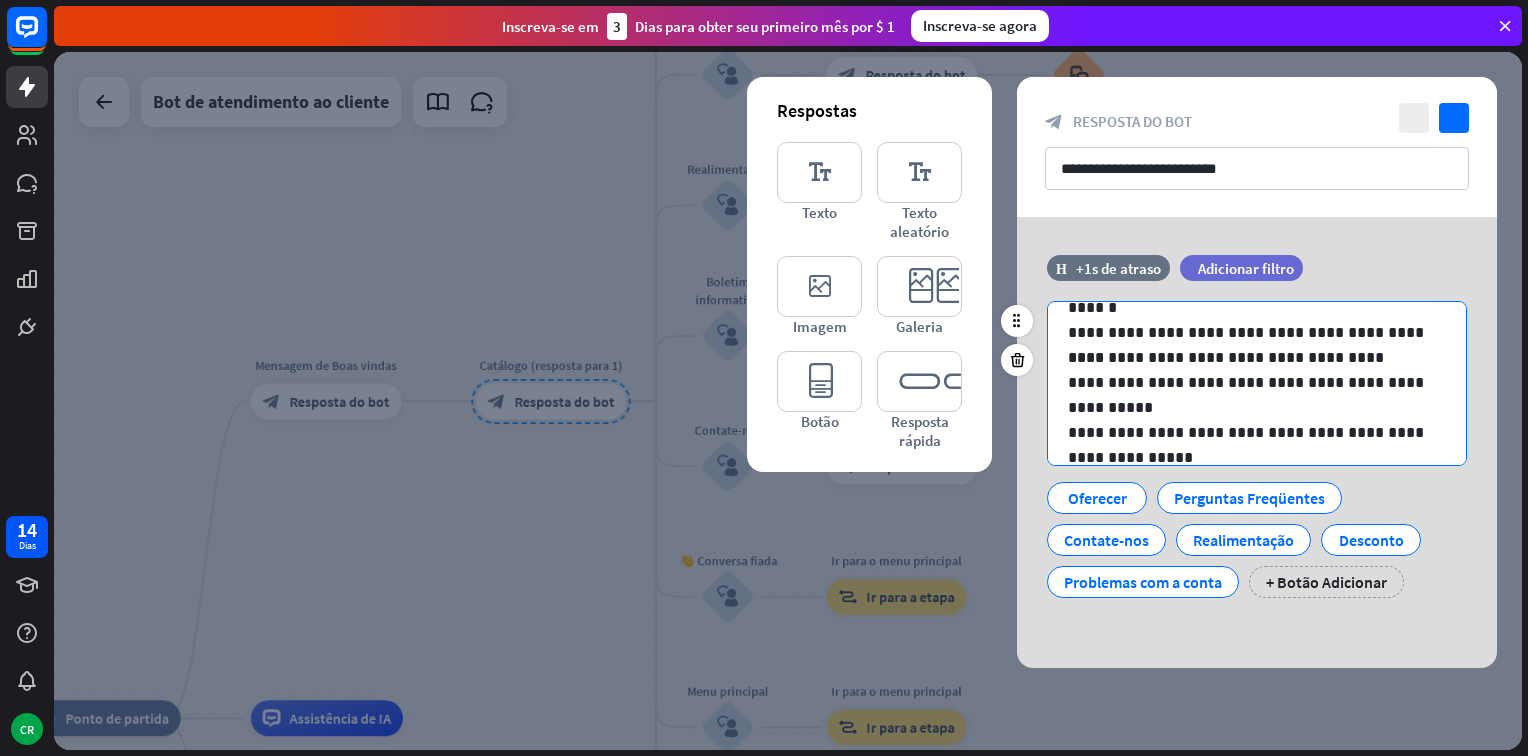 scroll, scrollTop: 76, scrollLeft: 0, axis: vertical 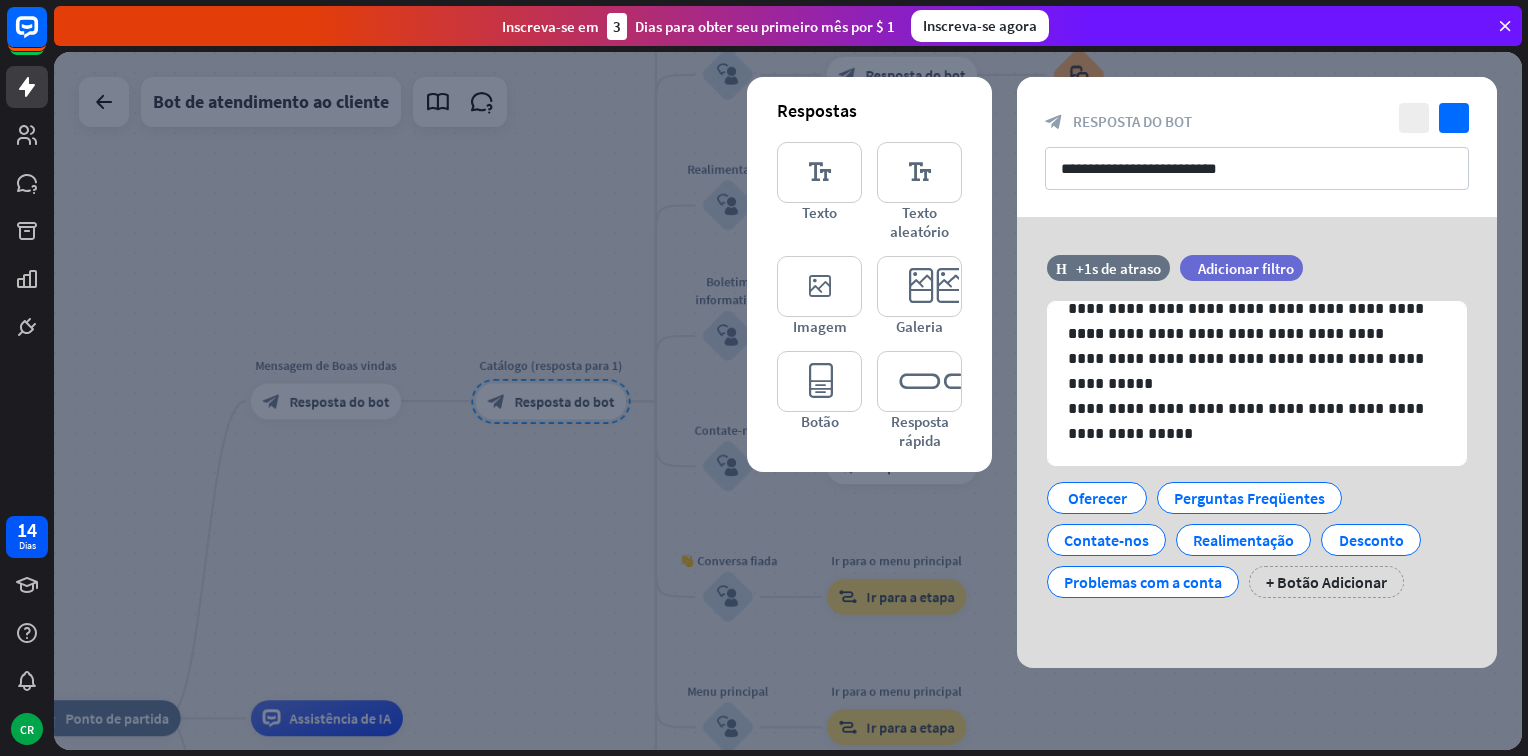 click at bounding box center [788, 401] 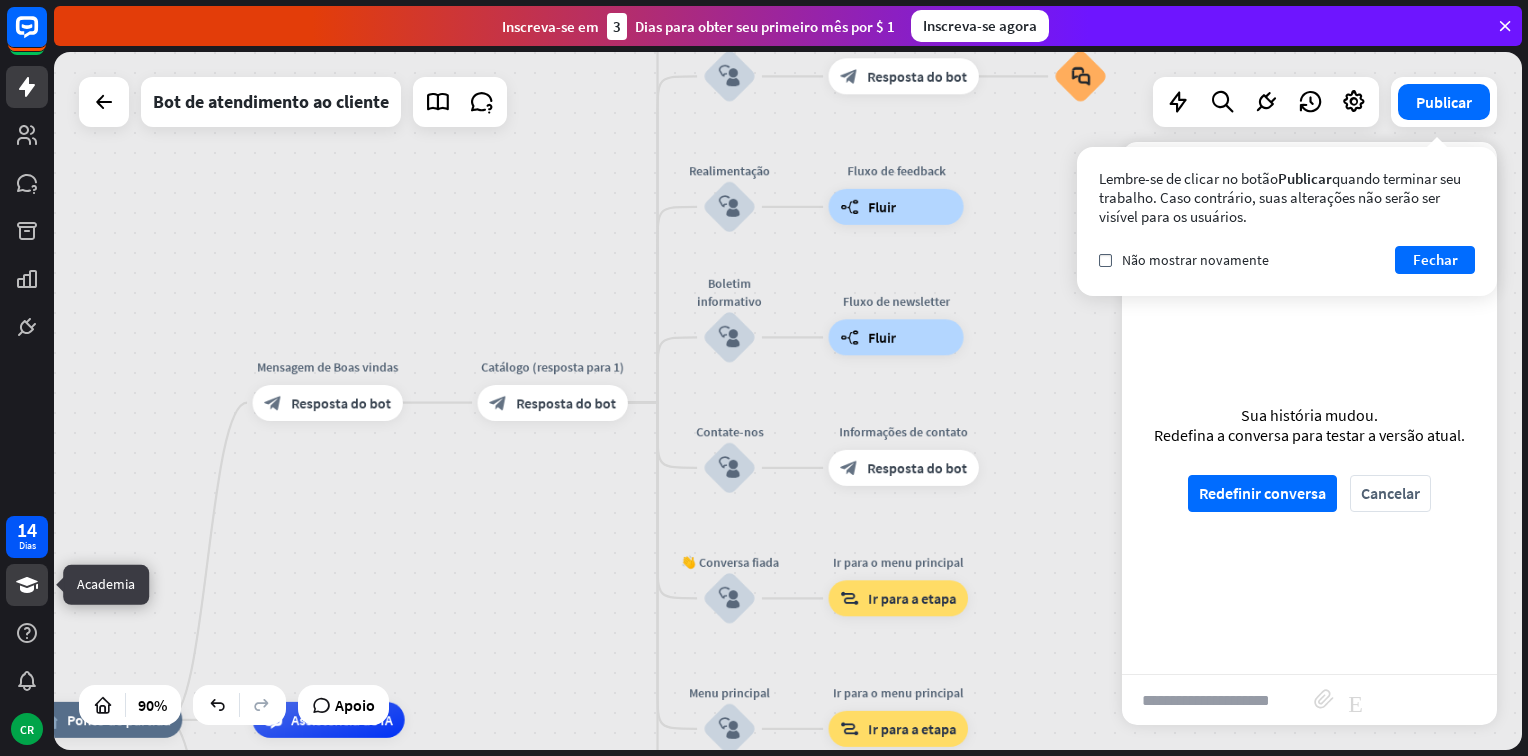 click 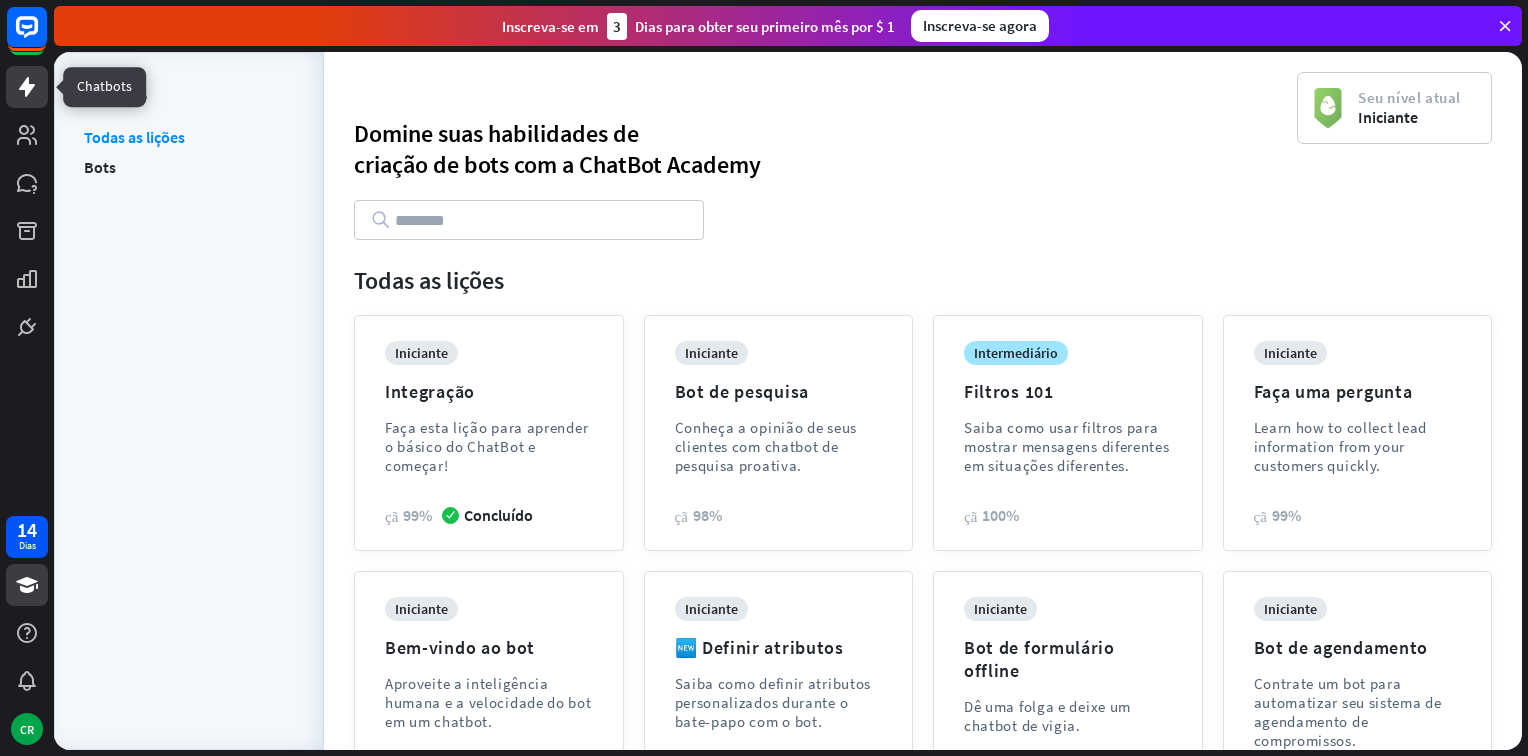 click 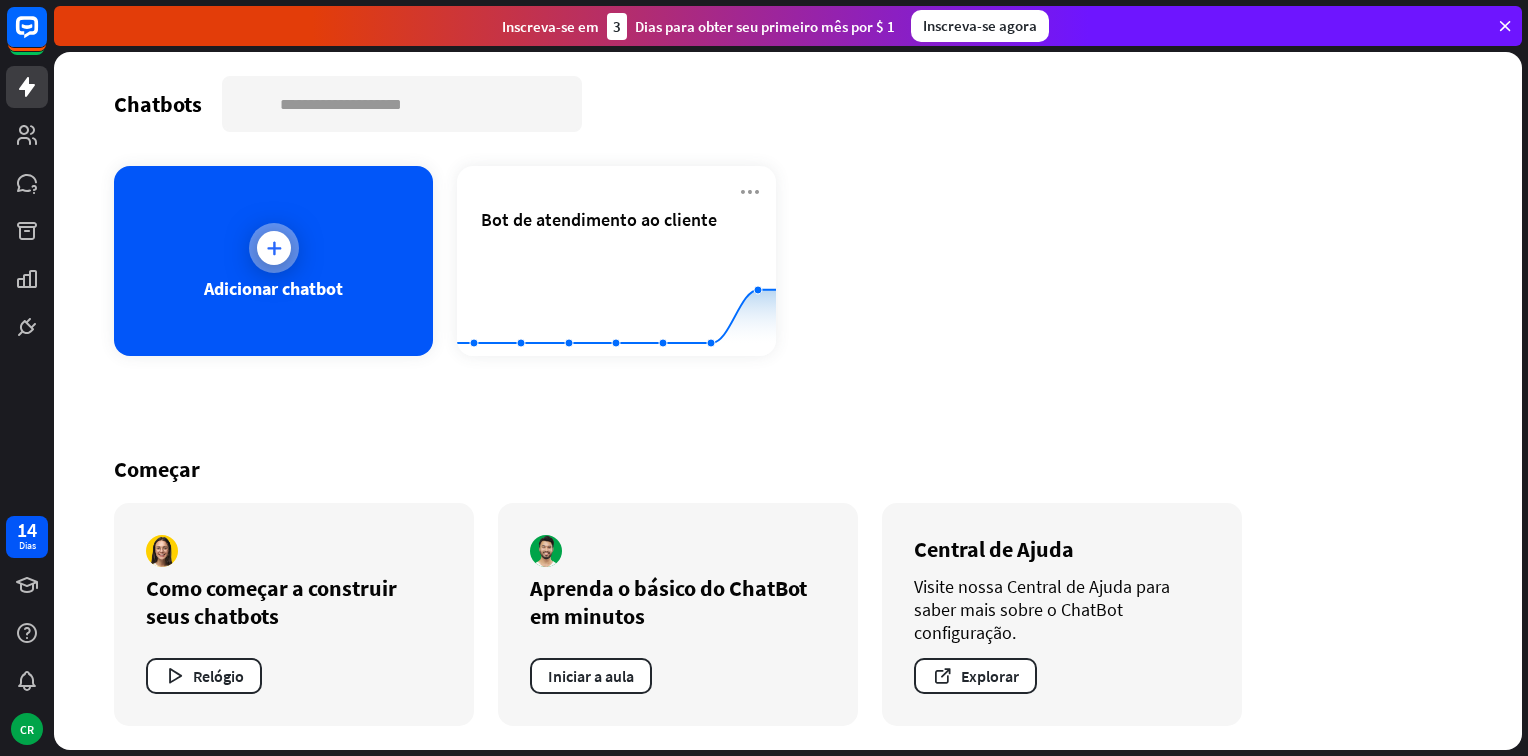 click at bounding box center [274, 248] 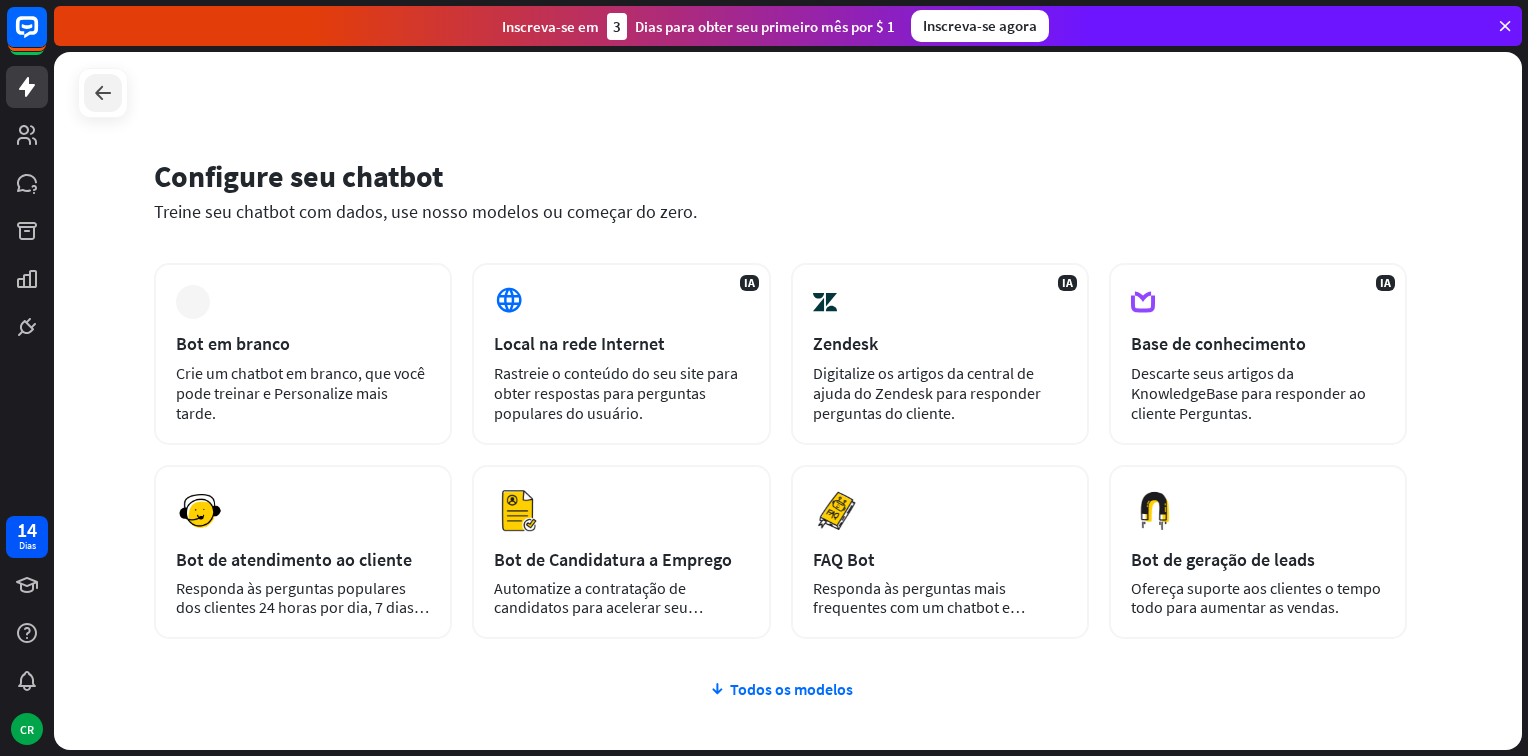 click at bounding box center [103, 93] 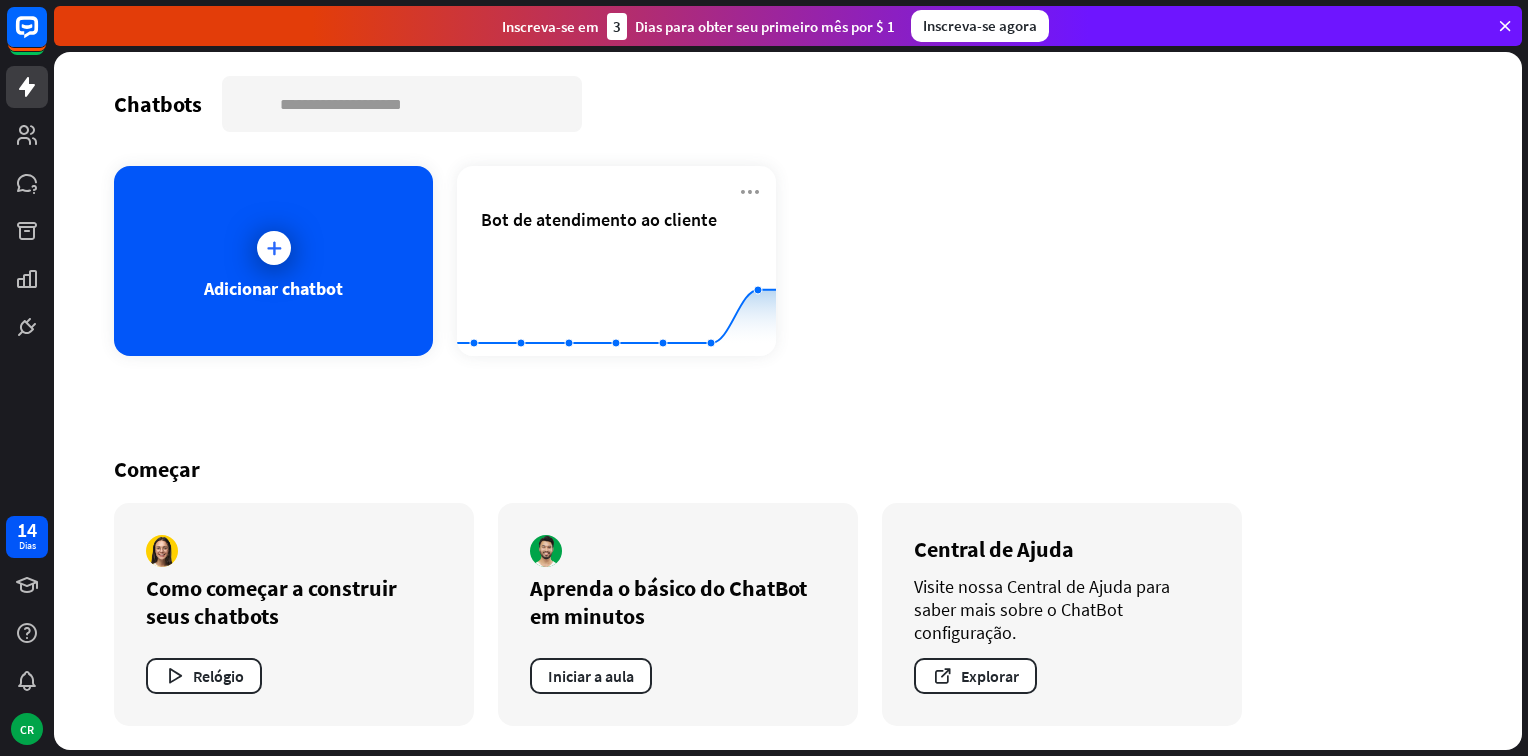 click at bounding box center (27, 174) 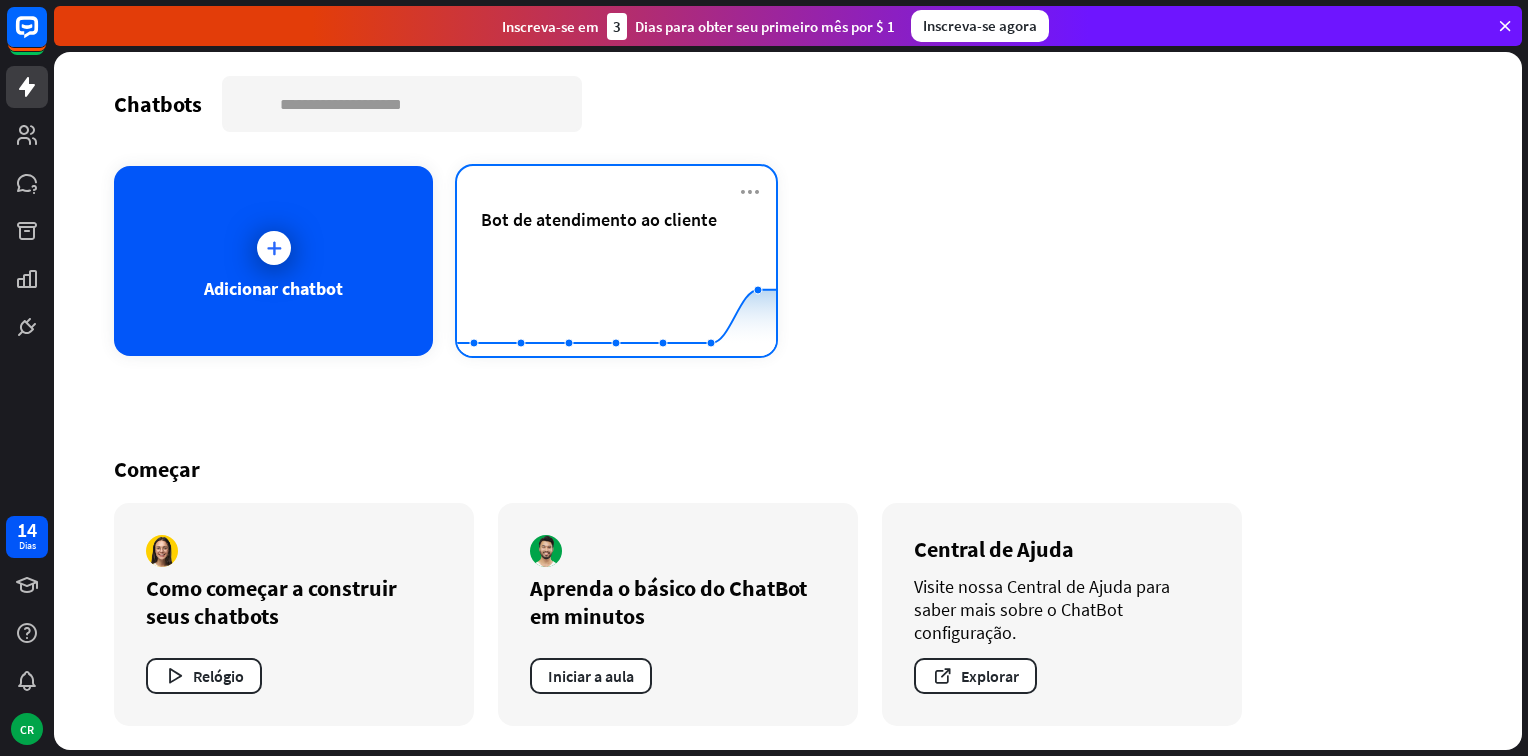 click on "Created with Highcharts 10.1.0 0 5 10" 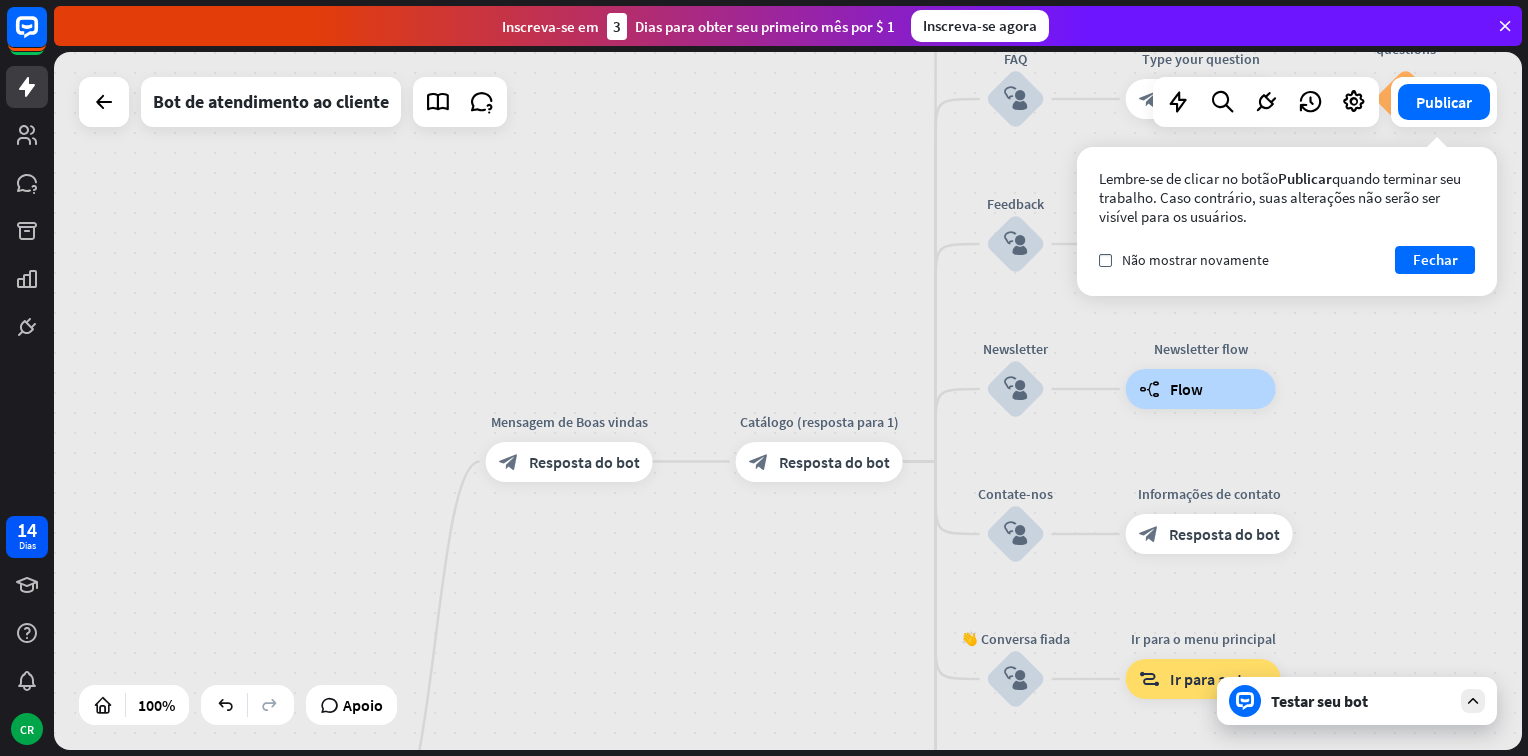 drag, startPoint x: 737, startPoint y: 198, endPoint x: 615, endPoint y: 591, distance: 411.50092 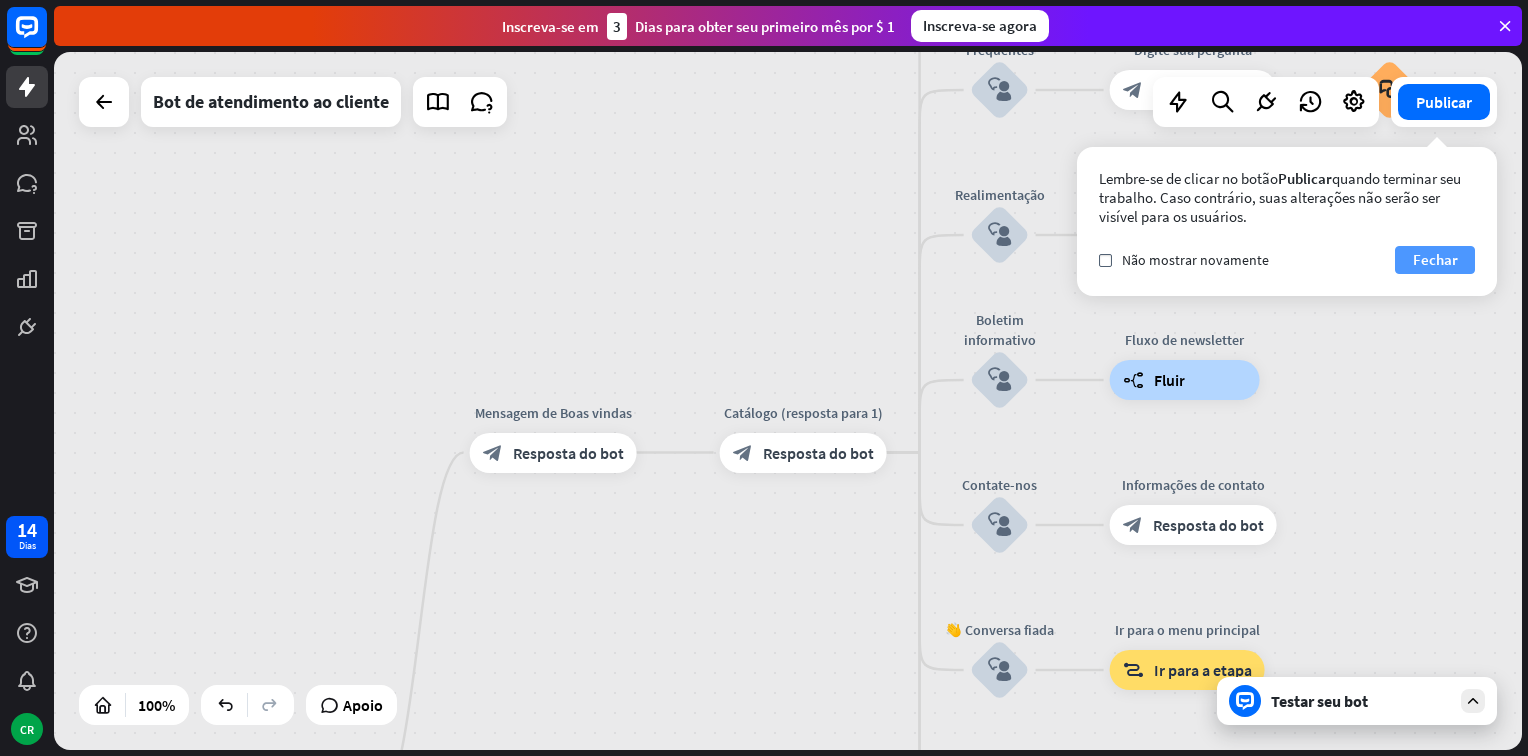 click on "Fechar" at bounding box center (1435, 260) 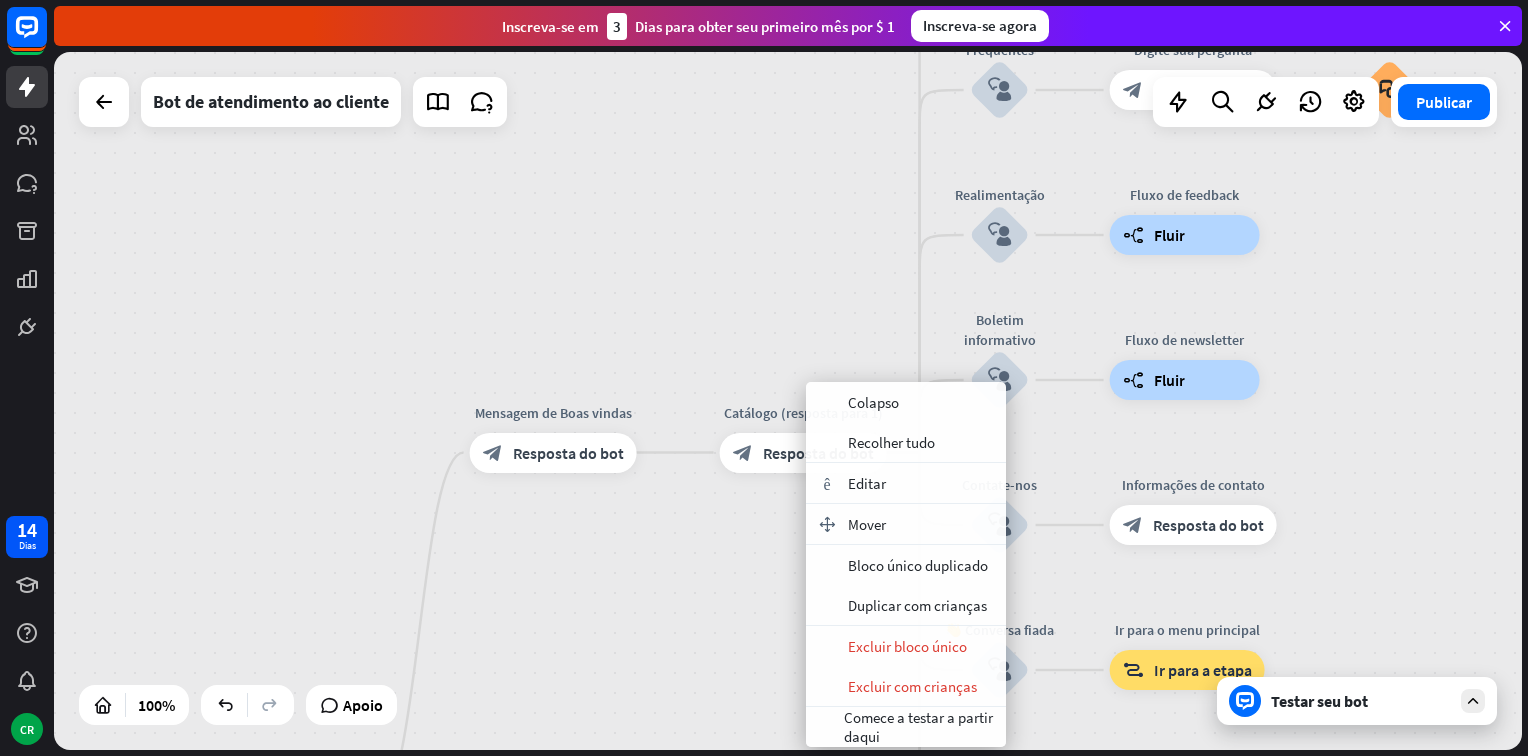 click on "home_2   Ponto de partida                 Mensagem de Boas vindas   block_bot_response   Resposta do bot                 Catálogo (resposta para 1)   block_bot_response   Resposta do bot                 Our offer   block_user_input                 Select product category   block_bot_response   Bot Response                 ❓ Question   block_user_input                 How can I help you?   block_bot_response   Bot Response                 Perguntas Freqüentes   block_user_input                 Digite sua pergunta   block_bot_response   Resposta do bot                 Perguntas populares   block_faq                 Realimentação   block_user_input                 Fluxo de feedback   builder_tree   Fluir                 Boletim informativo   block_user_input                 Fluxo de newsletter   builder_tree   Fluir                 Contate-nos   block_user_input                 Informações de contato   block_bot_response   Resposta do bot                 👋 Conversa fiada" at bounding box center (788, 401) 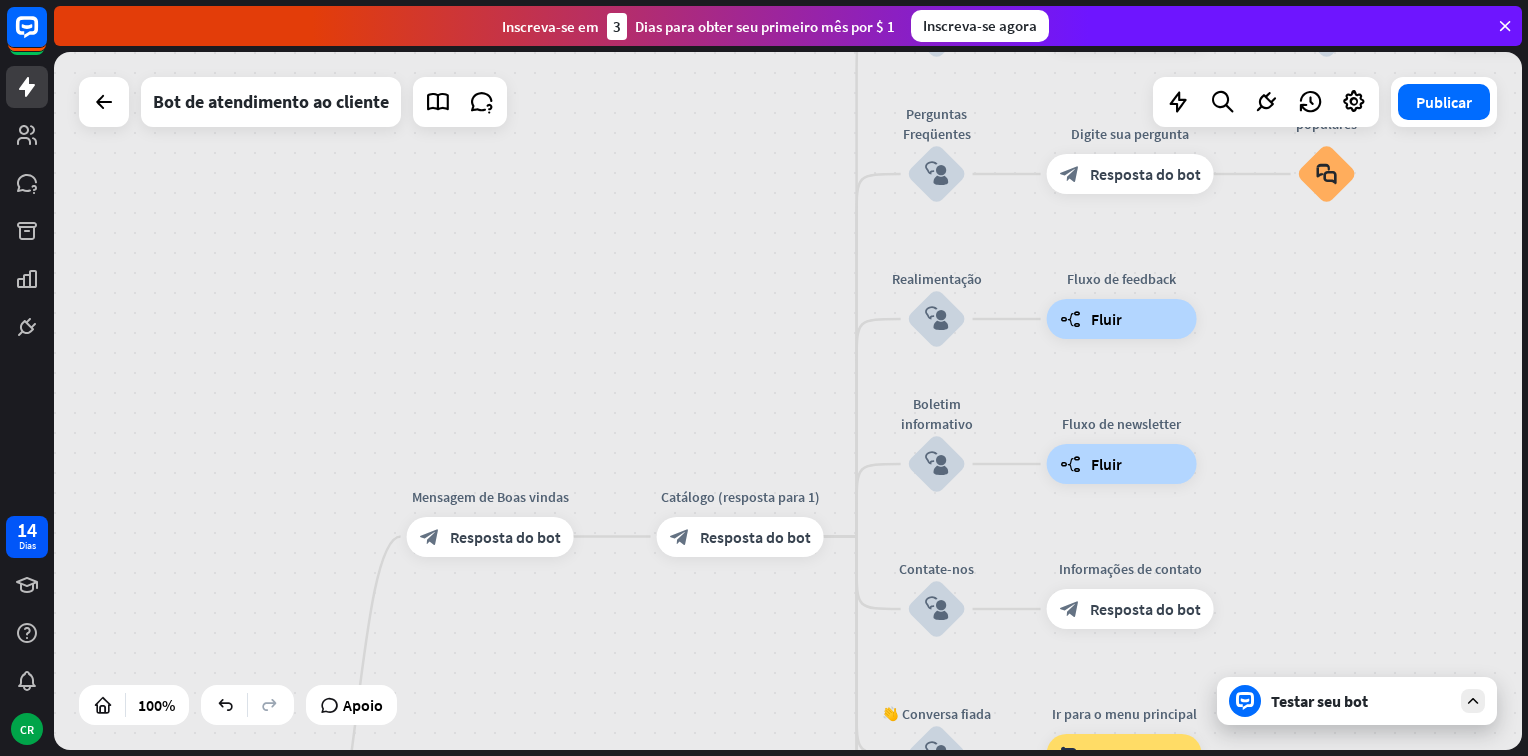 drag, startPoint x: 680, startPoint y: 202, endPoint x: 617, endPoint y: 286, distance: 105 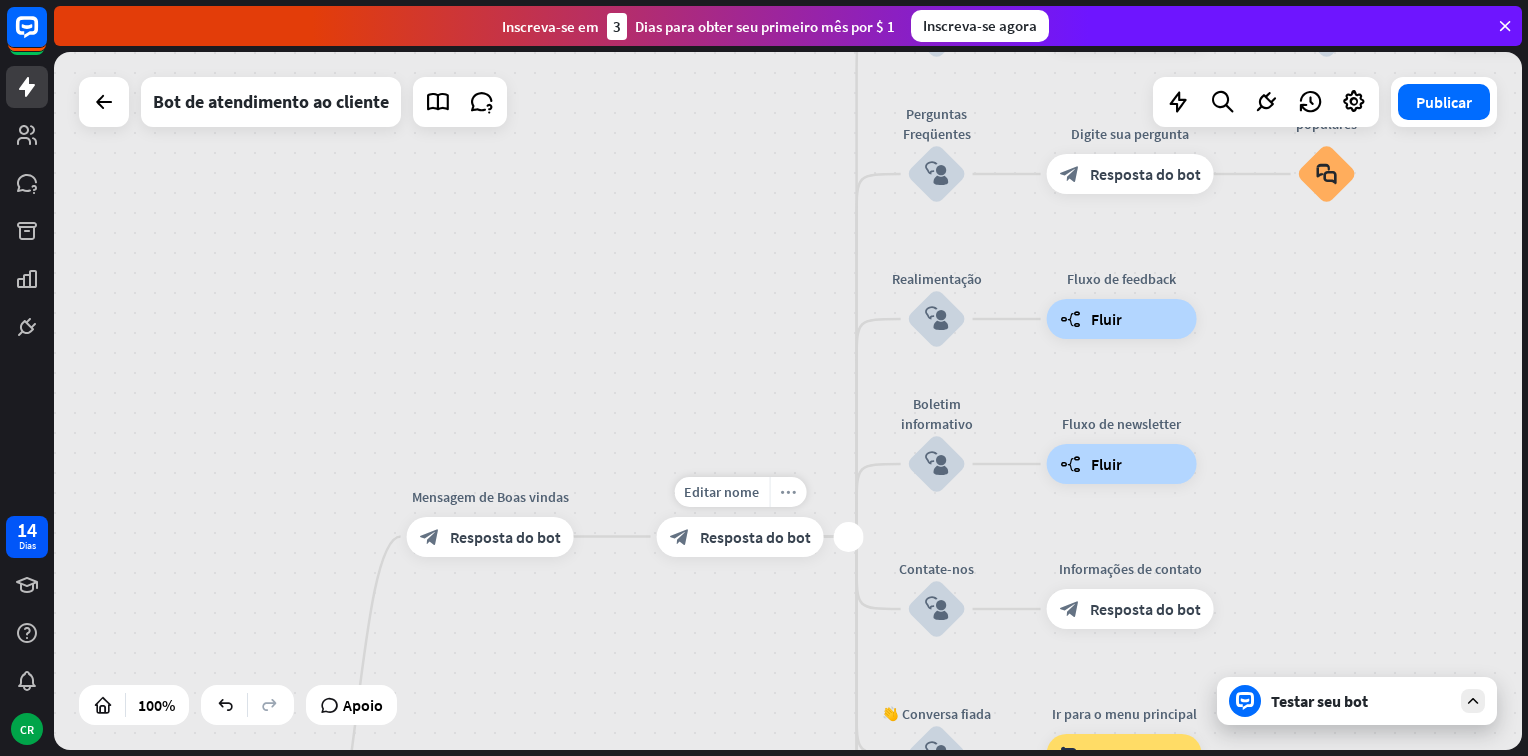 click on "more_horiz" at bounding box center [788, 491] 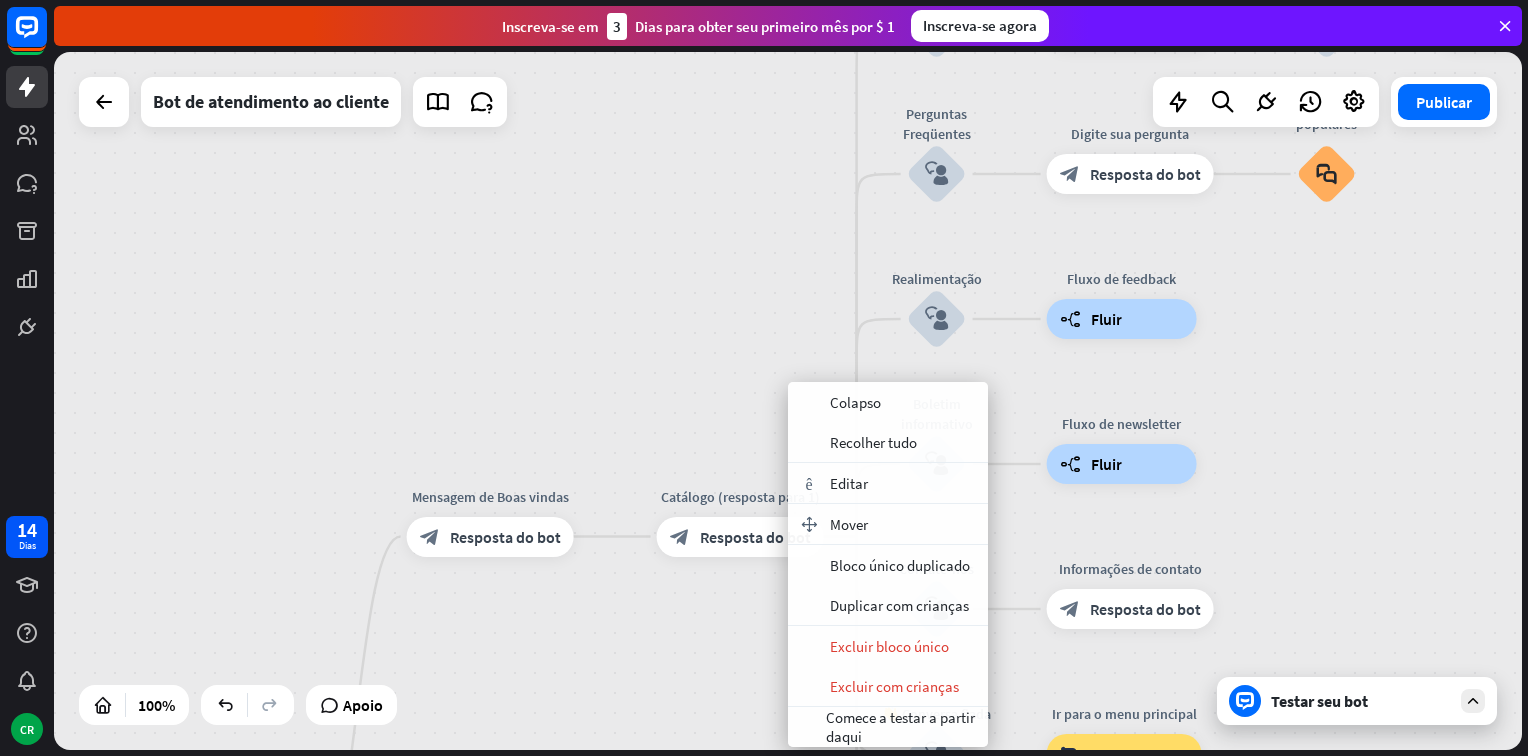 click on "home_2   Ponto de partida                 Mensagem de Boas vindas   block_bot_response   Resposta do bot                 Catálogo (resposta para 1)   block_bot_response   Resposta do bot                 Nossa oferta   block_user_input                 Selecione a categoria do produto   block_bot_response   Resposta do bot                 ❓ Pergunta   block_user_input                 Como posso ajudá-lo?   block_bot_response   Resposta do bot                 Perguntas Freqüentes   block_user_input                 Digite sua pergunta   block_bot_response   Resposta do bot                 Perguntas populares   block_faq                 Realimentação   block_user_input                 Fluxo de feedback   builder_tree   Fluir                 Boletim informativo   block_user_input                 Fluxo de newsletter   builder_tree   Fluir                 Contate-nos   block_user_input                 Informações de contato   block_bot_response   Resposta do bot" at bounding box center (788, 401) 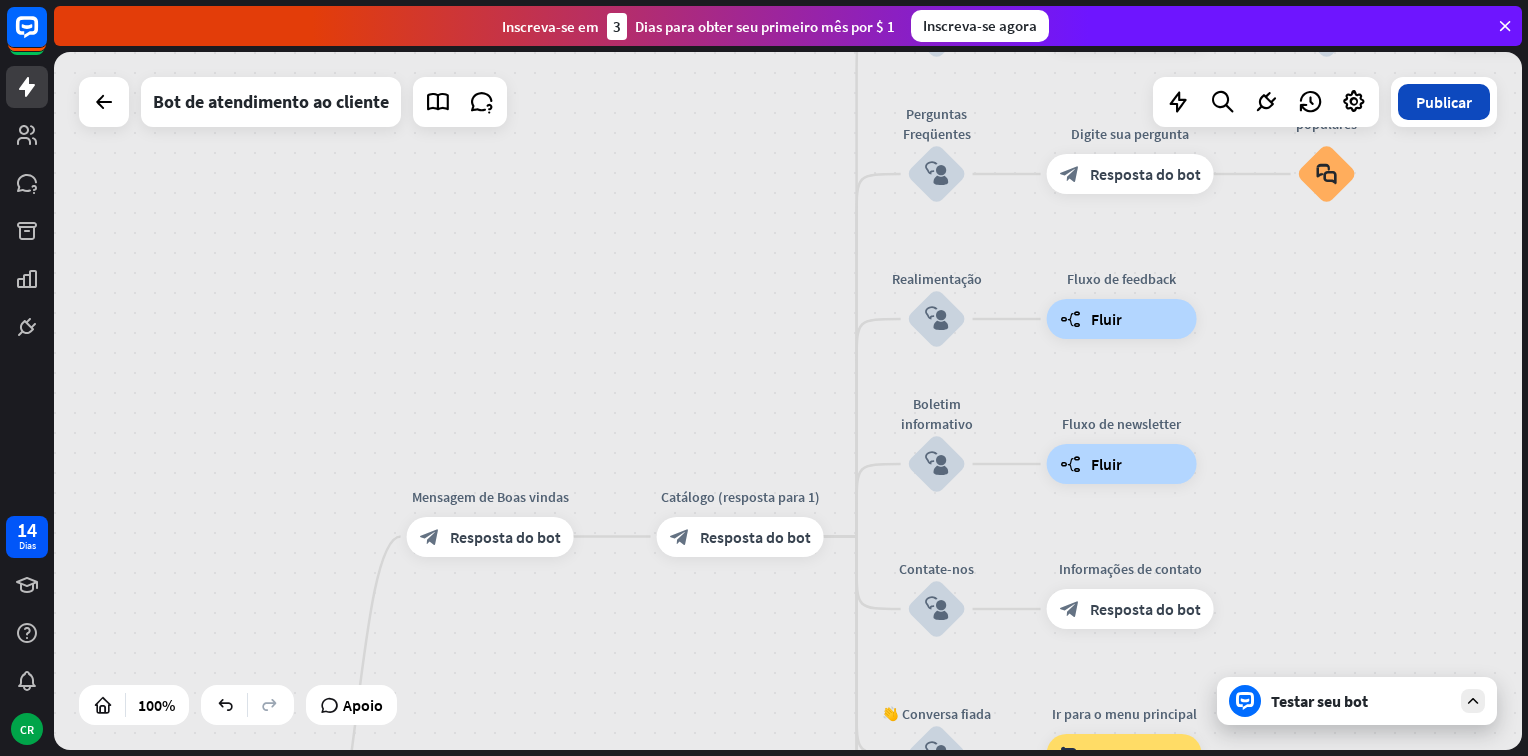 click on "Publicar" at bounding box center (1444, 102) 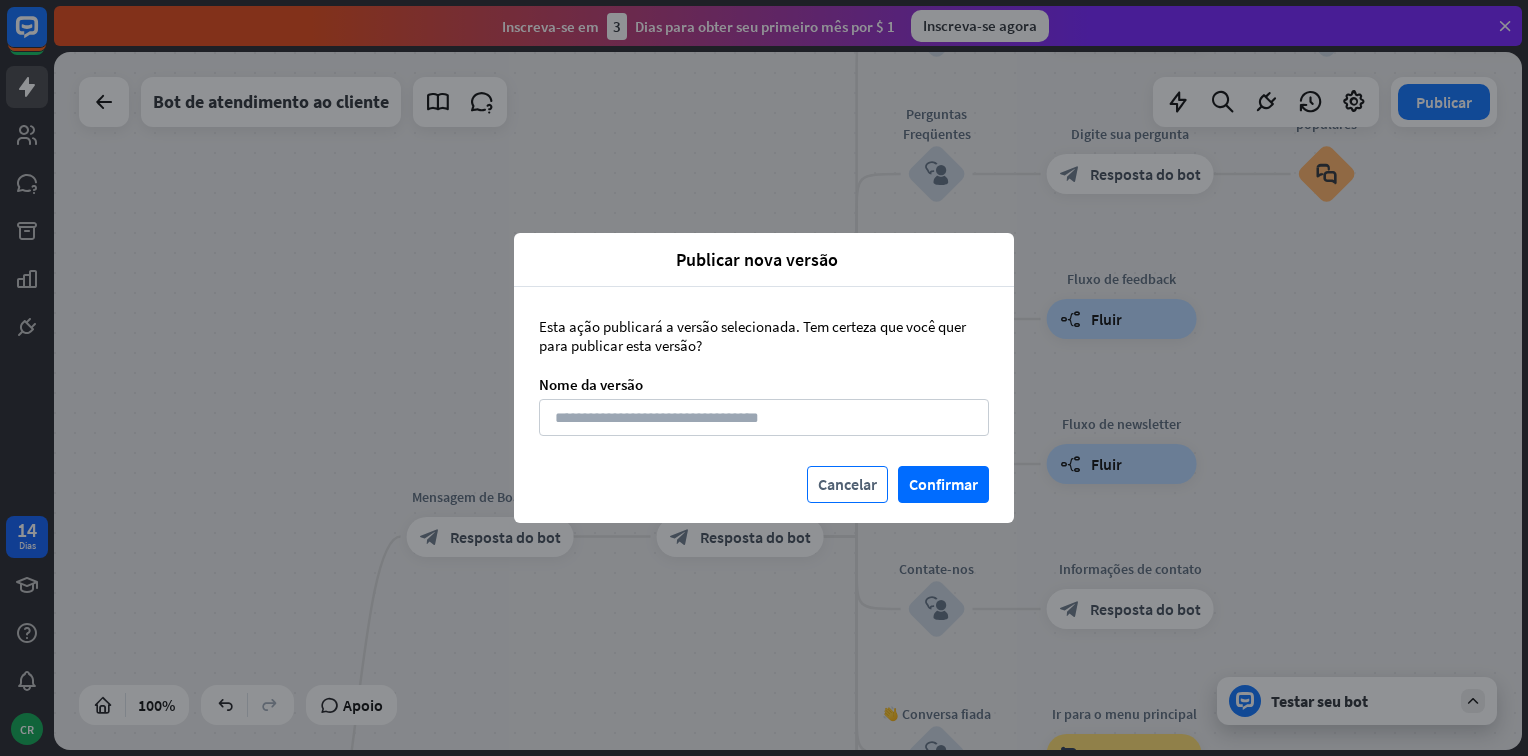 click on "Cancelar" at bounding box center [847, 484] 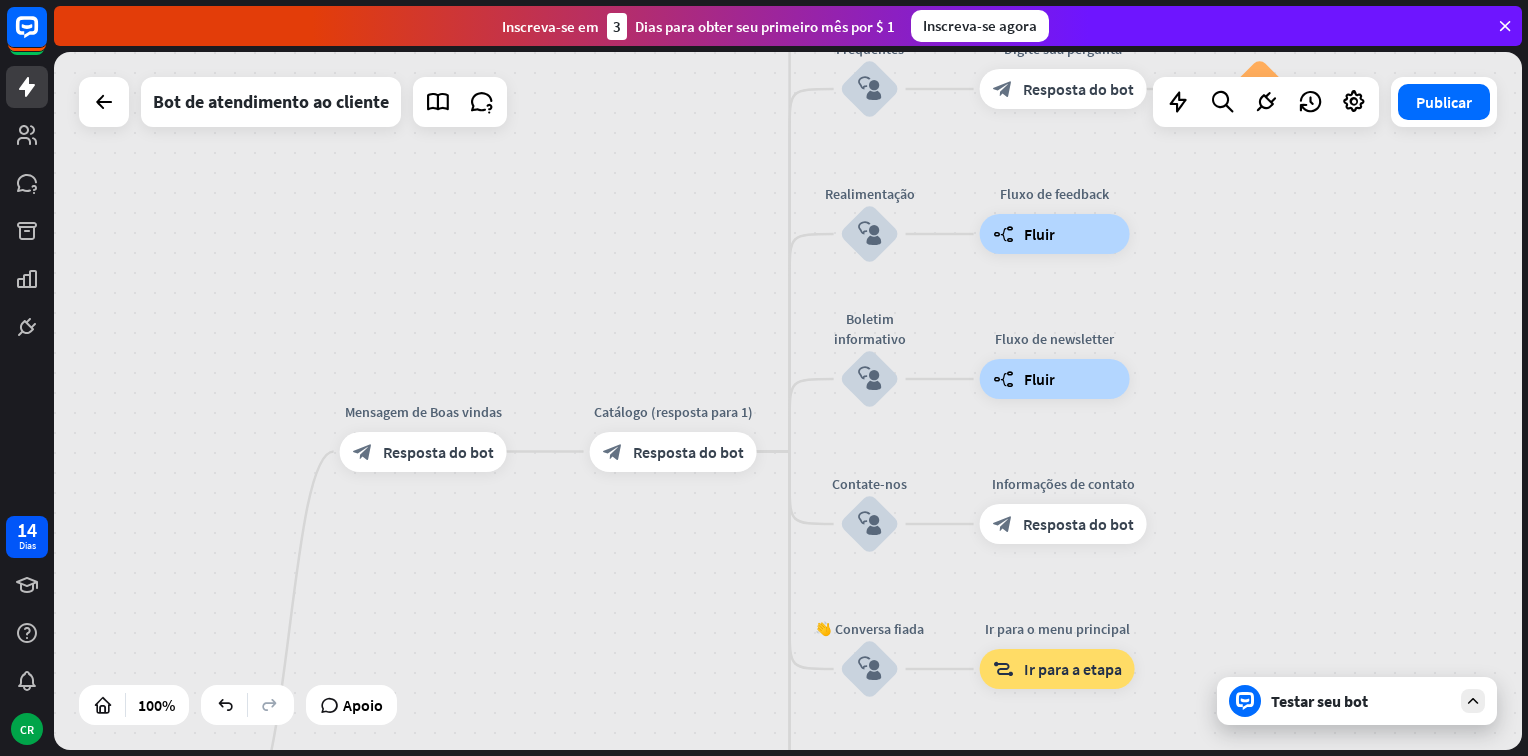 drag, startPoint x: 810, startPoint y: 623, endPoint x: 743, endPoint y: 538, distance: 108.23123 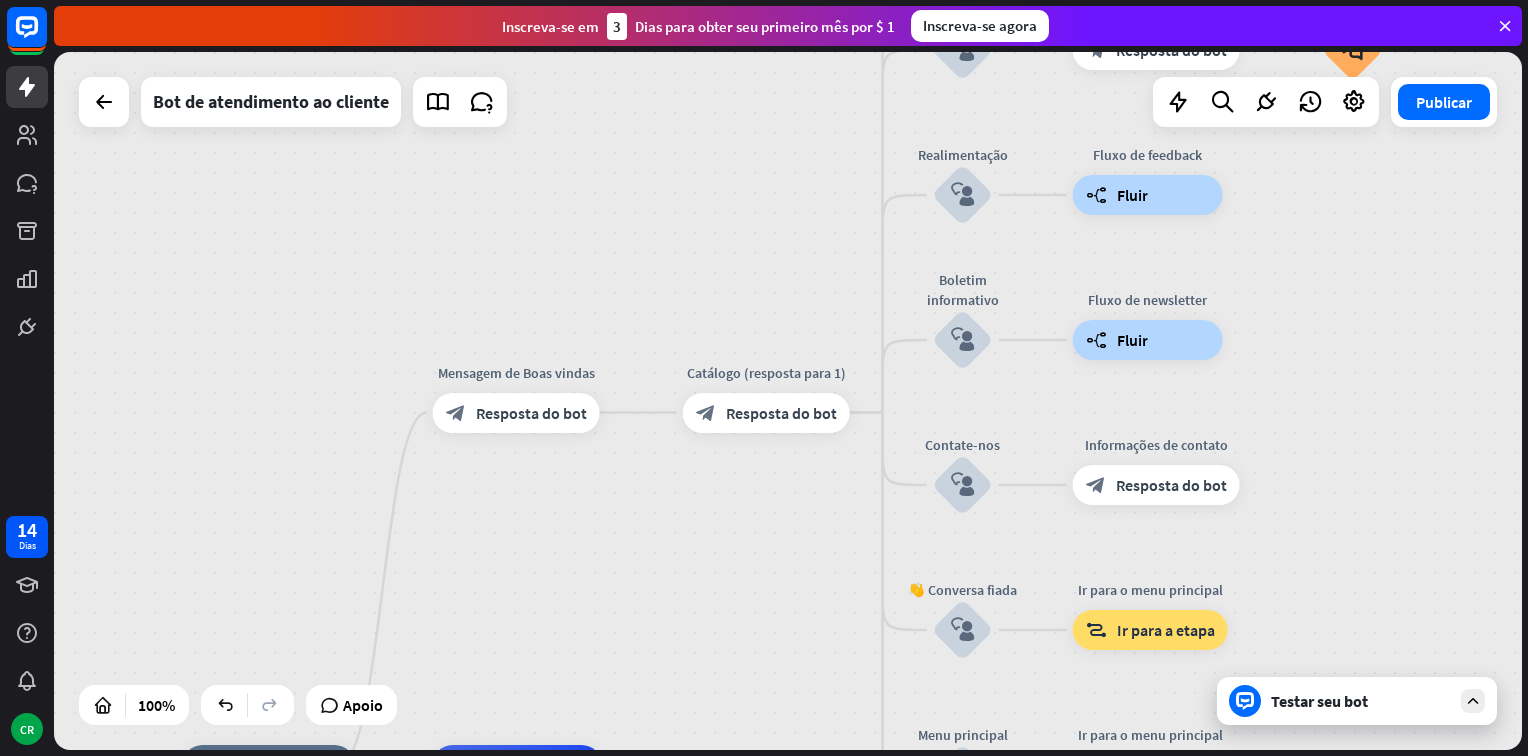 drag, startPoint x: 743, startPoint y: 538, endPoint x: 836, endPoint y: 499, distance: 100.84642 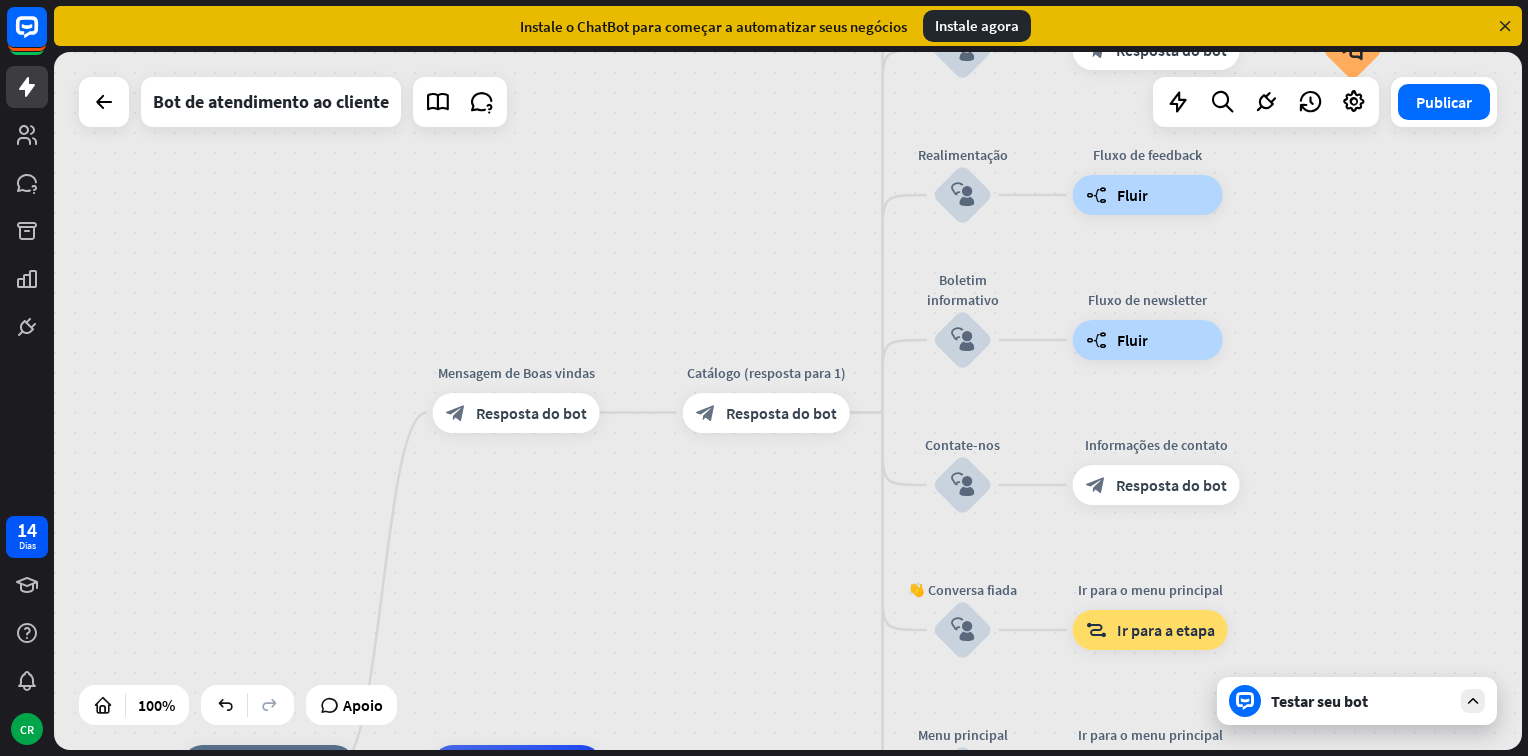 click on "Instale o ChatBot para começar a automatizar seus negócios    Instale agora" at bounding box center [788, 26] 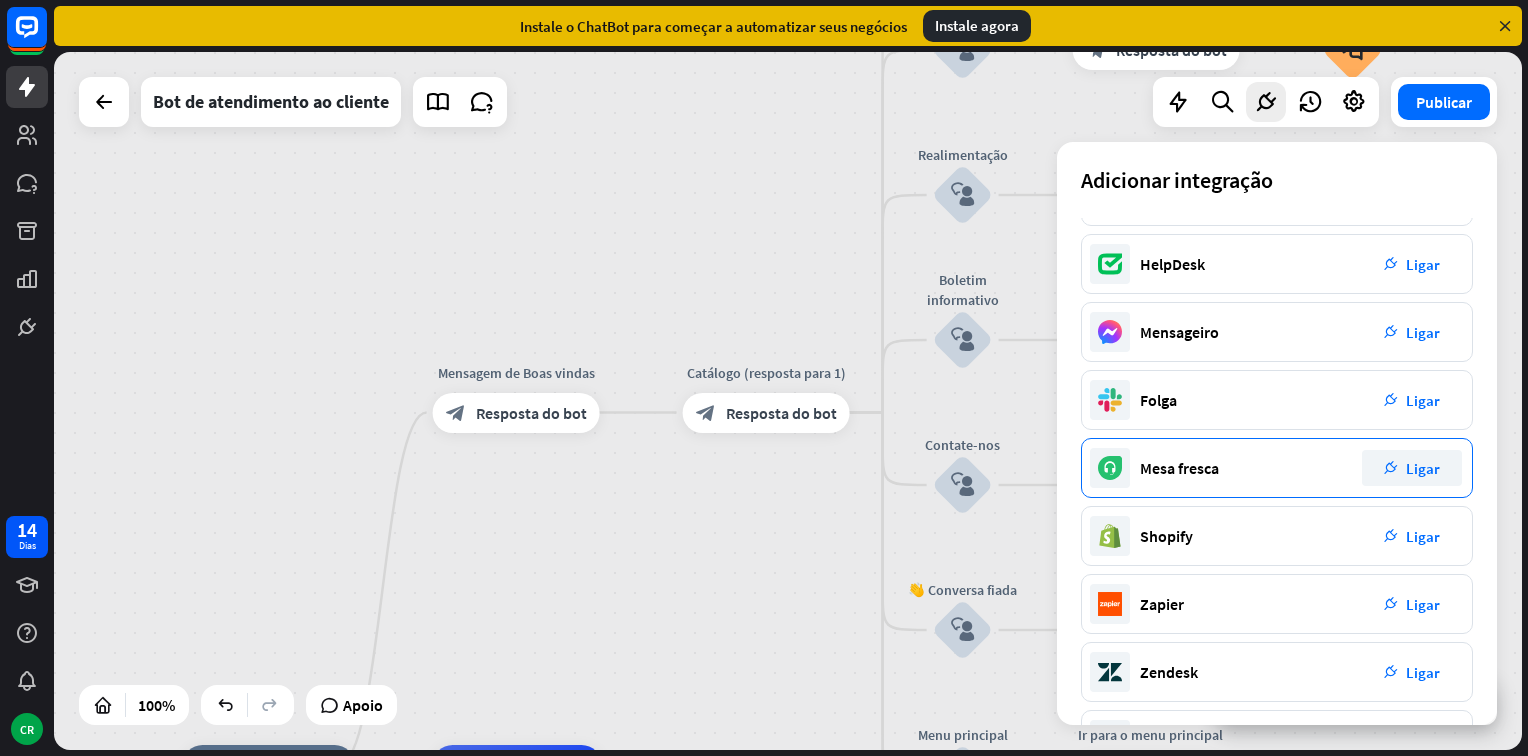 scroll, scrollTop: 0, scrollLeft: 0, axis: both 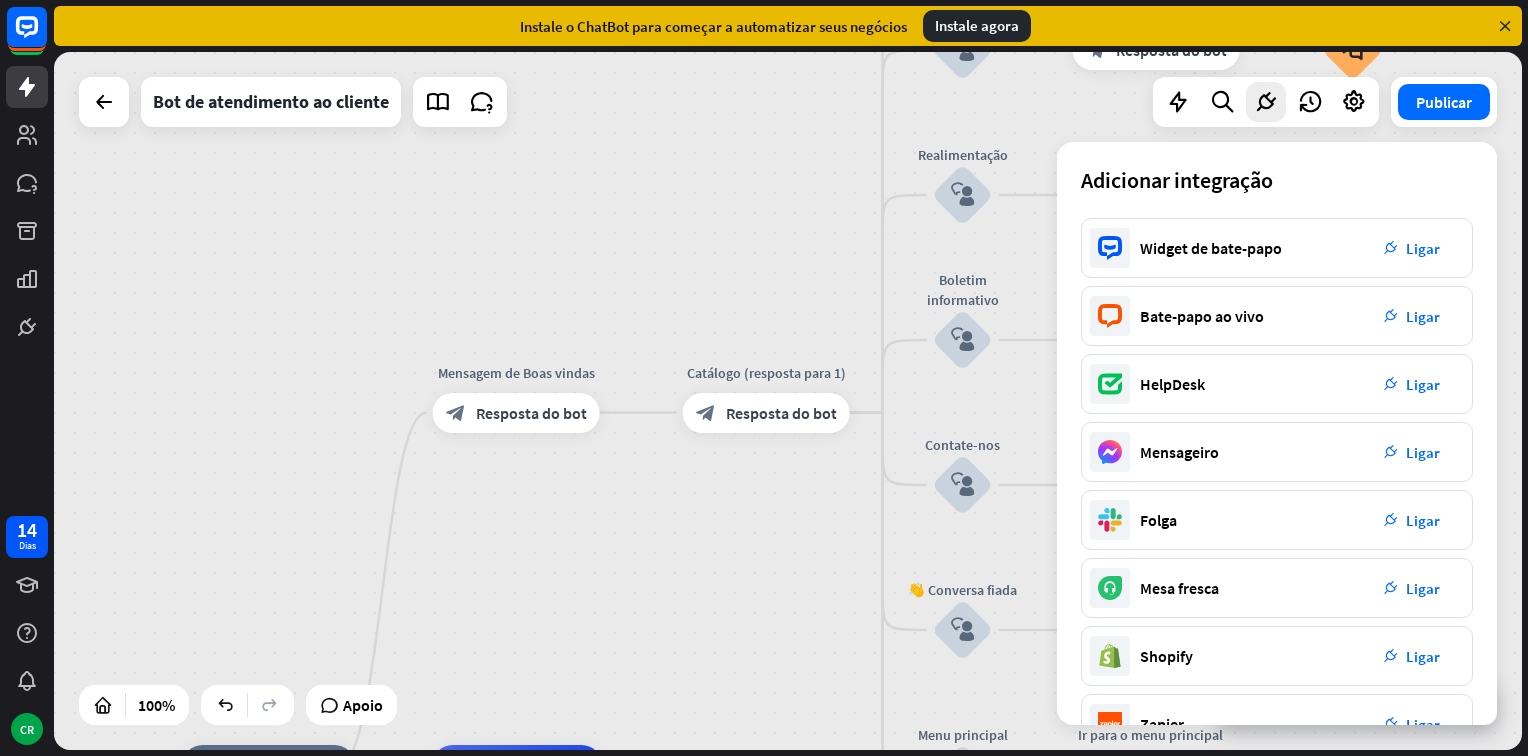 click on "home_2   Ponto de partida                 Mensagem de Boas vindas   block_bot_response   Resposta do bot                 Catálogo (resposta para 1)   block_bot_response   Resposta do bot                 Nossa oferta   block_user_input                 Selecione a categoria do produto   block_bot_response   Resposta do bot                 ❓ Pergunta   block_user_input                 Como posso ajudá-lo?   block_bot_response   Resposta do bot                 Perguntas Freqüentes   block_user_input                 Digite sua pergunta   block_bot_response   Resposta do bot                 Perguntas populares   block_faq                 Realimentação   block_user_input                 Fluxo de feedback   builder_tree   Fluir                 Boletim informativo   block_user_input                 Fluxo de newsletter   builder_tree   Fluir                 Contate-nos   block_user_input                 Informações de contato   block_bot_response   Resposta do bot" at bounding box center [788, 401] 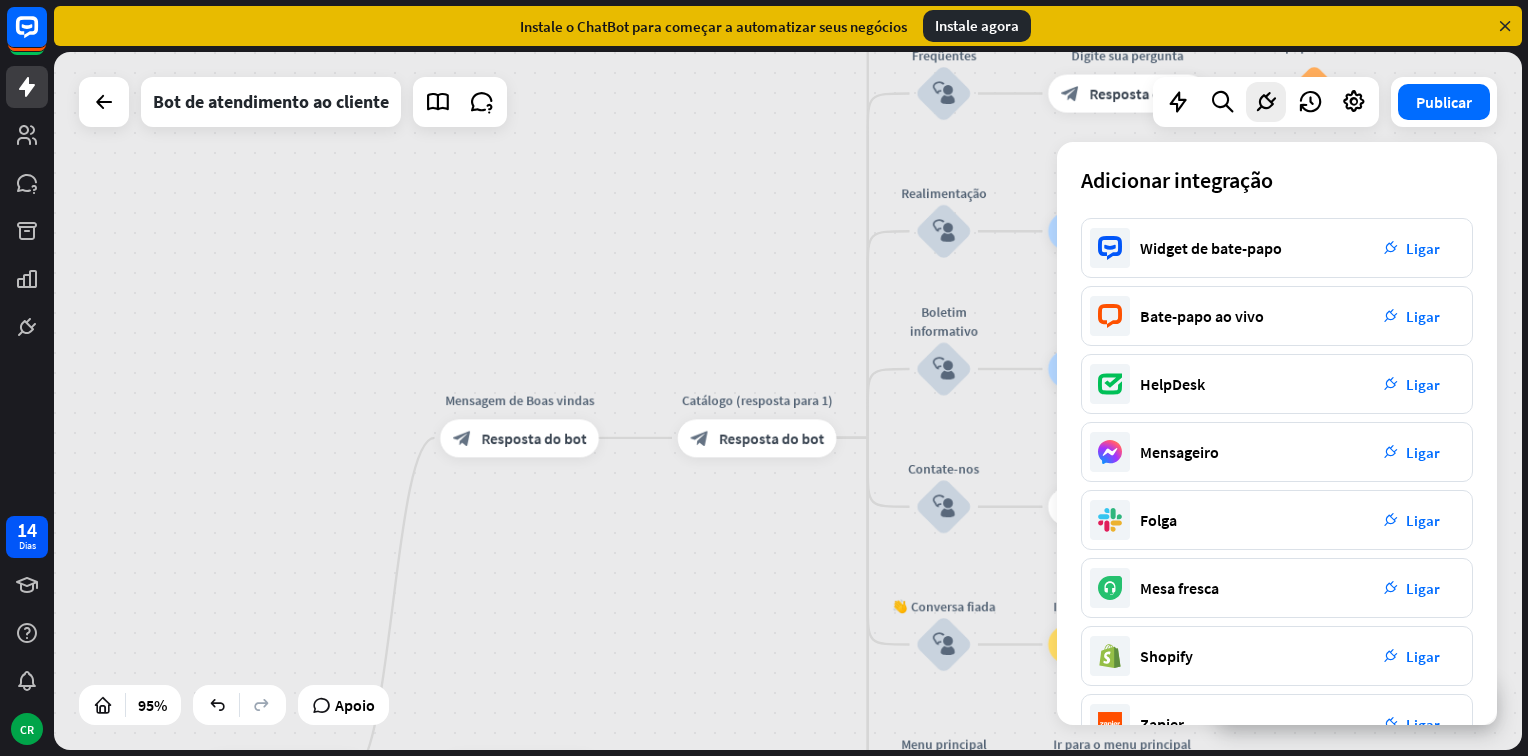 drag, startPoint x: 724, startPoint y: 169, endPoint x: 648, endPoint y: 165, distance: 76.105194 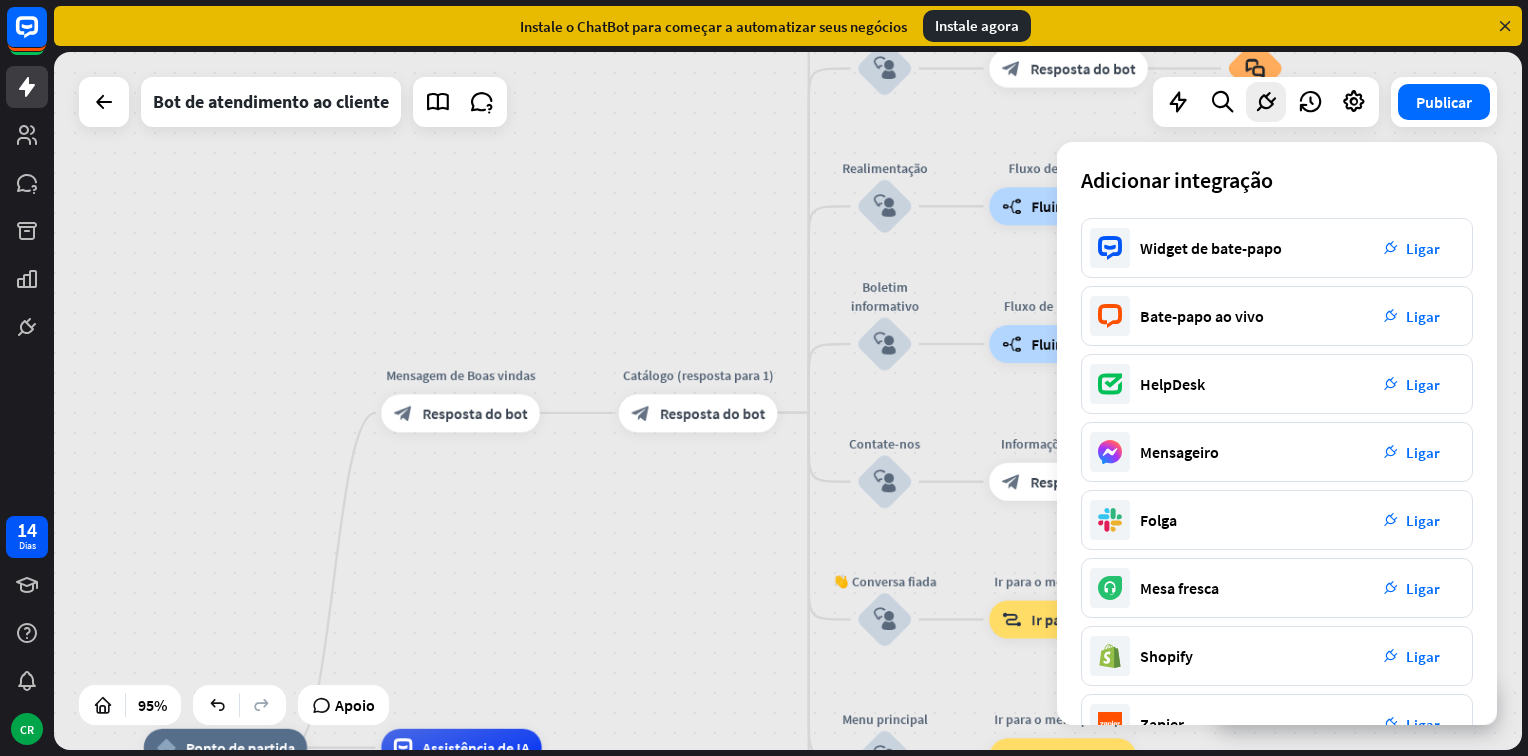 click on "home_2   Ponto de partida                 Mensagem de Boas vindas   block_bot_response   Resposta do bot                 Catálogo (resposta para 1)   block_bot_response   Resposta do bot                 Nossa oferta   block_user_input                 Selecione a categoria do produto   block_bot_response   Resposta do bot                 ❓ Pergunta   block_user_input                 Como posso ajudá-lo?   block_bot_response   Resposta do bot                 Perguntas Freqüentes   block_user_input                 Digite sua pergunta   block_bot_response   Resposta do bot                 Perguntas populares   block_faq                 Realimentação   block_user_input                 Fluxo de feedback   builder_tree   Fluir                 Boletim informativo   block_user_input                 Fluxo de newsletter   builder_tree   Fluir                 Contate-nos   block_user_input                 Informações de contato   block_bot_response   Resposta do bot" at bounding box center [788, 401] 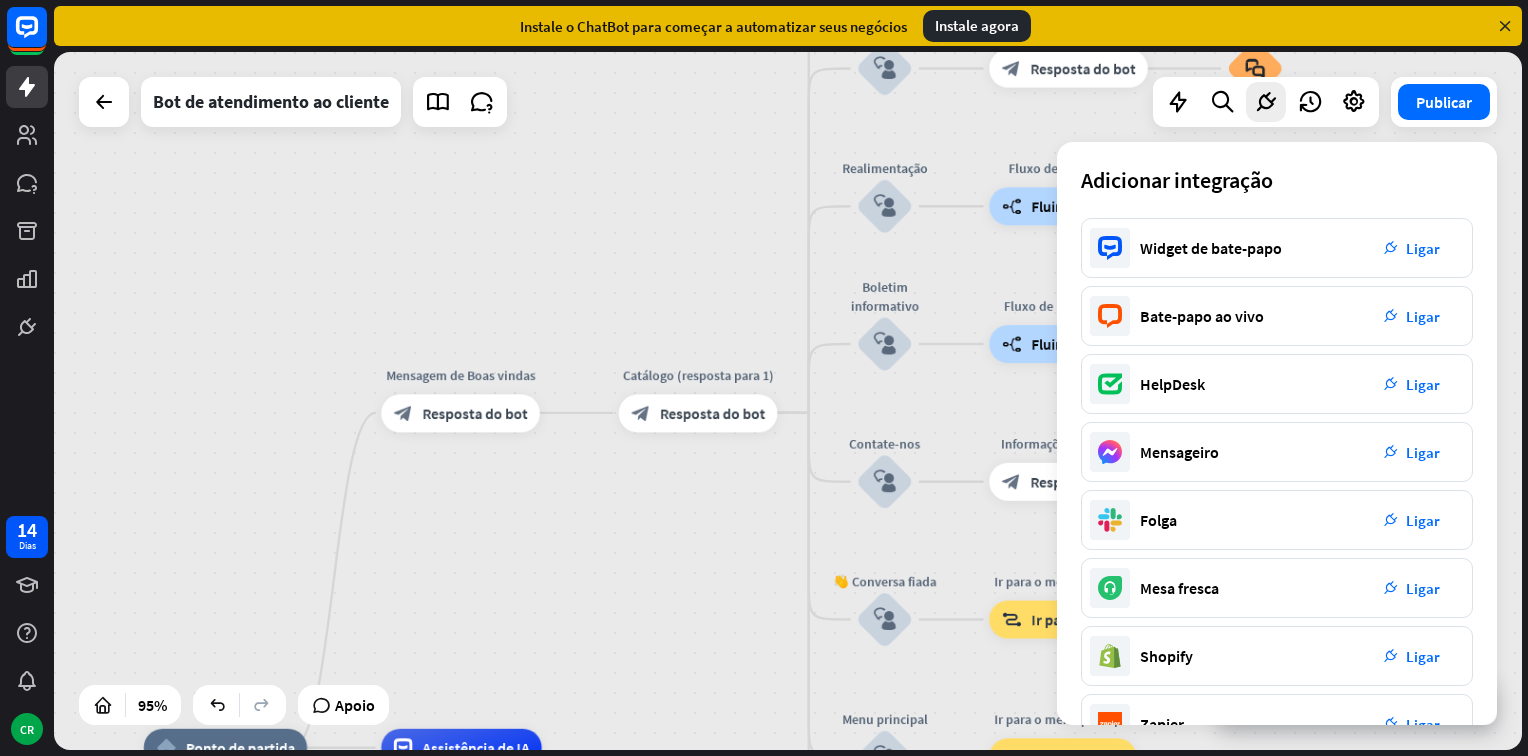 click at bounding box center (1505, 26) 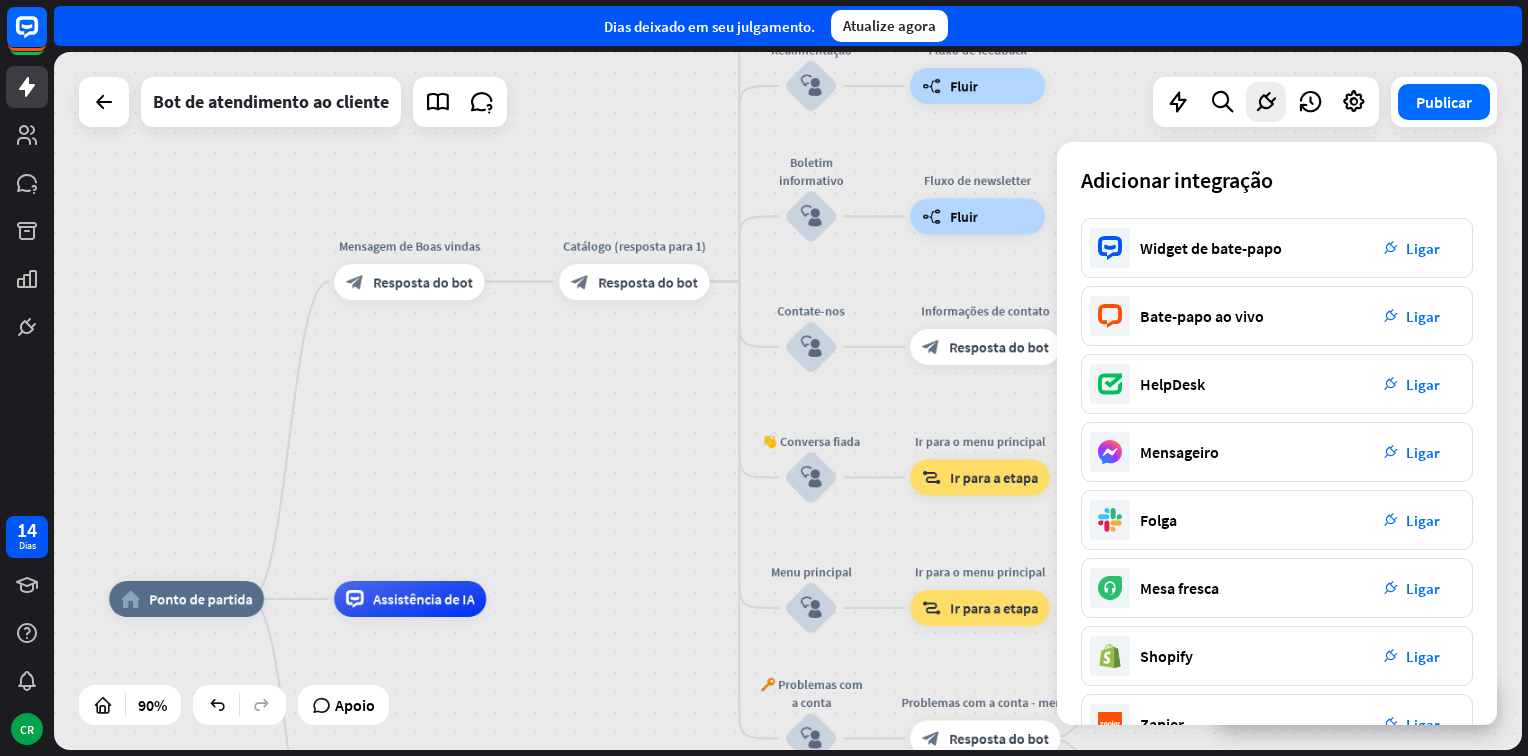 drag, startPoint x: 500, startPoint y: 502, endPoint x: 474, endPoint y: 487, distance: 30.016663 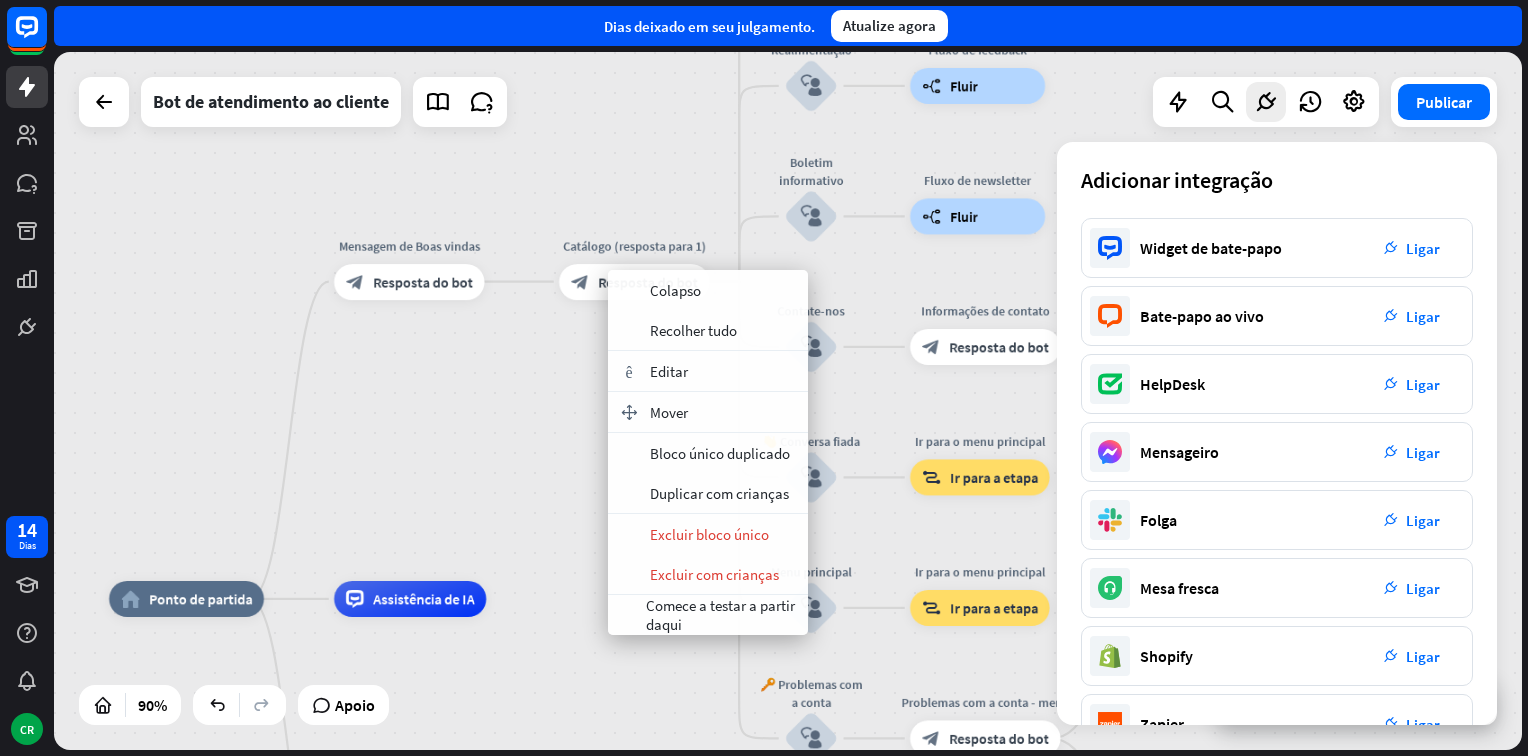 click on "home_2   Ponto de partida                 Mensagem de Boas vindas   block_bot_response   Resposta do bot                 Catálogo (resposta para 1)   block_bot_response   Resposta do bot                 Nossa oferta   block_user_input                 Selecione a categoria do produto   block_bot_response   Resposta do bot                 ❓ Pergunta   block_user_input                 Como posso ajudá-lo?   block_bot_response   Resposta do bot                 Perguntas Freqüentes   block_user_input                 Digite sua pergunta   block_bot_response   Resposta do bot                 Perguntas populares   block_faq                 Realimentação   block_user_input                 Fluxo de feedback   builder_tree   Fluir                 Boletim informativo   block_user_input                 Fluxo de newsletter   builder_tree   Fluir                 Contate-nos   block_user_input                 Informações de contato   block_bot_response   Resposta do bot" at bounding box center (788, 401) 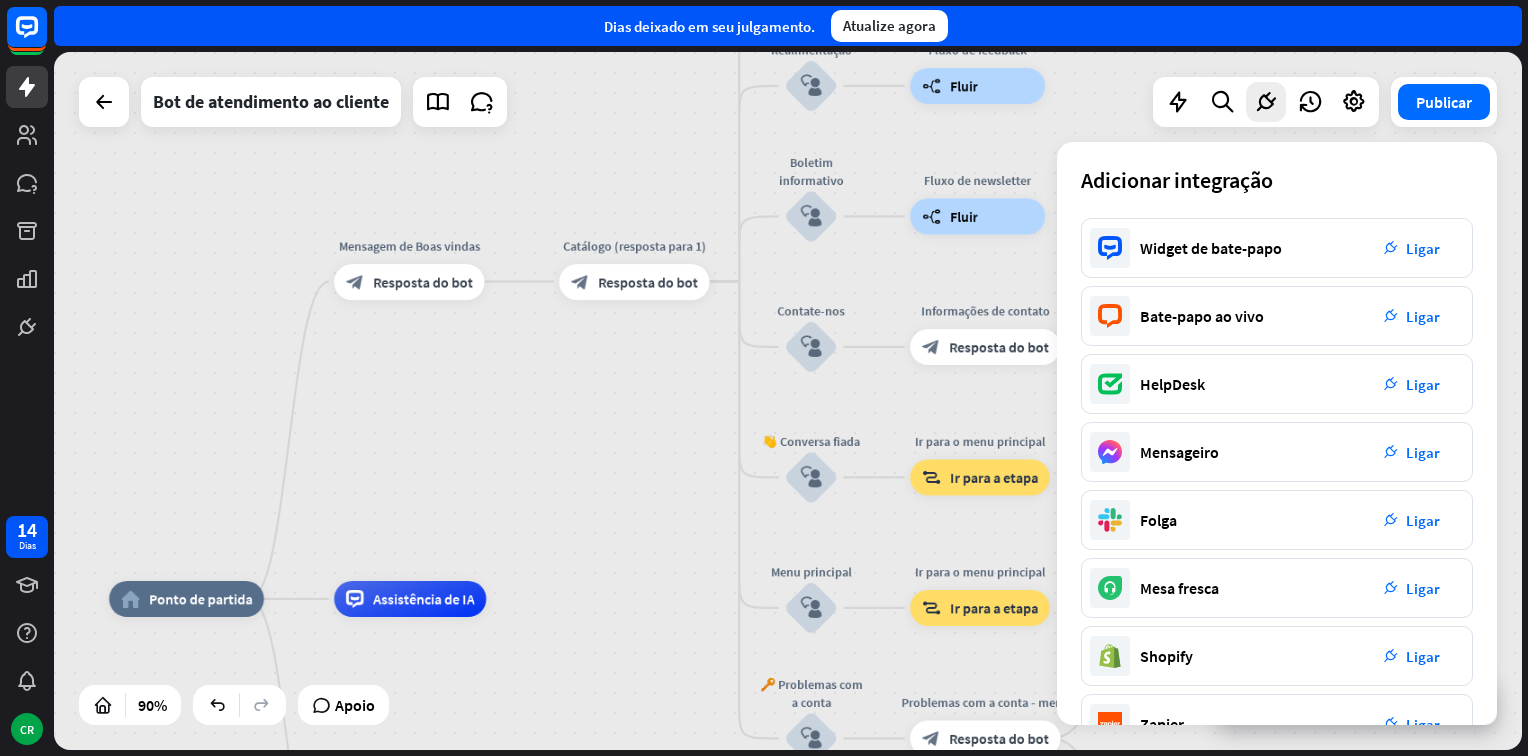 click on "home_2   Ponto de partida                 Mensagem de Boas vindas   block_bot_response   Resposta do bot                 Catálogo (resposta para 1)   block_bot_response   Resposta do bot                 Nossa oferta   block_user_input                 Selecione a categoria do produto   block_bot_response   Resposta do bot                 ❓ Pergunta   block_user_input                 Como posso ajudá-lo?   block_bot_response   Resposta do bot                 Perguntas Freqüentes   block_user_input                 Digite sua pergunta   block_bot_response   Resposta do bot                 Perguntas populares   block_faq                 Realimentação   block_user_input                 Fluxo de feedback   builder_tree   Fluir                 Boletim informativo   block_user_input                 Fluxo de newsletter   builder_tree   Fluir                 Contate-nos   block_user_input                 Informações de contato   block_bot_response   Resposta do bot" at bounding box center [788, 401] 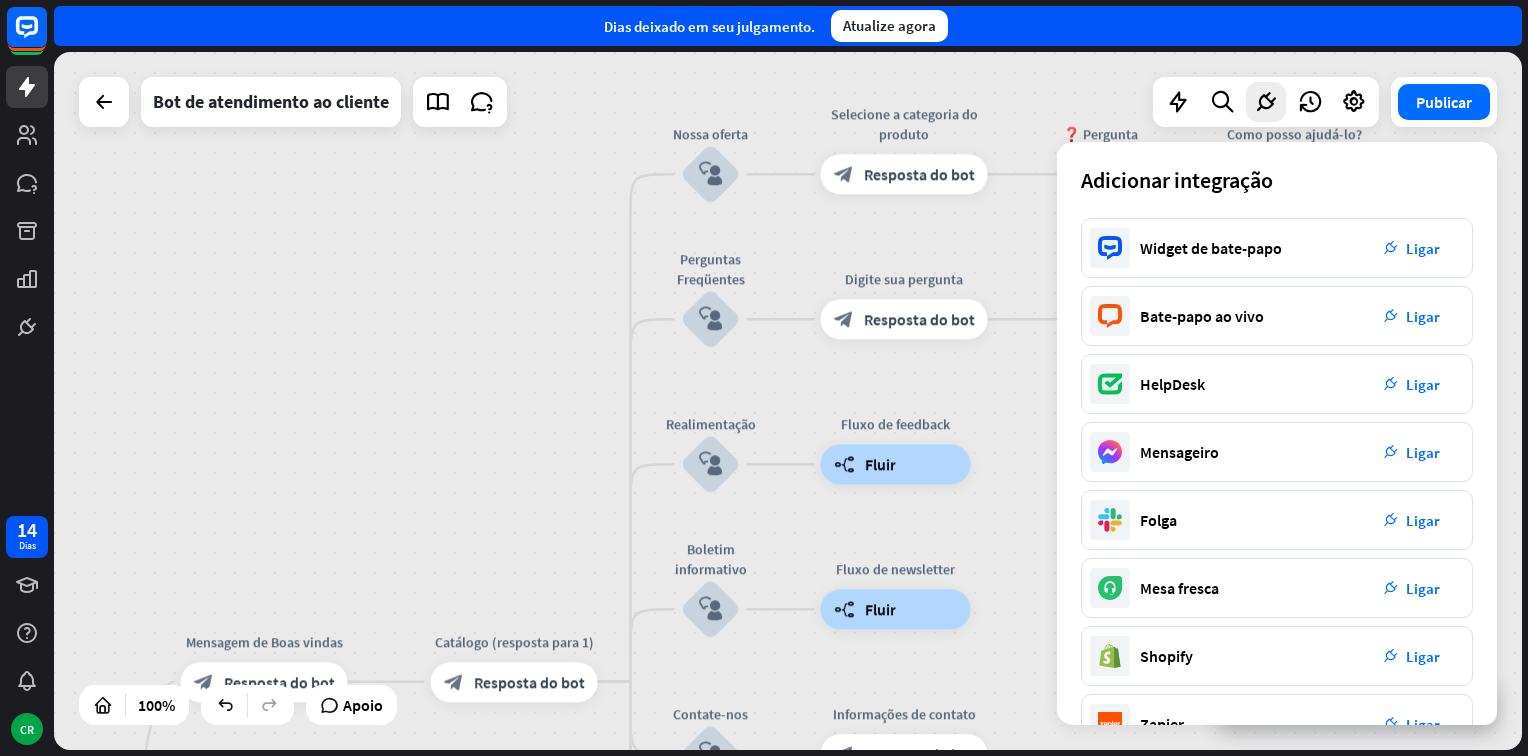 drag, startPoint x: 536, startPoint y: 182, endPoint x: 443, endPoint y: 544, distance: 373.75528 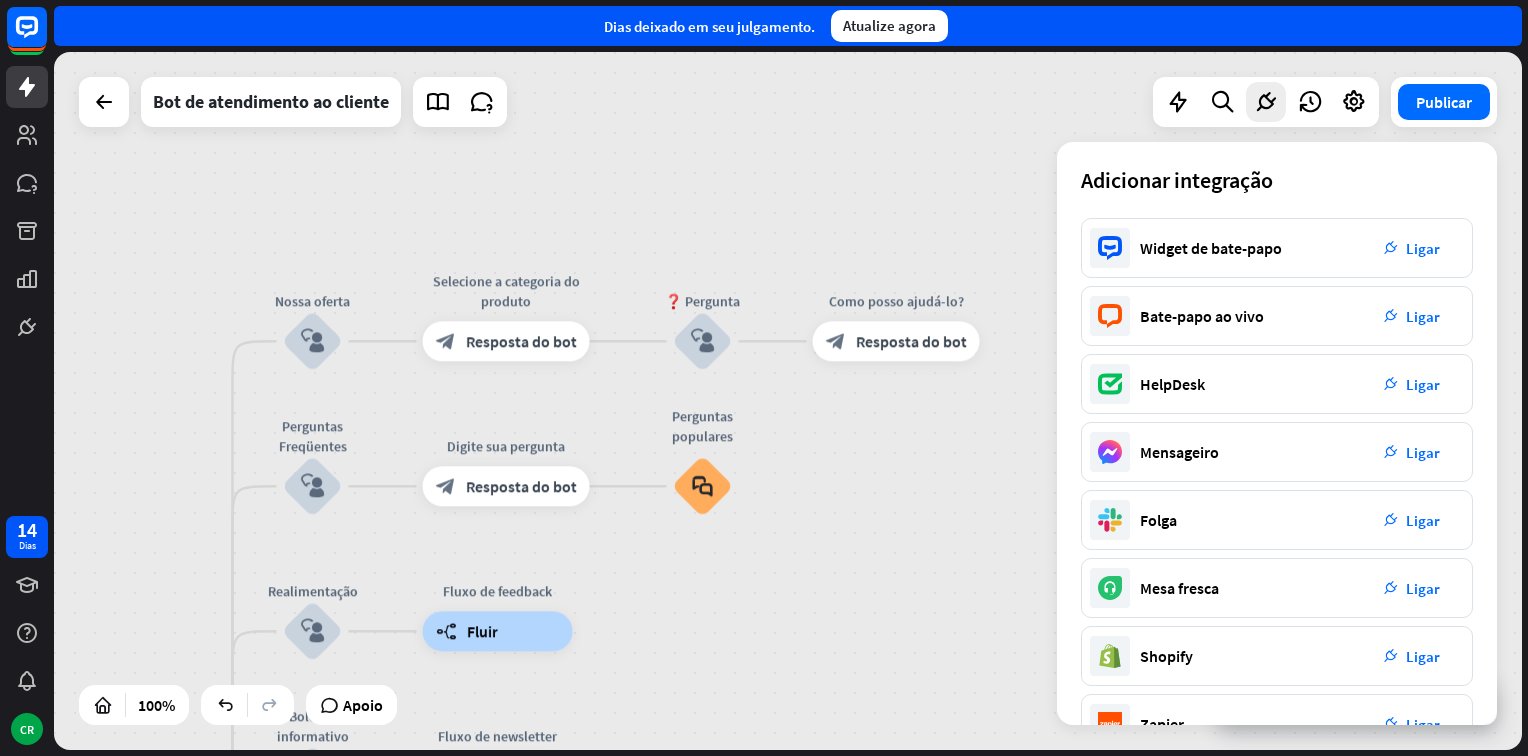 drag, startPoint x: 463, startPoint y: 362, endPoint x: 68, endPoint y: 526, distance: 427.69266 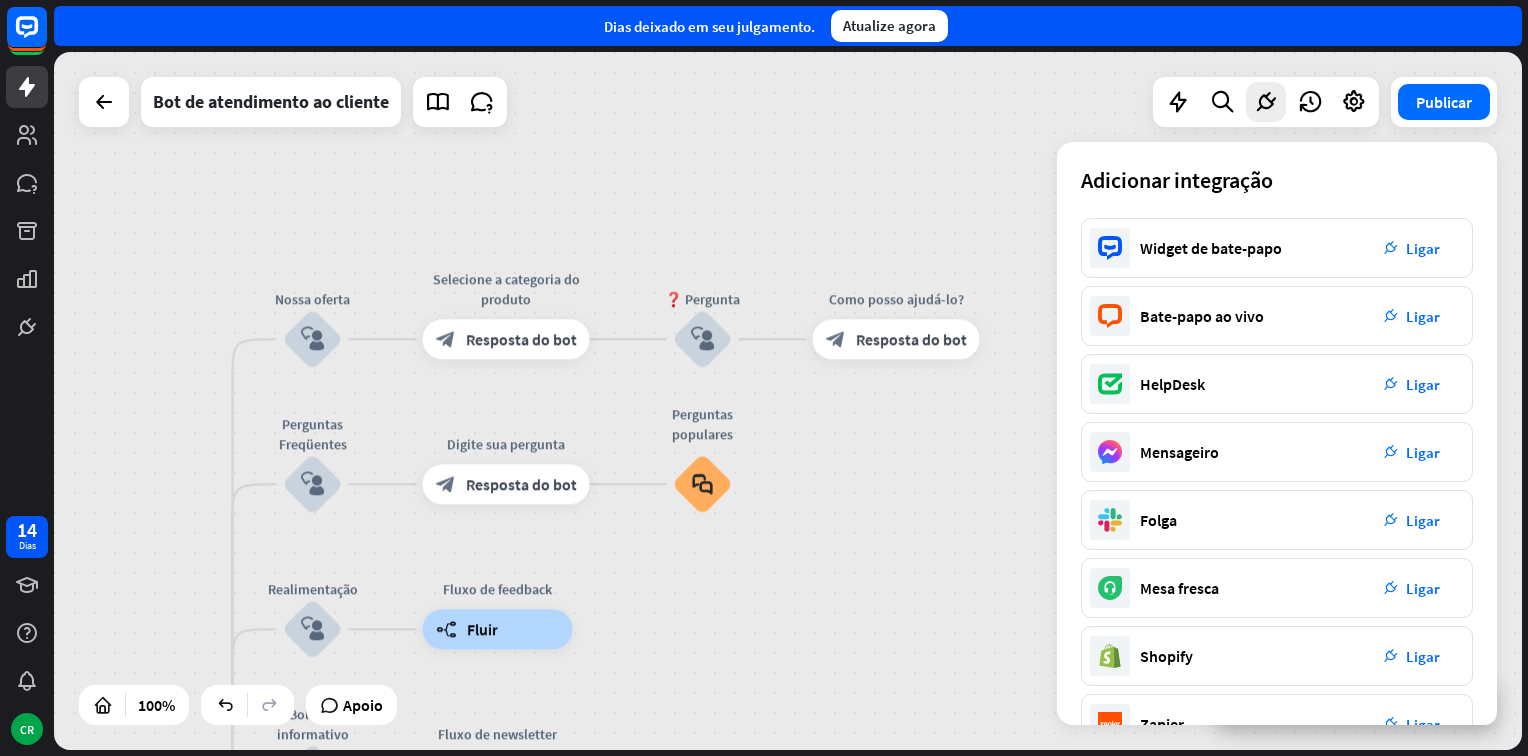 click on "home_2   Ponto de partida                 Mensagem de Boas vindas   block_bot_response   Resposta do bot                 Catálogo (resposta para 1)   block_bot_response   Resposta do bot                 Nossa oferta   block_user_input                 Selecione a categoria do produto   block_bot_response   Resposta do bot                 ❓ Pergunta   block_user_input                 Como posso ajudá-lo?   block_bot_response   Resposta do bot                 Perguntas Freqüentes   block_user_input                 Digite sua pergunta   block_bot_response   Resposta do bot                 Perguntas populares   block_faq                 Realimentação   block_user_input                 Fluxo de feedback   builder_tree   Fluir                 Boletim informativo   block_user_input                 Fluxo de newsletter   builder_tree   Fluir                 Contate-nos   block_user_input                 Informações de contato   block_bot_response   Resposta do bot" at bounding box center [788, 401] 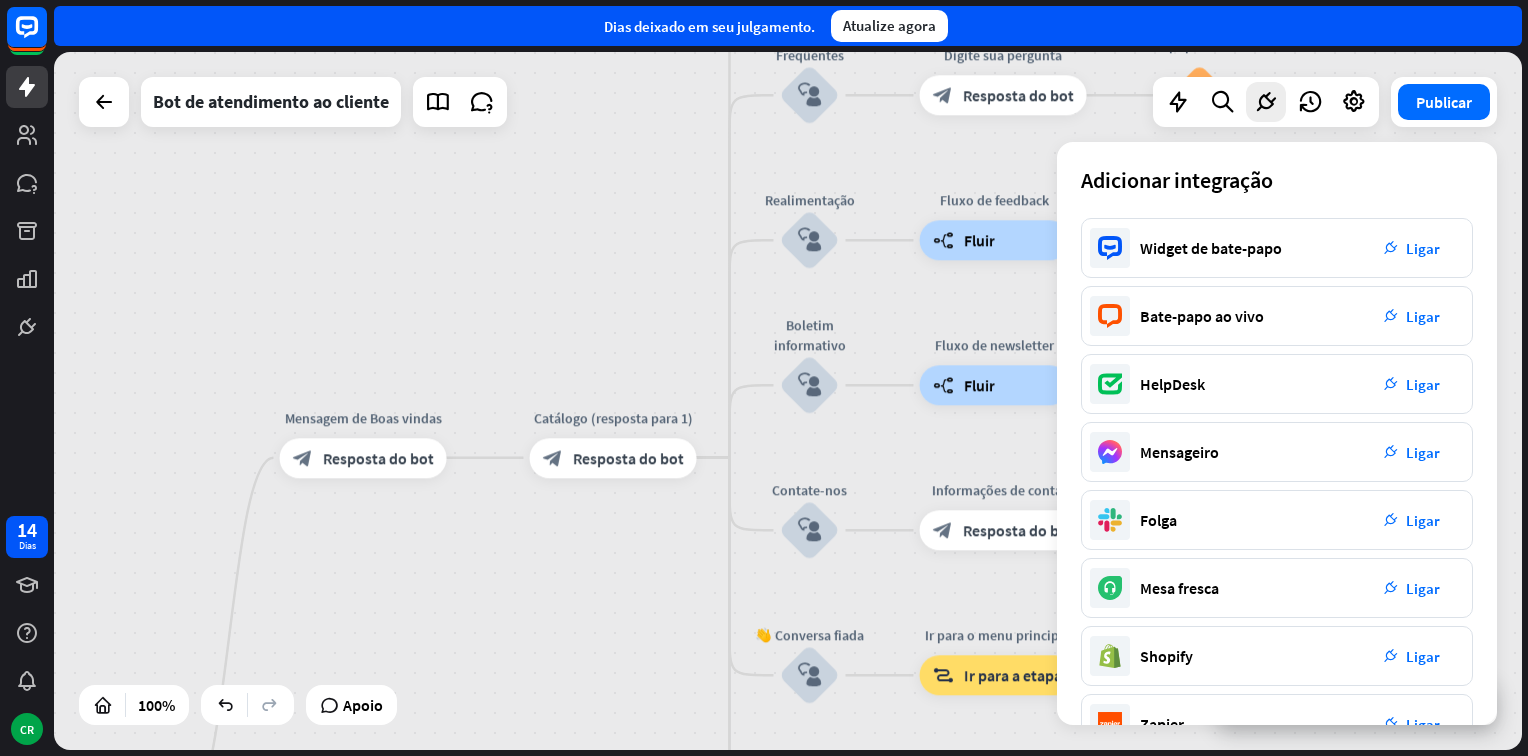 drag, startPoint x: 78, startPoint y: 506, endPoint x: 576, endPoint y: 111, distance: 635.63275 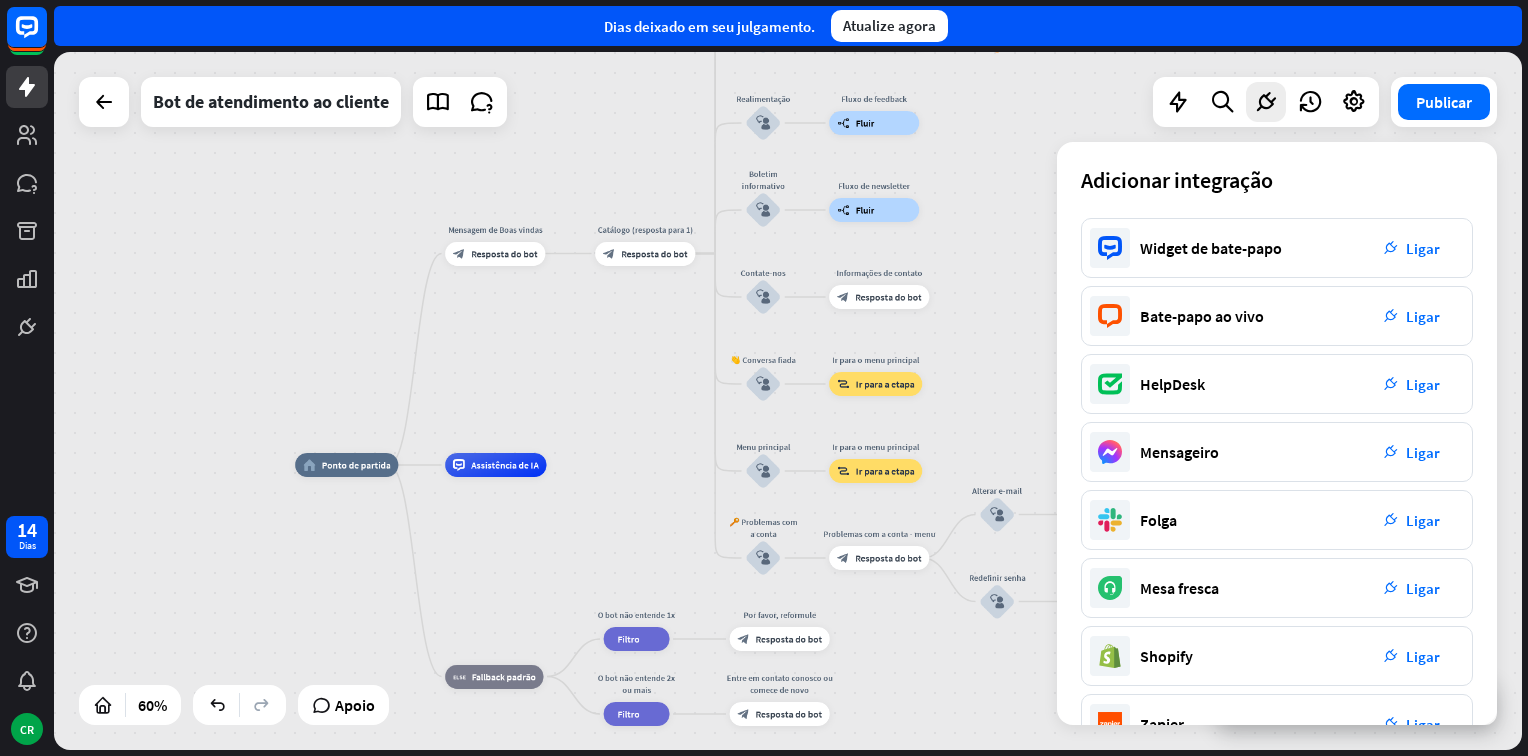 drag, startPoint x: 540, startPoint y: 534, endPoint x: 601, endPoint y: 335, distance: 208.13937 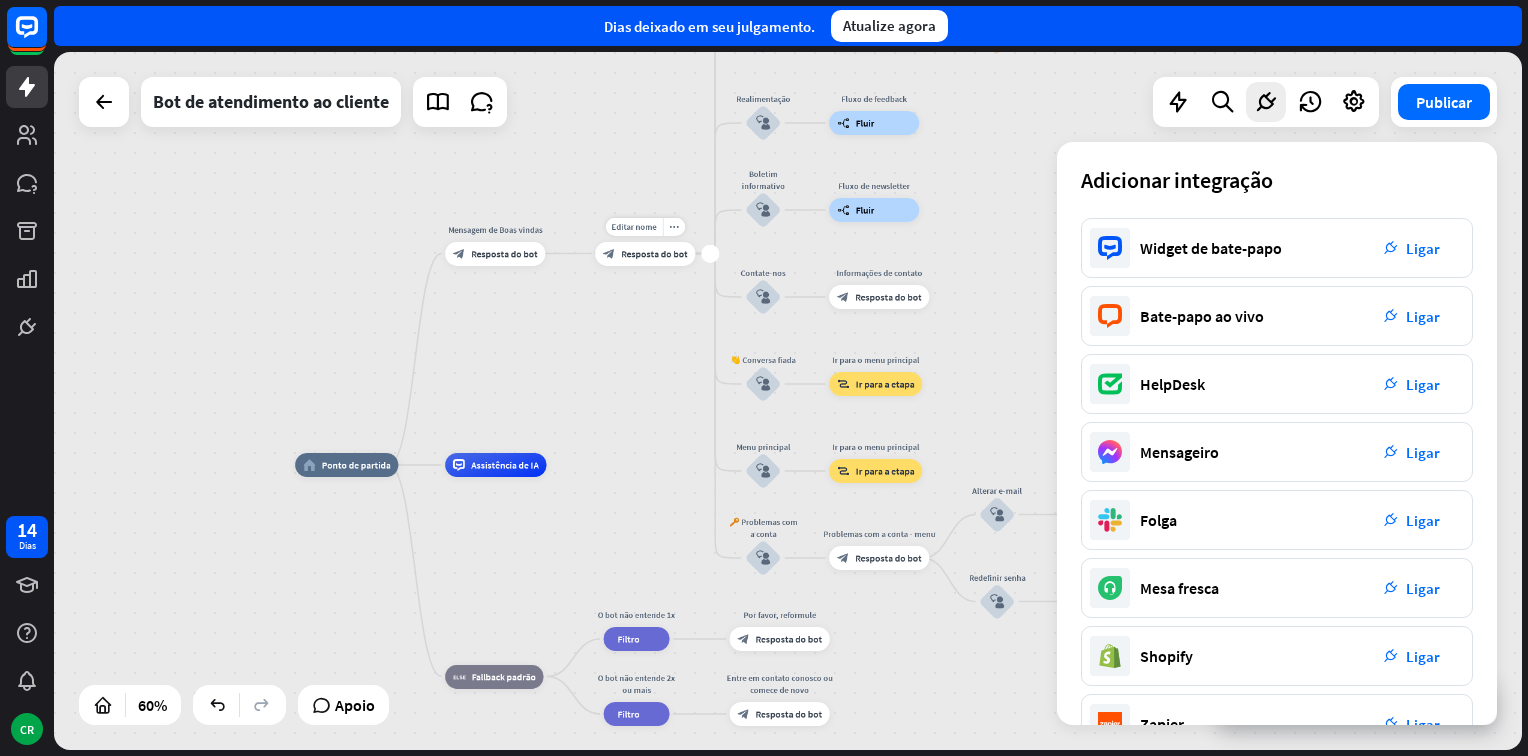 click on "Resposta do bot" at bounding box center (654, 253) 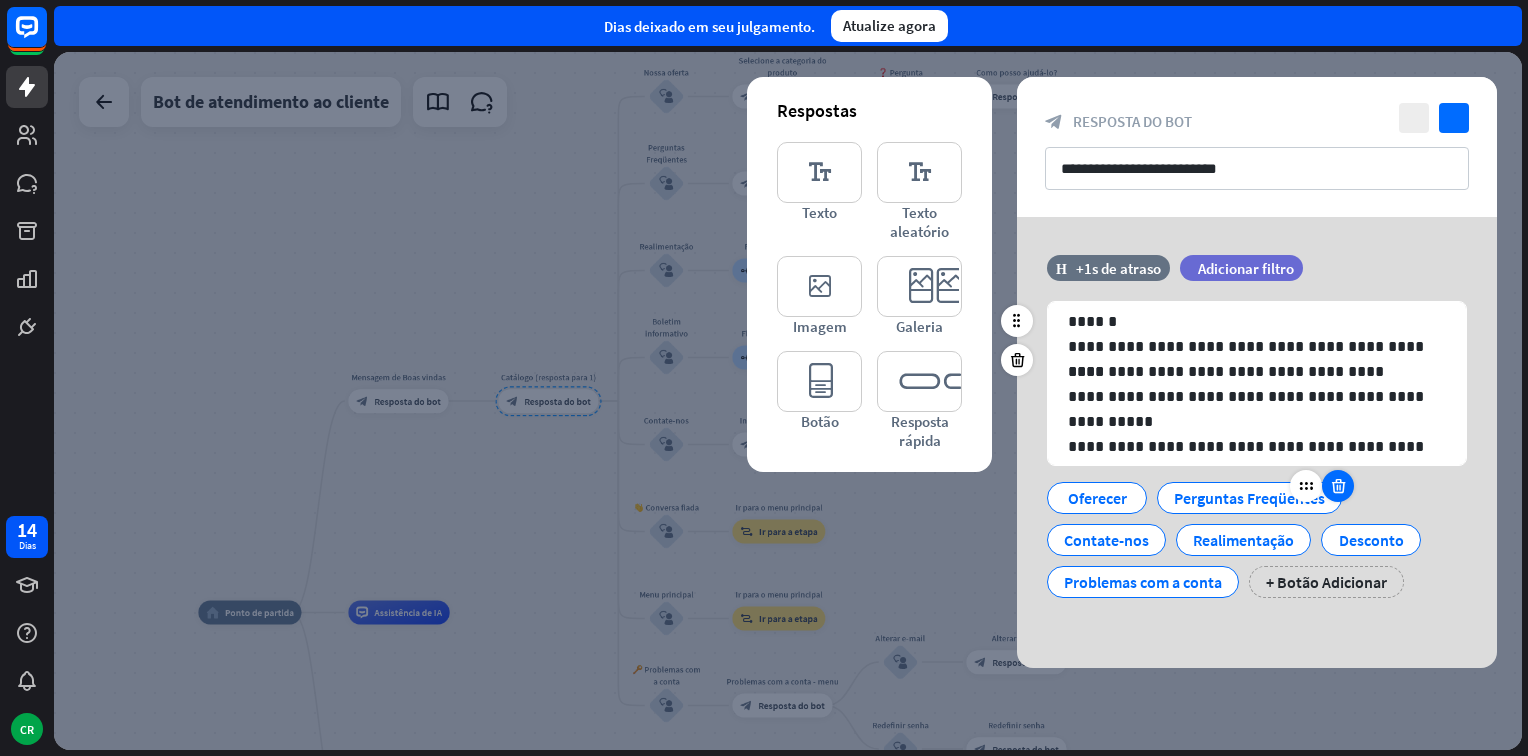 scroll, scrollTop: 76, scrollLeft: 0, axis: vertical 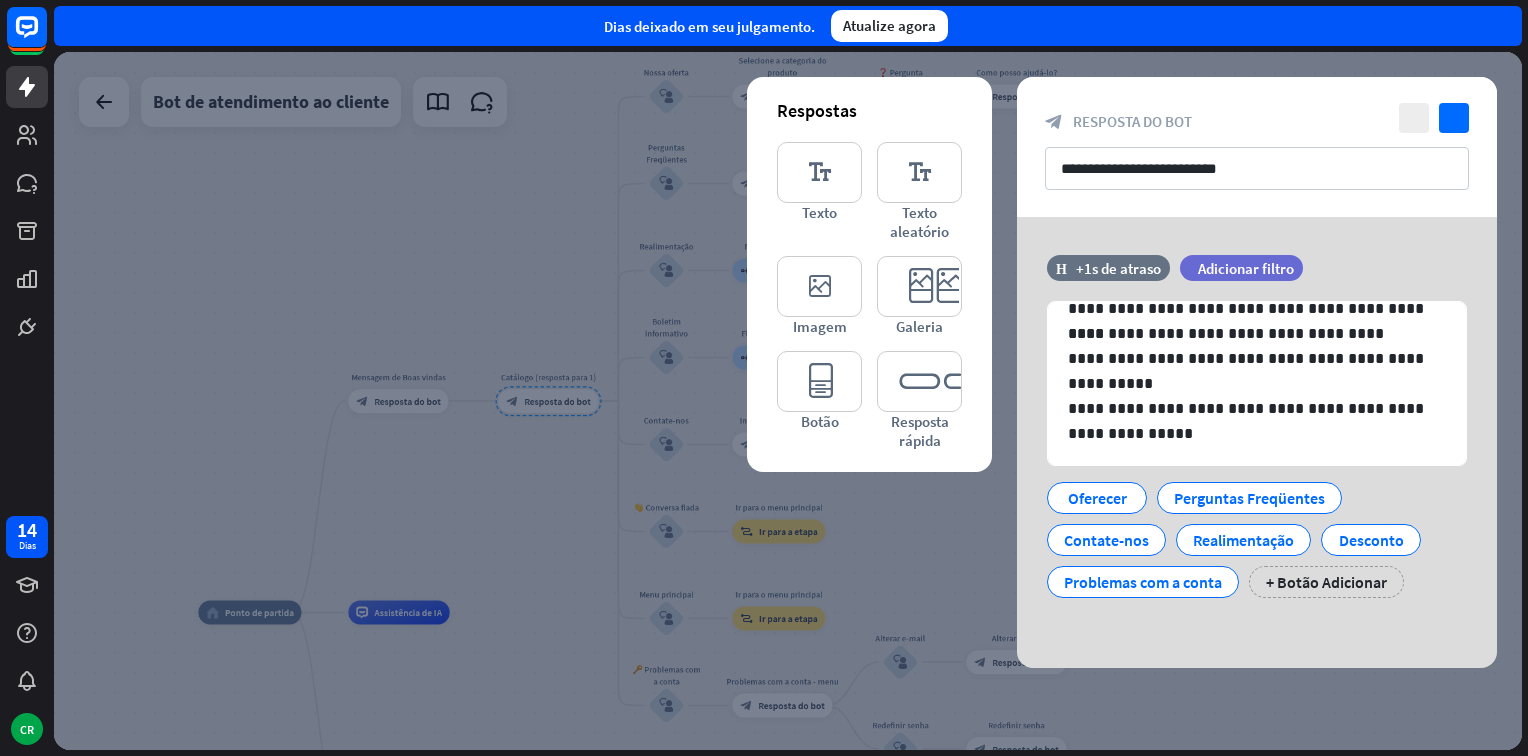 click at bounding box center (788, 401) 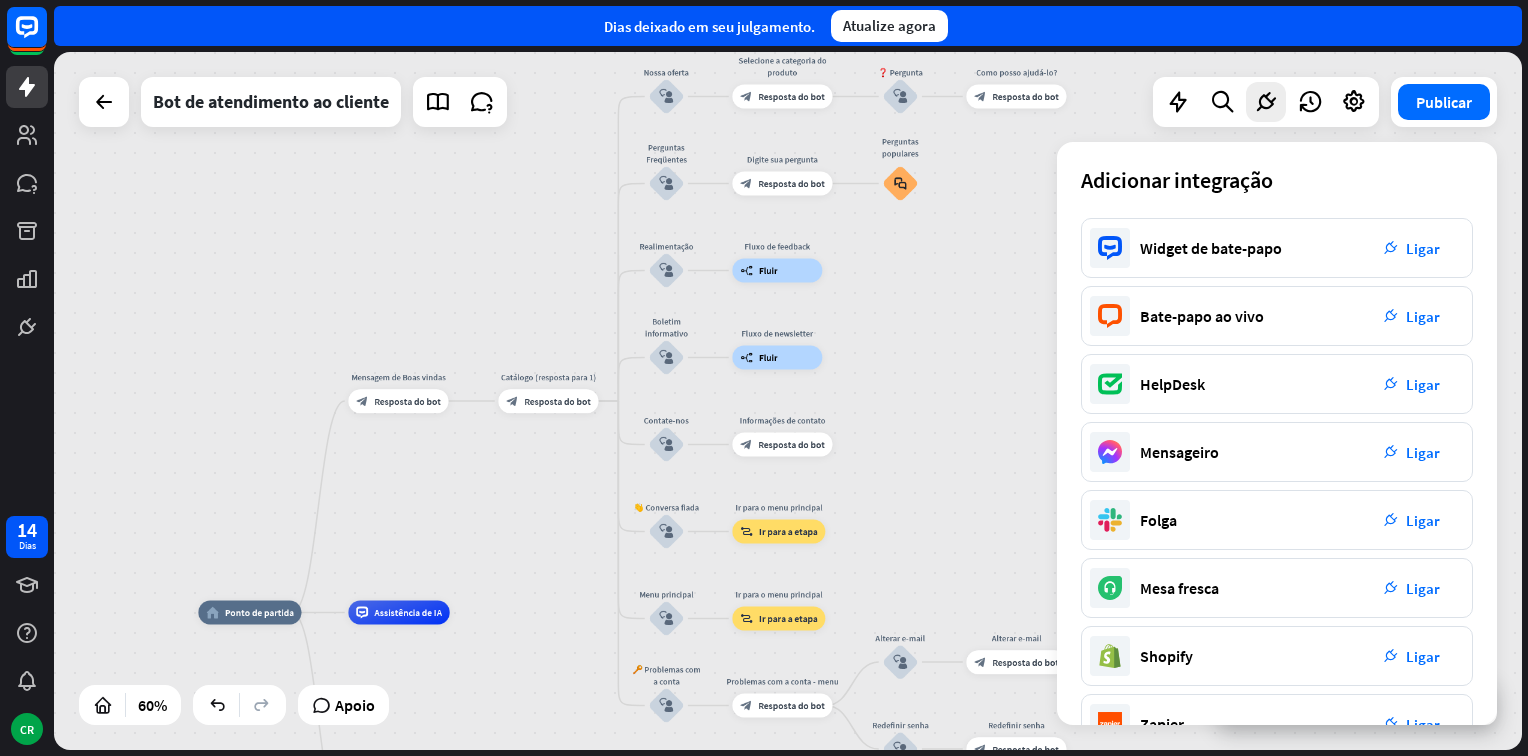 click on "home_2   Ponto de partida                 Mensagem de Boas vindas   block_bot_response   Resposta do bot                 Catálogo (resposta para 1)   block_bot_response   Resposta do bot                 Nossa oferta   block_user_input                 Selecione a categoria do produto   block_bot_response   Resposta do bot                 ❓ Pergunta   block_user_input                 Como posso ajudá-lo?   block_bot_response   Resposta do bot                 Perguntas Freqüentes   block_user_input                 Digite sua pergunta   block_bot_response   Resposta do bot                 Perguntas populares   block_faq                 Realimentação   block_user_input                 Fluxo de feedback   builder_tree   Fluir                 Boletim informativo   block_user_input                 Fluxo de newsletter   builder_tree   Fluir                 Contate-nos   block_user_input                 Informações de contato   block_bot_response   Resposta do bot" at bounding box center (788, 401) 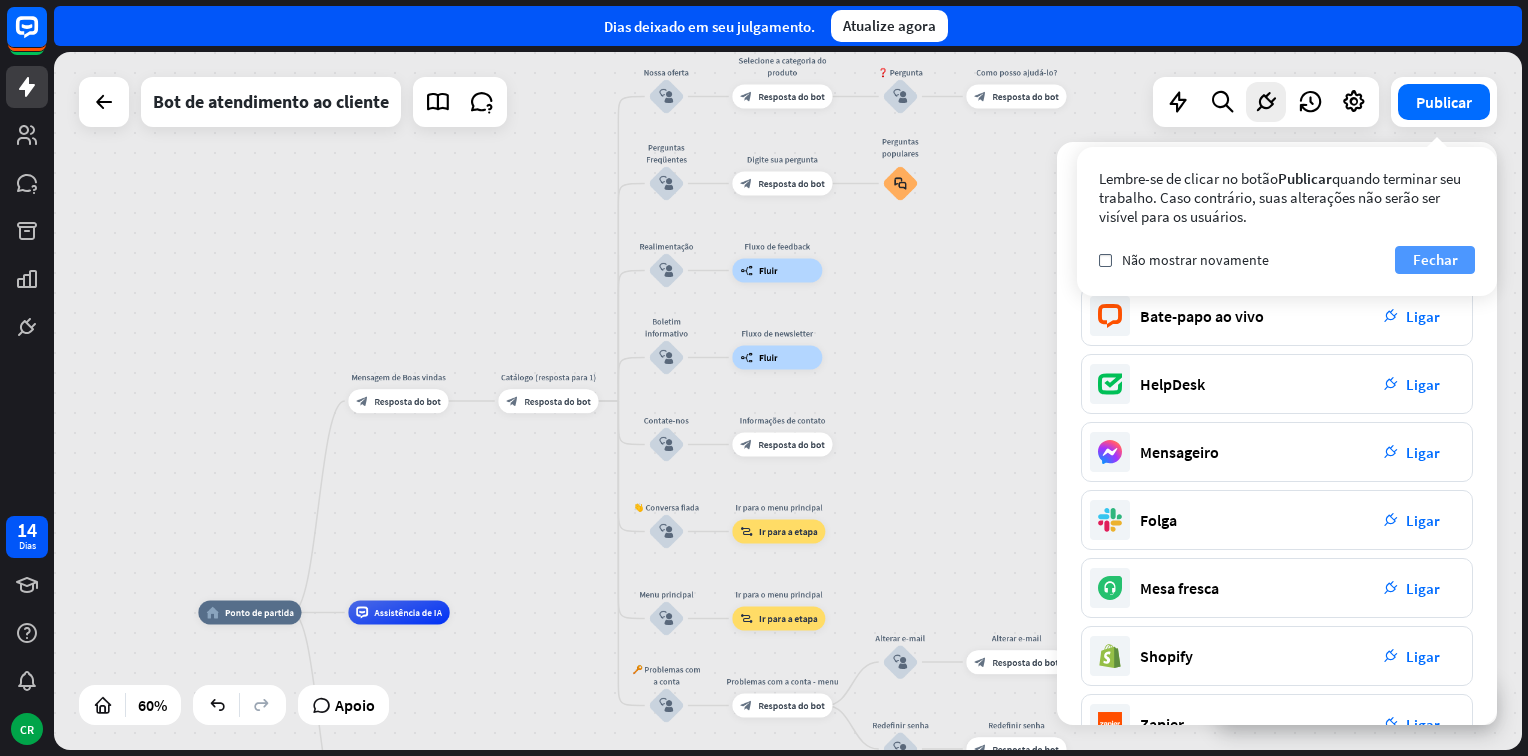 click on "Fechar" at bounding box center (1435, 260) 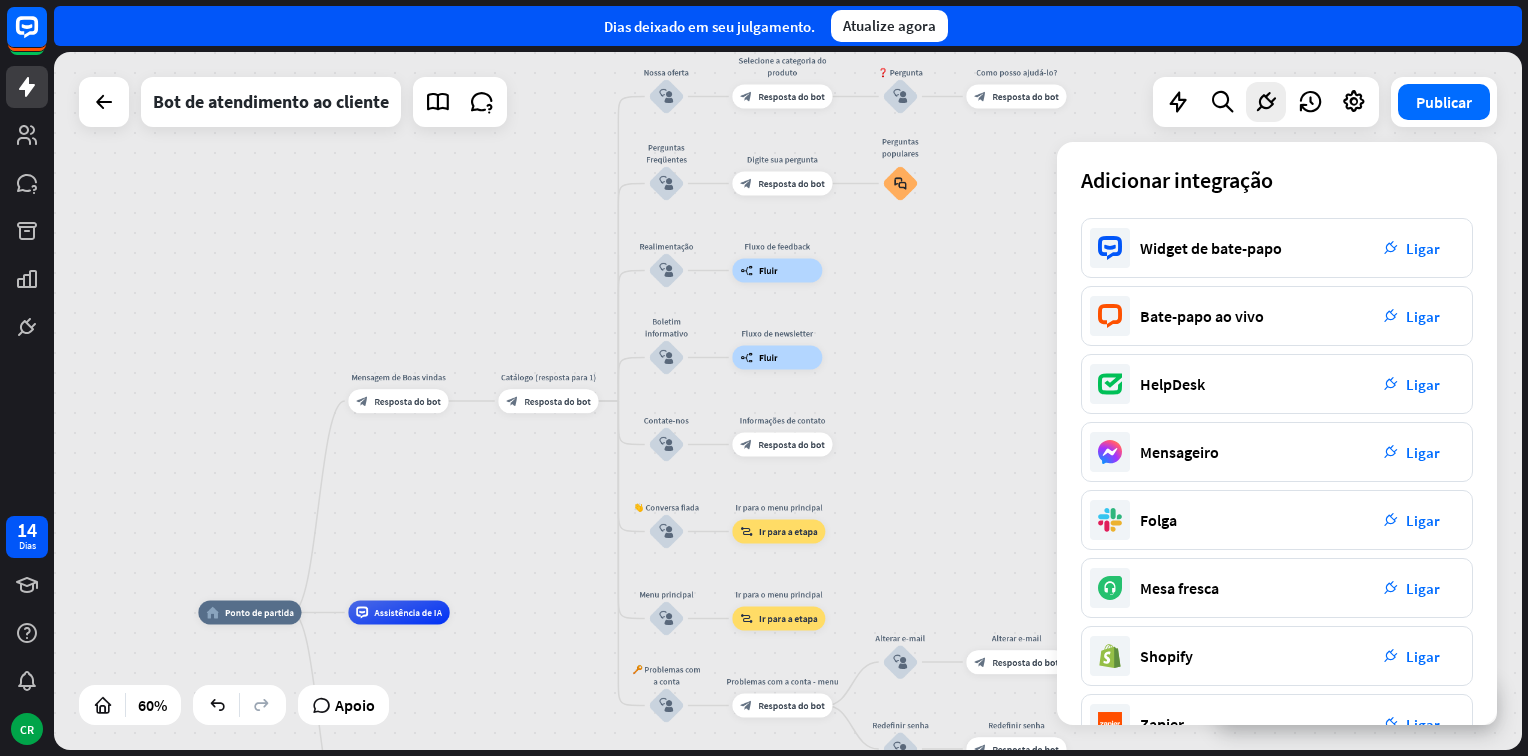 click on "home_2   Ponto de partida                 Mensagem de Boas vindas   block_bot_response   Resposta do bot                 Catálogo (resposta para 1)   block_bot_response   Resposta do bot                 Nossa oferta   block_user_input                 Selecione a categoria do produto   block_bot_response   Resposta do bot                 ❓ Pergunta   block_user_input                 Como posso ajudá-lo?   block_bot_response   Resposta do bot                 Perguntas Freqüentes   block_user_input                 Digite sua pergunta   block_bot_response   Resposta do bot                 Perguntas populares   block_faq                 Realimentação   block_user_input                 Fluxo de feedback   builder_tree   Fluir                 Boletim informativo   block_user_input                 Fluxo de newsletter   builder_tree   Fluir                 Contate-nos   block_user_input                 Informações de contato   block_bot_response   Resposta do bot" at bounding box center [788, 401] 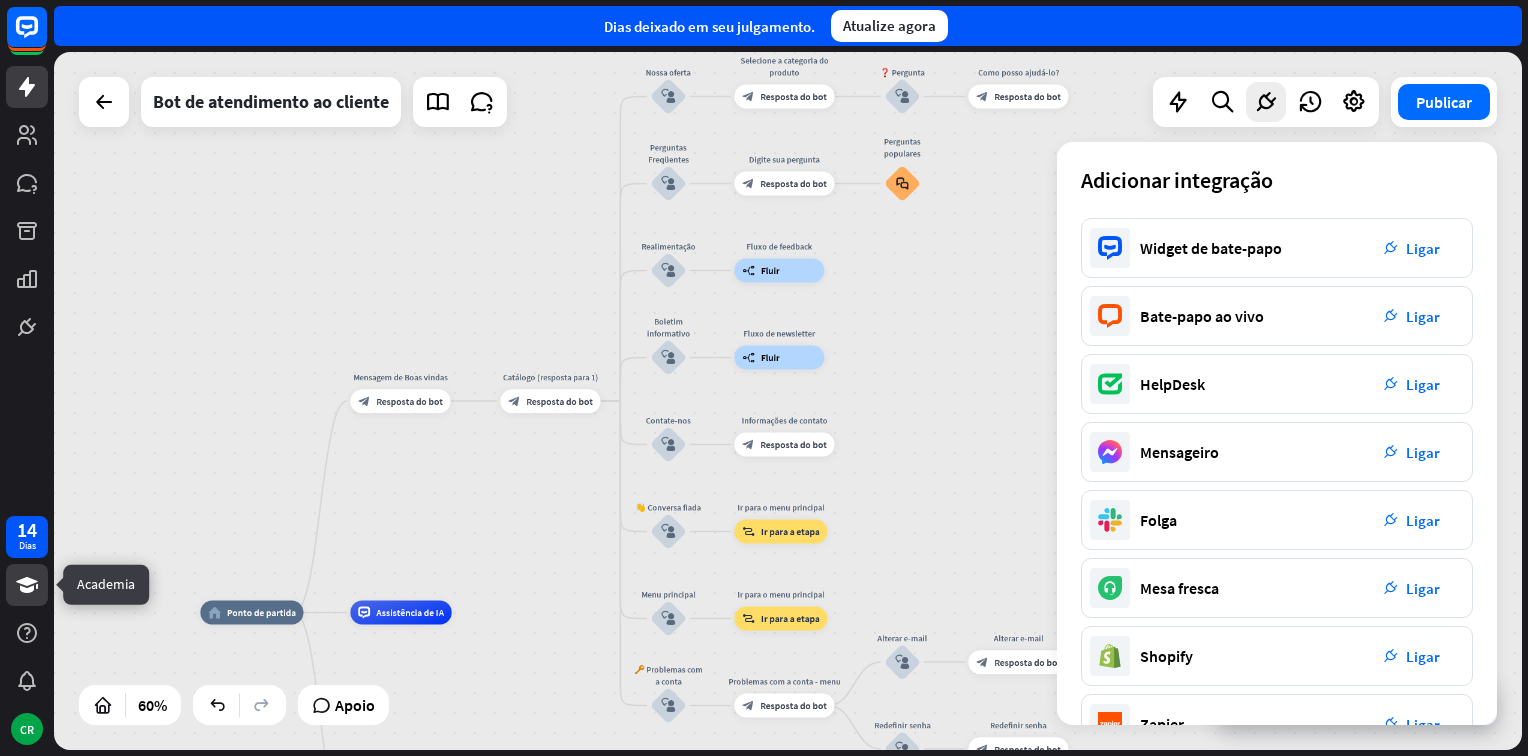 click 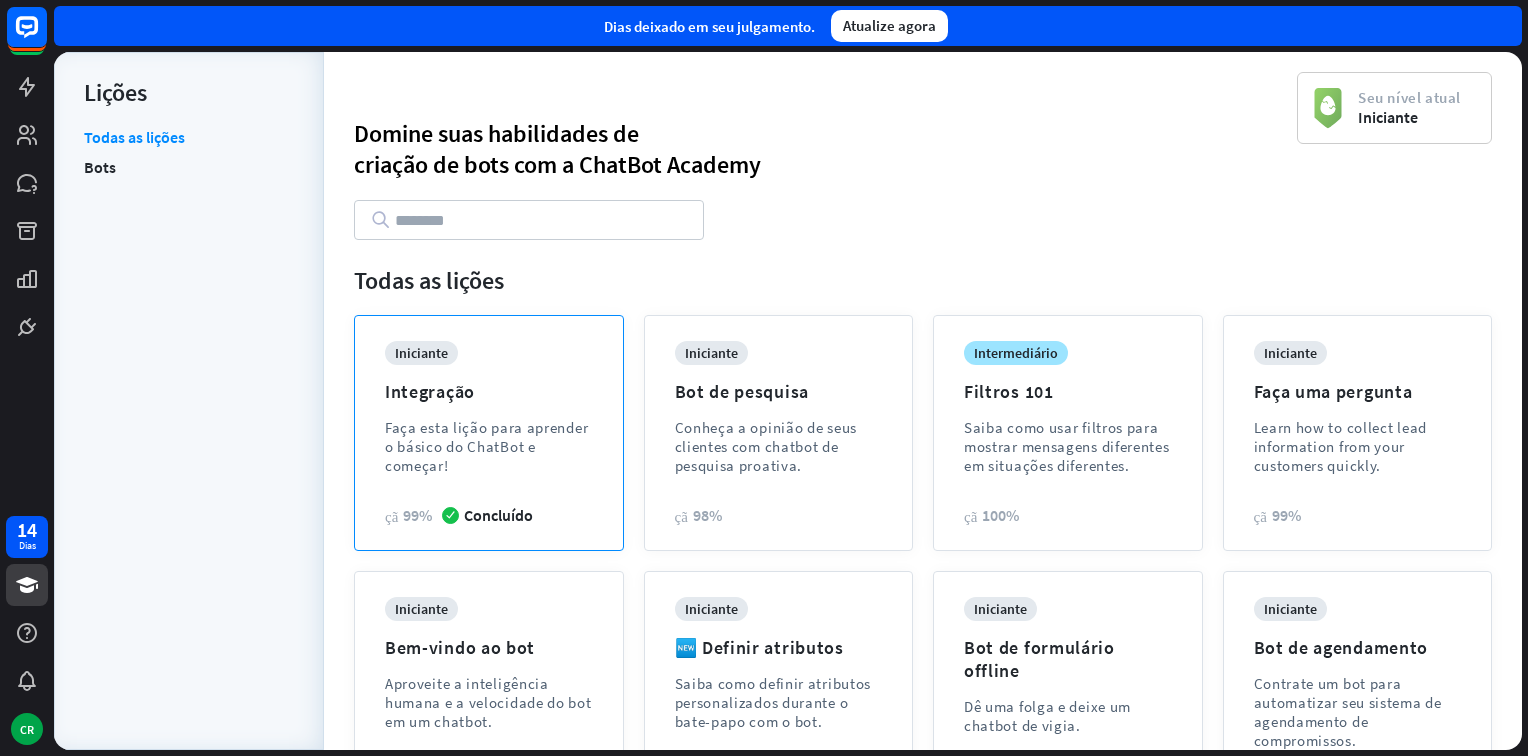 click on "Faça esta lição para aprender o básico do ChatBot e começar!" at bounding box center [489, 446] 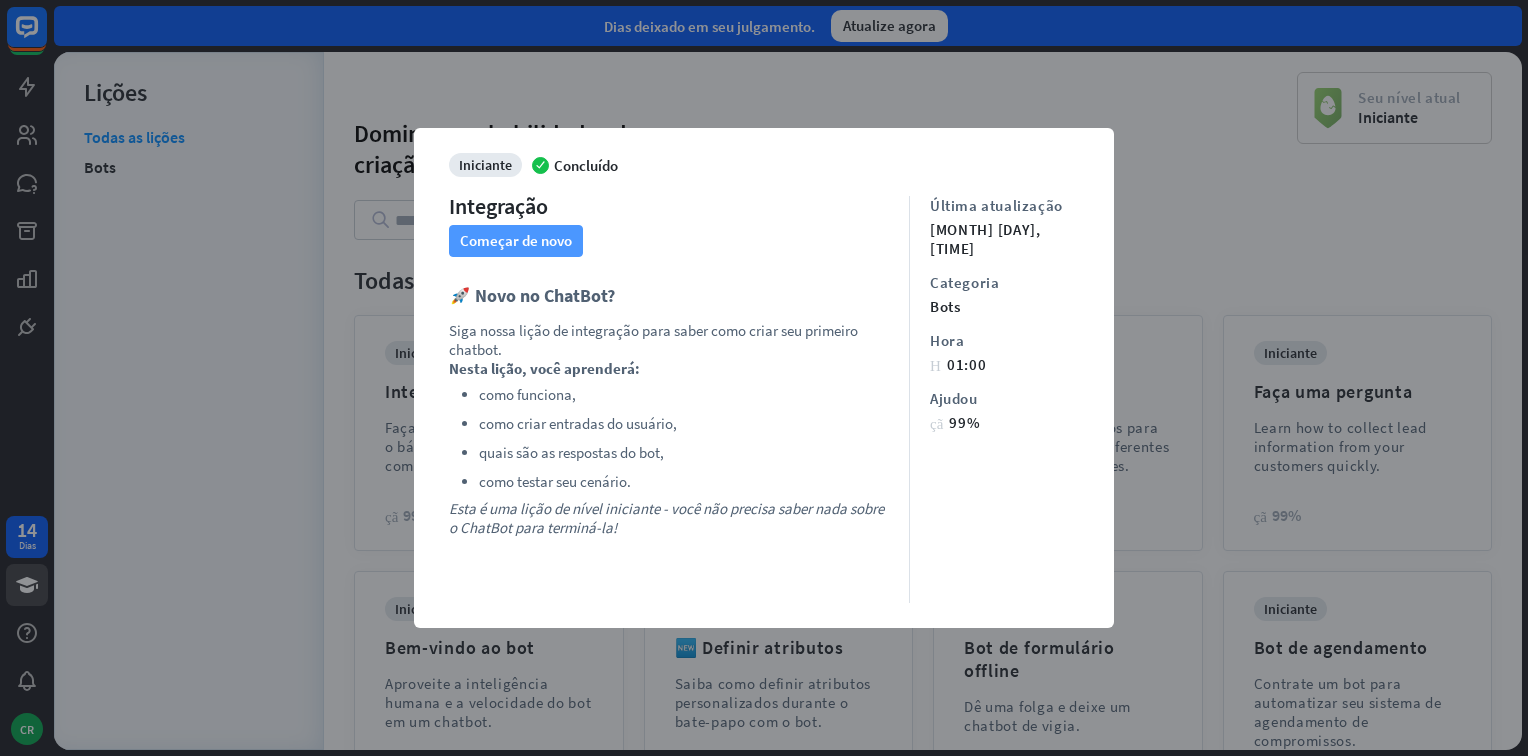 click on "Começar de novo" at bounding box center [516, 241] 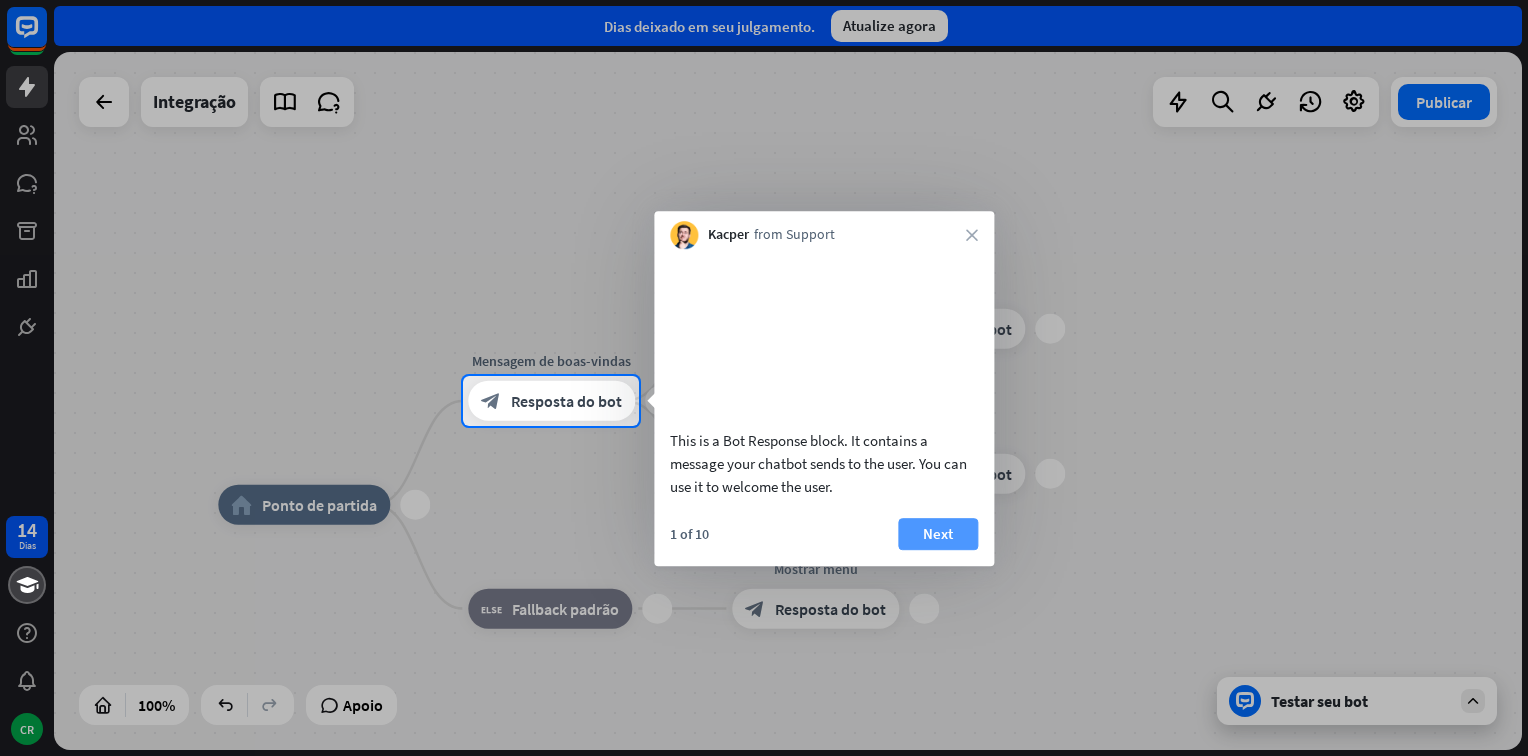 click on "Next" at bounding box center [938, 534] 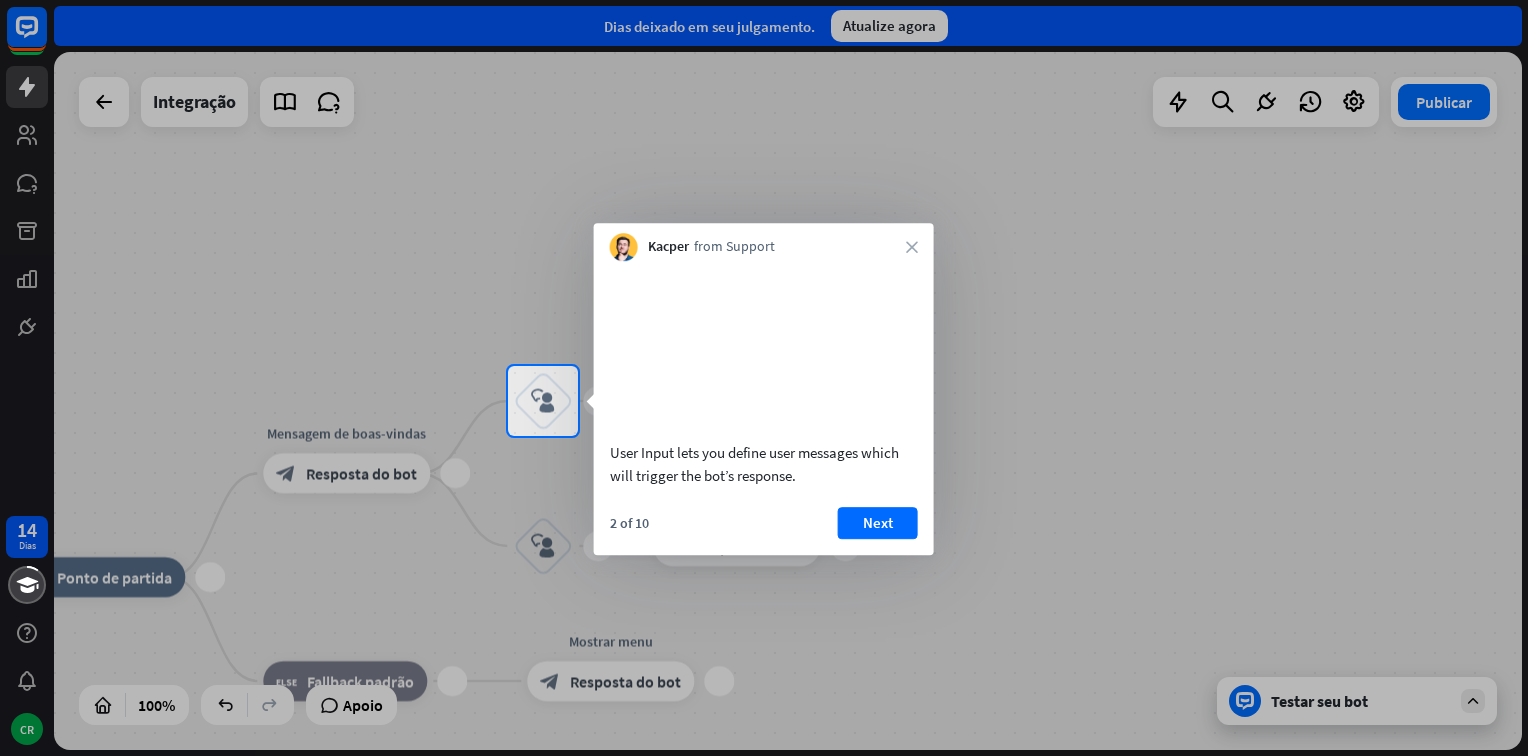 click on "Kacper
from Support
close" at bounding box center [764, 242] 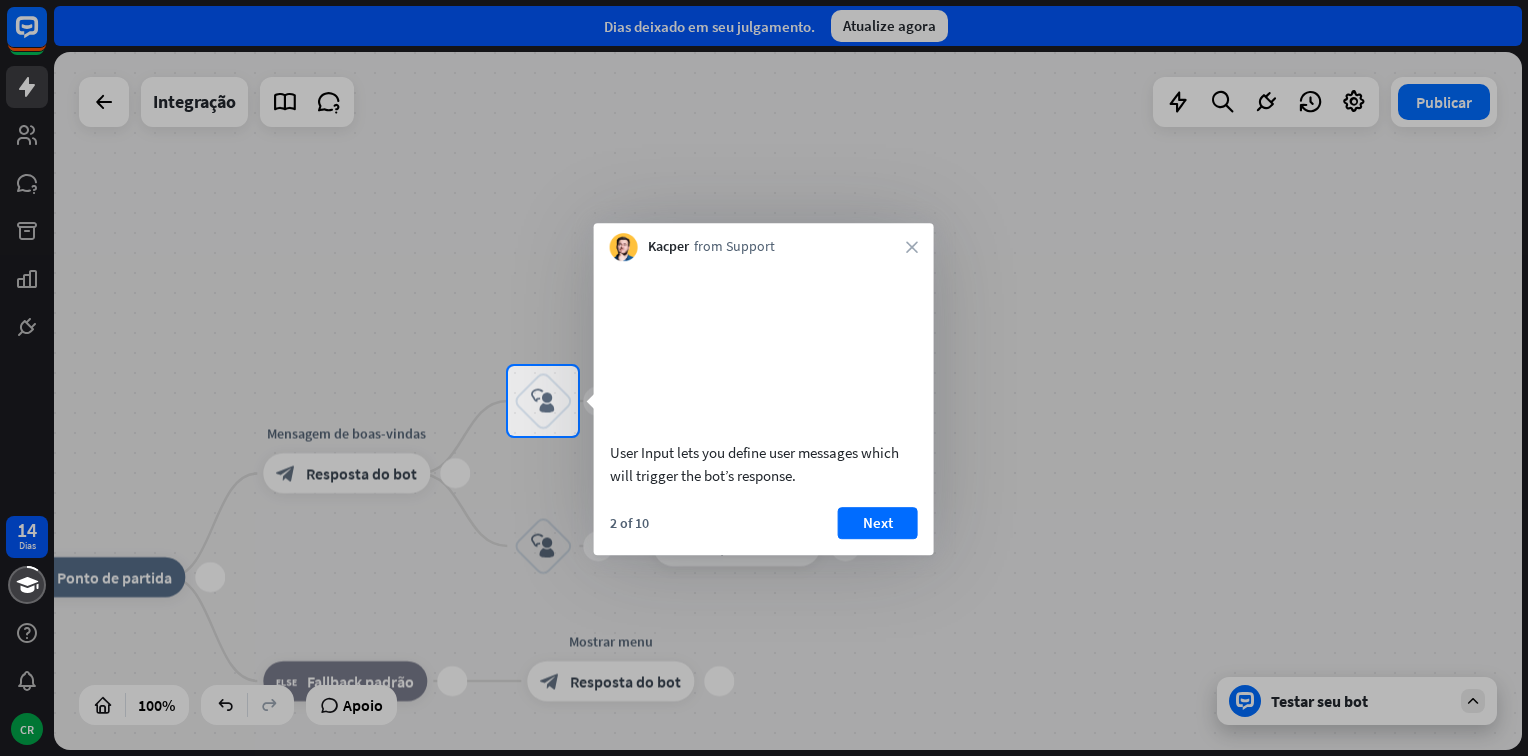click at bounding box center (764, 596) 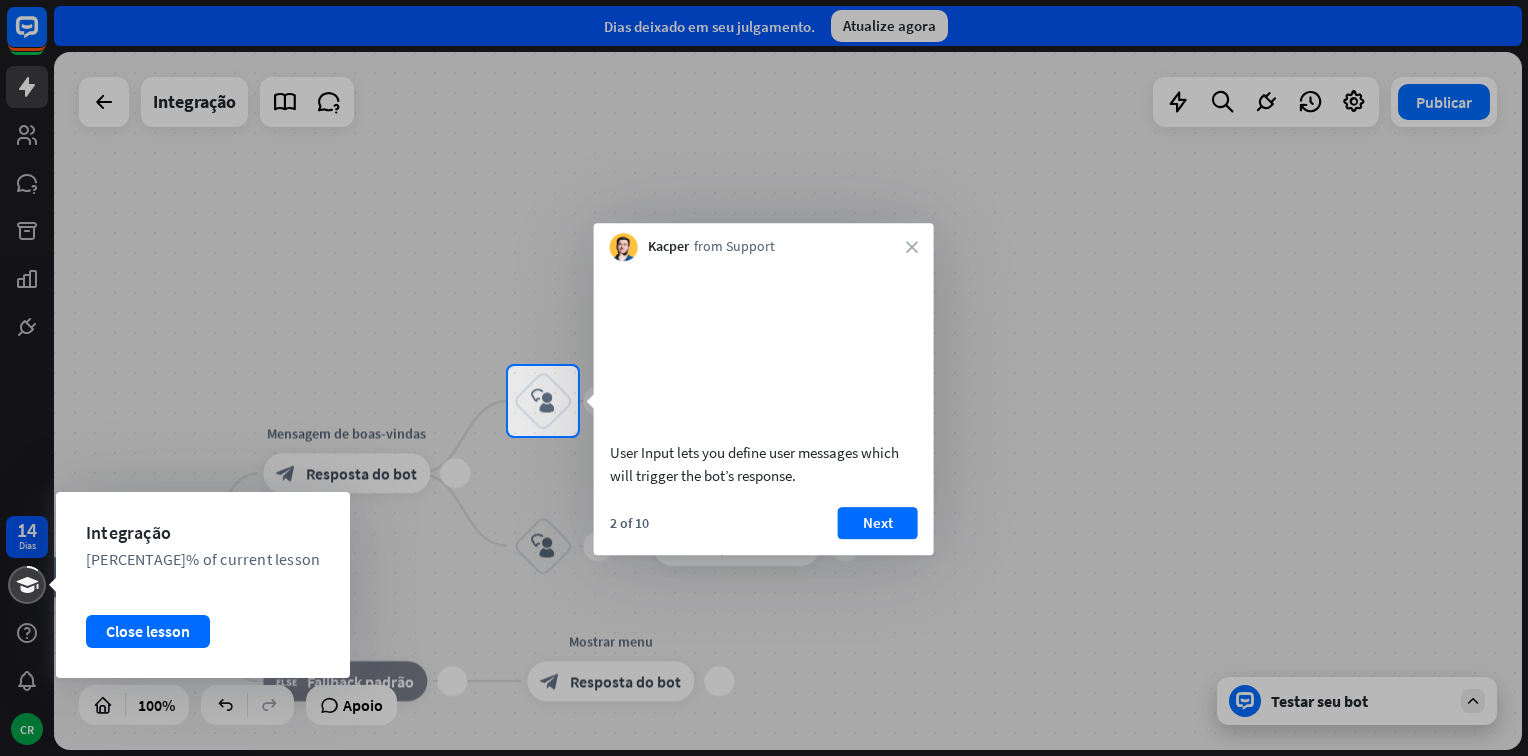 drag, startPoint x: 24, startPoint y: 587, endPoint x: 81, endPoint y: 574, distance: 58.463665 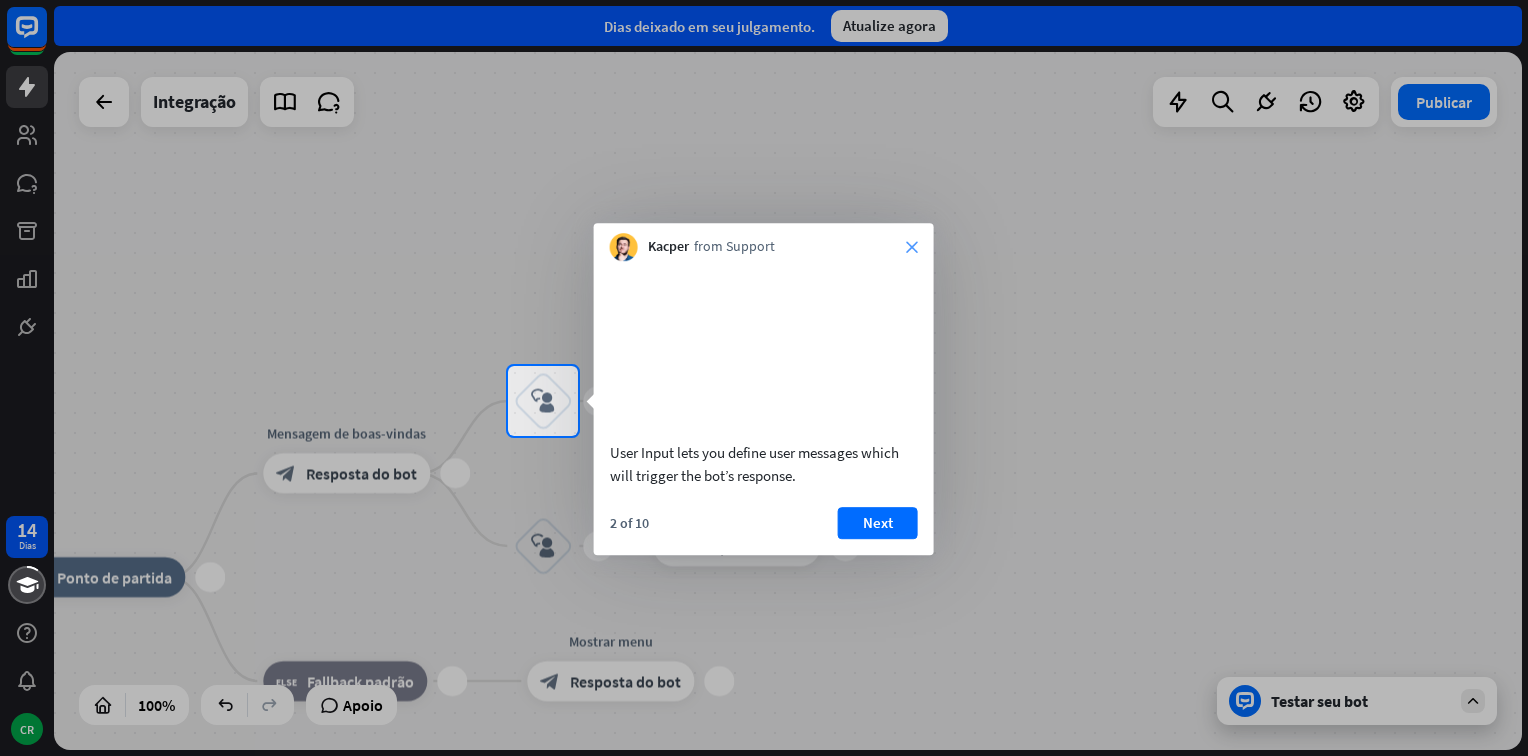 click on "close" at bounding box center (912, 247) 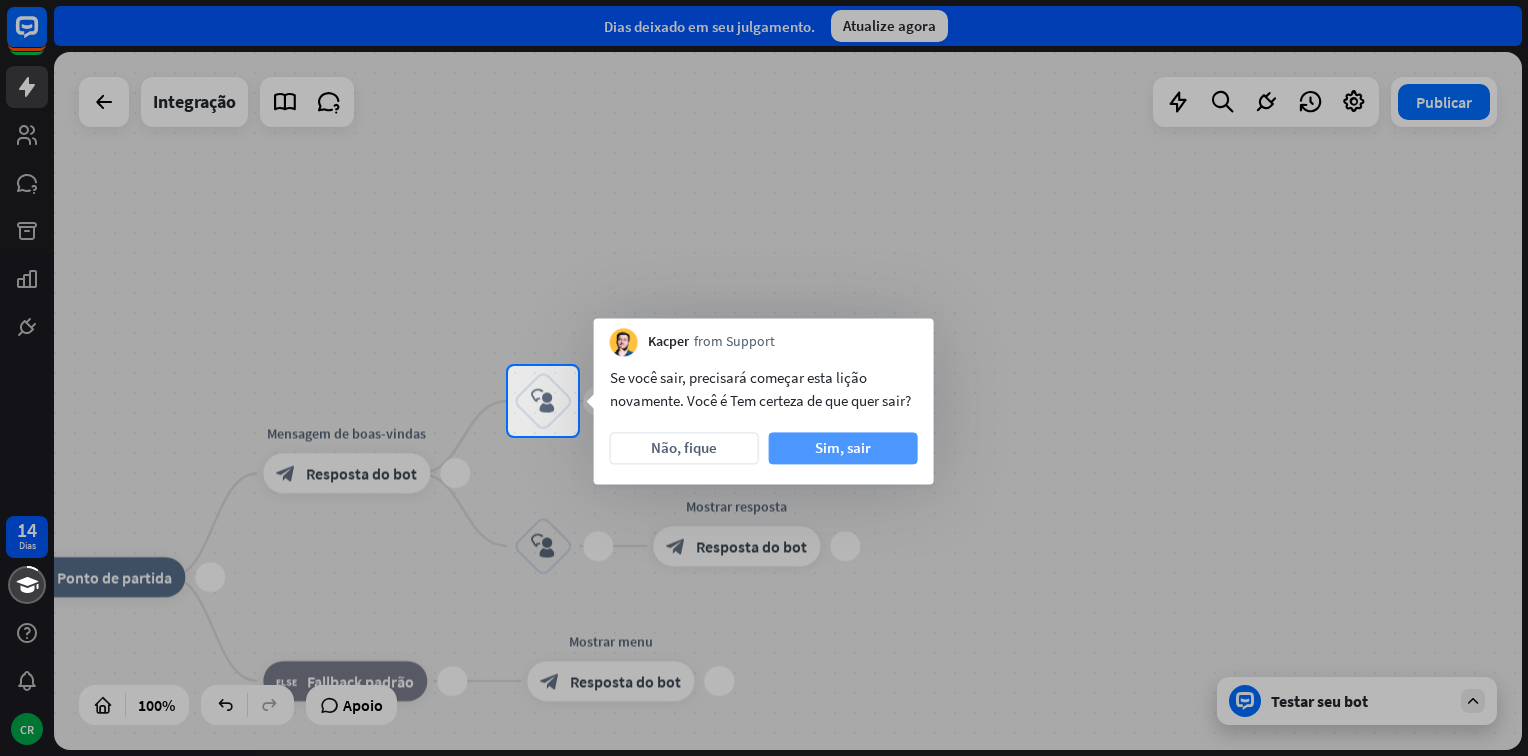 click on "Sim, sair" at bounding box center [843, 448] 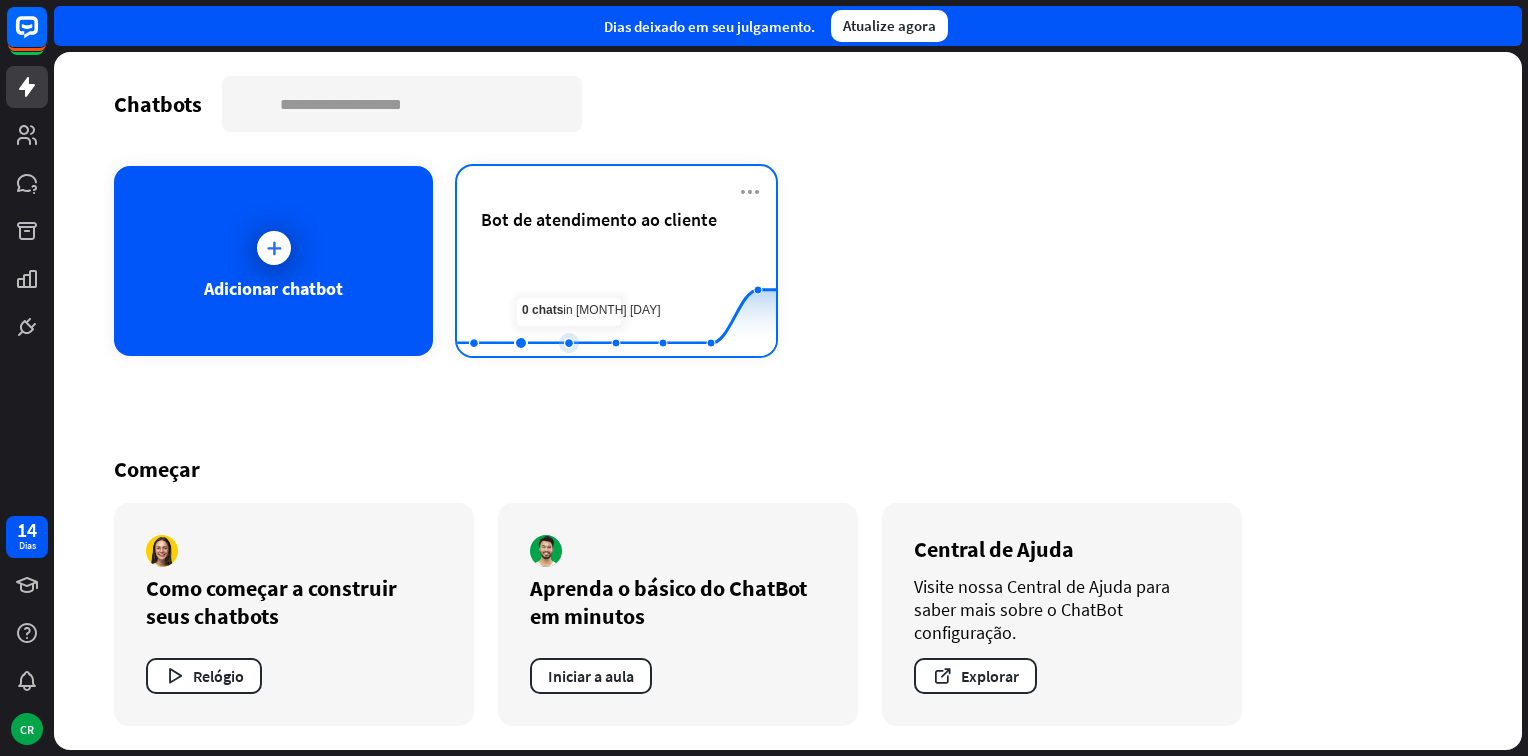 click 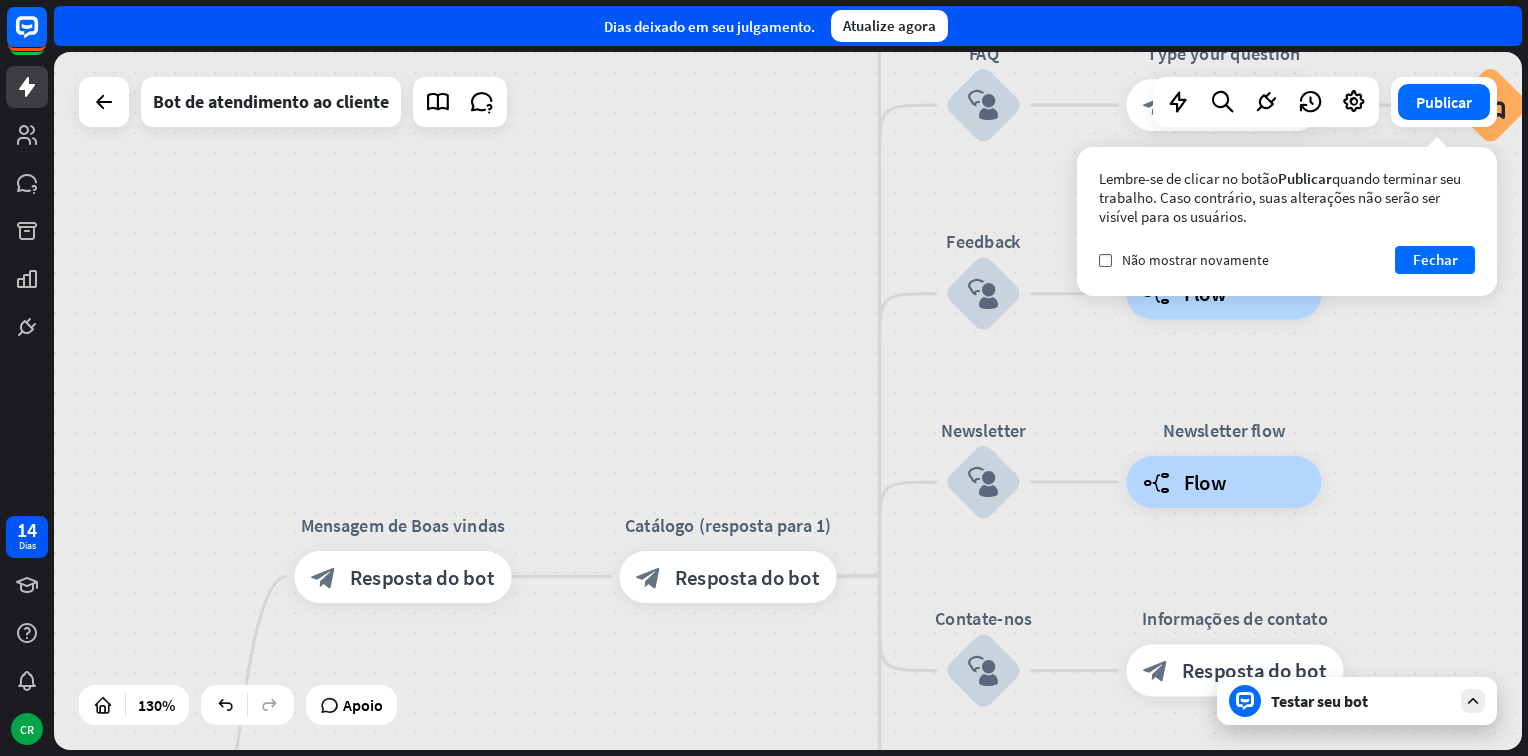 drag, startPoint x: 627, startPoint y: 213, endPoint x: 364, endPoint y: 777, distance: 622.3062 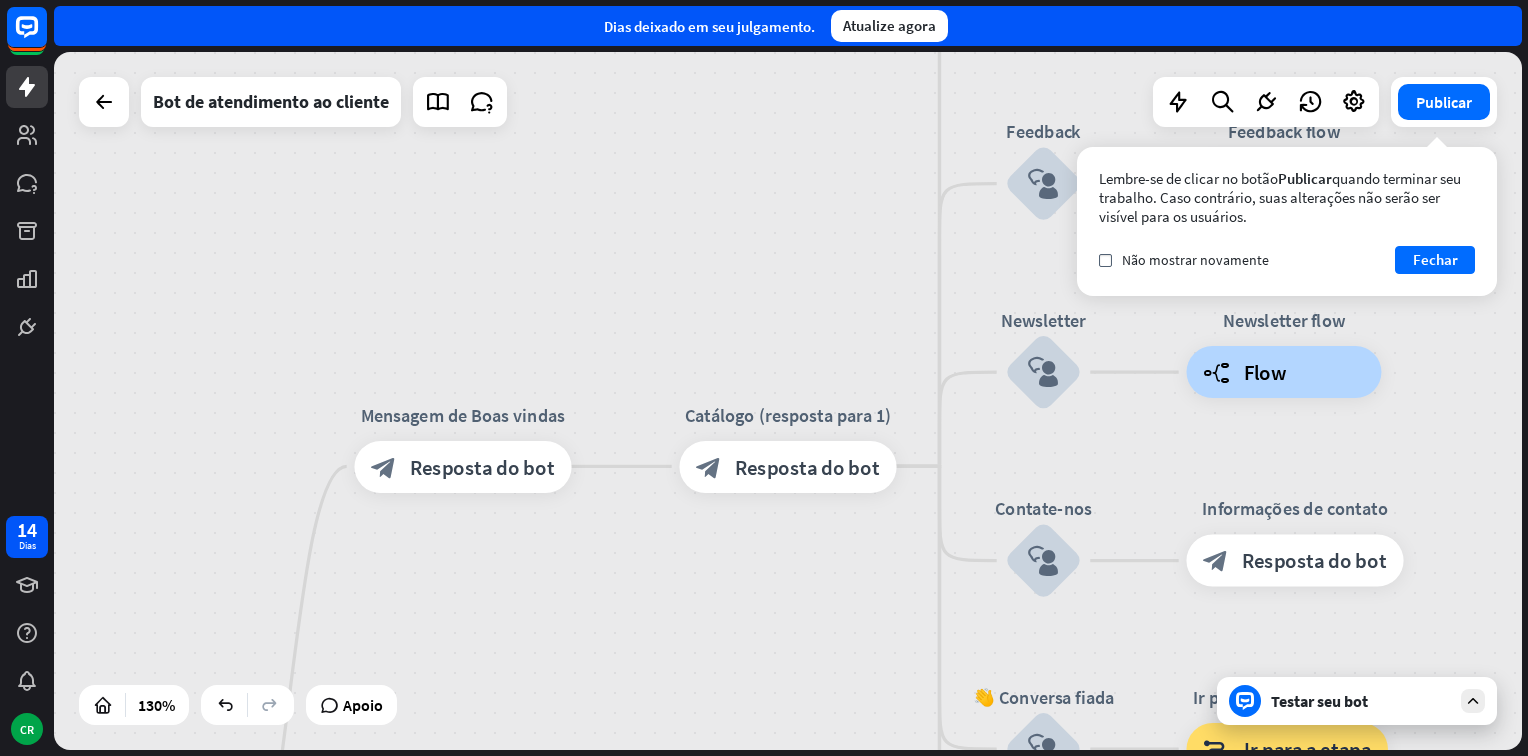 drag, startPoint x: 448, startPoint y: 633, endPoint x: 468, endPoint y: 602, distance: 36.891735 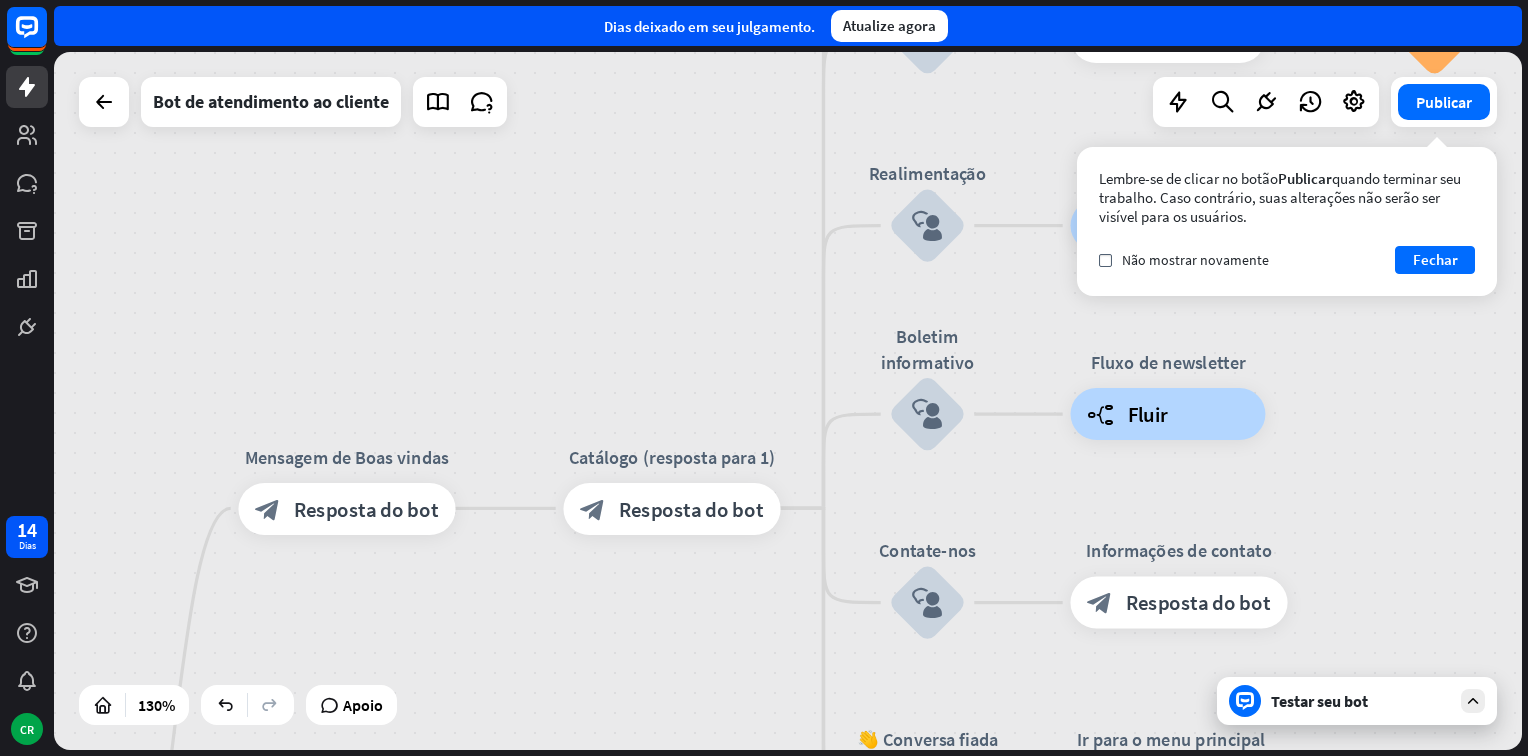 drag, startPoint x: 866, startPoint y: 585, endPoint x: 732, endPoint y: 657, distance: 152.11838 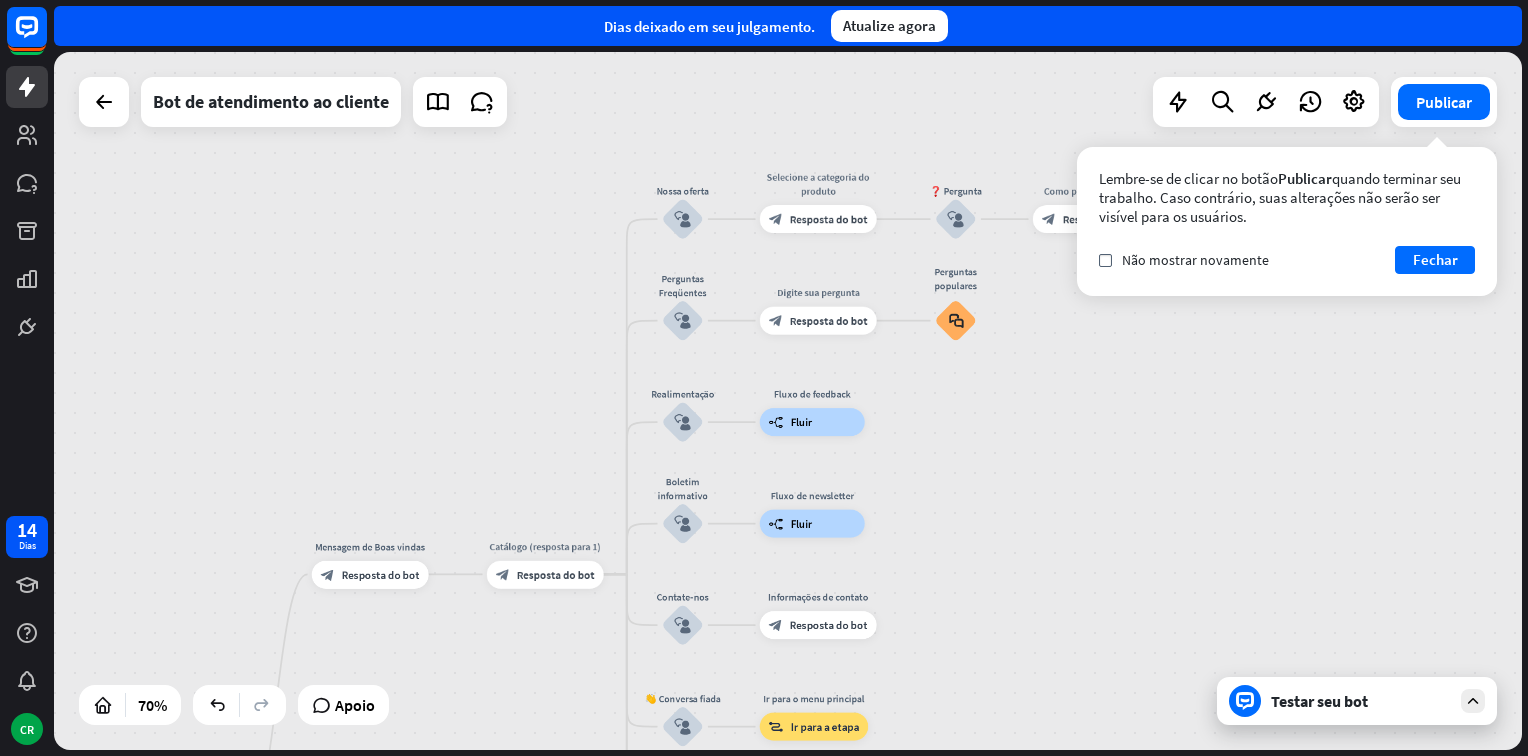 drag, startPoint x: 584, startPoint y: 325, endPoint x: 428, endPoint y: 338, distance: 156.54073 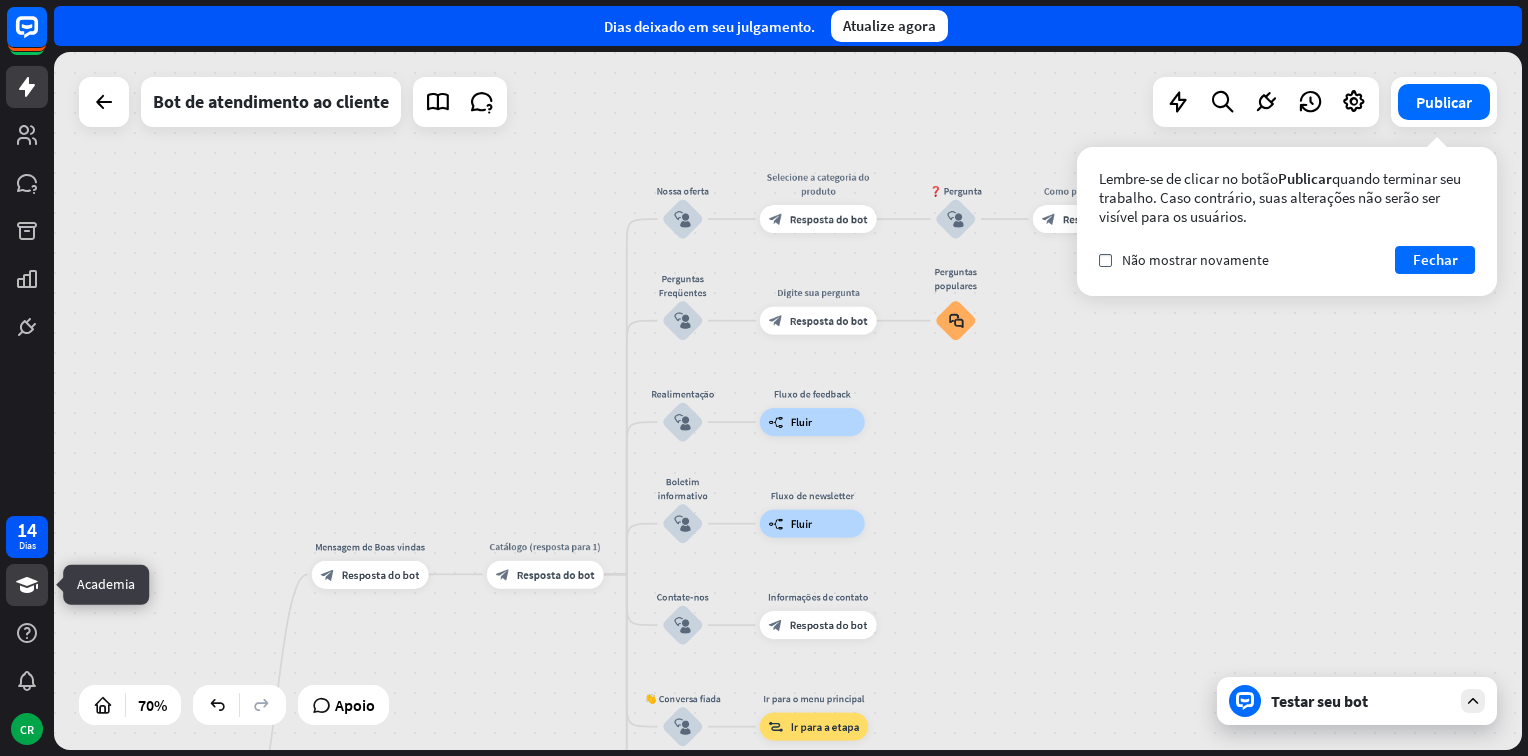 click 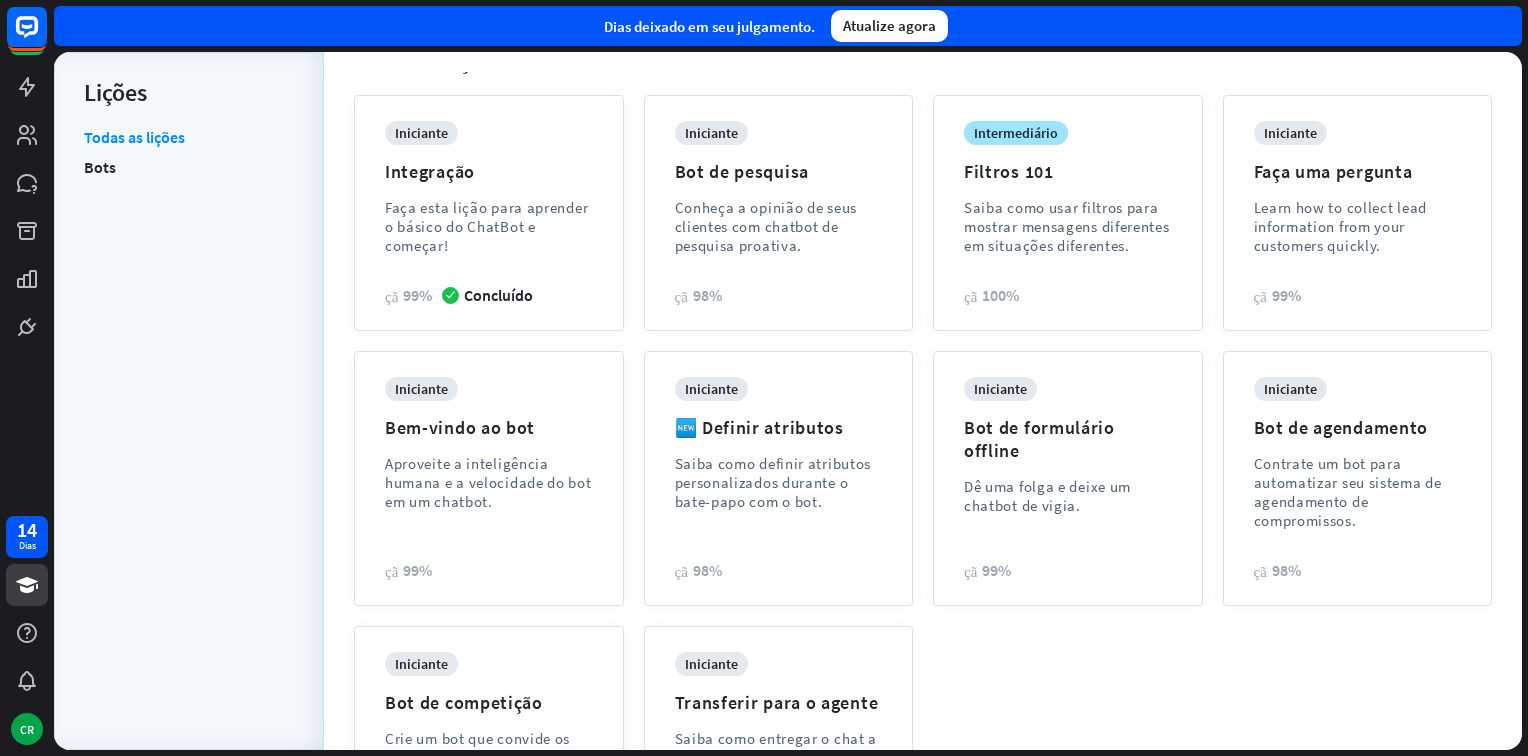 scroll, scrollTop: 0, scrollLeft: 0, axis: both 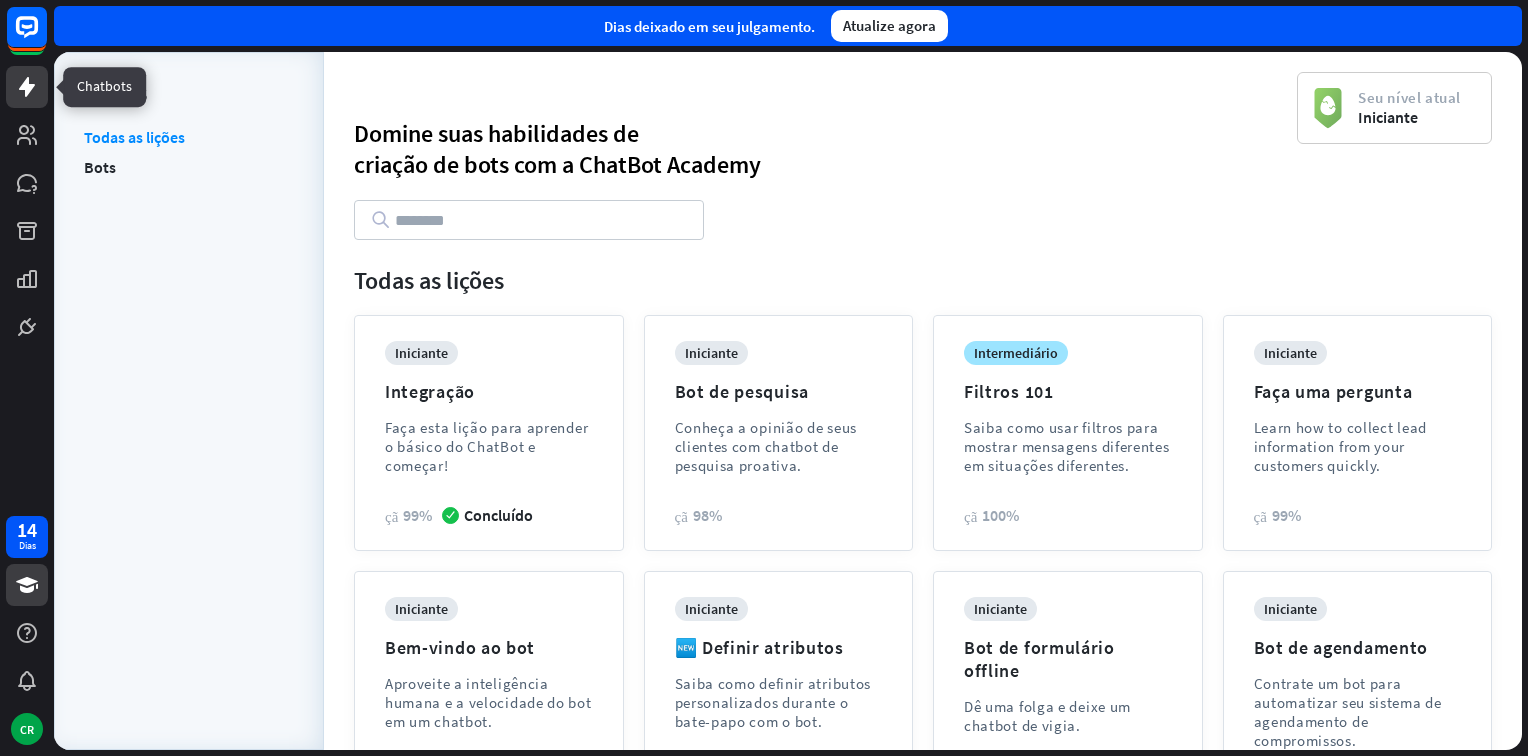 click 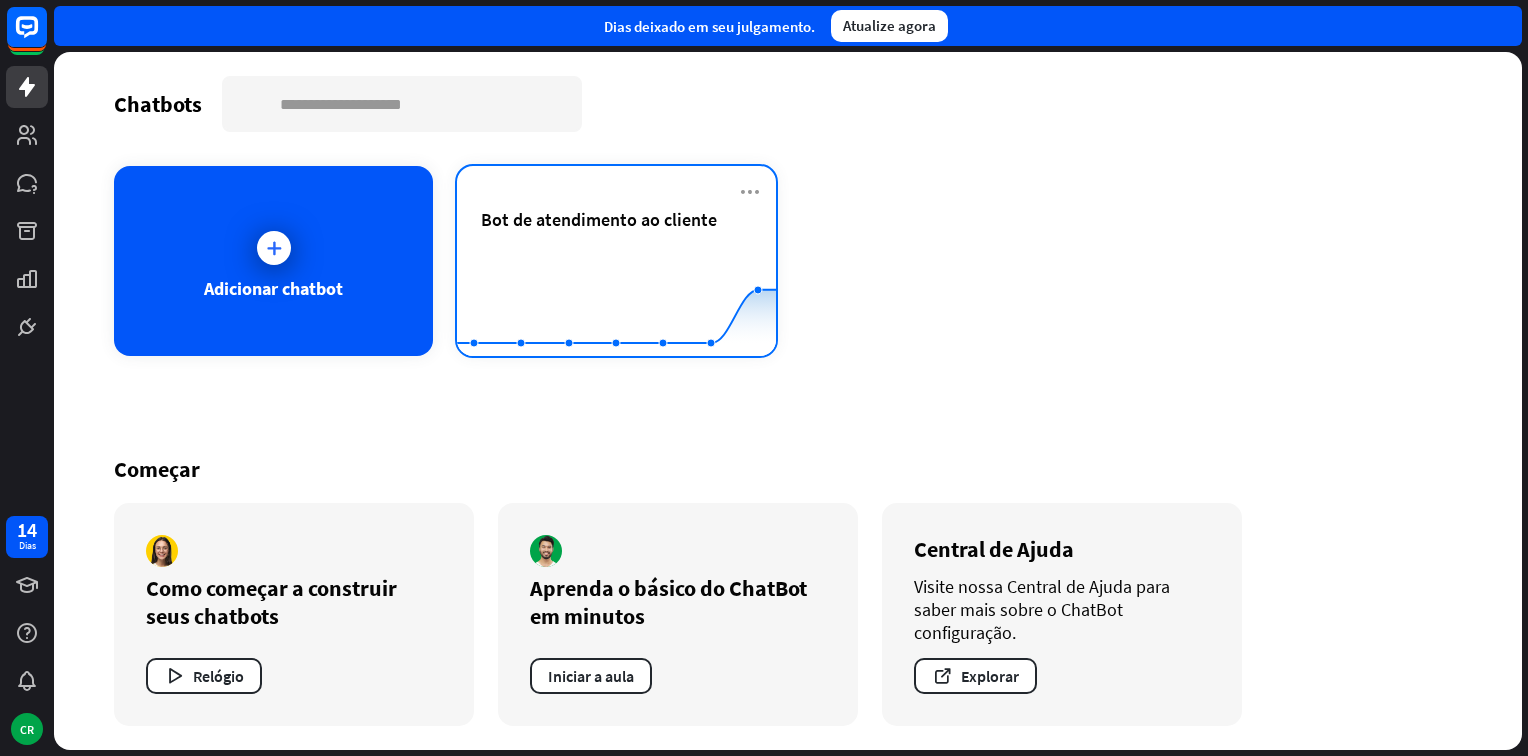 click on "Bot de atendimento ao cliente" at bounding box center [616, 243] 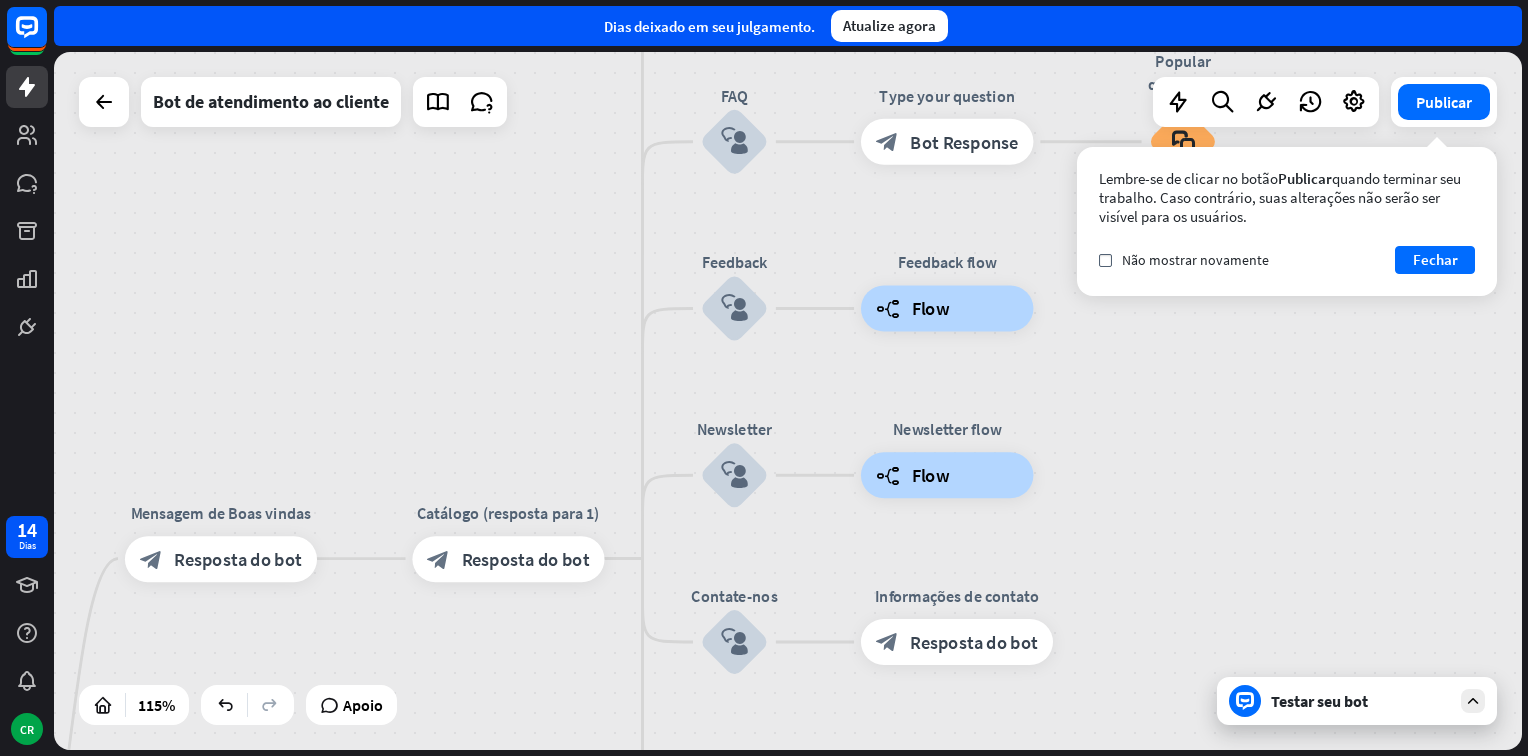 drag, startPoint x: 759, startPoint y: 242, endPoint x: 307, endPoint y: 789, distance: 709.5865 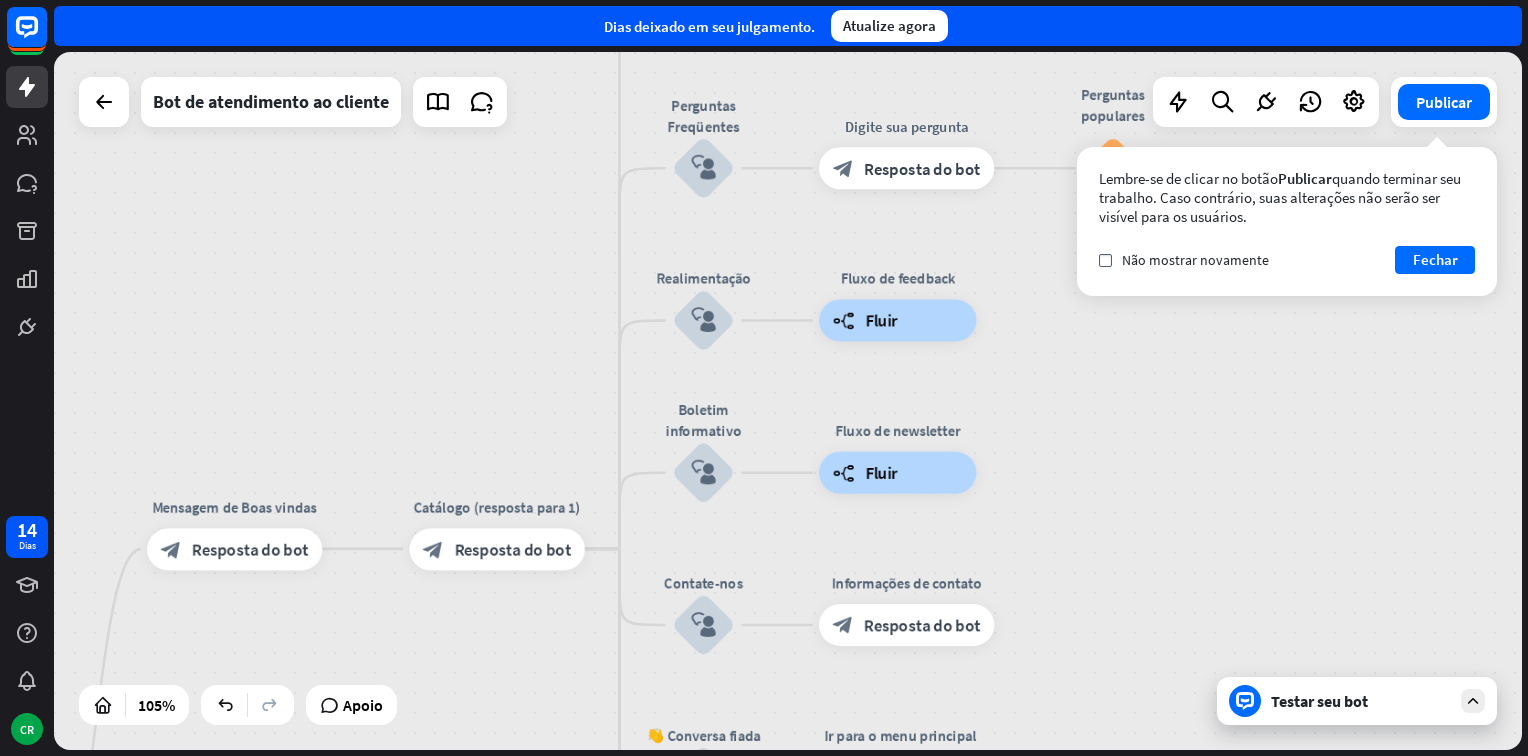drag, startPoint x: 480, startPoint y: 663, endPoint x: 496, endPoint y: 639, distance: 28.84441 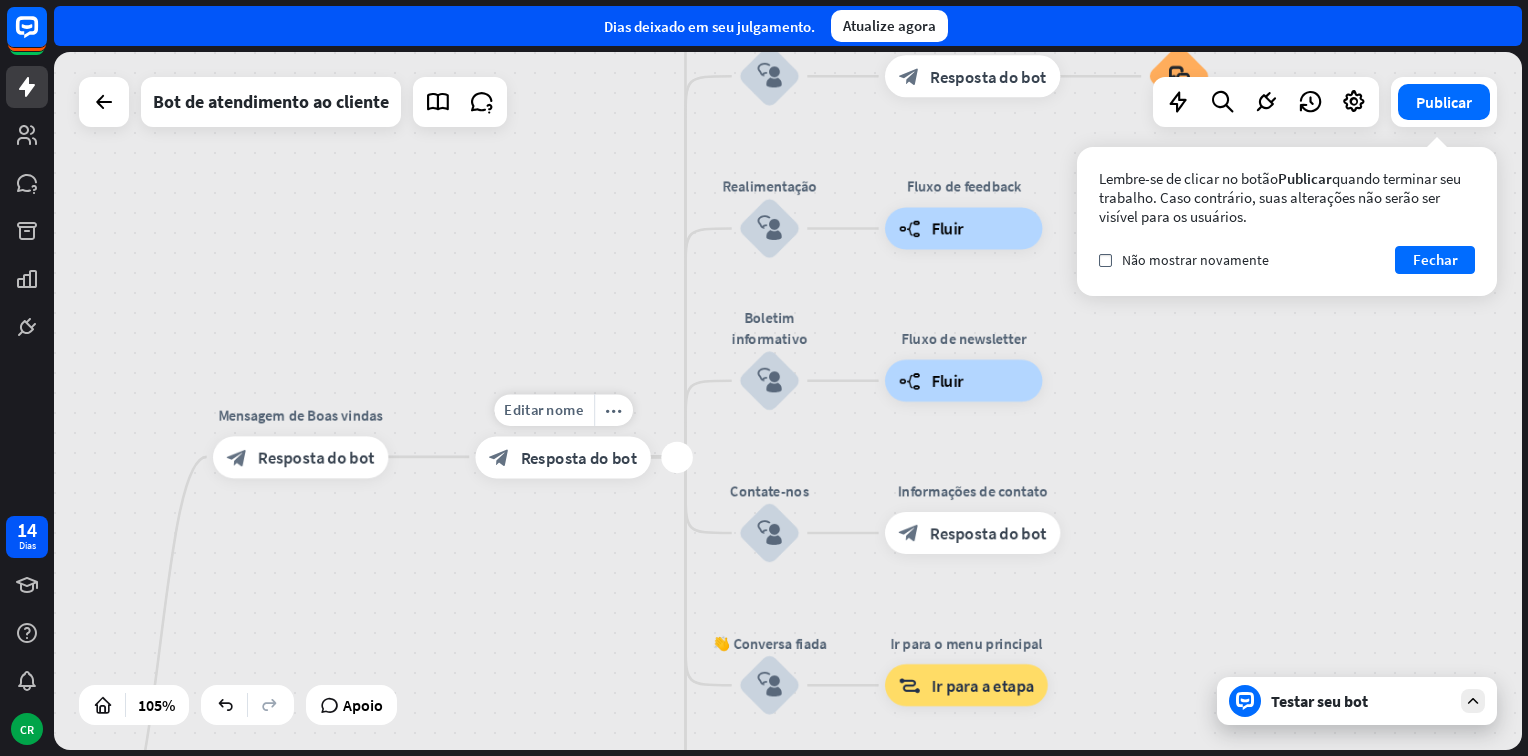 click on "Resposta do bot" at bounding box center (579, 456) 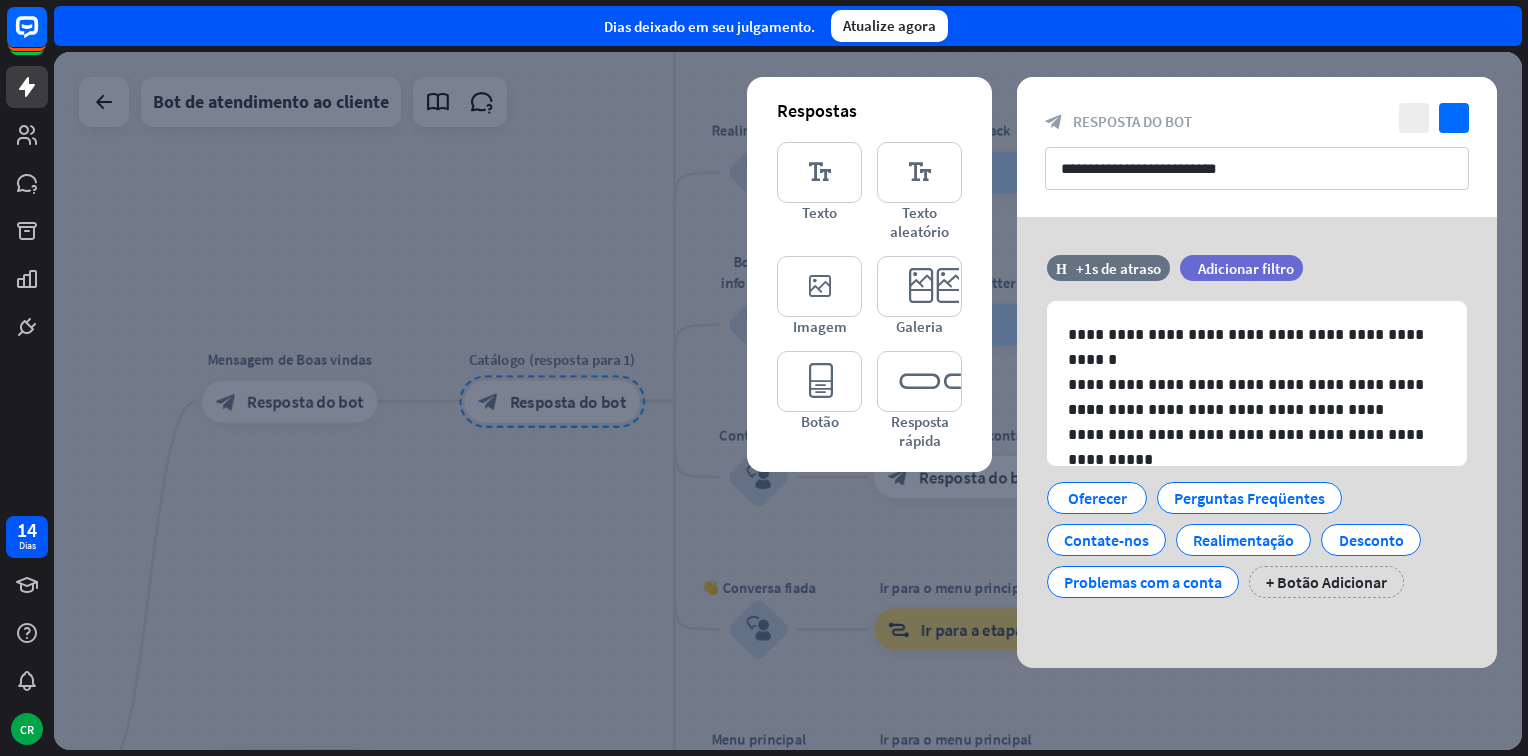 click at bounding box center (788, 401) 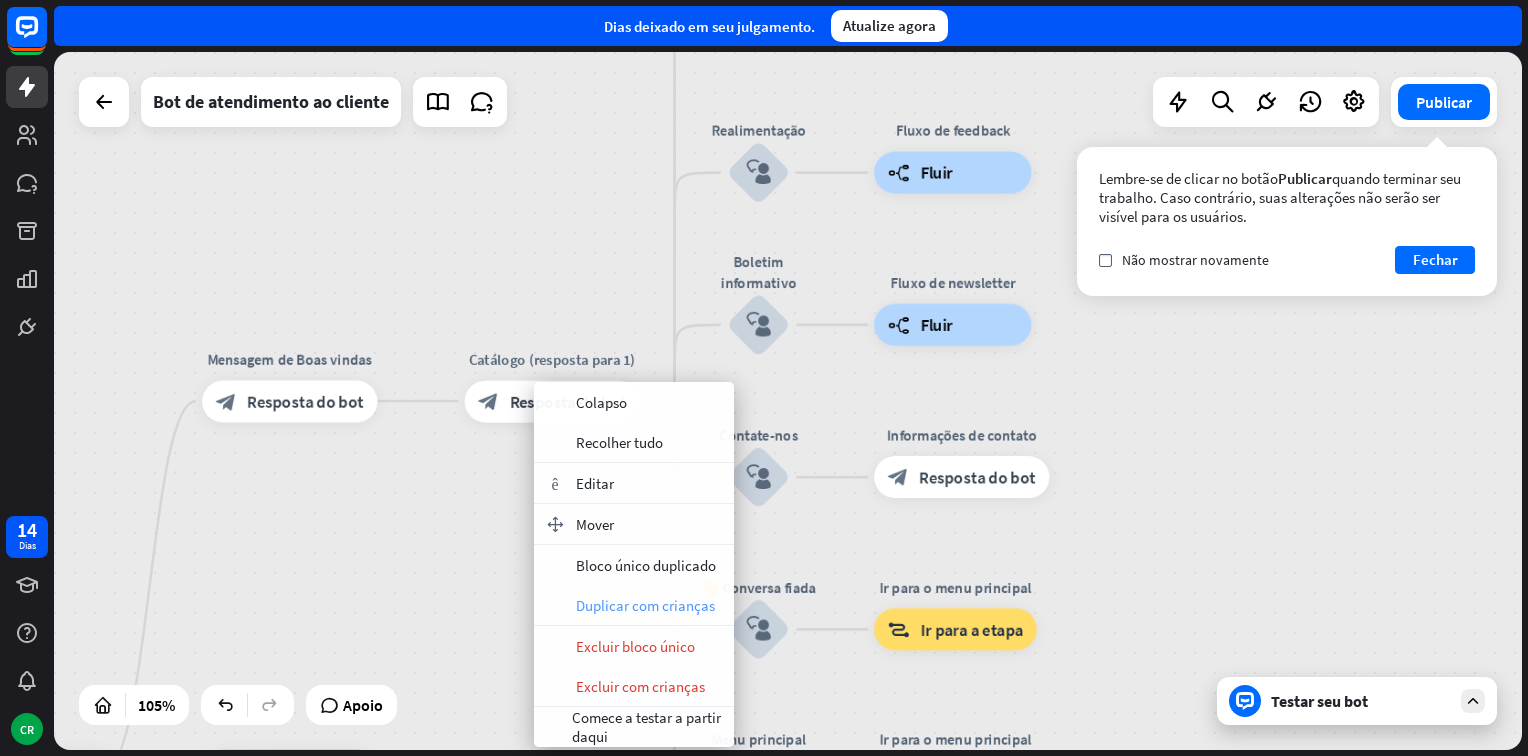 click on "Duplicar com crianças" at bounding box center (645, 605) 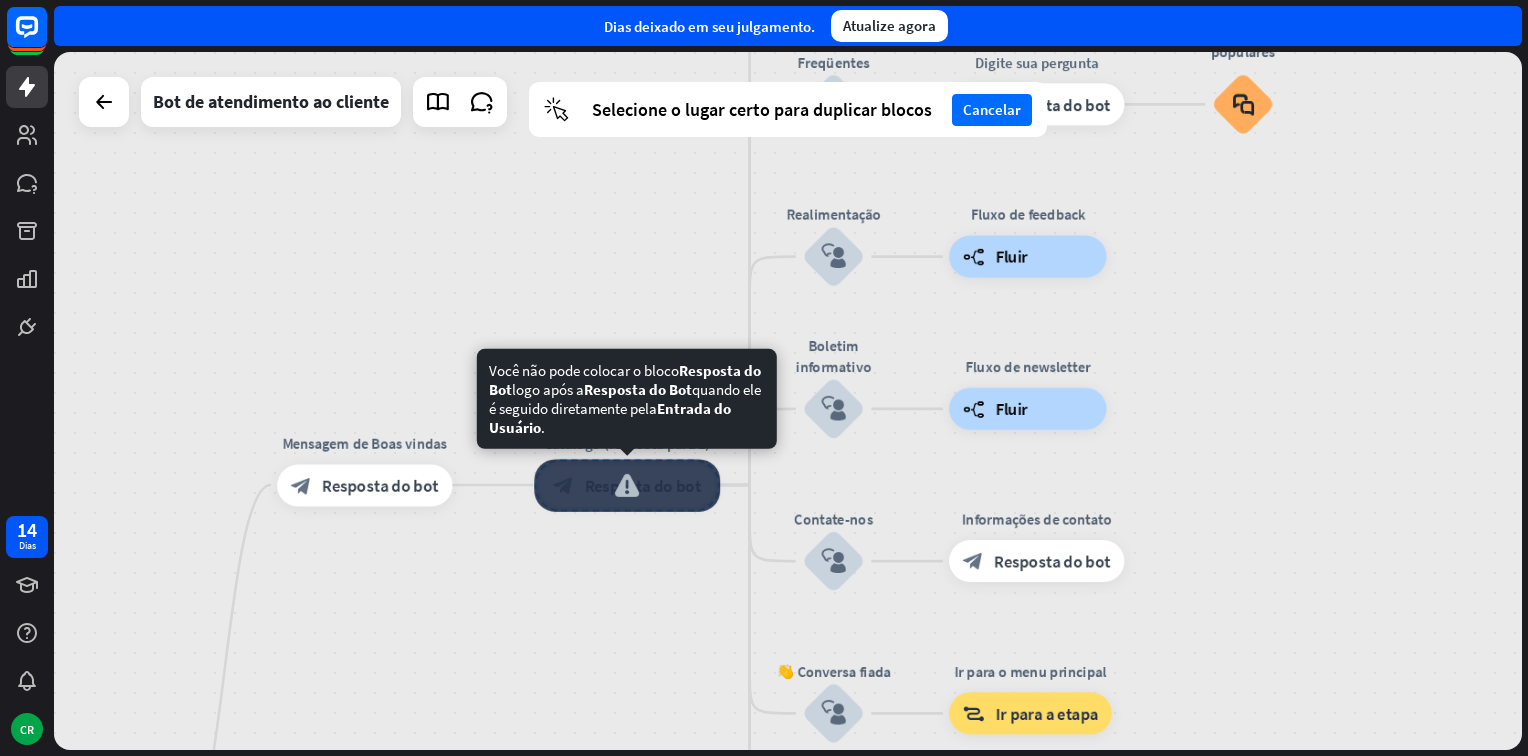 drag, startPoint x: 524, startPoint y: 410, endPoint x: 593, endPoint y: 487, distance: 103.392456 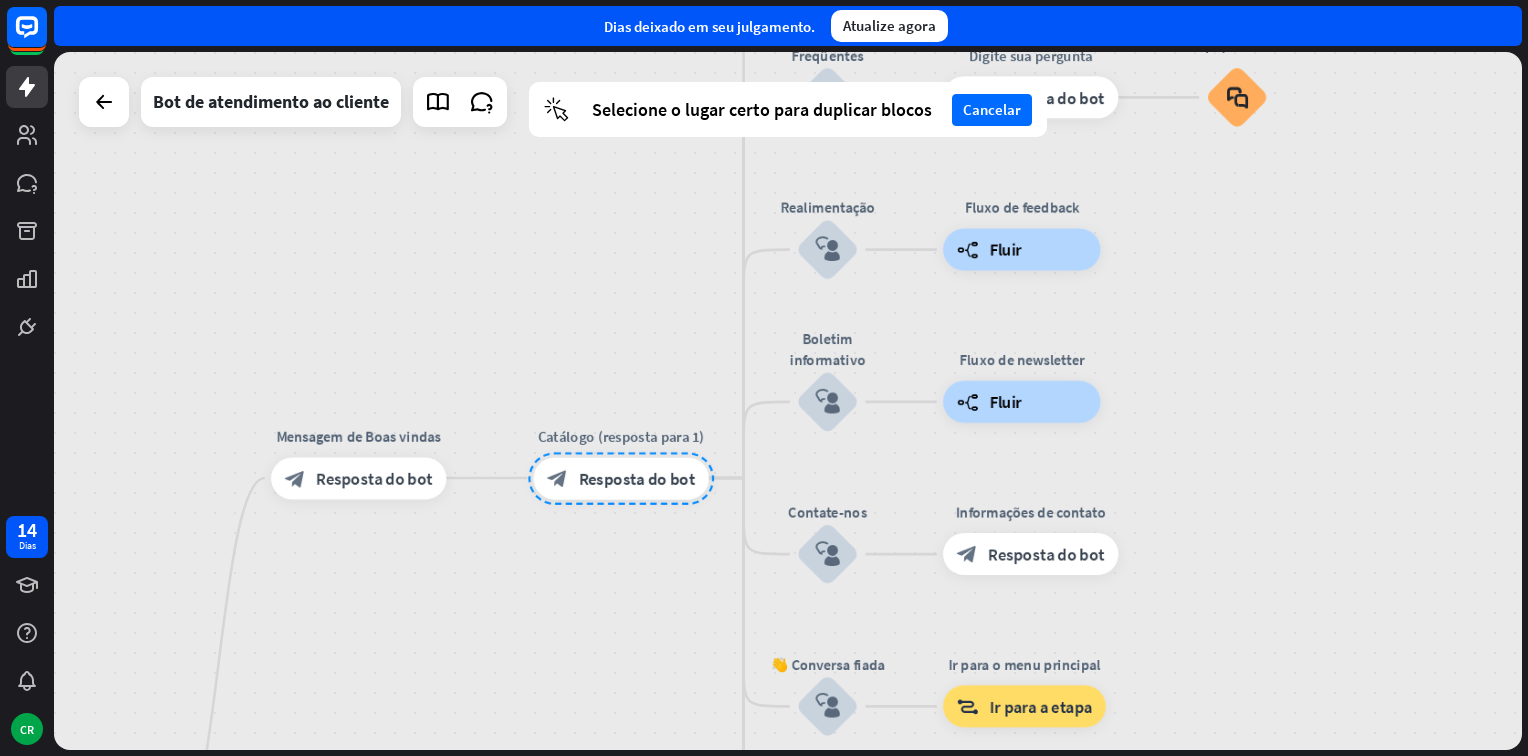 click on "cursor" at bounding box center [556, 109] 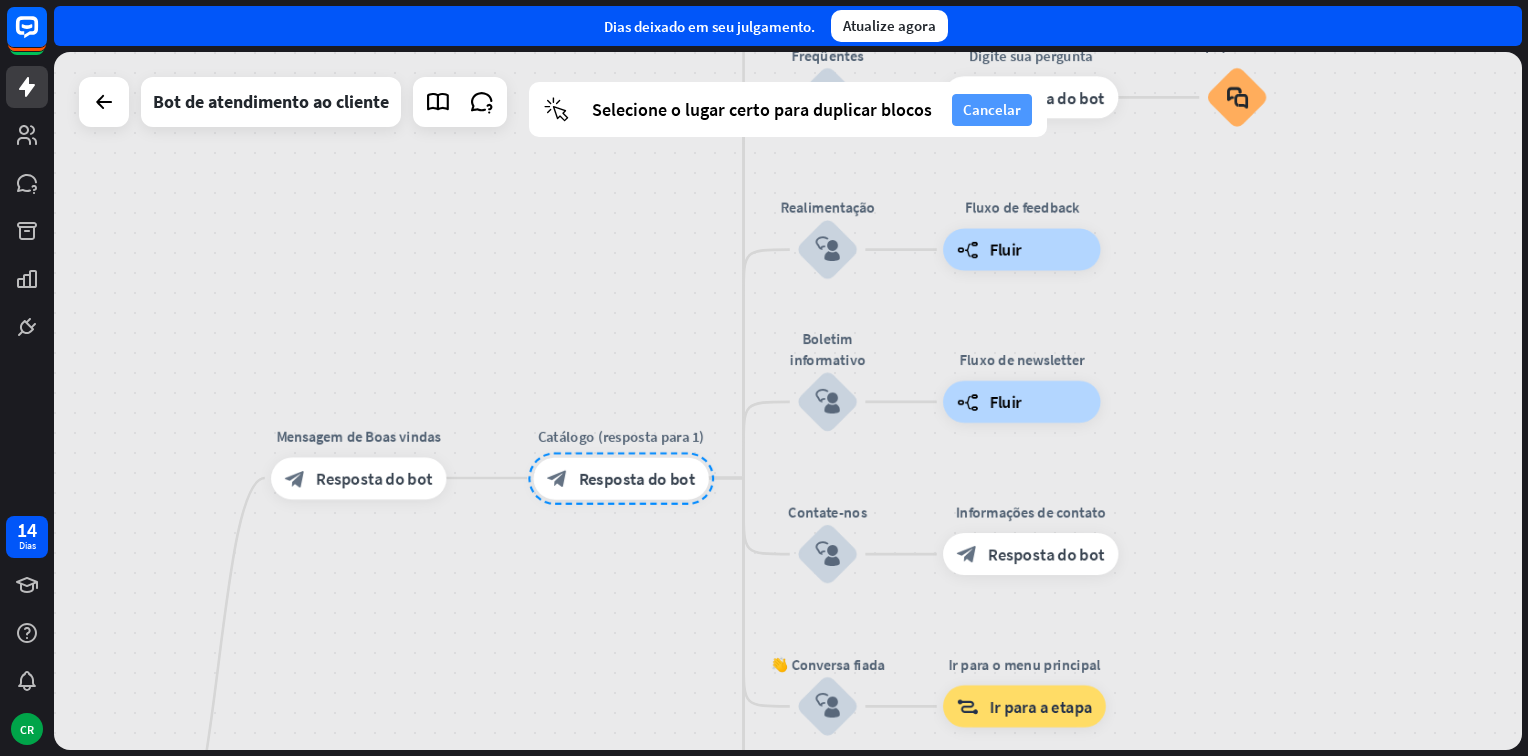 click on "Cancelar" at bounding box center (992, 110) 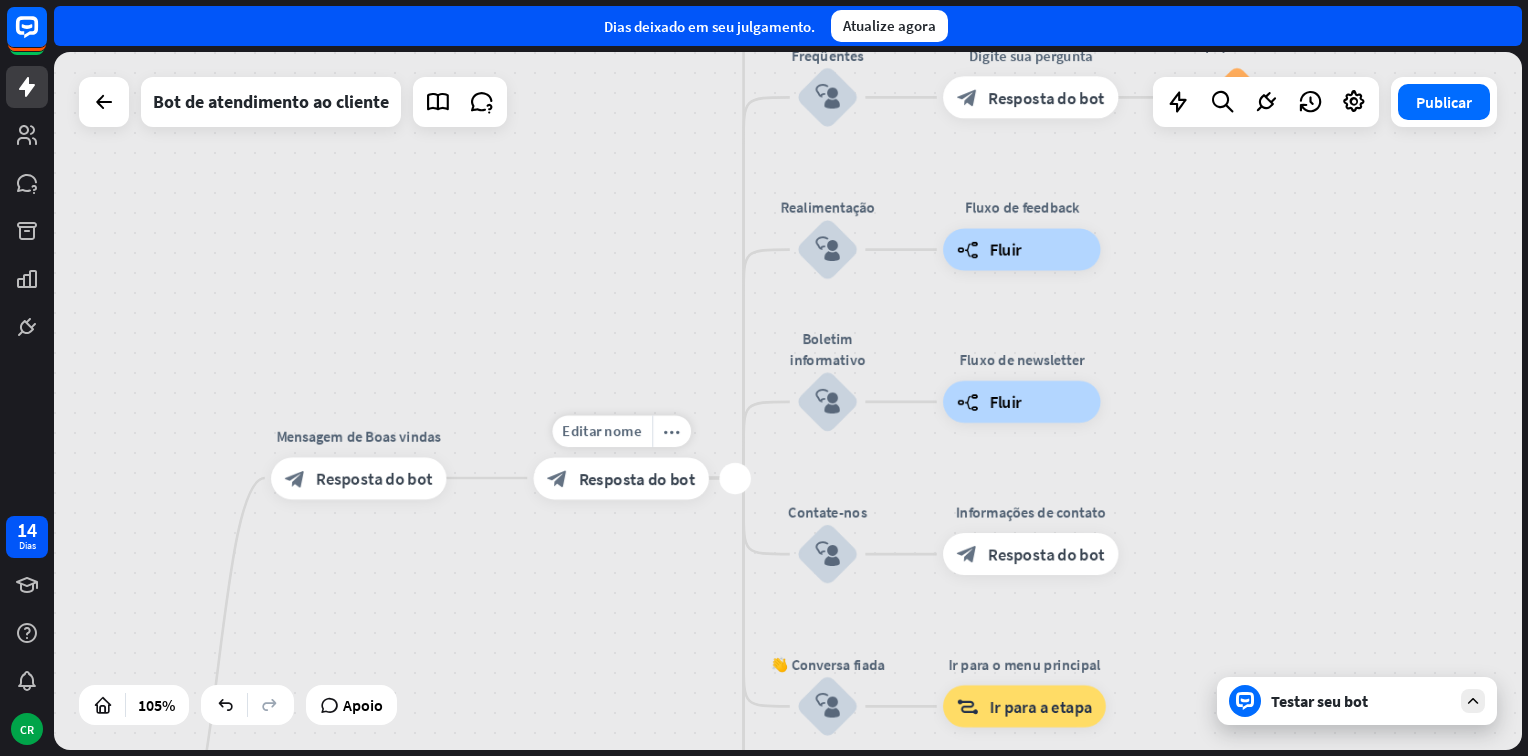 click on "Resposta do bot" at bounding box center (637, 477) 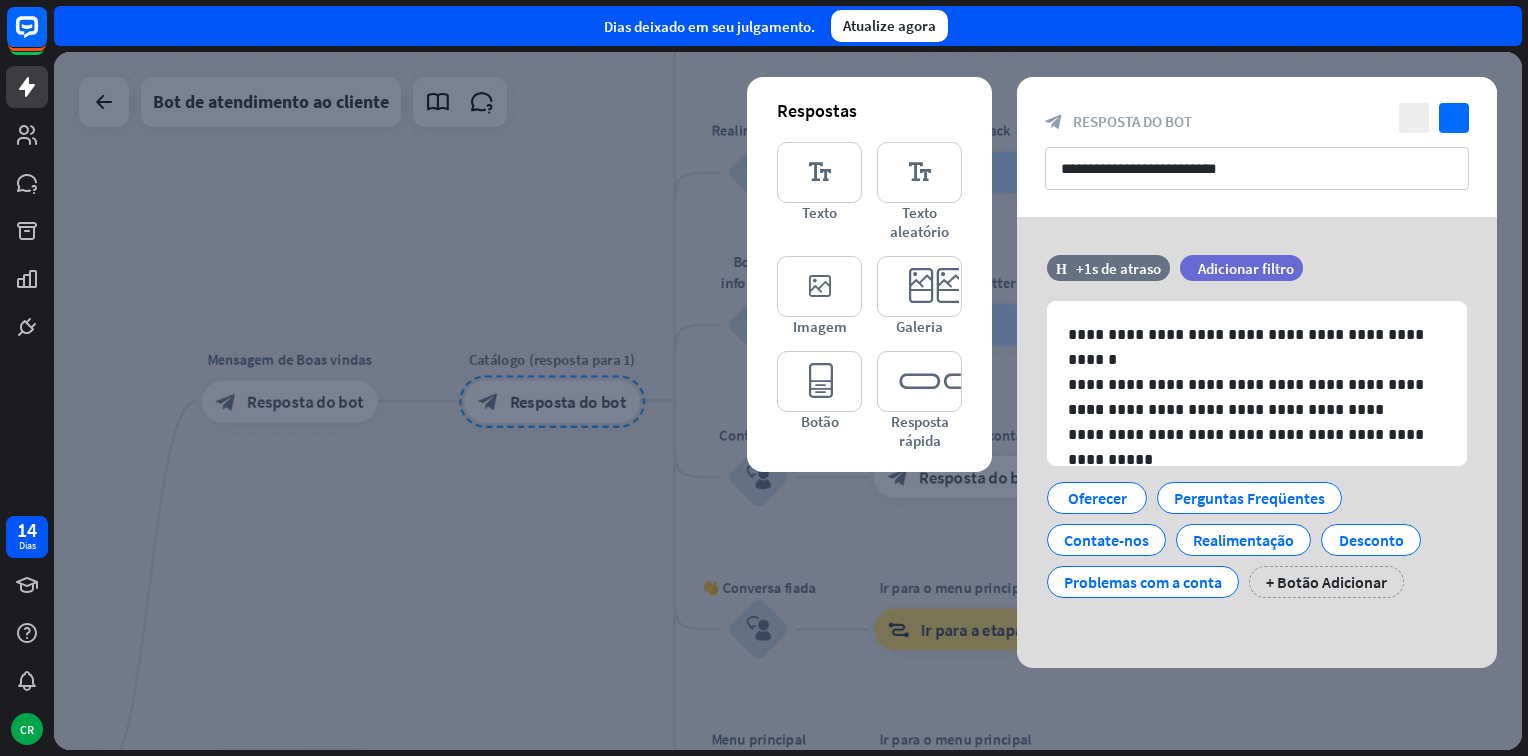 click at bounding box center [788, 401] 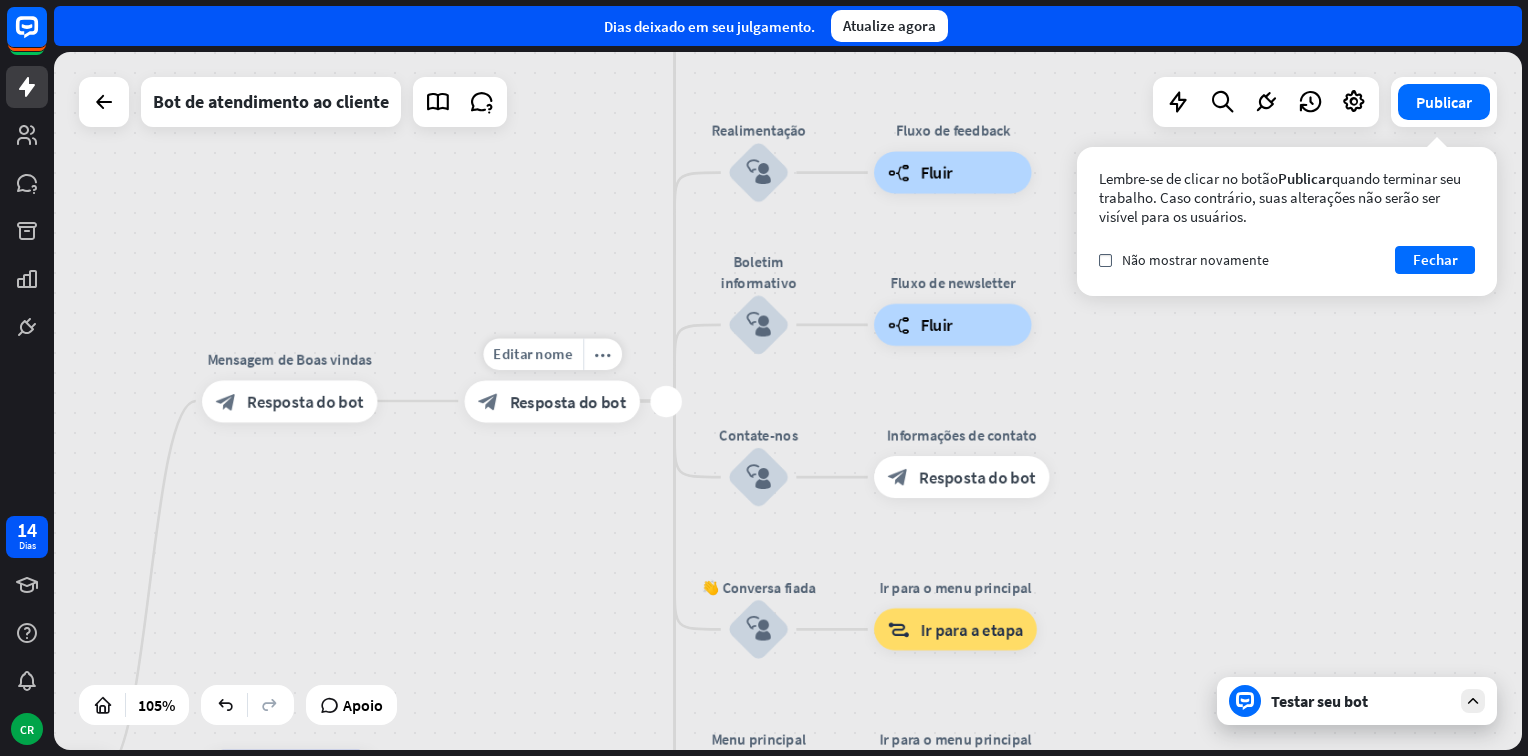 click on "Resposta do bot" at bounding box center [568, 400] 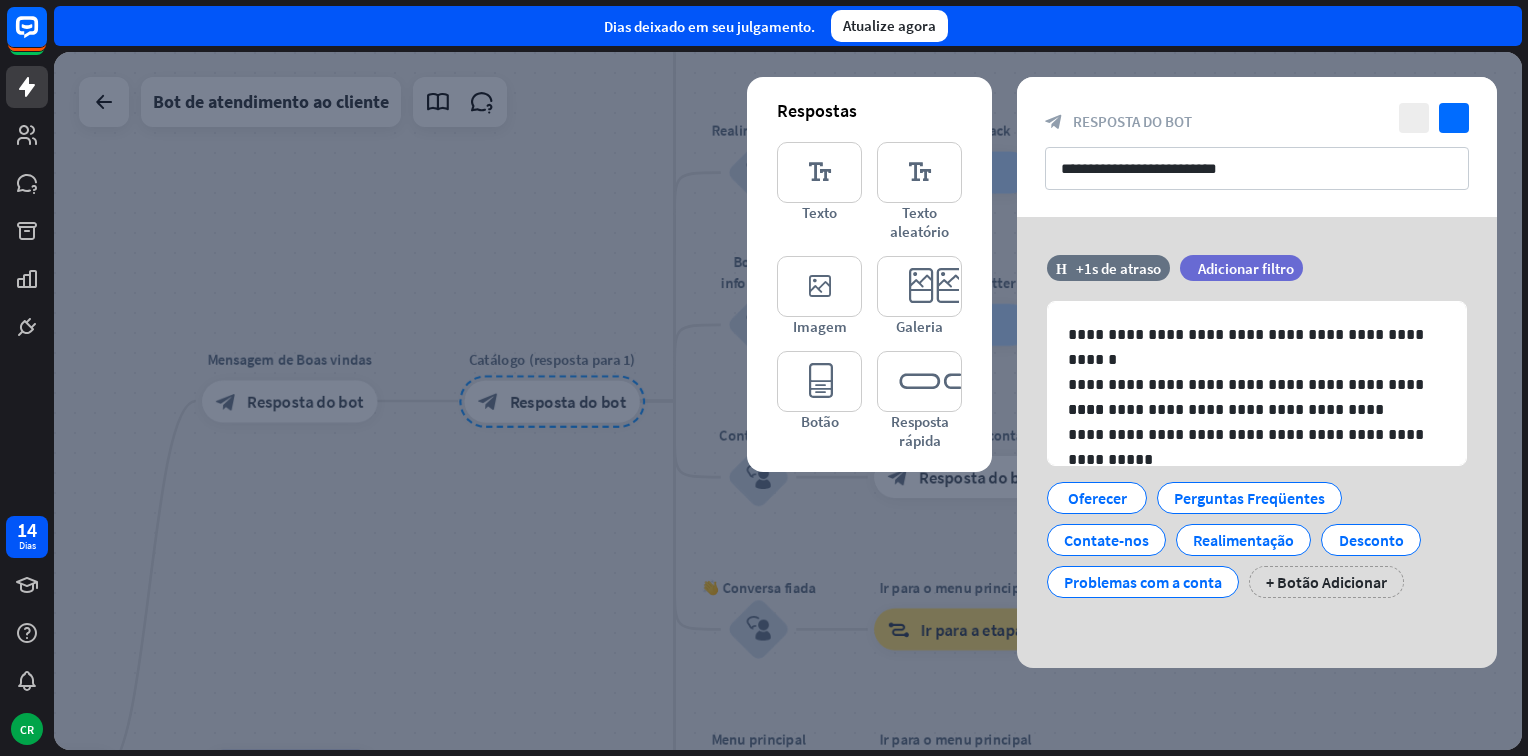 drag, startPoint x: 493, startPoint y: 543, endPoint x: 543, endPoint y: 452, distance: 103.8316 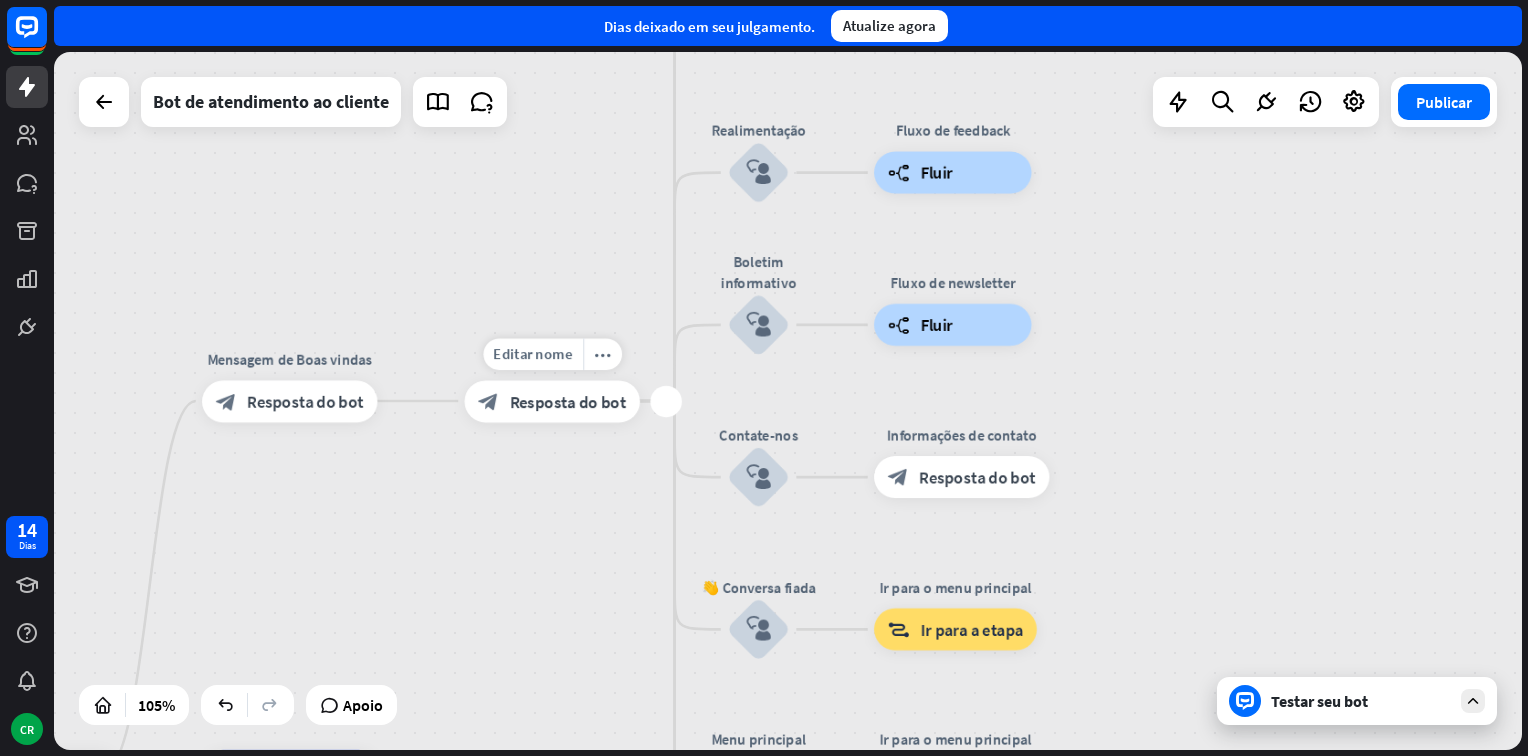 click on "mais" at bounding box center [666, 401] 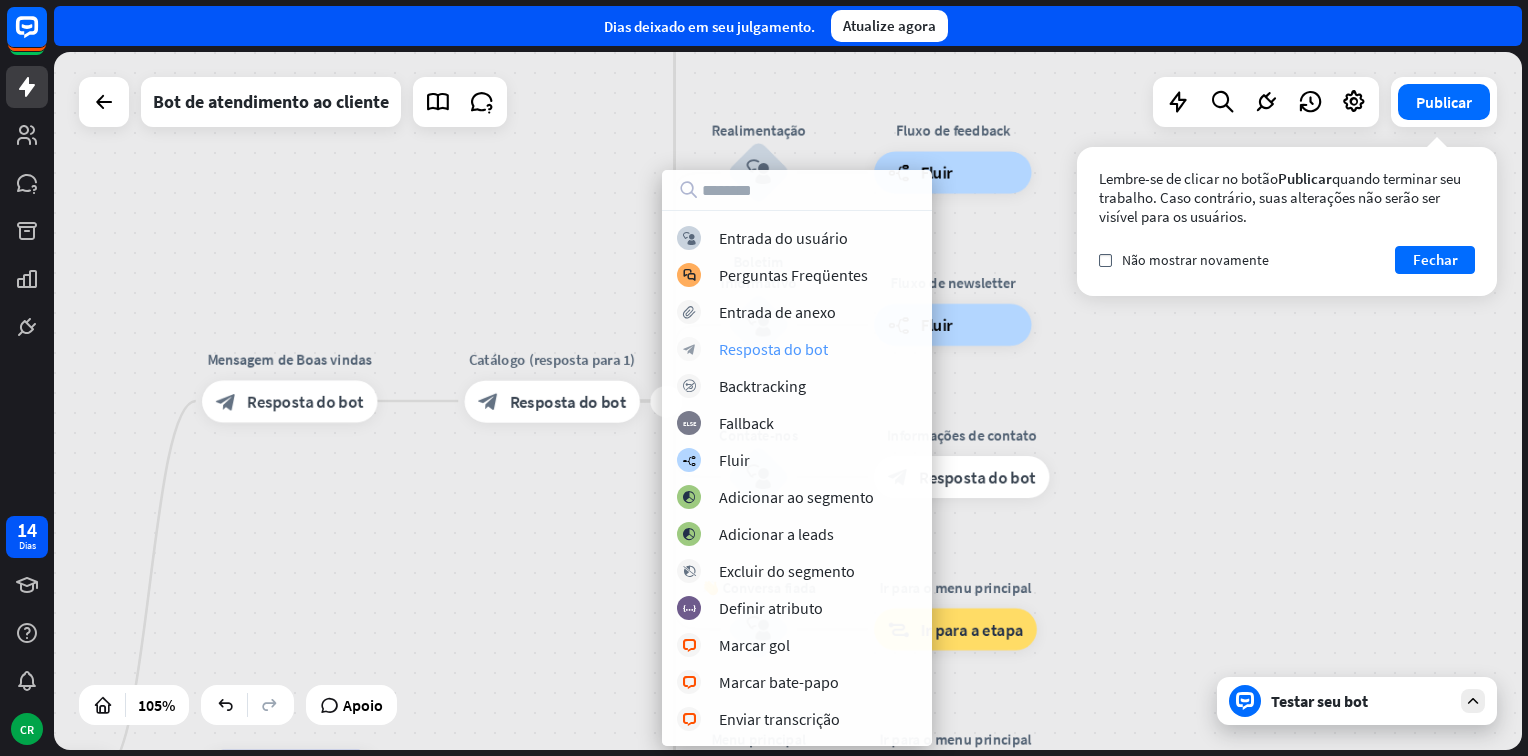 click on "Resposta do bot" at bounding box center (773, 349) 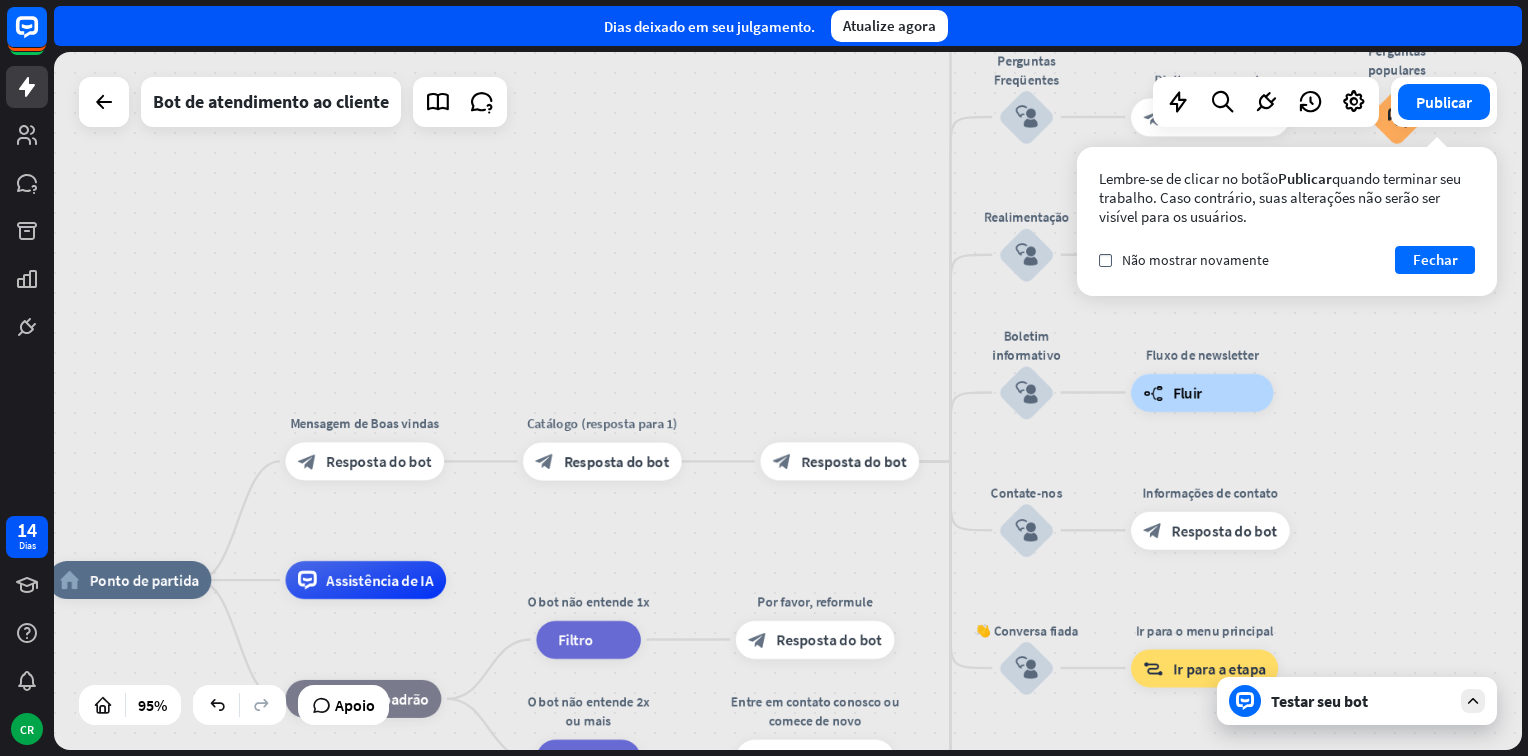 drag, startPoint x: 688, startPoint y: 693, endPoint x: 720, endPoint y: 526, distance: 170.03824 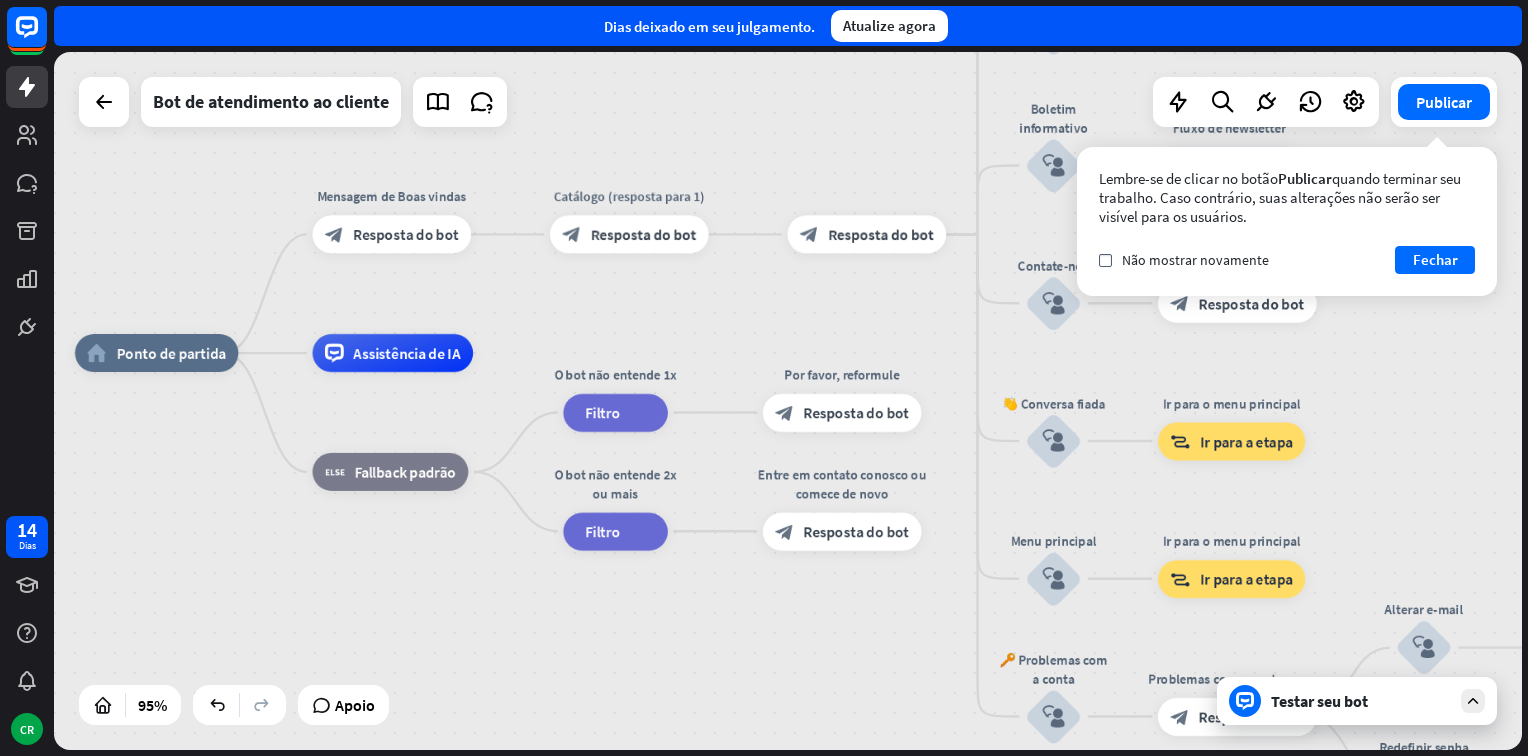 drag, startPoint x: 736, startPoint y: 378, endPoint x: 741, endPoint y: 298, distance: 80.1561 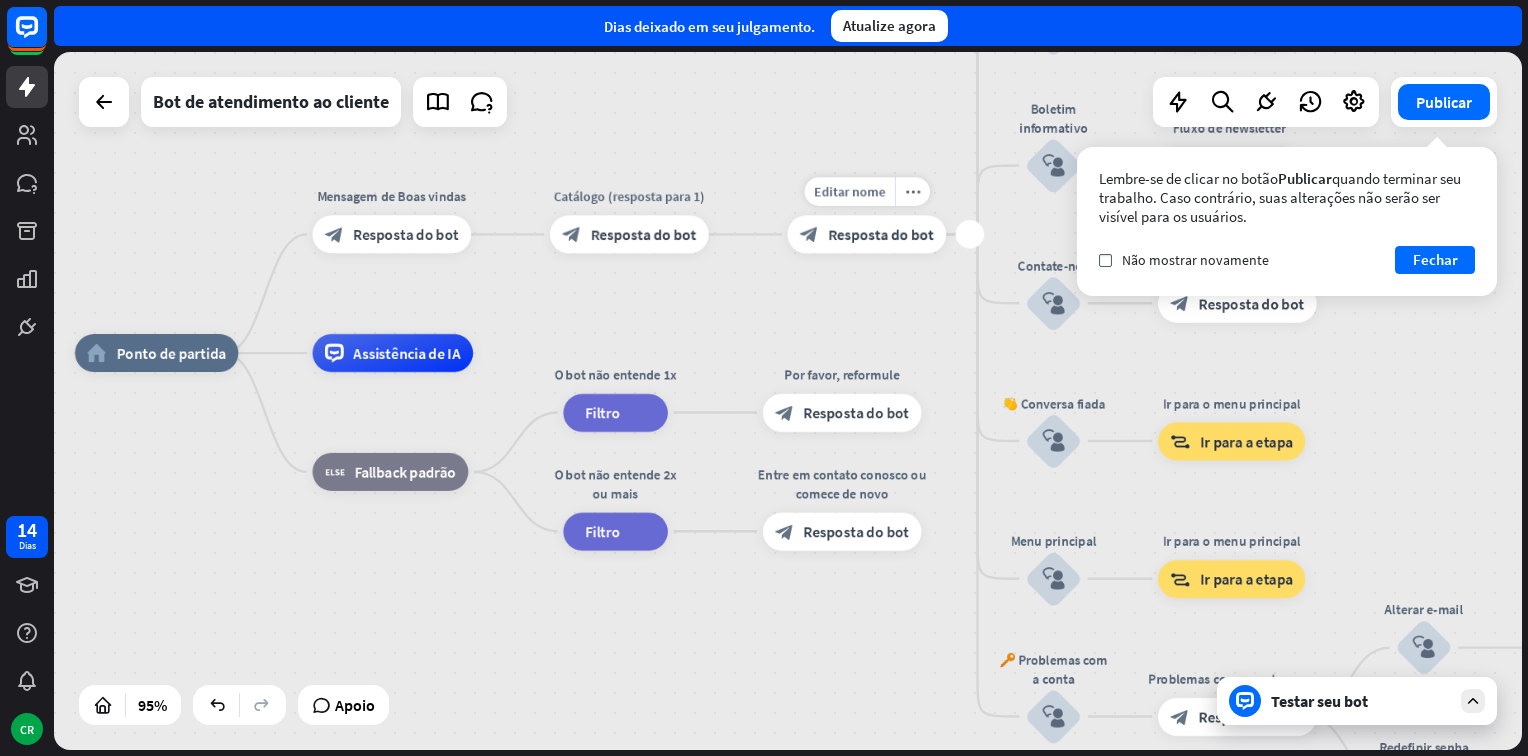 click on "Resposta do bot" at bounding box center [880, 234] 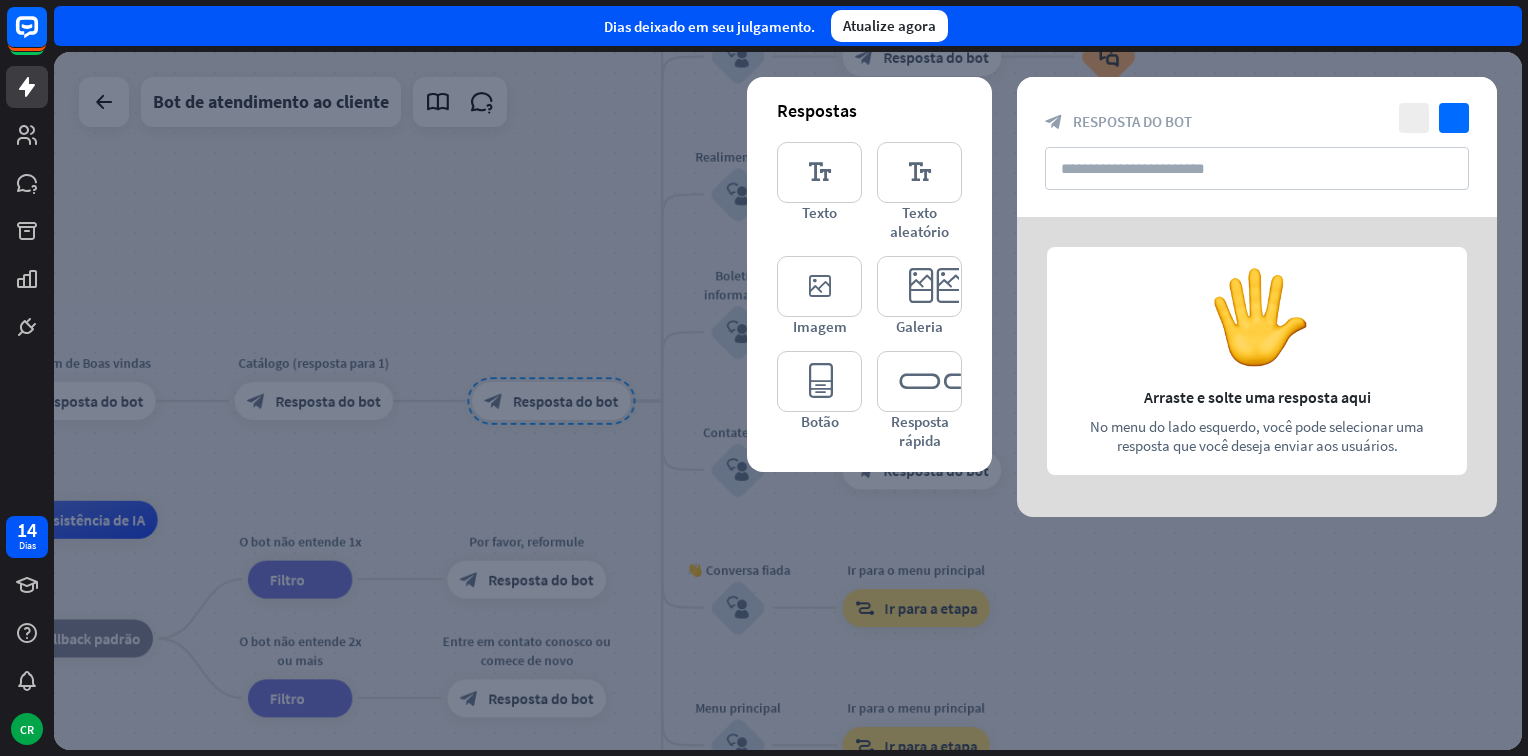 click at bounding box center [788, 401] 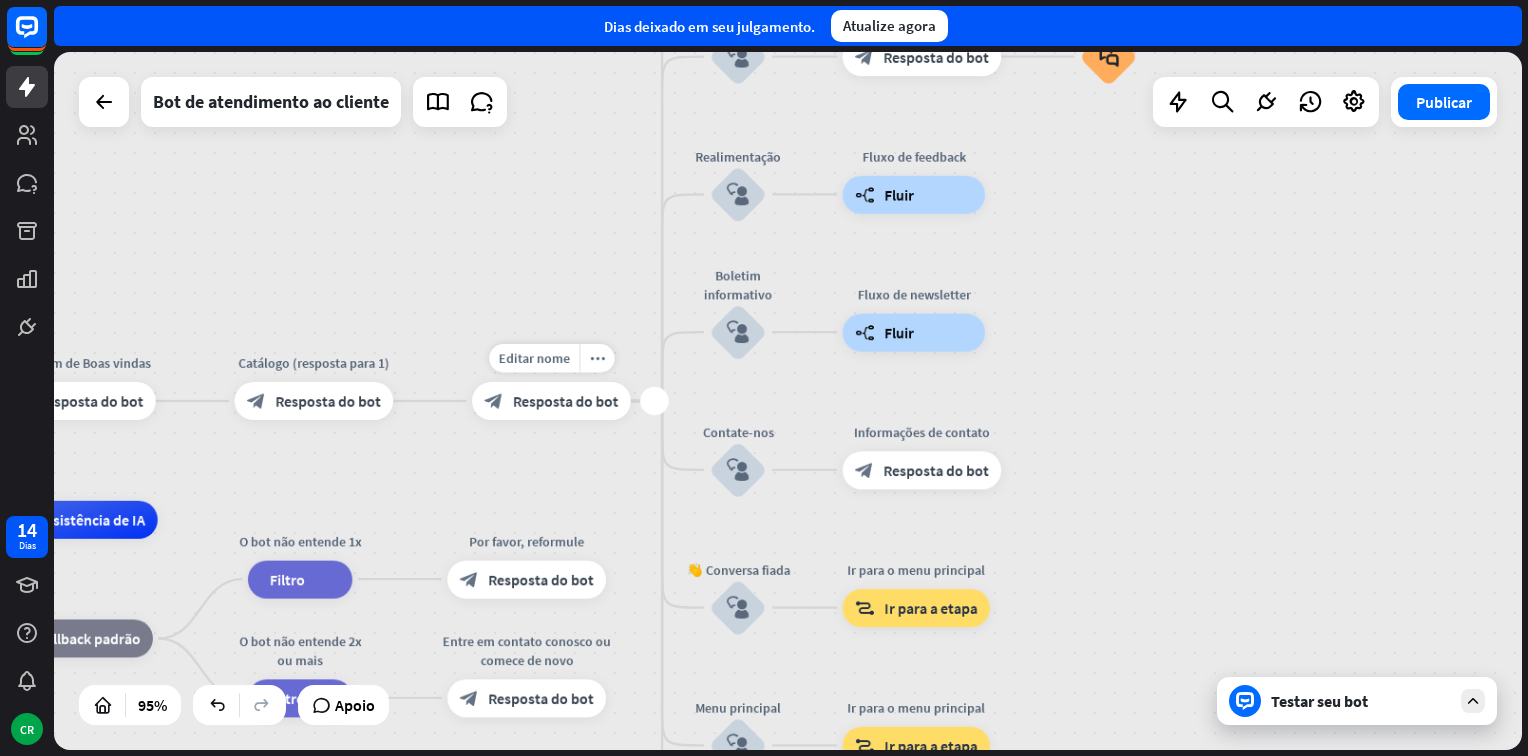 click on "block_bot_response   Resposta do bot" at bounding box center (551, 401) 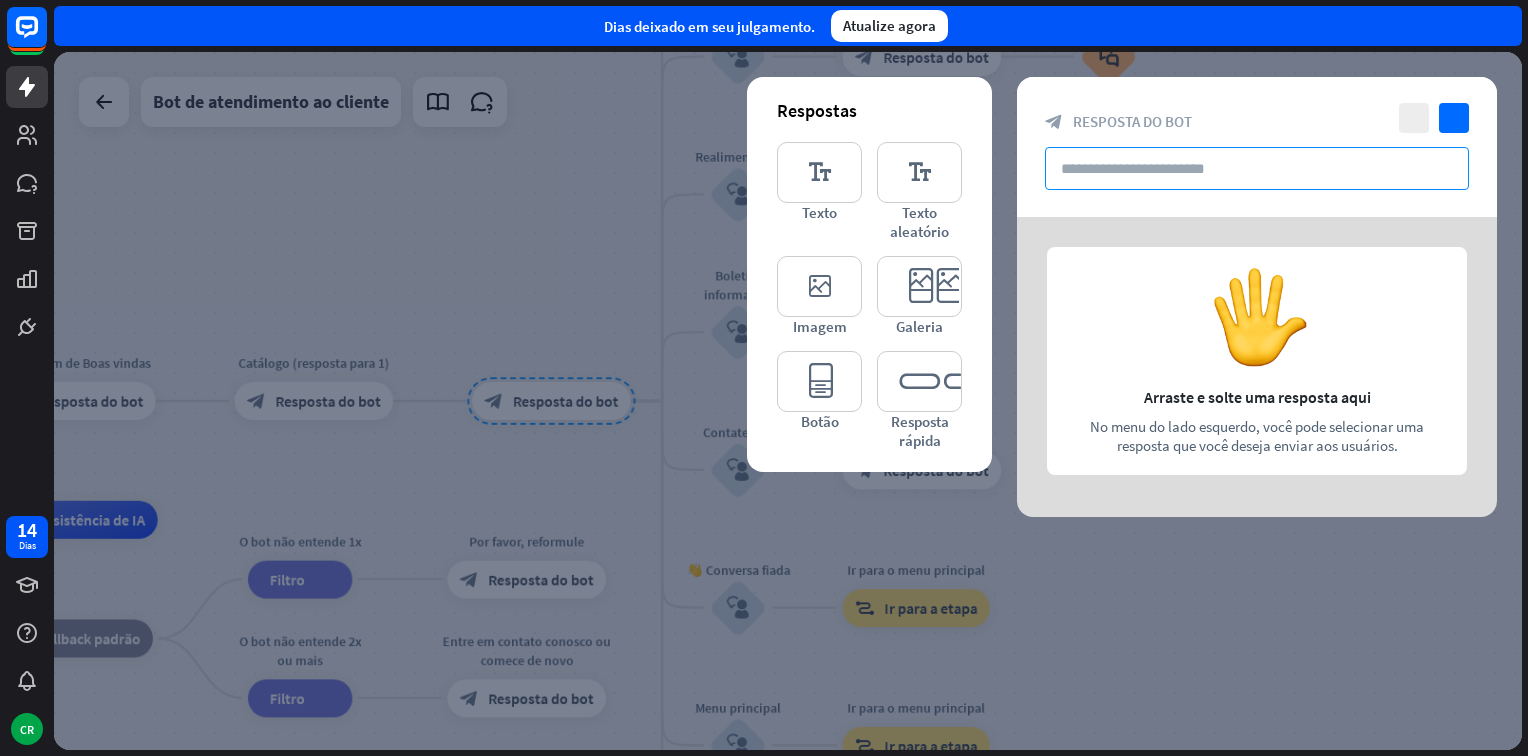 drag, startPoint x: 1180, startPoint y: 158, endPoint x: 1166, endPoint y: 158, distance: 14 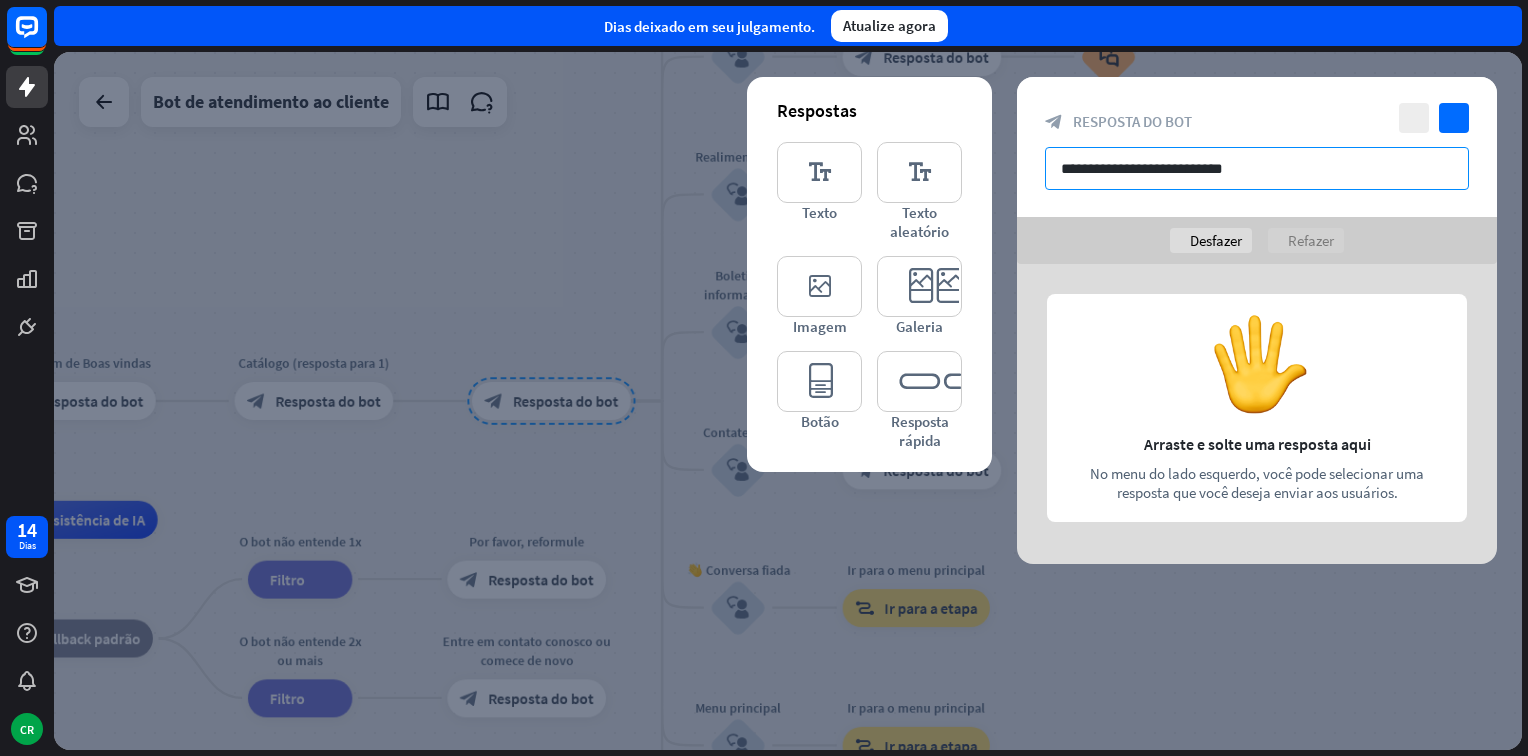 type on "**********" 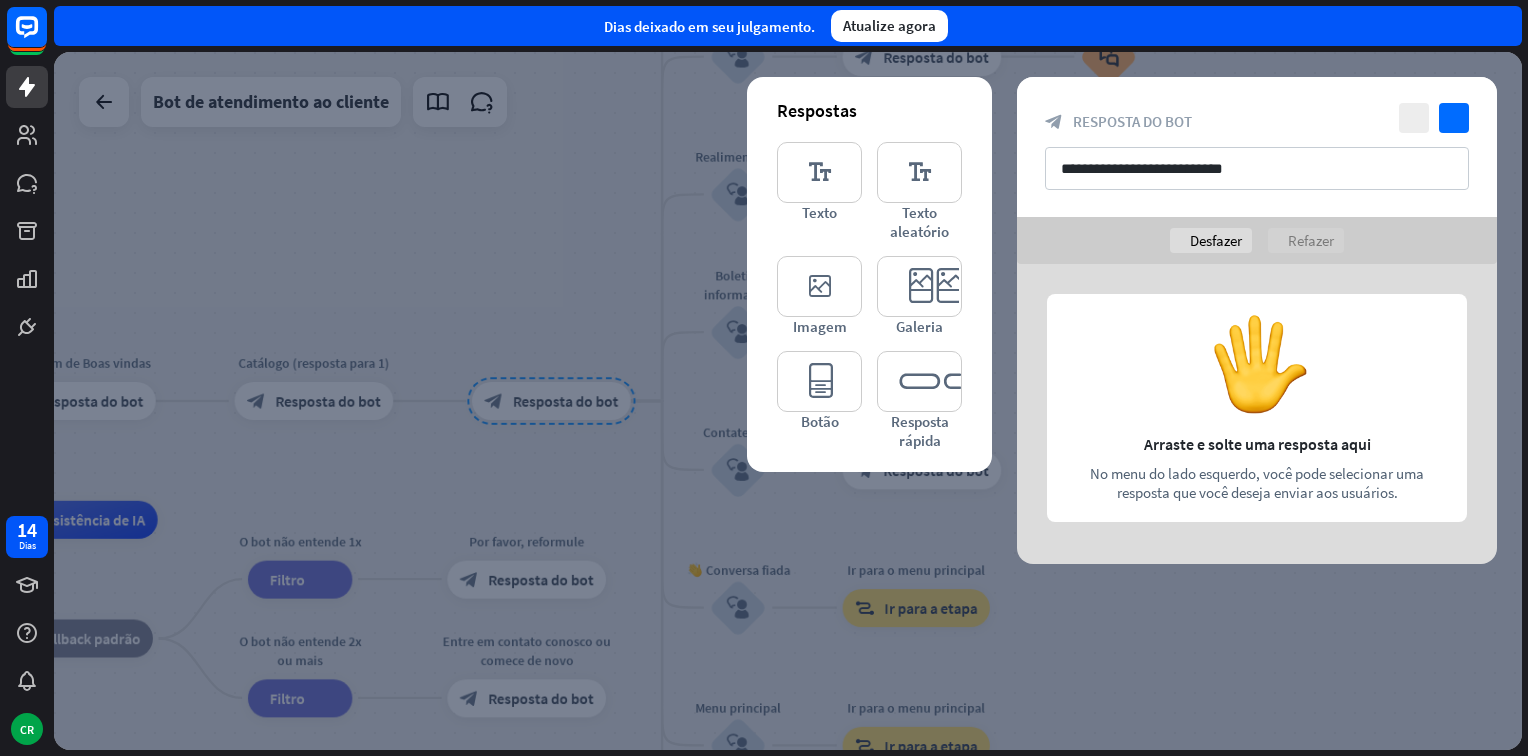 click at bounding box center [1257, 414] 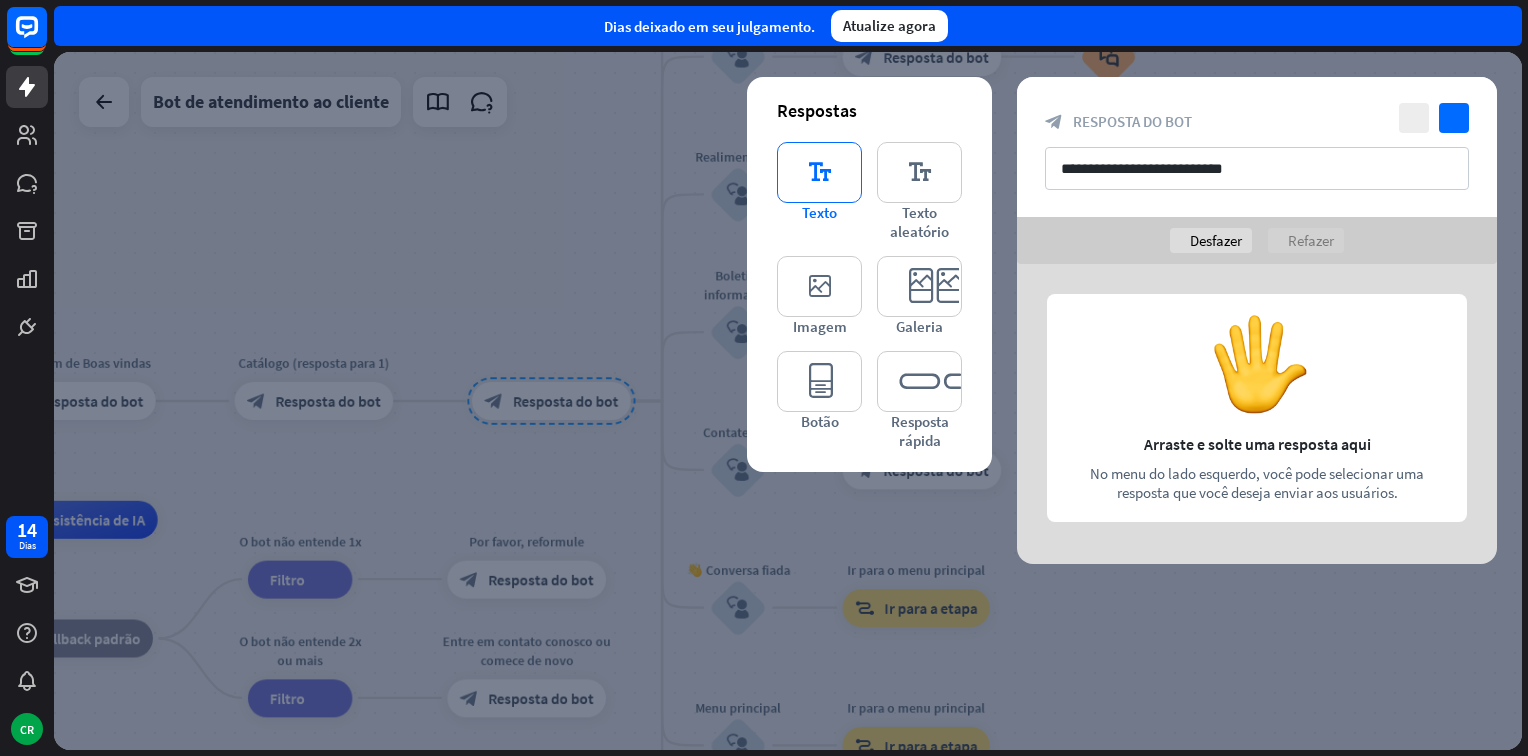 click on "editor_text" at bounding box center (819, 172) 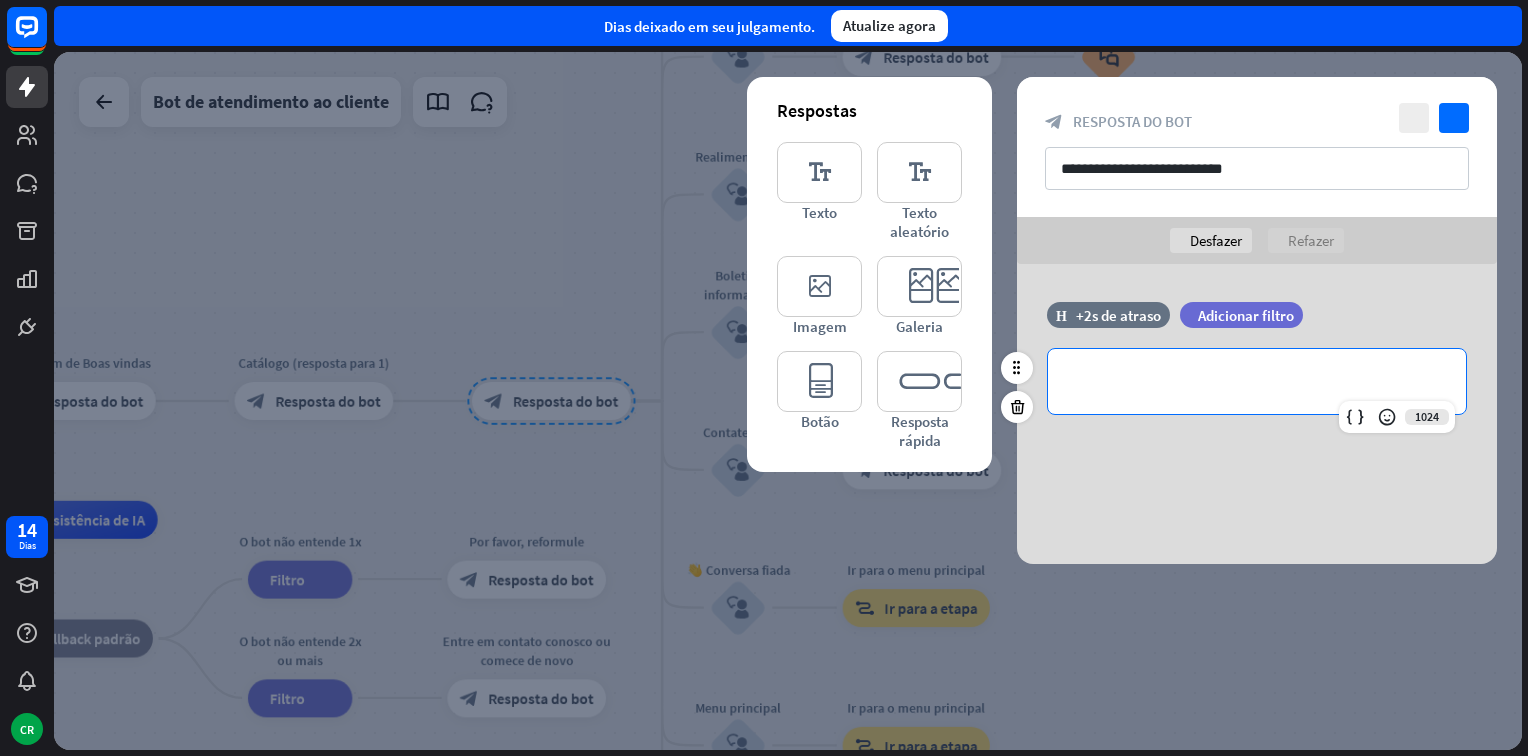 click on "**********" at bounding box center (1257, 381) 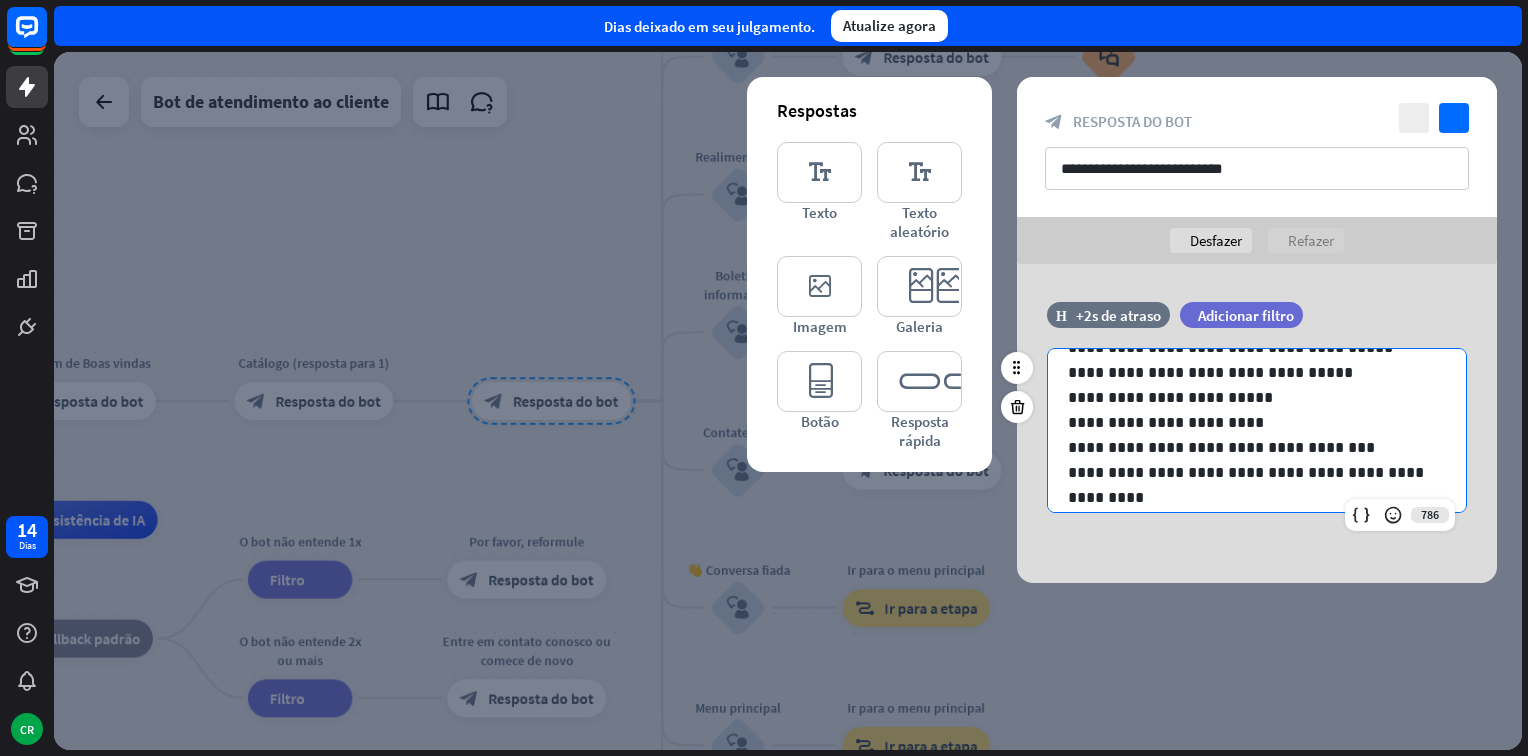 scroll, scrollTop: 0, scrollLeft: 0, axis: both 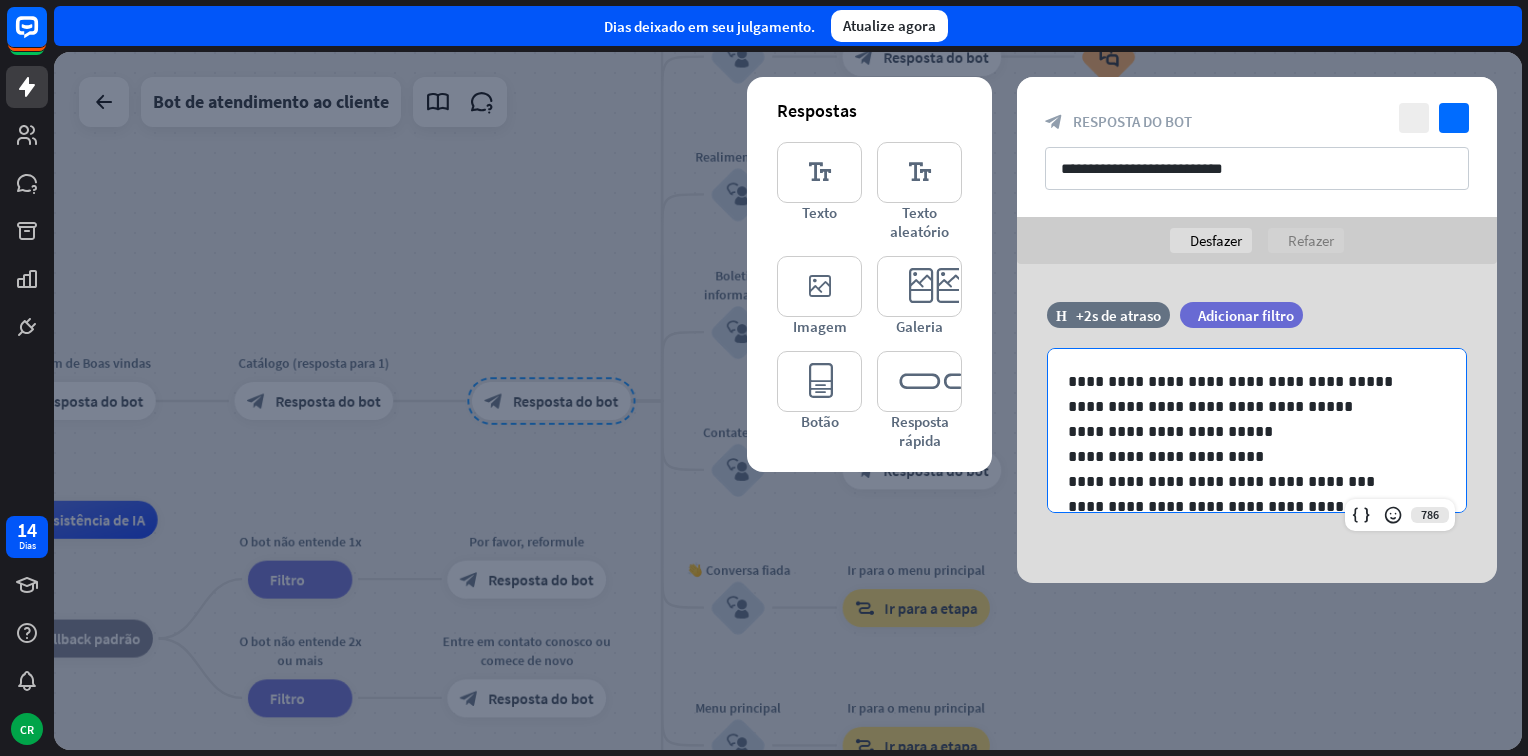 click on "**********" at bounding box center (1257, 423) 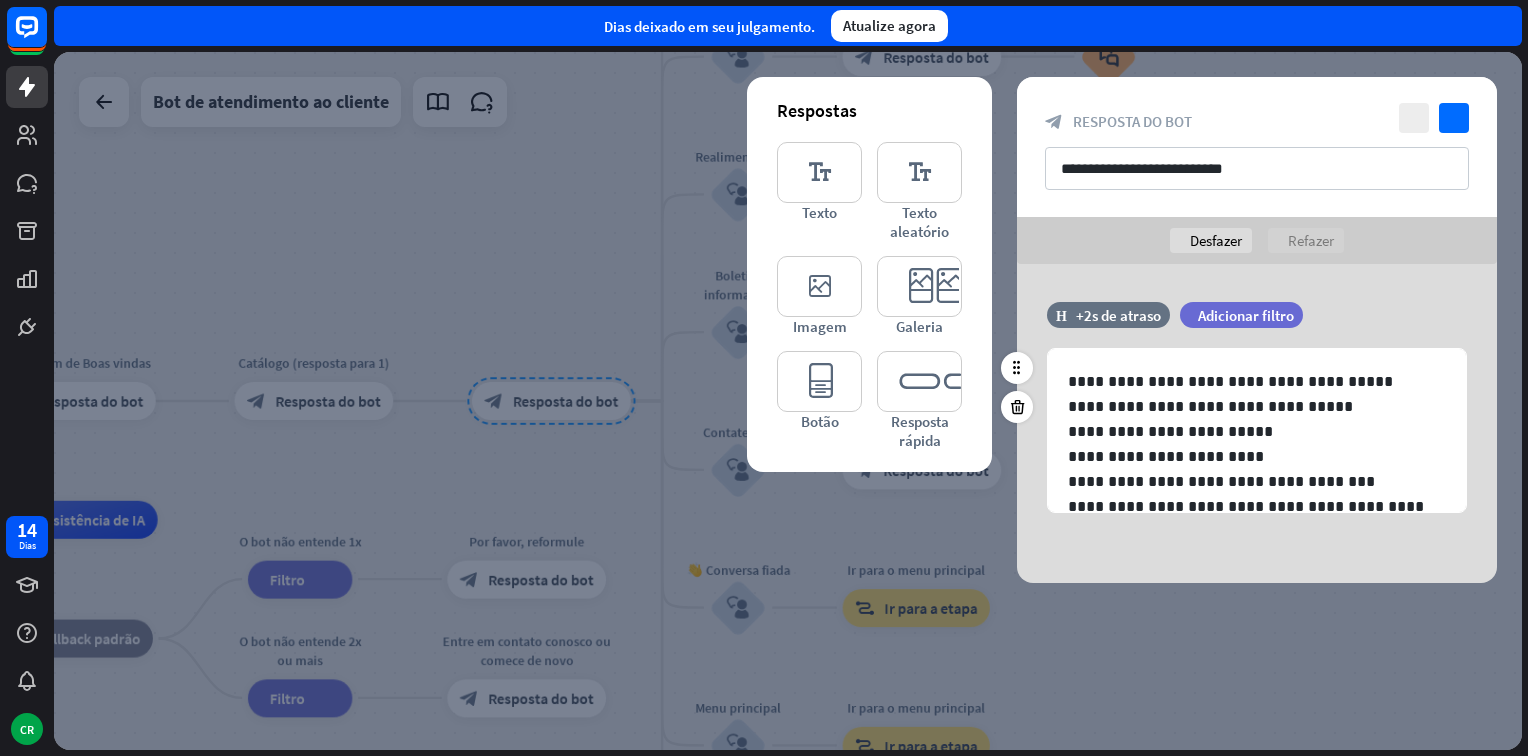 click on "**********" at bounding box center (1257, 423) 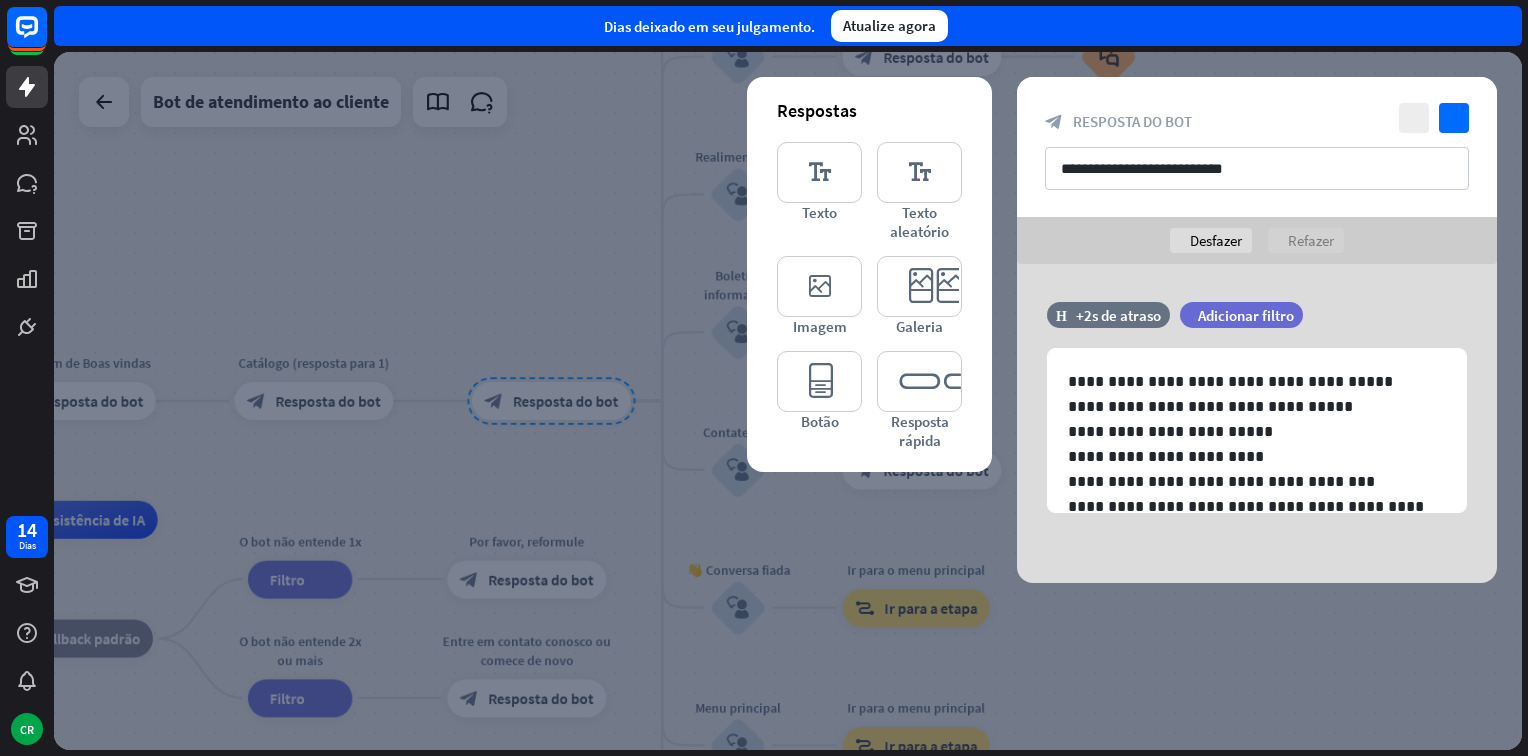 click at bounding box center (788, 401) 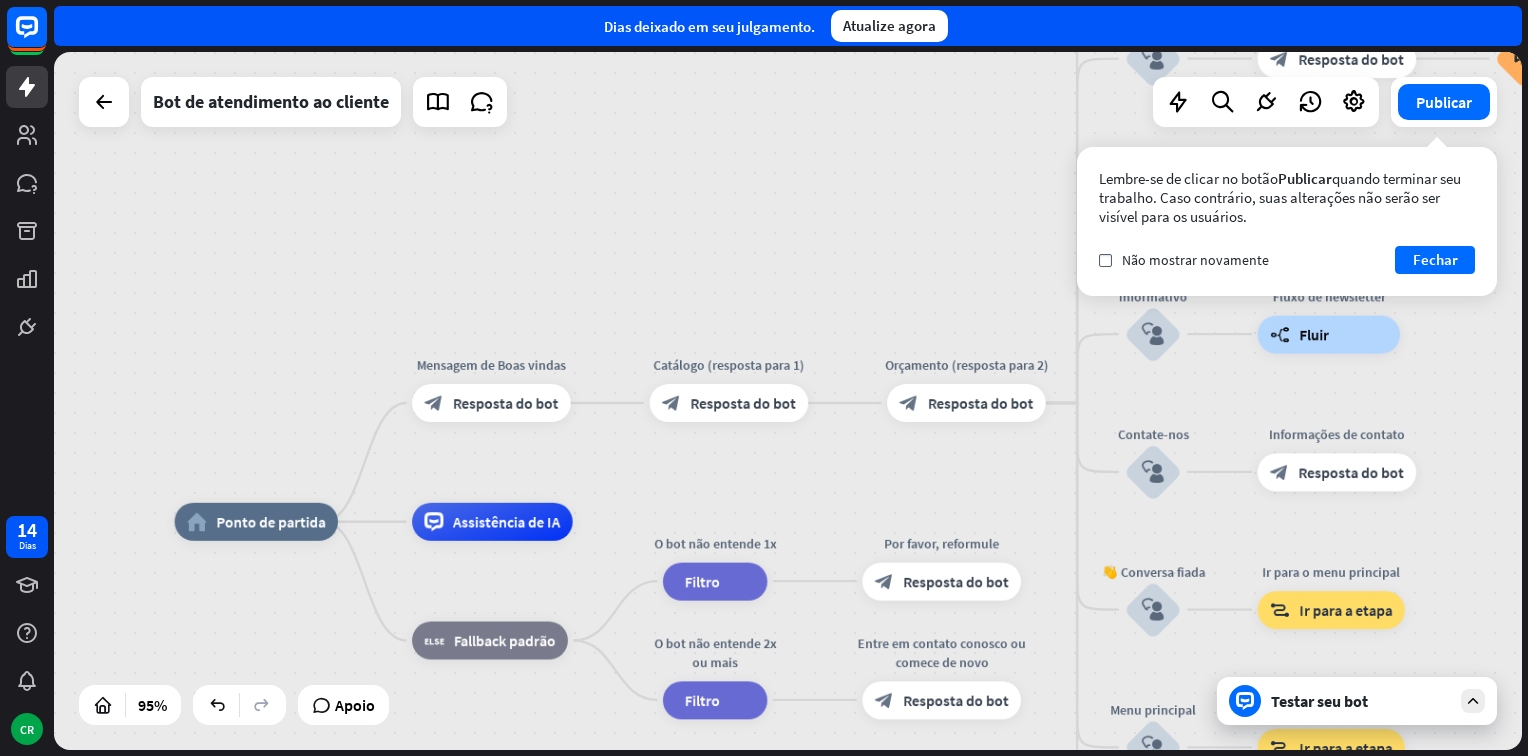 drag, startPoint x: 407, startPoint y: 245, endPoint x: 729, endPoint y: 234, distance: 322.18784 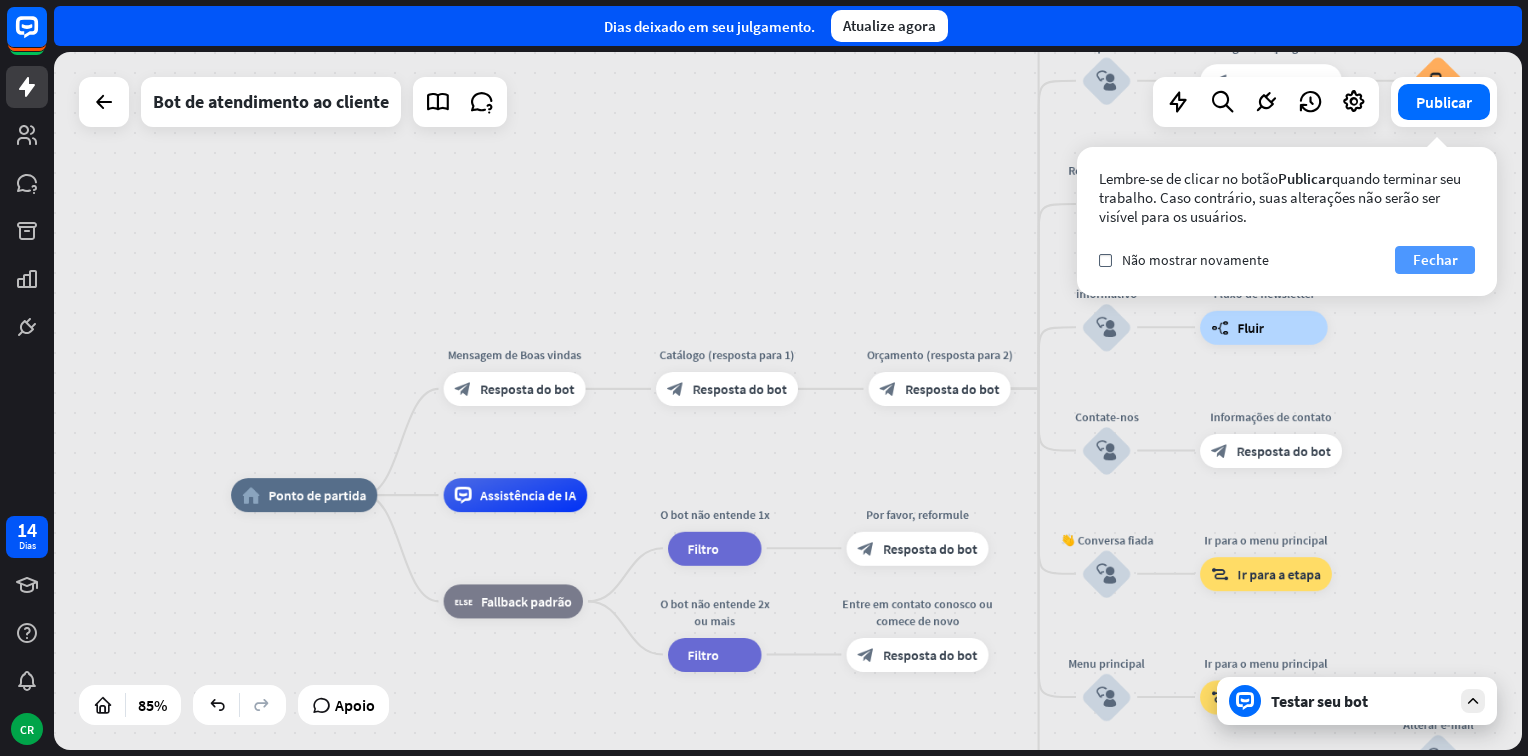 click on "Fechar" at bounding box center [1435, 260] 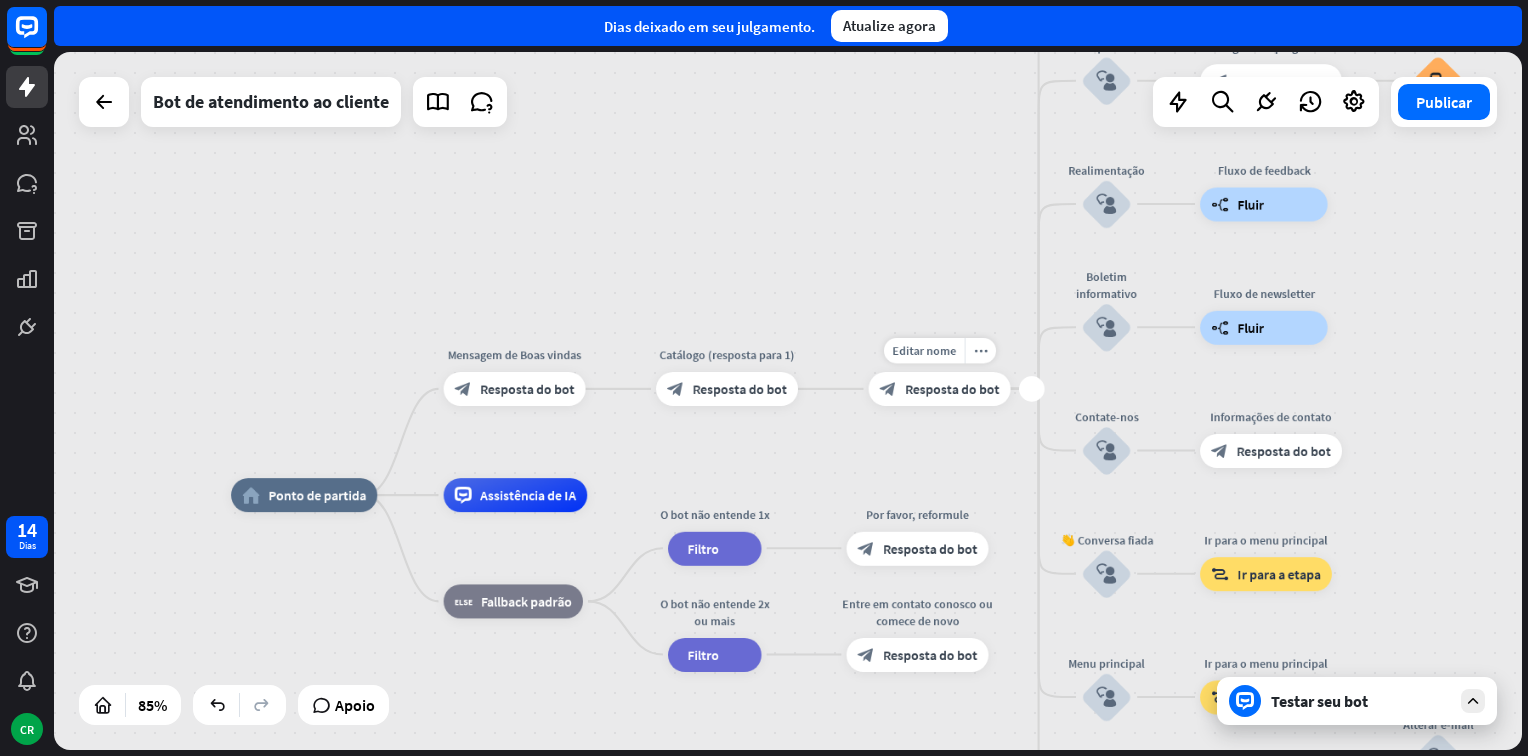 click on "mais" at bounding box center [1032, 389] 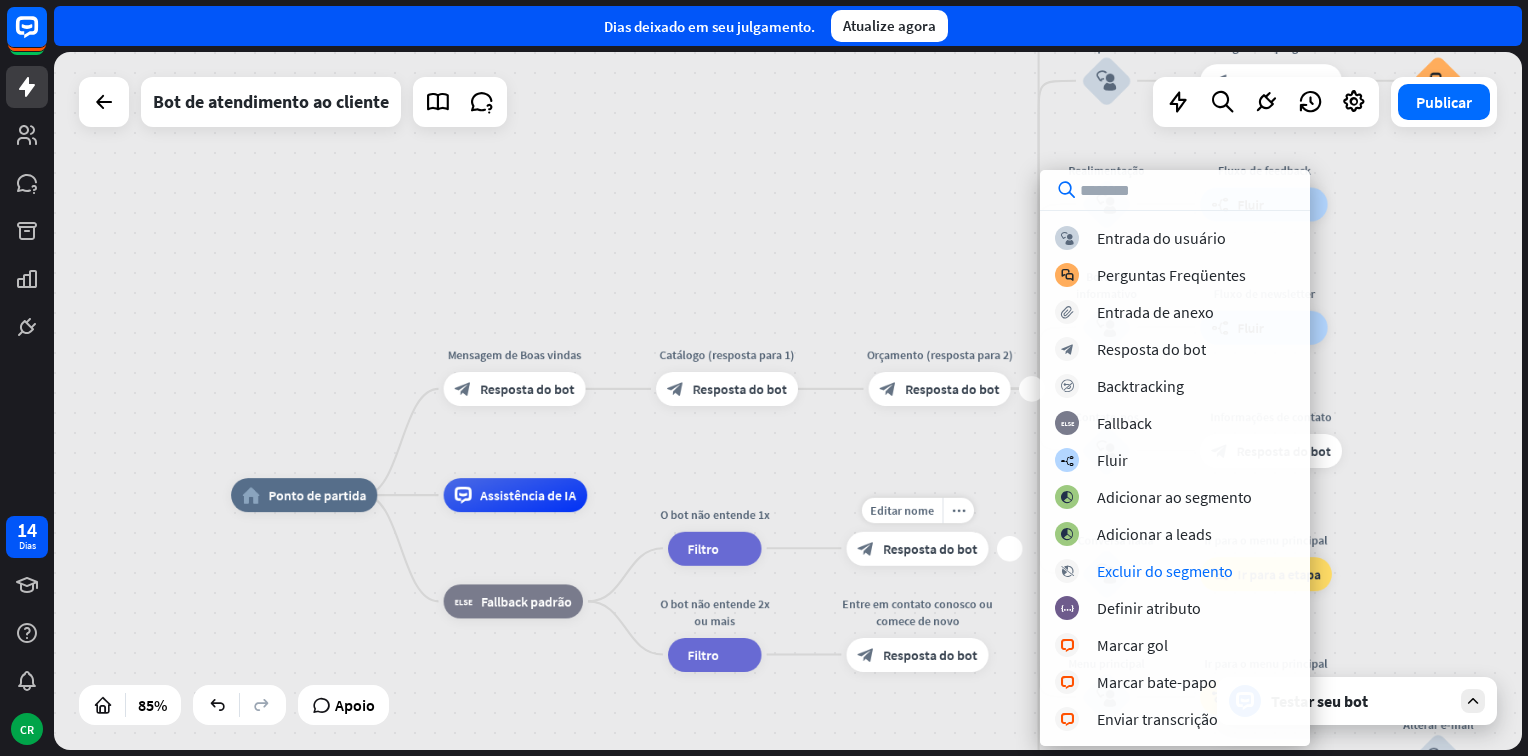 drag, startPoint x: 924, startPoint y: 523, endPoint x: 922, endPoint y: 463, distance: 60.033325 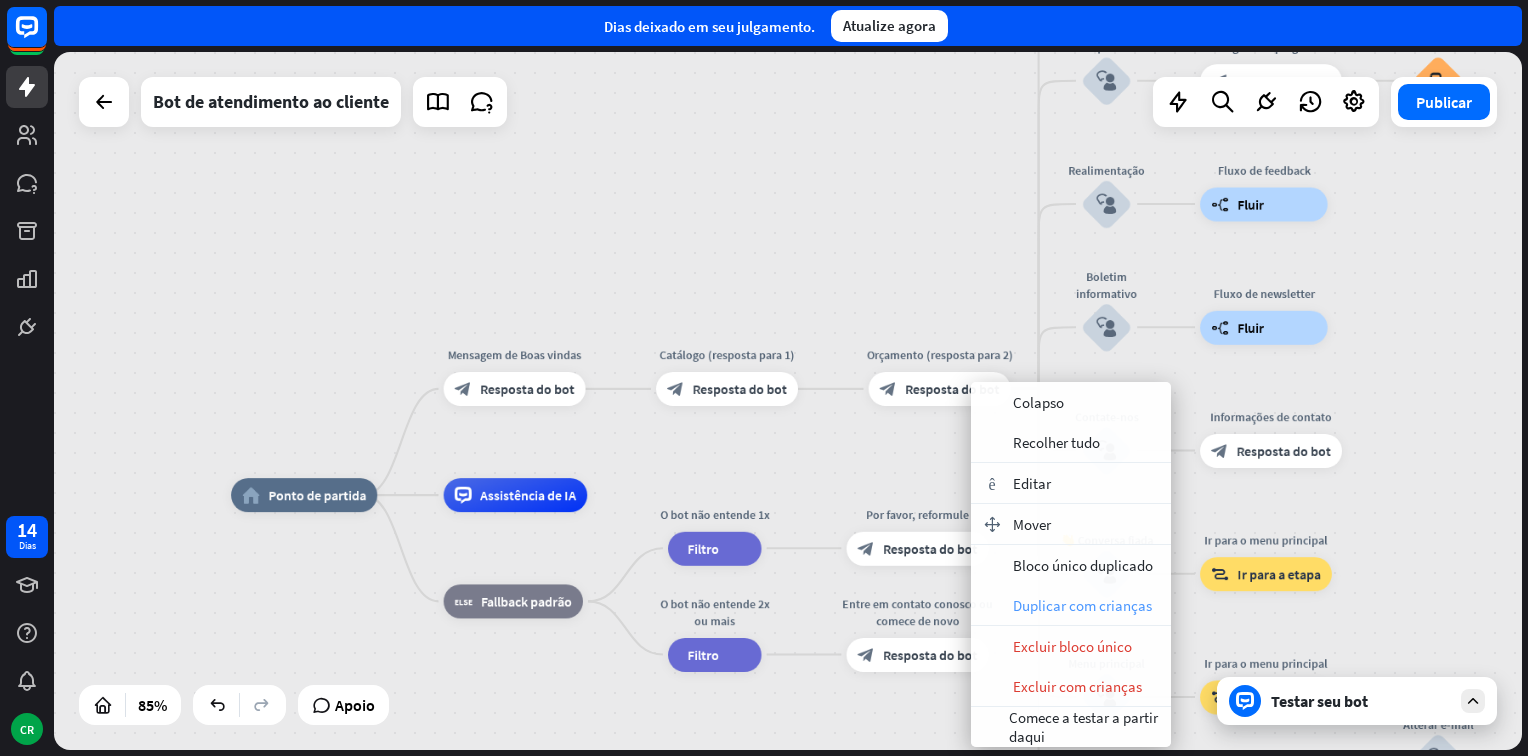 click on "Duplicar com crianças" at bounding box center [1082, 605] 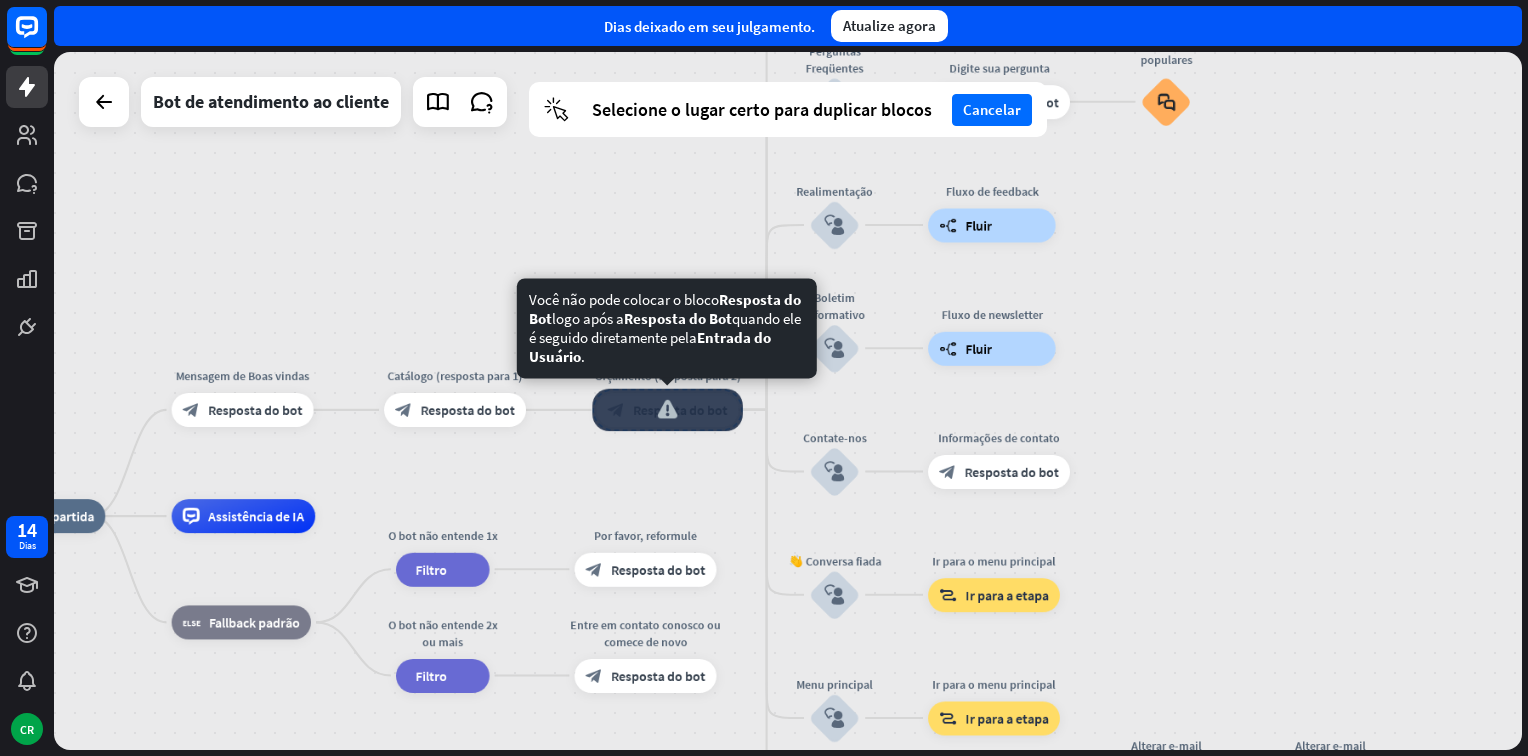 drag, startPoint x: 952, startPoint y: 385, endPoint x: 681, endPoint y: 402, distance: 271.53268 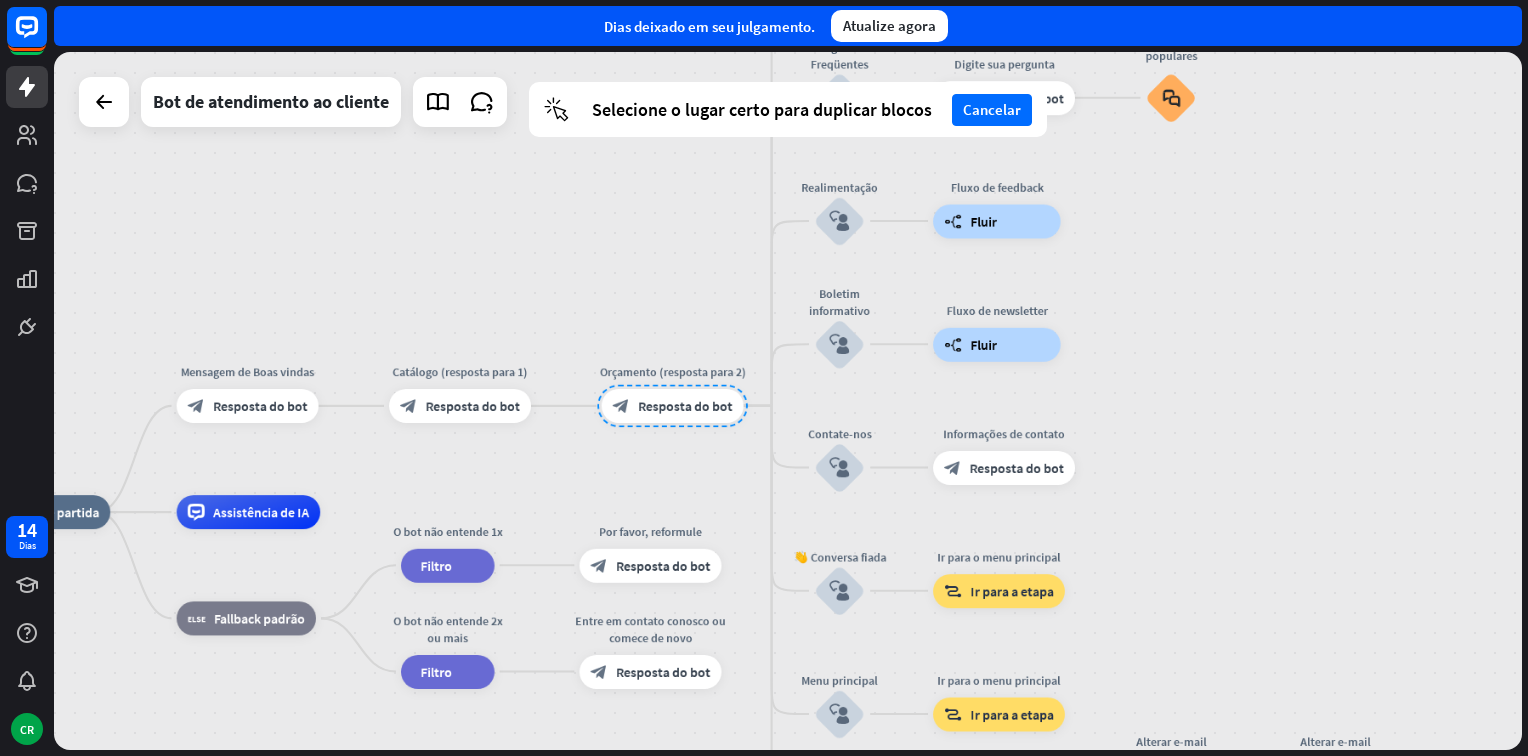 click on "home_2   Ponto de partida                 Mensagem de Boas vindas   block_bot_response   Resposta do bot                 Catálogo (resposta para 1)   block_bot_response   Resposta do bot                 Orçamento (resposta para 2)   block_bot_response   Resposta do bot                 Nossa oferta   block_user_input                 Selecione a categoria do produto   block_bot_response   Resposta do bot                 ❓ Pergunta   block_user_input                 Como posso ajudá-lo?   block_bot_response   Resposta do bot                 Perguntas Freqüentes   block_user_input                 Digite sua pergunta   block_bot_response   Resposta do bot                 Perguntas populares   block_faq                 Realimentação   block_user_input                 Fluxo de feedback   builder_tree   Fluir                 Boletim informativo   block_user_input                 Fluxo de newsletter   builder_tree   Fluir                 Contate-nos   block_user_input" at bounding box center [788, 401] 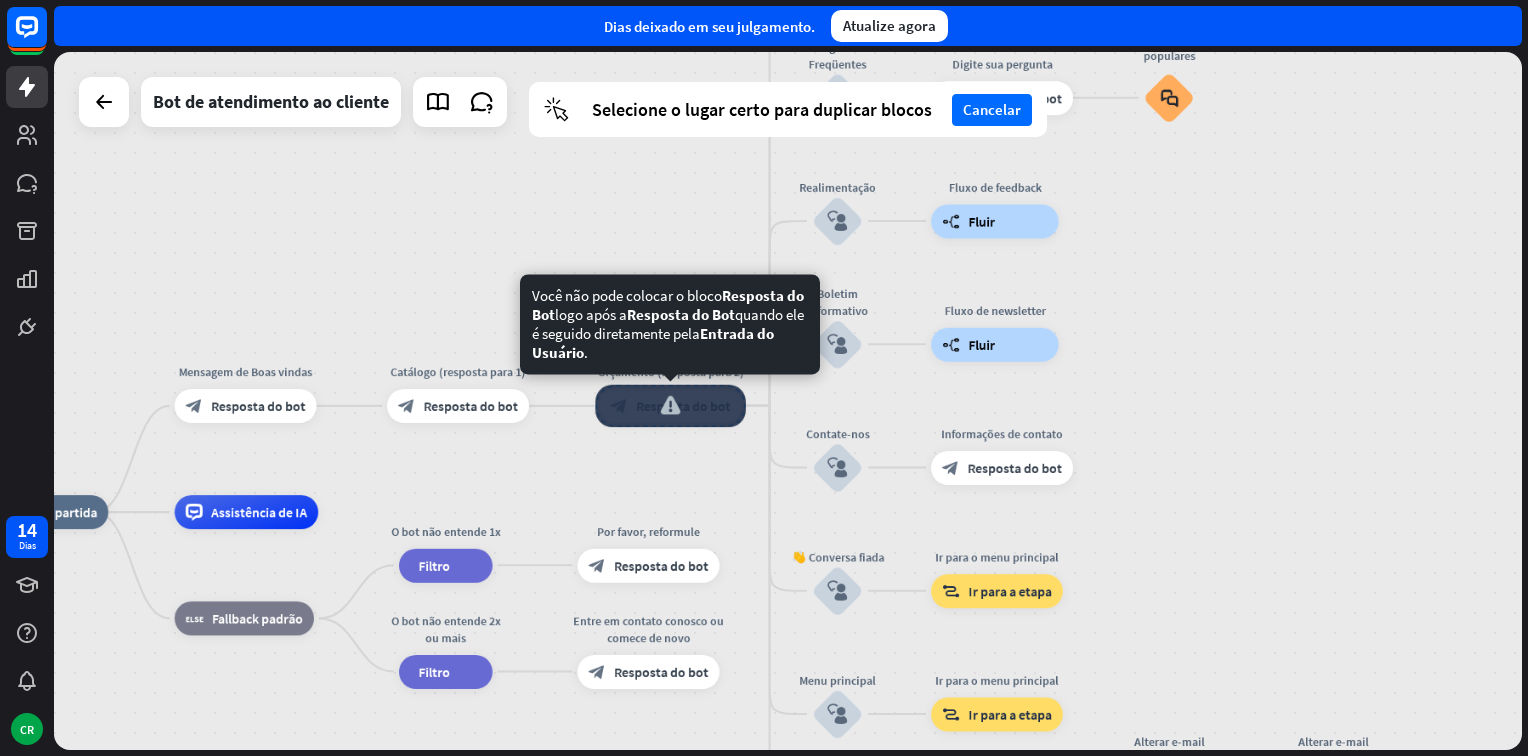click at bounding box center [670, 406] 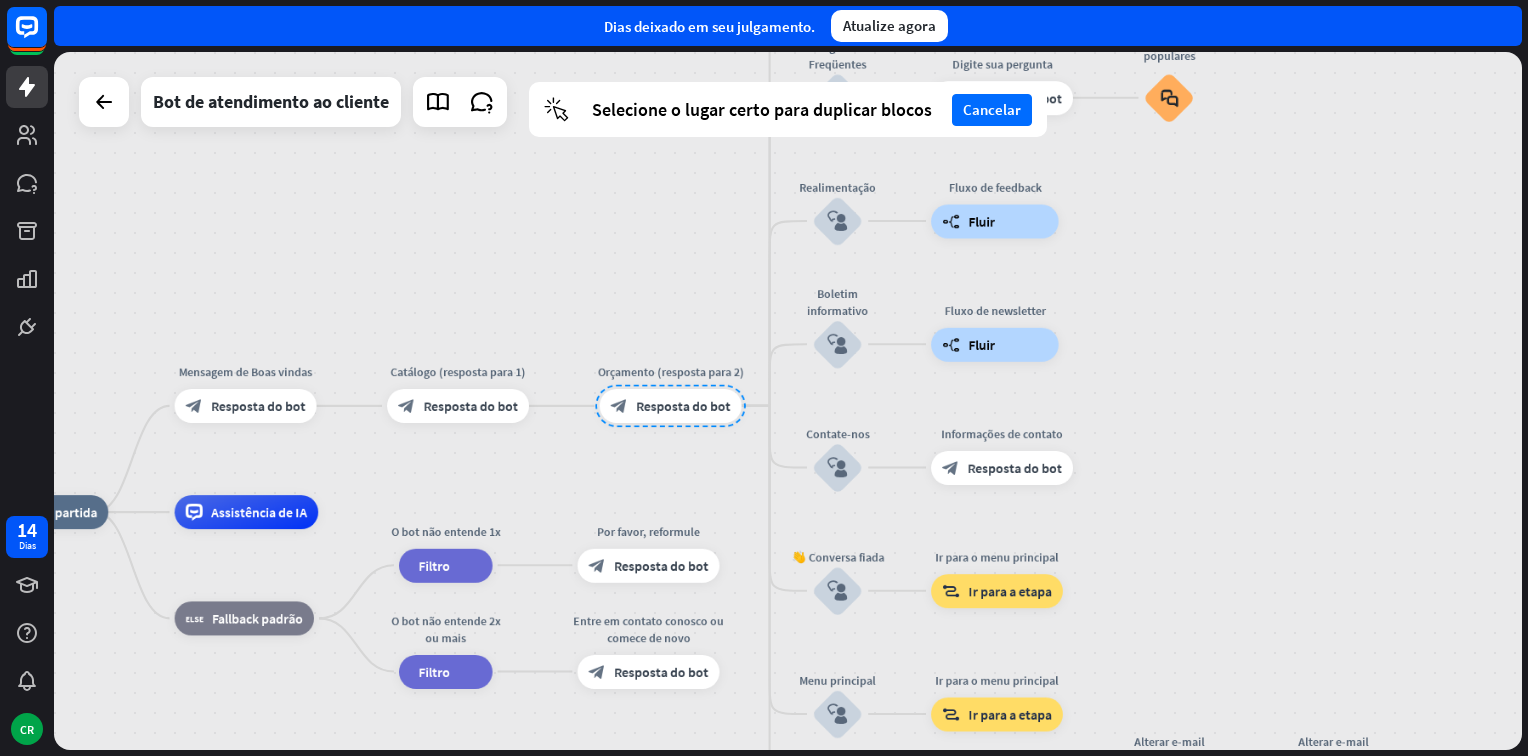 click on "[NUMBER]   Dias
CR
close
Product Help
First steps   Get started with ChatBot       Help Center   Follow step-by-step tutorials       Academy   Level up your skill set       Contact us   Connect with our Product Experts        Dias
deixado em seu julgamento.    Atualize agora                         home_2   Ponto de partida                 Mensagem de Boas vindas   block_bot_response   Resposta do bot                 Catálogo (resposta para 1)   block_bot_response   Resposta do bot                 Orçamento (resposta para 2)   block_bot_response   Resposta do bot                 Nossa oferta   block_user_input                 Selecione a categoria do produto   block_bot_response   Resposta do bot" at bounding box center (764, 378) 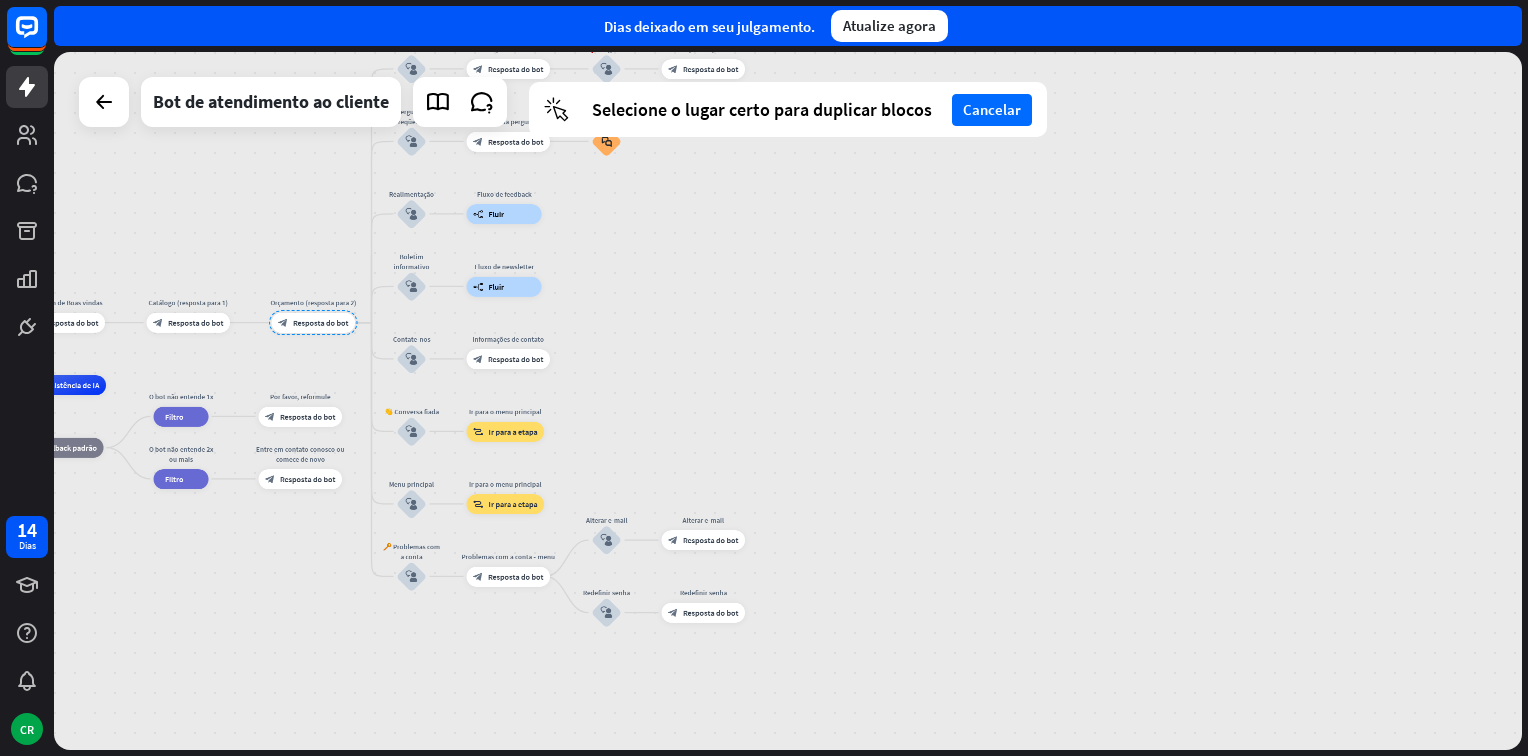 drag, startPoint x: 1358, startPoint y: 472, endPoint x: 819, endPoint y: 352, distance: 552.19653 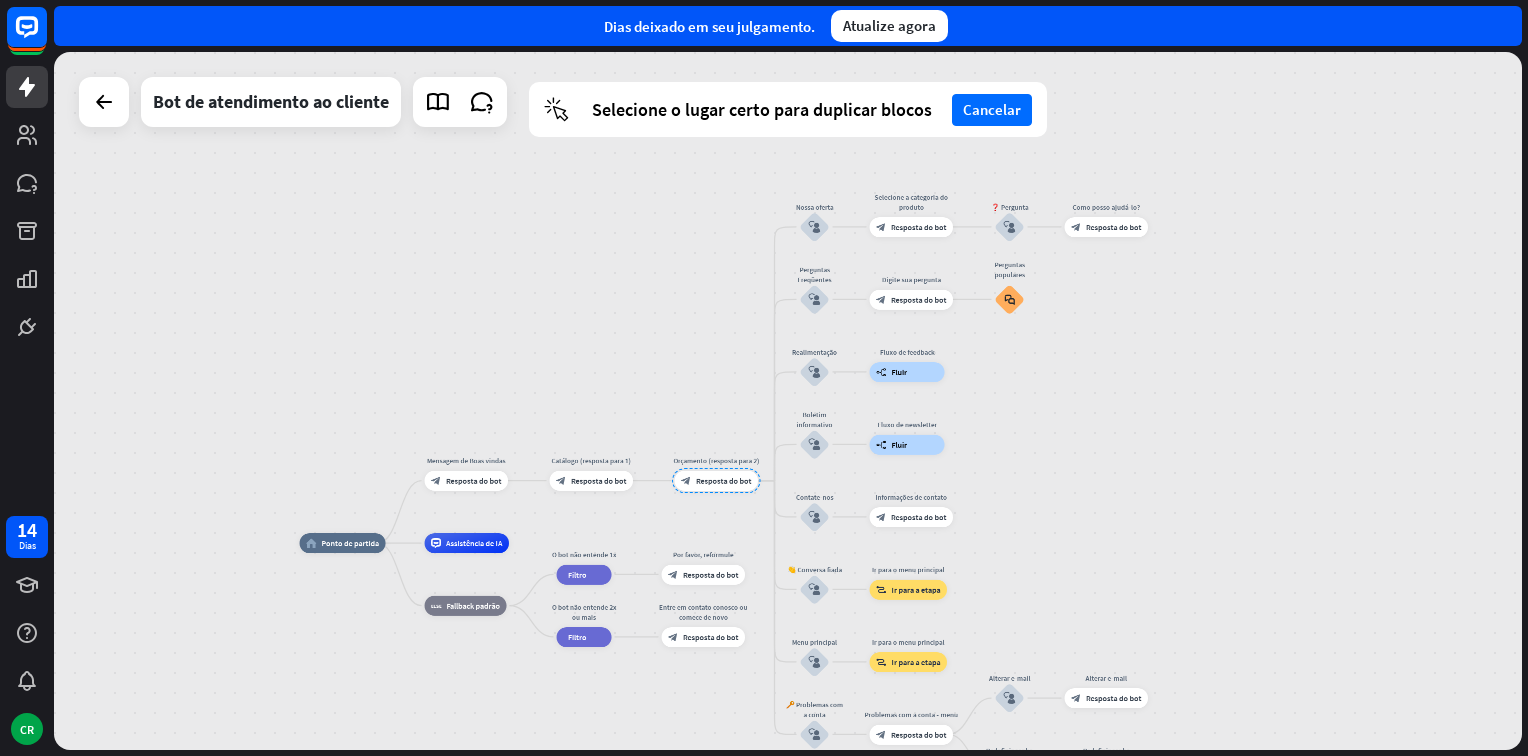 drag, startPoint x: 1037, startPoint y: 480, endPoint x: 1390, endPoint y: 593, distance: 370.6454 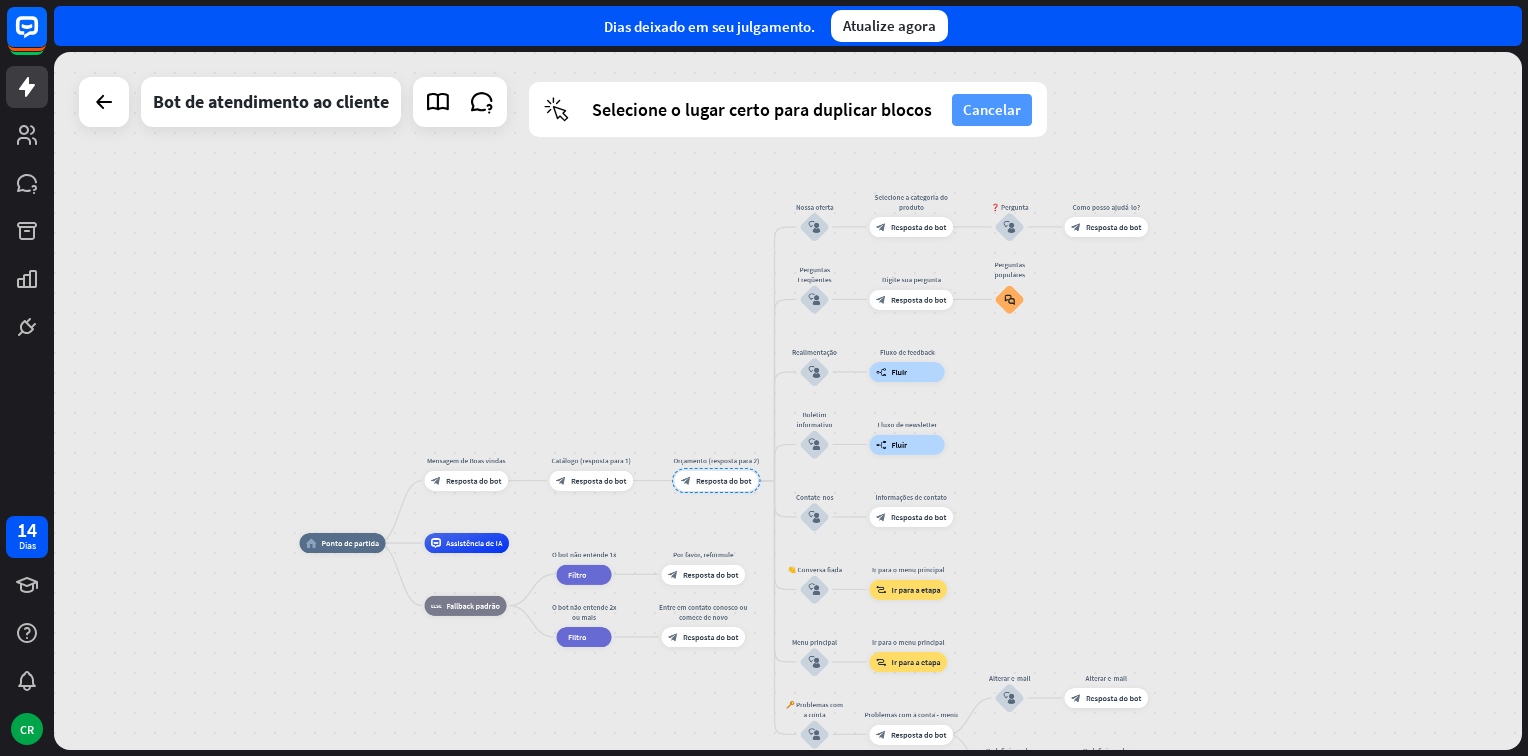 click on "Cancelar" at bounding box center (992, 110) 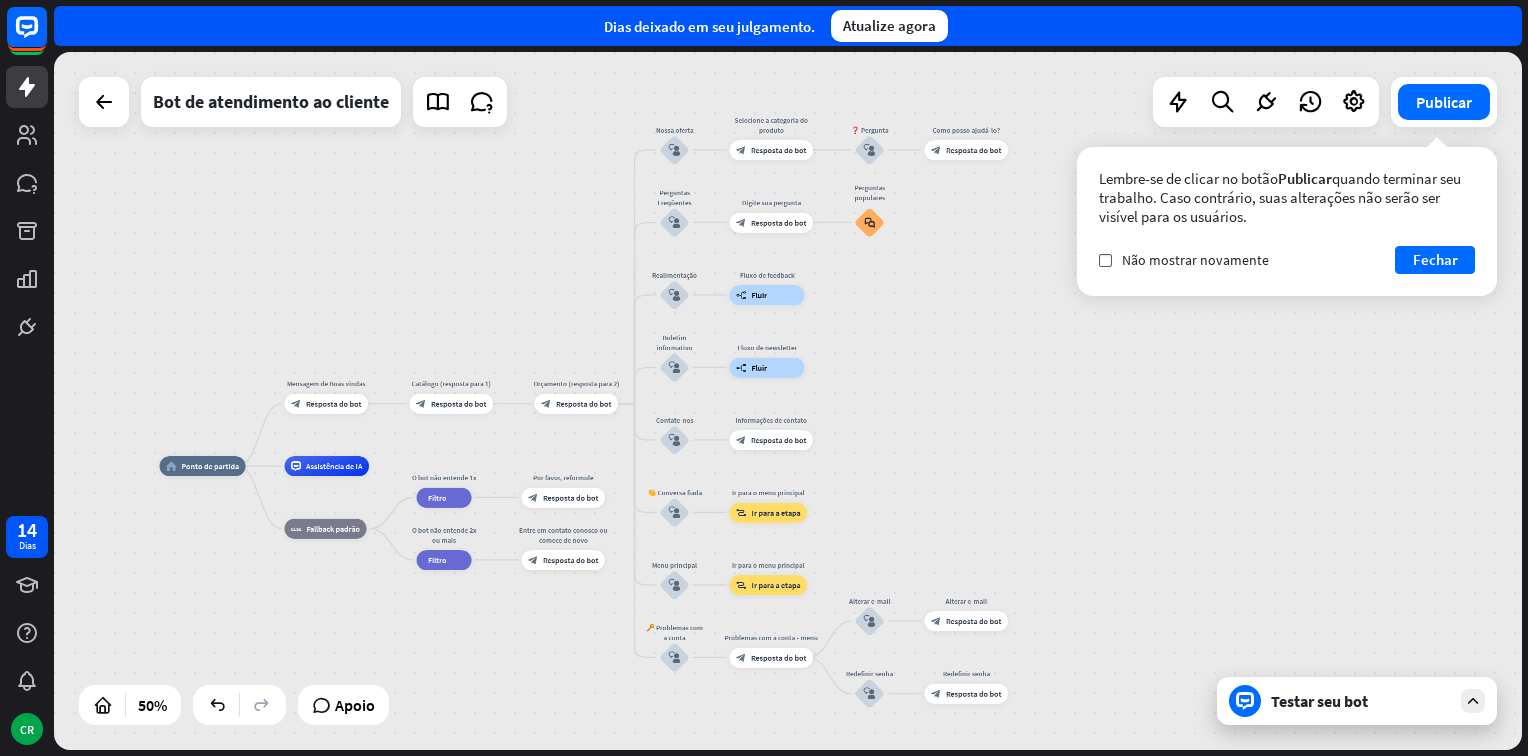 drag, startPoint x: 615, startPoint y: 322, endPoint x: 488, endPoint y: 244, distance: 149.04027 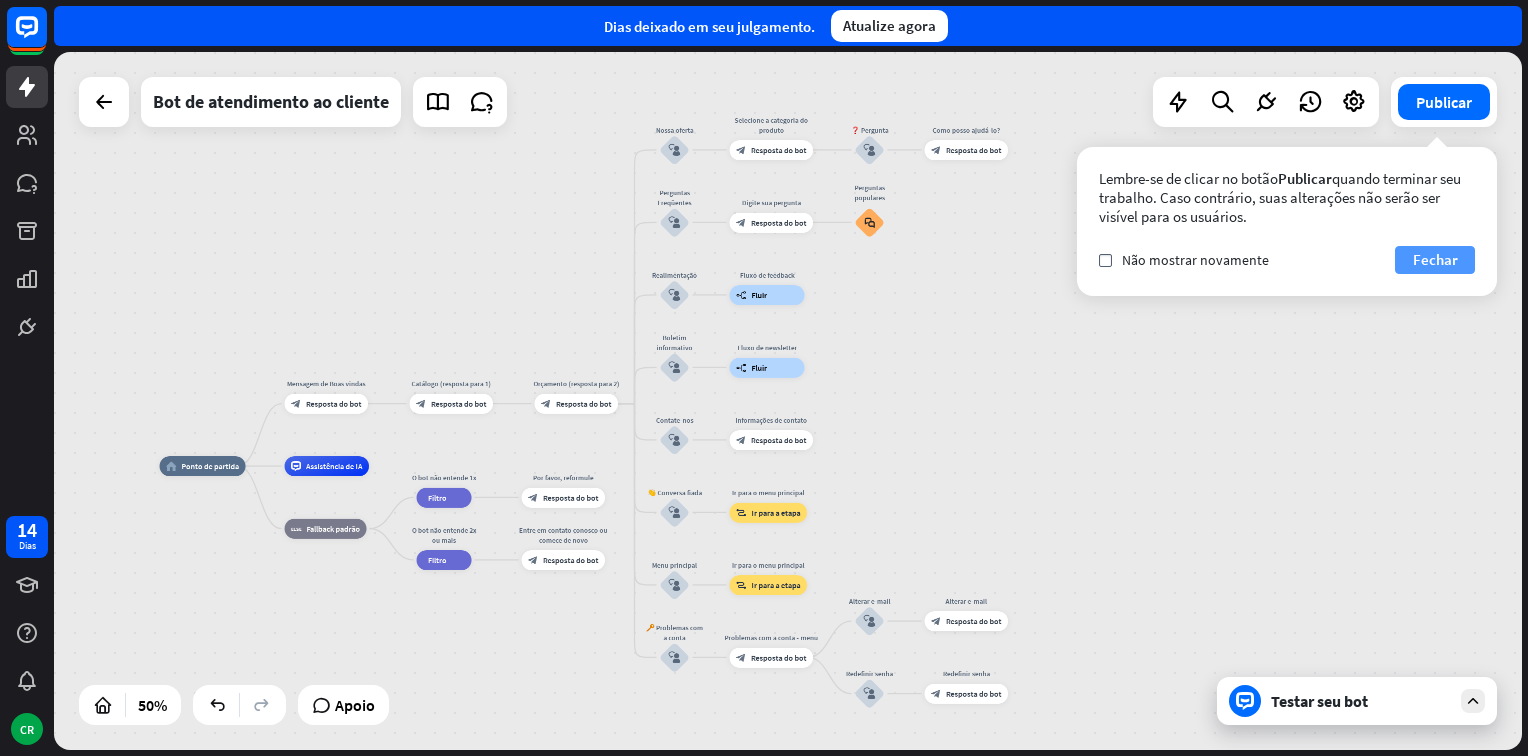 click on "Fechar" at bounding box center [1435, 260] 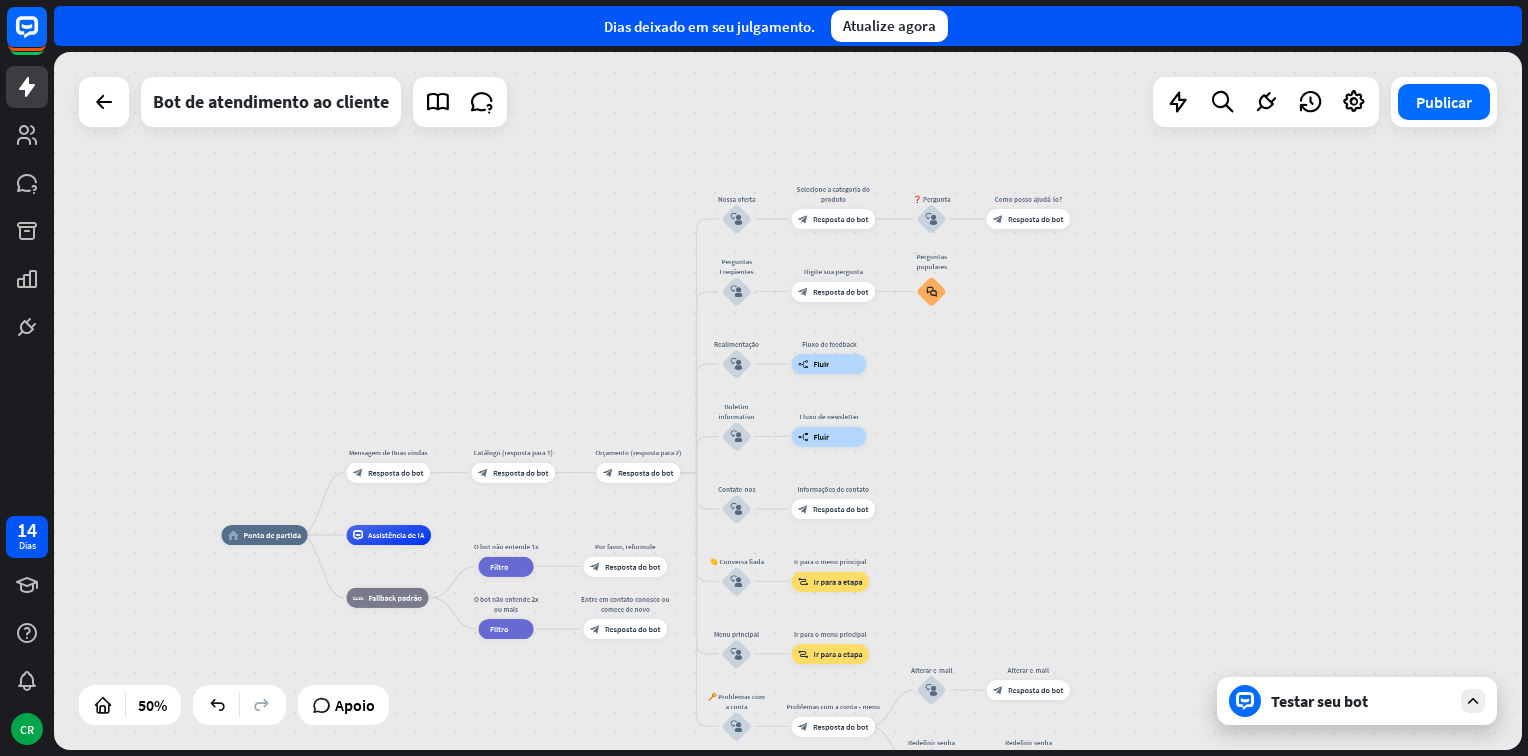 drag, startPoint x: 573, startPoint y: 313, endPoint x: 585, endPoint y: 304, distance: 15 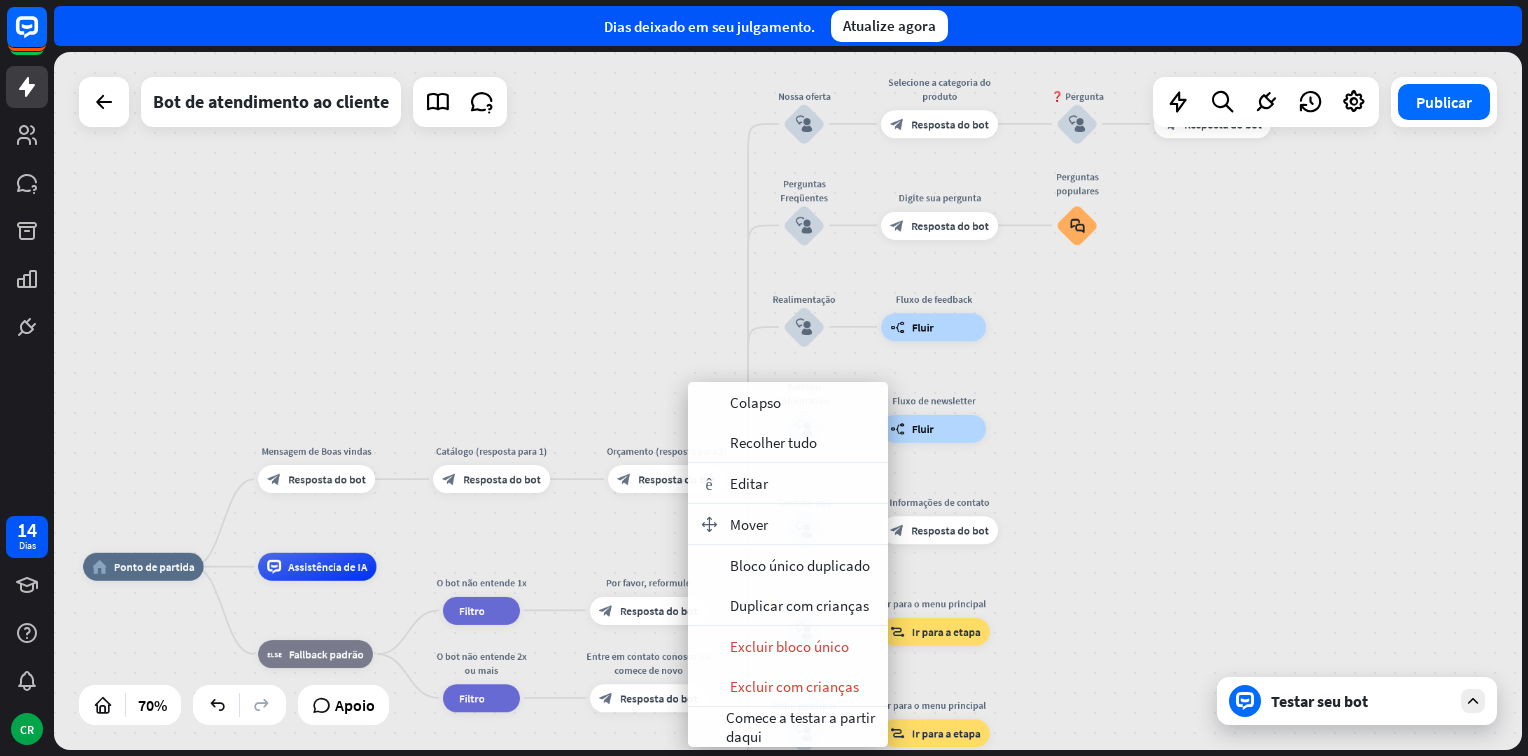 click on "home_2   Ponto de partida                 Mensagem de Boas vindas   block_bot_response   Resposta do bot                 Catálogo (resposta para 1)   block_bot_response   Resposta do bot                 Orçamento (resposta para 2)   block_bot_response   Resposta do bot                 Nossa oferta   block_user_input                 Selecione a categoria do produto   block_bot_response   Resposta do bot                 ❓ Pergunta   block_user_input                 Como posso ajudá-lo?   block_bot_response   Resposta do bot                 Perguntas Freqüentes   block_user_input                 Digite sua pergunta   block_bot_response   Resposta do bot                 Perguntas populares   block_faq                 Realimentação   block_user_input                 Fluxo de feedback   builder_tree   Fluir                 Boletim informativo   block_user_input                 Fluxo de newsletter   builder_tree   Fluir                 Contate-nos   block_user_input" at bounding box center (788, 401) 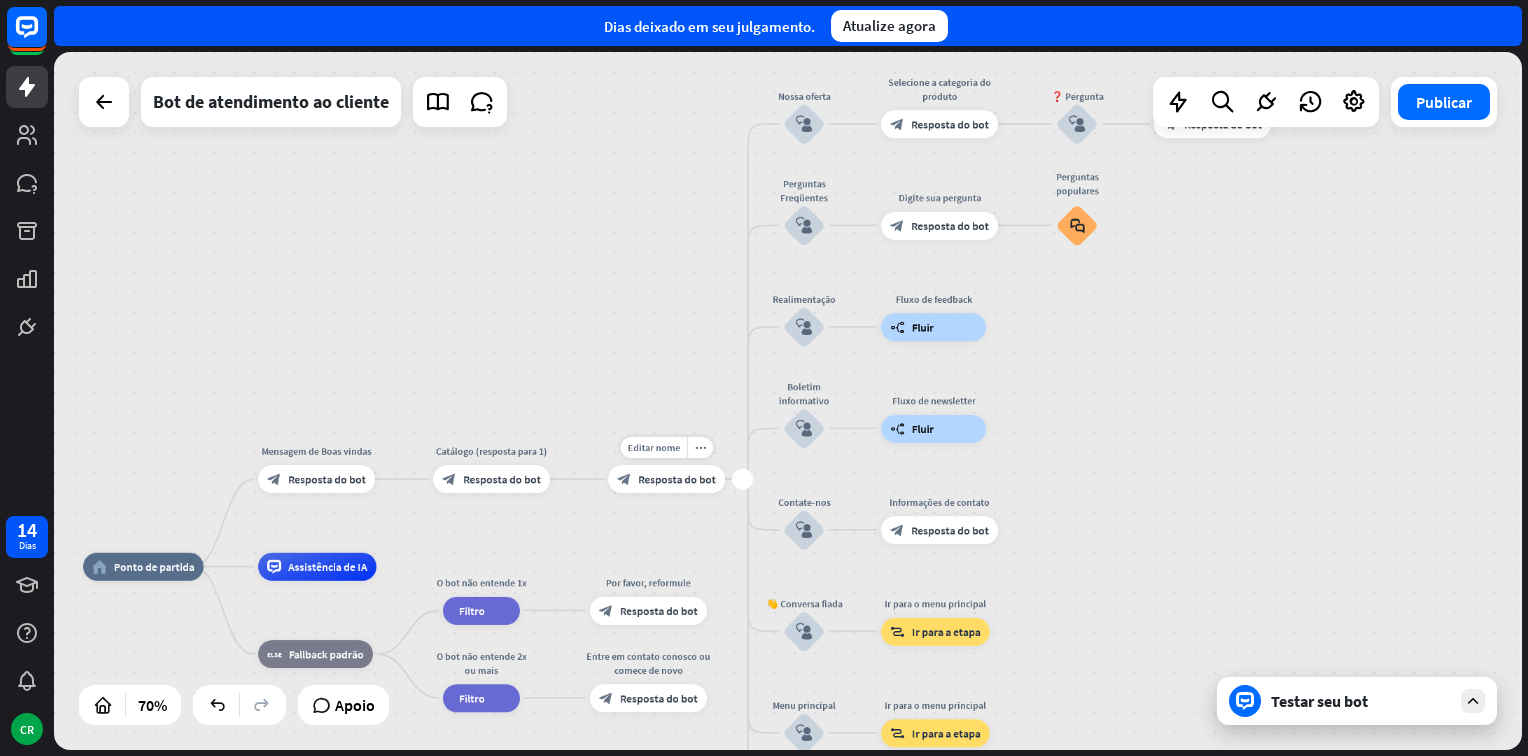 click on "mais" at bounding box center (742, 479) 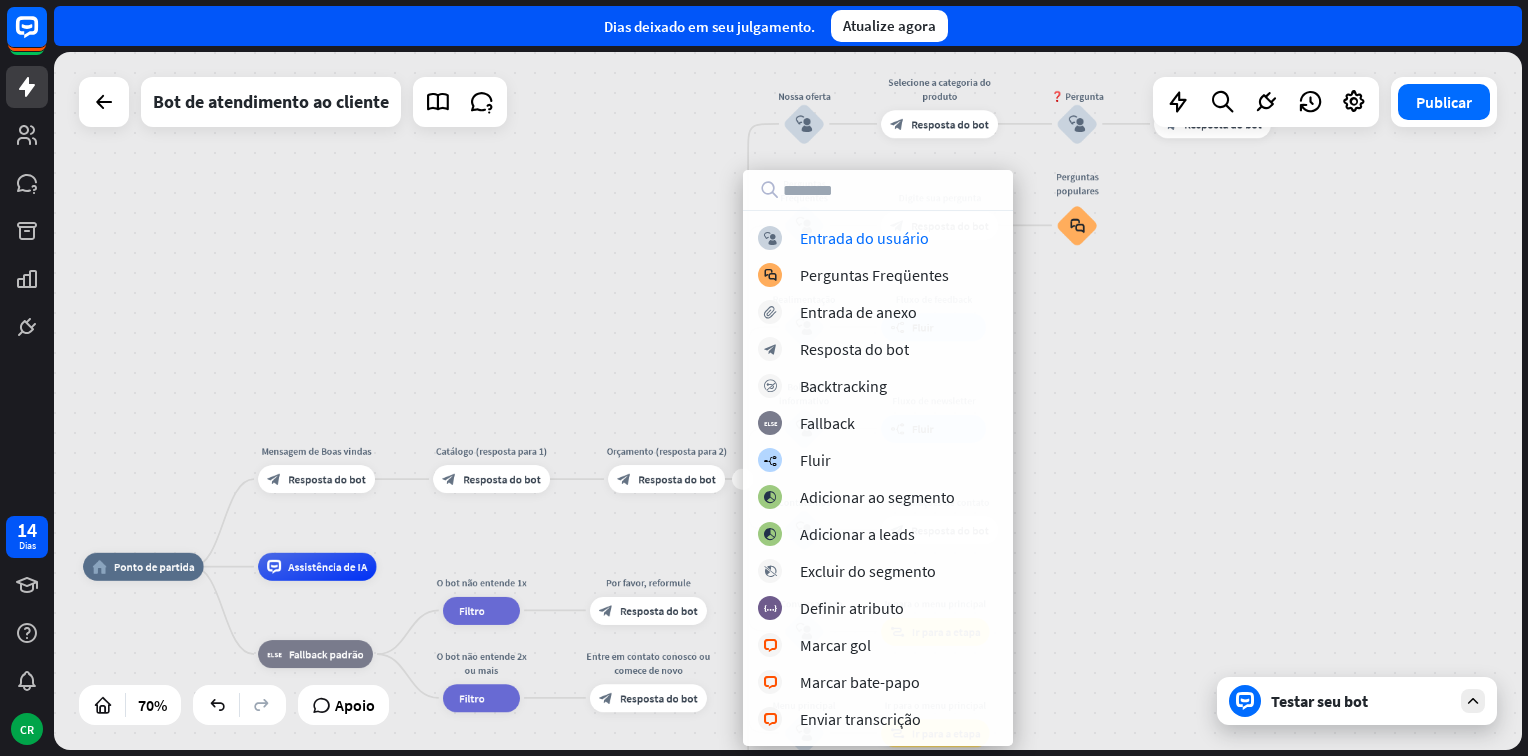 click on "home_2   Ponto de partida                 Mensagem de Boas vindas   block_bot_response   Resposta do bot                 Catálogo (resposta para 1)   block_bot_response   Resposta do bot                 Nossa oferta   block_user_input                 Selecione a categoria do produto   block_bot_response   Resposta do bot                 ❓ Pergunta   block_user_input                 Como posso ajudá-lo?   block_bot_response   Resposta do bot                 Perguntas Freqüentes   block_user_input                 Digite sua pergunta   block_bot_response   Resposta do bot                 Perguntas populares   block_faq                 Realimentação   block_user_input                 Fluxo de feedback   builder_tree   Fluir                 Boletim informativo   block_user_input                 Fluxo de newsletter   builder_tree   Fluir                 Contate-nos   block_user_input" at bounding box center (788, 401) 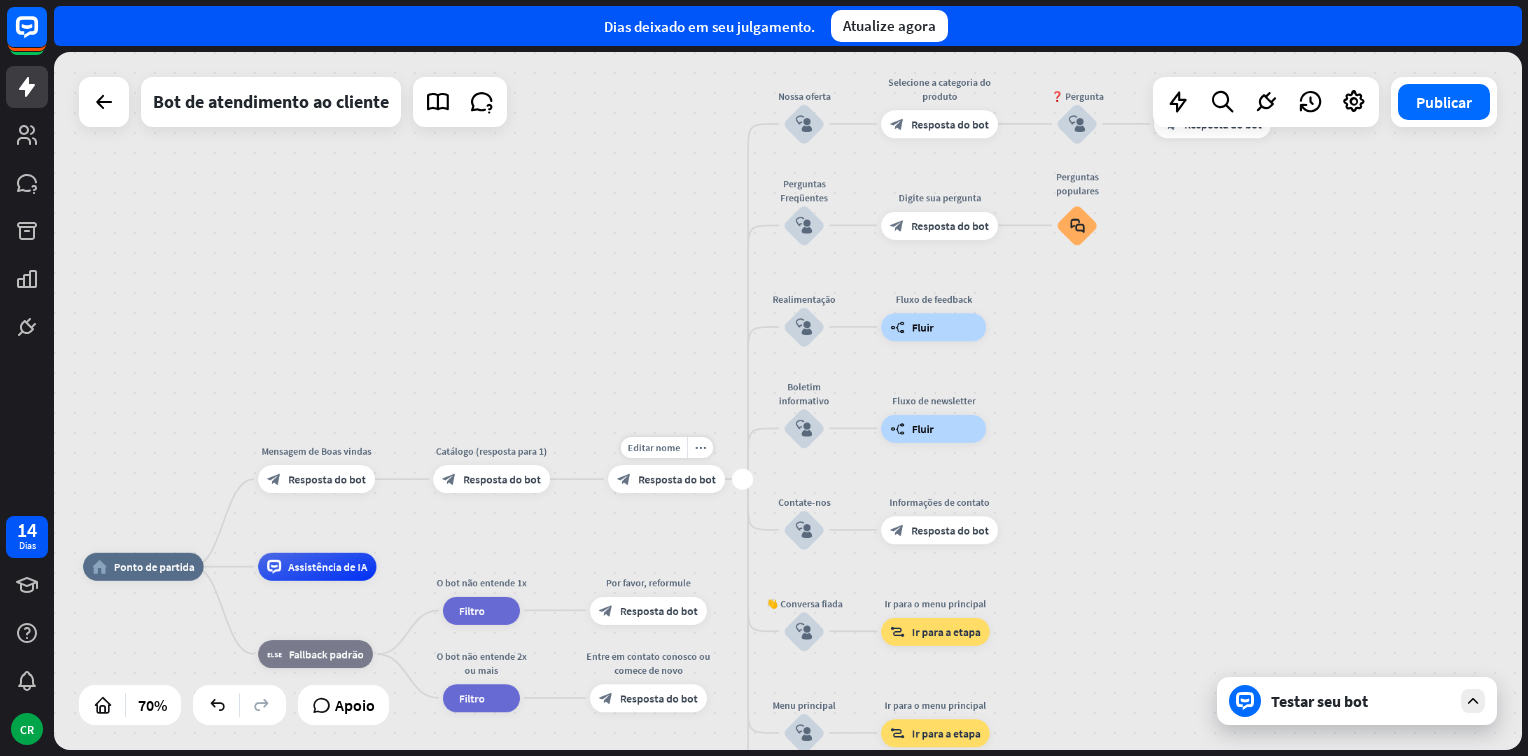 click on "Resposta do bot" at bounding box center [677, 479] 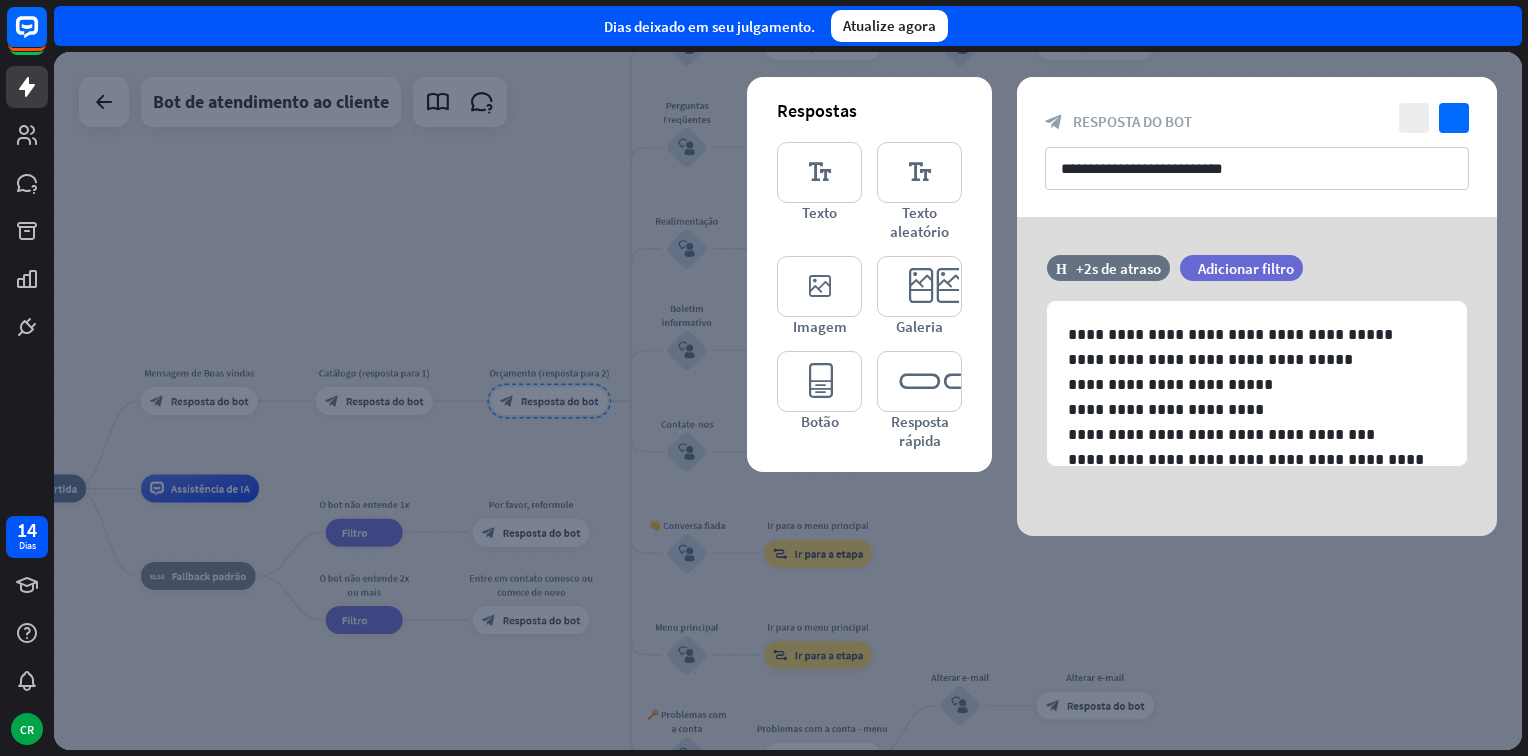 drag, startPoint x: 1274, startPoint y: 566, endPoint x: 1145, endPoint y: 521, distance: 136.62357 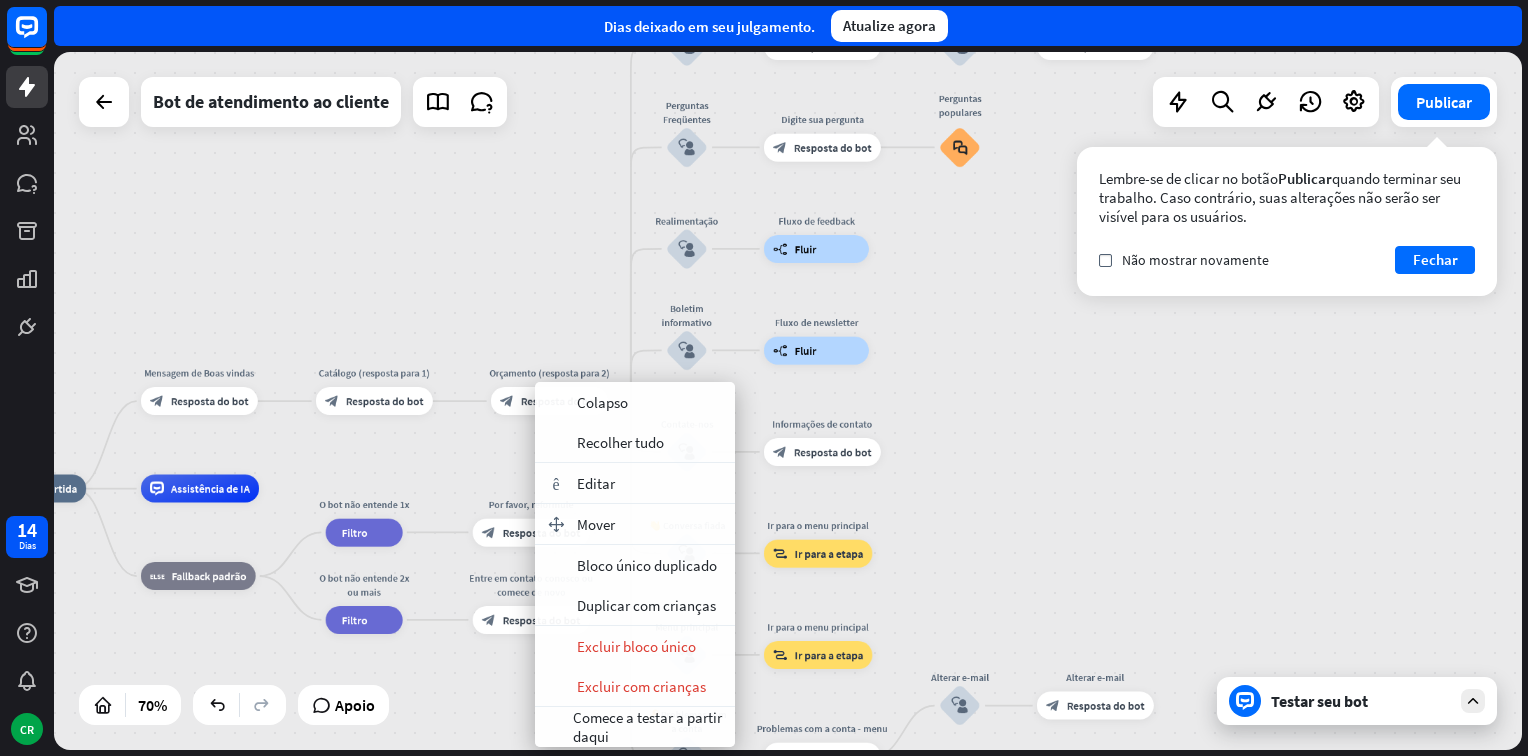 click on "home_2   Ponto de partida                 Mensagem de Boas vindas   block_bot_response   Resposta do bot                 Catálogo (resposta para 1)   block_bot_response   Resposta do bot                 Orçamento (resposta para 2)   block_bot_response   Resposta do bot                 Nossa oferta   block_user_input                 Selecione a categoria do produto   block_bot_response   Resposta do bot                 ❓ Pergunta   block_user_input                 Como posso ajudá-lo?   block_bot_response   Resposta do bot                 Perguntas Freqüentes   block_user_input                 Digite sua pergunta   block_bot_response   Resposta do bot                 Perguntas populares   block_faq                 Realimentação   block_user_input                 Fluxo de feedback   builder_tree   Fluir                 Boletim informativo   block_user_input                 Fluxo de newsletter   builder_tree   Fluir                 Contate-nos   block_user_input" at bounding box center (788, 401) 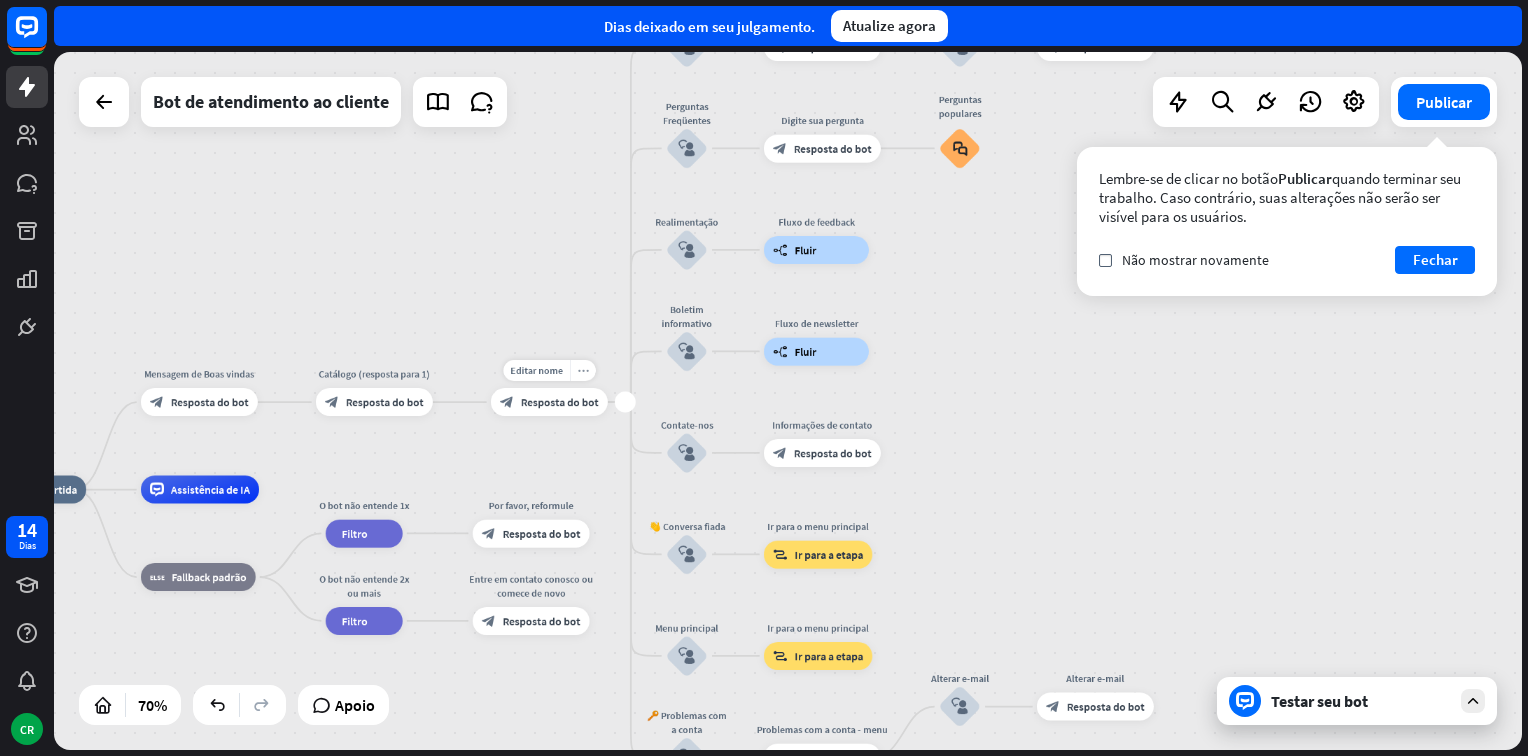 click on "more_horiz" at bounding box center [582, 370] 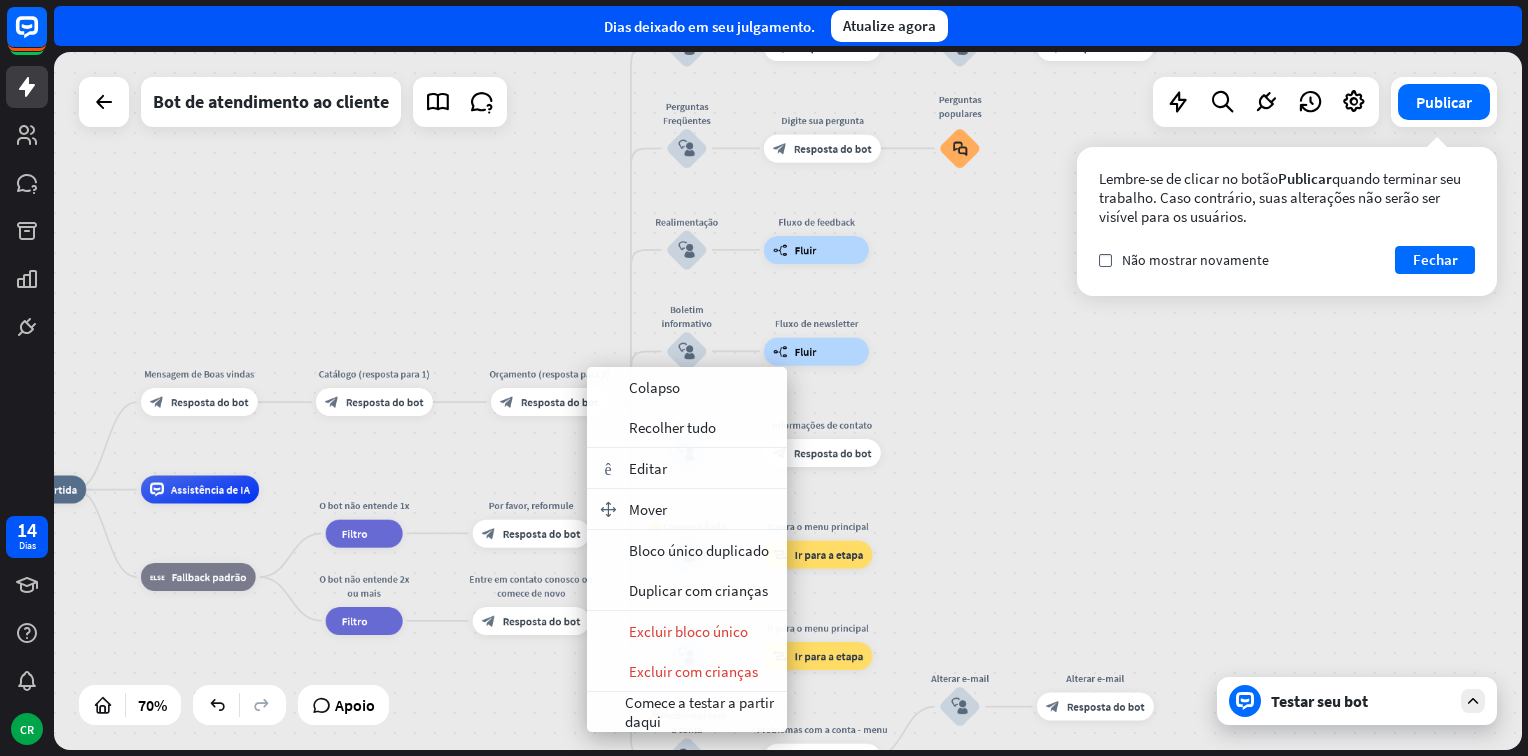 click on "copiar   Bloco único duplicado" at bounding box center (687, 550) 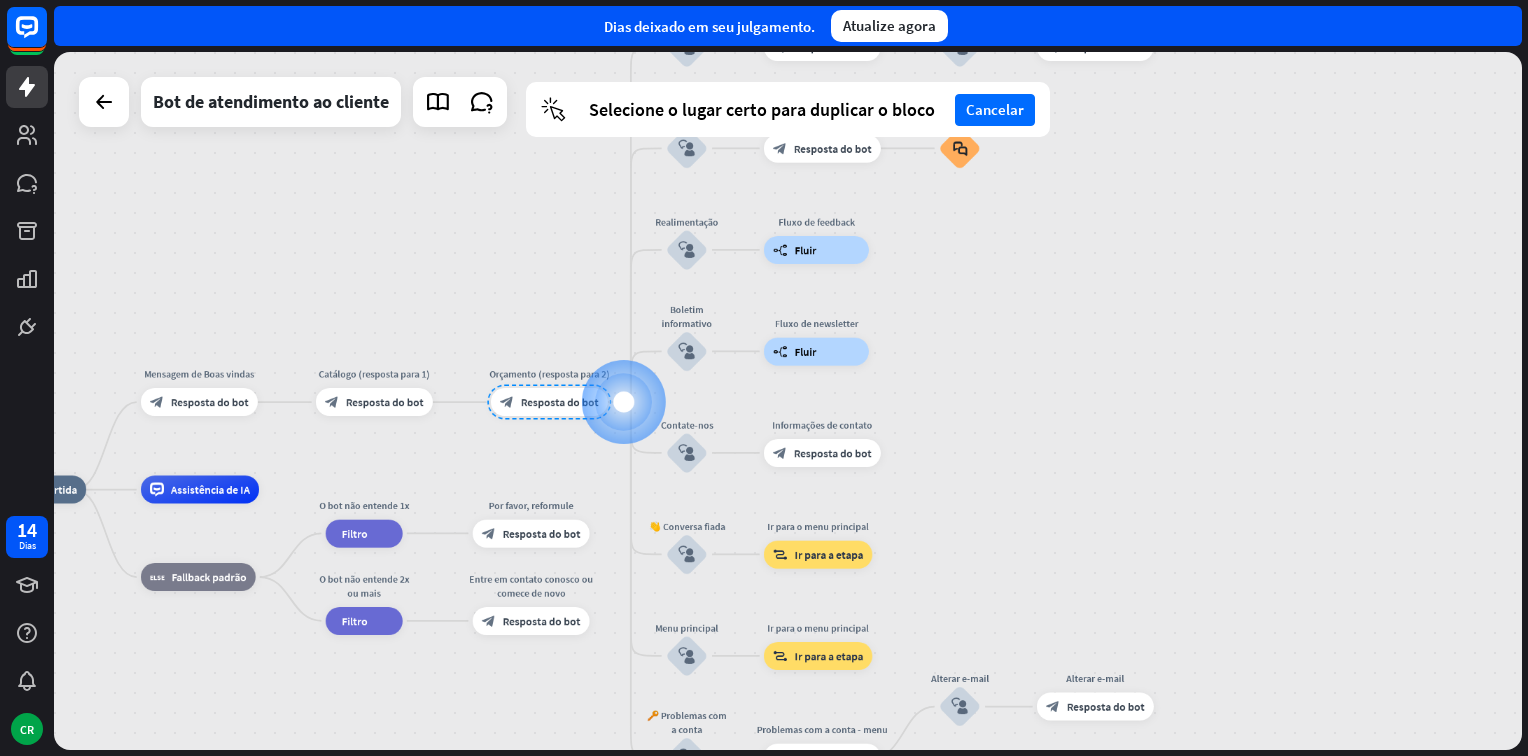 click on "mais" at bounding box center (623, 402) 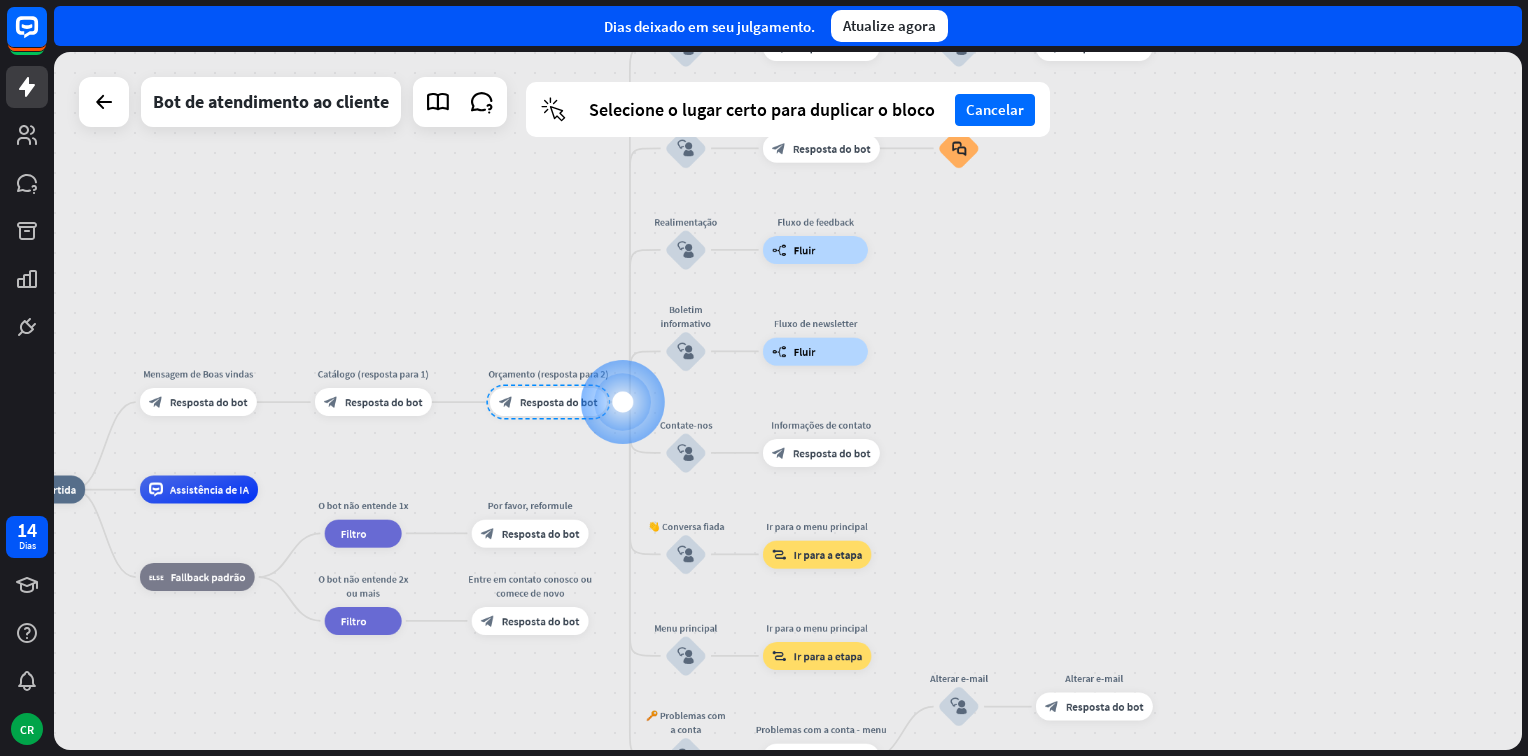 click on "mais" at bounding box center (622, 402) 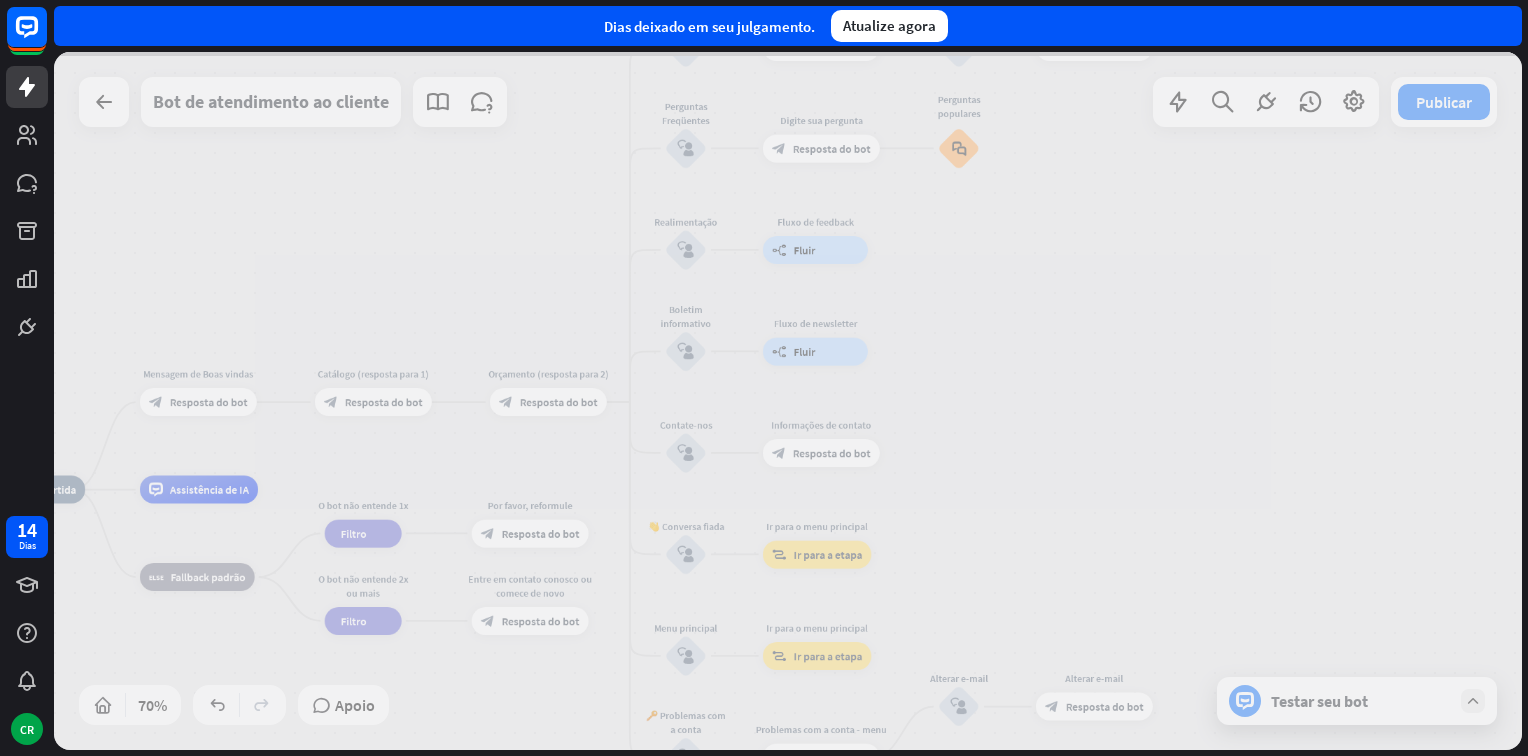 drag, startPoint x: 544, startPoint y: 103, endPoint x: 543, endPoint y: 114, distance: 11.045361 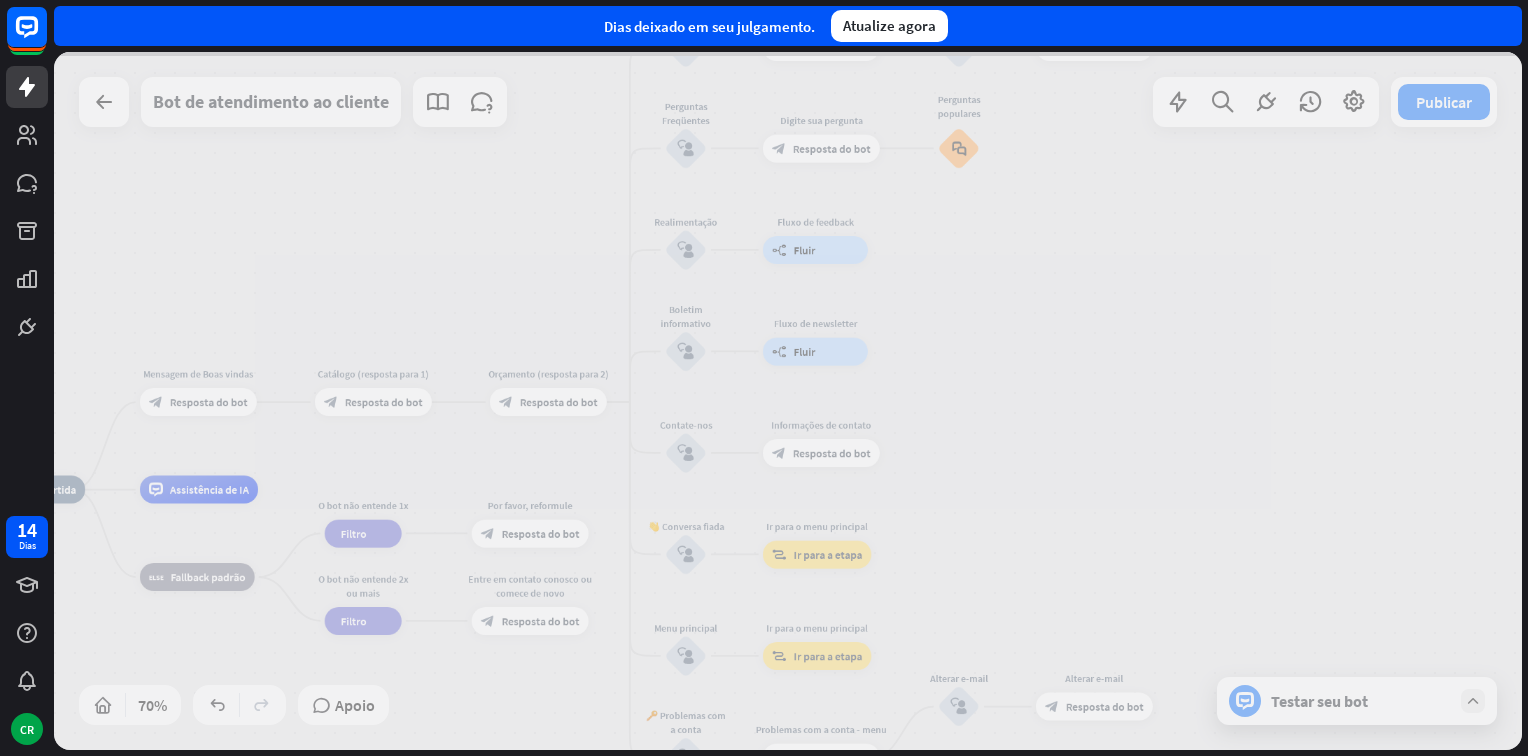 click at bounding box center [788, 401] 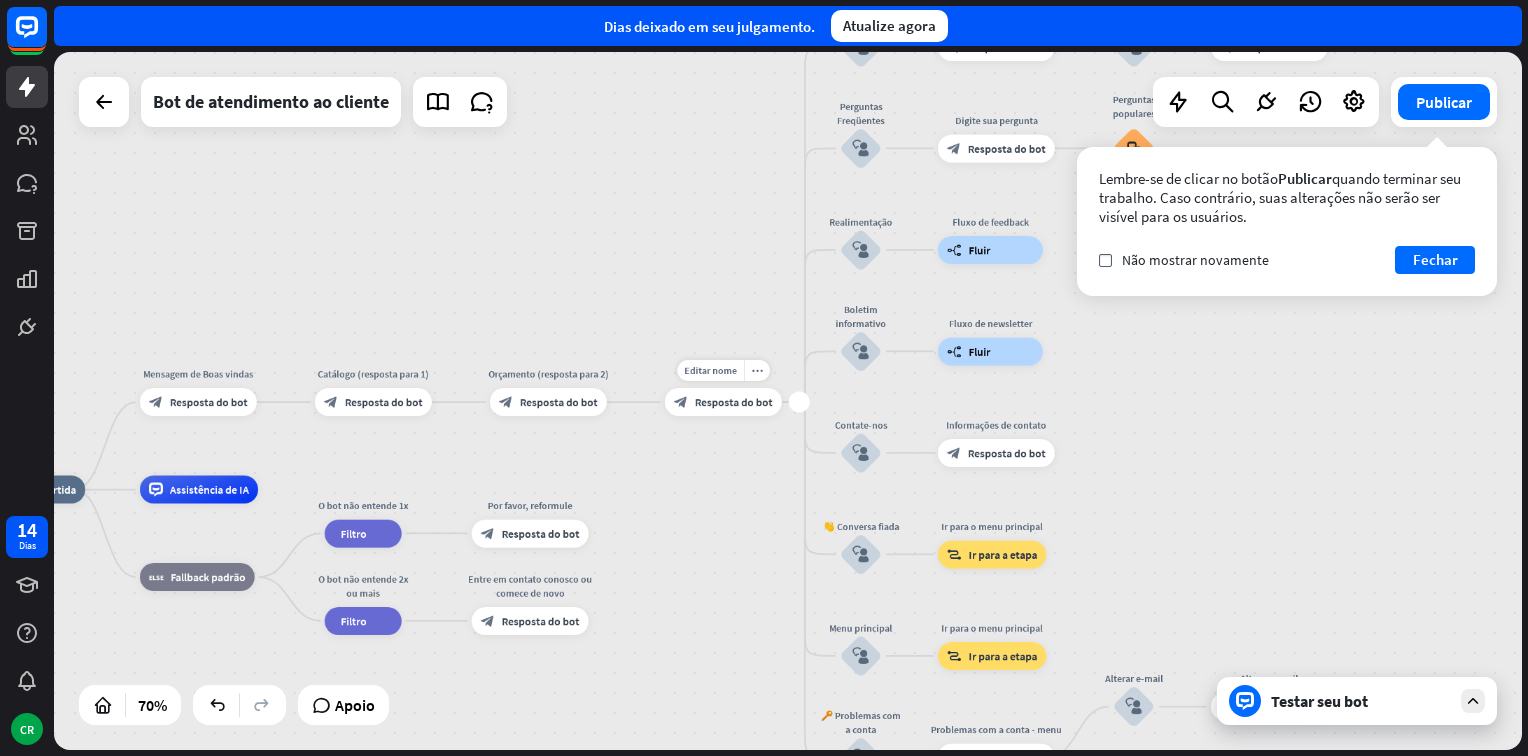 click on "Resposta do bot" at bounding box center (734, 402) 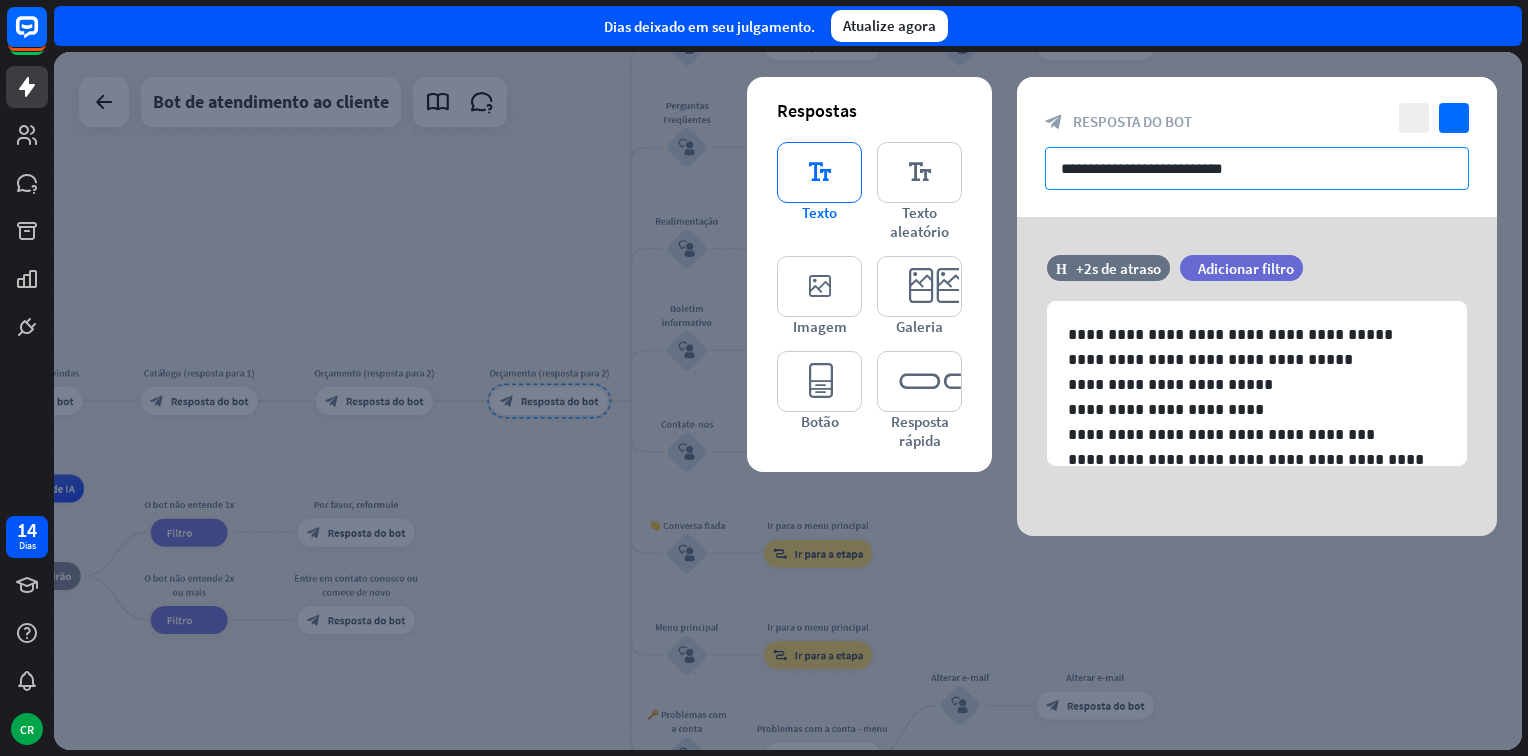 drag, startPoint x: 1182, startPoint y: 183, endPoint x: 828, endPoint y: 178, distance: 354.0353 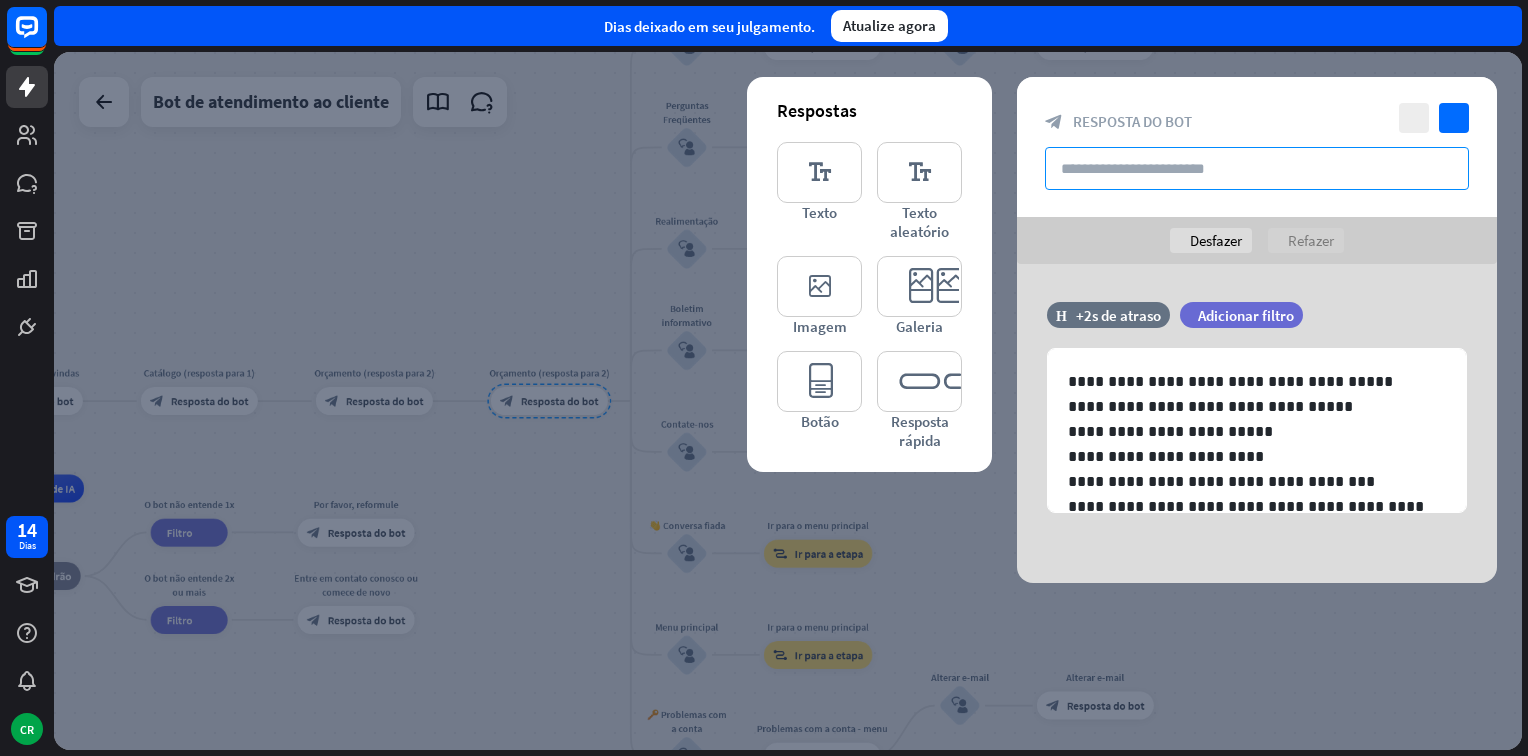 click at bounding box center [1257, 168] 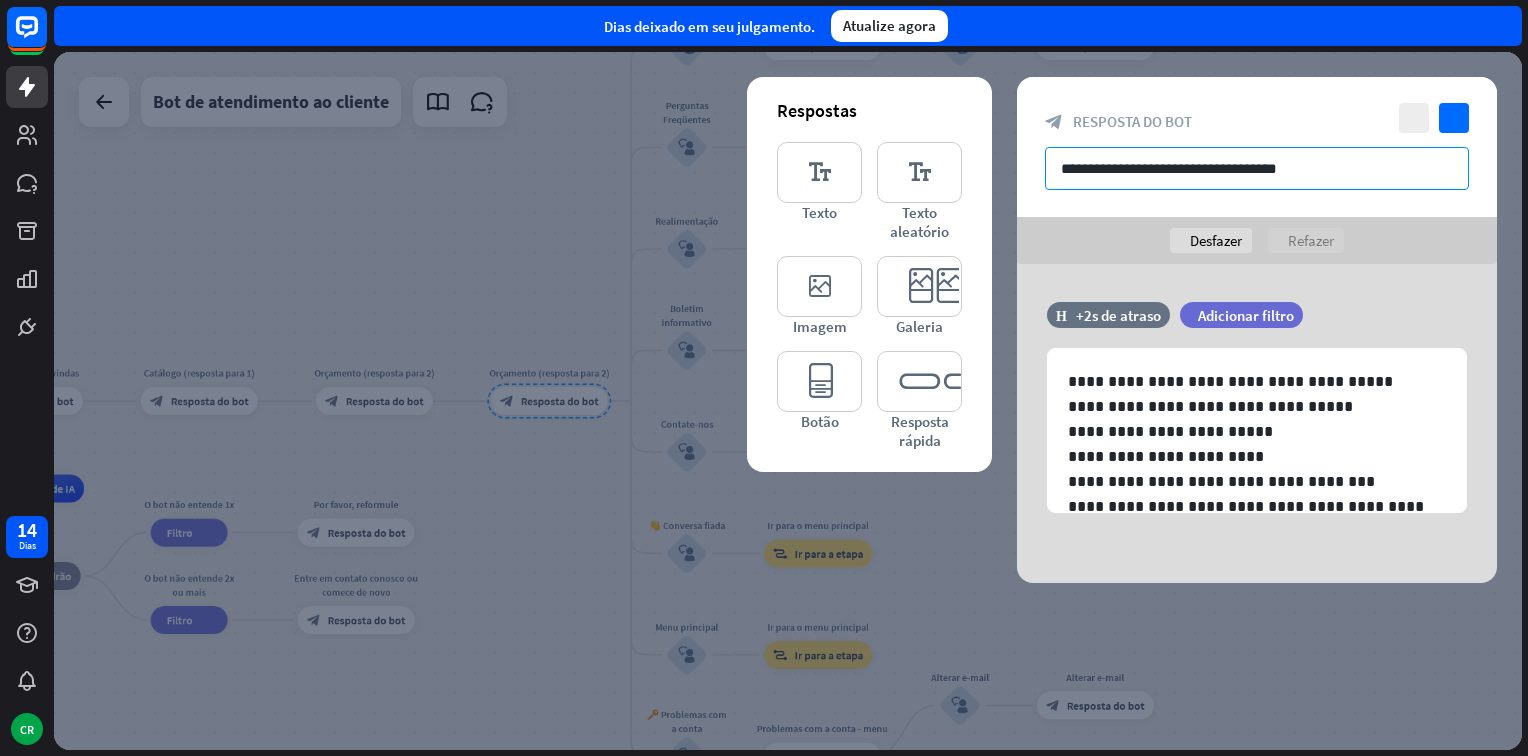 type on "**********" 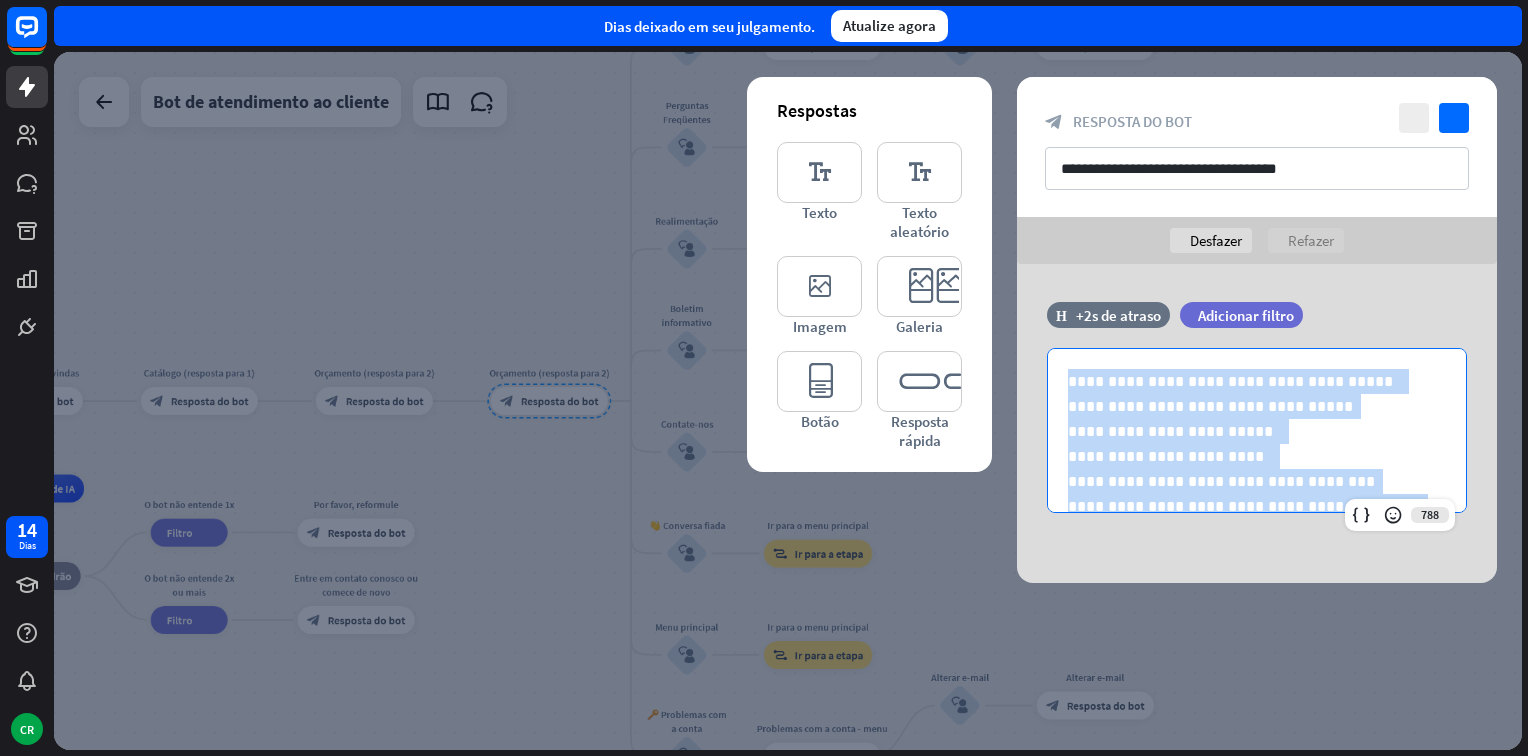 scroll, scrollTop: 52, scrollLeft: 0, axis: vertical 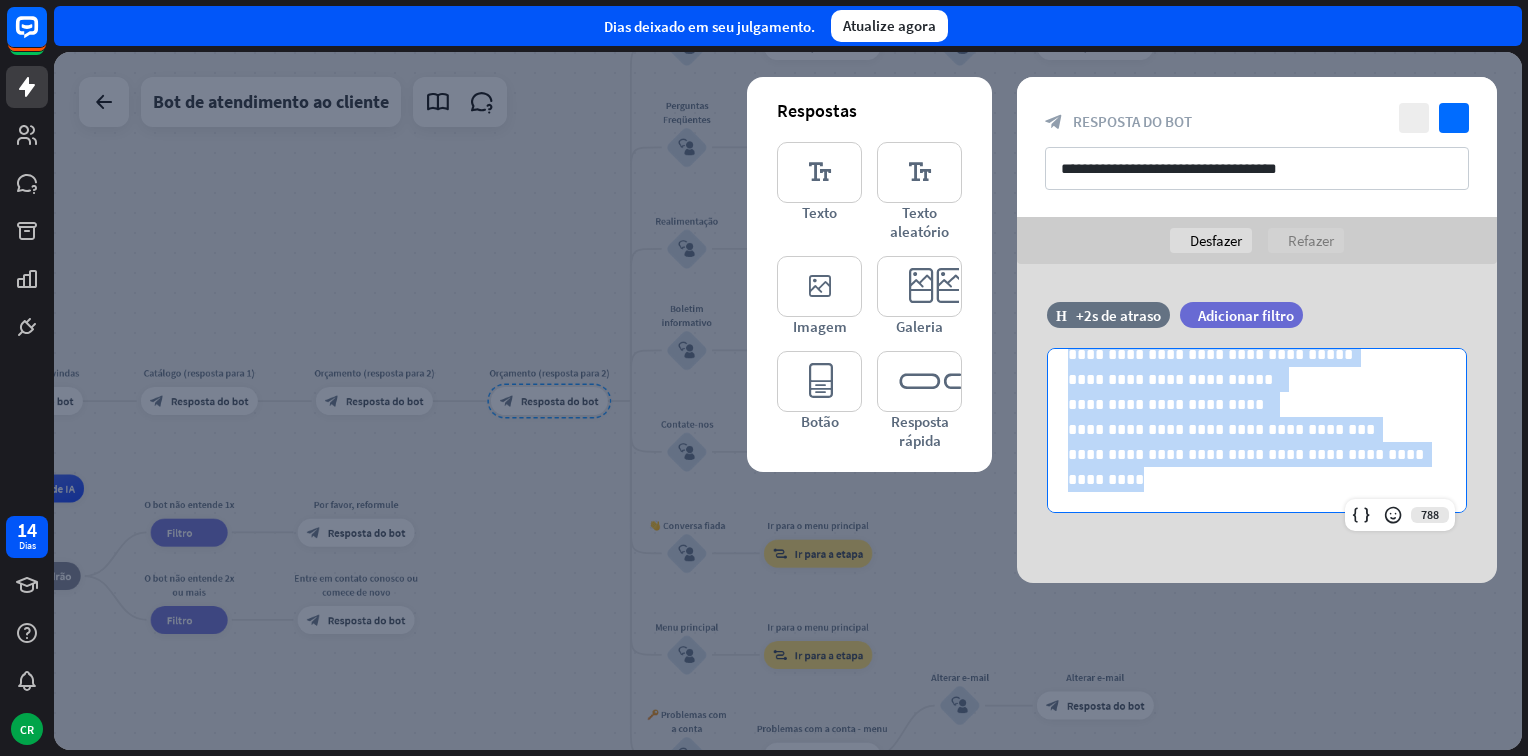drag, startPoint x: 1068, startPoint y: 378, endPoint x: 1512, endPoint y: 573, distance: 484.93402 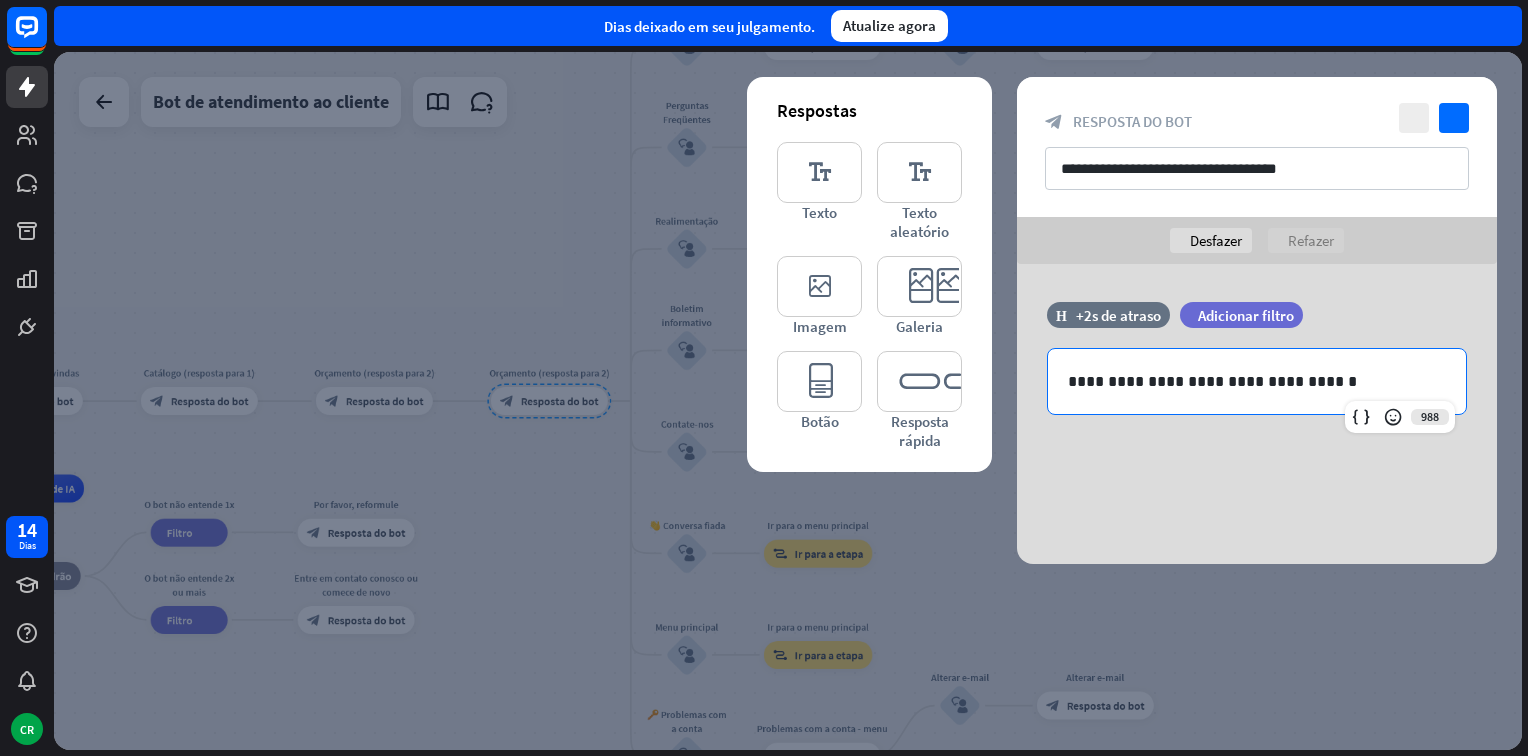 scroll, scrollTop: 0, scrollLeft: 0, axis: both 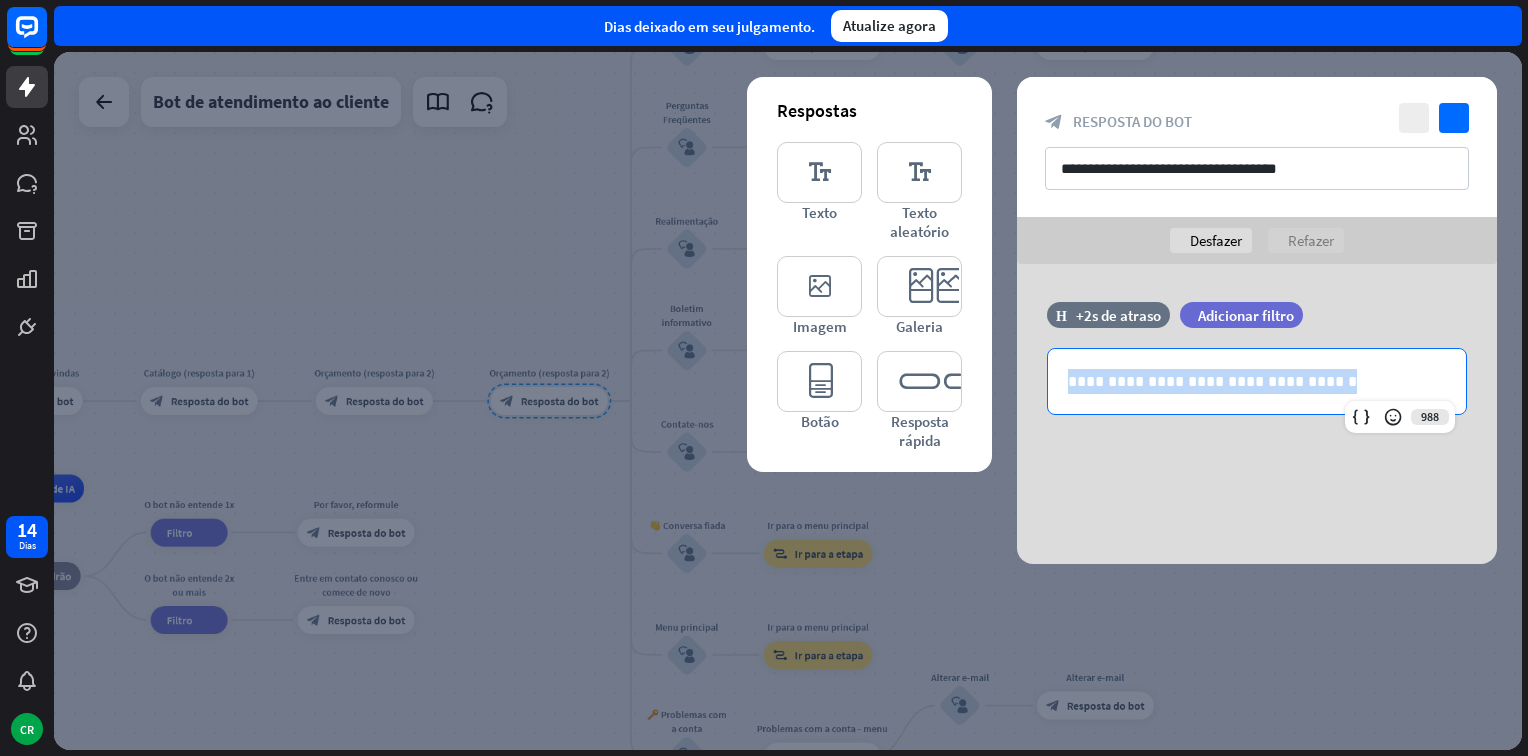 drag, startPoint x: 1305, startPoint y: 370, endPoint x: 1000, endPoint y: 353, distance: 305.4734 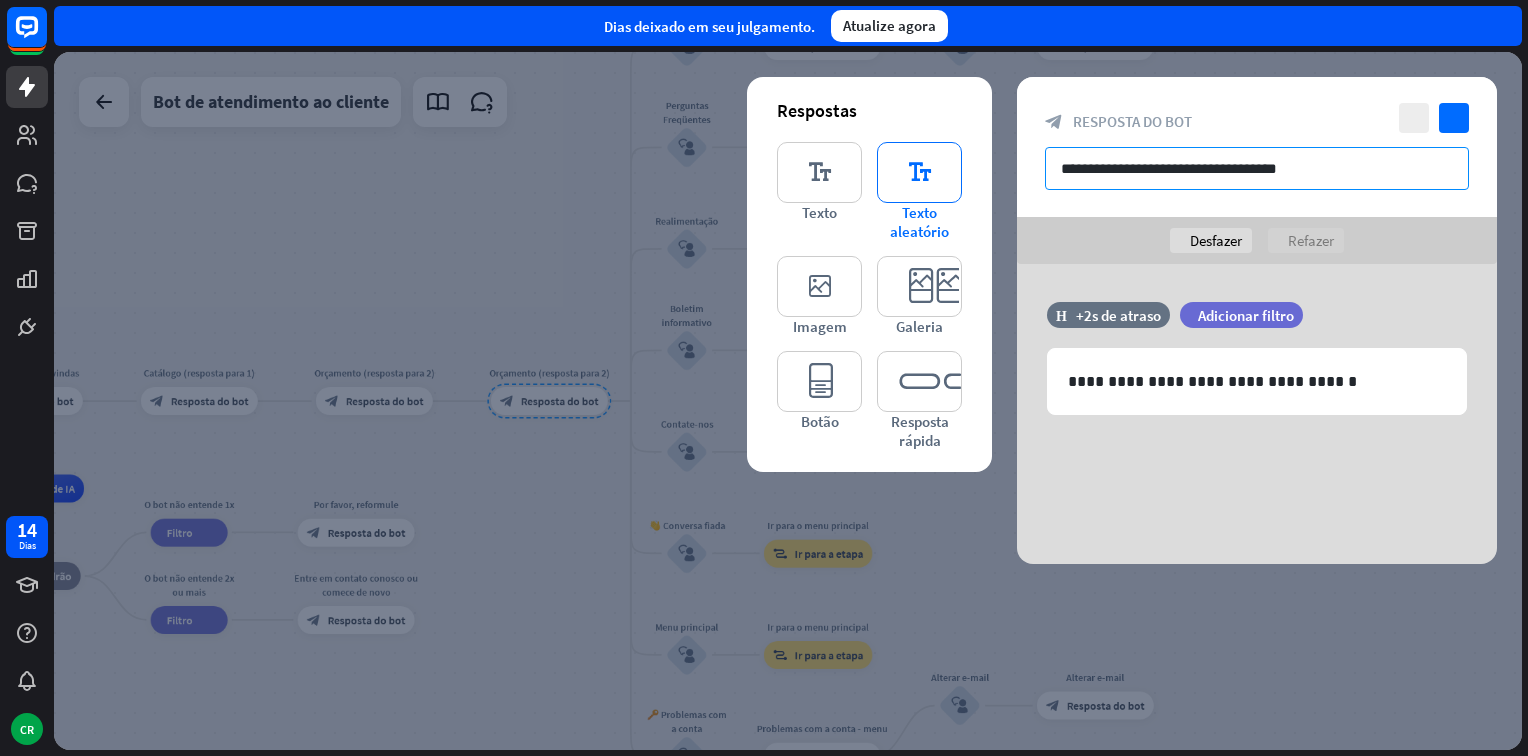 drag, startPoint x: 1352, startPoint y: 152, endPoint x: 889, endPoint y: 166, distance: 463.2116 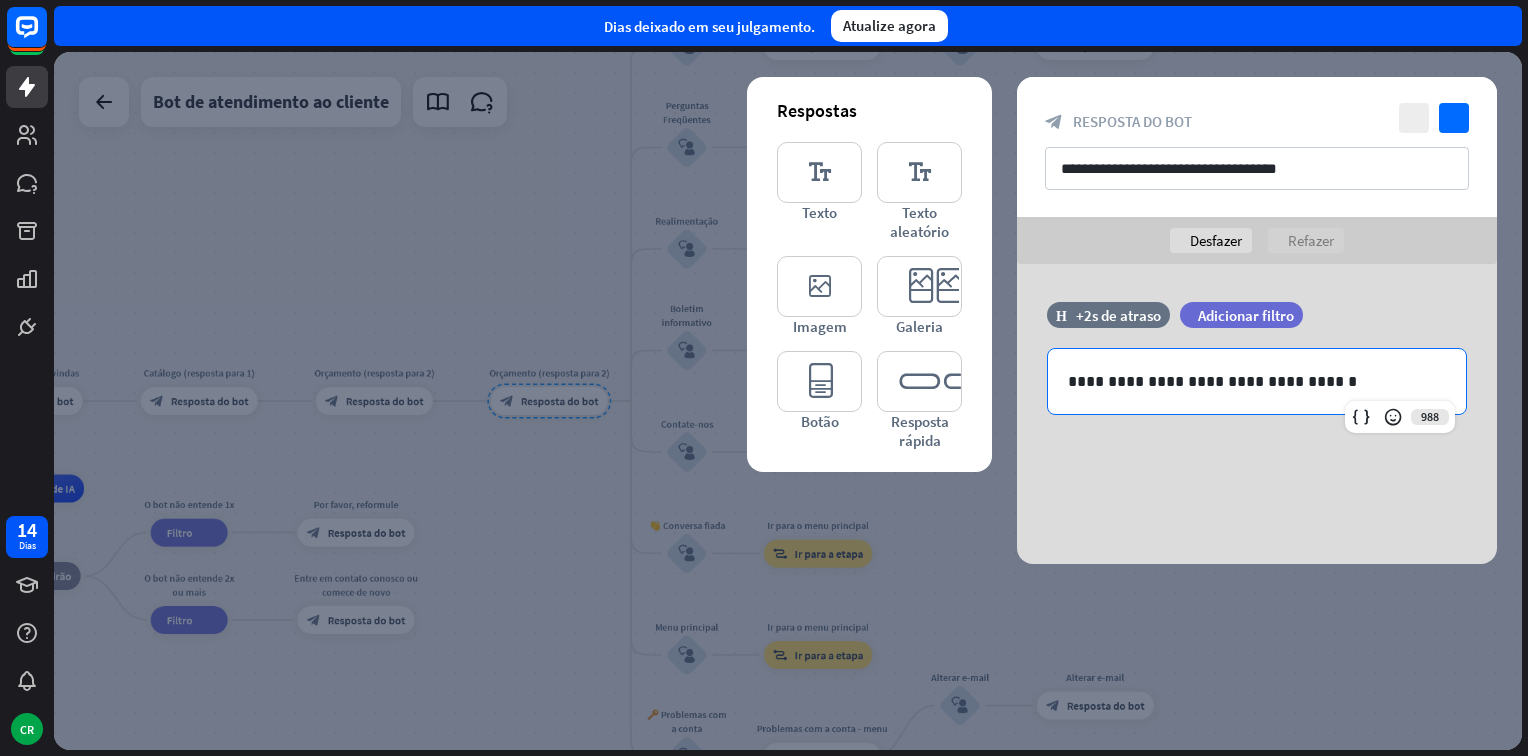 drag, startPoint x: 1346, startPoint y: 376, endPoint x: 769, endPoint y: 513, distance: 593.0413 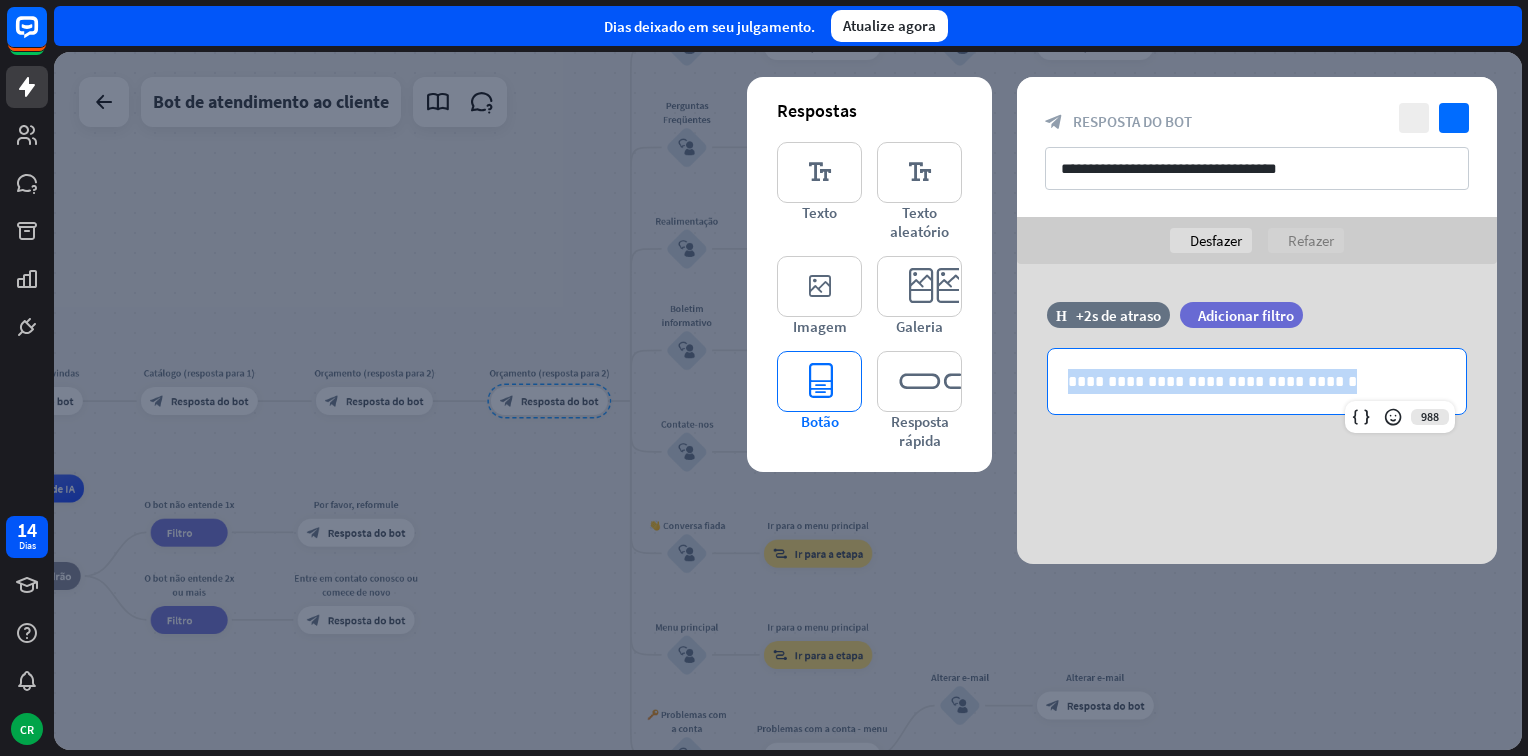drag, startPoint x: 1054, startPoint y: 385, endPoint x: 830, endPoint y: 385, distance: 224 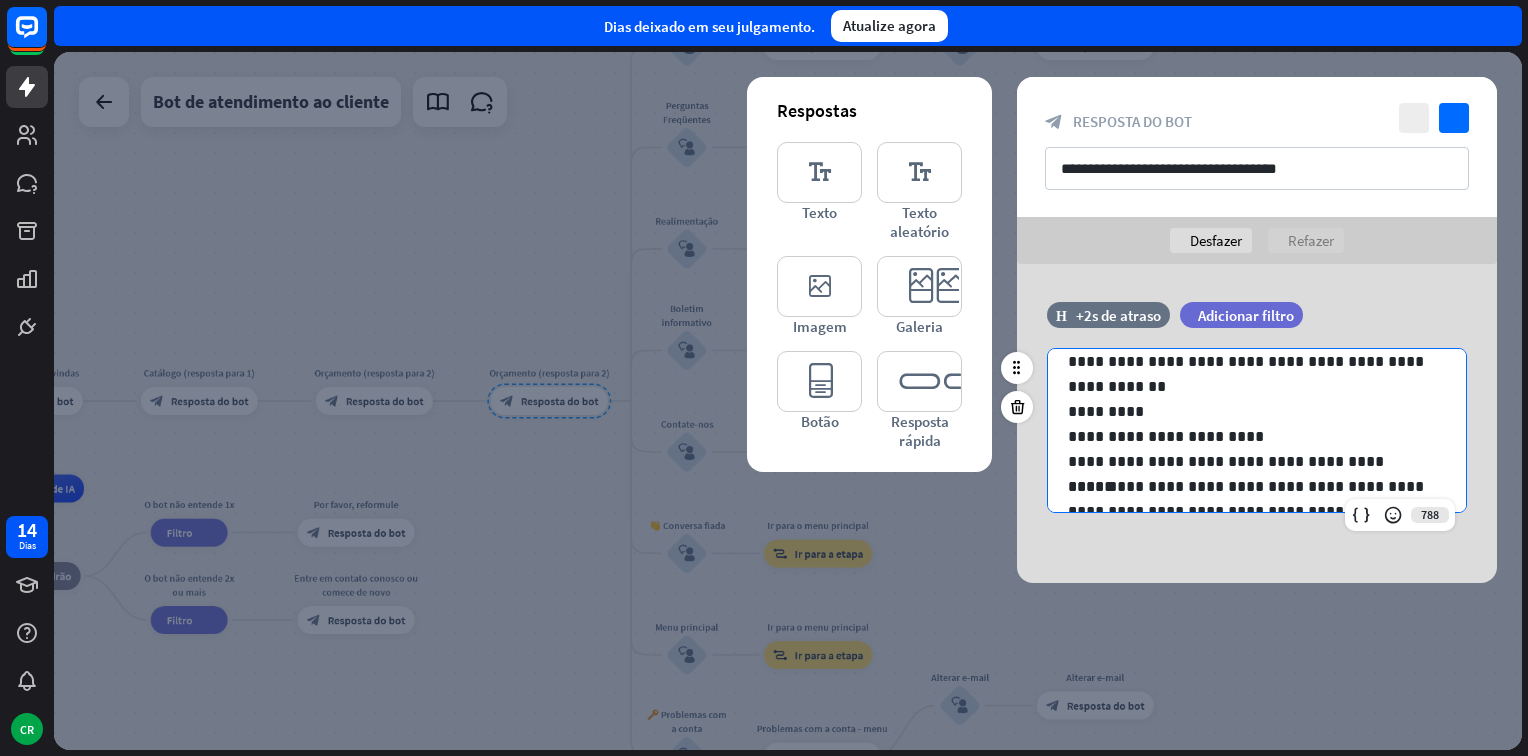 scroll, scrollTop: 0, scrollLeft: 0, axis: both 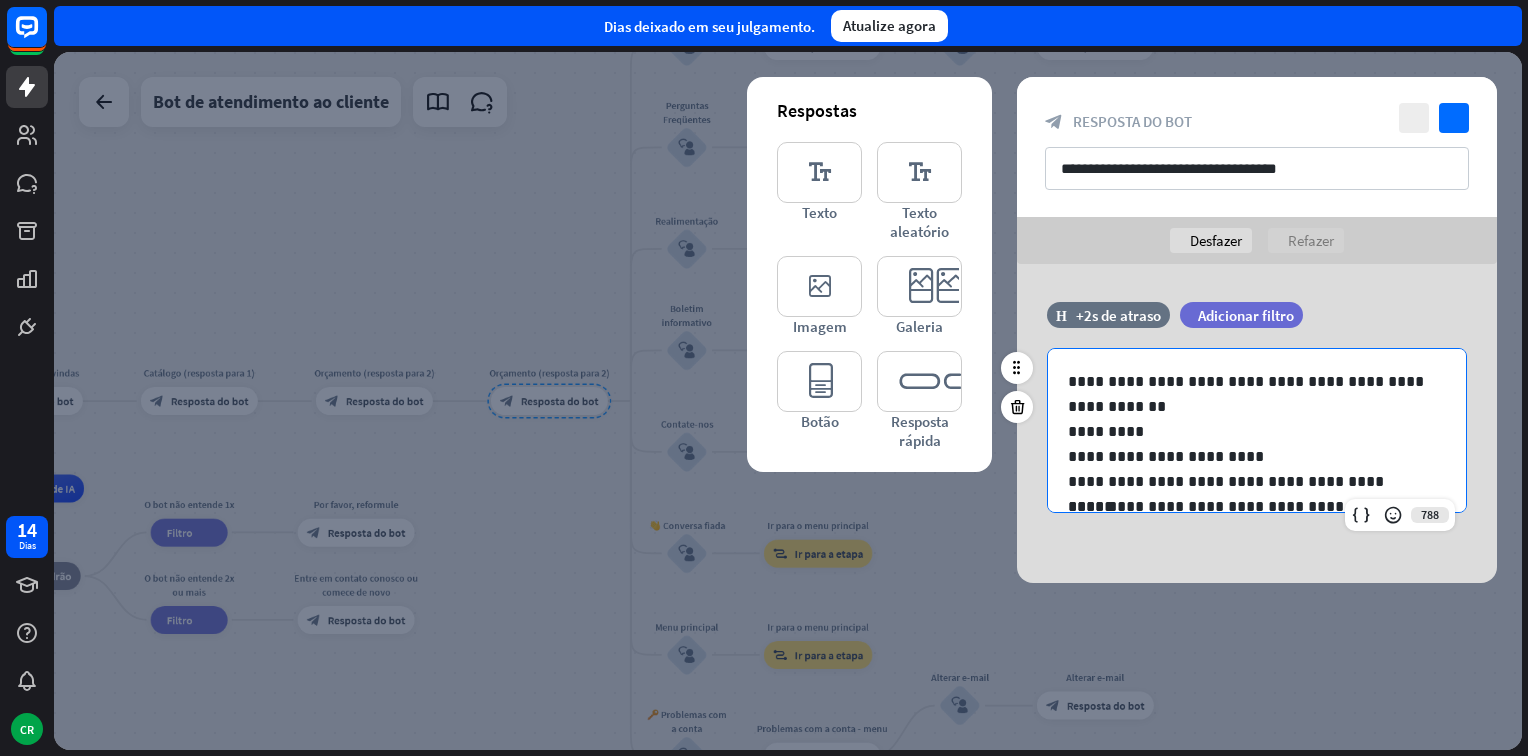 drag, startPoint x: 1136, startPoint y: 405, endPoint x: 1123, endPoint y: 405, distance: 13 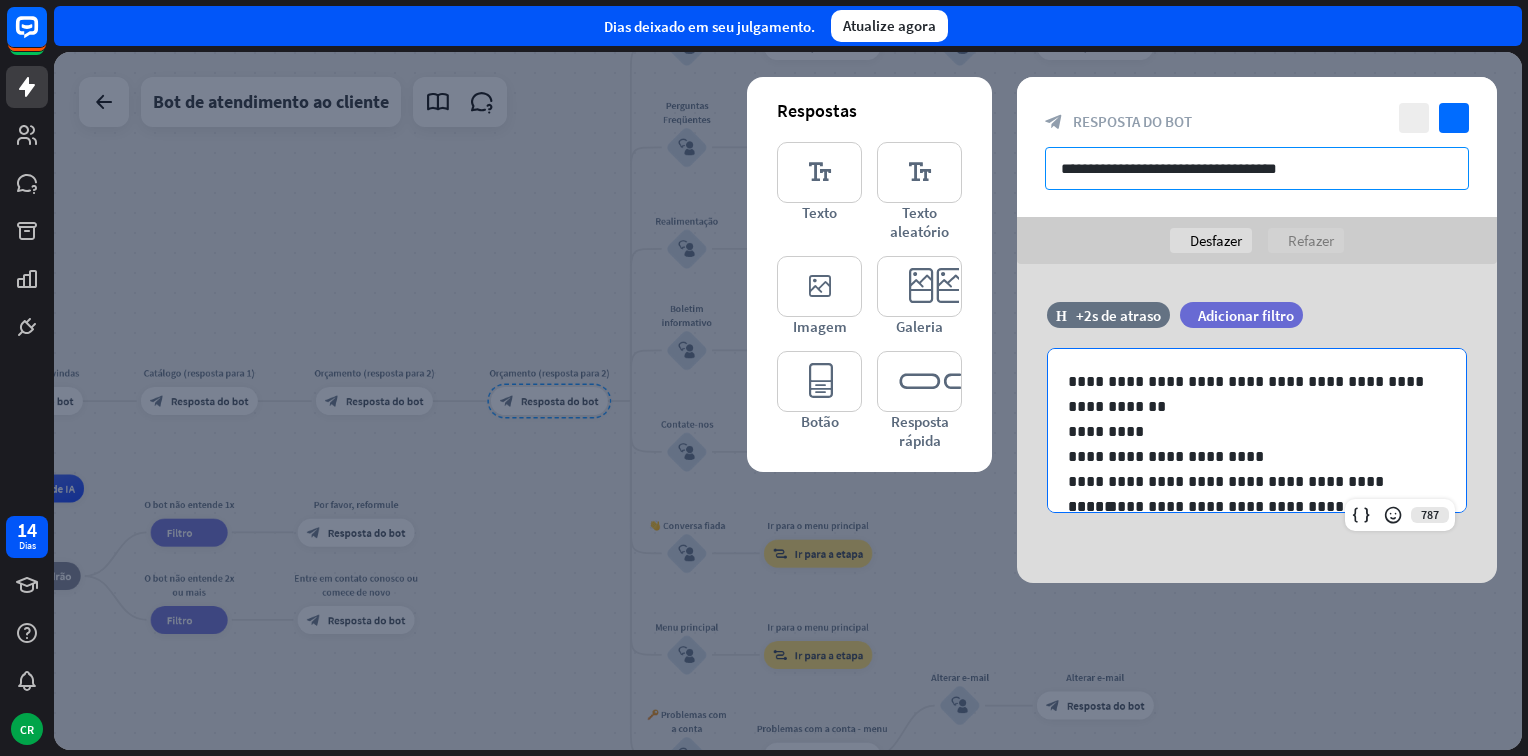 click on "**********" at bounding box center (1257, 168) 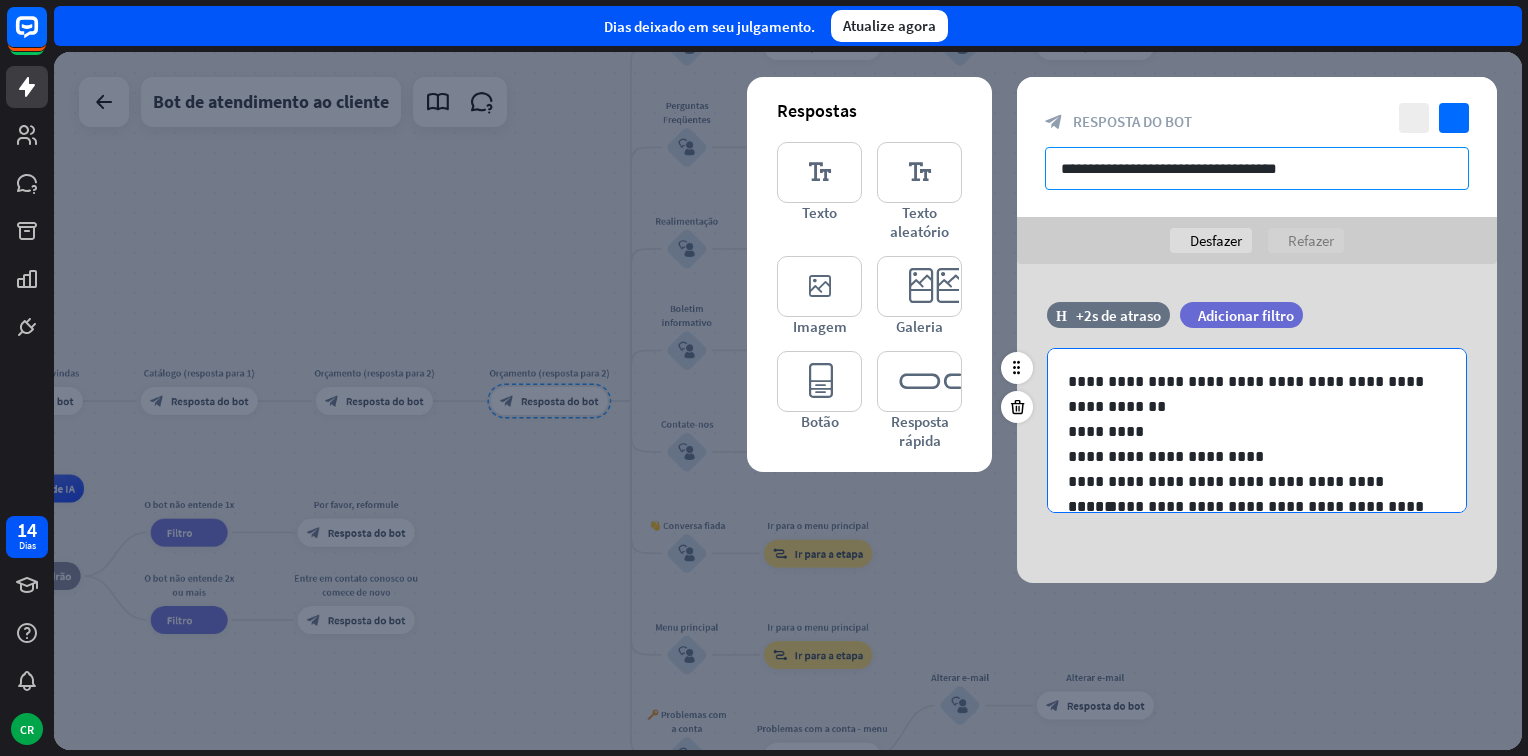 scroll, scrollTop: 76, scrollLeft: 0, axis: vertical 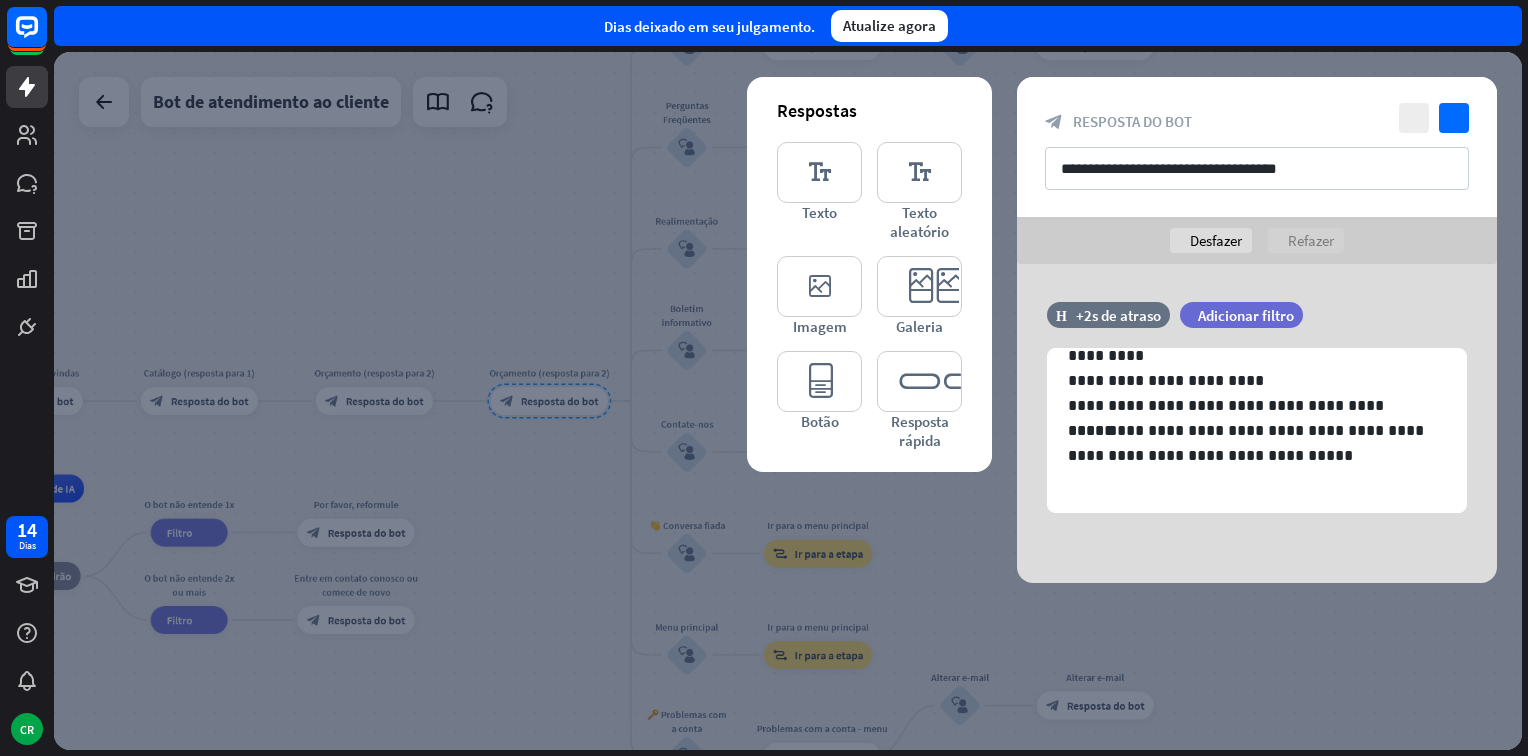 click on "Dias
deixado em seu julgamento.    Atualize agora" at bounding box center [788, 26] 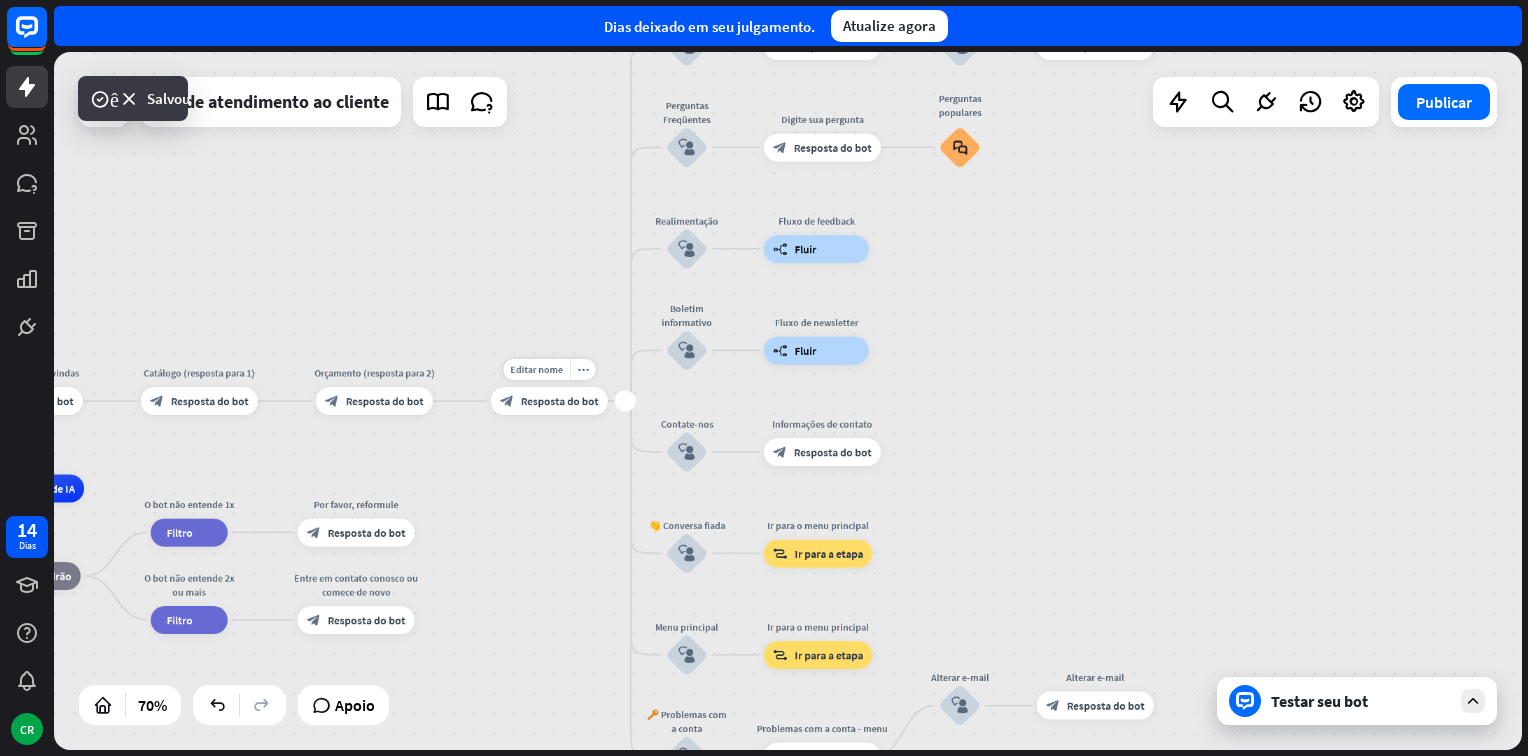 click on "Resposta do bot" at bounding box center [560, 401] 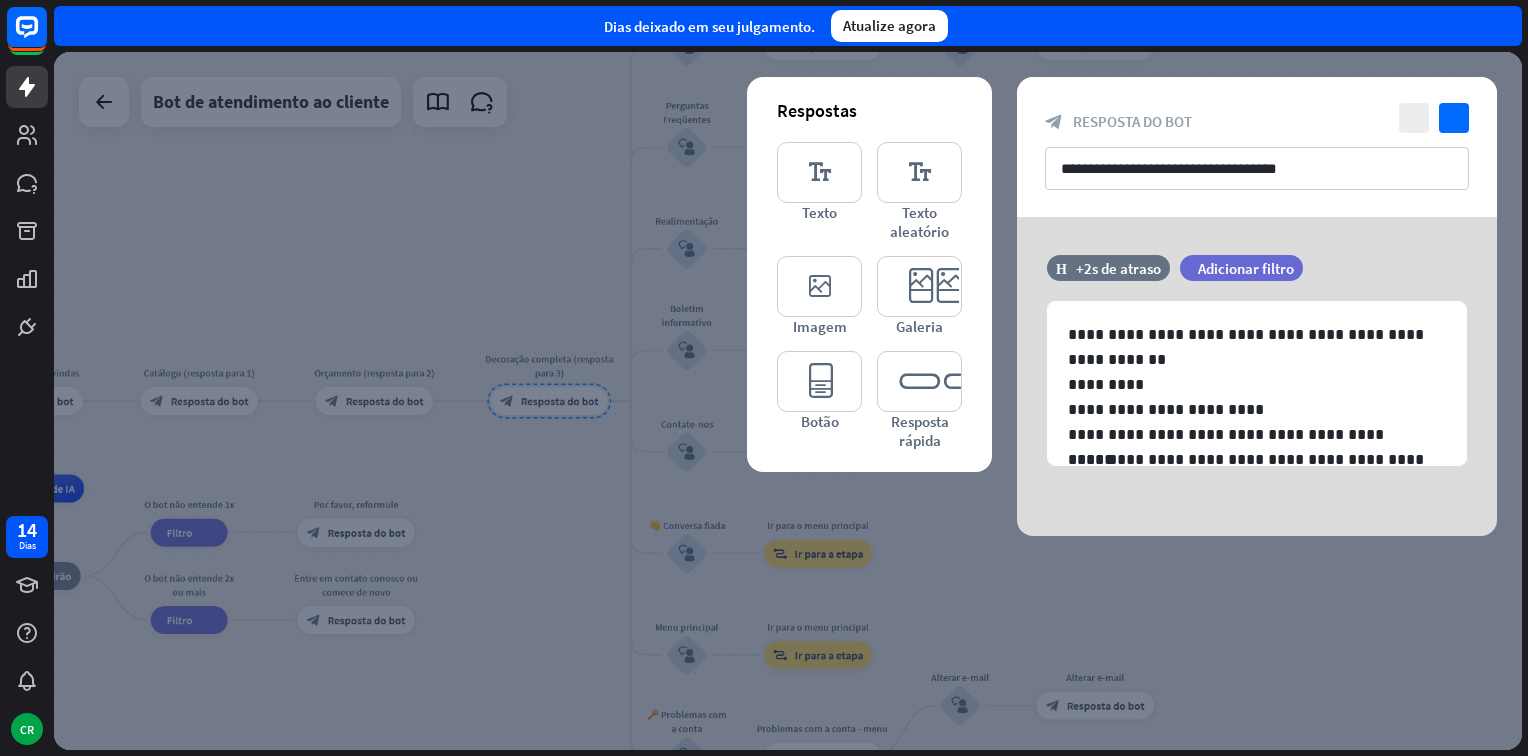 drag, startPoint x: 597, startPoint y: 491, endPoint x: 583, endPoint y: 409, distance: 83.18654 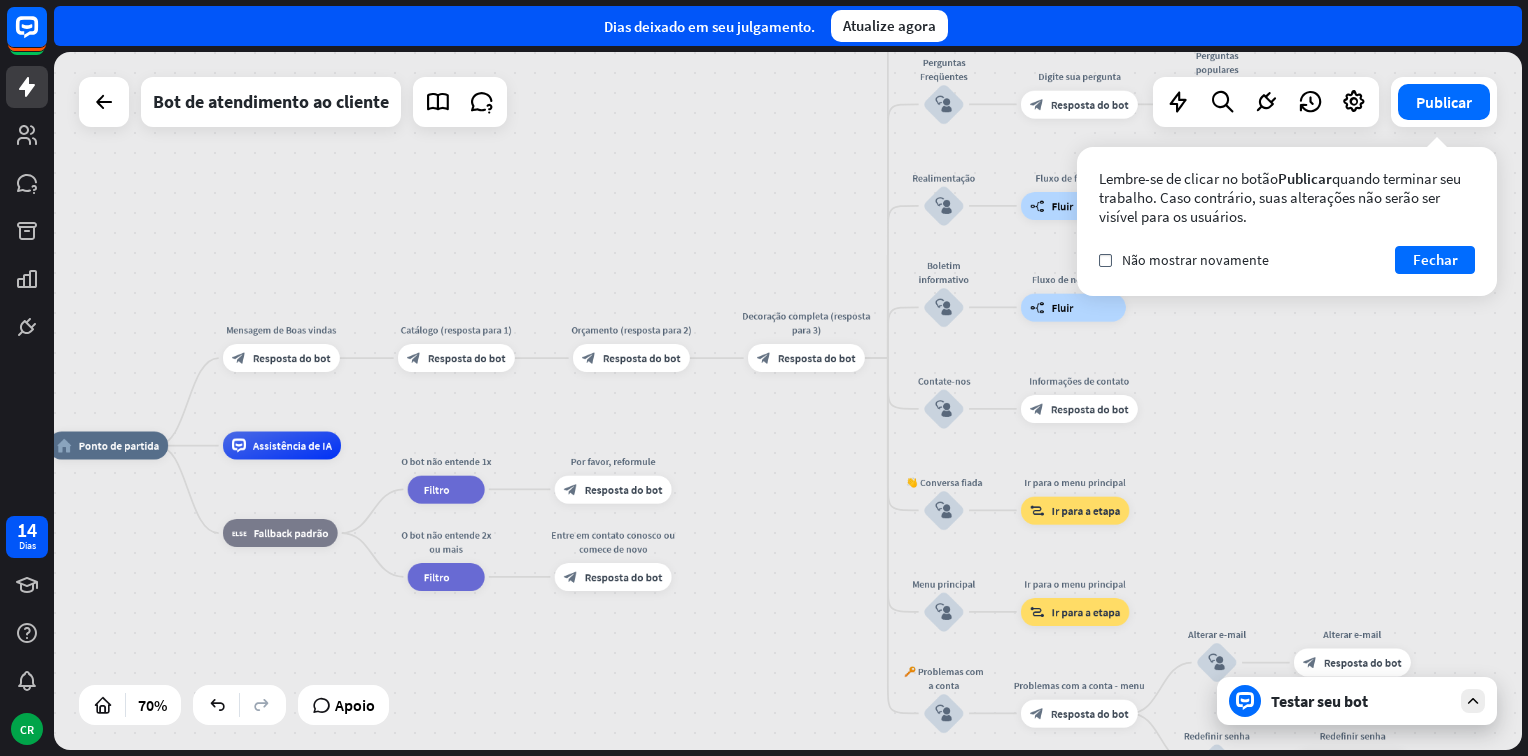 drag, startPoint x: 238, startPoint y: 474, endPoint x: 575, endPoint y: 419, distance: 341.45865 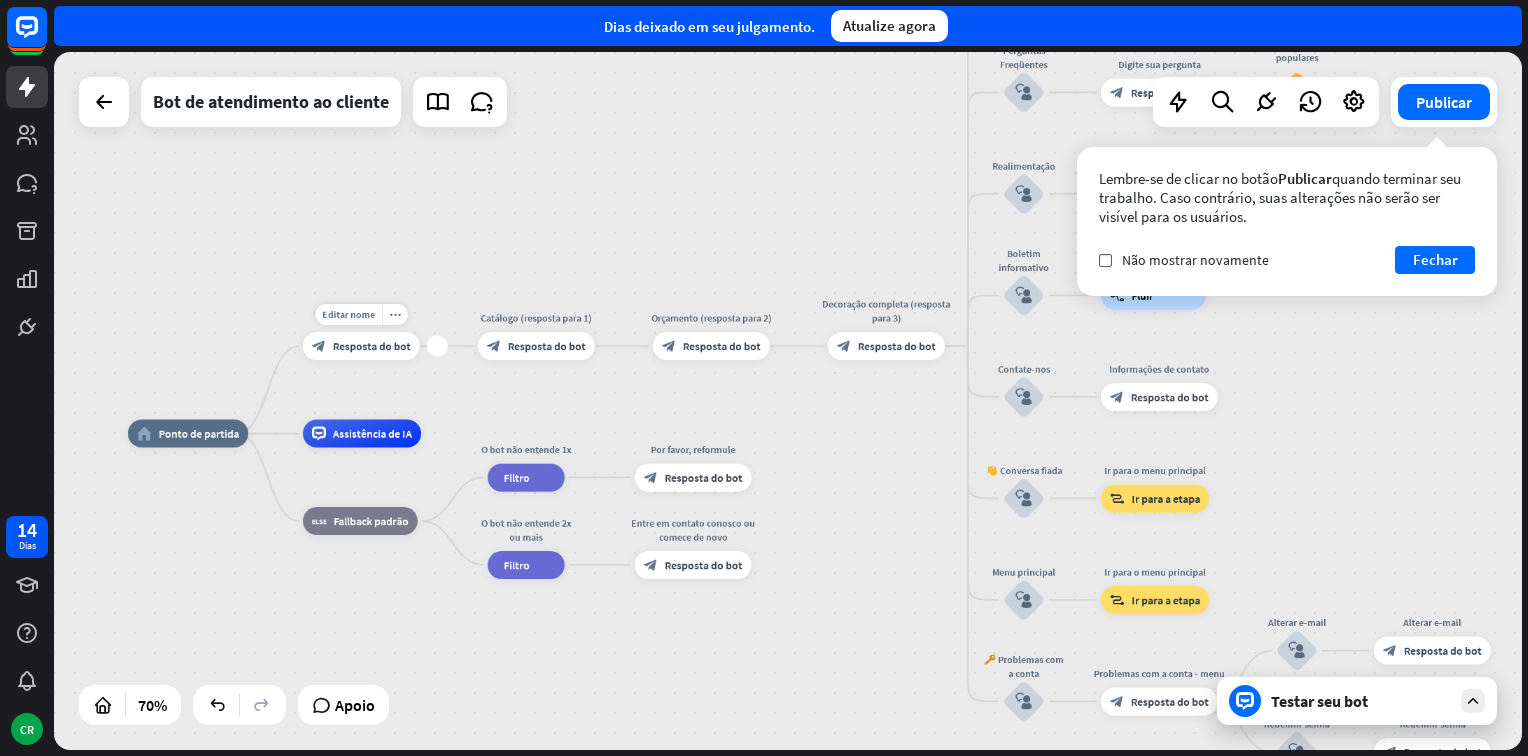 click on "Editar nome   more_horiz         mais   Mensagem de Boas vindas   block_bot_response   Resposta do bot" at bounding box center (361, 346) 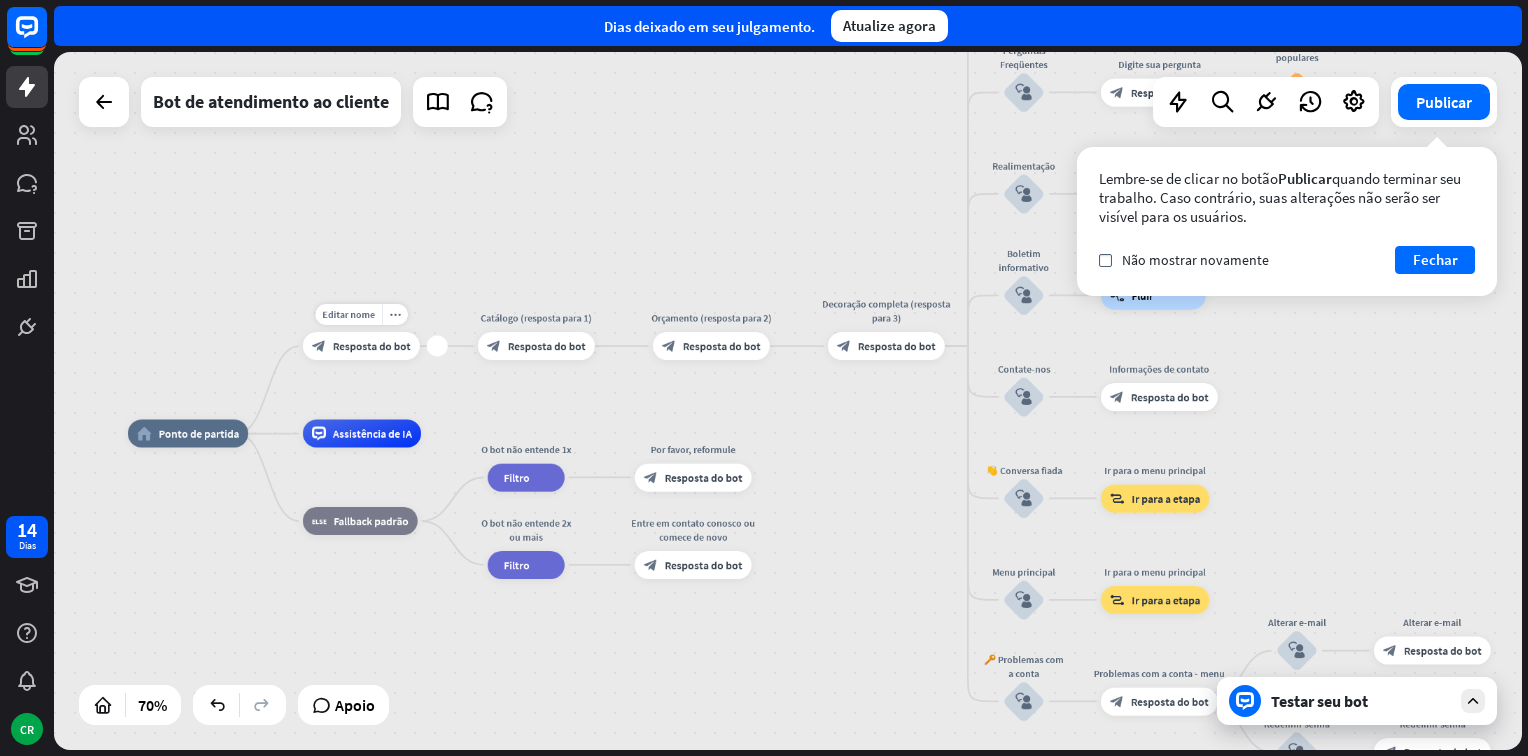 click on "Resposta do bot" at bounding box center [372, 346] 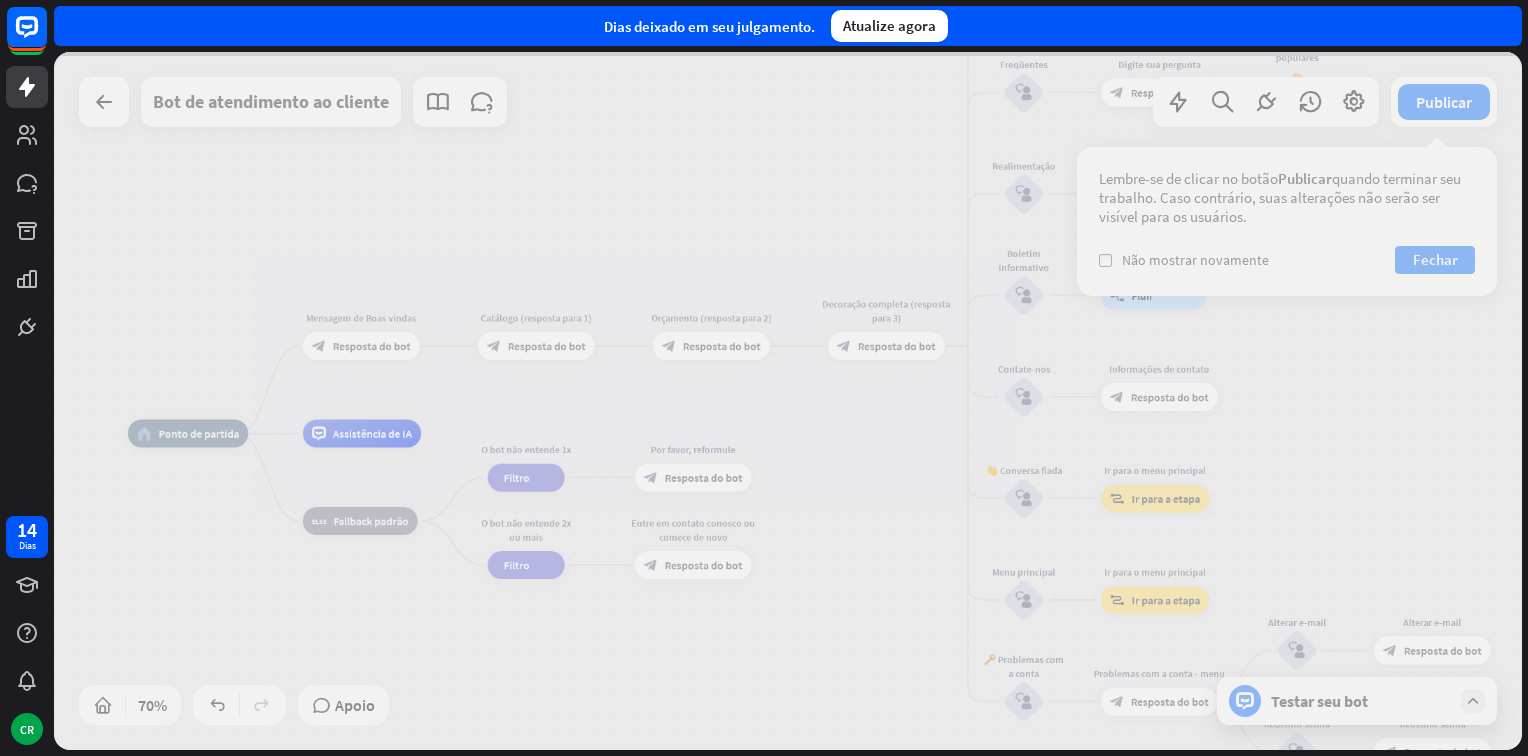 click at bounding box center (788, 401) 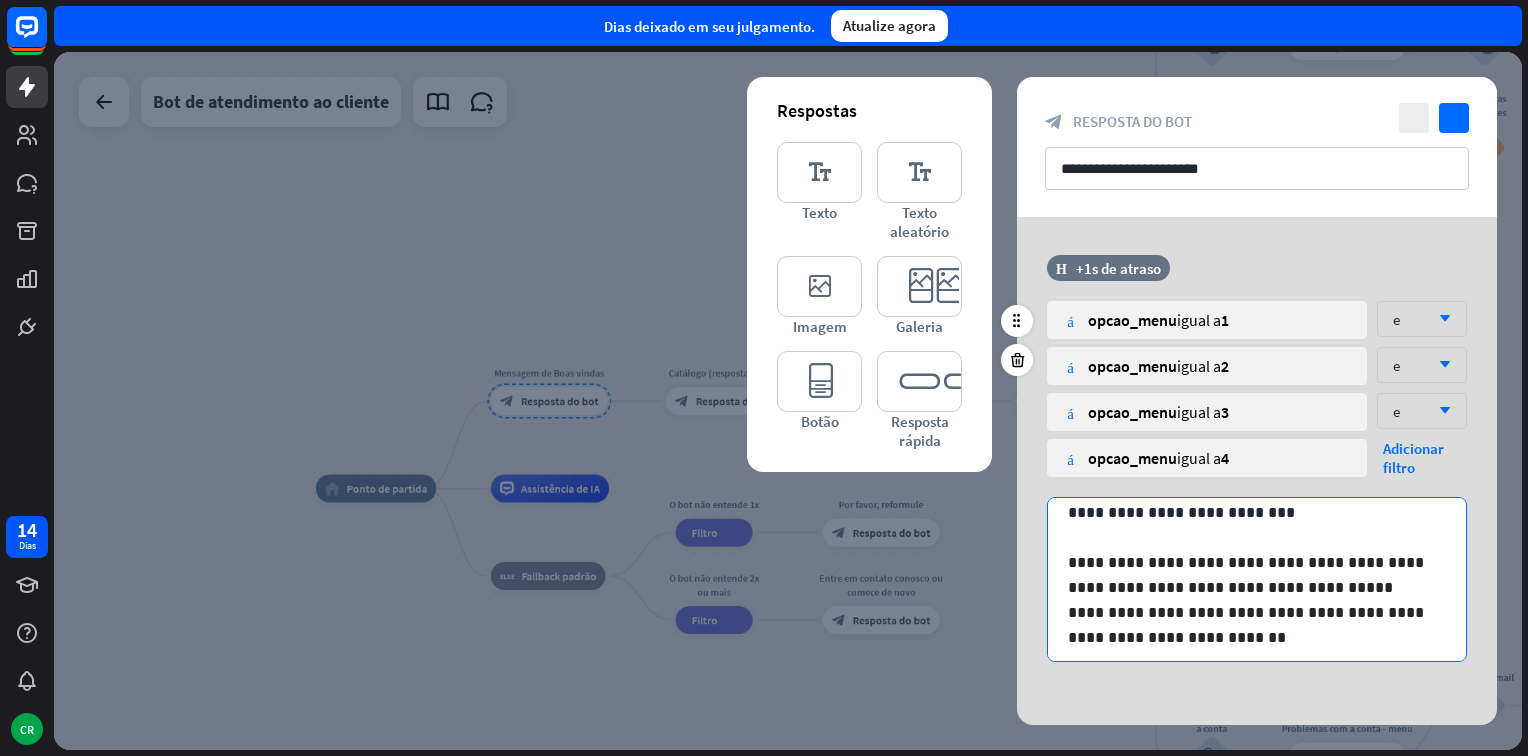 scroll, scrollTop: 100, scrollLeft: 0, axis: vertical 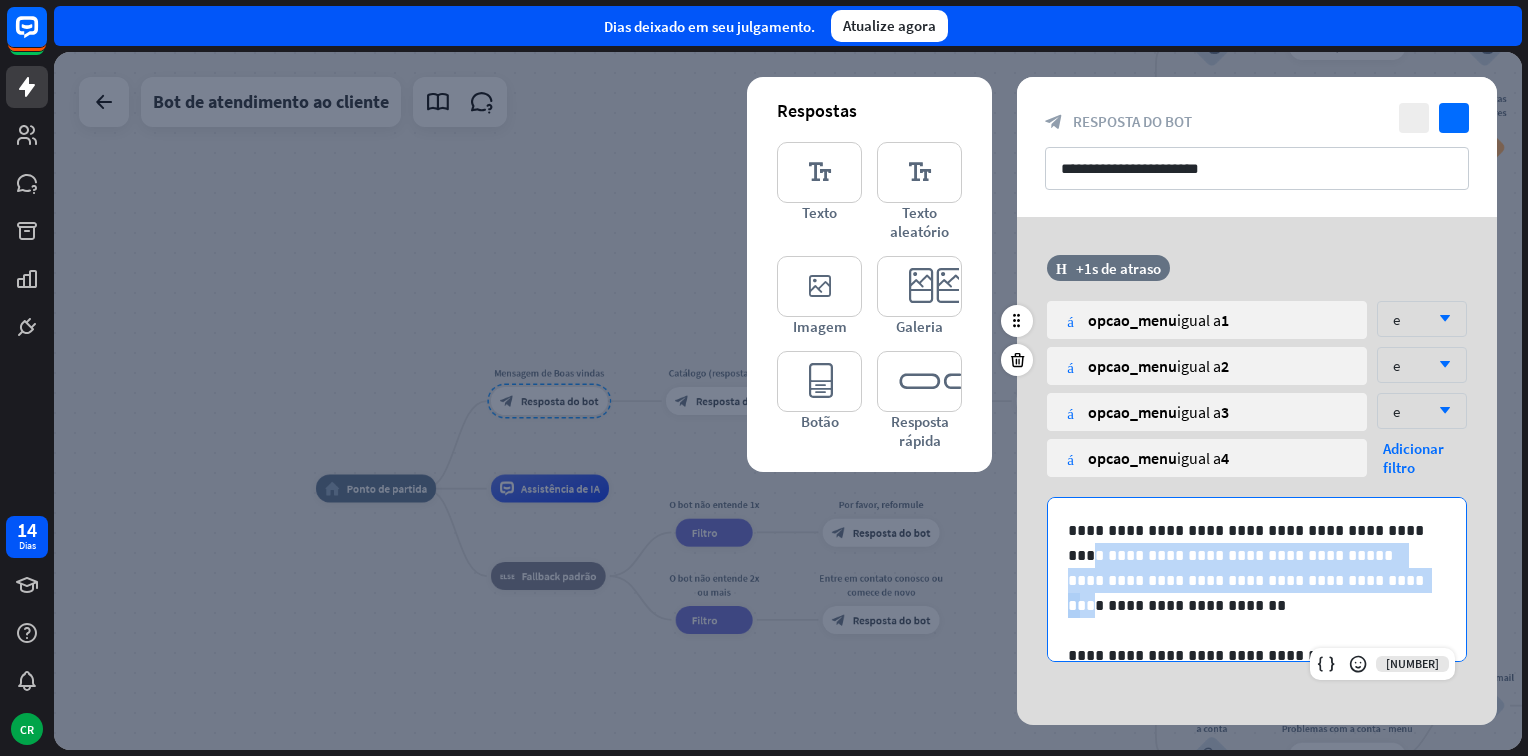 drag, startPoint x: 1079, startPoint y: 606, endPoint x: 1169, endPoint y: 637, distance: 95.189285 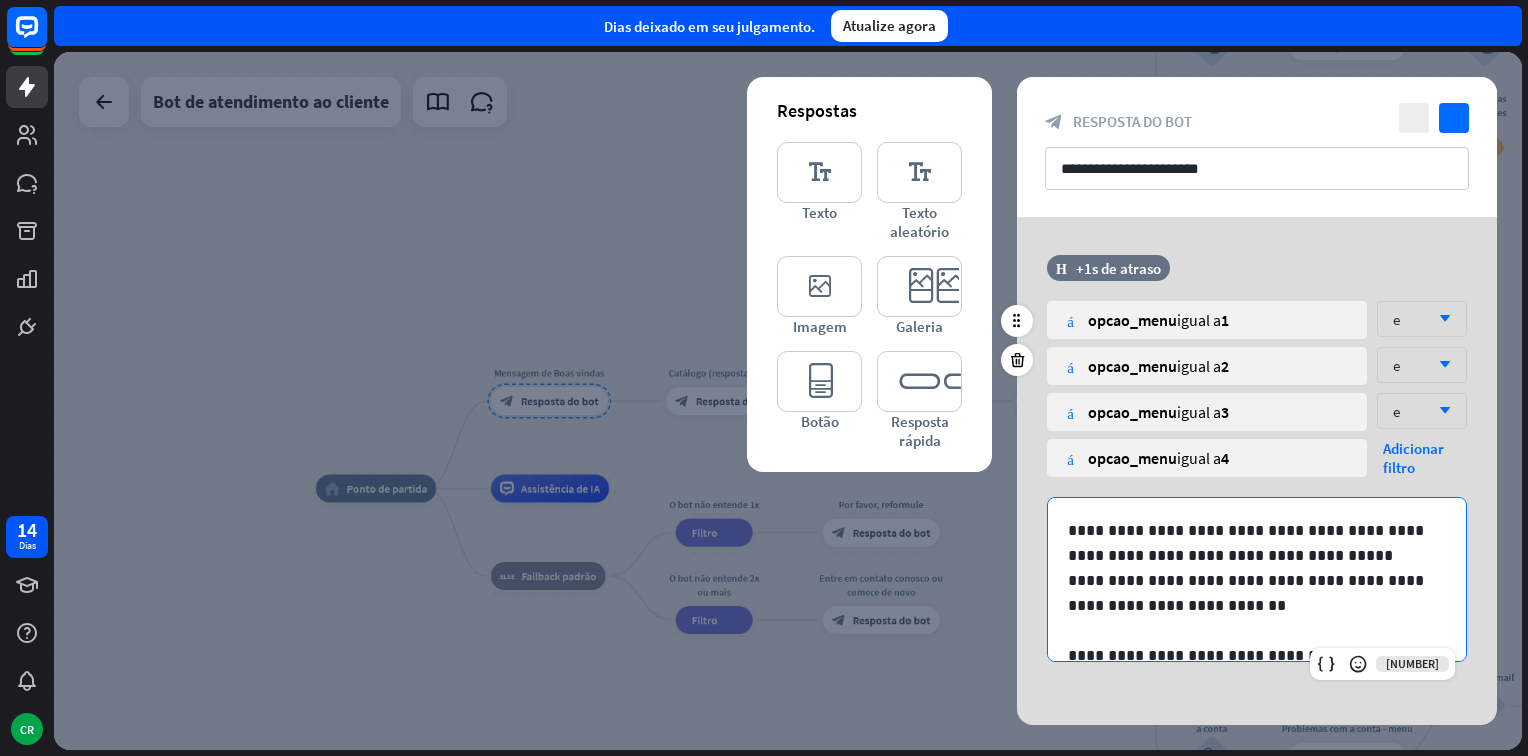click at bounding box center [1257, 630] 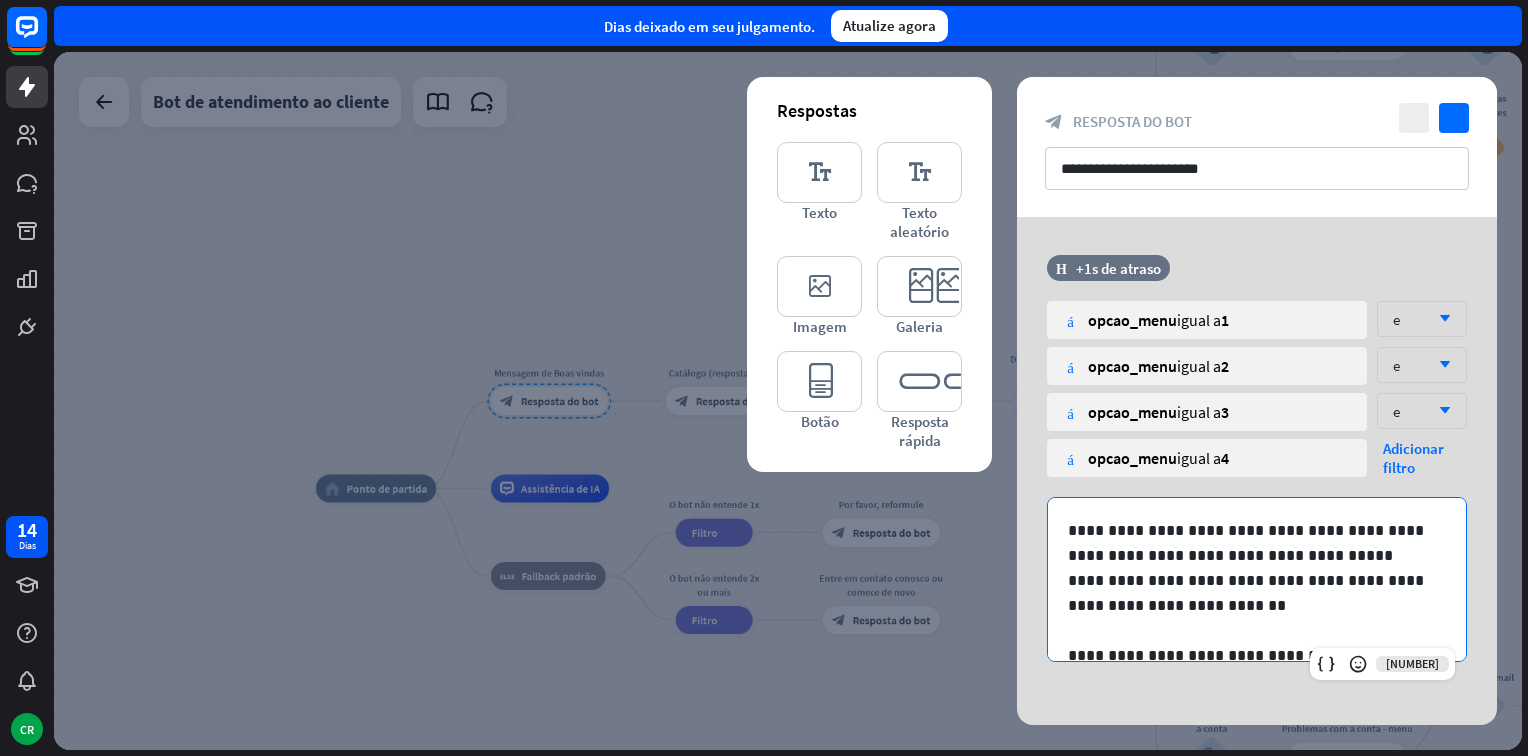 drag, startPoint x: 569, startPoint y: 190, endPoint x: 590, endPoint y: 164, distance: 33.42155 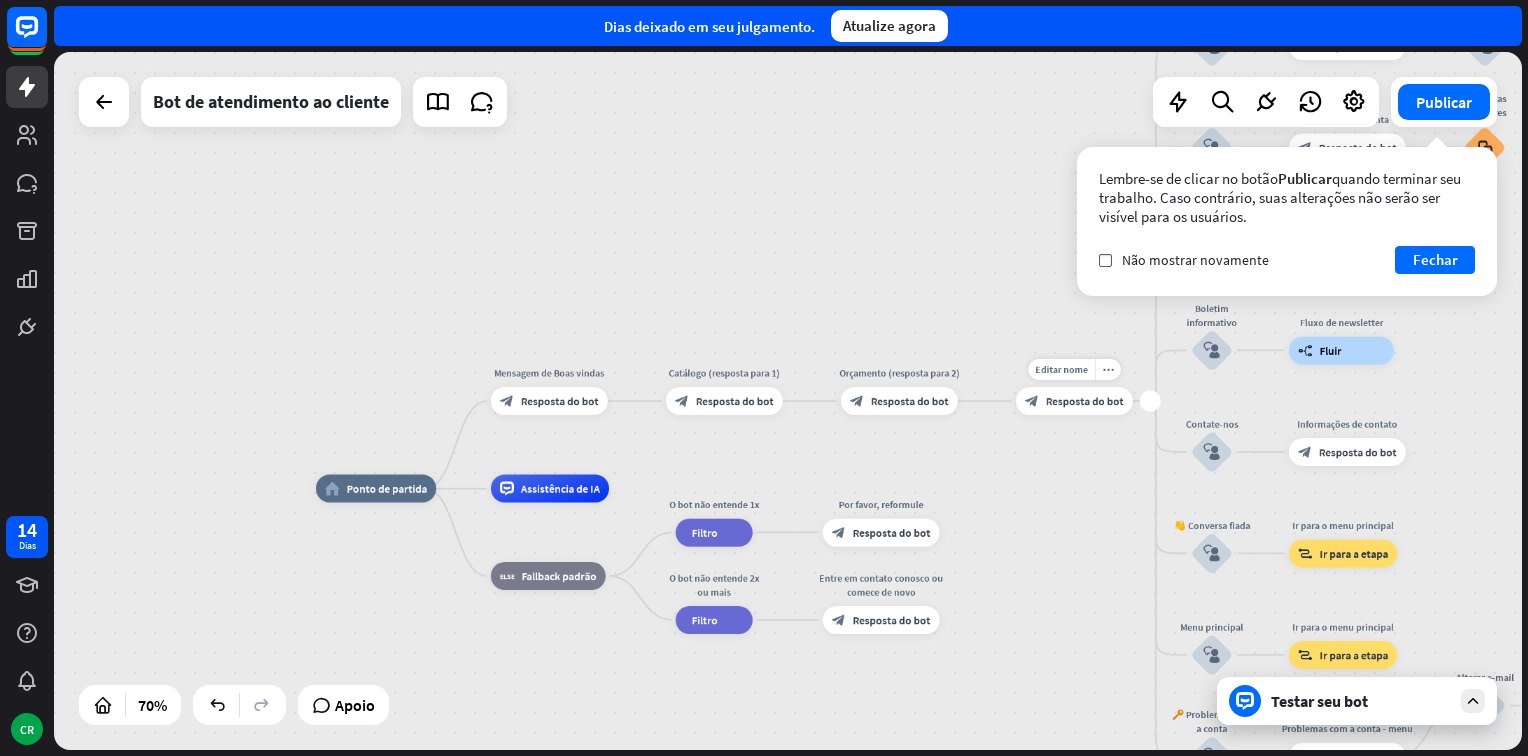 click on "Resposta do bot" at bounding box center (1085, 401) 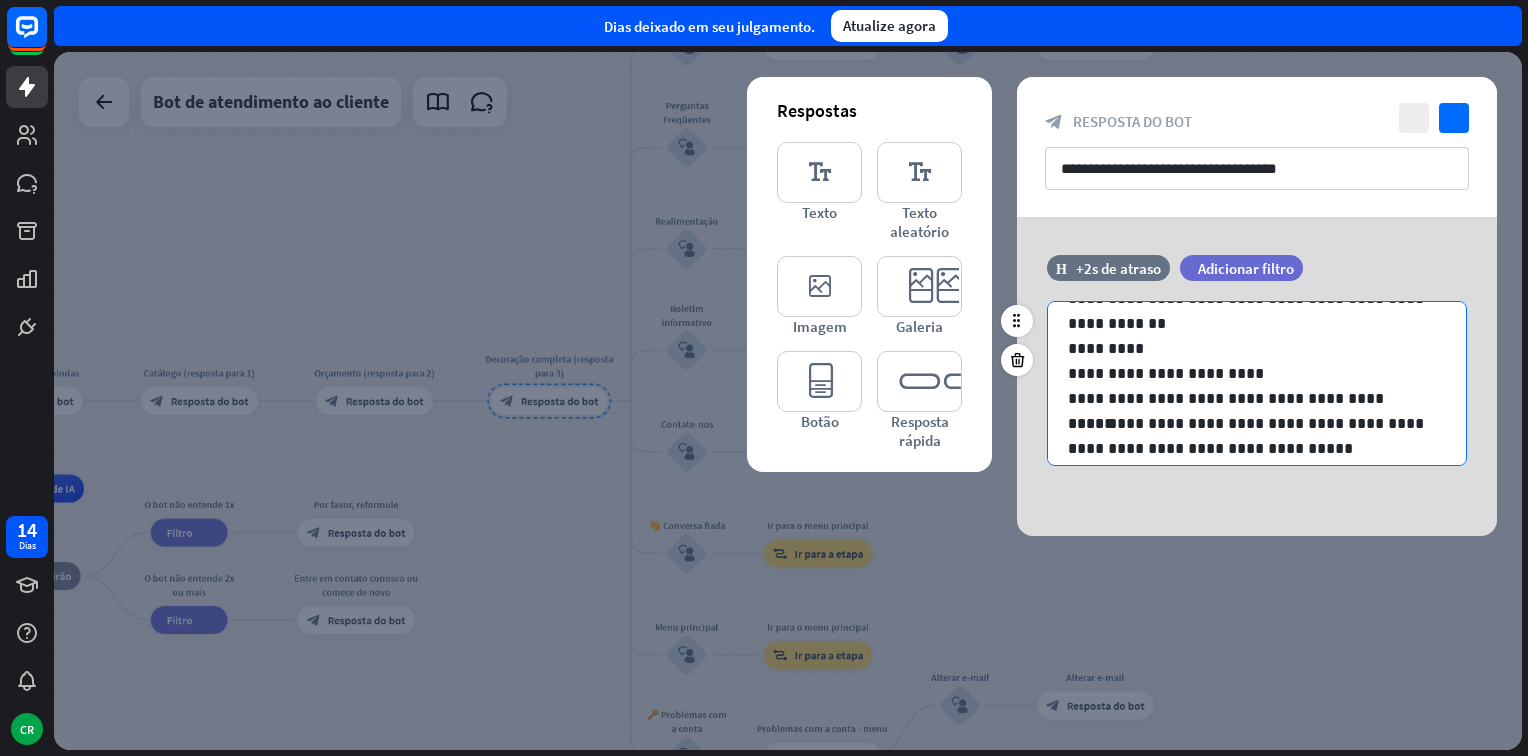 scroll, scrollTop: 51, scrollLeft: 0, axis: vertical 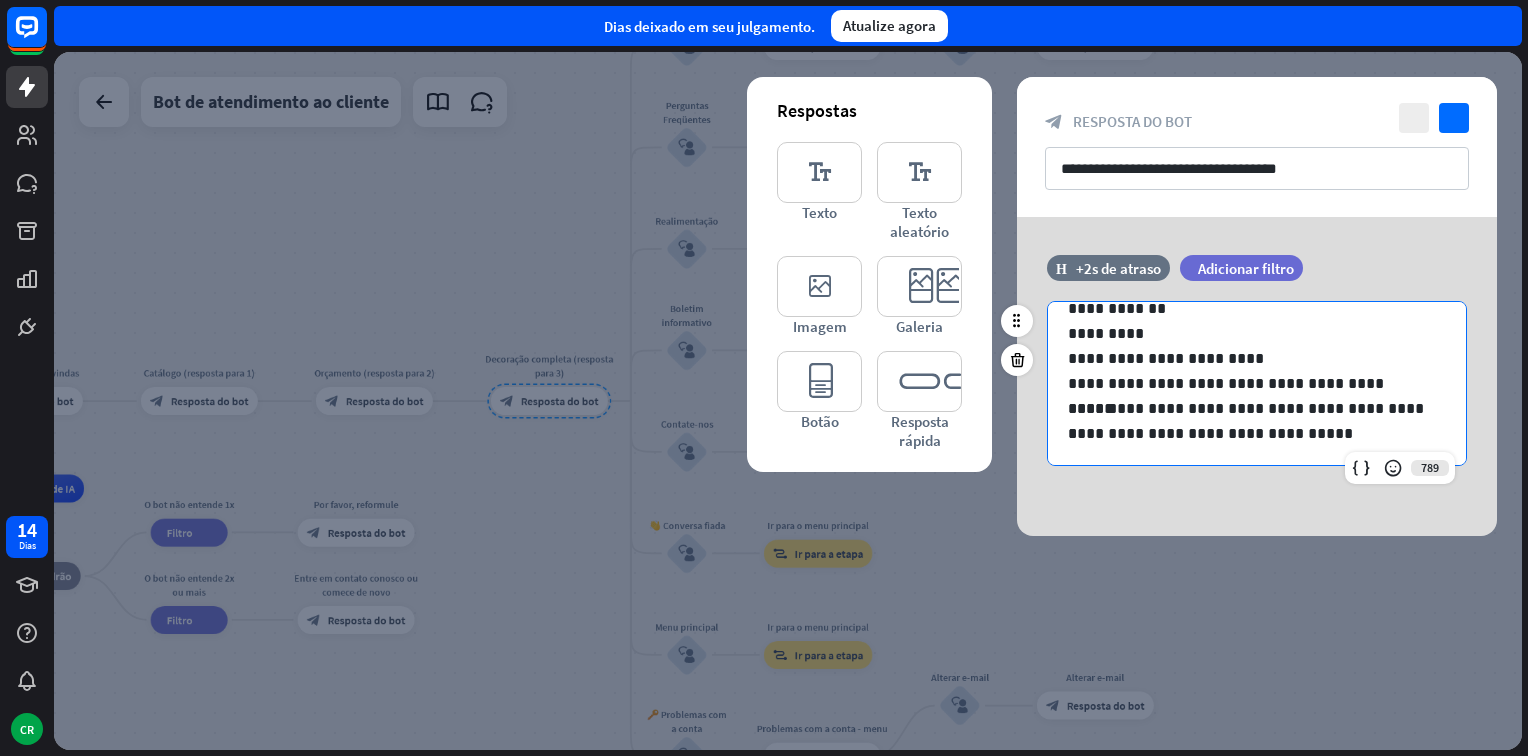 click on "**********" at bounding box center (1249, 408) 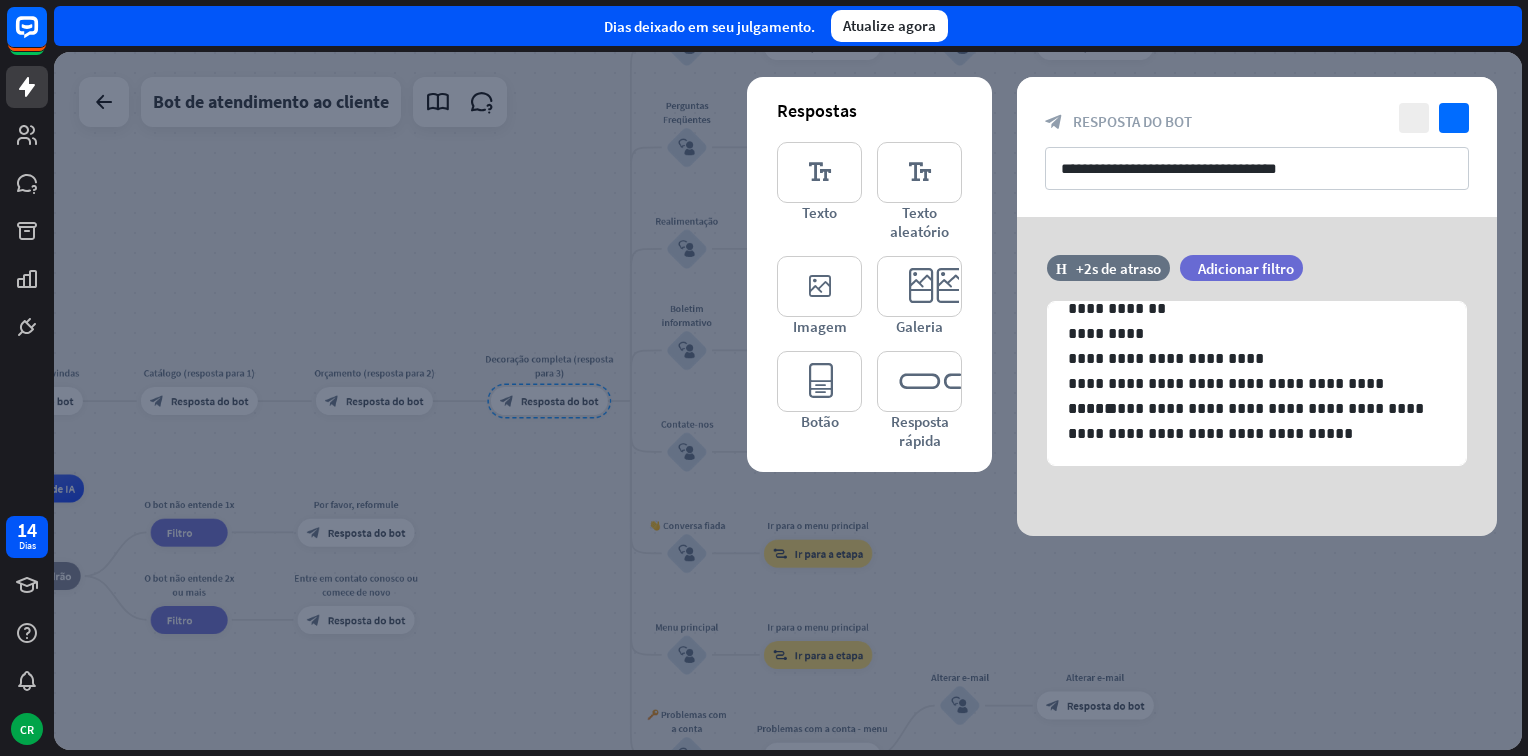 click at bounding box center (788, 401) 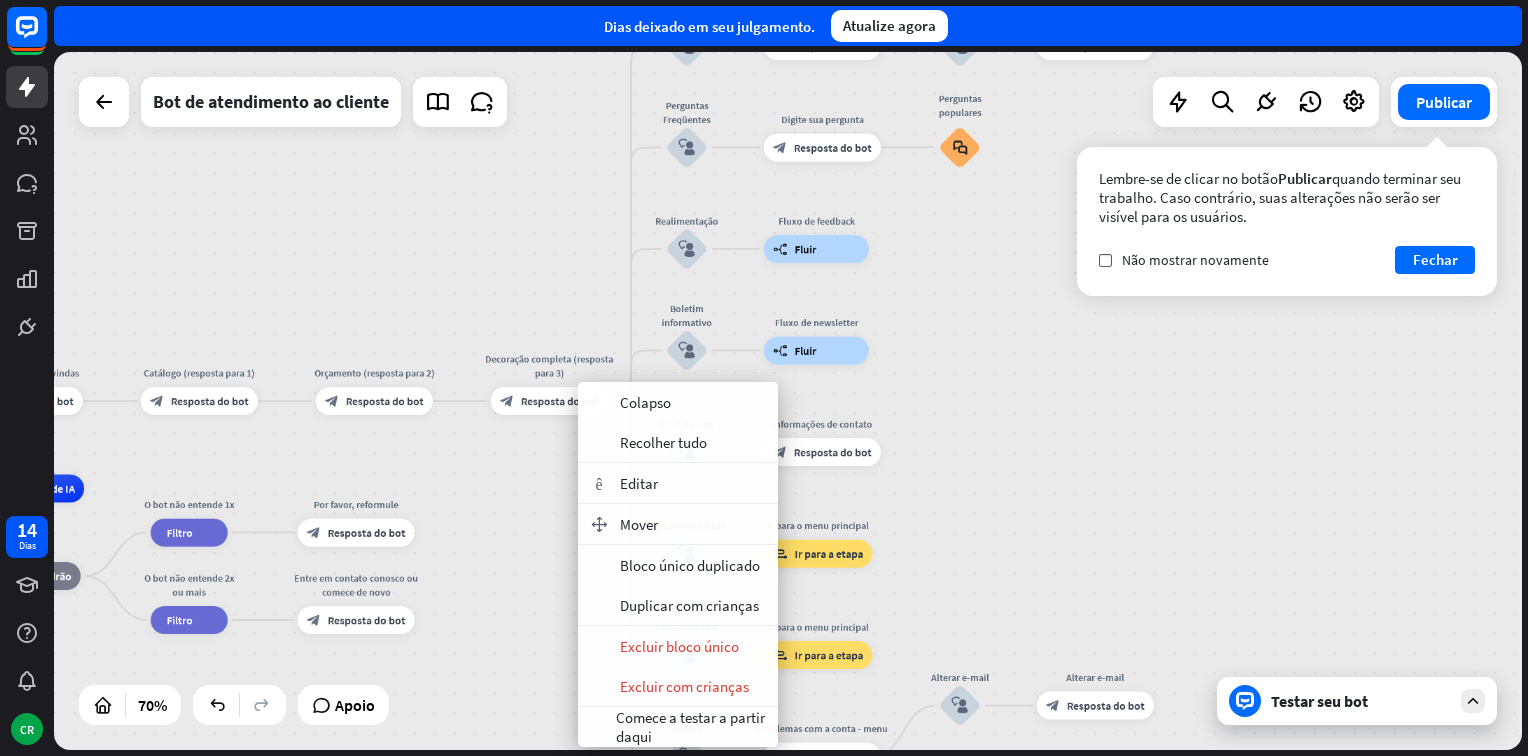 click on "home_2   Ponto de partida                 Mensagem de Boas vindas   block_bot_response   Resposta do bot                 Catálogo (resposta para 1)   block_bot_response   Resposta do bot                 Orçamento (resposta para 2)   block_bot_response   Resposta do bot                 Decoração completa (resposta para 3)   block_bot_response   Resposta do bot                 Nossa oferta   block_user_input                 Selecione a categoria do produto   block_bot_response   Resposta do bot                 ❓ Pergunta   block_user_input                 Como posso ajudá-lo?   block_bot_response   Resposta do bot                 Perguntas Freqüentes   block_user_input                 Digite sua pergunta   block_bot_response   Resposta do bot                 Perguntas populares   block_faq                 Realimentação   block_user_input                 Fluxo de feedback   builder_tree   Fluir                 Boletim informativo   block_user_input                 Fluxo de newsletter" at bounding box center (788, 401) 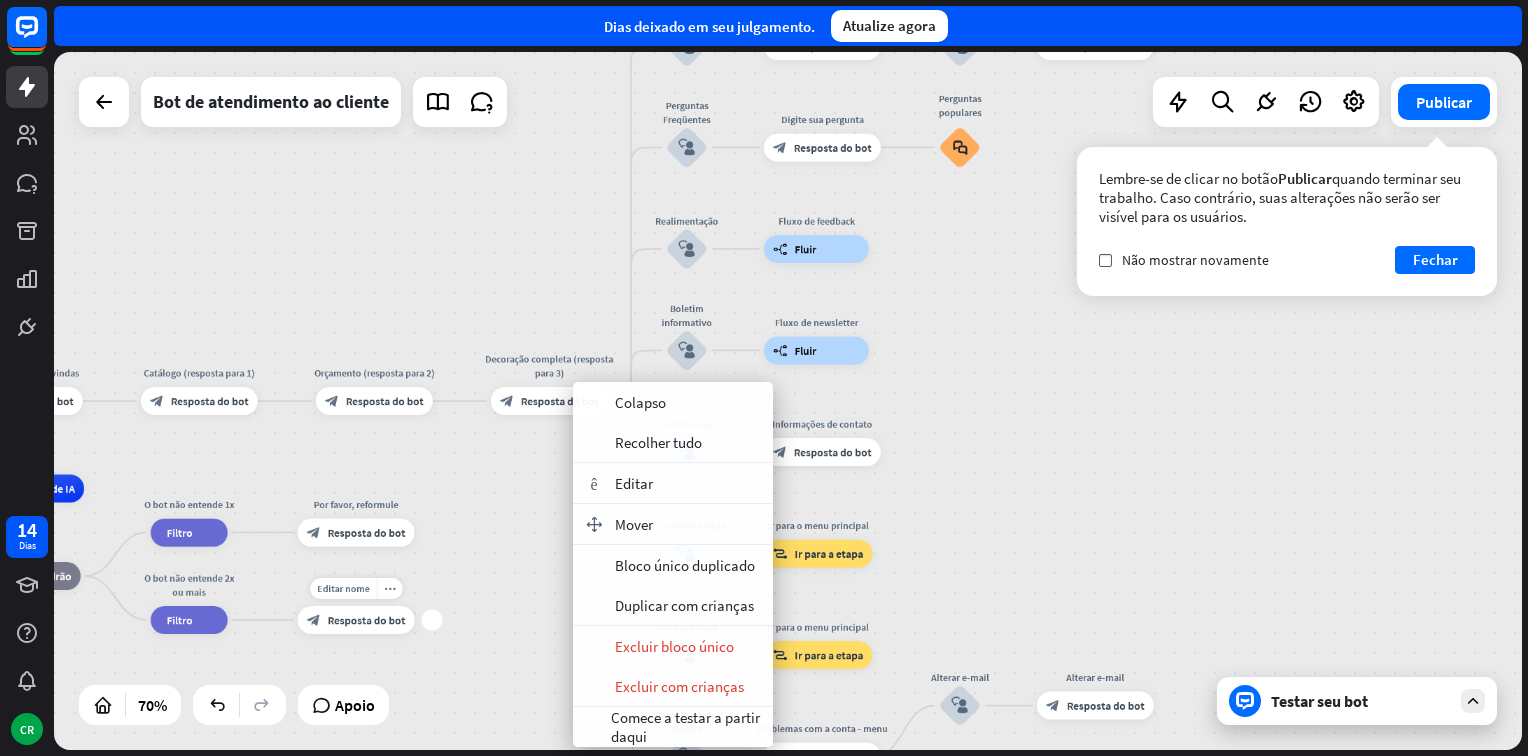 drag, startPoint x: 718, startPoint y: 726, endPoint x: 286, endPoint y: 494, distance: 490.35498 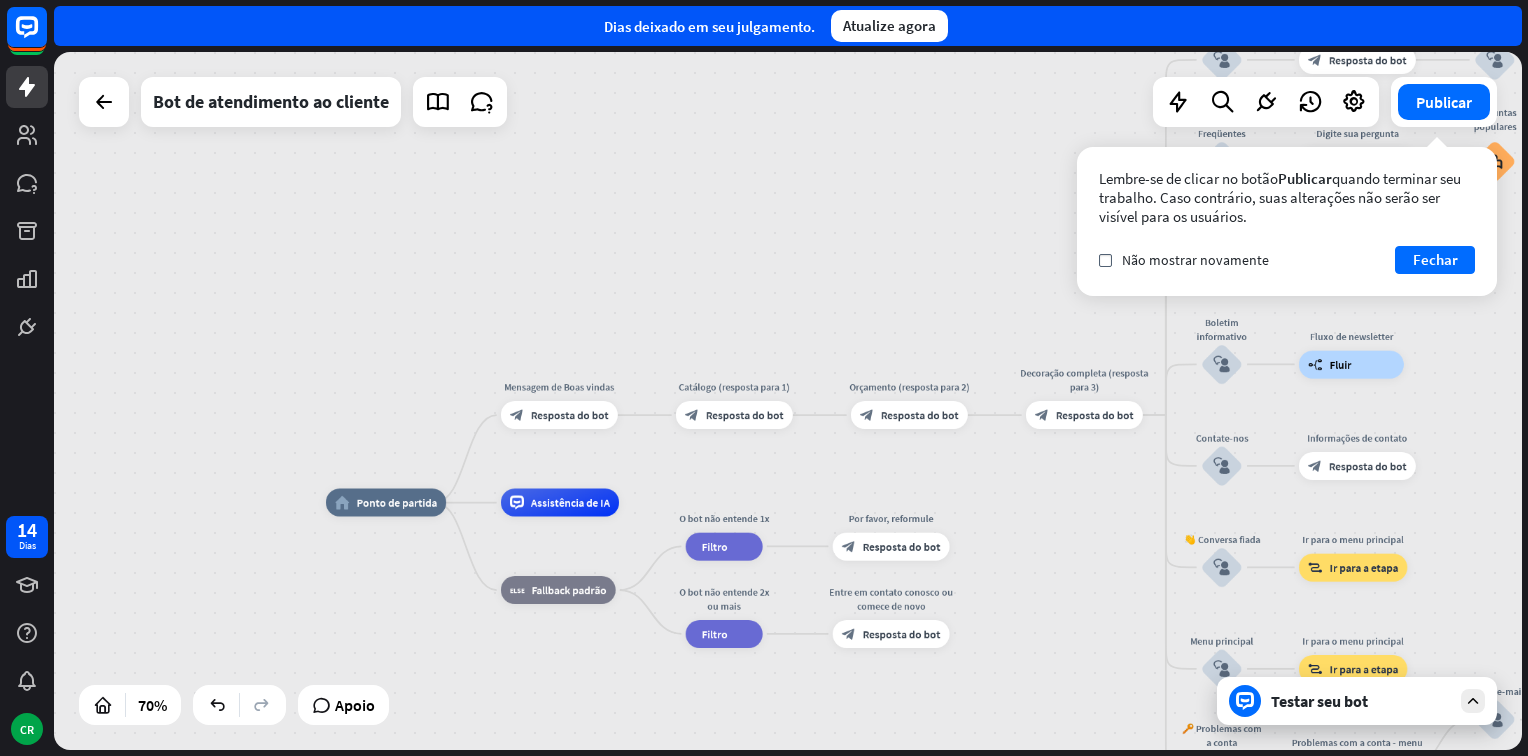 drag, startPoint x: 839, startPoint y: 500, endPoint x: 884, endPoint y: 497, distance: 45.099888 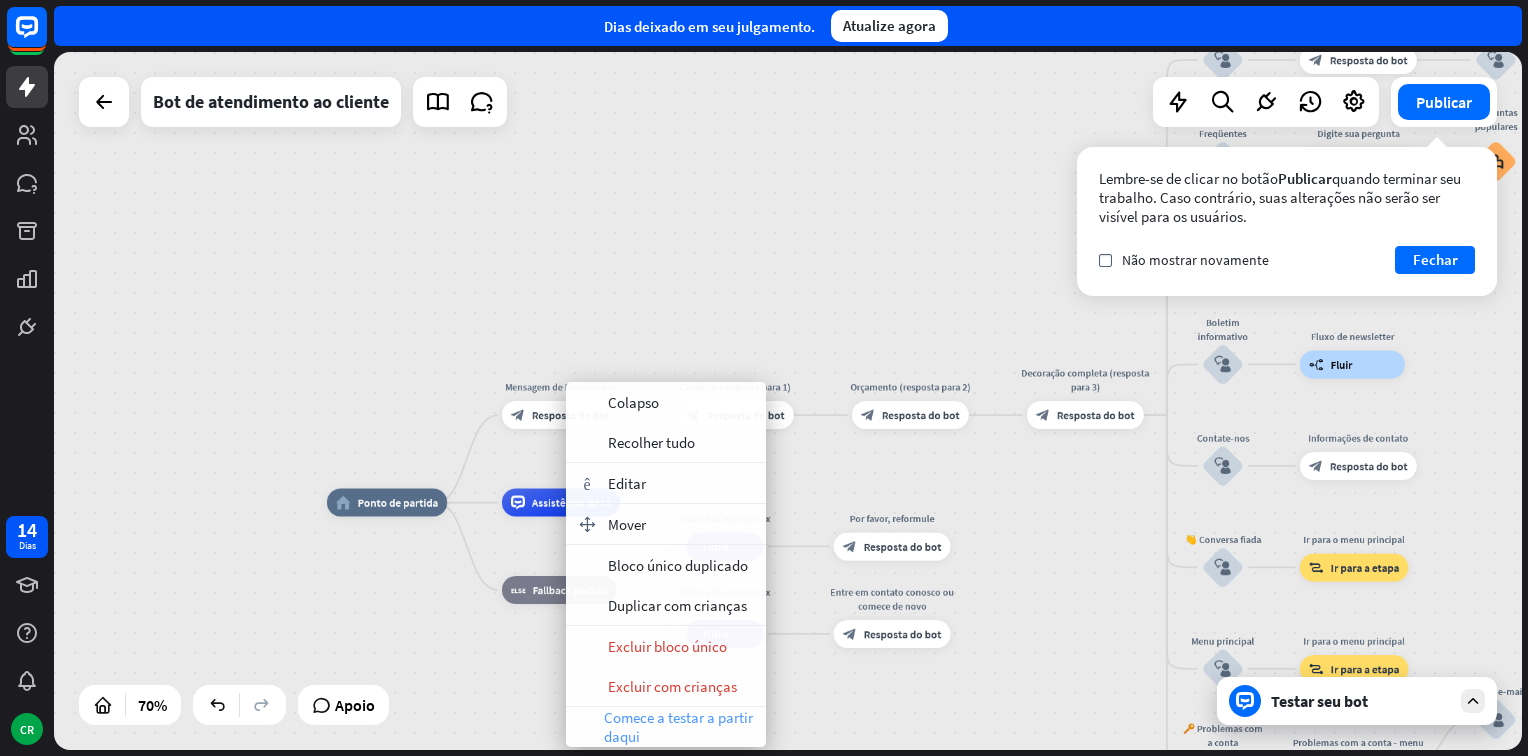 click on "Comece a testar a partir daqui" at bounding box center [680, 727] 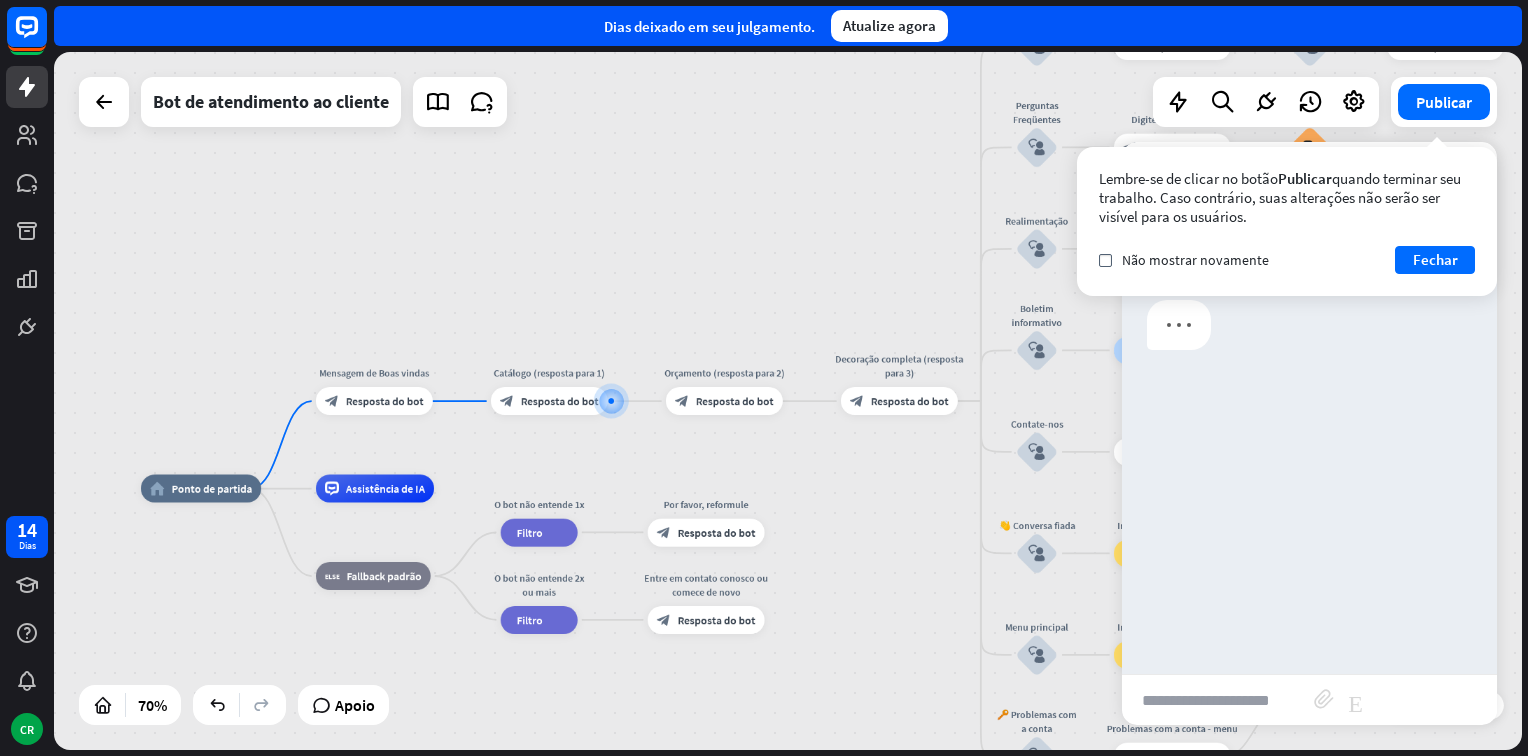 drag, startPoint x: 1437, startPoint y: 262, endPoint x: 1445, endPoint y: 417, distance: 155.20631 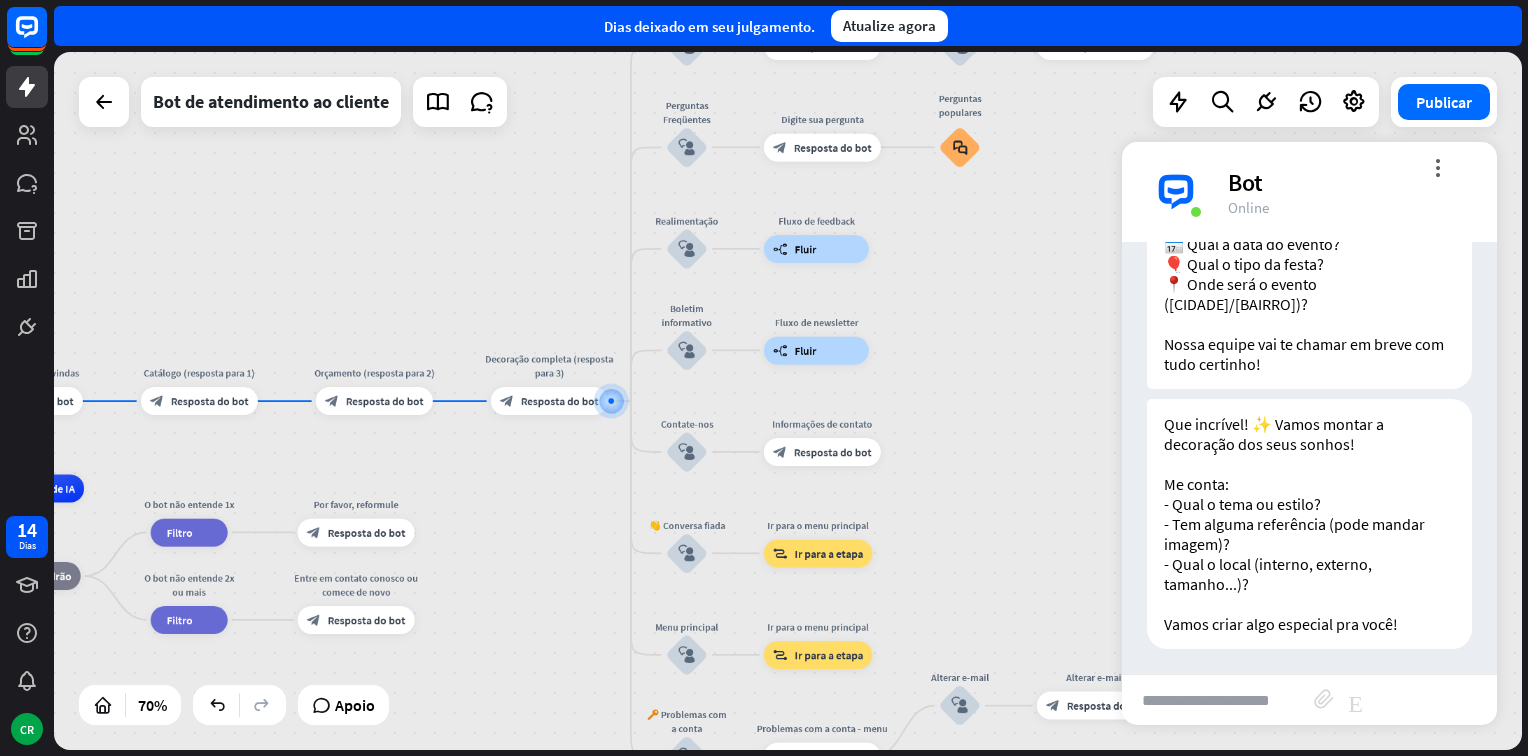 scroll, scrollTop: 405, scrollLeft: 0, axis: vertical 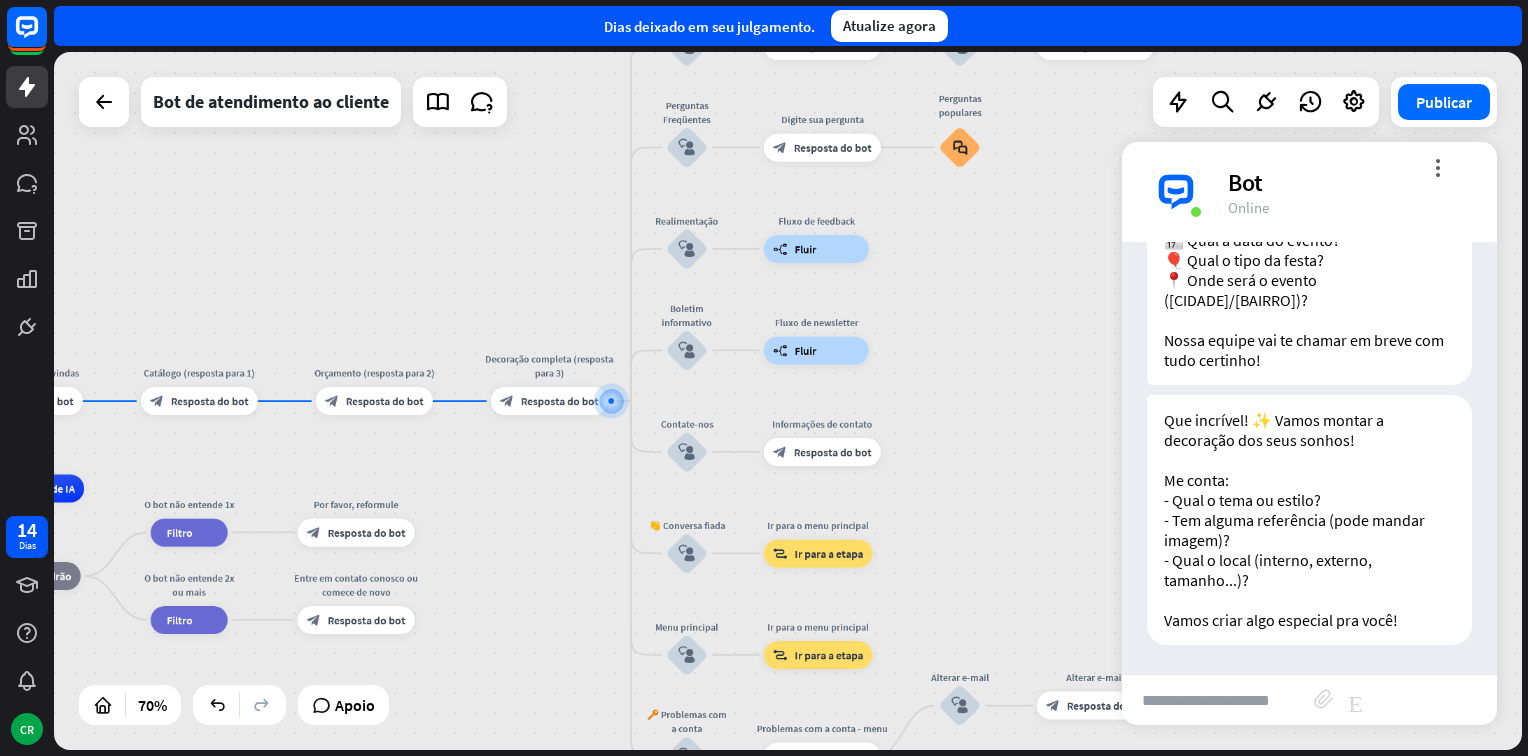 click at bounding box center [1218, 700] 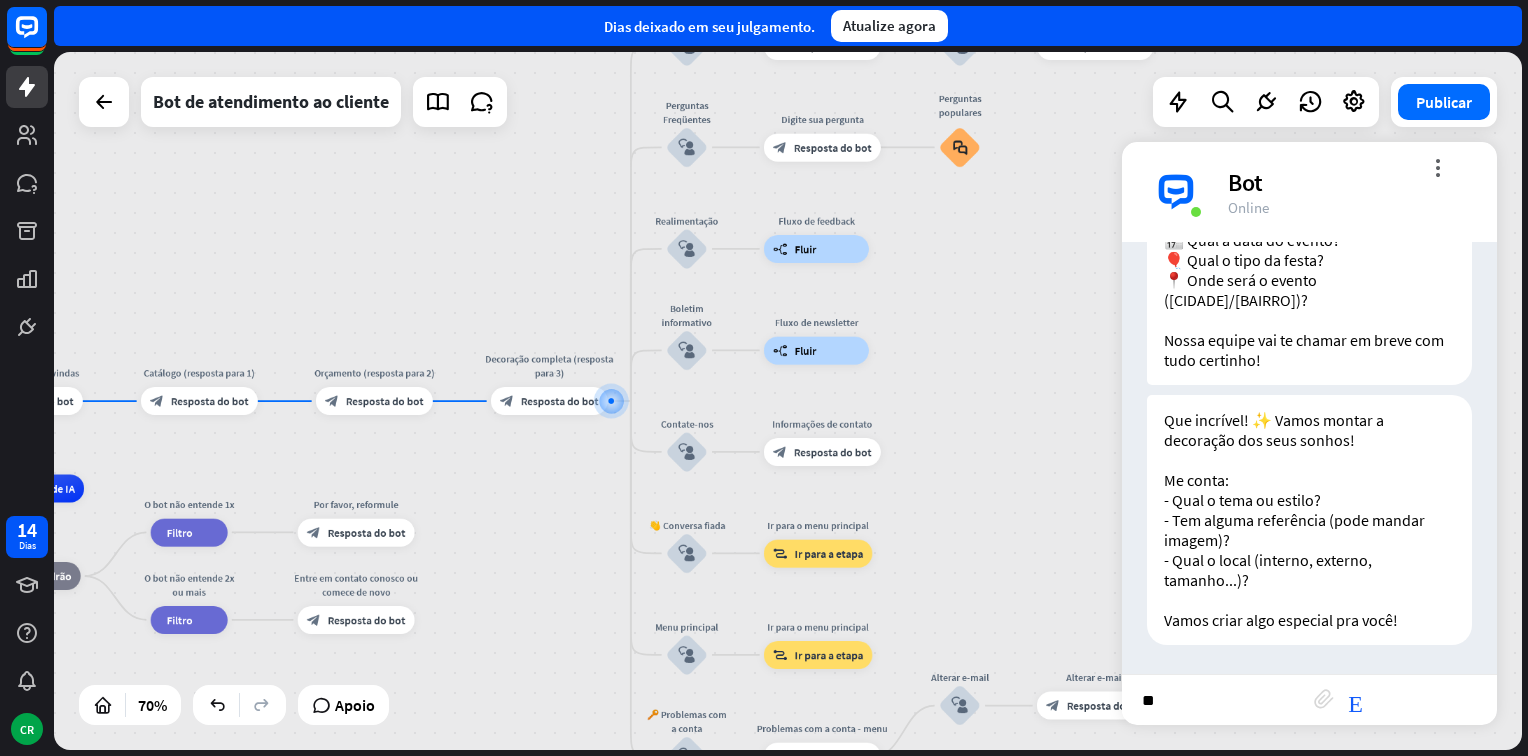 type on "***" 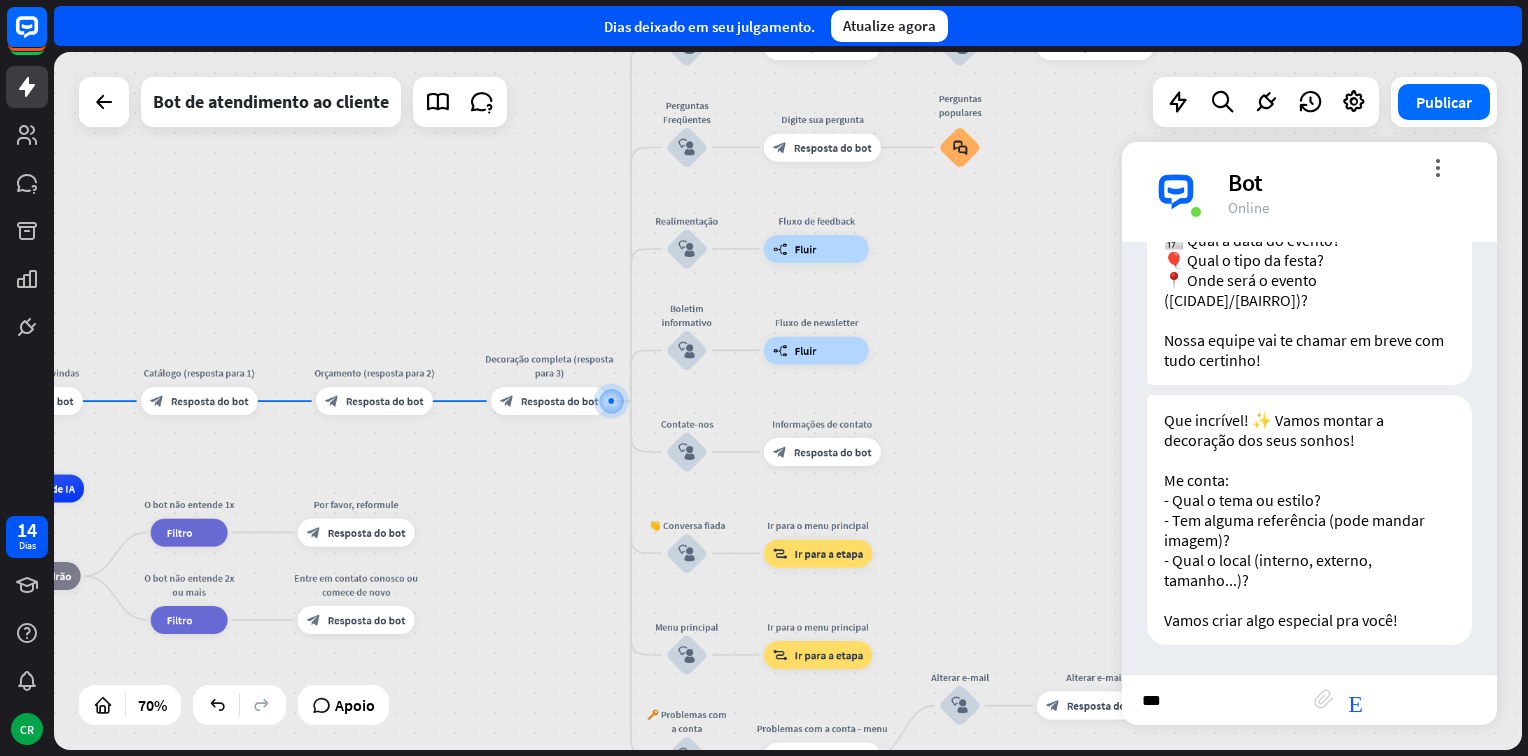 click on "***" at bounding box center [1218, 700] 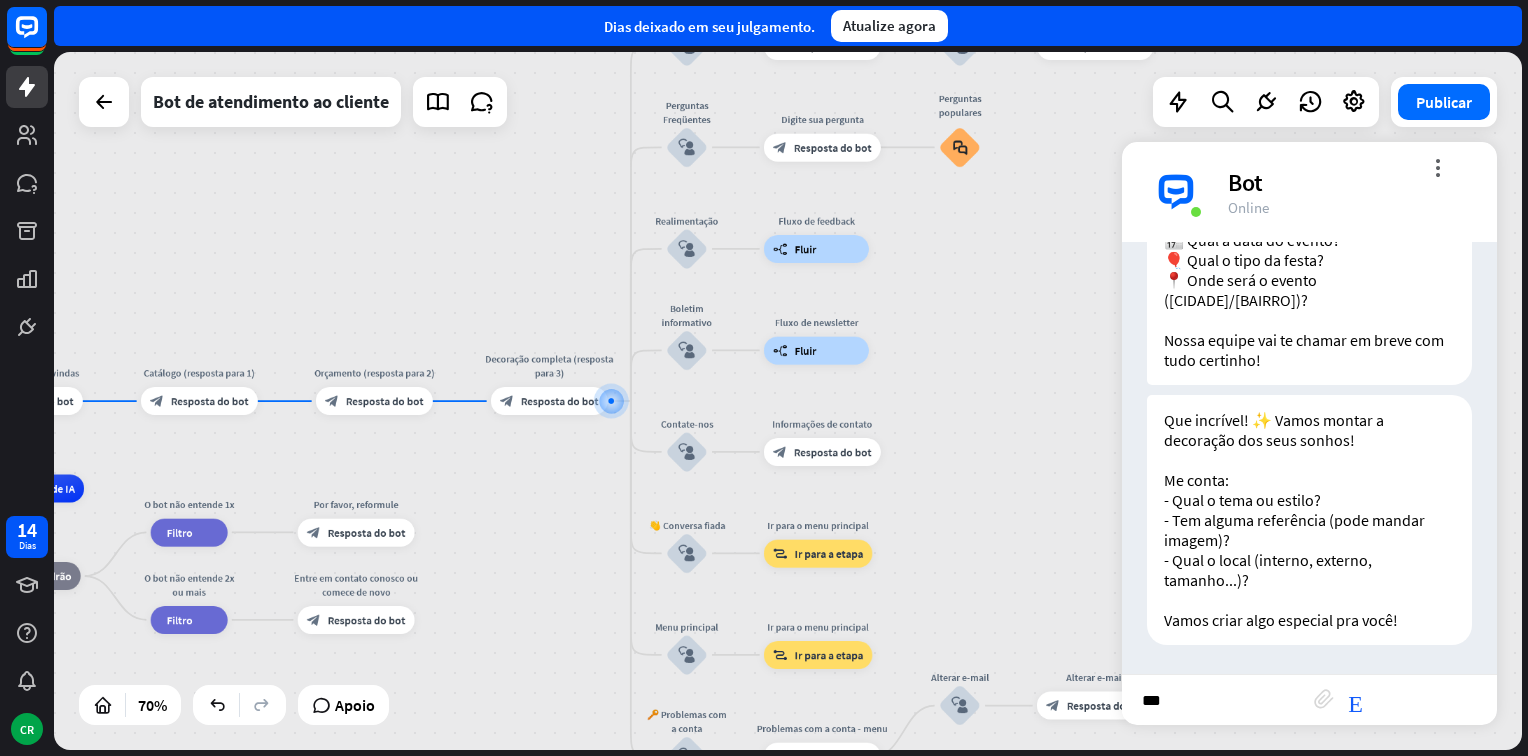 type 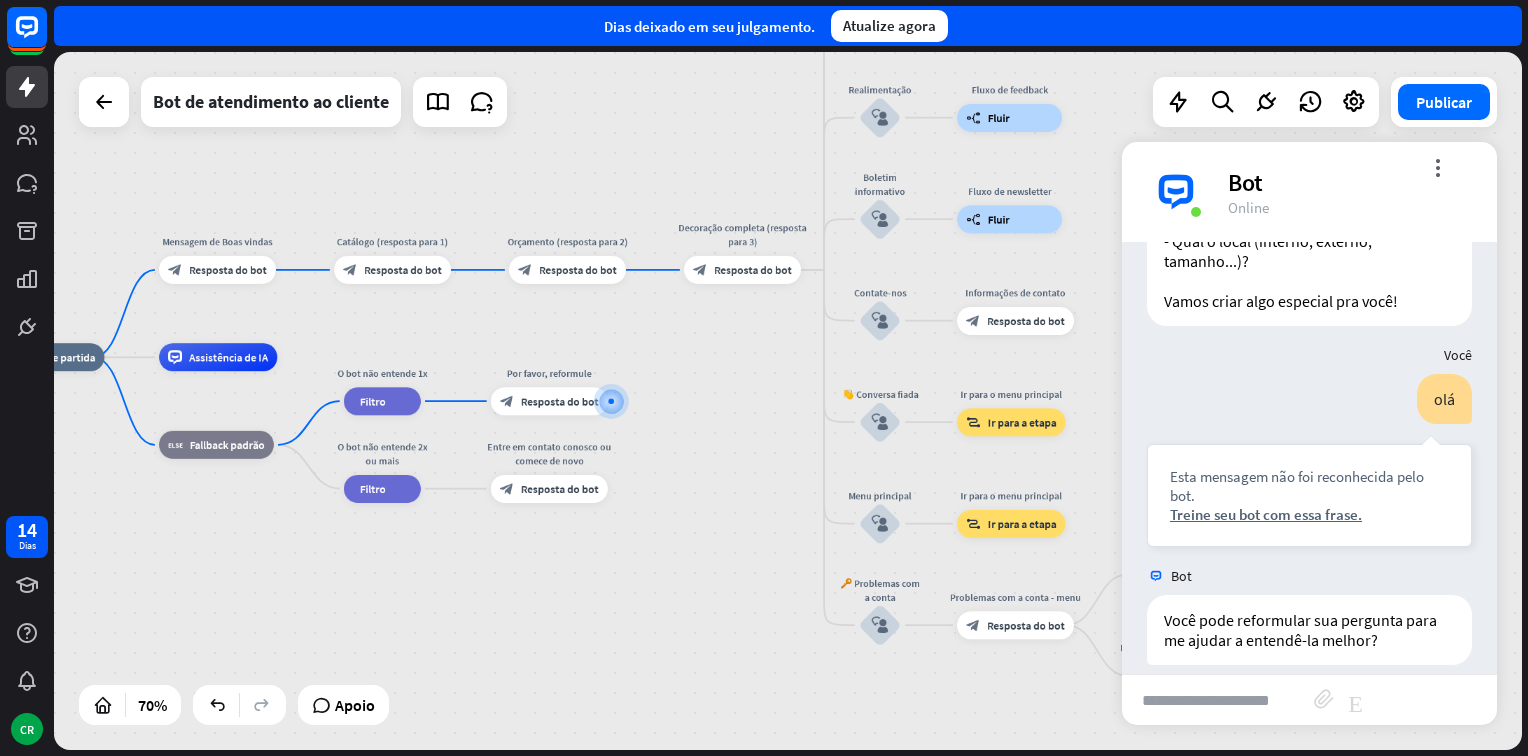 scroll, scrollTop: 744, scrollLeft: 0, axis: vertical 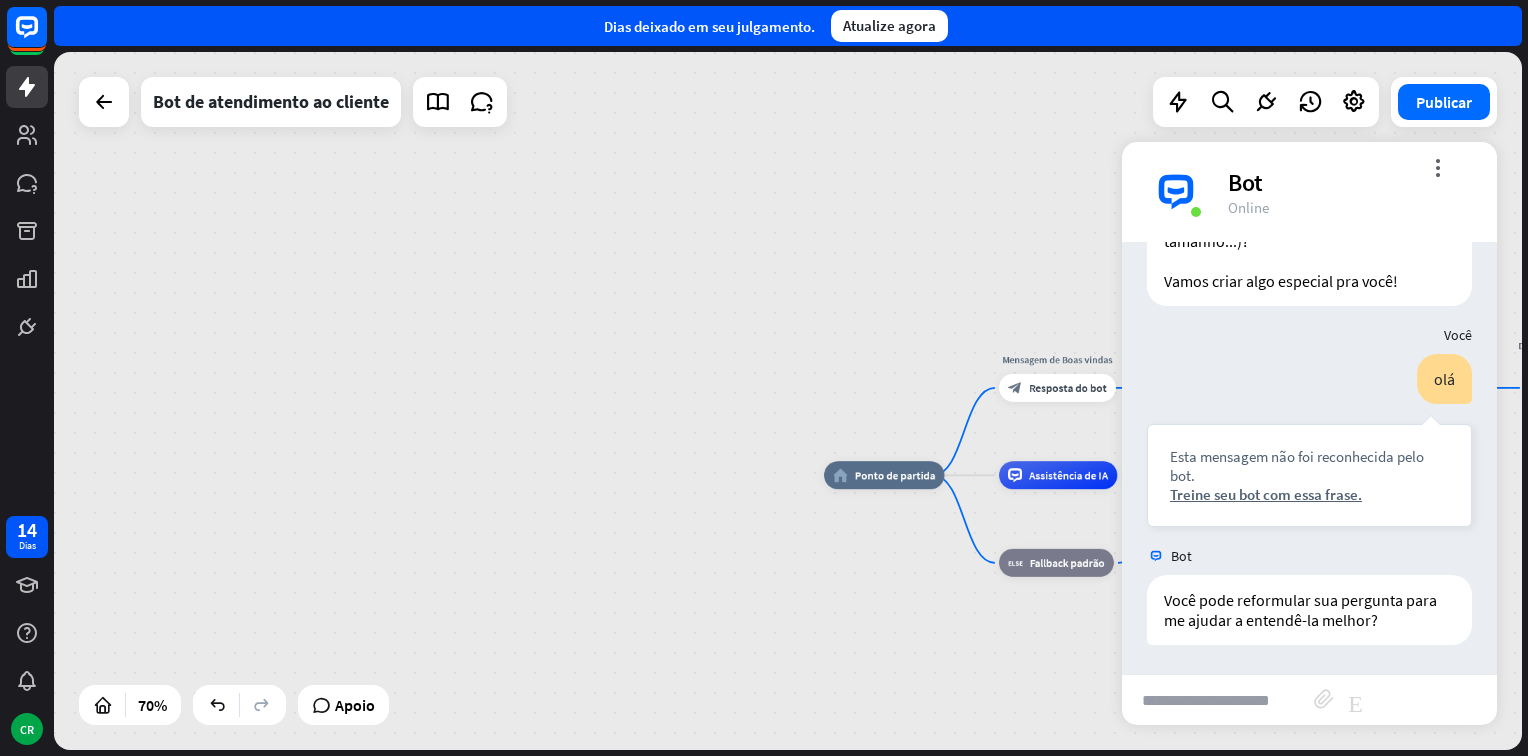 drag, startPoint x: 640, startPoint y: 570, endPoint x: 1324, endPoint y: 658, distance: 689.6376 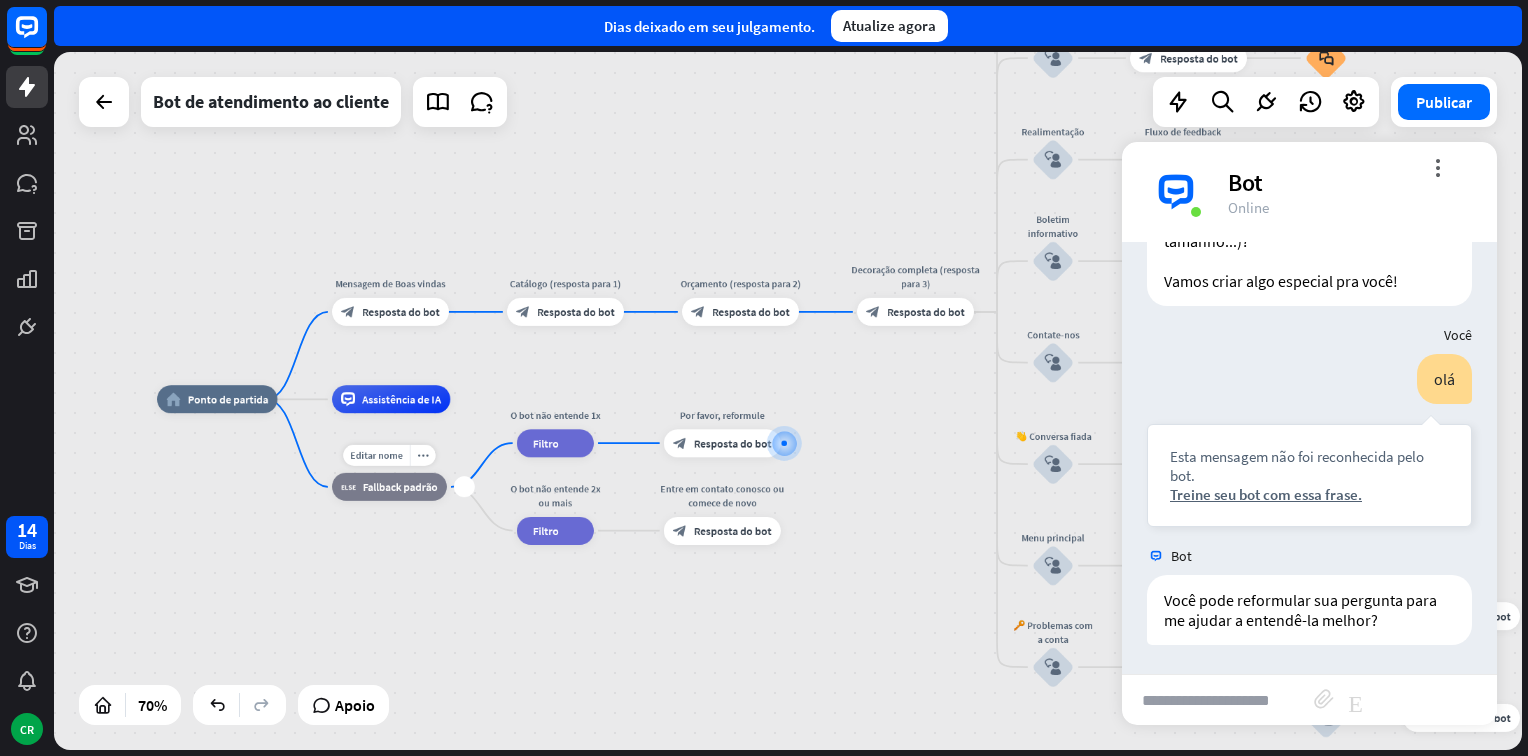 drag, startPoint x: 411, startPoint y: 542, endPoint x: 371, endPoint y: 518, distance: 46.647614 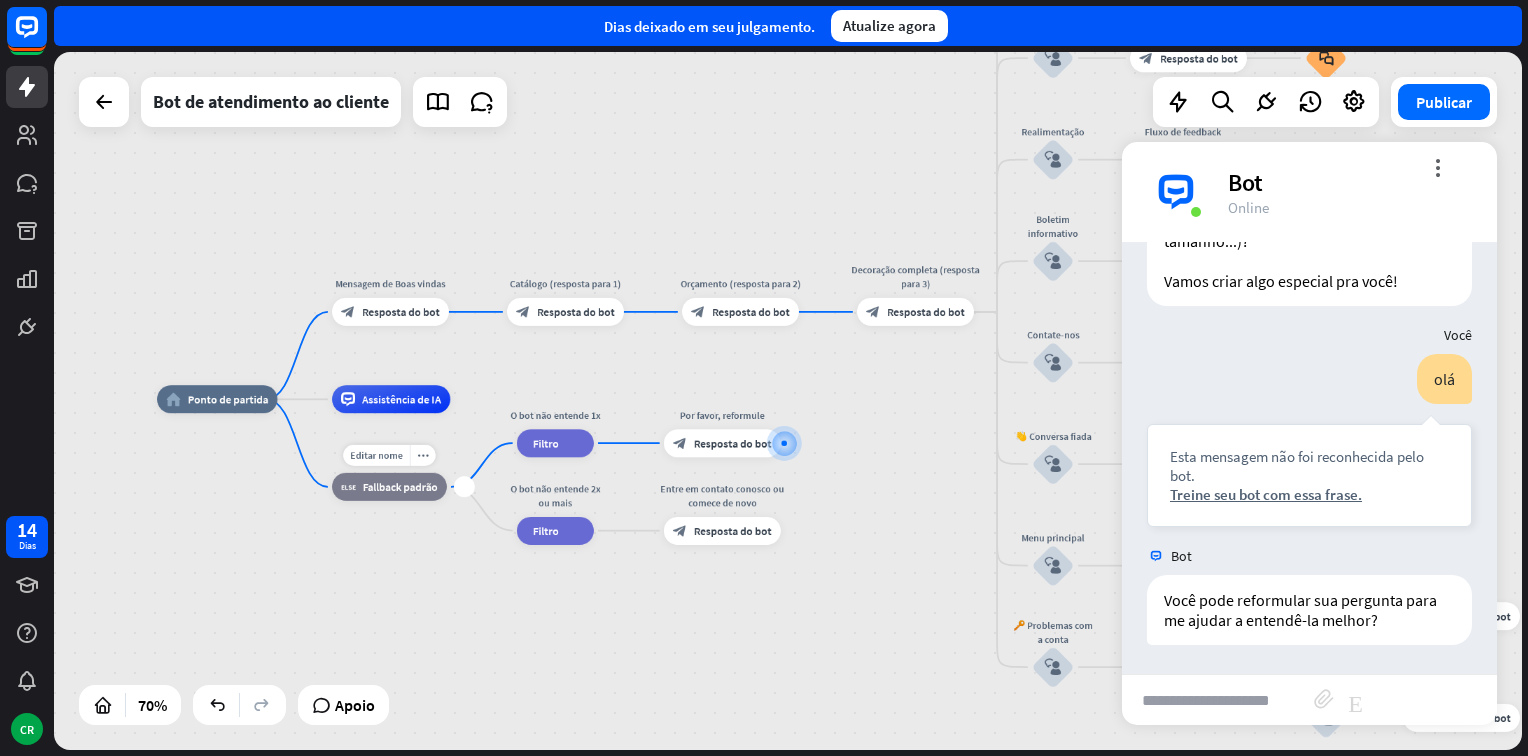 click on "Editar nome   more_horiz         mais     block_fallback   Fallback padrão" at bounding box center (389, 487) 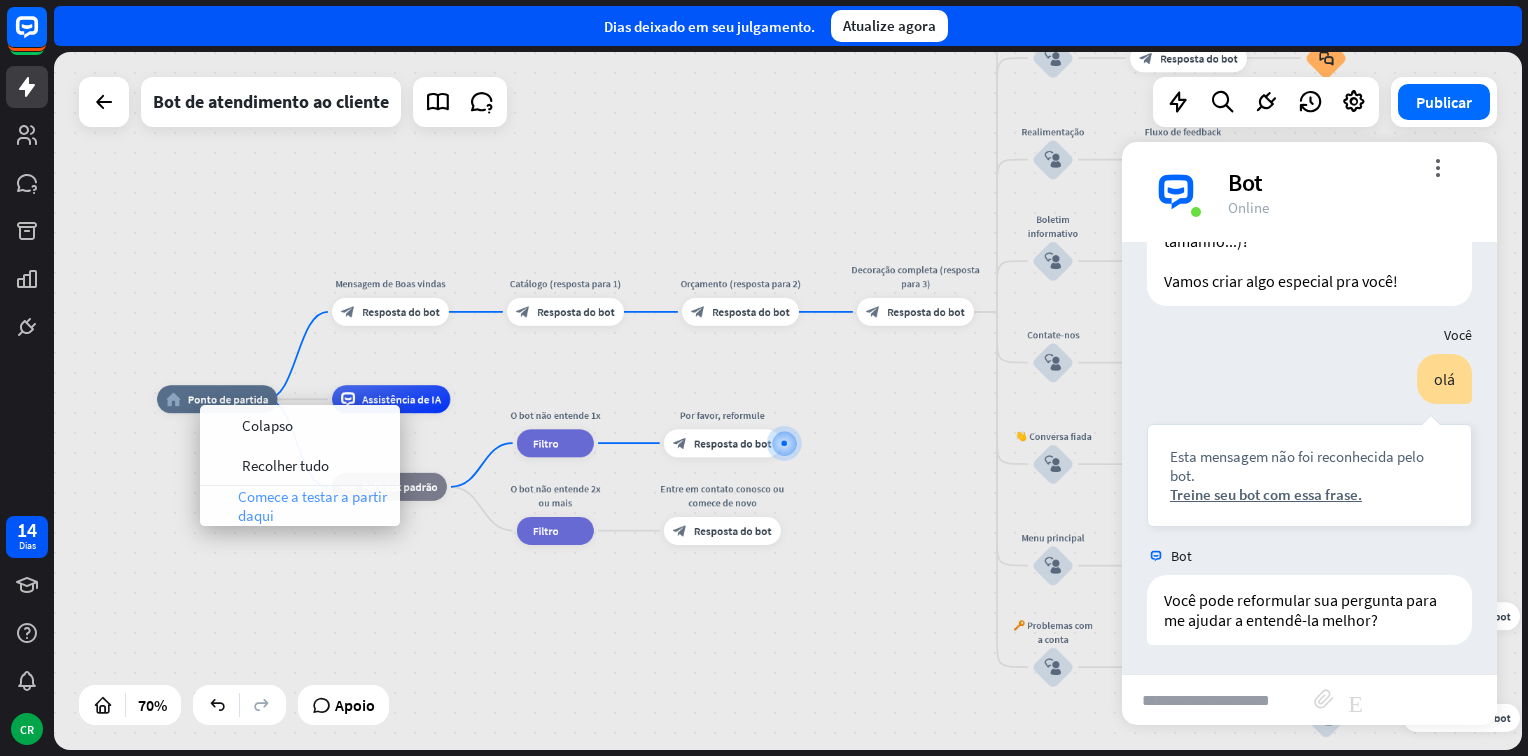 click on "Comece a testar a partir daqui" at bounding box center [314, 506] 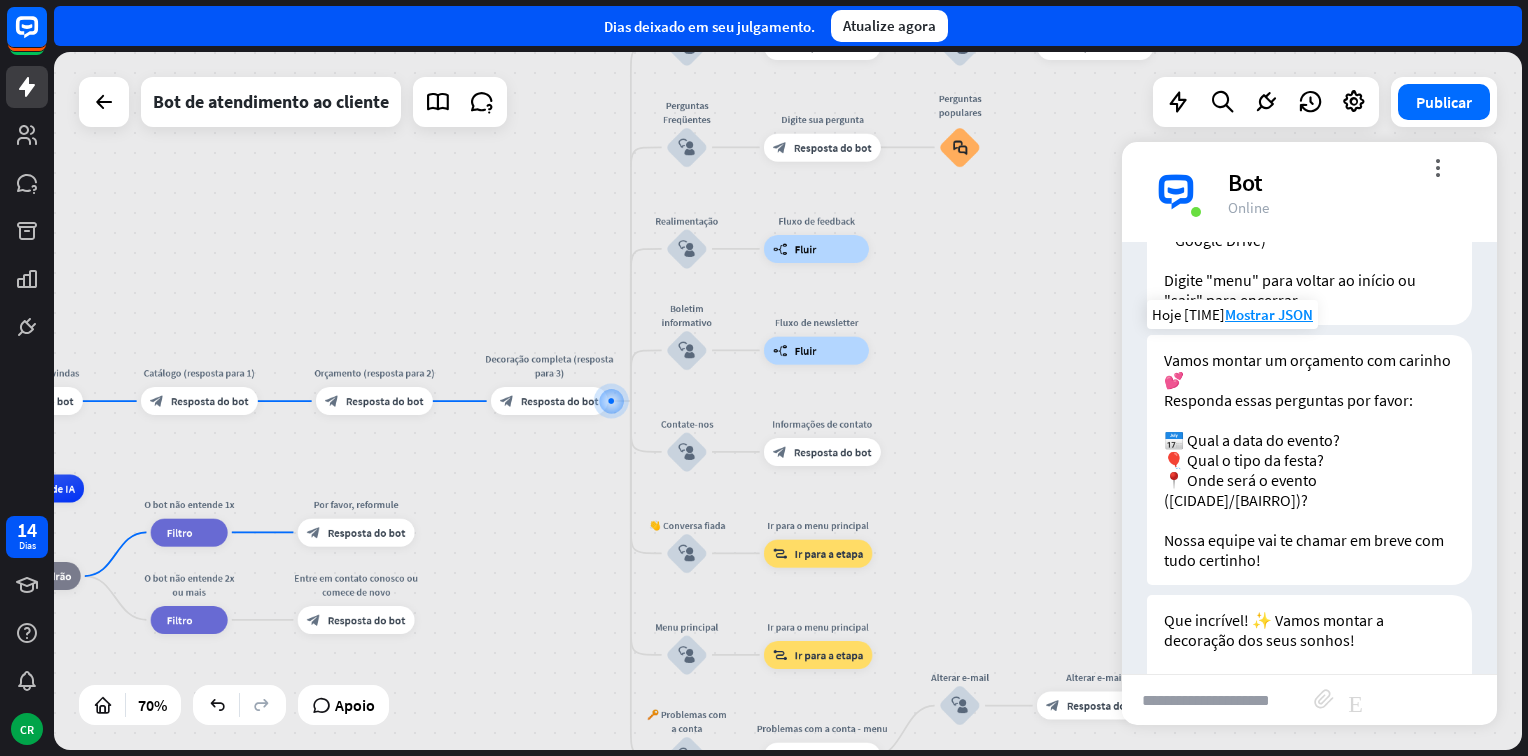 scroll, scrollTop: 1504, scrollLeft: 0, axis: vertical 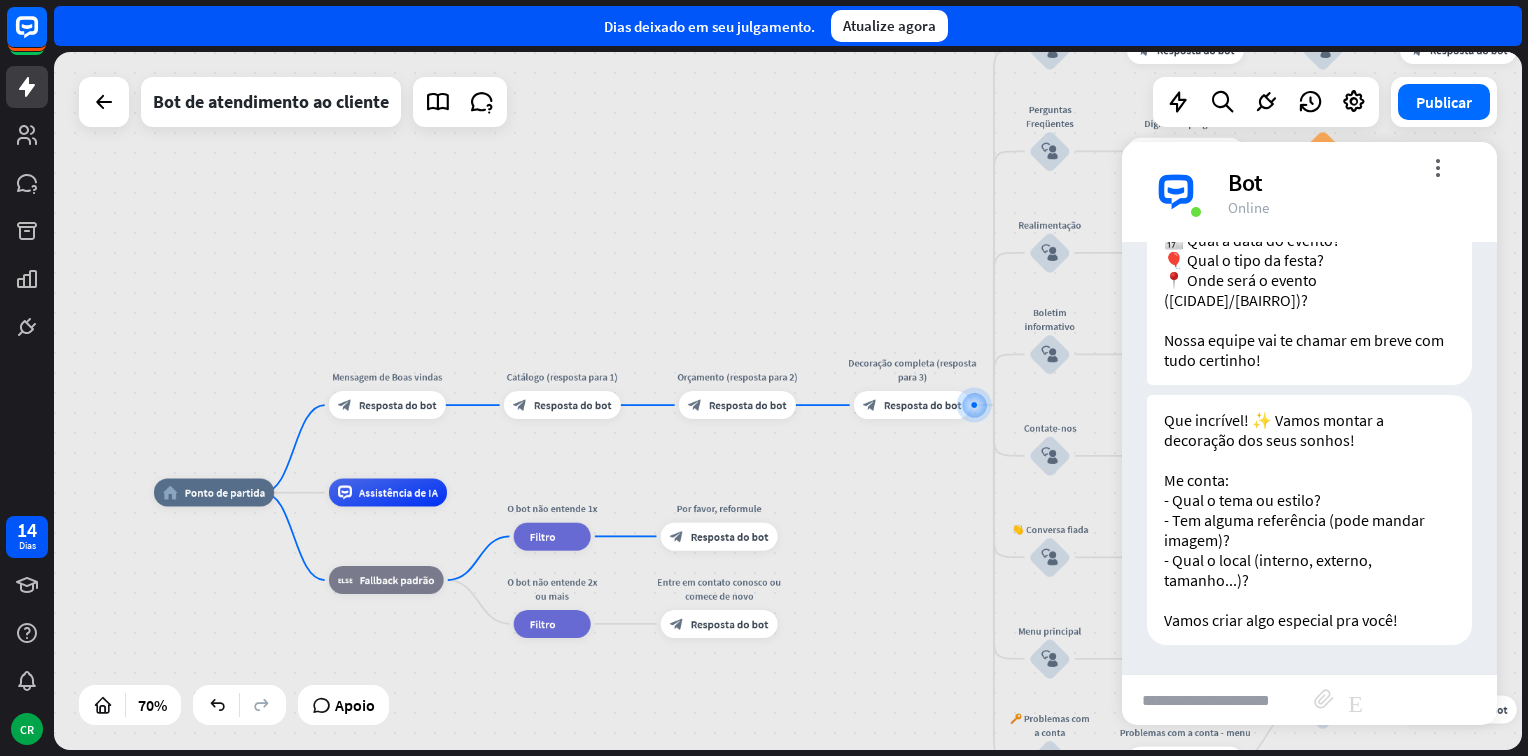 drag, startPoint x: 455, startPoint y: 462, endPoint x: 818, endPoint y: 466, distance: 363.02203 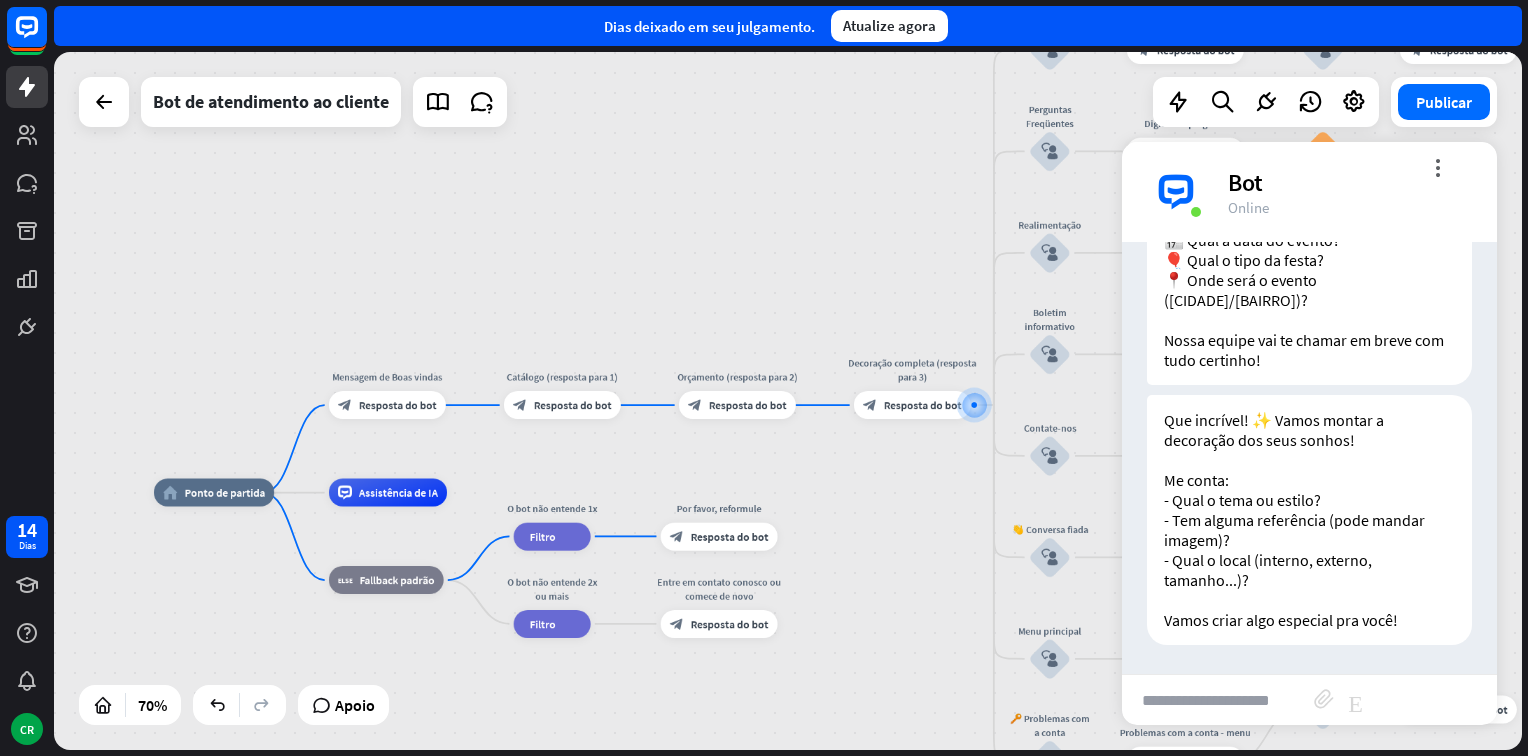 click on "home_2   Ponto de partida                 Mensagem de Boas vindas   block_bot_response   Resposta do bot                 Catálogo (resposta para 1)   block_bot_response   Resposta do bot                 Orçamento (resposta para 2)   block_bot_response   Resposta do bot                 Decoração completa (resposta para 3)   block_bot_response   Resposta do bot                     Nossa oferta   block_user_input                 Selecione a categoria do produto   block_bot_response   Resposta do bot                 ❓ Pergunta   block_user_input                 Como posso ajudá-lo?   block_bot_response   Resposta do bot                 Perguntas Freqüentes   block_user_input                 Digite sua pergunta   block_bot_response   Resposta do bot                 Perguntas populares   block_faq                 Realimentação   block_user_input                 Fluxo de feedback   builder_tree   Fluir                 Boletim informativo   block_user_input                   builder_tree" at bounding box center (788, 401) 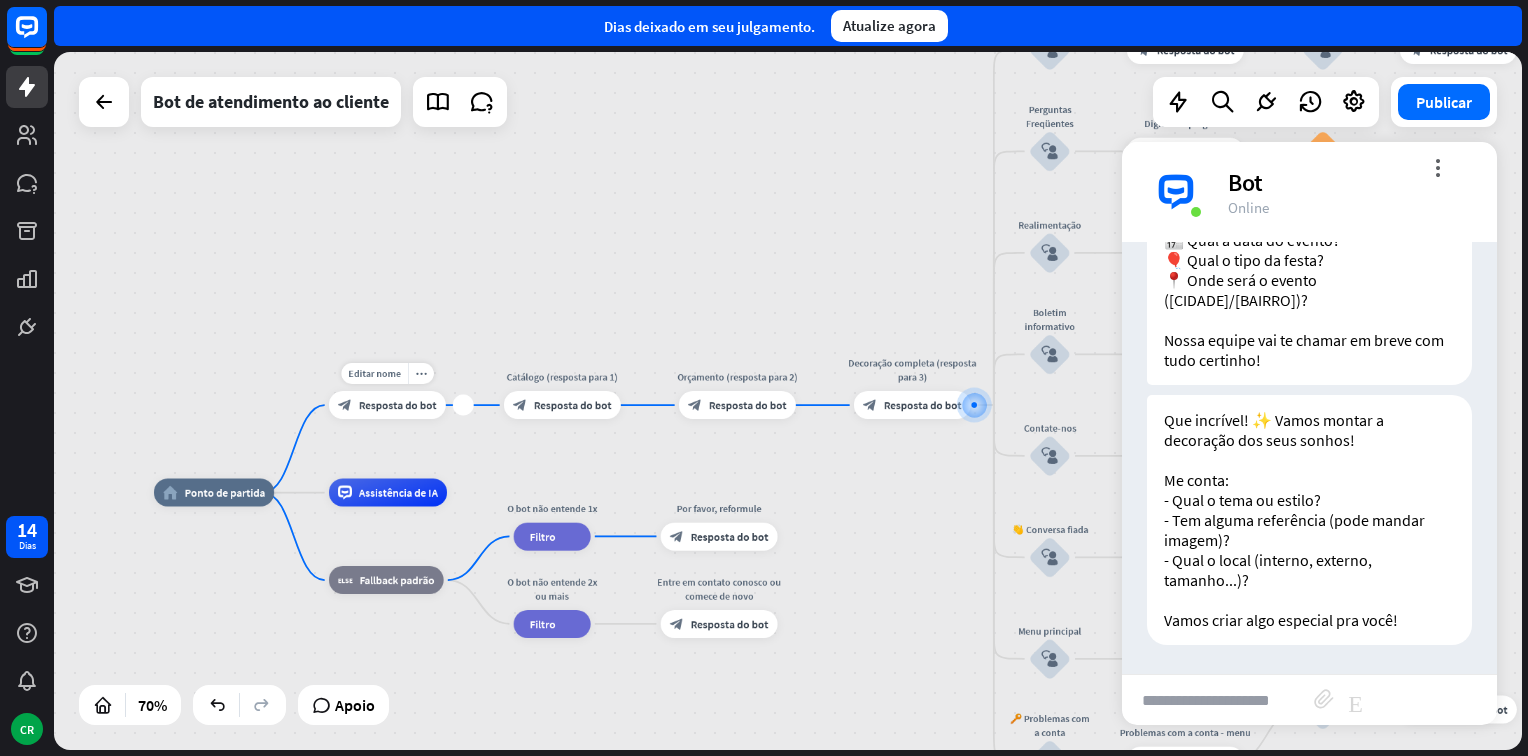 click on "Resposta do bot" at bounding box center (398, 405) 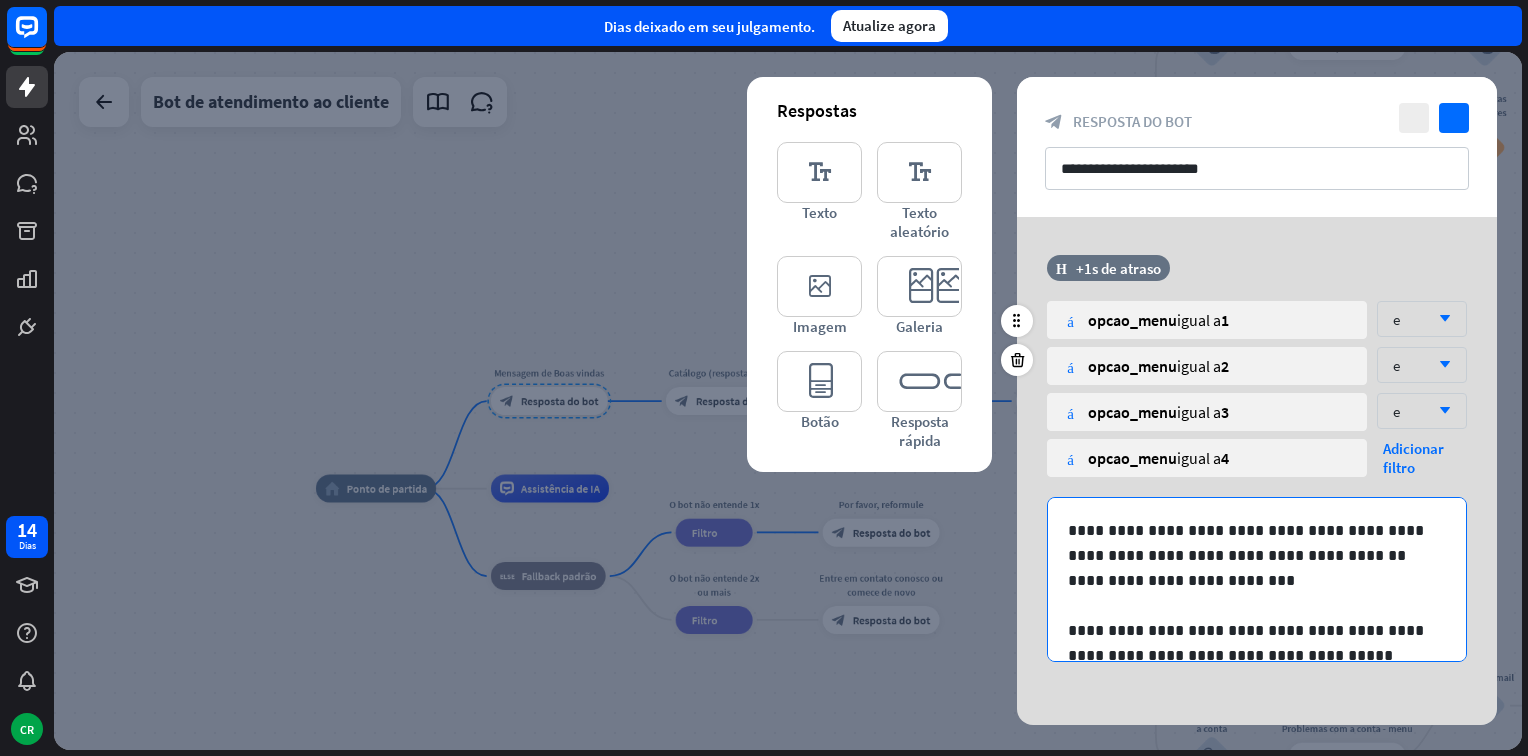 scroll, scrollTop: 126, scrollLeft: 0, axis: vertical 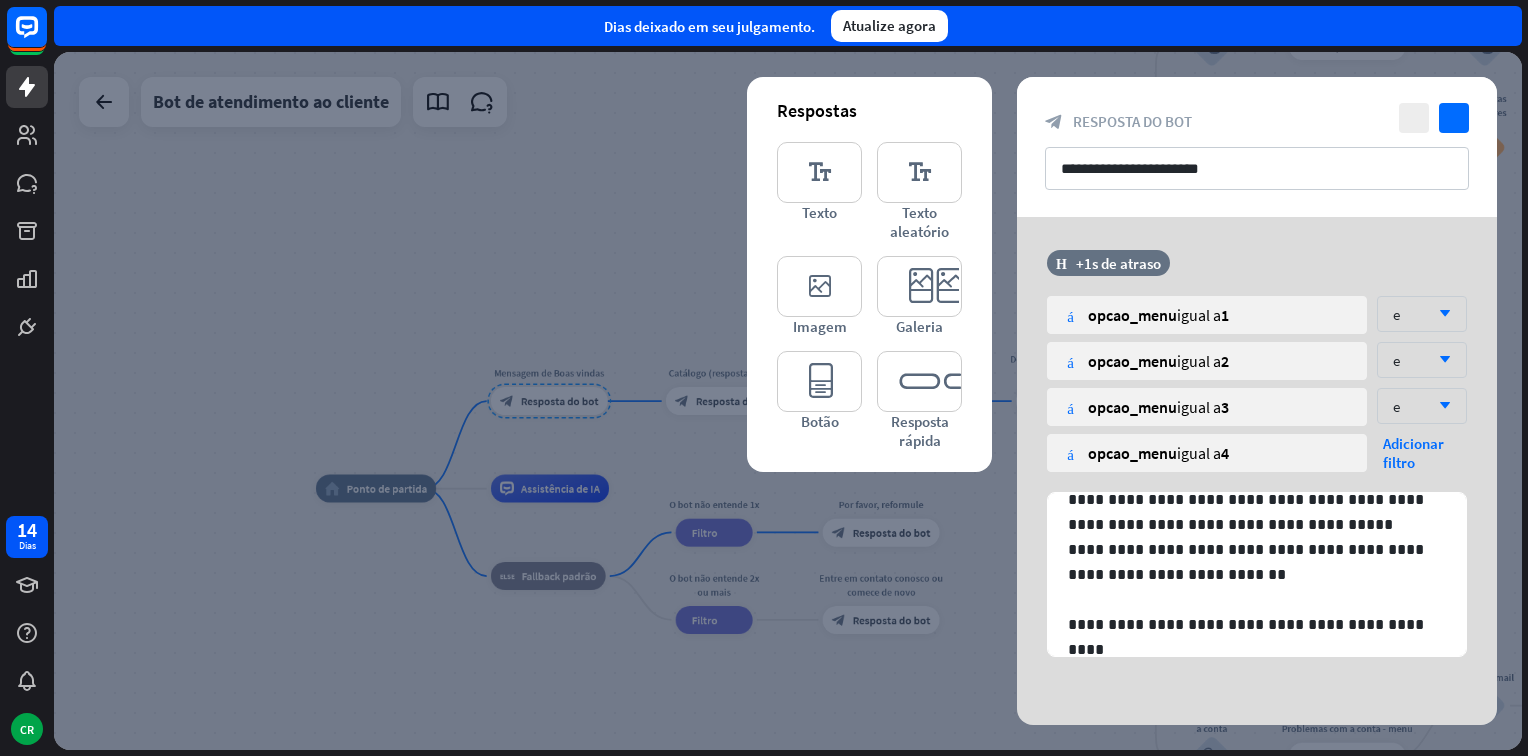 click at bounding box center (788, 401) 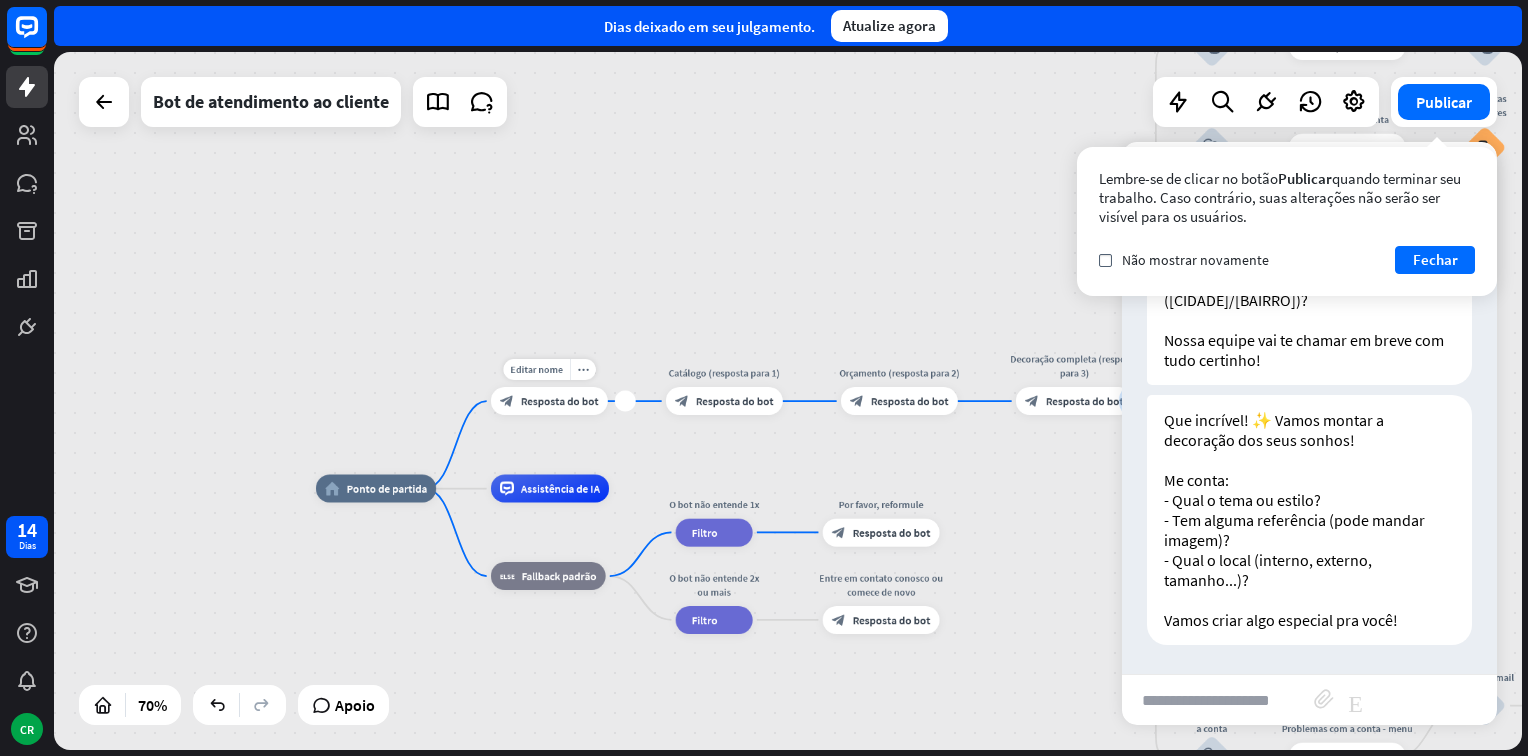 click on "block_bot_response   Resposta do bot" at bounding box center (549, 401) 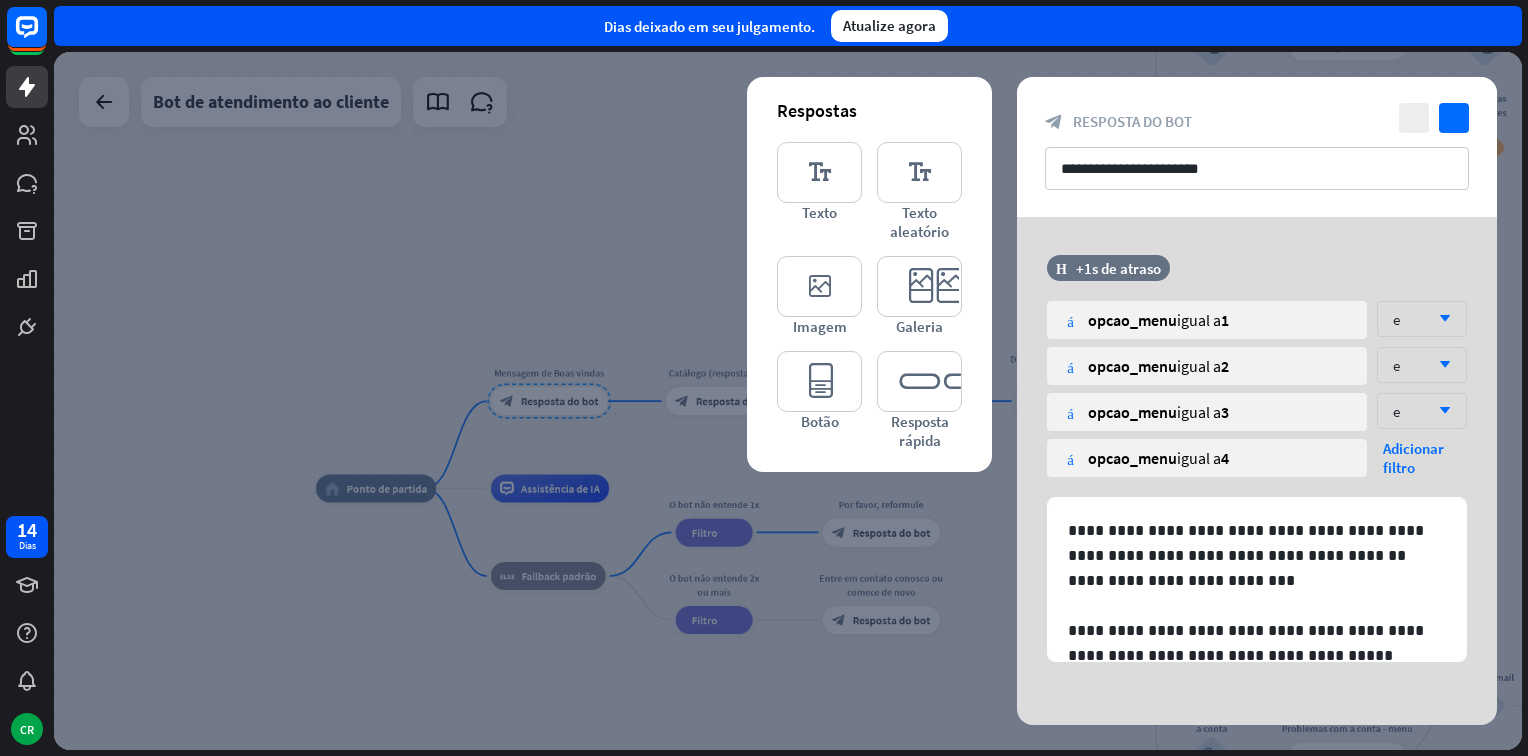 drag, startPoint x: 558, startPoint y: 399, endPoint x: 618, endPoint y: 374, distance: 65 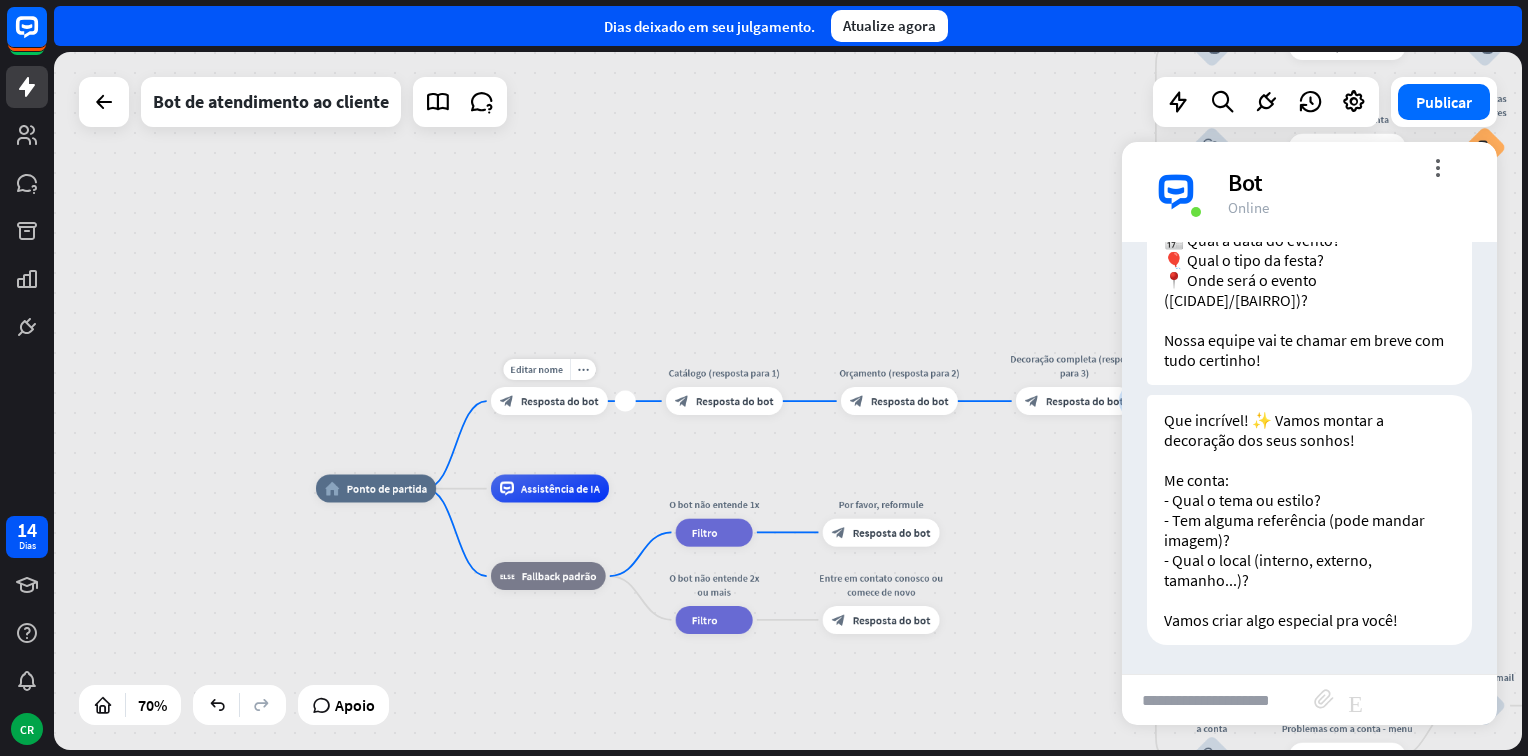 click on "mais" at bounding box center (625, 401) 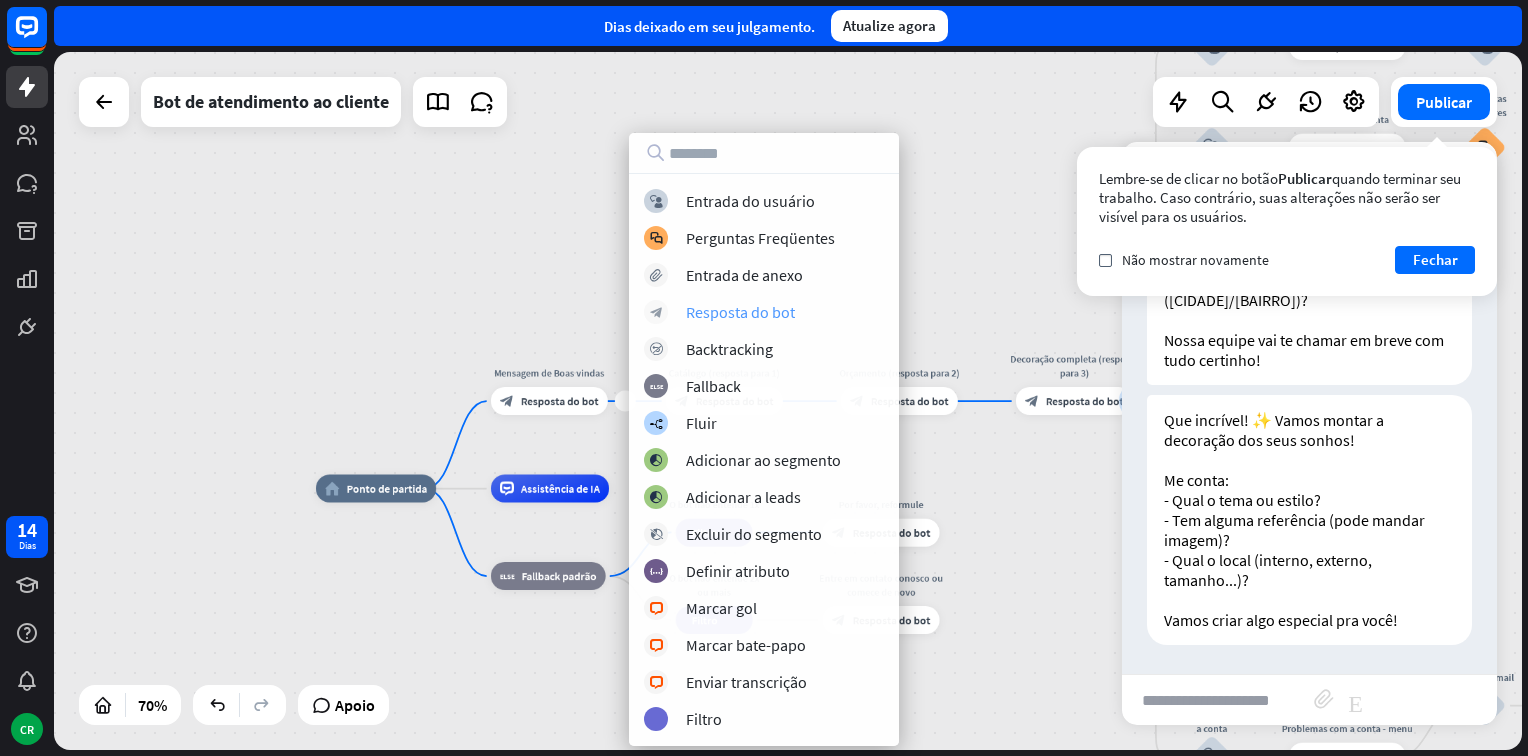 click on "Resposta do bot" at bounding box center [740, 312] 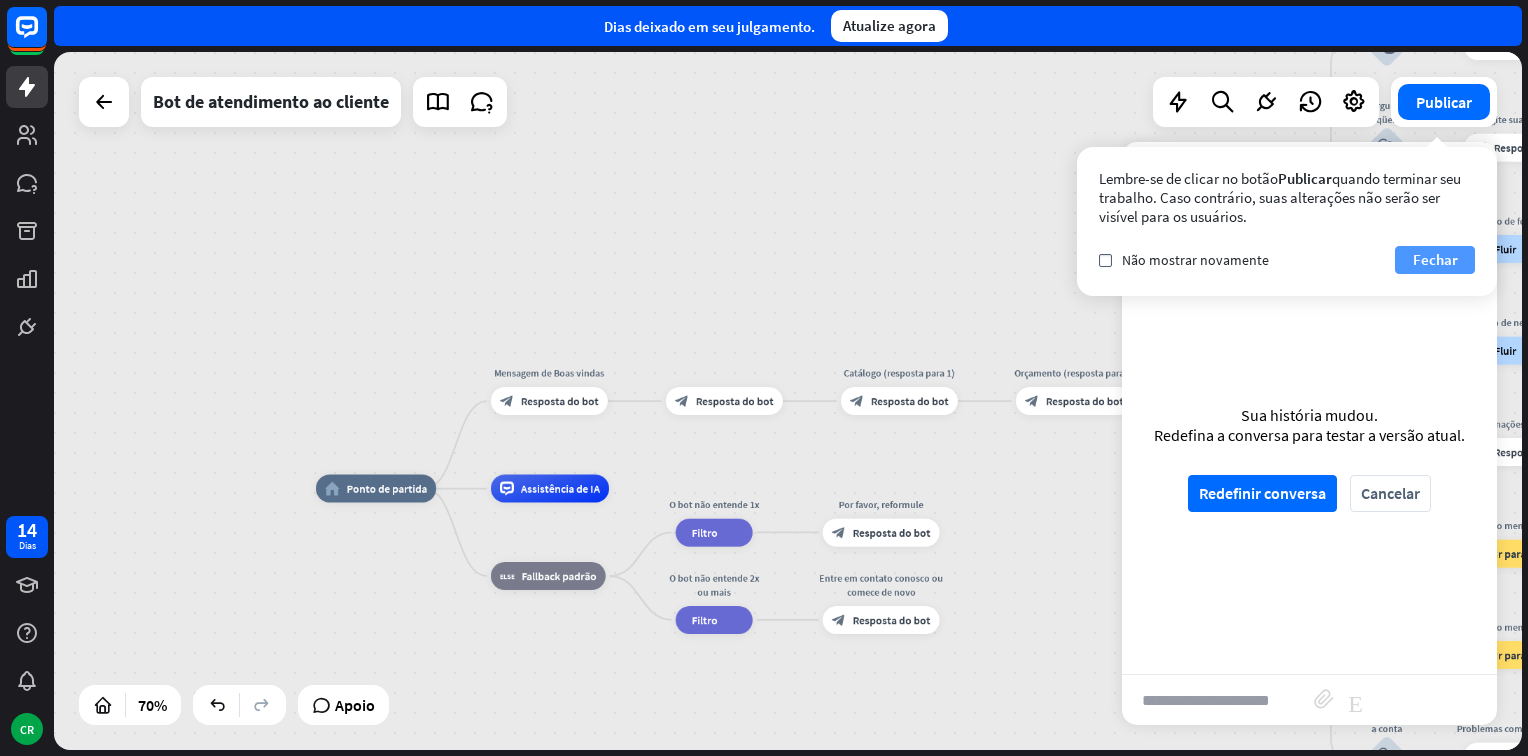 drag, startPoint x: 1439, startPoint y: 266, endPoint x: 1426, endPoint y: 273, distance: 14.764823 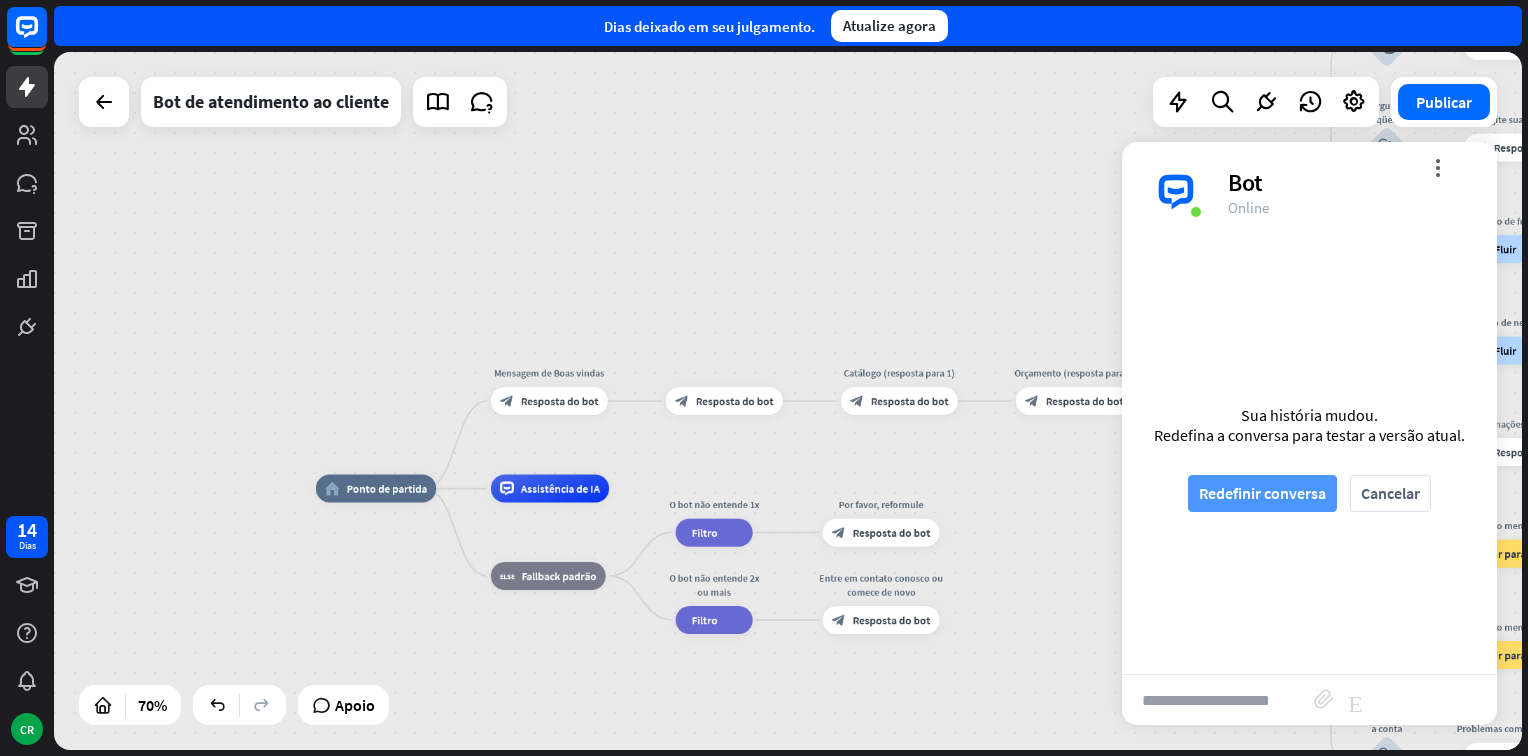 click on "Redefinir conversa" at bounding box center (1262, 493) 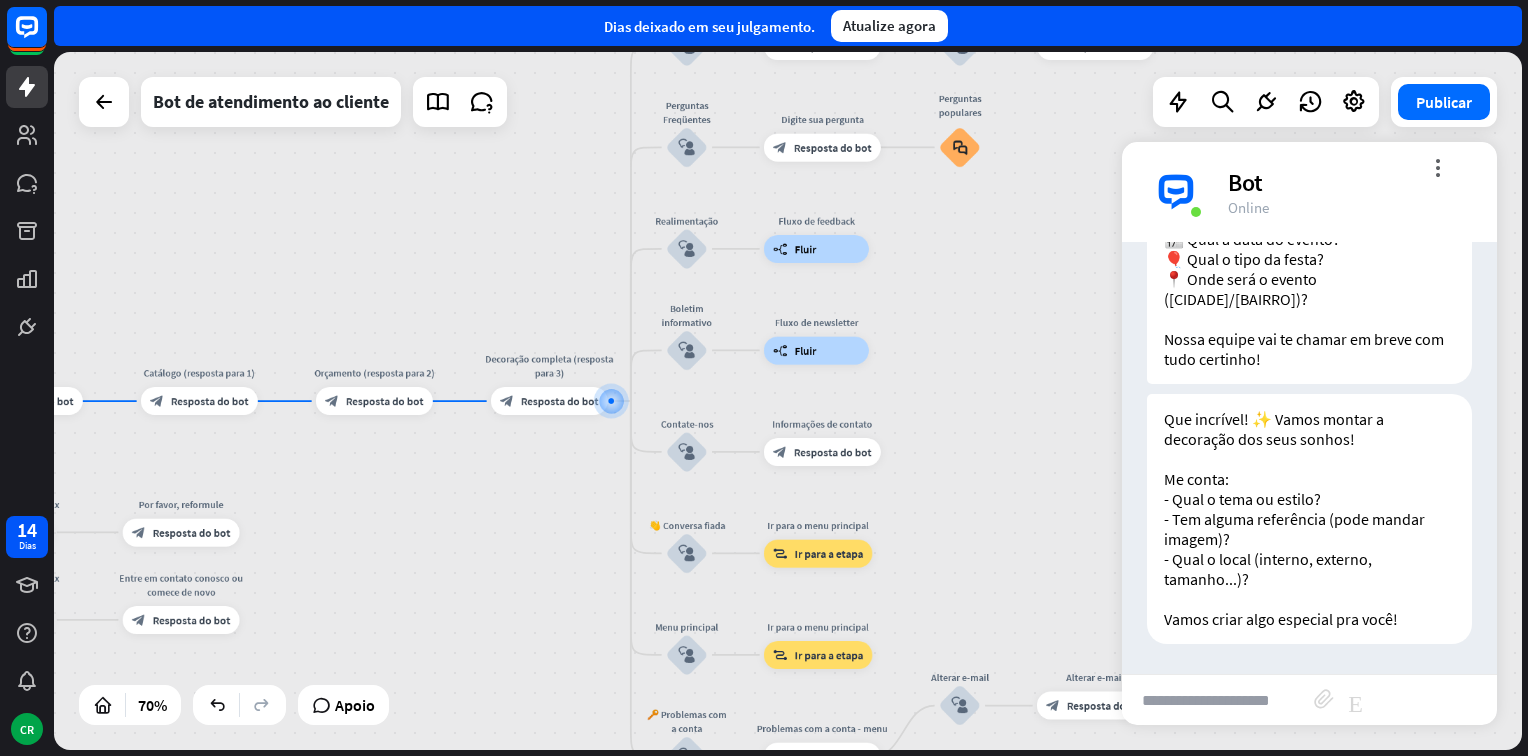 scroll, scrollTop: 406, scrollLeft: 0, axis: vertical 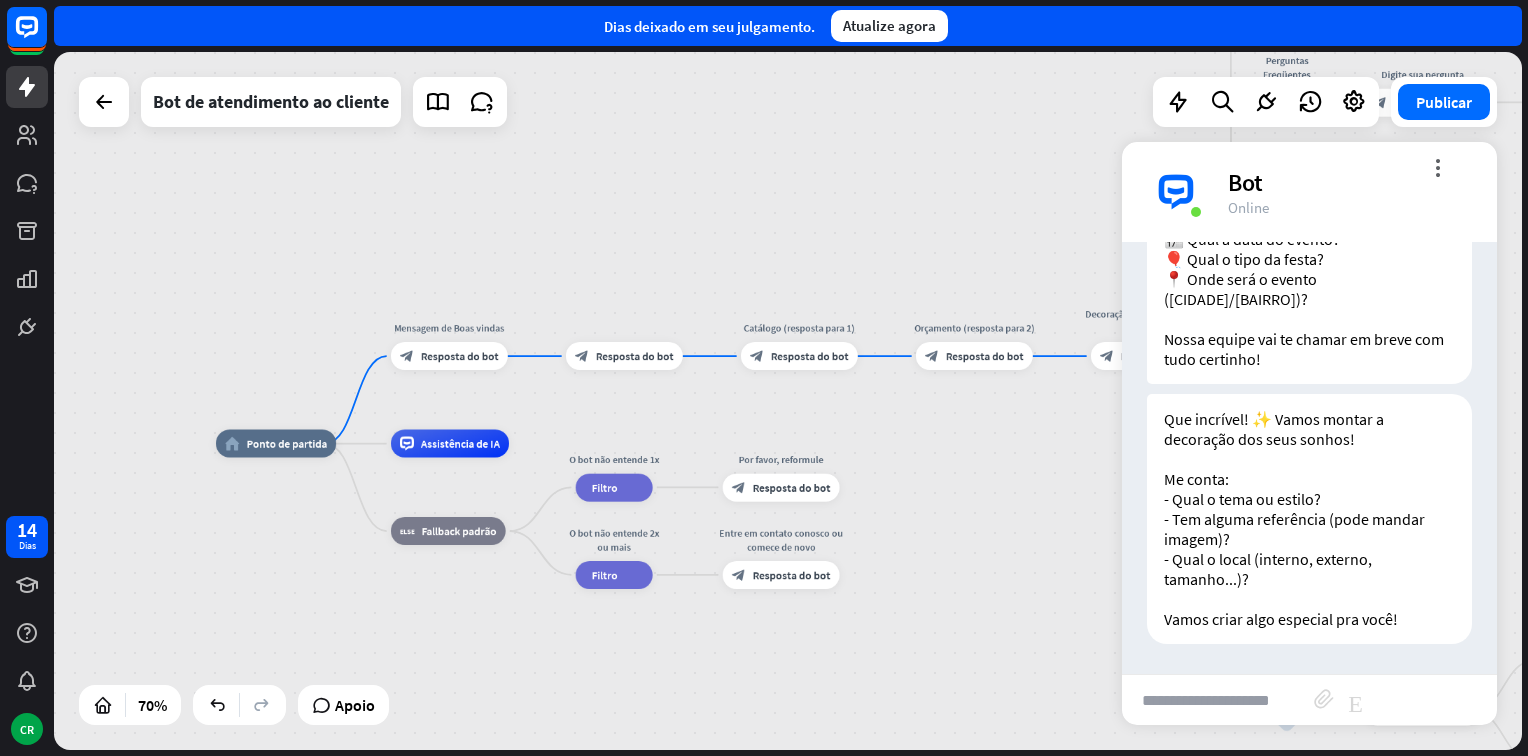 drag, startPoint x: 485, startPoint y: 520, endPoint x: 1052, endPoint y: 453, distance: 570.9448 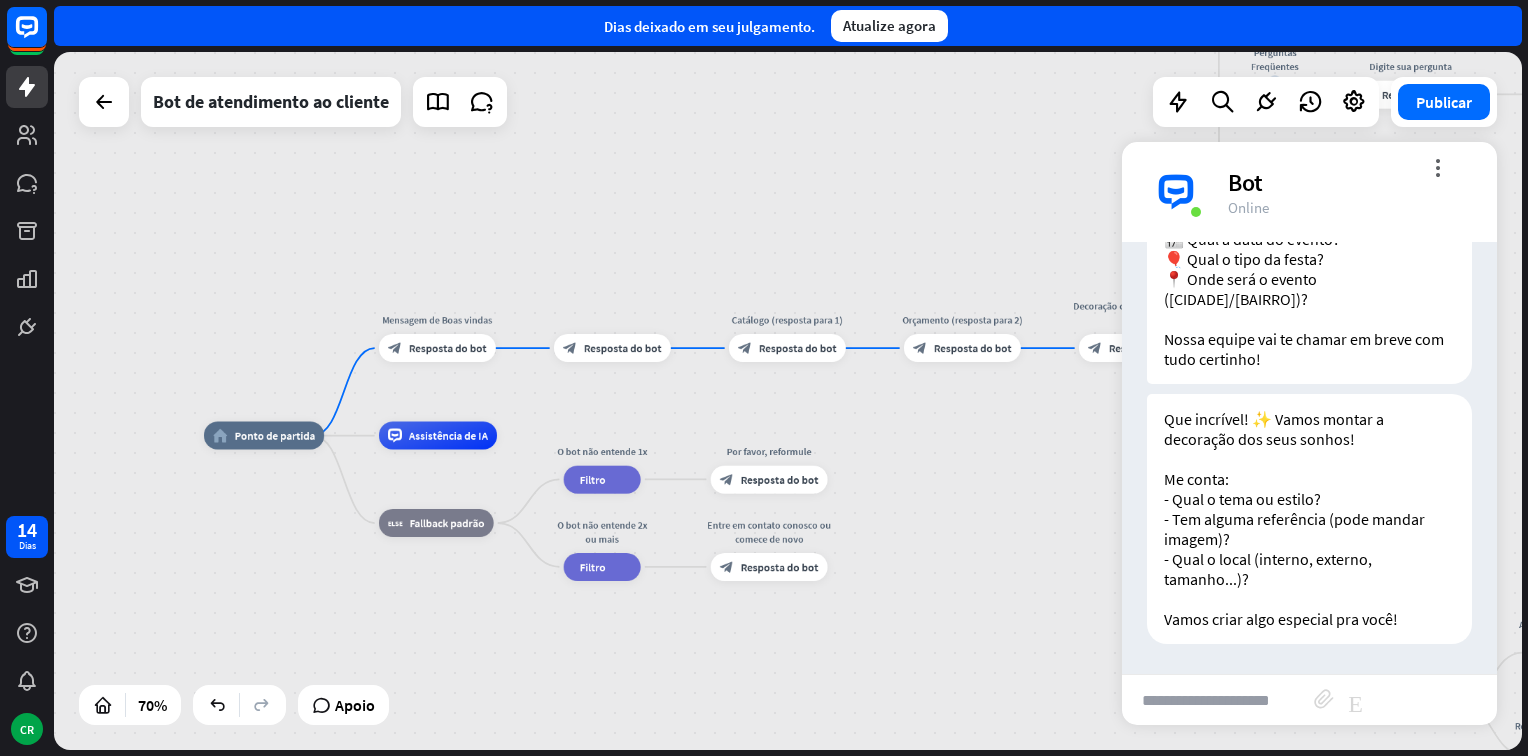 click on "home_2   Ponto de partida                 Mensagem de Boas vindas   block_bot_response   Resposta do bot                   block_bot_response   Resposta do bot                 Catálogo (resposta para 1)   block_bot_response   Resposta do bot                 Orçamento (resposta para 2)   block_bot_response   Resposta do bot                 Decoração completa (resposta para 3)   block_bot_response   Resposta do bot                     Nossa oferta   block_user_input                 Selecione a categoria do produto   block_bot_response   Resposta do bot                 ❓ Pergunta   block_user_input                 Como posso ajudá-lo?   block_bot_response   Resposta do bot       Editar nome   more_horiz           Perguntas Freqüentes   block_user_input                 Digite sua pergunta   block_bot_response   Resposta do bot                 Perguntas populares   block_faq                 Realimentação   block_user_input                 Fluxo de feedback   builder_tree   Fluir" at bounding box center [788, 401] 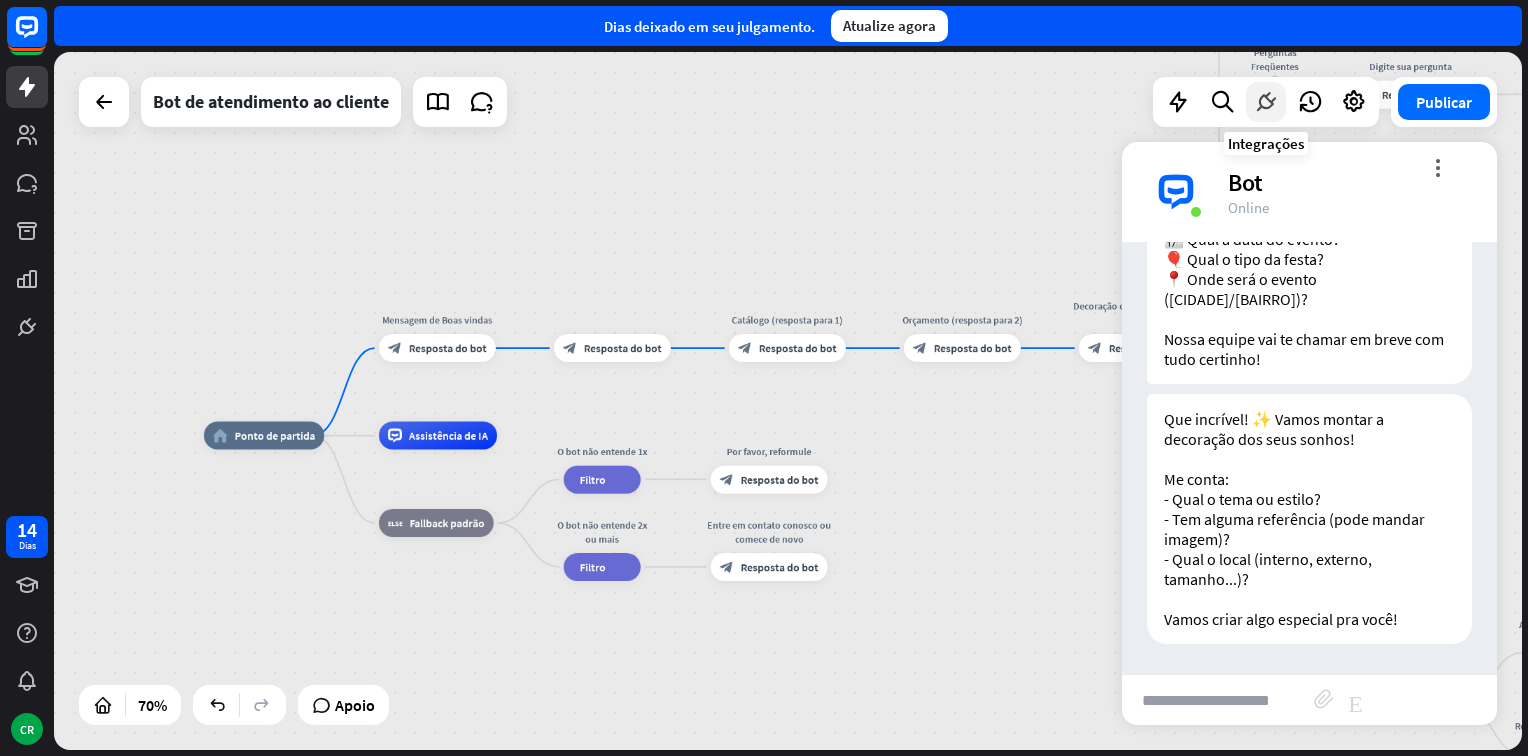 click at bounding box center [1266, 102] 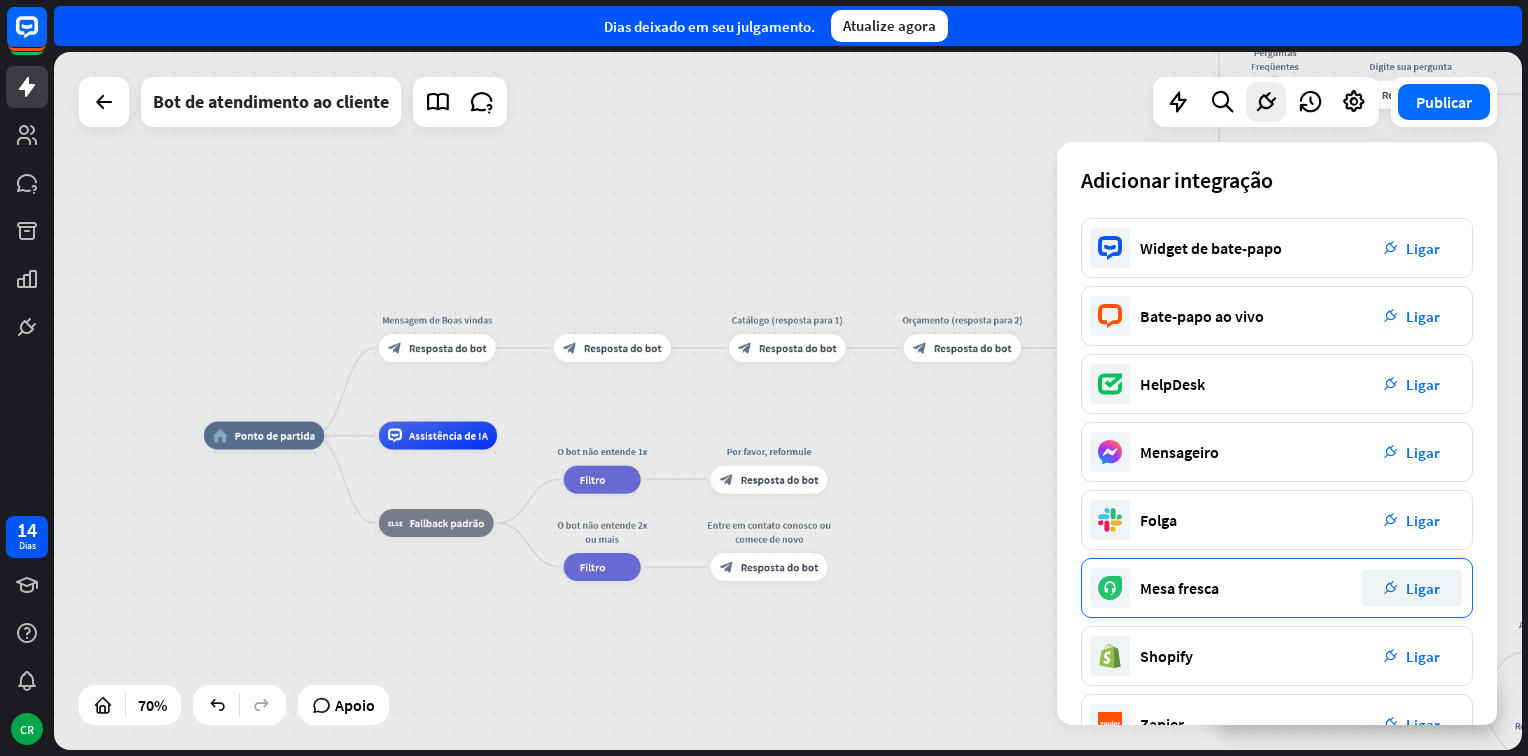 click on "Mesa fresca   plug_integration   Ligar" at bounding box center (1277, 588) 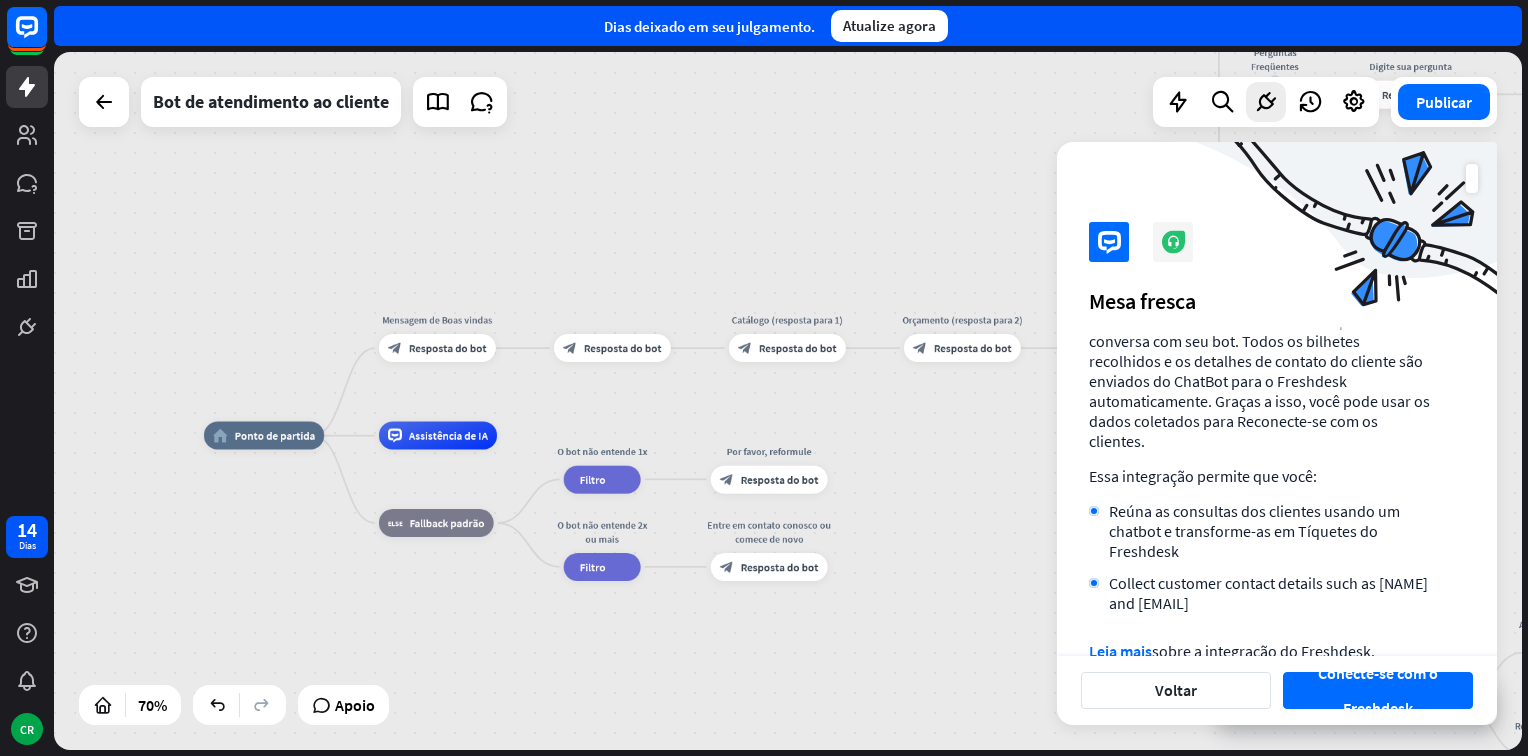 scroll, scrollTop: 86, scrollLeft: 0, axis: vertical 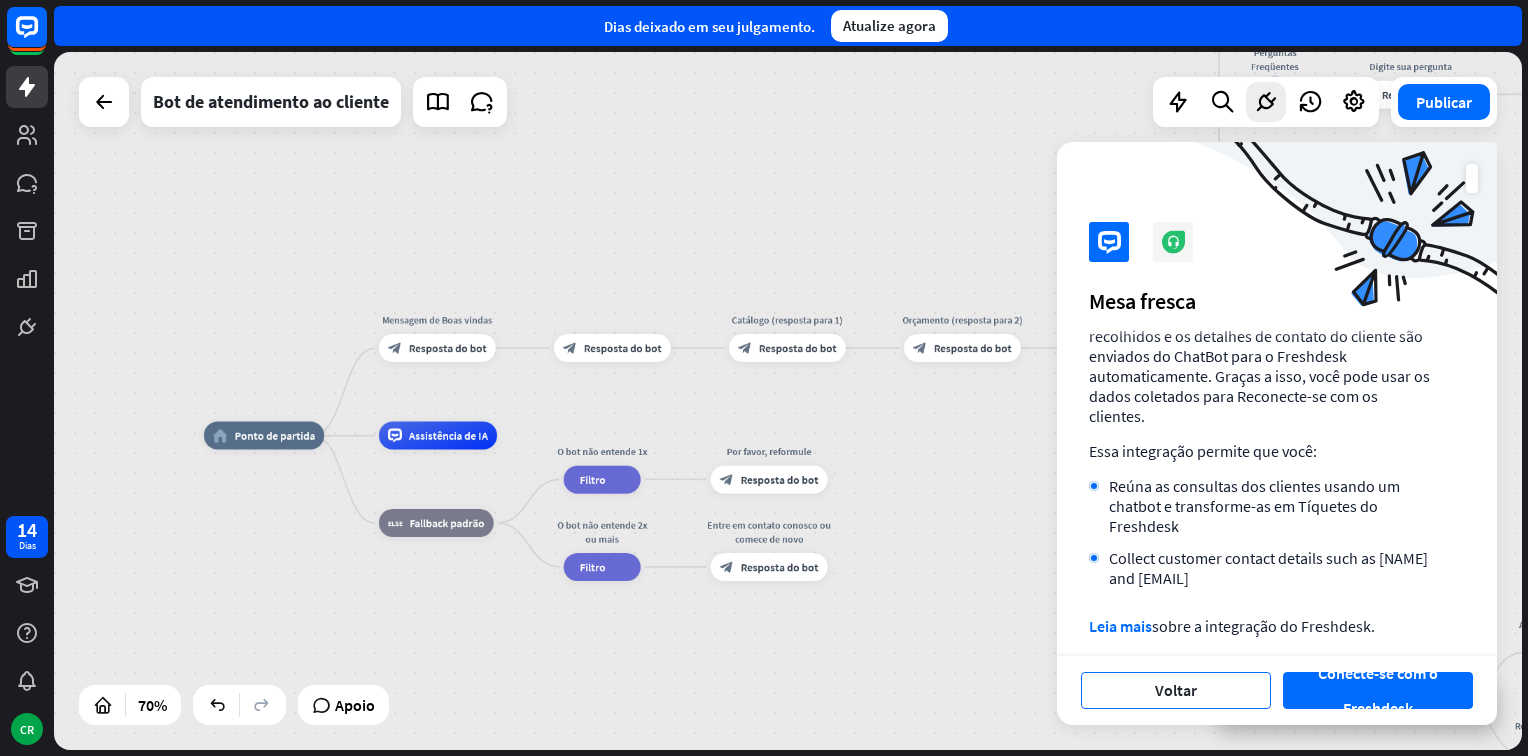 click on "Voltar" at bounding box center (1176, 690) 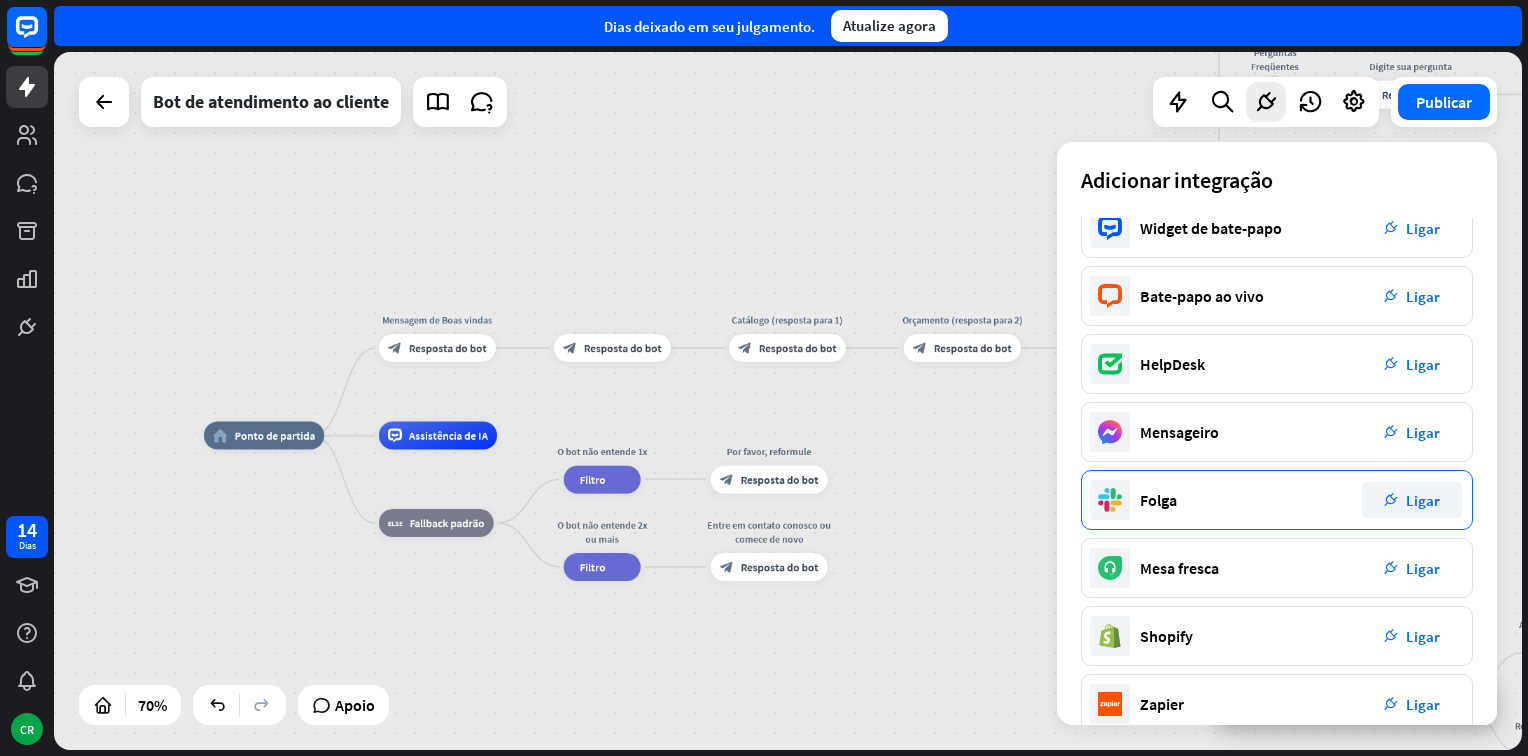 scroll, scrollTop: 0, scrollLeft: 0, axis: both 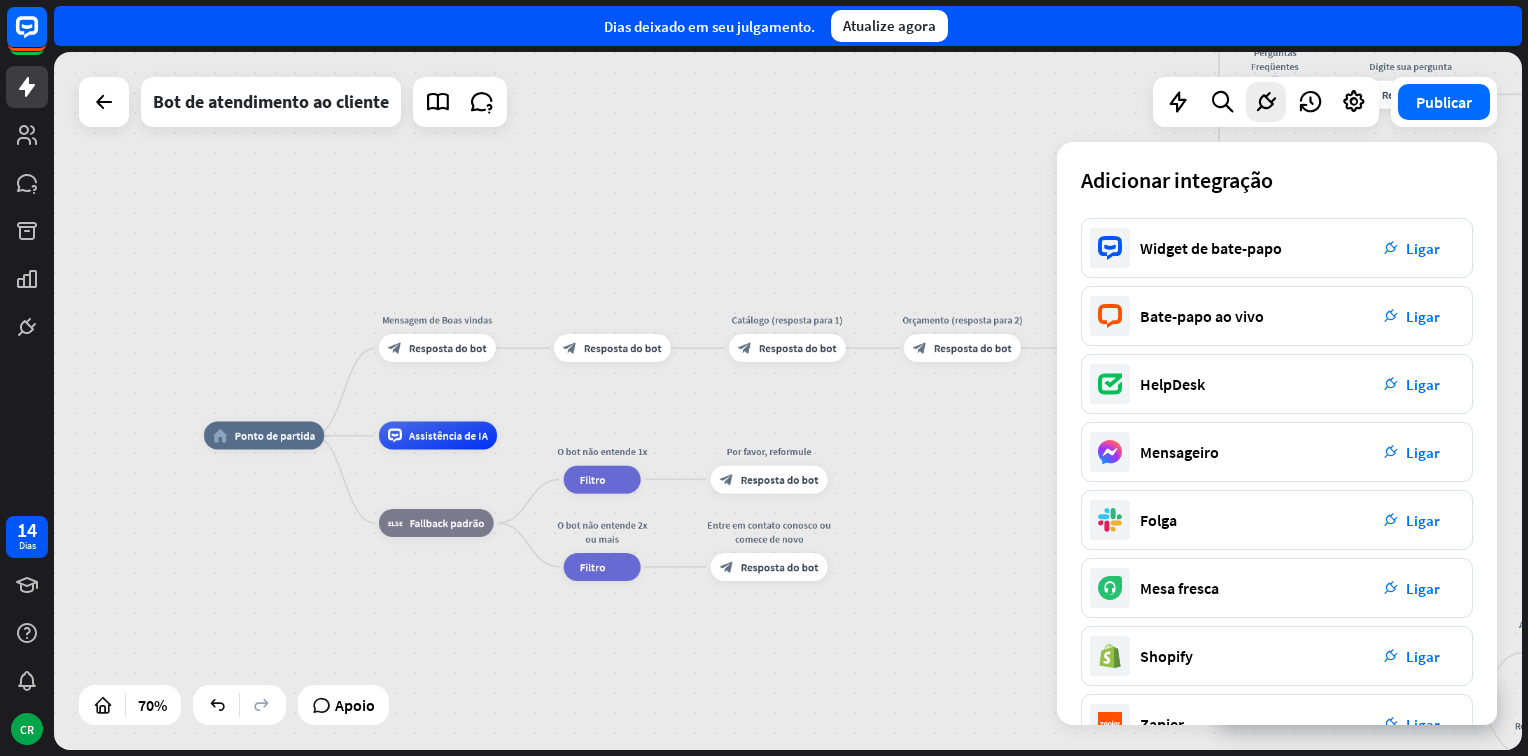 click on "home_2   Ponto de partida                 Mensagem de Boas vindas   block_bot_response   Resposta do bot                   block_bot_response   Resposta do bot                 Catálogo (resposta para 1)   block_bot_response   Resposta do bot                 Orçamento (resposta para 2)   block_bot_response   Resposta do bot                 Decoração completa (resposta para 3)   block_bot_response   Resposta do bot                 Nossa oferta   block_user_input                 Selecione a categoria do produto   block_bot_response   Resposta do bot                 ❓ Pergunta   block_user_input                 Como posso ajudá-lo?   block_bot_response   Resposta do bot                 Perguntas Freqüentes   block_user_input                 Digite sua pergunta   block_bot_response   Resposta do bot                 Perguntas populares   block_faq                 Realimentação   block_user_input                 Fluxo de feedback   builder_tree   Fluir                 Boletim informativo" at bounding box center (788, 401) 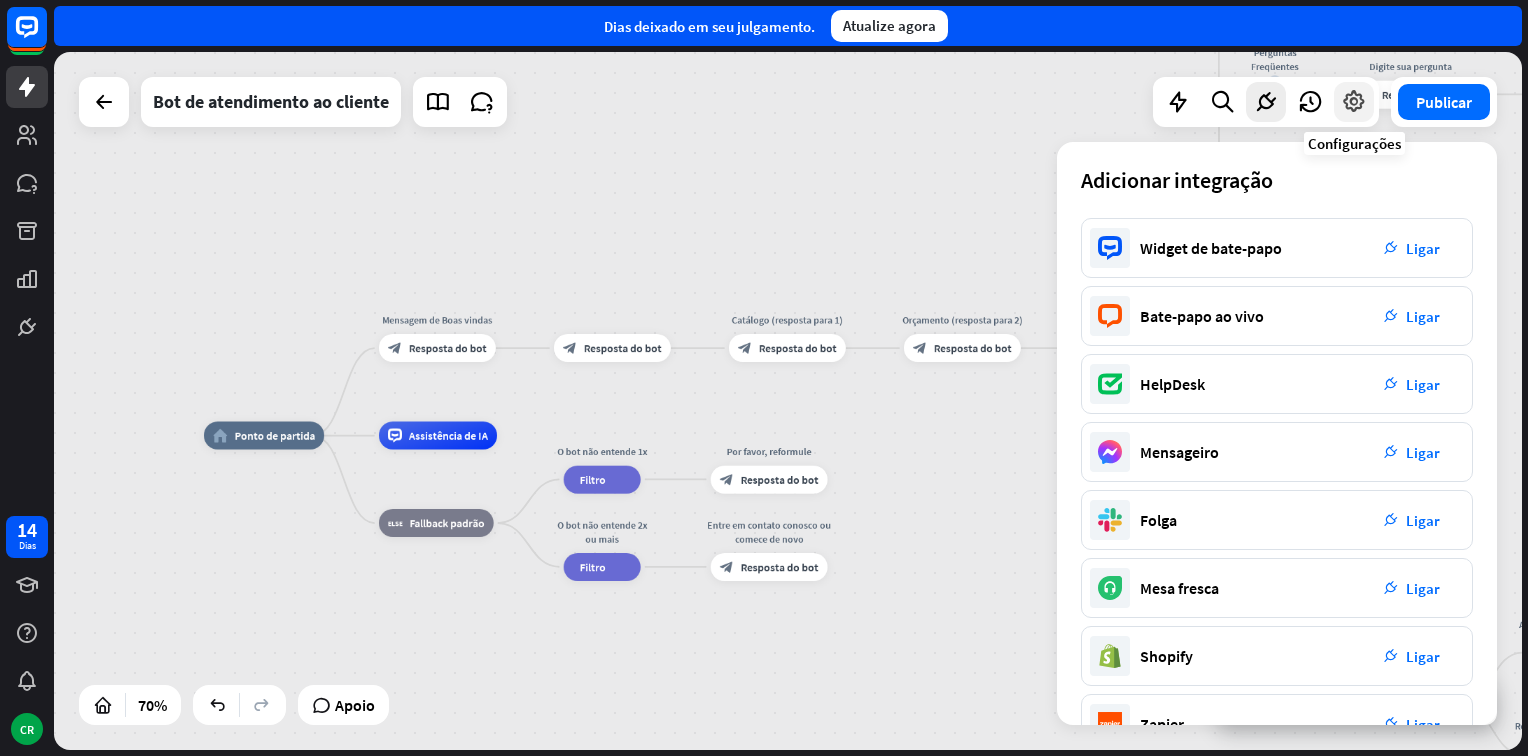 click at bounding box center [1354, 102] 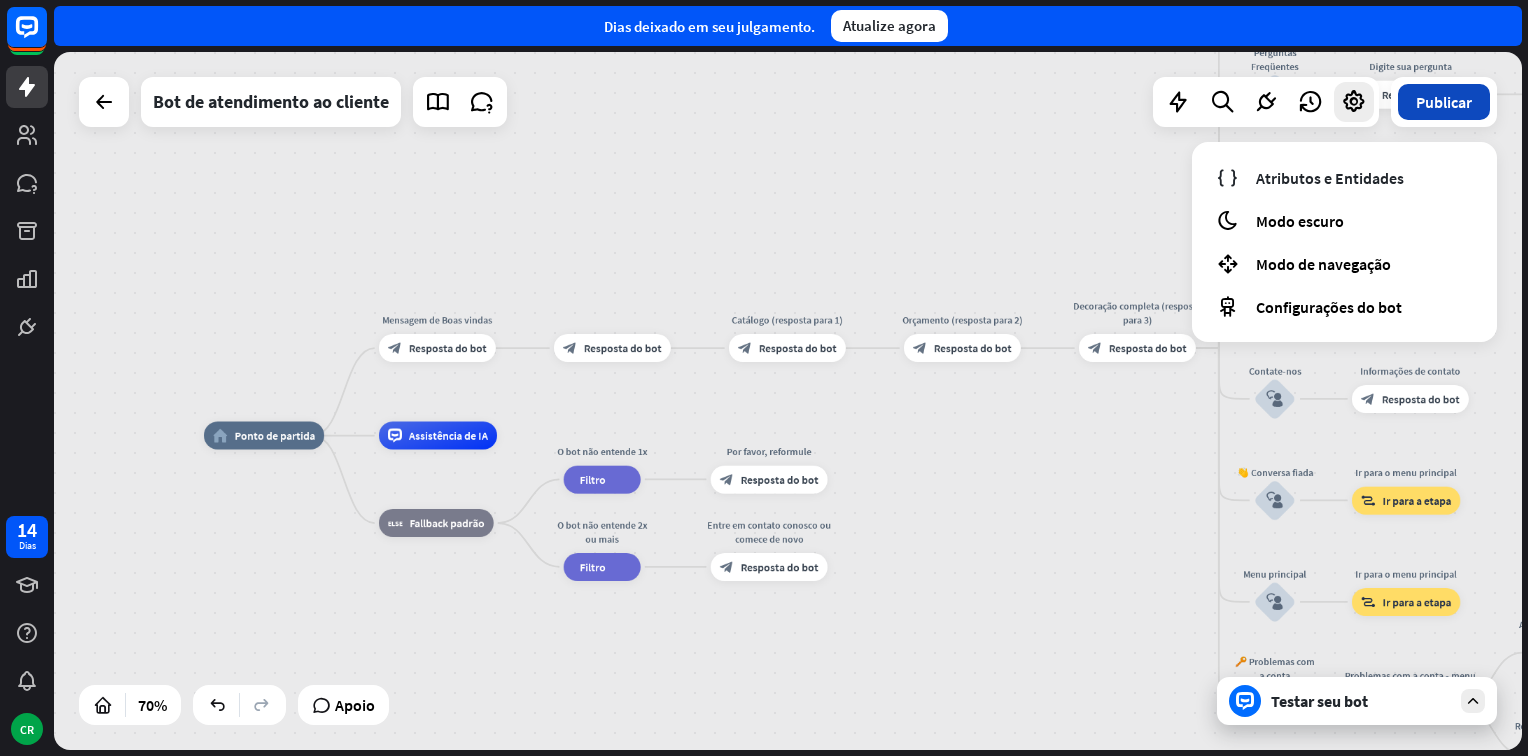 click on "Publicar" at bounding box center (1444, 102) 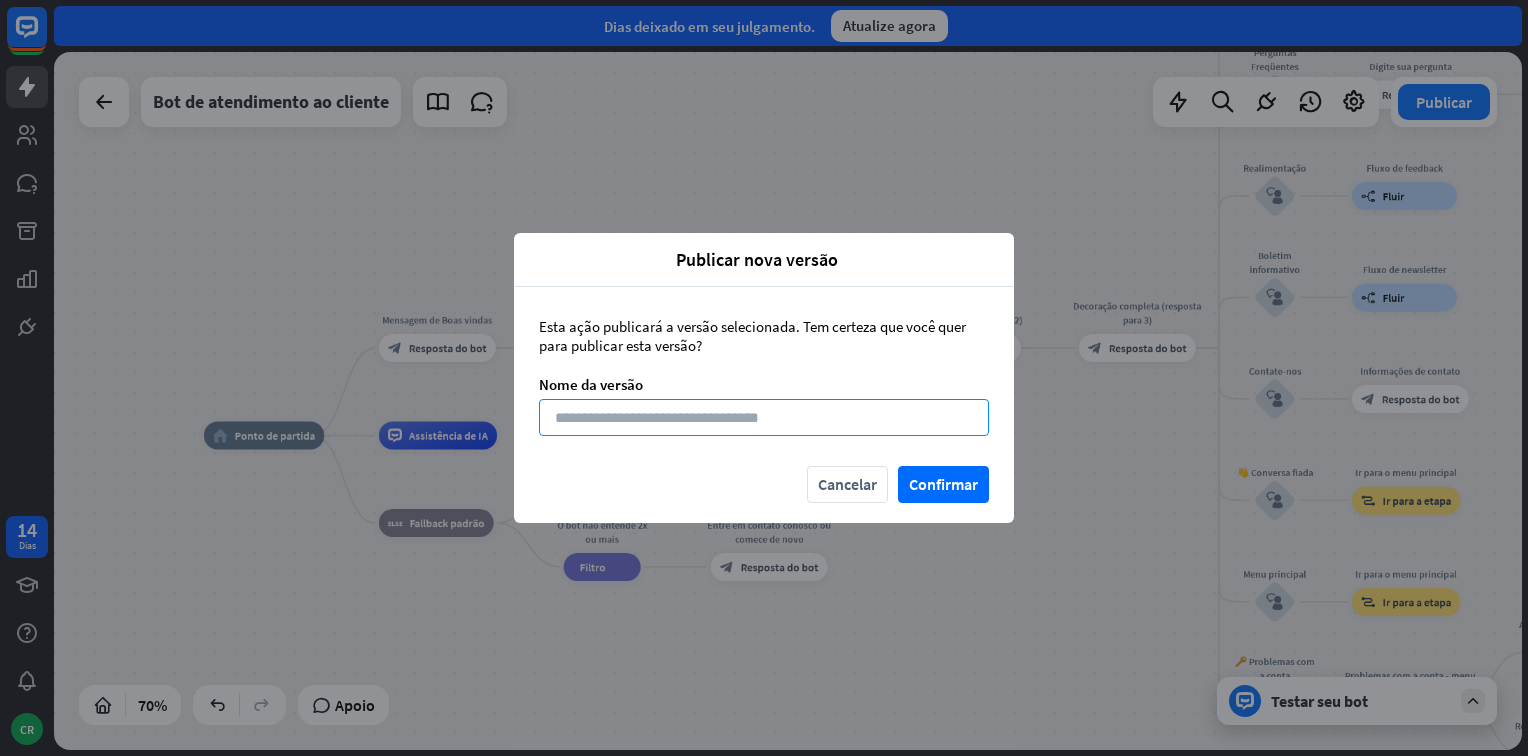 click at bounding box center [764, 417] 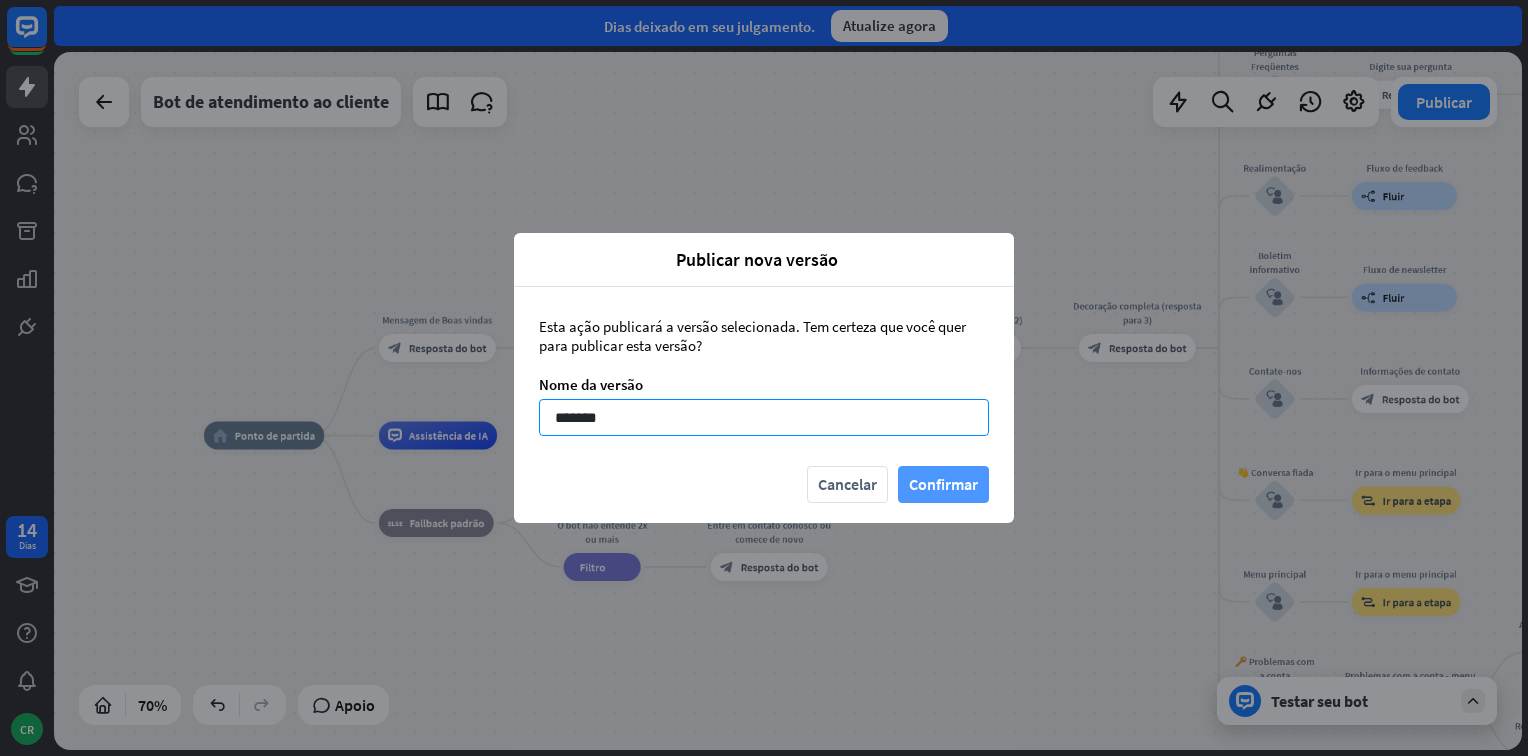 type on "*******" 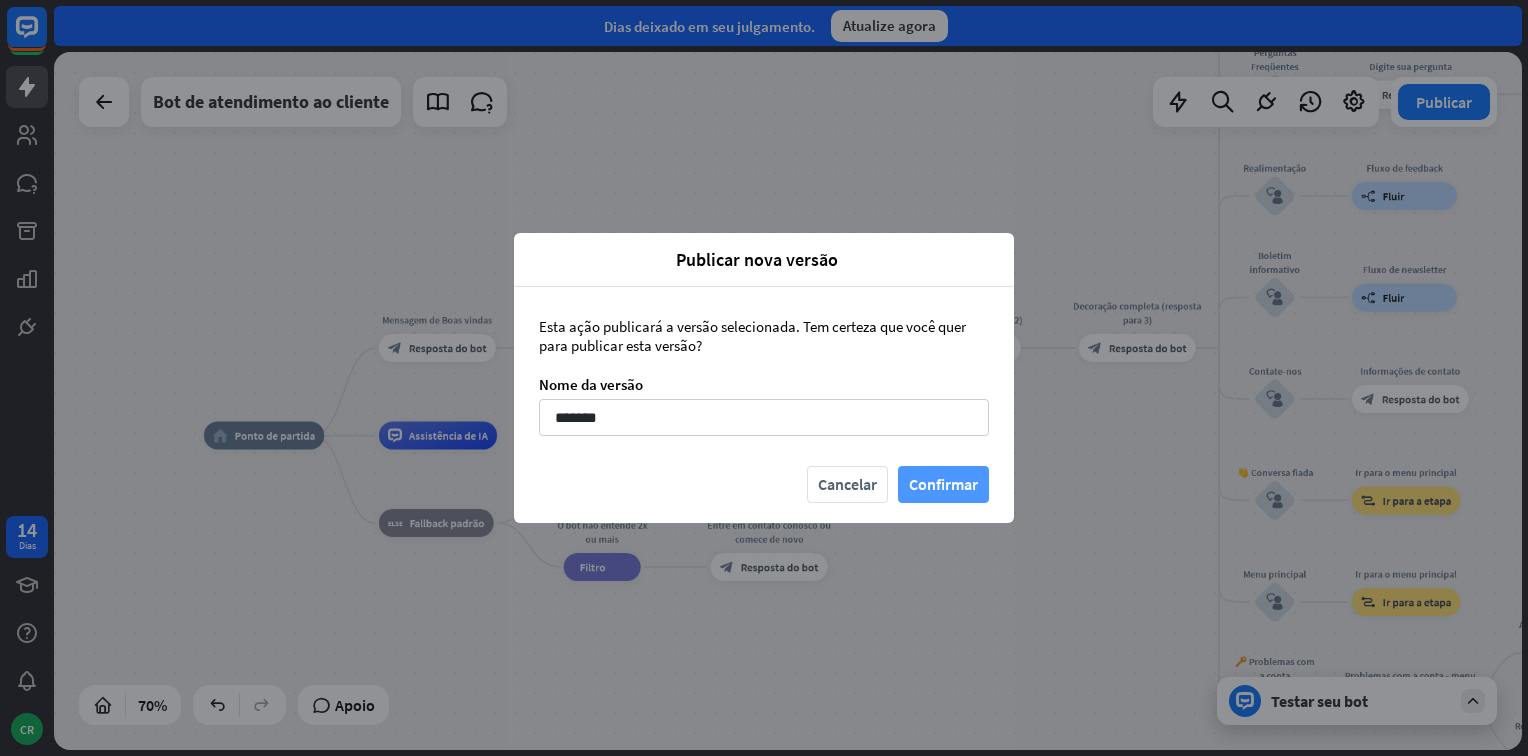 click on "Confirmar" at bounding box center (943, 484) 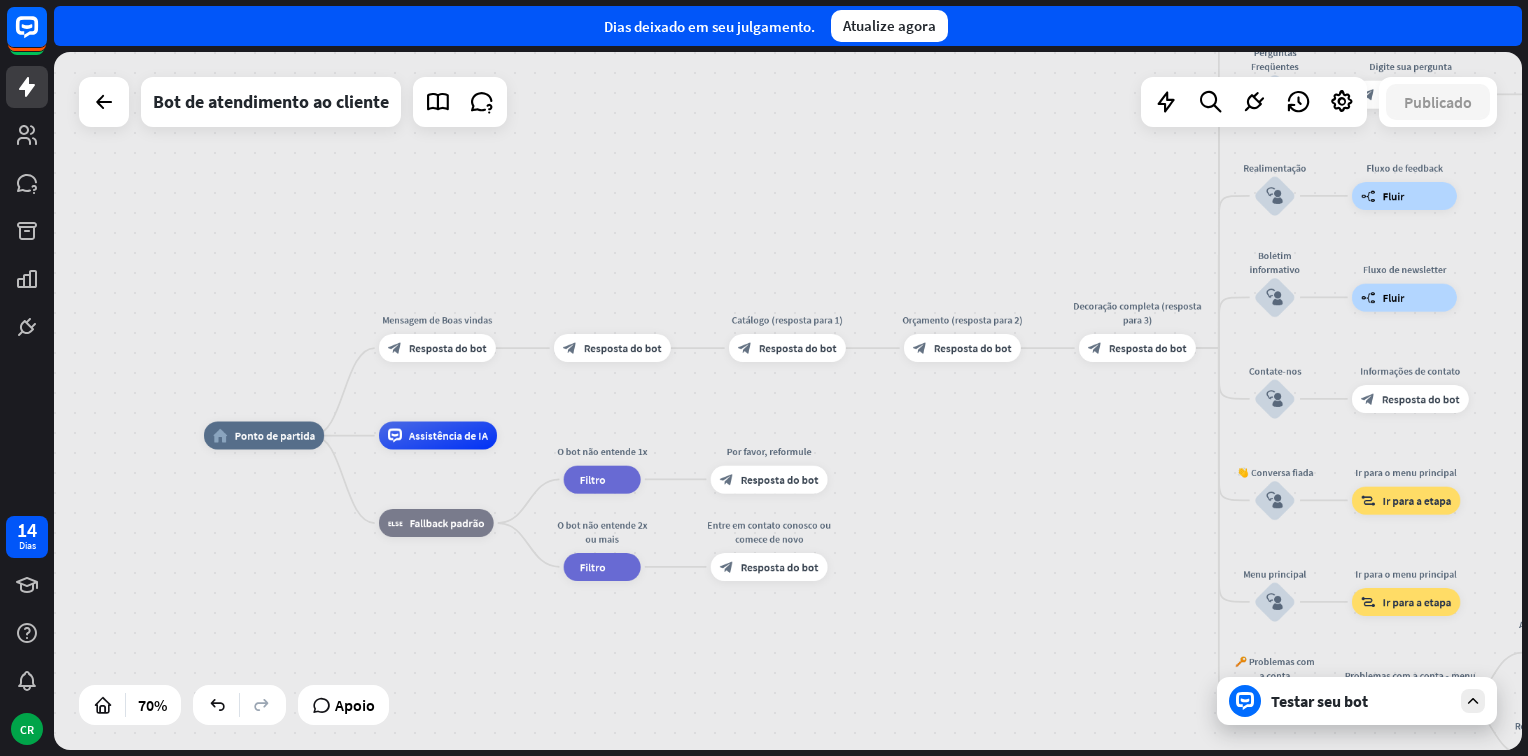 click on "Testar seu bot" at bounding box center [1361, 701] 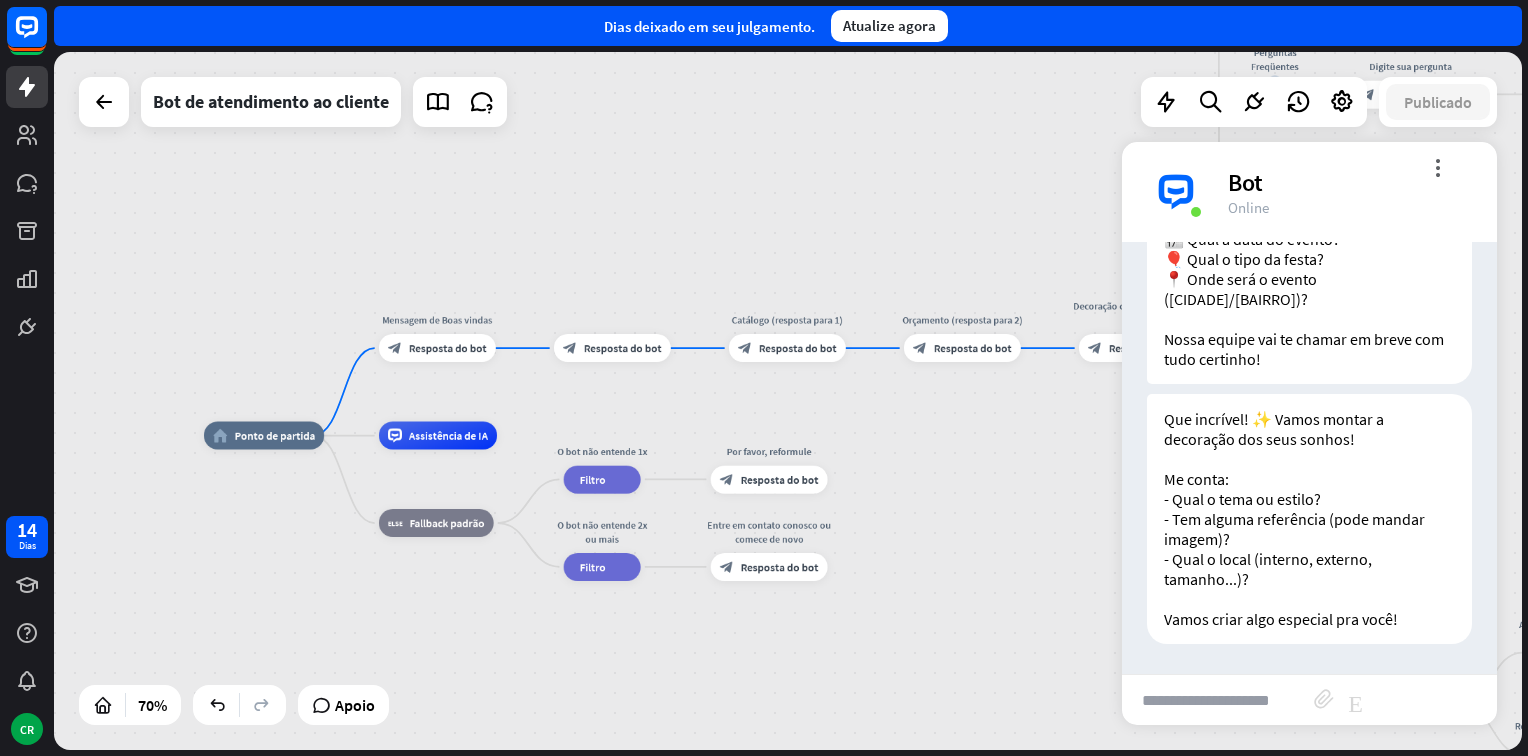 click at bounding box center [1218, 700] 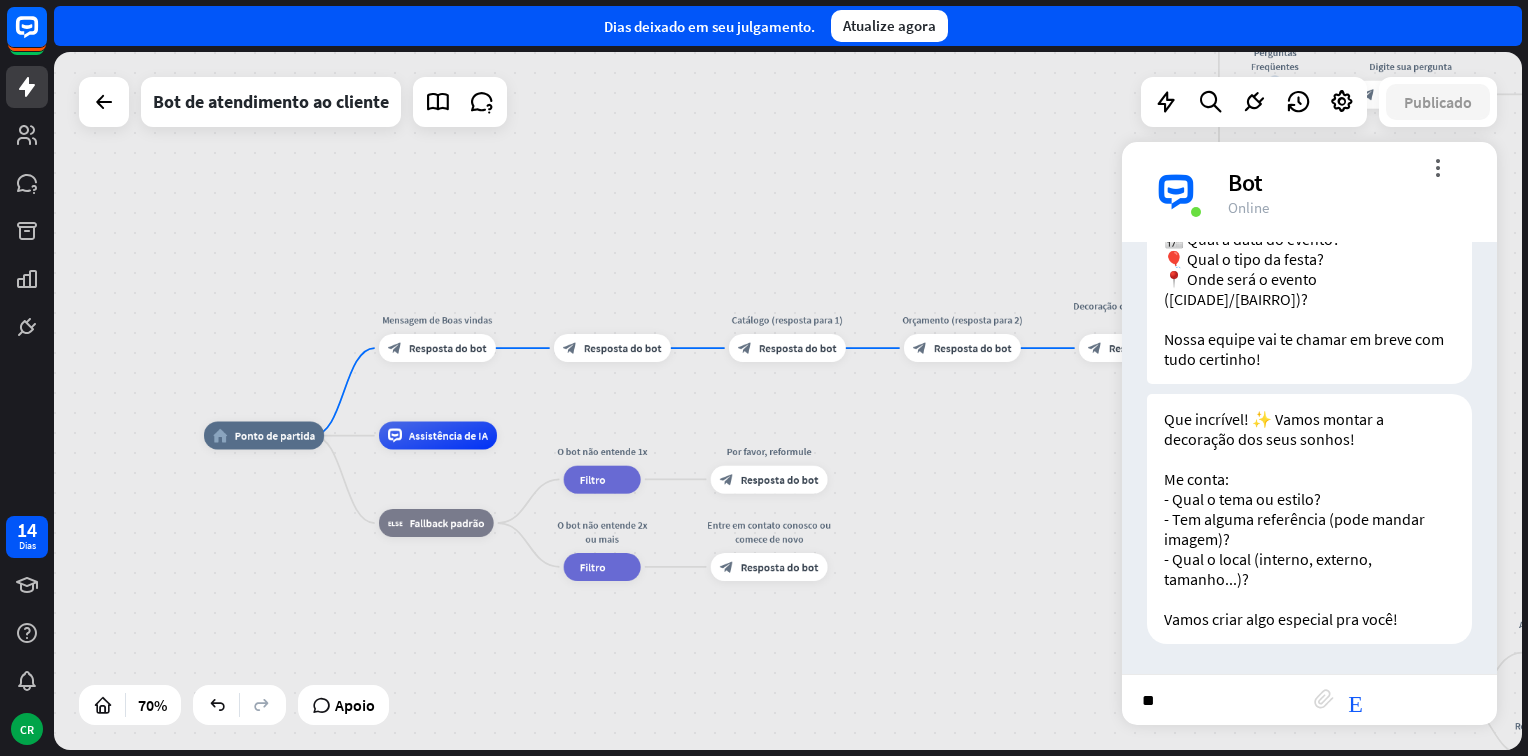 type on "***" 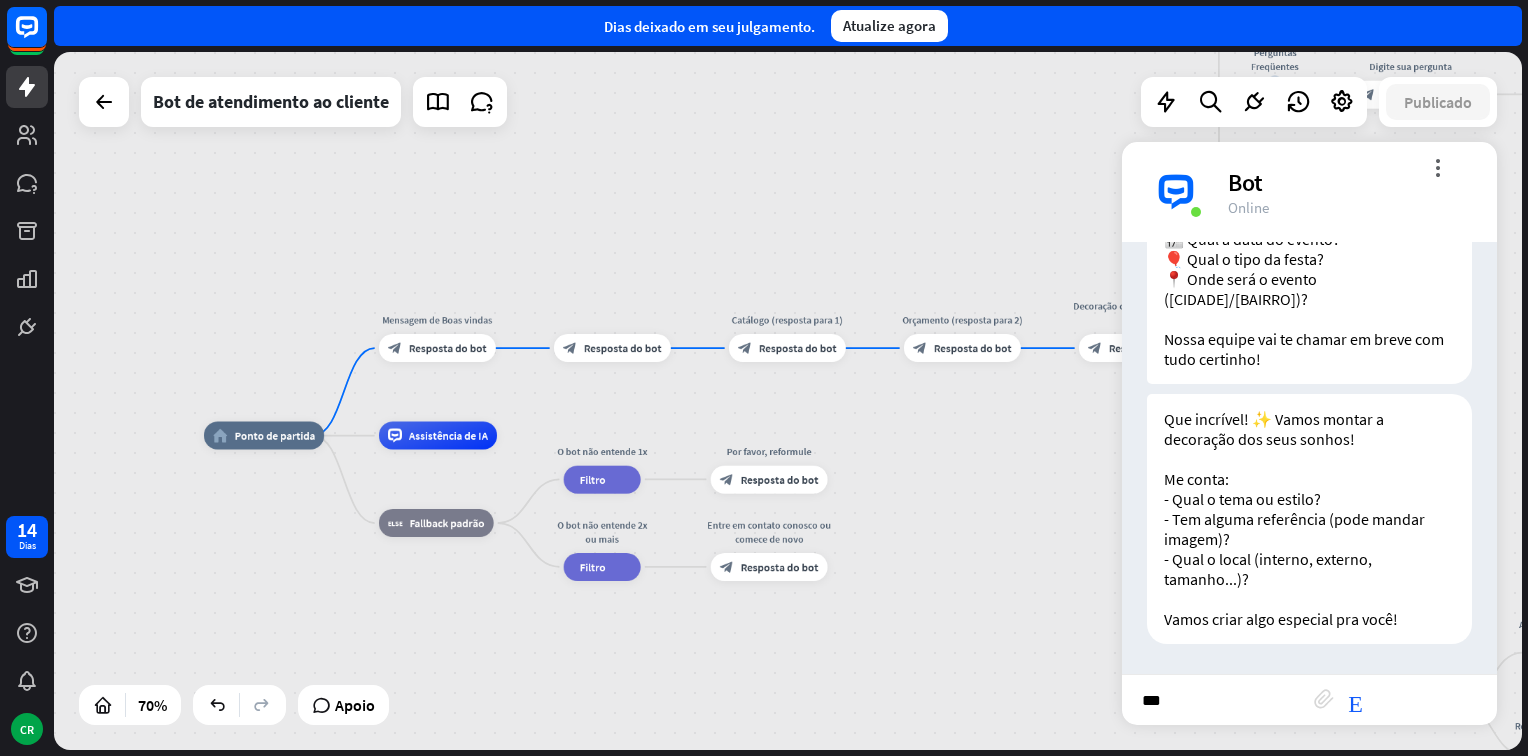 type 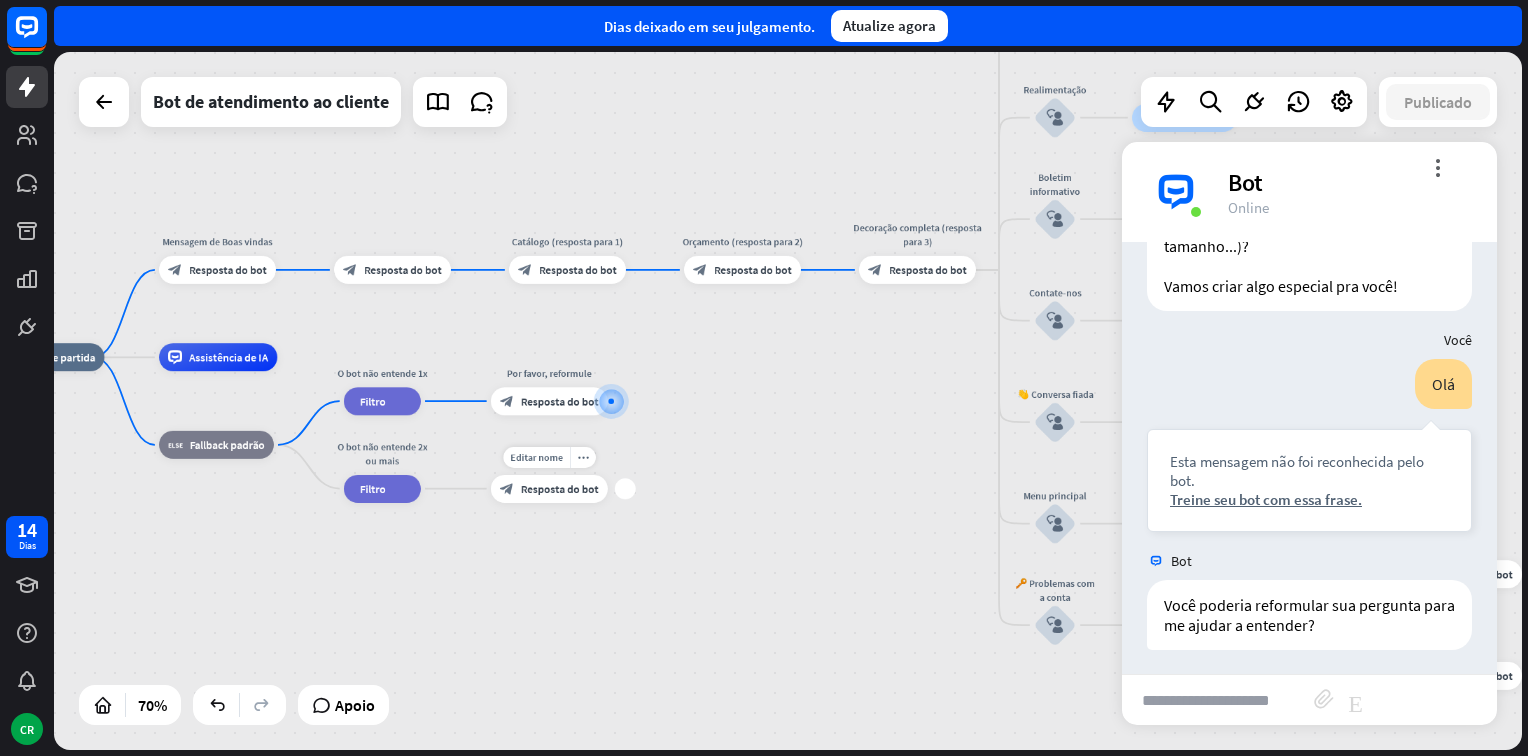 scroll, scrollTop: 744, scrollLeft: 0, axis: vertical 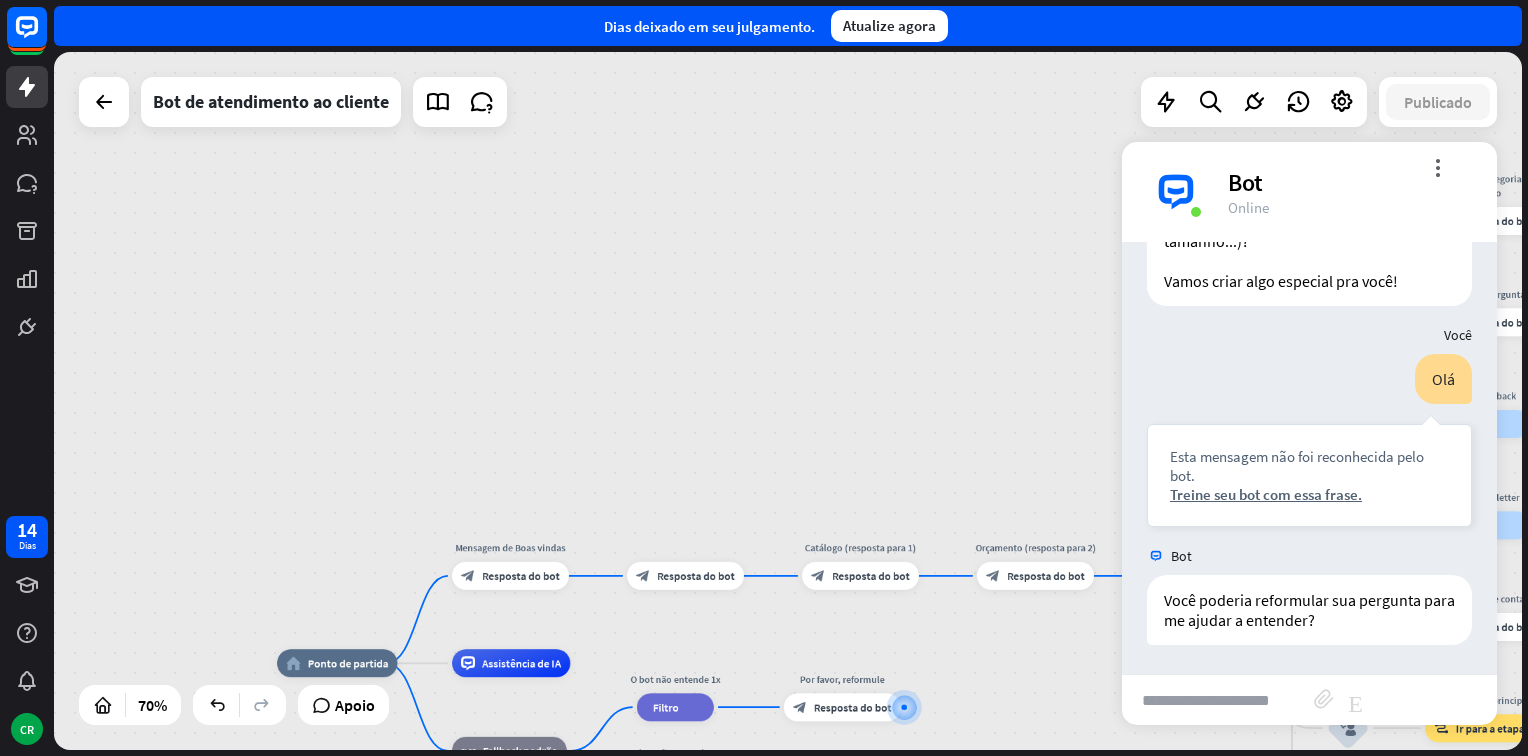 drag, startPoint x: 704, startPoint y: 474, endPoint x: 840, endPoint y: 550, distance: 155.79474 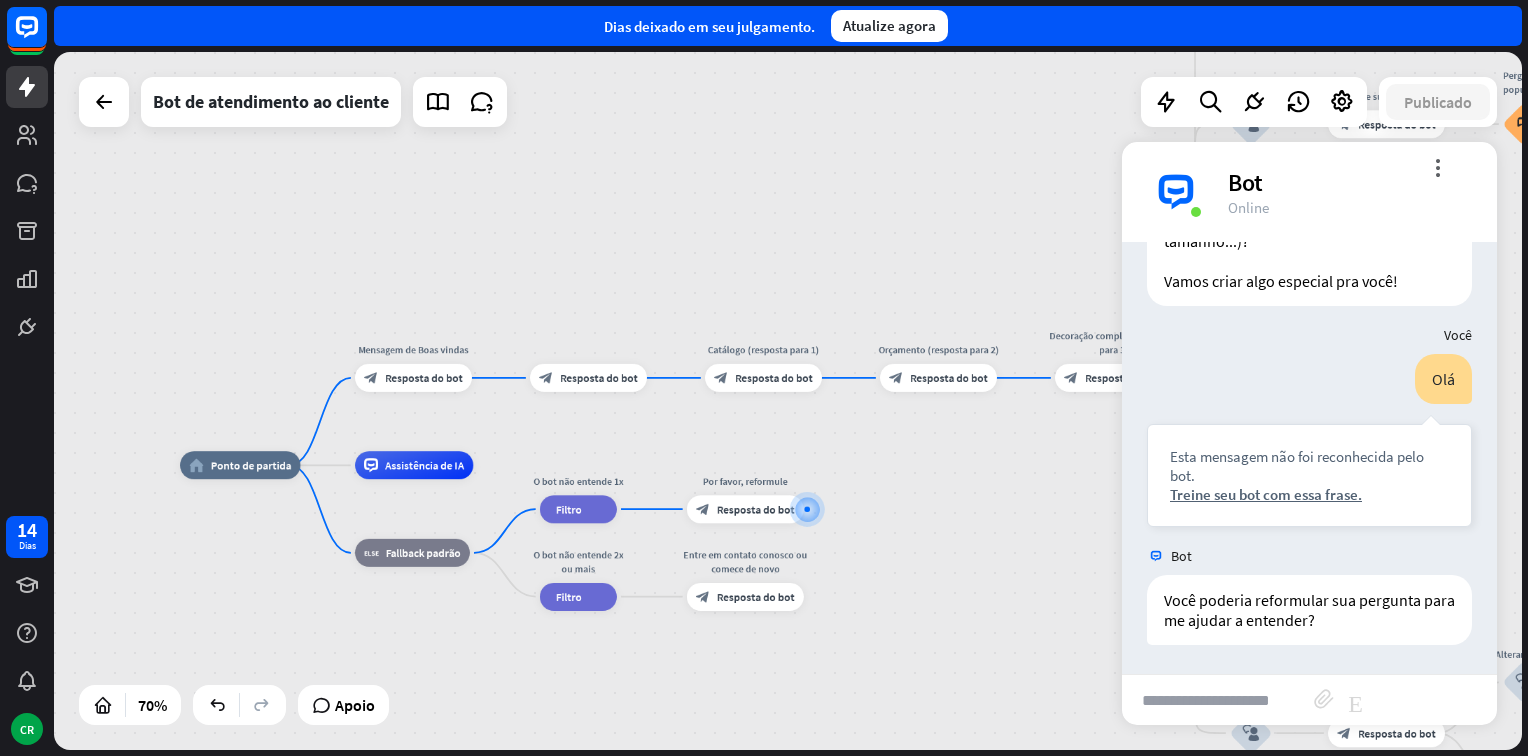 drag, startPoint x: 839, startPoint y: 537, endPoint x: 904, endPoint y: 489, distance: 80.80223 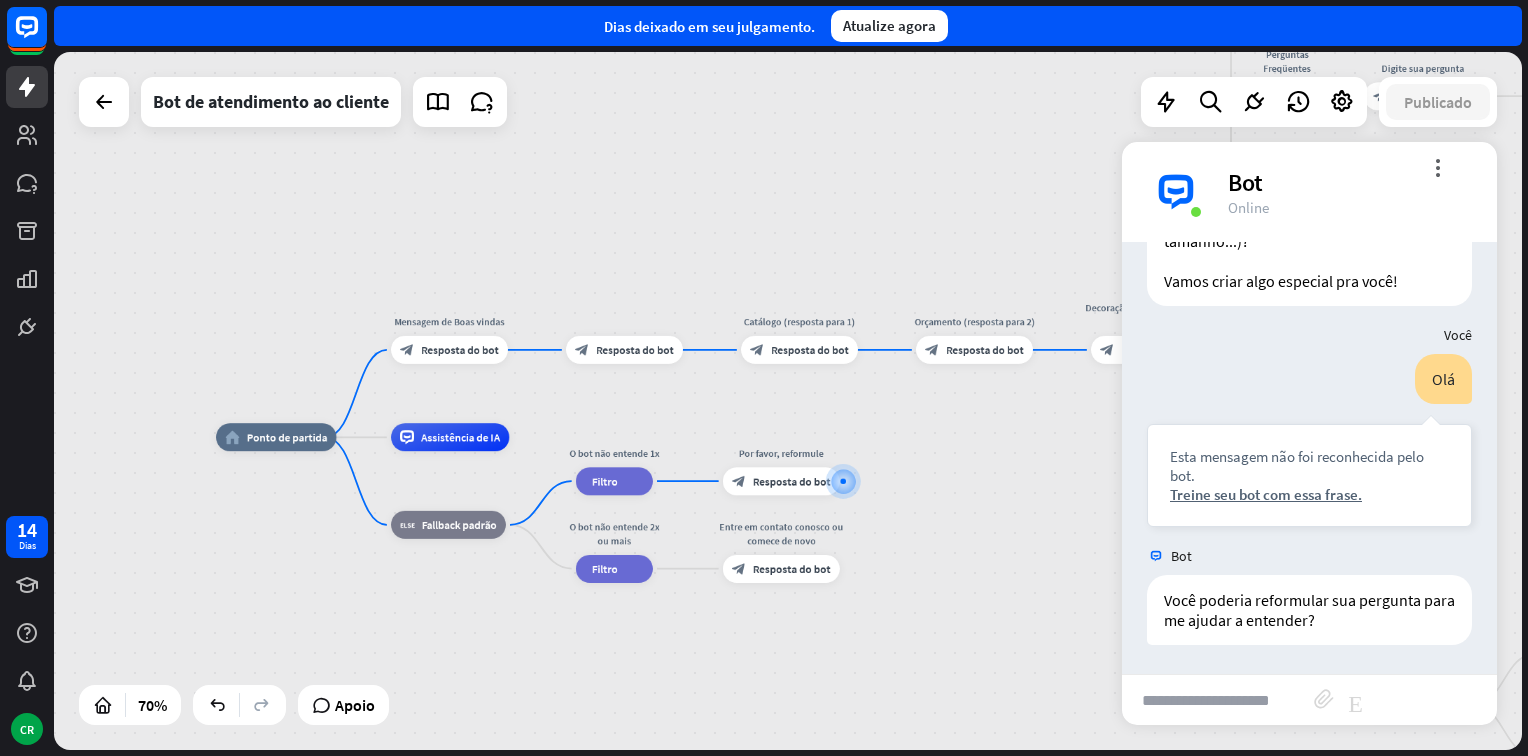 click on "home_2   Ponto de partida                 Mensagem de Boas vindas   block_bot_response   Resposta do bot                   block_bot_response   Resposta do bot                 Catálogo (resposta para 1)   block_bot_response   Resposta do bot                 Orçamento (resposta para 2)   block_bot_response   Resposta do bot                 Decoração completa (resposta para 3)   block_bot_response   Resposta do bot                 Nossa oferta   block_user_input                 Selecione a categoria do produto   block_bot_response   Resposta do bot                 ❓ Pergunta   block_user_input                 Como posso ajudá-lo?   block_bot_response   Resposta do bot                 Perguntas Freqüentes   block_user_input                 Digite sua pergunta   block_bot_response   Resposta do bot                 Perguntas populares   block_faq                 Realimentação   block_user_input                 Fluxo de feedback   builder_tree   Fluir                 Boletim informativo" at bounding box center [730, 681] 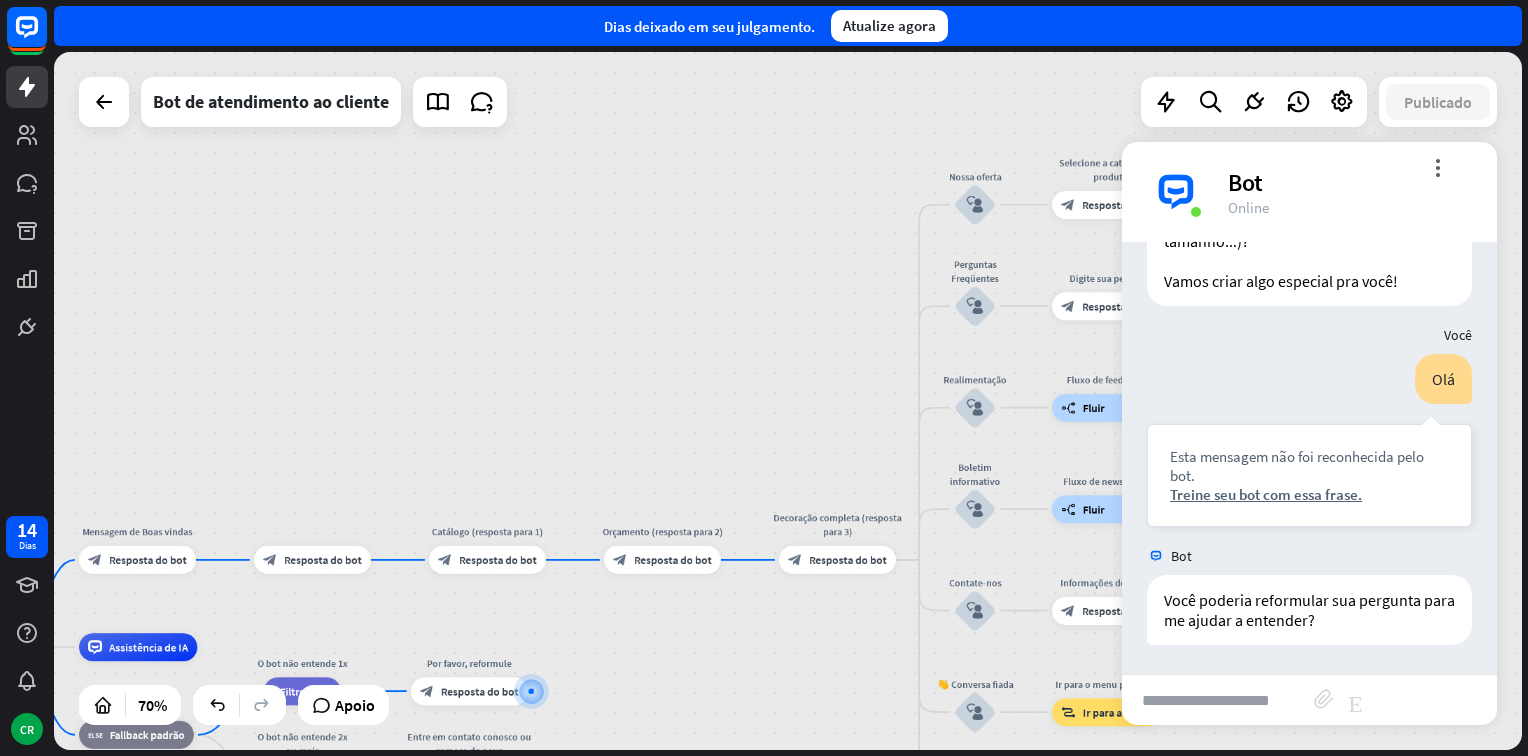 drag, startPoint x: 878, startPoint y: 131, endPoint x: 597, endPoint y: 248, distance: 304.3846 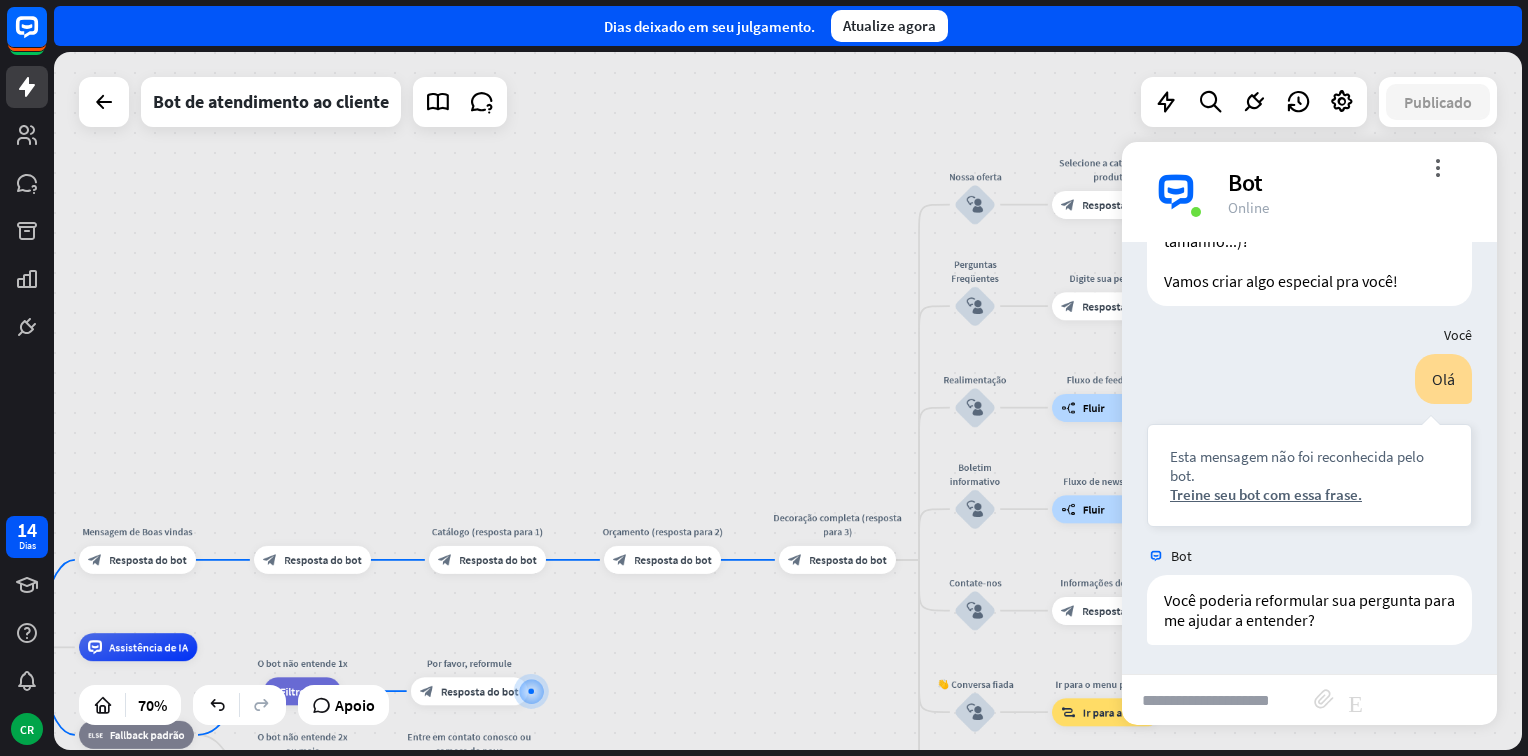 click on "home_2   Ponto de partida                 Mensagem de Boas vindas   block_bot_response   Resposta do bot                   block_bot_response   Resposta do bot                 Catálogo (resposta para 1)   block_bot_response   Resposta do bot                 Orçamento (resposta para 2)   block_bot_response   Resposta do bot                 Decoração completa (resposta para 3)   block_bot_response   Resposta do bot                 Nossa oferta   block_user_input                 Selecione a categoria do produto   block_bot_response   Resposta do bot                 ❓ Pergunta   block_user_input                 Como posso ajudá-lo?   block_bot_response   Resposta do bot                 Perguntas Freqüentes   block_user_input                 Digite sua pergunta   block_bot_response   Resposta do bot                 Perguntas populares   block_faq                 Realimentação   block_user_input                 Fluxo de feedback   builder_tree   Fluir                 Boletim informativo" at bounding box center (788, 401) 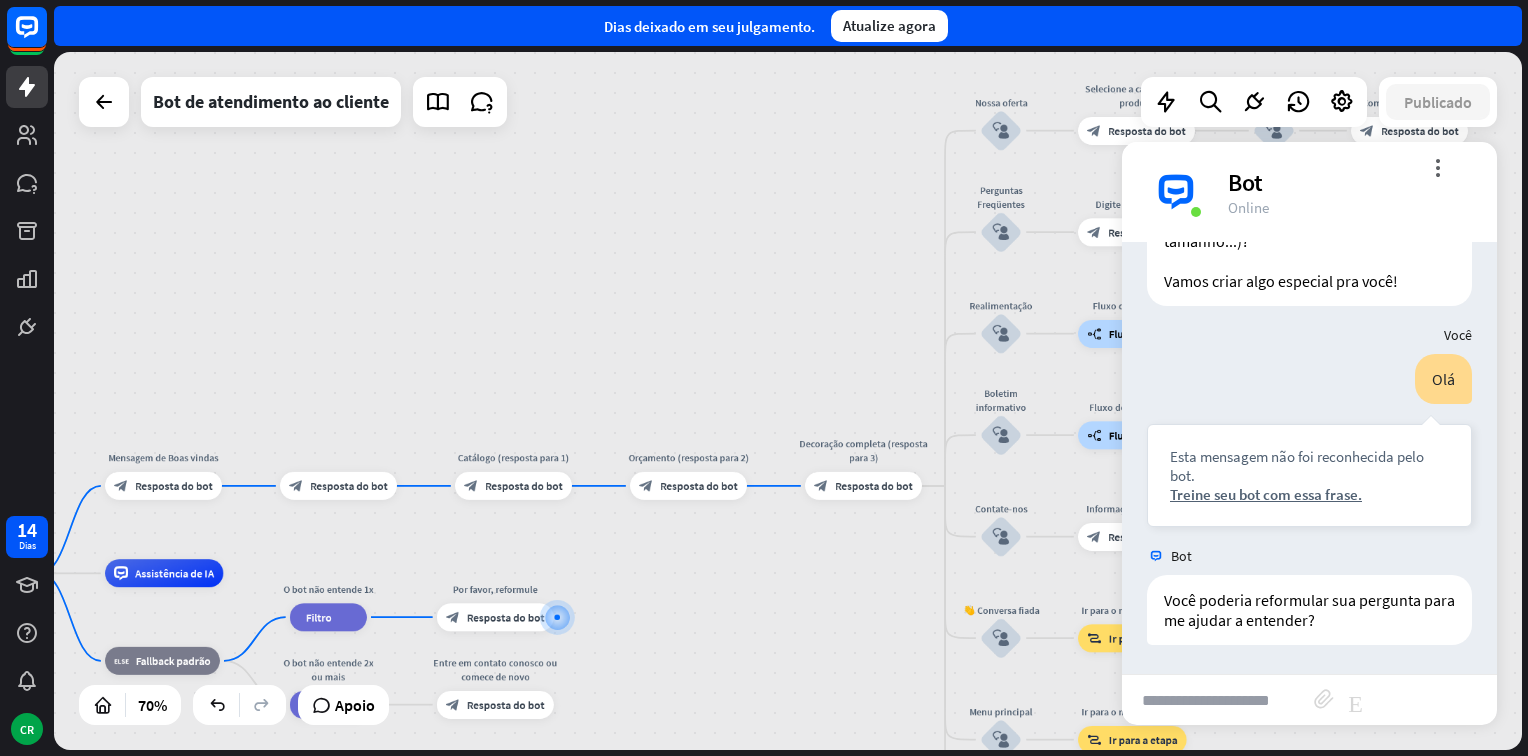 click on "home_2   Ponto de partida                 Mensagem de Boas vindas   block_bot_response   Resposta do bot                   block_bot_response   Resposta do bot                 Catálogo (resposta para 1)   block_bot_response   Resposta do bot                 Orçamento (resposta para 2)   block_bot_response   Resposta do bot                 Decoração completa (resposta para 3)   block_bot_response   Resposta do bot                 Nossa oferta   block_user_input                 Selecione a categoria do produto   block_bot_response   Resposta do bot                 ❓ Pergunta   block_user_input                 Como posso ajudá-lo?   block_bot_response   Resposta do bot                 Perguntas Freqüentes   block_user_input                 Digite sua pergunta   block_bot_response   Resposta do bot                 Perguntas populares   block_faq                 Realimentação   block_user_input                 Fluxo de feedback   builder_tree   Fluir                 Boletim informativo" at bounding box center (788, 401) 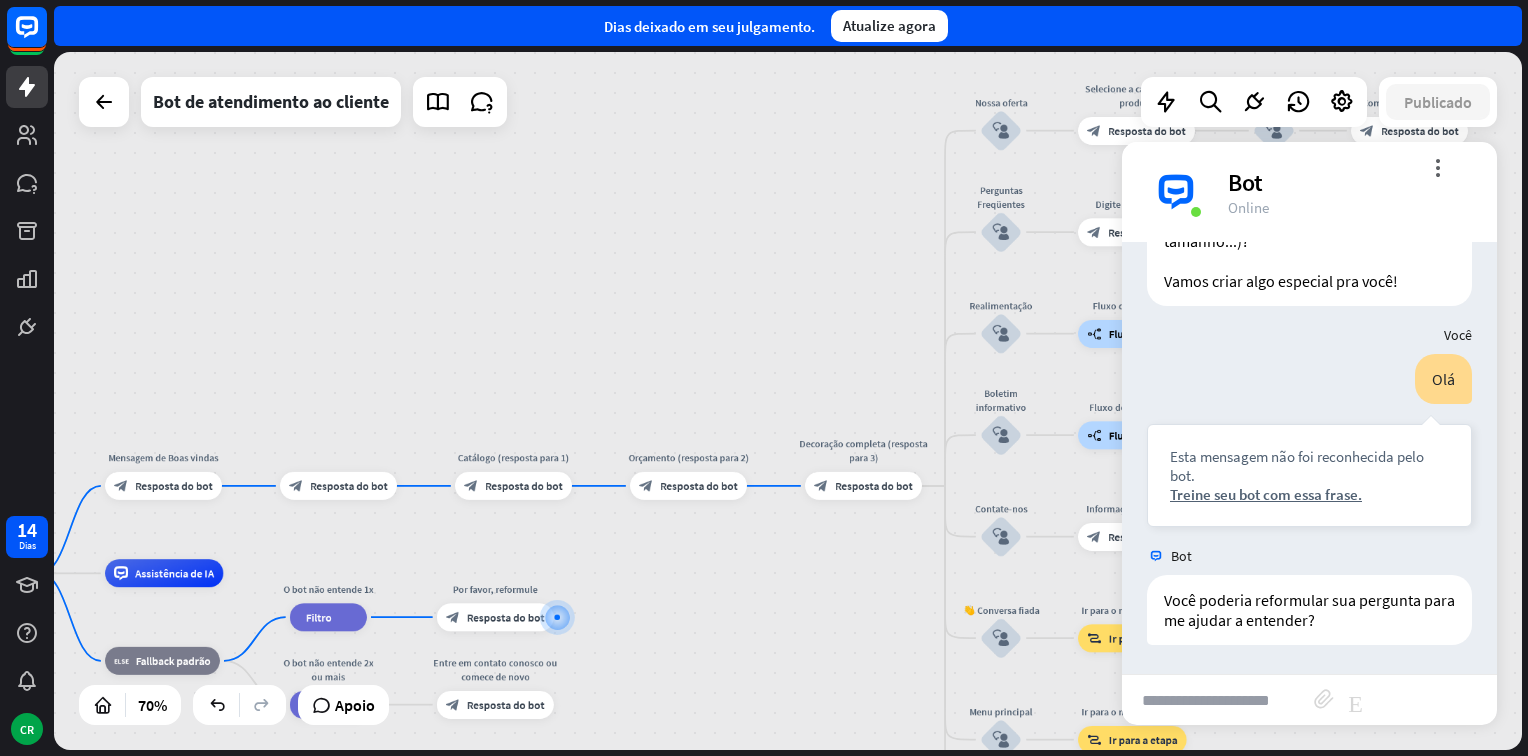 click on "home_2   Ponto de partida                 Mensagem de Boas vindas   block_bot_response   Resposta do bot                   block_bot_response   Resposta do bot                 Catálogo (resposta para 1)   block_bot_response   Resposta do bot                 Orçamento (resposta para 2)   block_bot_response   Resposta do bot                 Decoração completa (resposta para 3)   block_bot_response   Resposta do bot                 Nossa oferta   block_user_input                 Selecione a categoria do produto   block_bot_response   Resposta do bot                 ❓ Pergunta   block_user_input                 Como posso ajudá-lo?   block_bot_response   Resposta do bot                 Perguntas Freqüentes   block_user_input                 Digite sua pergunta   block_bot_response   Resposta do bot                 Perguntas populares   block_faq                 Realimentação   block_user_input                 Fluxo de feedback   builder_tree   Fluir                 Boletim informativo" at bounding box center (788, 401) 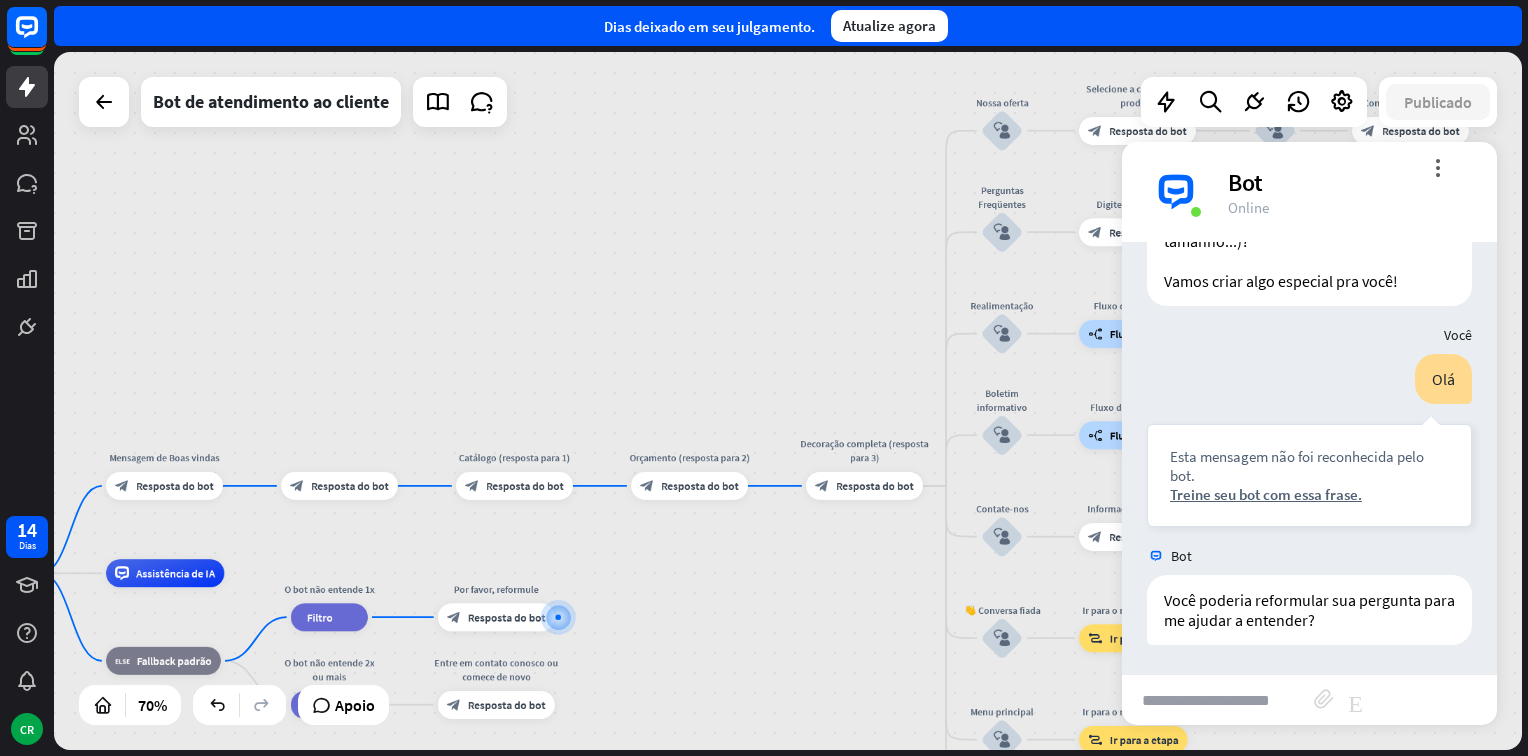 drag, startPoint x: 1386, startPoint y: 260, endPoint x: 1522, endPoint y: 626, distance: 390.45102 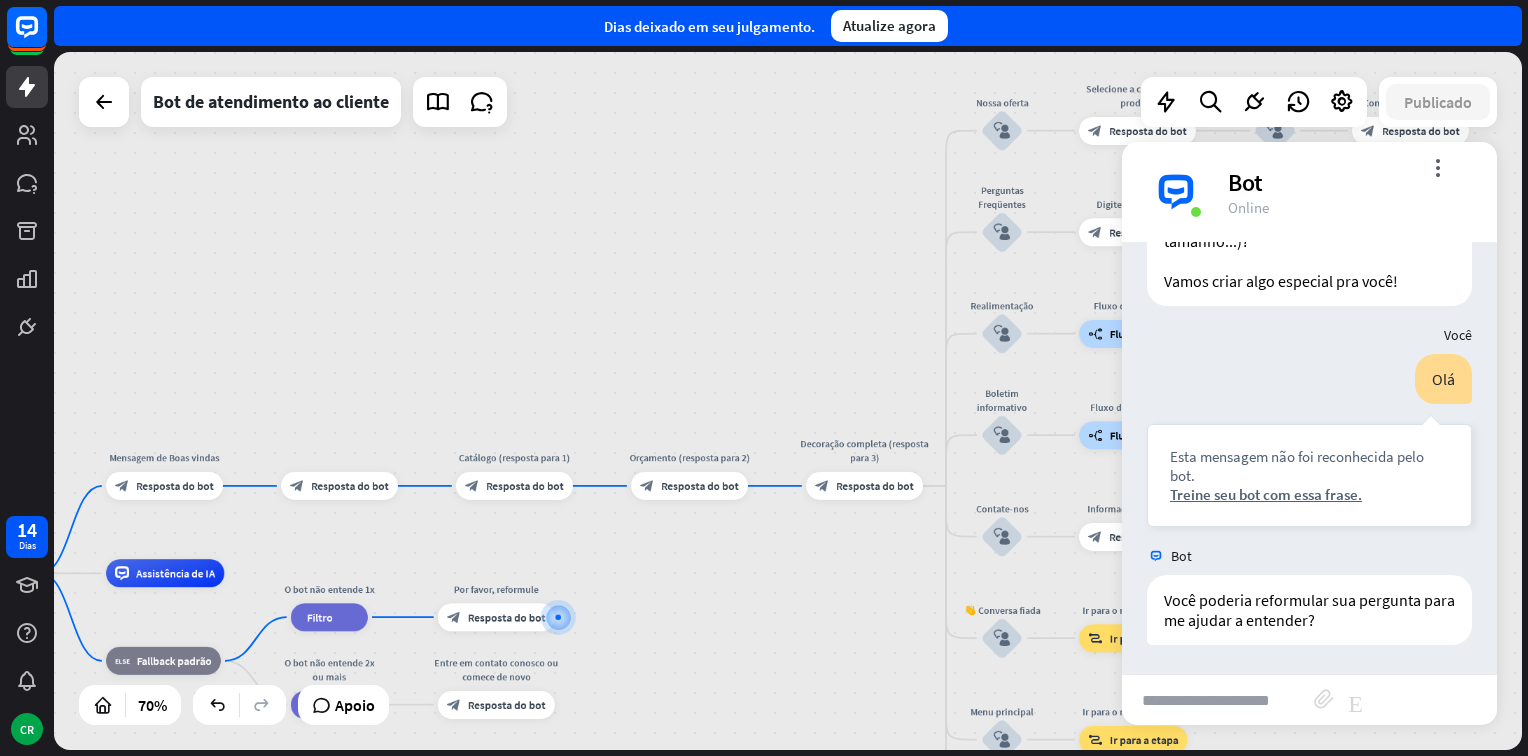 click on "home_2   Ponto de partida                 Mensagem de Boas vindas   block_bot_response   Resposta do bot                   block_bot_response   Resposta do bot                 Catálogo (resposta para 1)   block_bot_response   Resposta do bot                 Orçamento (resposta para 2)   block_bot_response   Resposta do bot                 Decoração completa (resposta para 3)   block_bot_response   Resposta do bot                 Nossa oferta   block_user_input                 Selecione a categoria do produto   block_bot_response   Resposta do bot                 ❓ Pergunta   block_user_input                 Como posso ajudá-lo?   block_bot_response   Resposta do bot                 Perguntas Freqüentes   block_user_input                 Digite sua pergunta   block_bot_response   Resposta do bot                 Perguntas populares   block_faq                 Realimentação   block_user_input                 Fluxo de feedback   builder_tree   Fluir                   block_user_input" at bounding box center (791, 404) 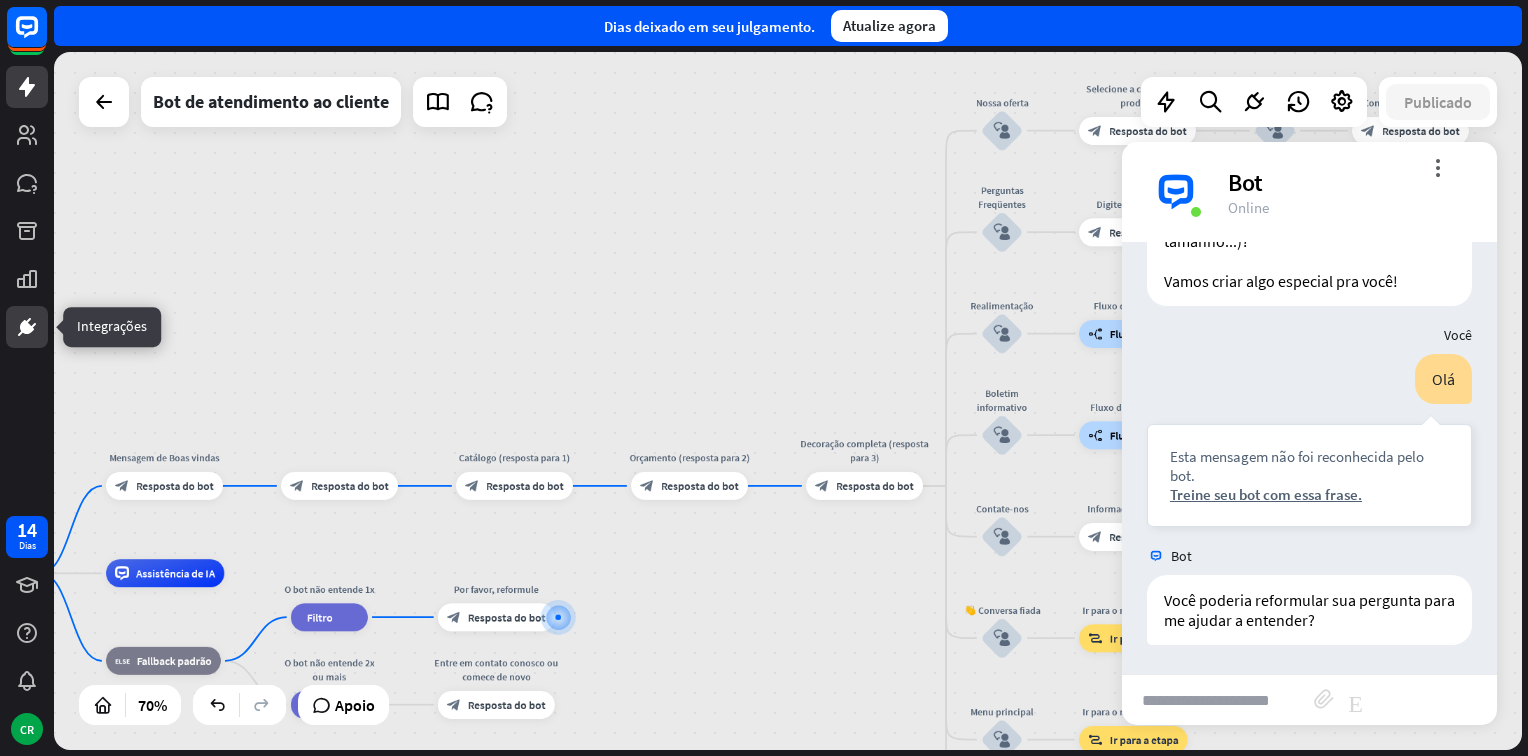 click 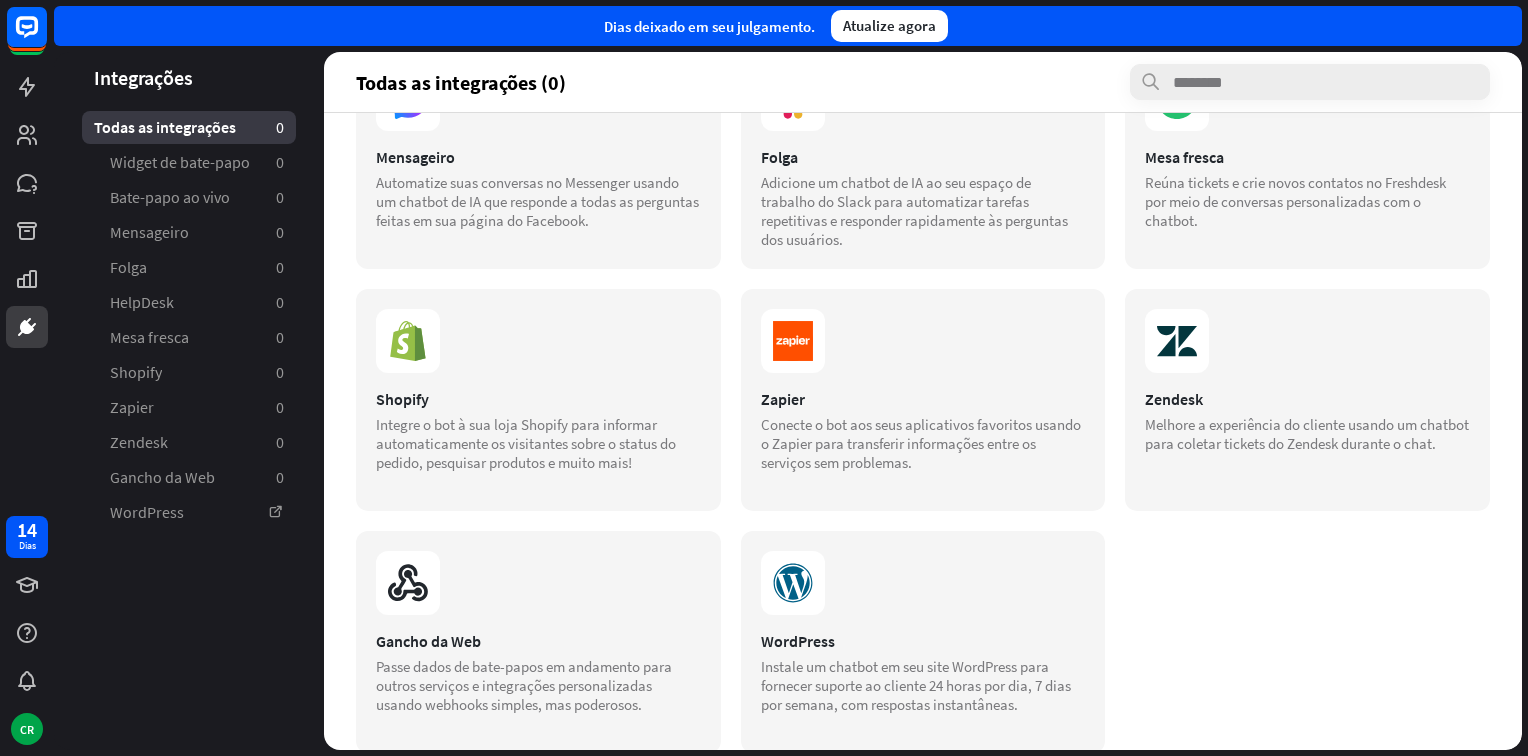 scroll, scrollTop: 374, scrollLeft: 0, axis: vertical 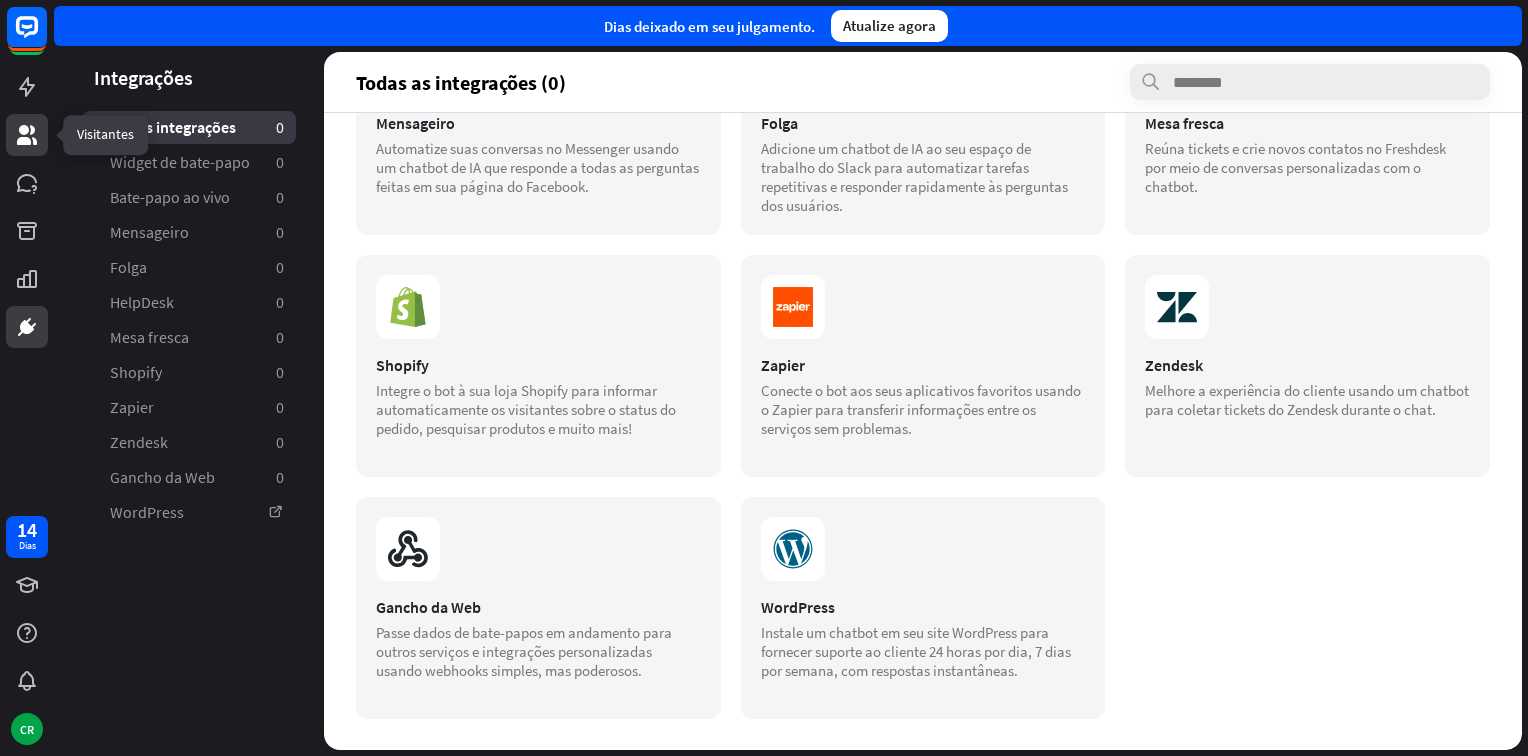 click 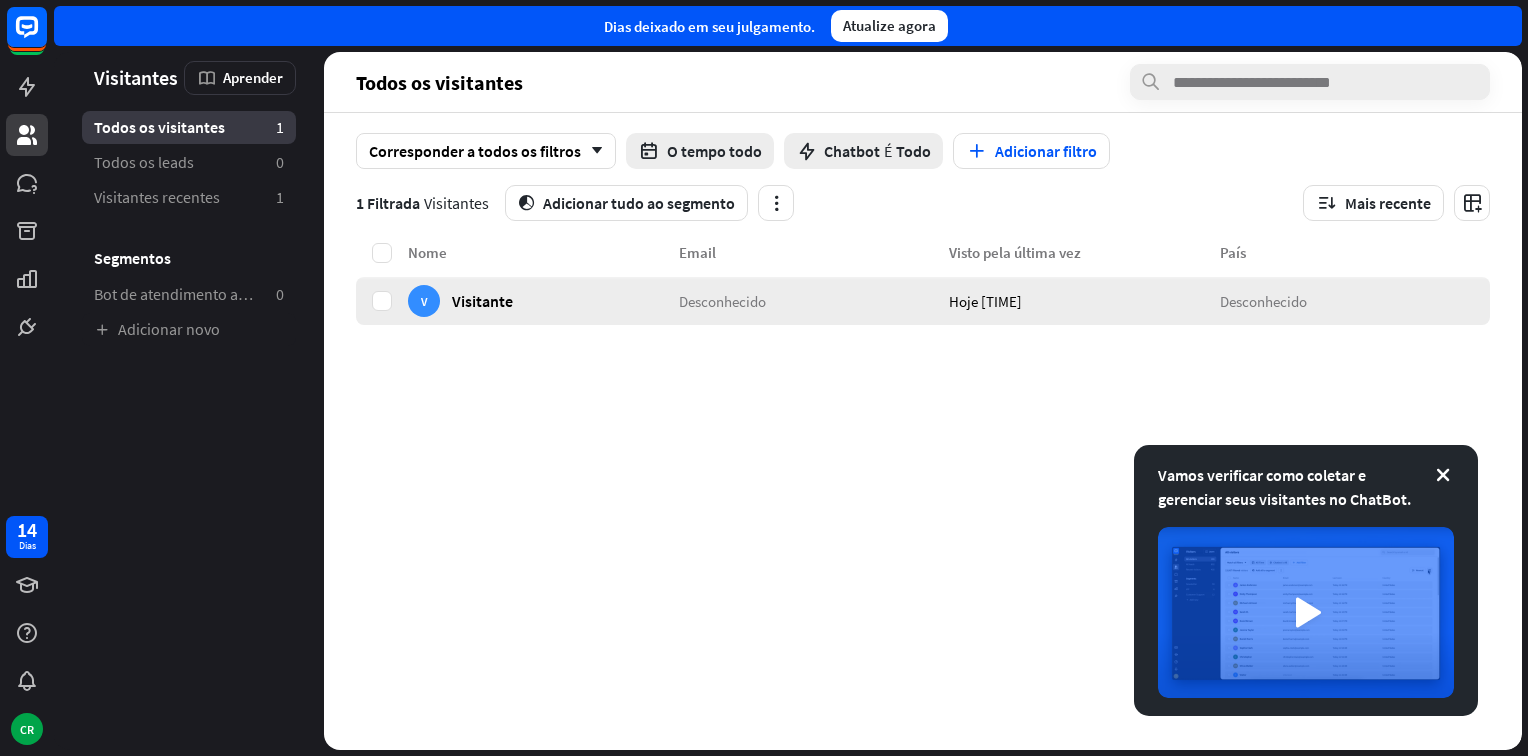click on "V
Visitante" at bounding box center [543, 301] 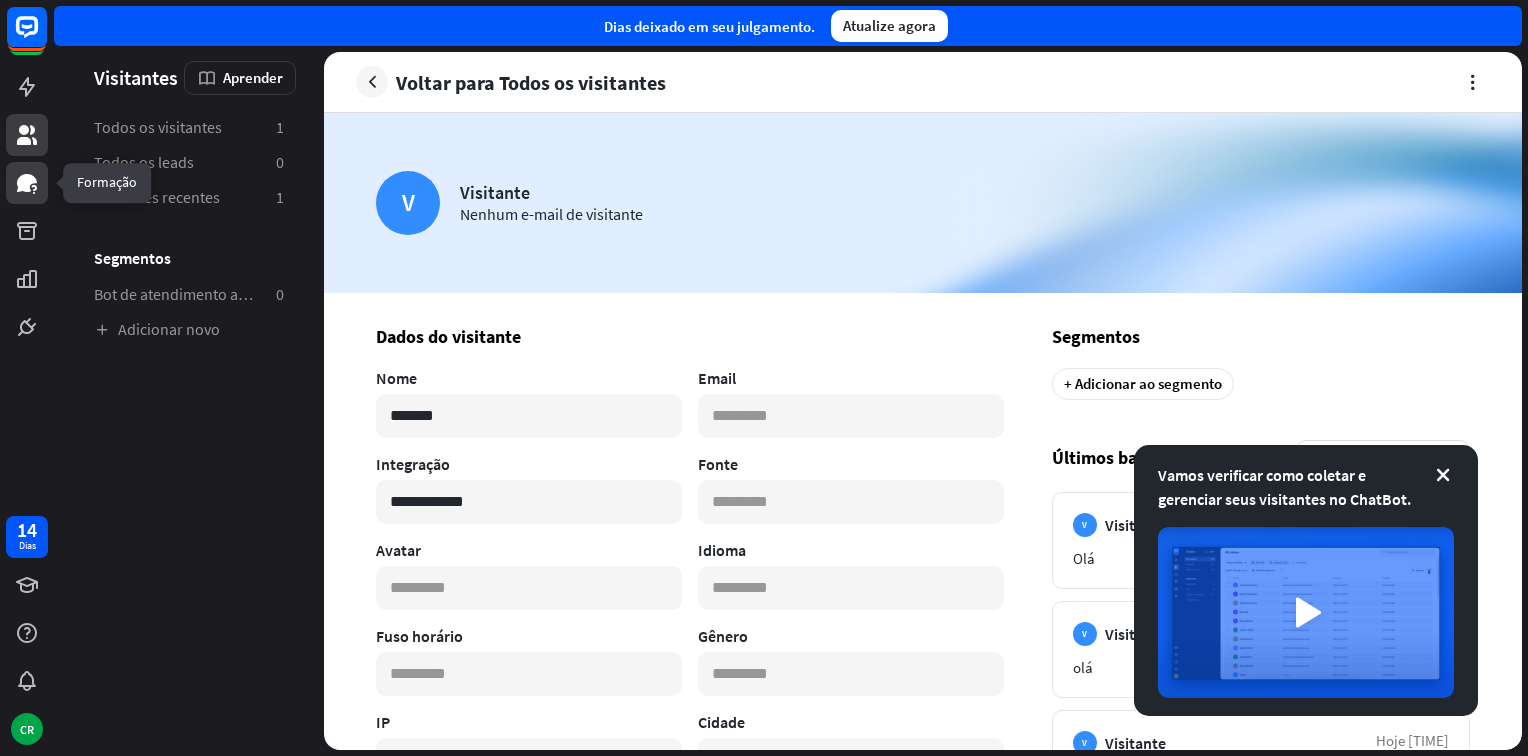 click 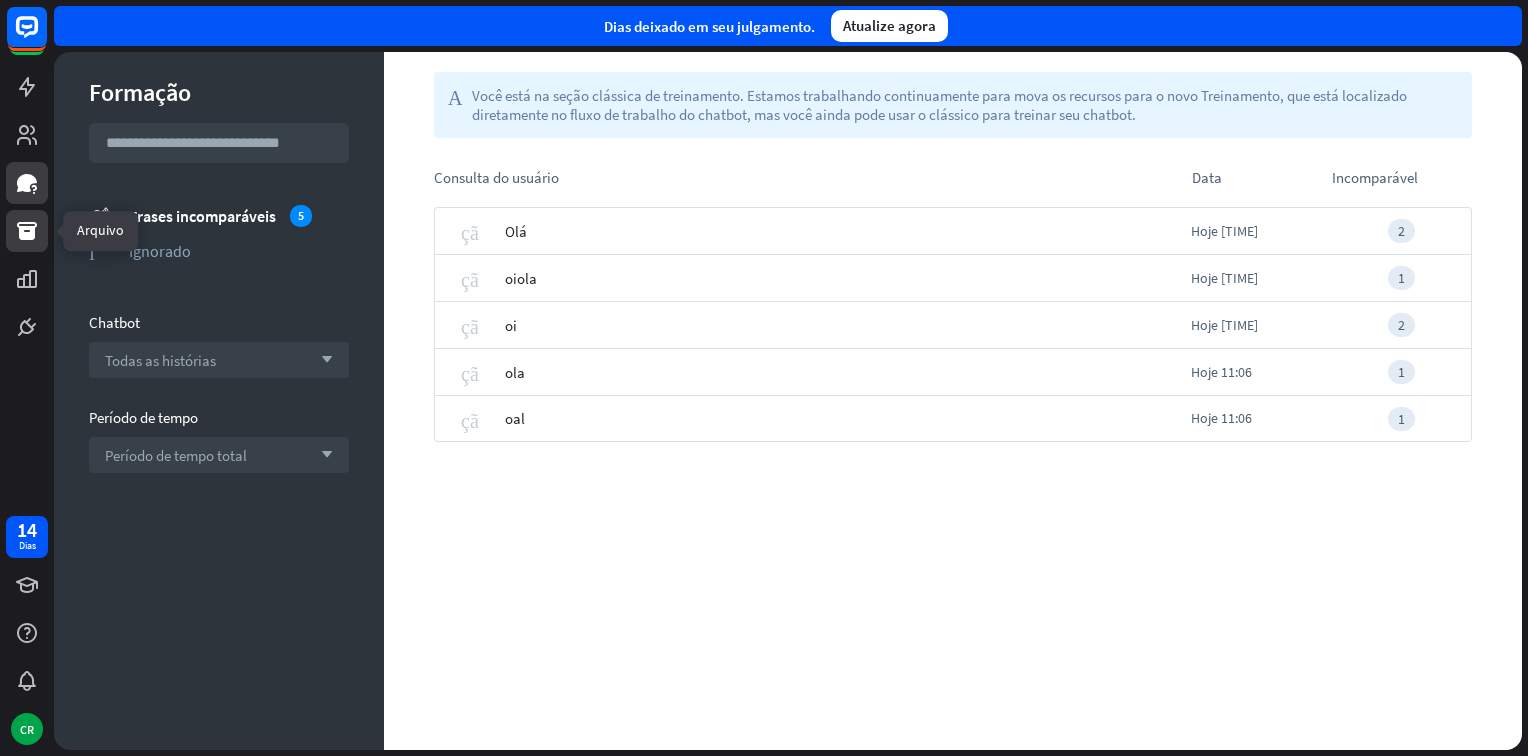 click 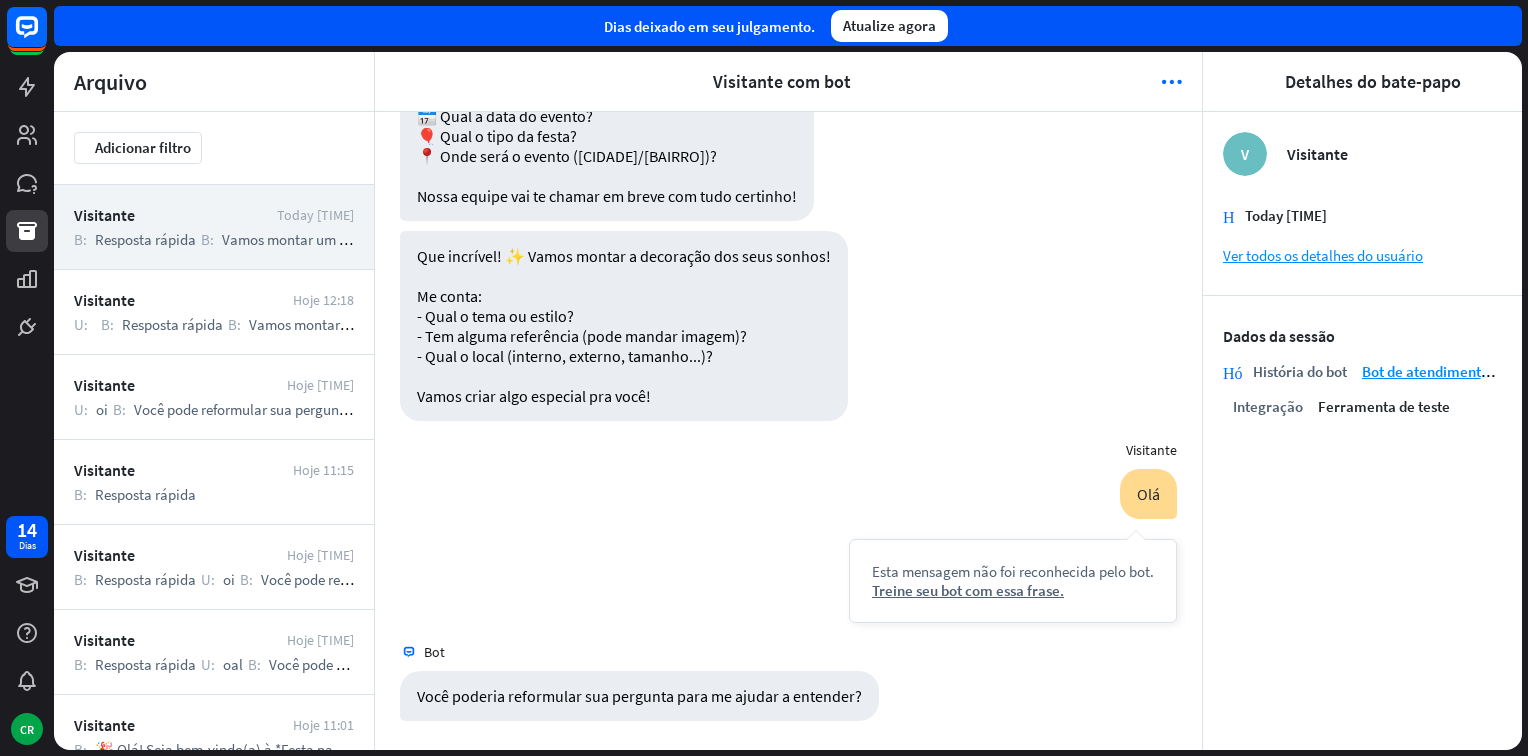 scroll, scrollTop: 0, scrollLeft: 0, axis: both 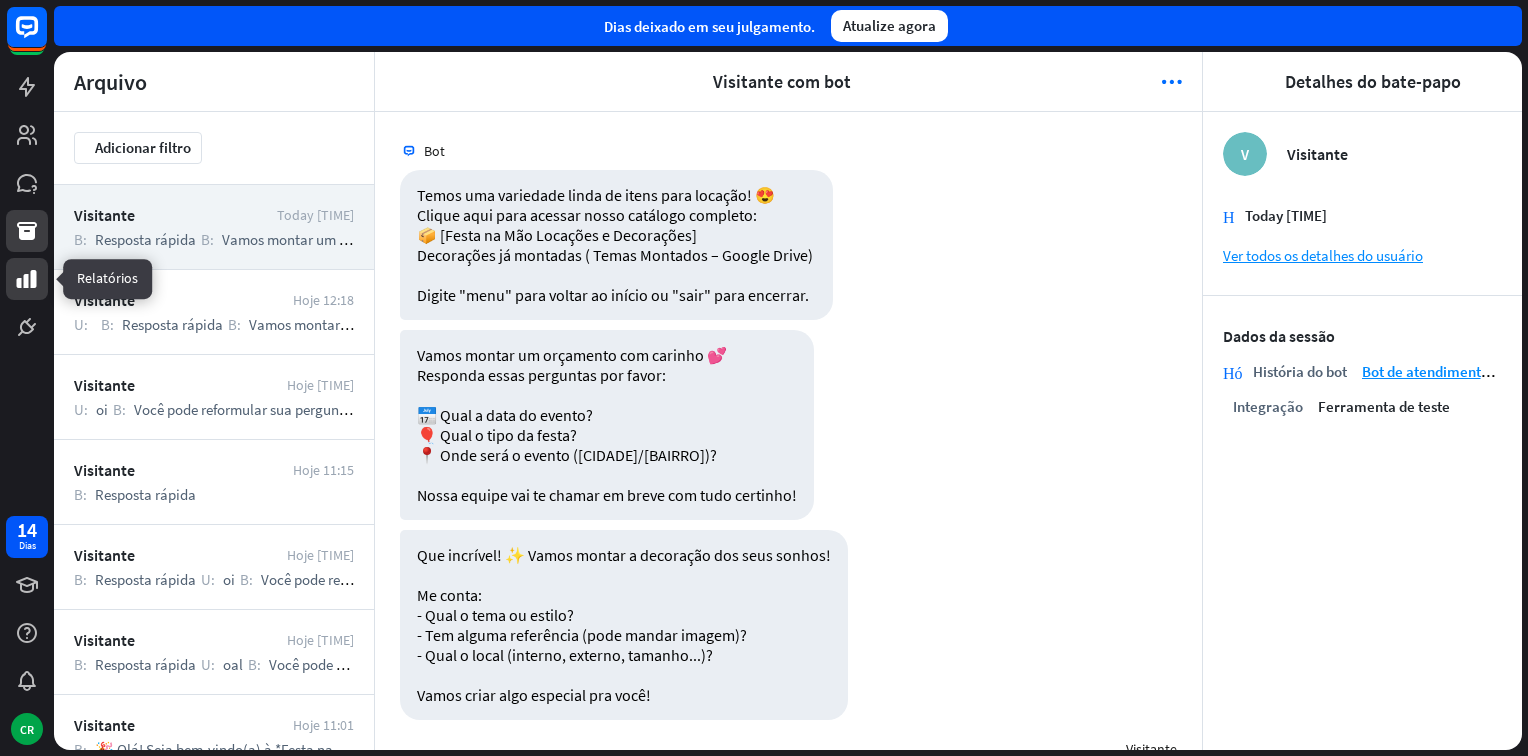 click 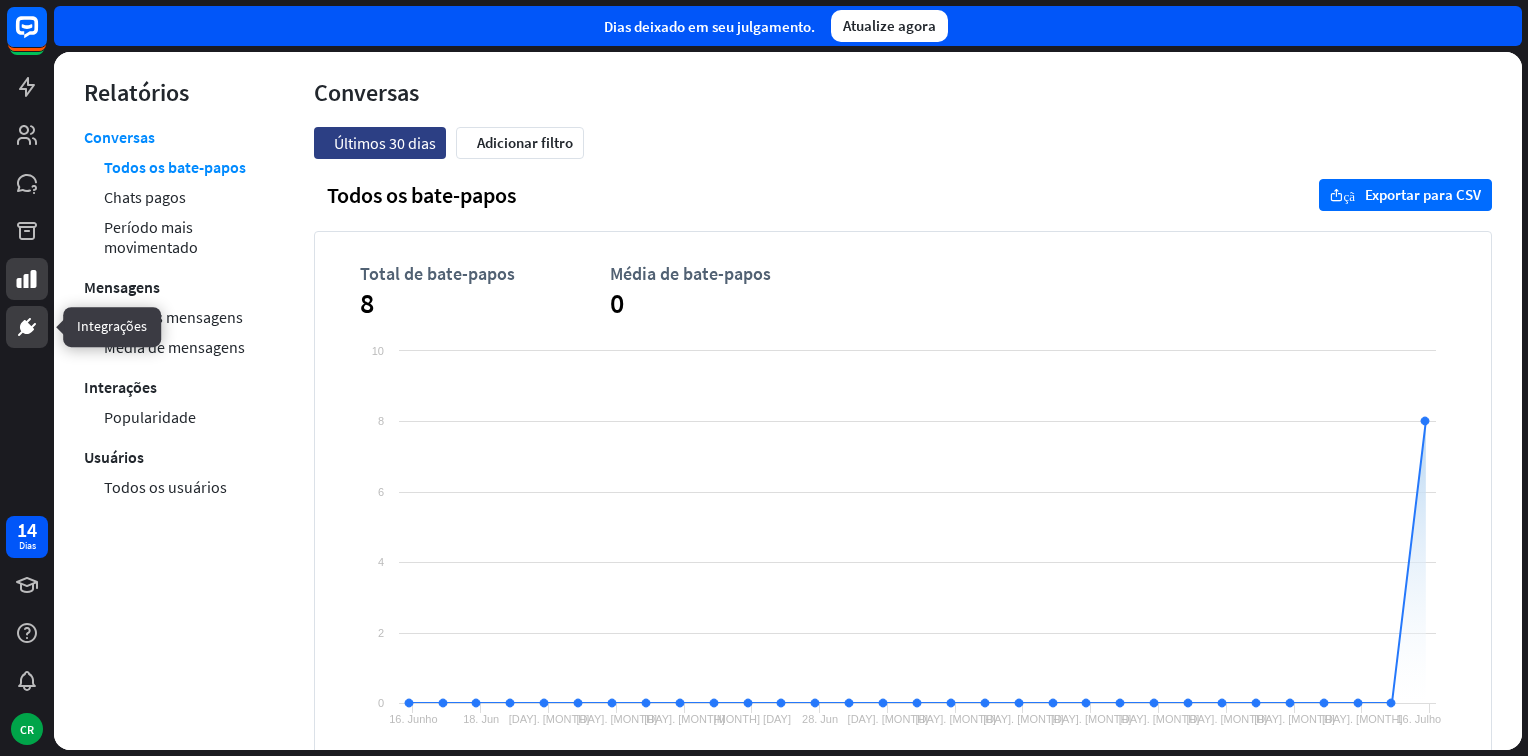 click at bounding box center (27, 327) 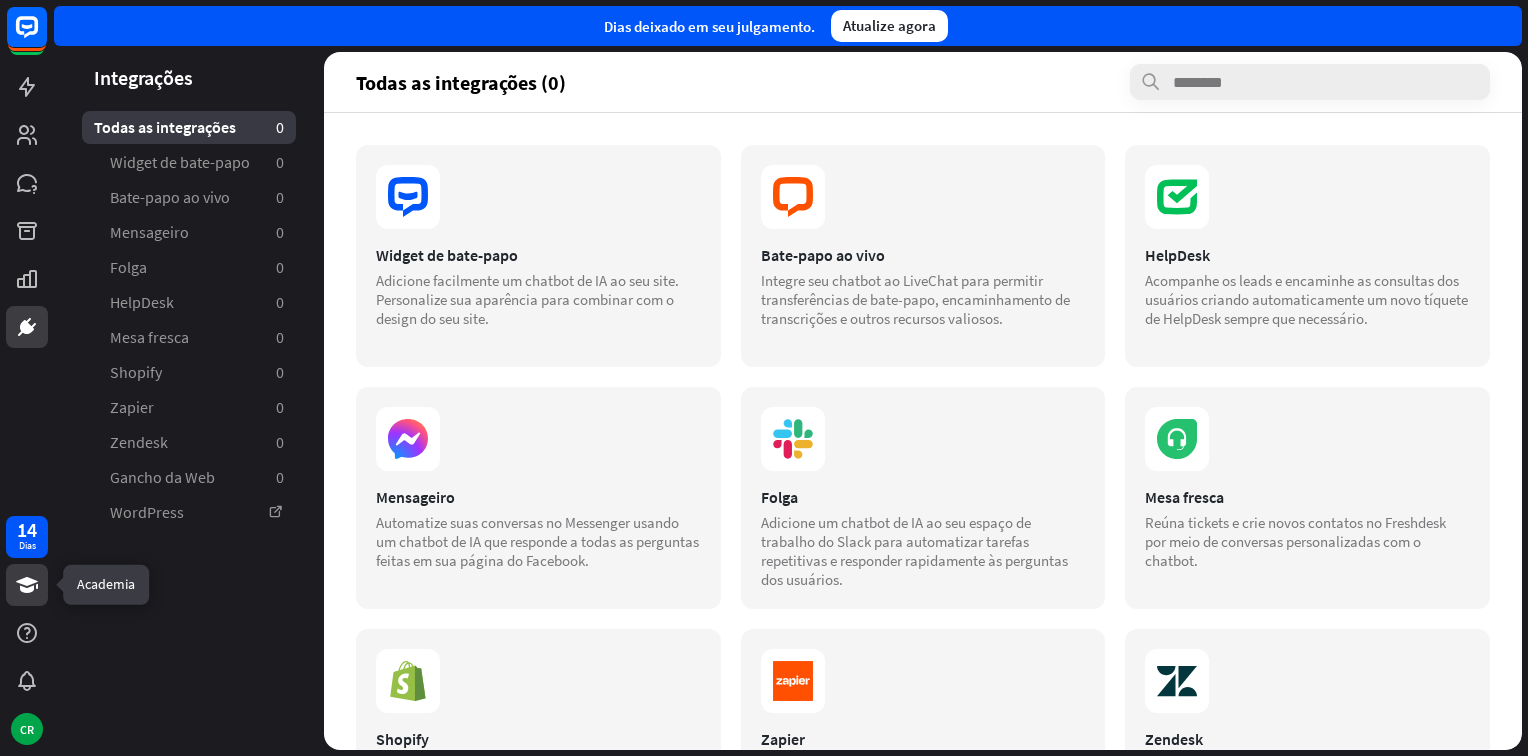 click at bounding box center [27, 585] 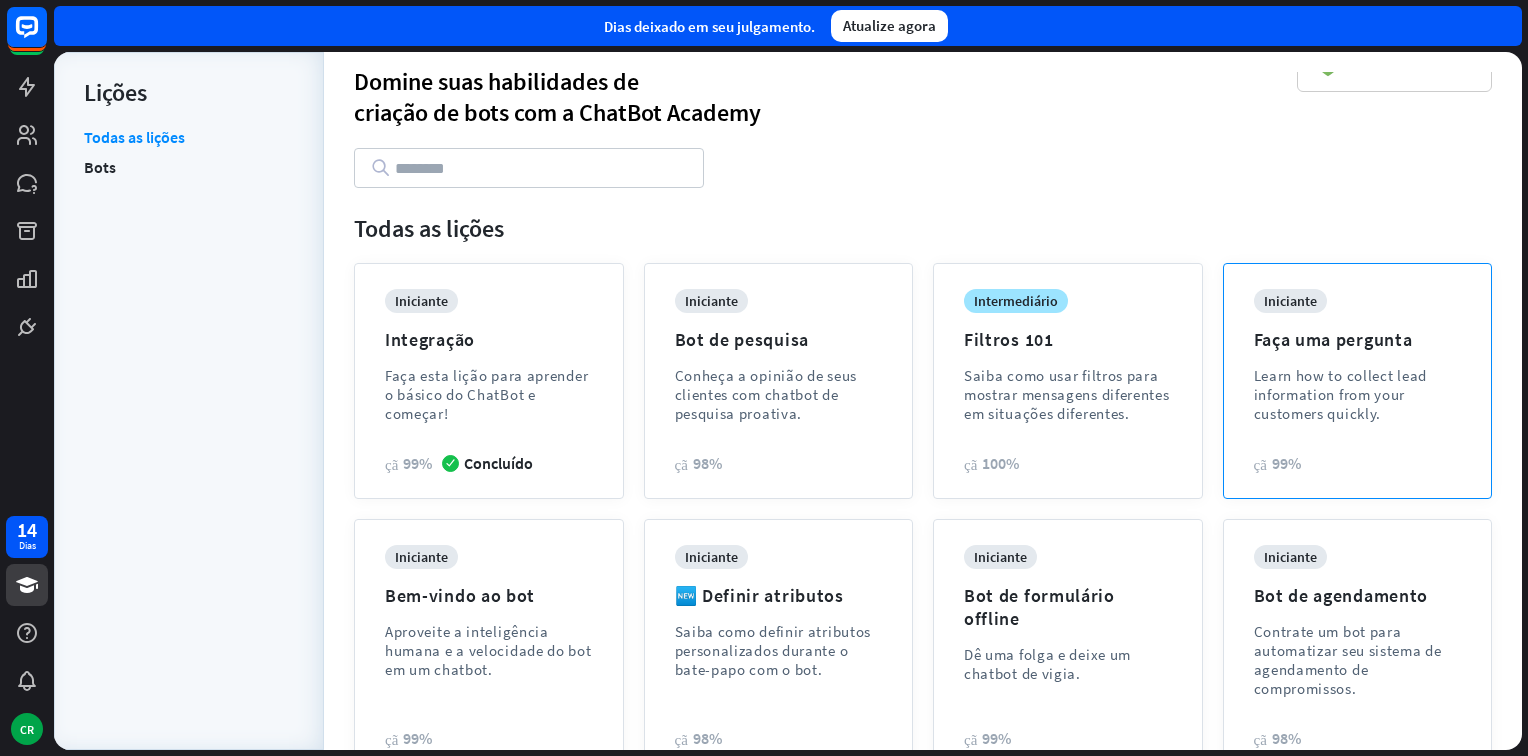 scroll, scrollTop: 200, scrollLeft: 0, axis: vertical 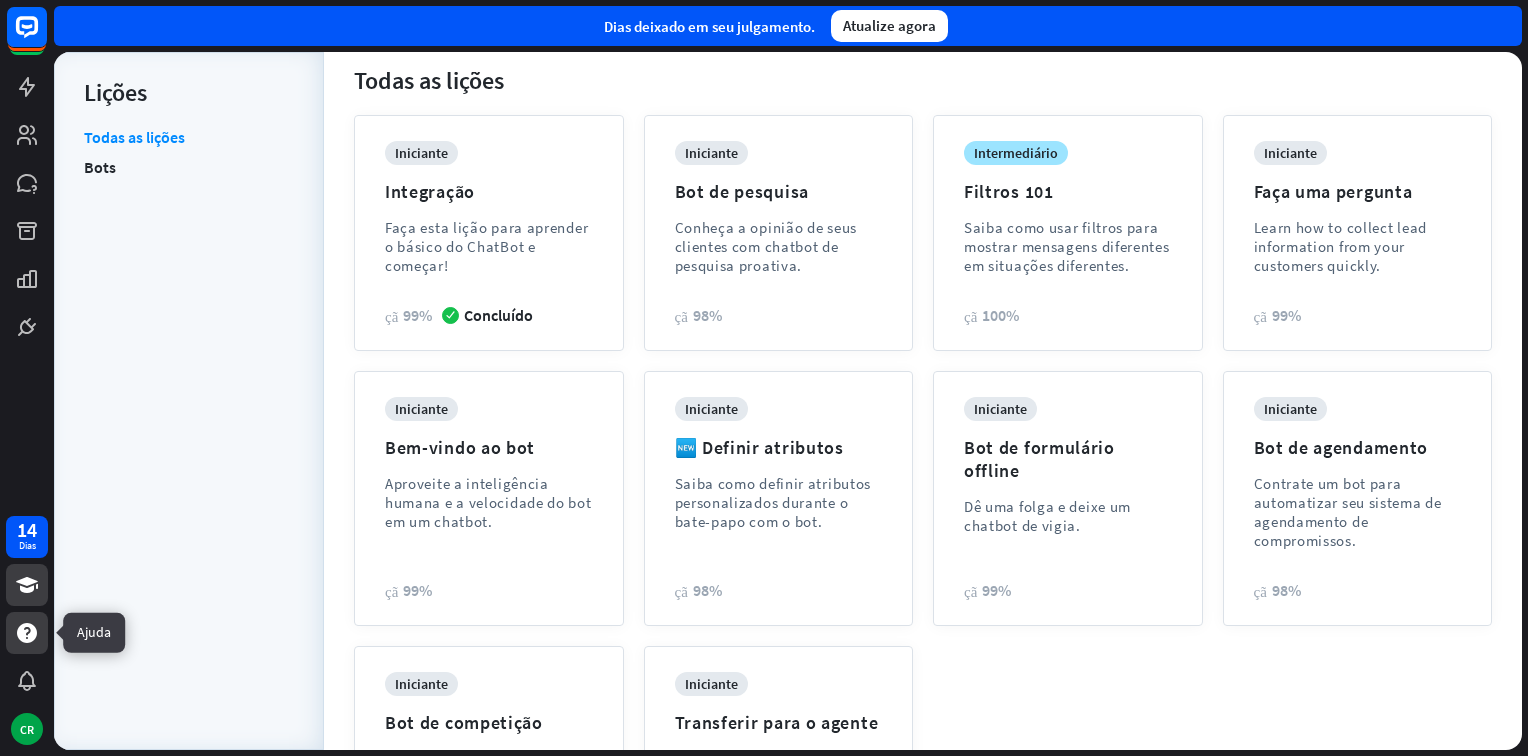 click at bounding box center (27, 633) 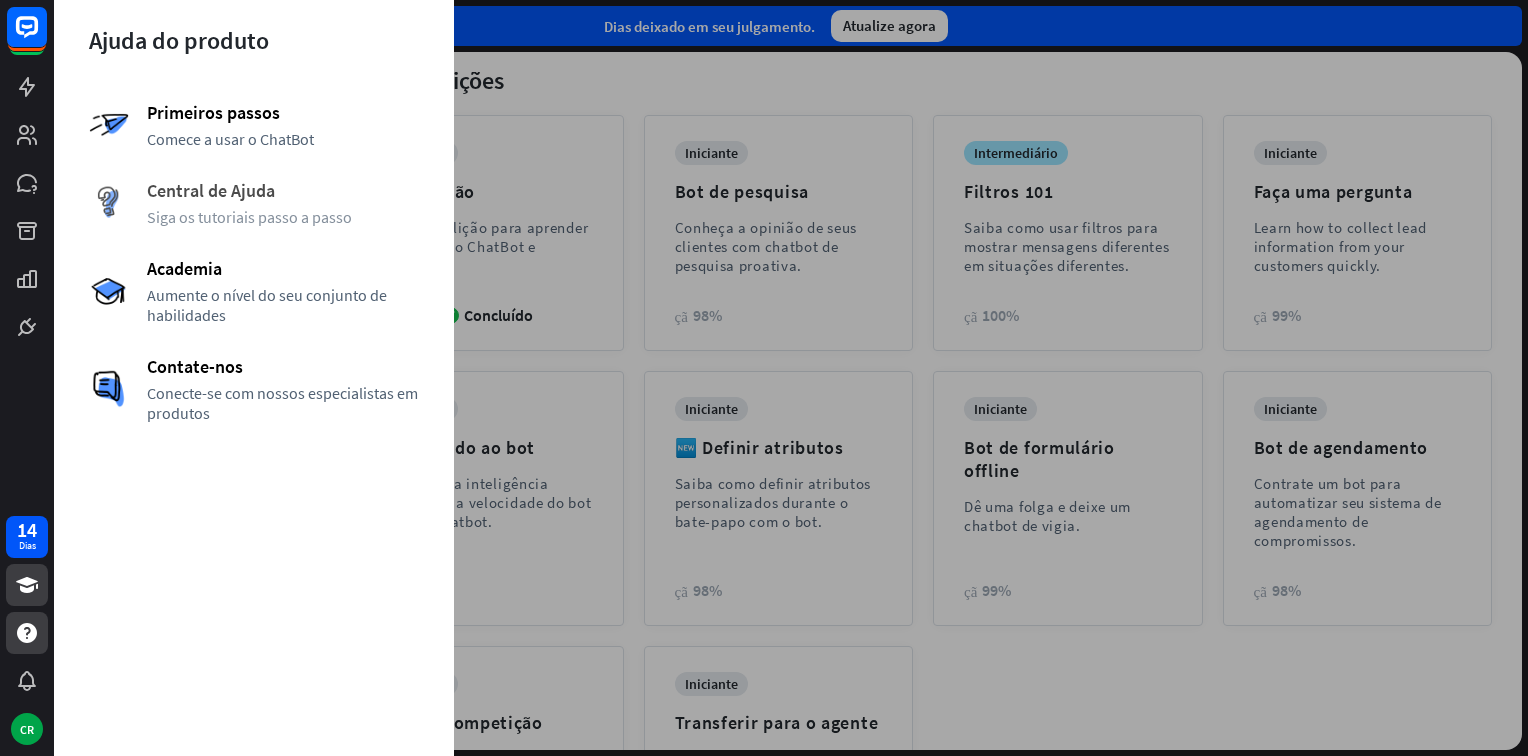 click on "Central de Ajuda" at bounding box center (283, 190) 